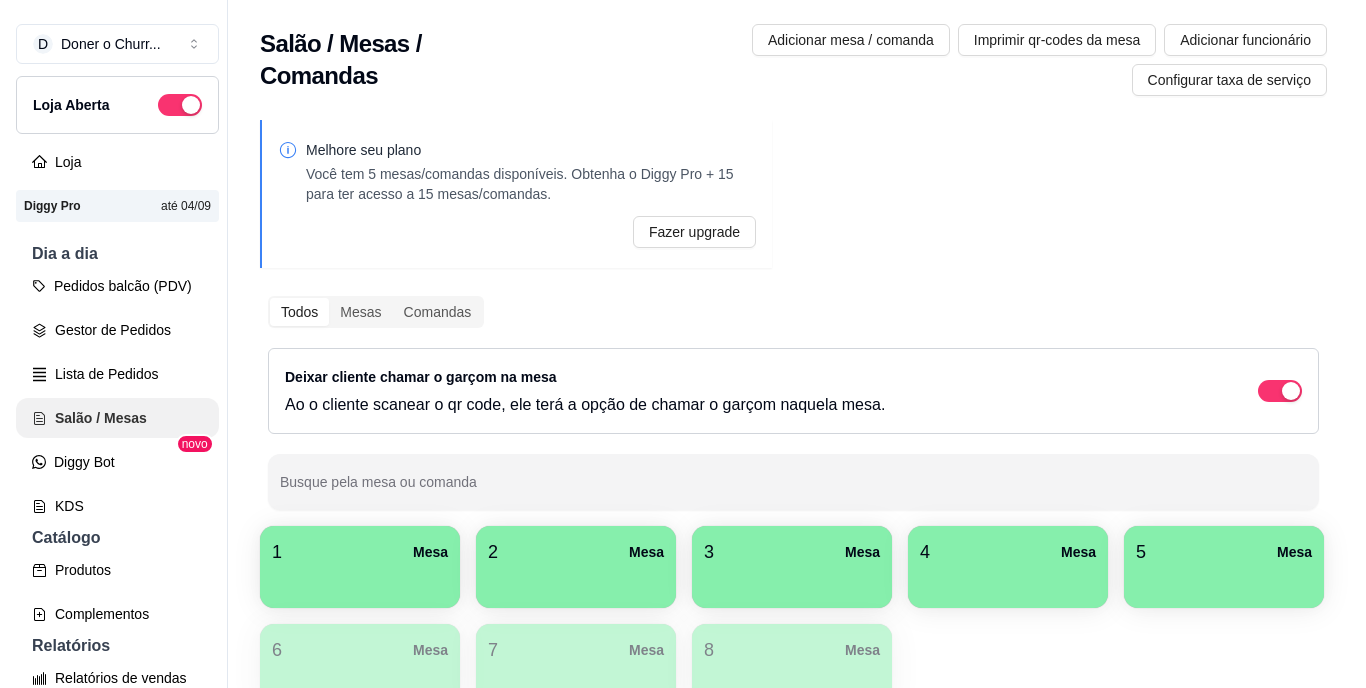 scroll, scrollTop: 0, scrollLeft: 0, axis: both 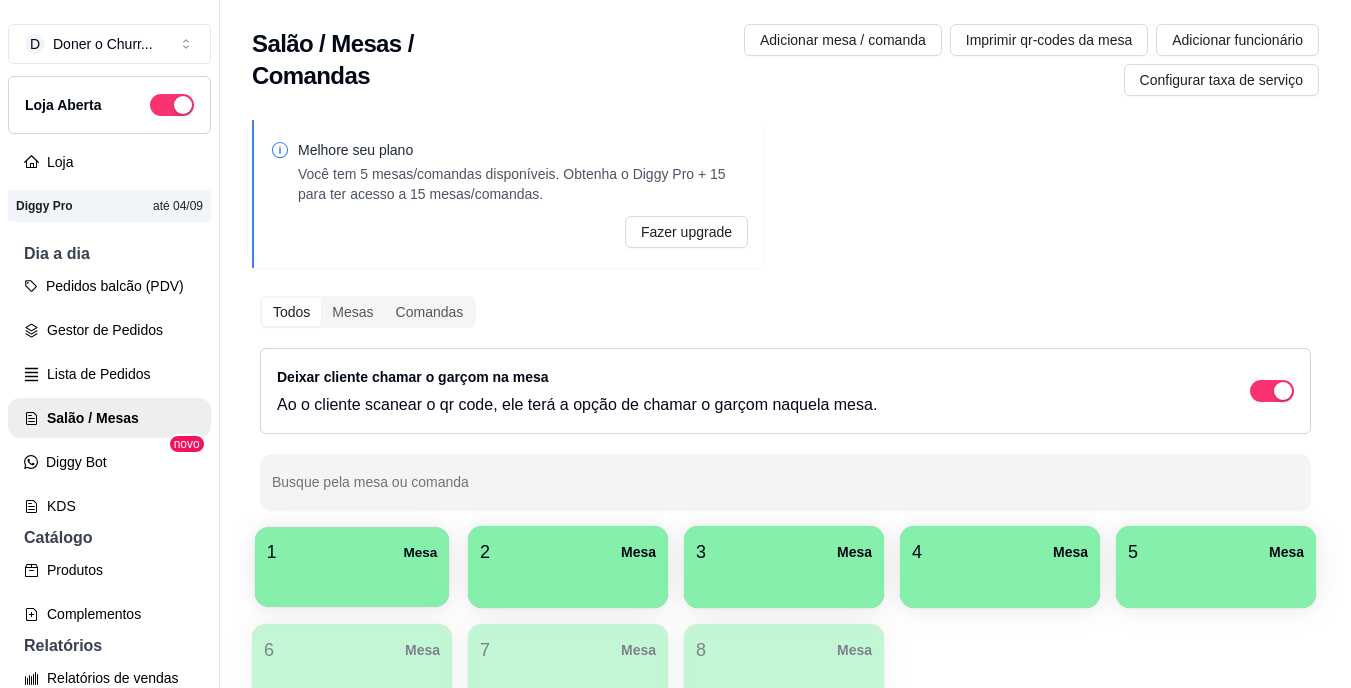 click on "1 Mesa" at bounding box center [352, 552] 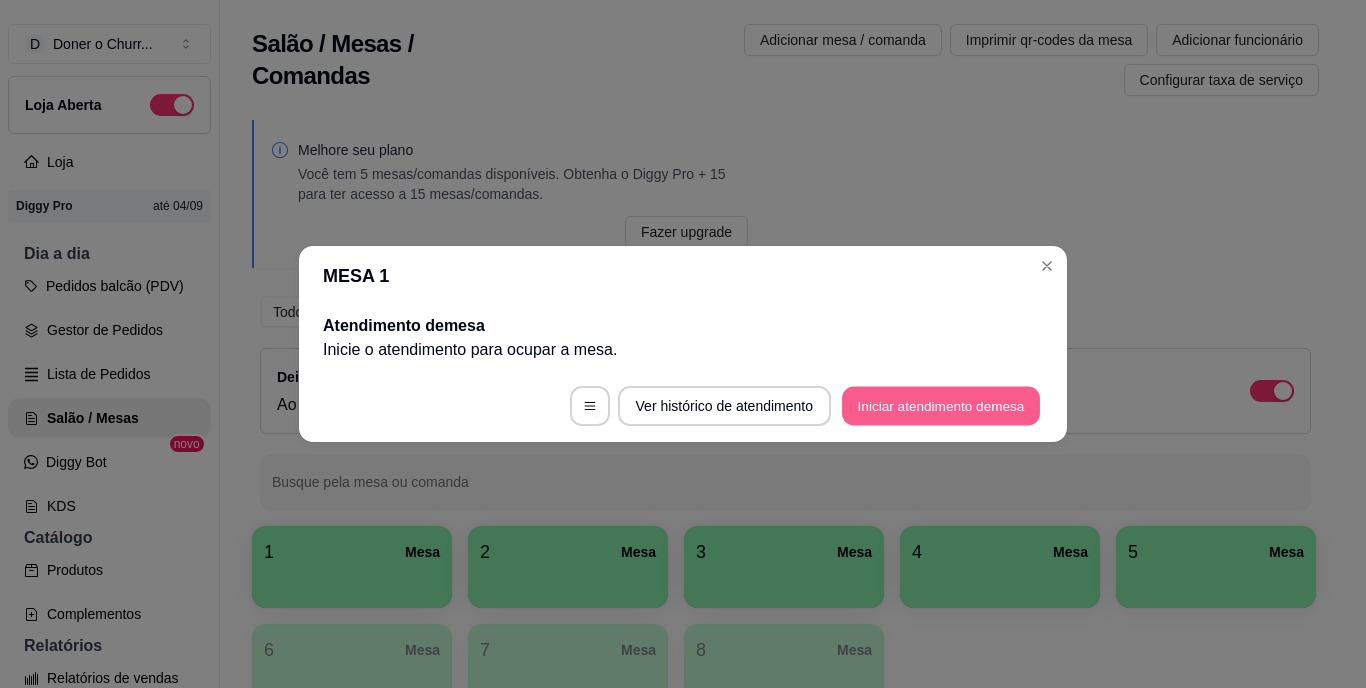 click on "Iniciar atendimento de  mesa" at bounding box center (941, 406) 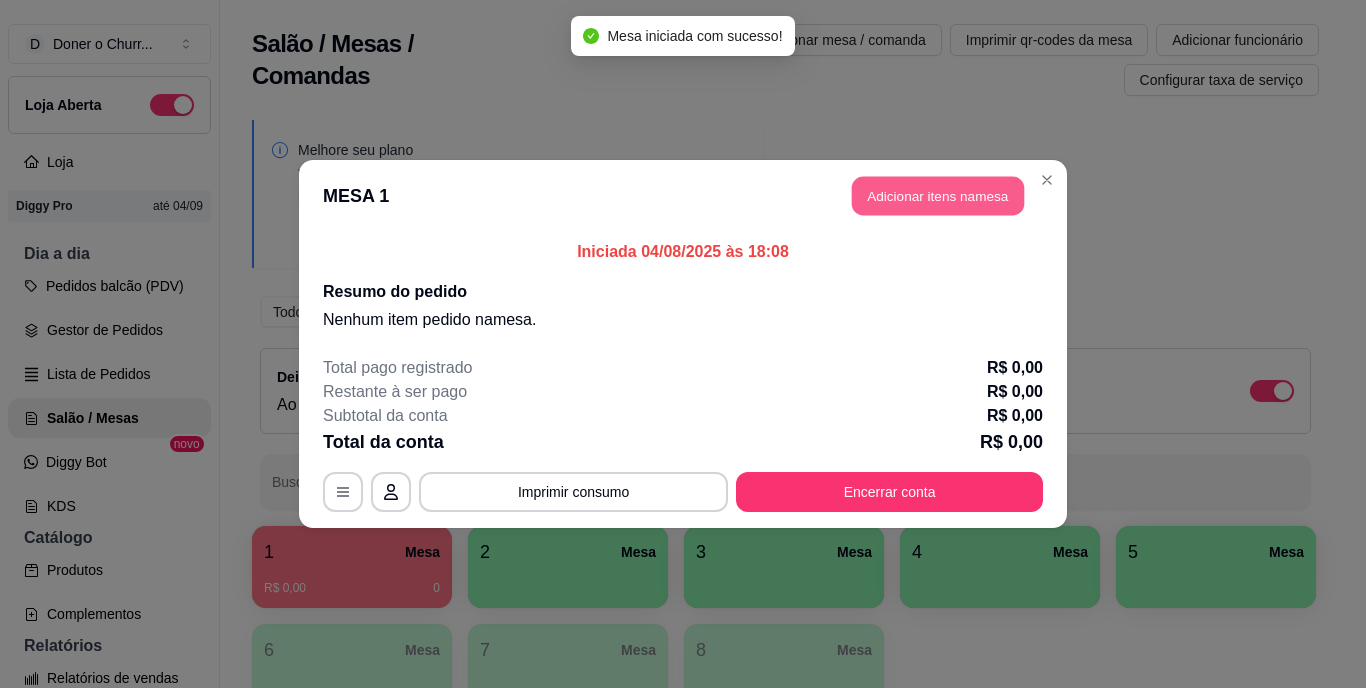 click on "Adicionar itens na  mesa" at bounding box center (938, 196) 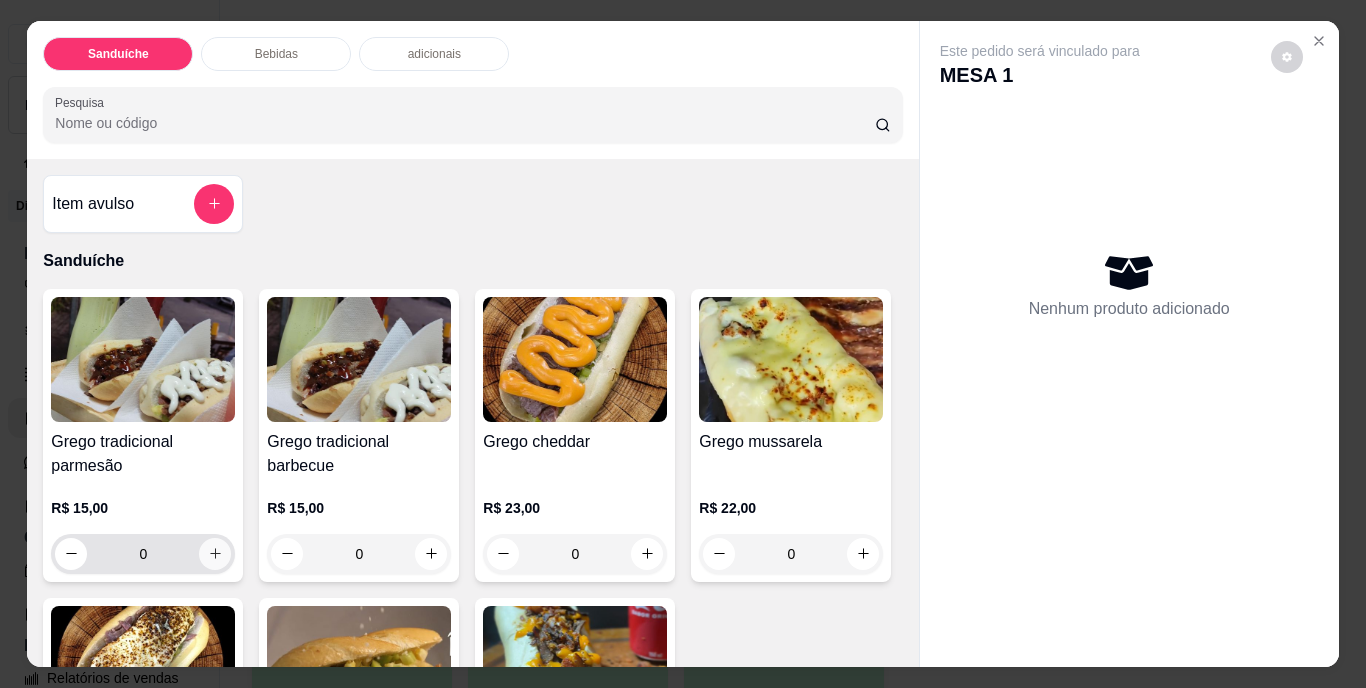 click 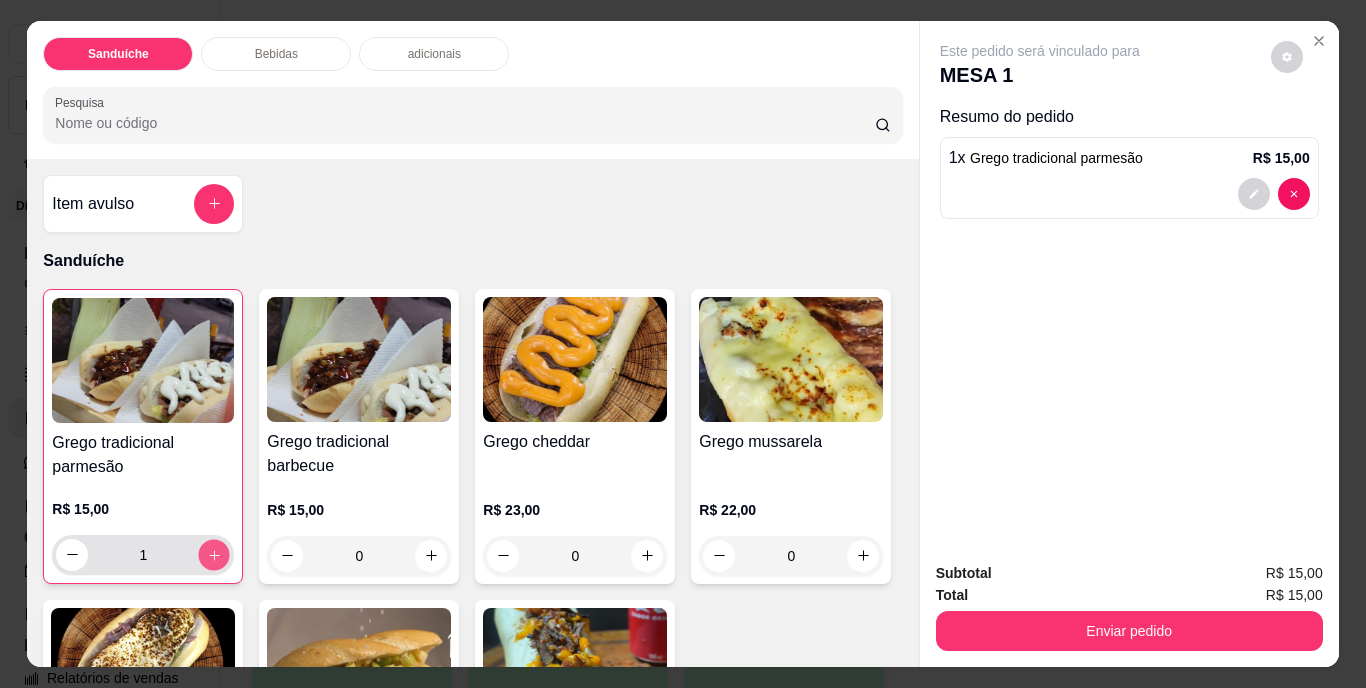 click 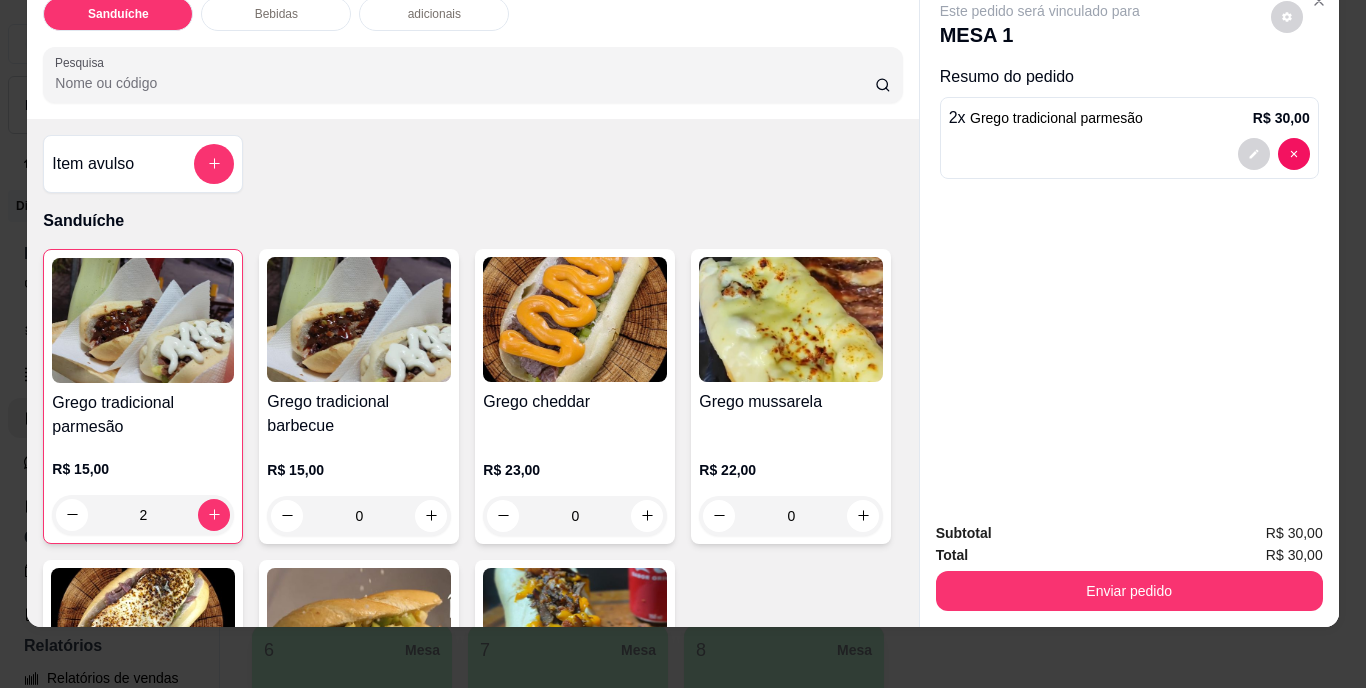 scroll, scrollTop: 51, scrollLeft: 0, axis: vertical 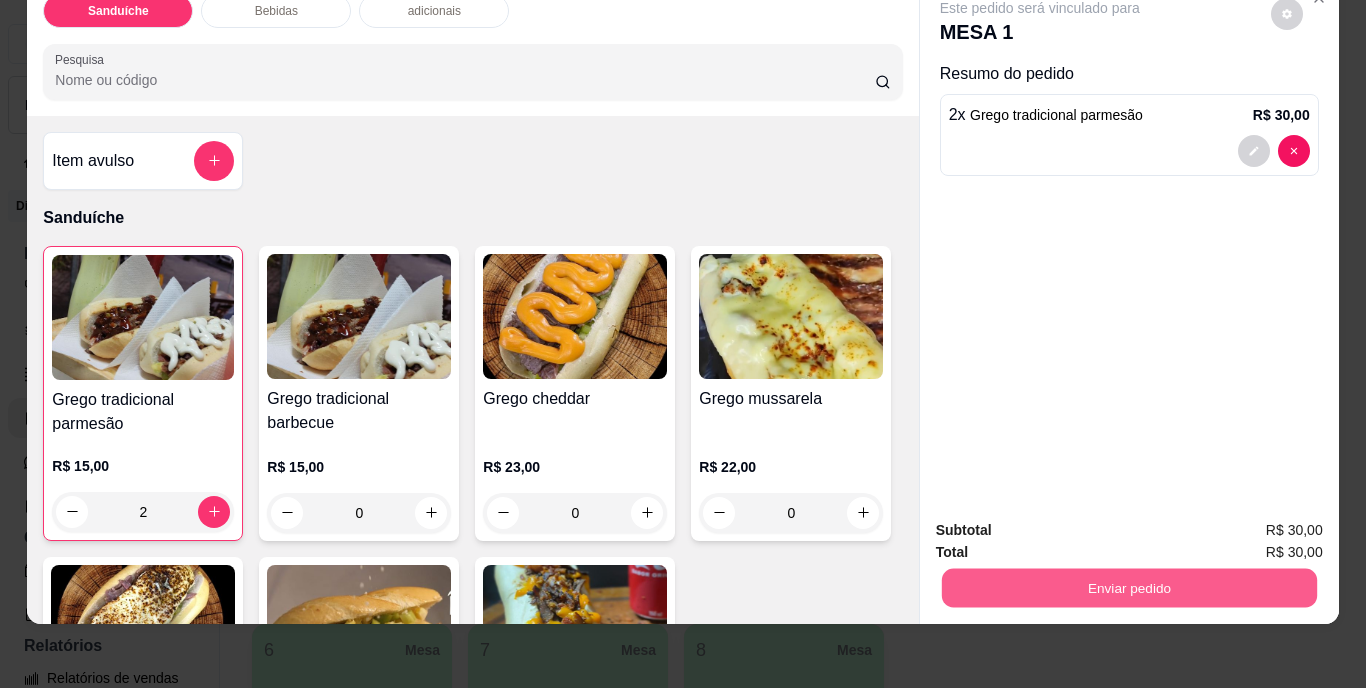 click on "Enviar pedido" at bounding box center [1128, 588] 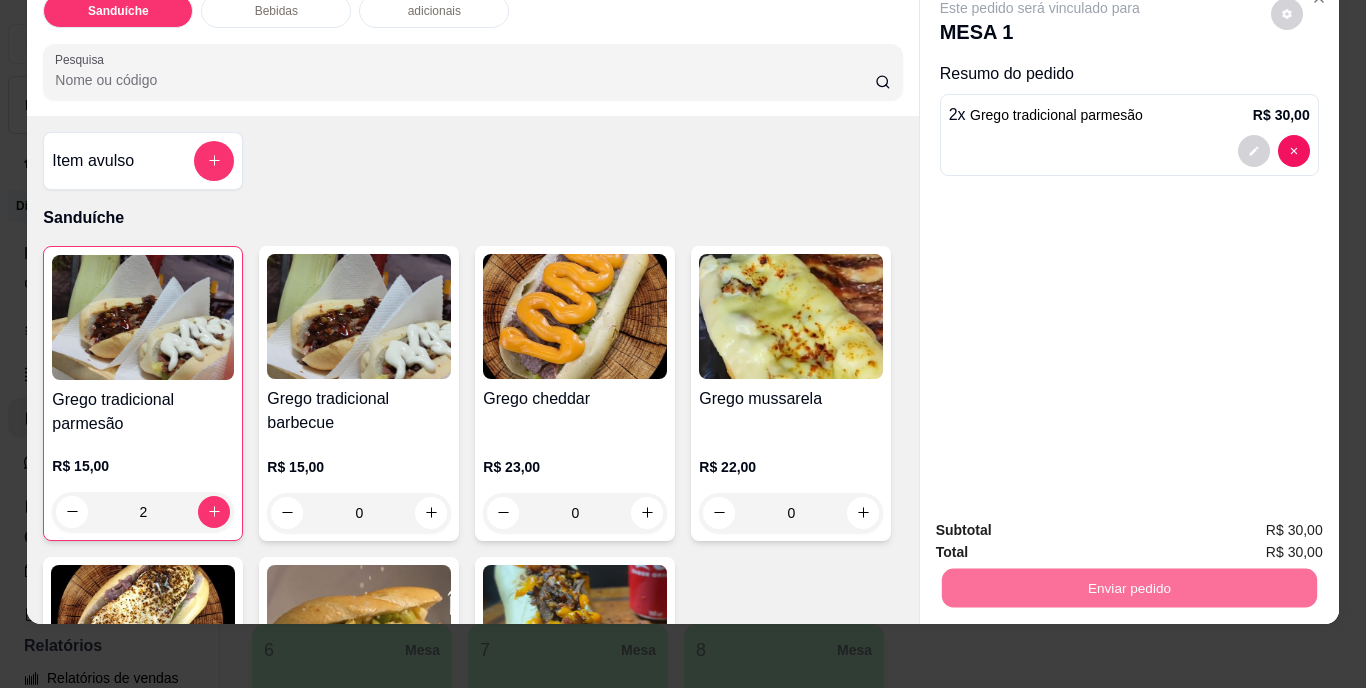 click on "Não registrar e enviar pedido" at bounding box center [1063, 523] 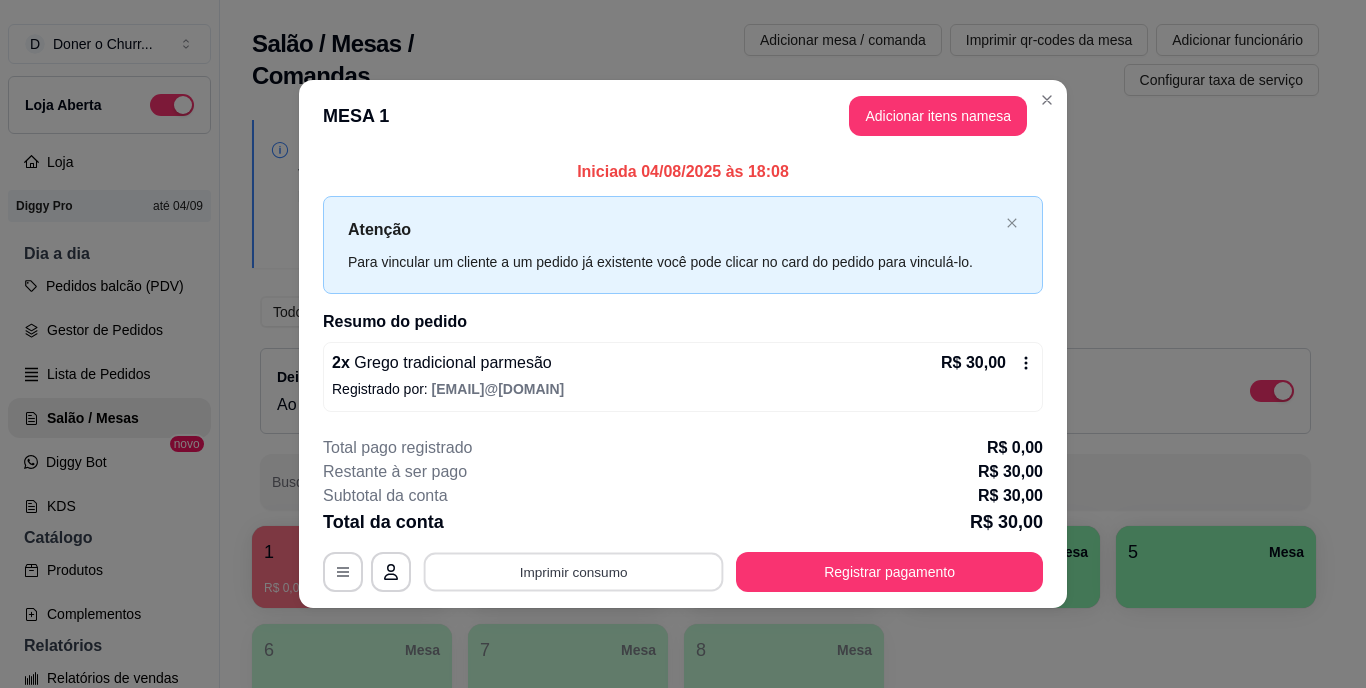 click on "Imprimir consumo" at bounding box center (574, 571) 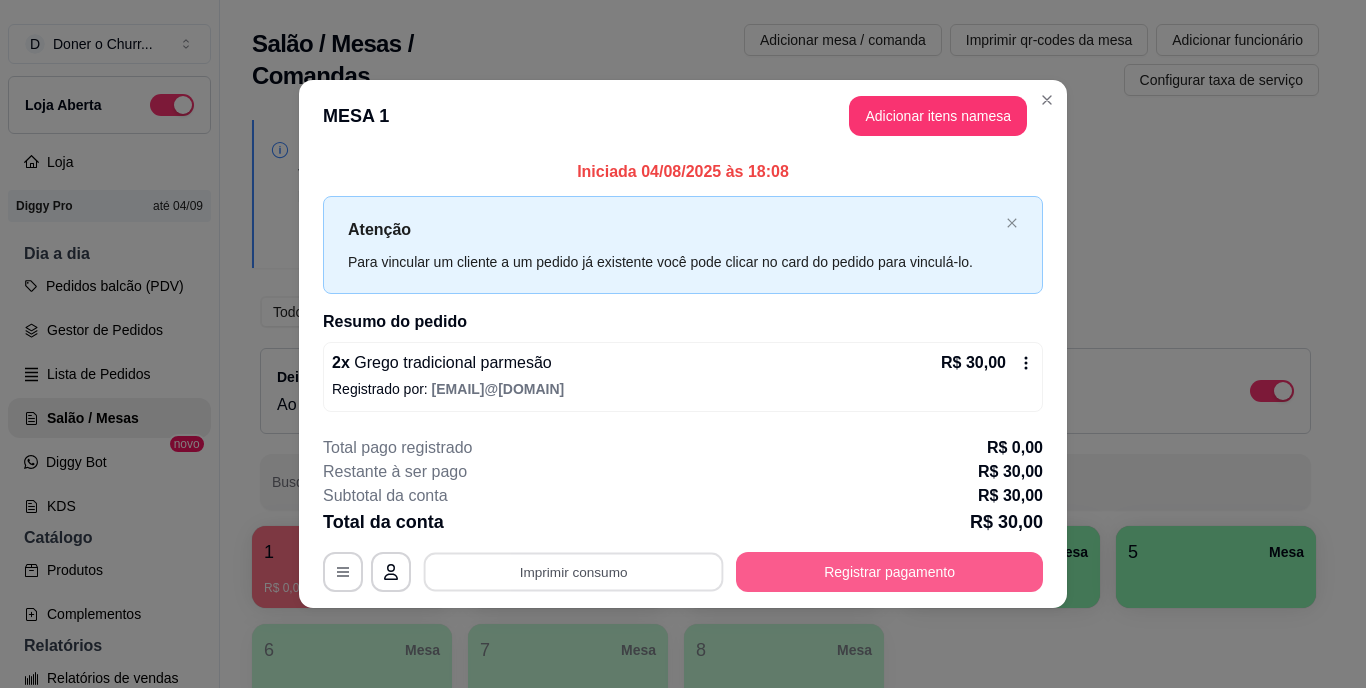 click on "Registrar pagamento" at bounding box center [889, 572] 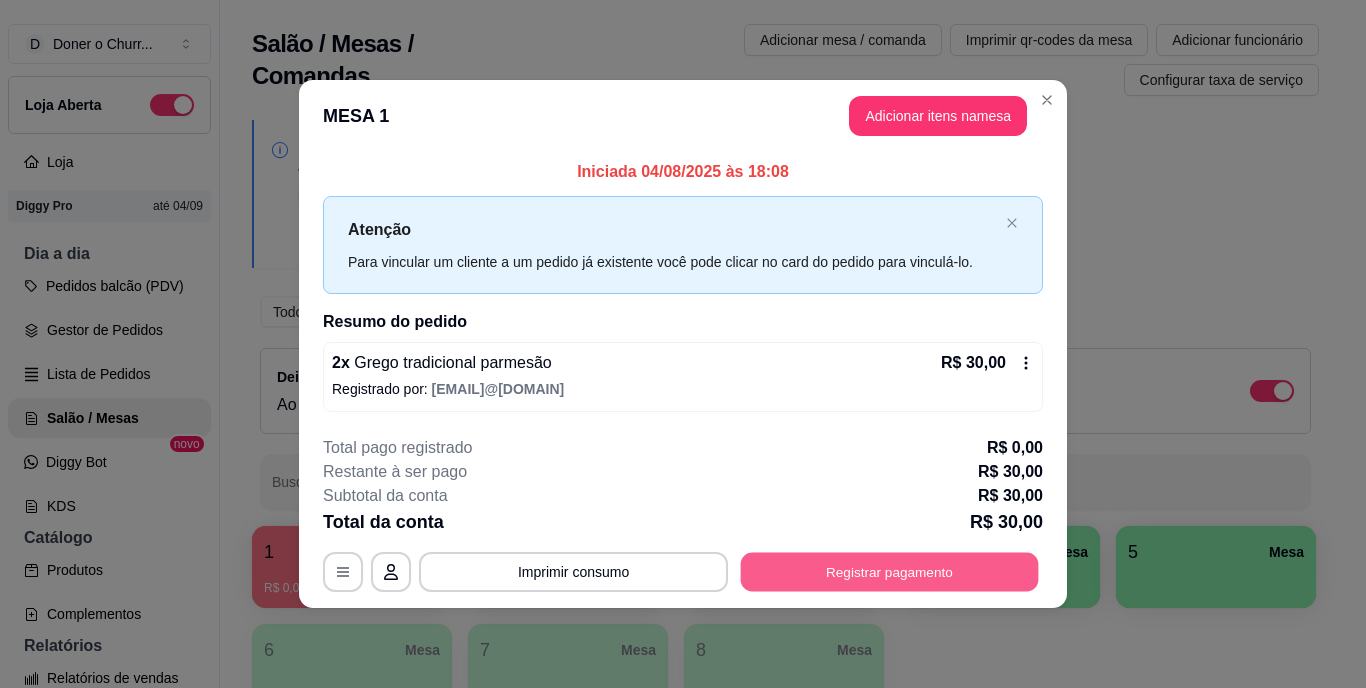 click on "Registrar pagamento" at bounding box center [890, 571] 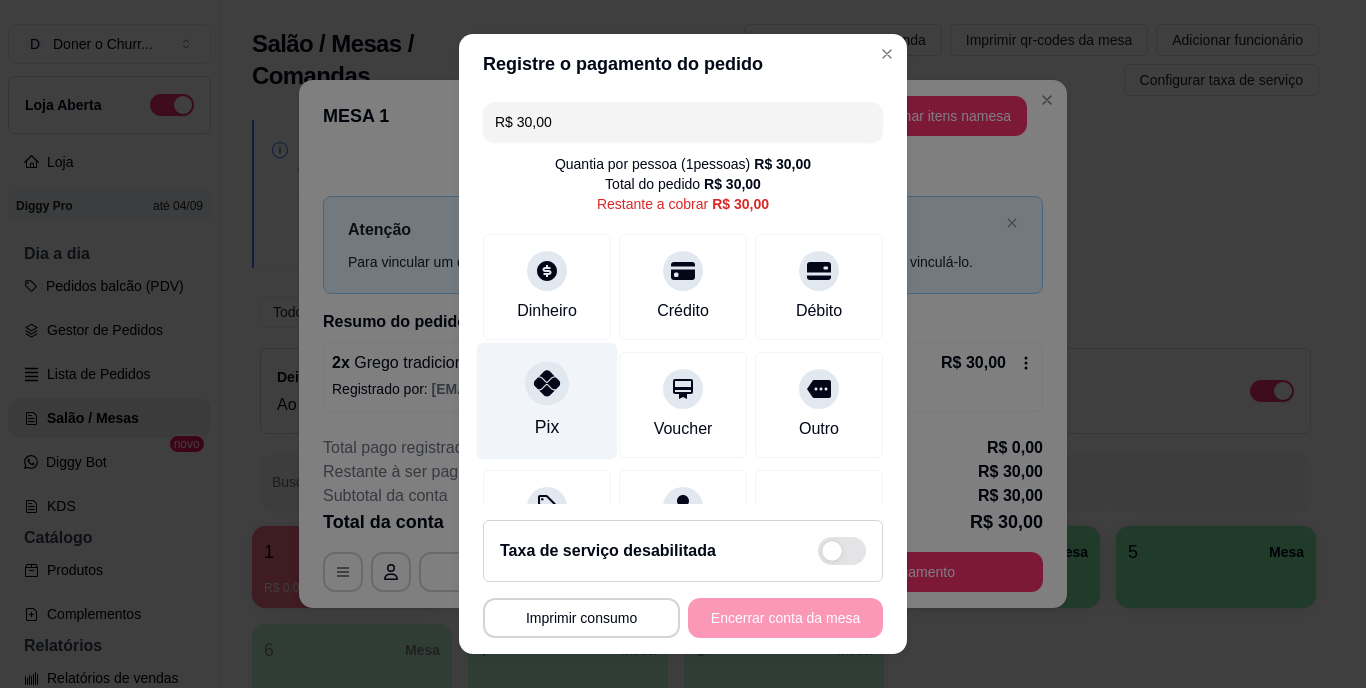 click 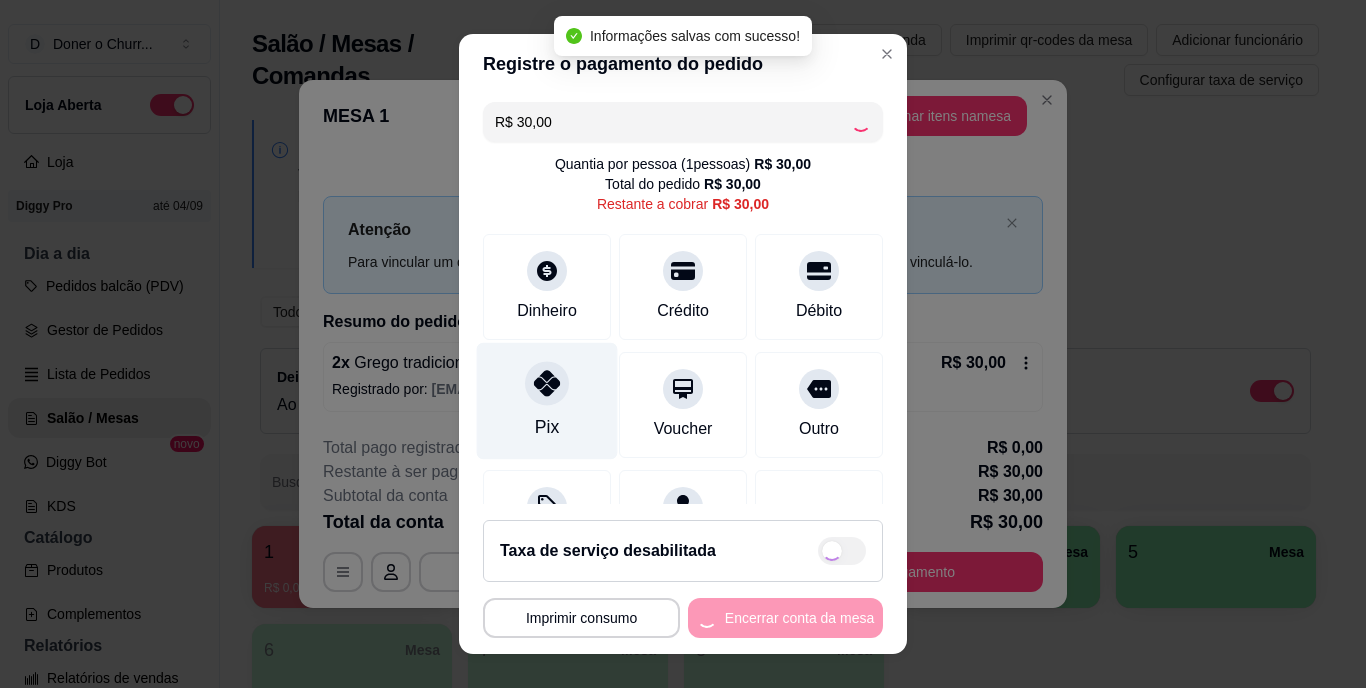 type on "R$ 0,00" 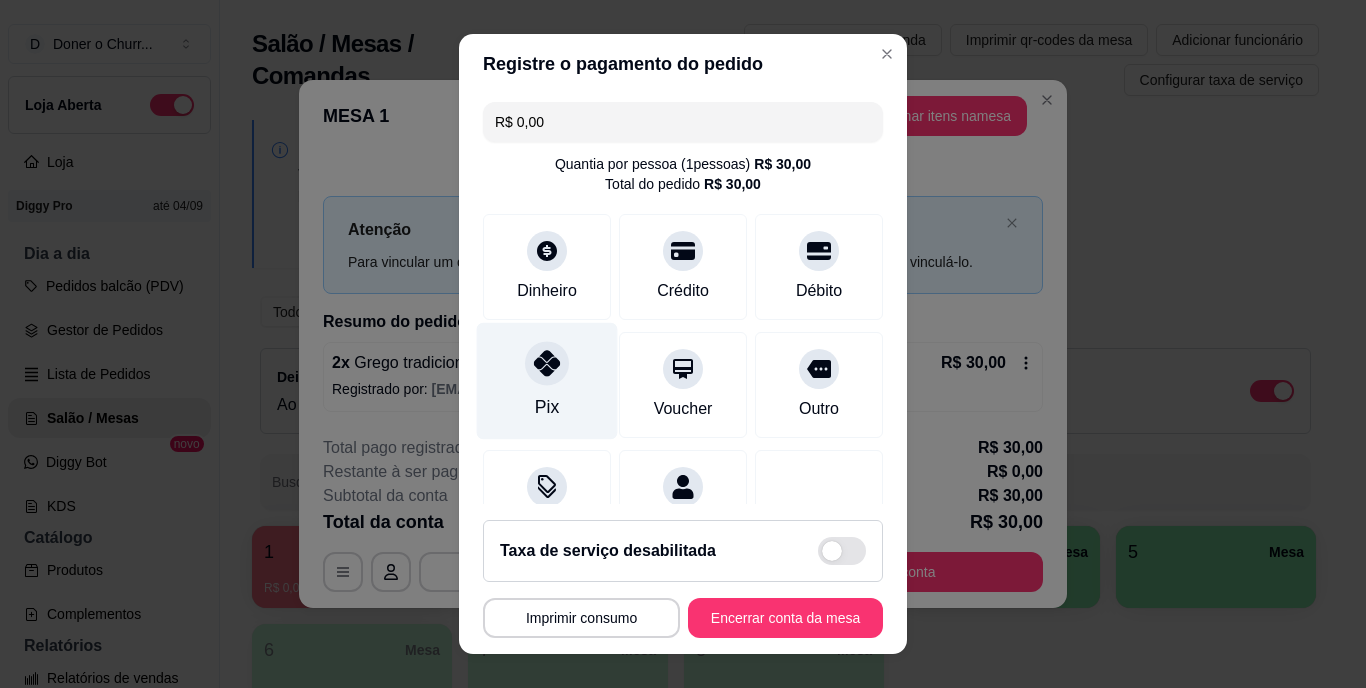 click on "Pix" at bounding box center [547, 381] 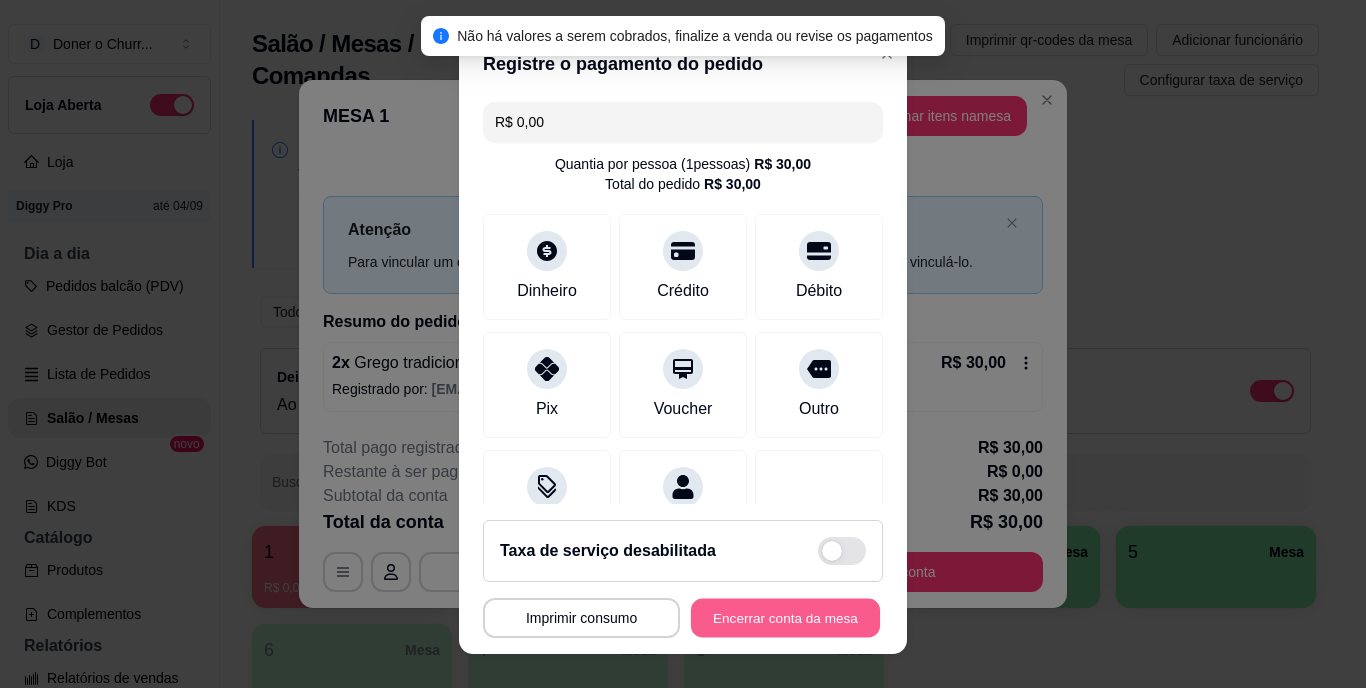 click on "Encerrar conta da mesa" at bounding box center (785, 617) 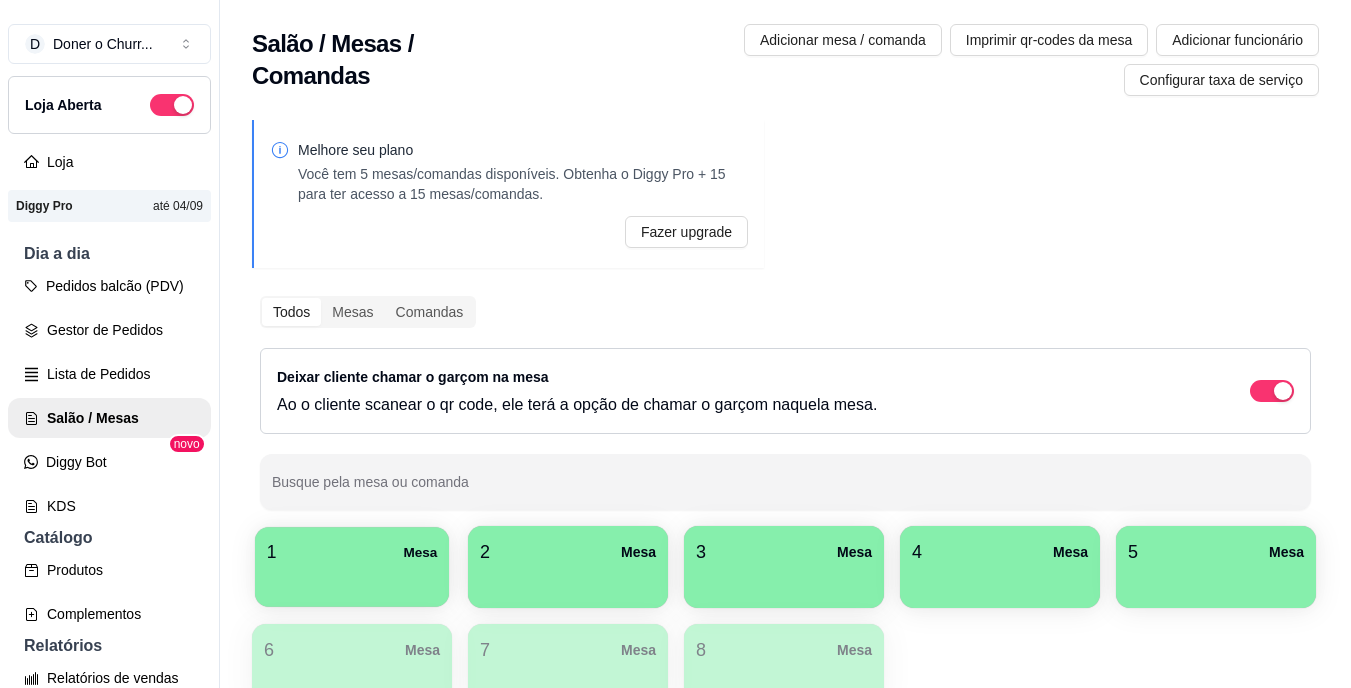 click on "1 Mesa" at bounding box center (352, 552) 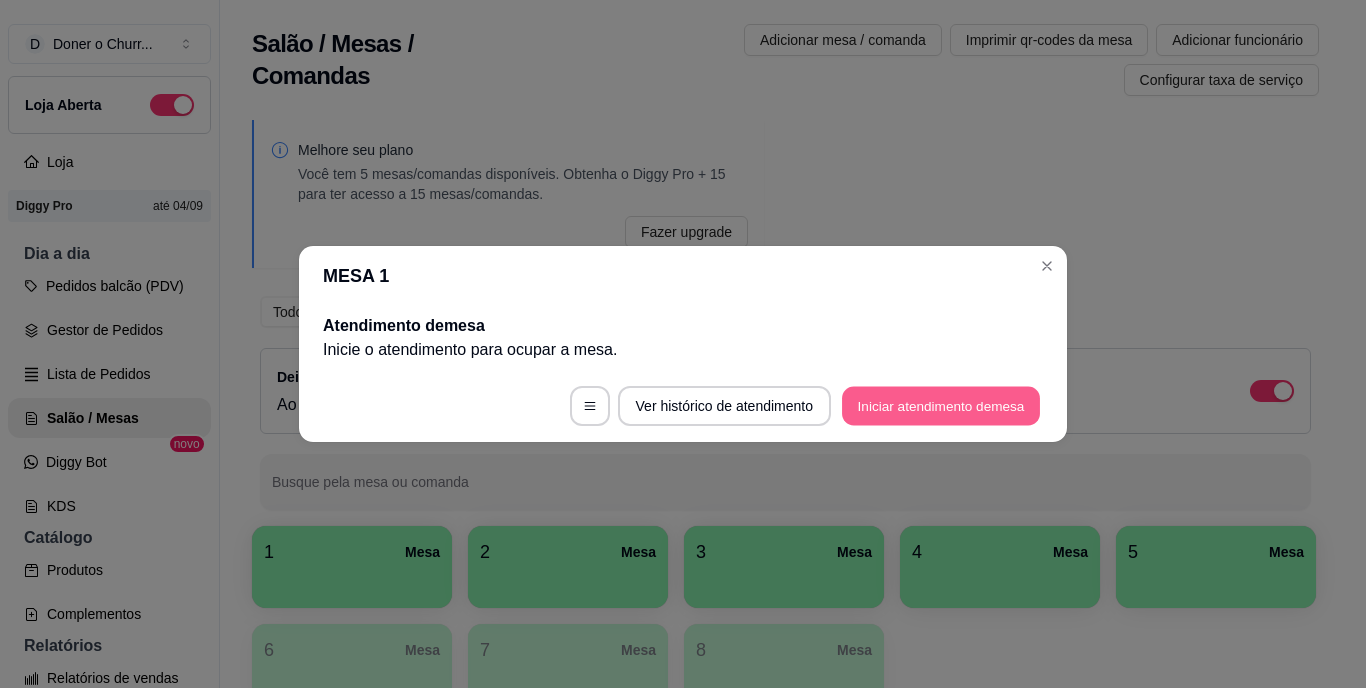 click on "Iniciar atendimento de  mesa" at bounding box center [941, 406] 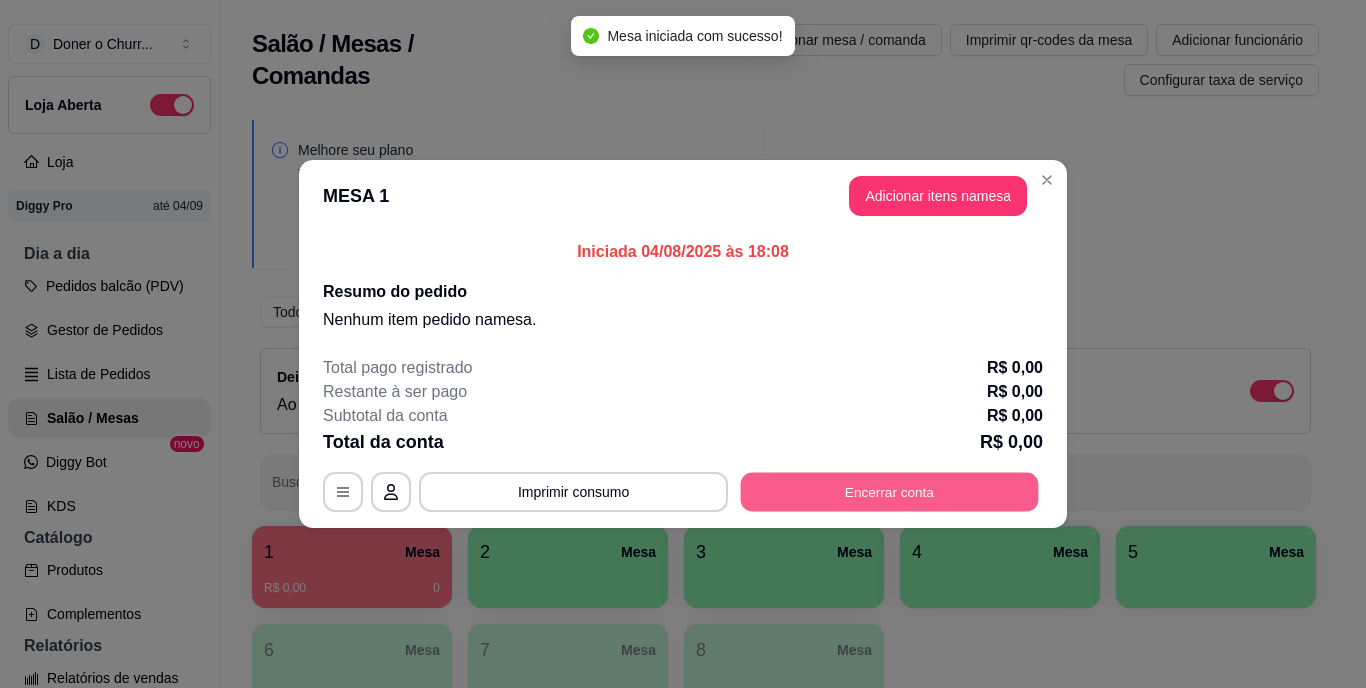 click on "Encerrar conta" at bounding box center [890, 492] 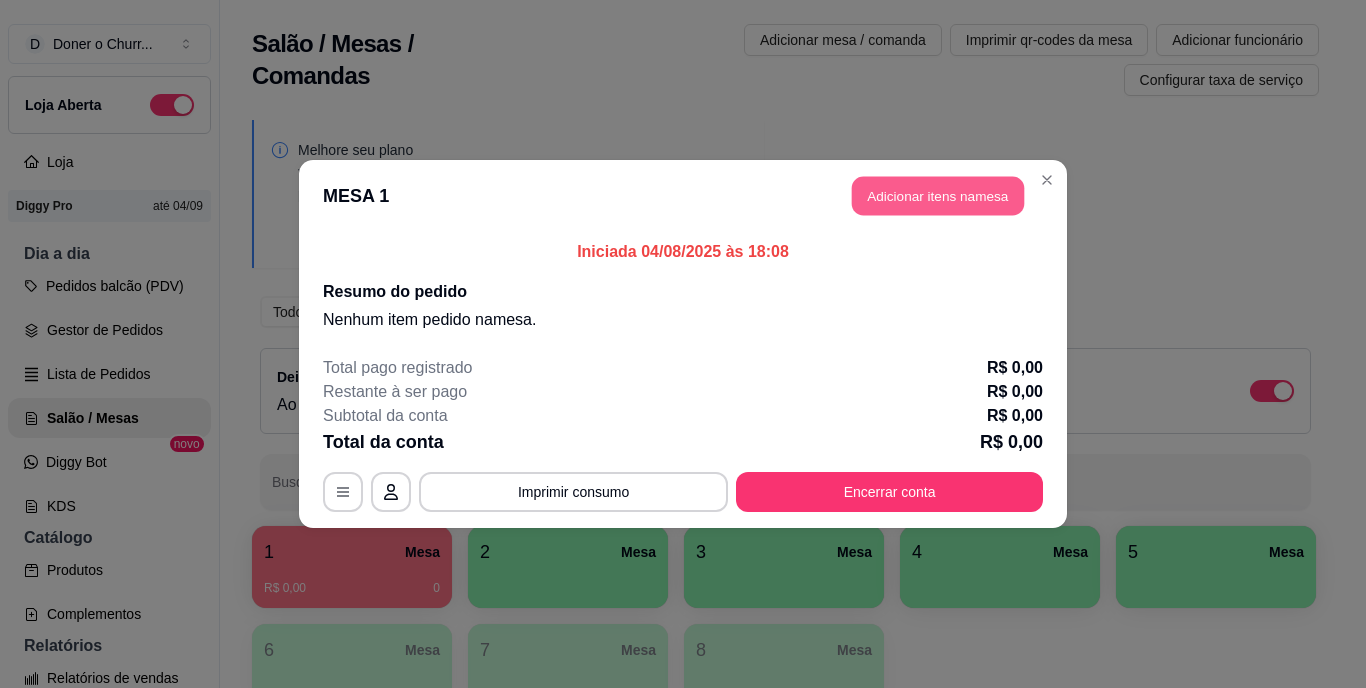click on "Adicionar itens na  mesa" at bounding box center (938, 196) 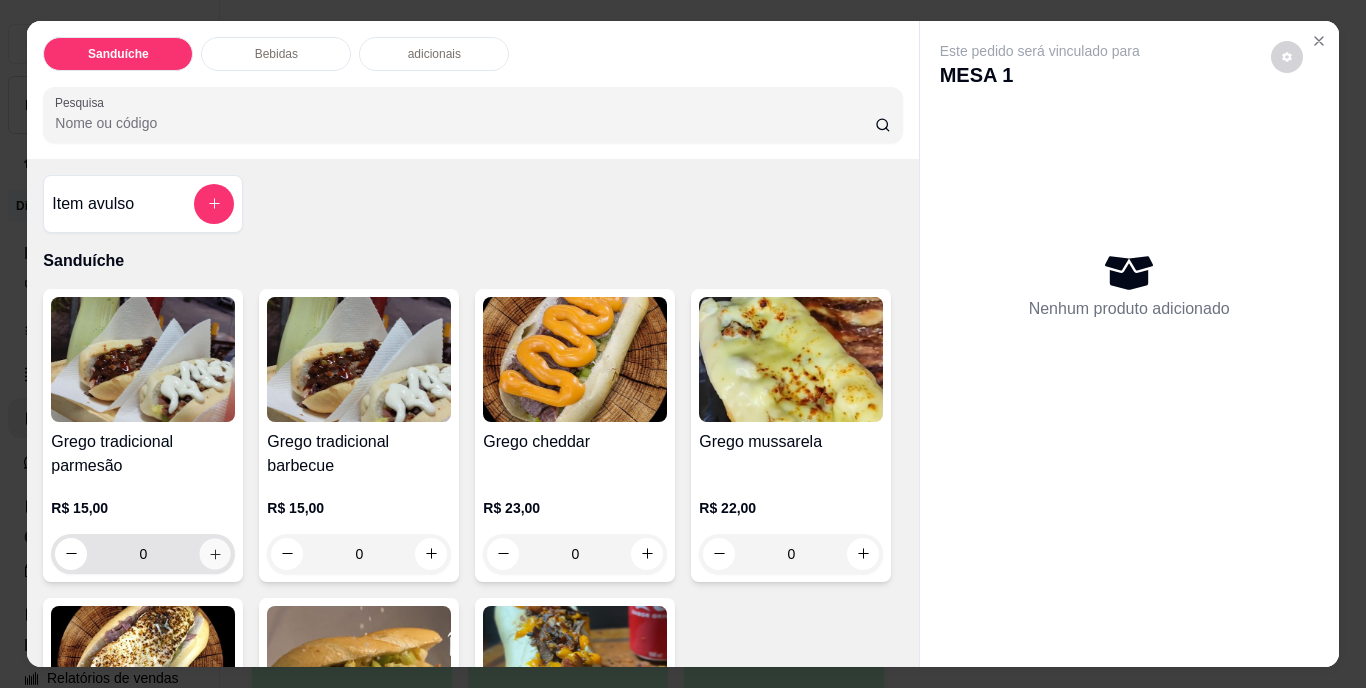 click 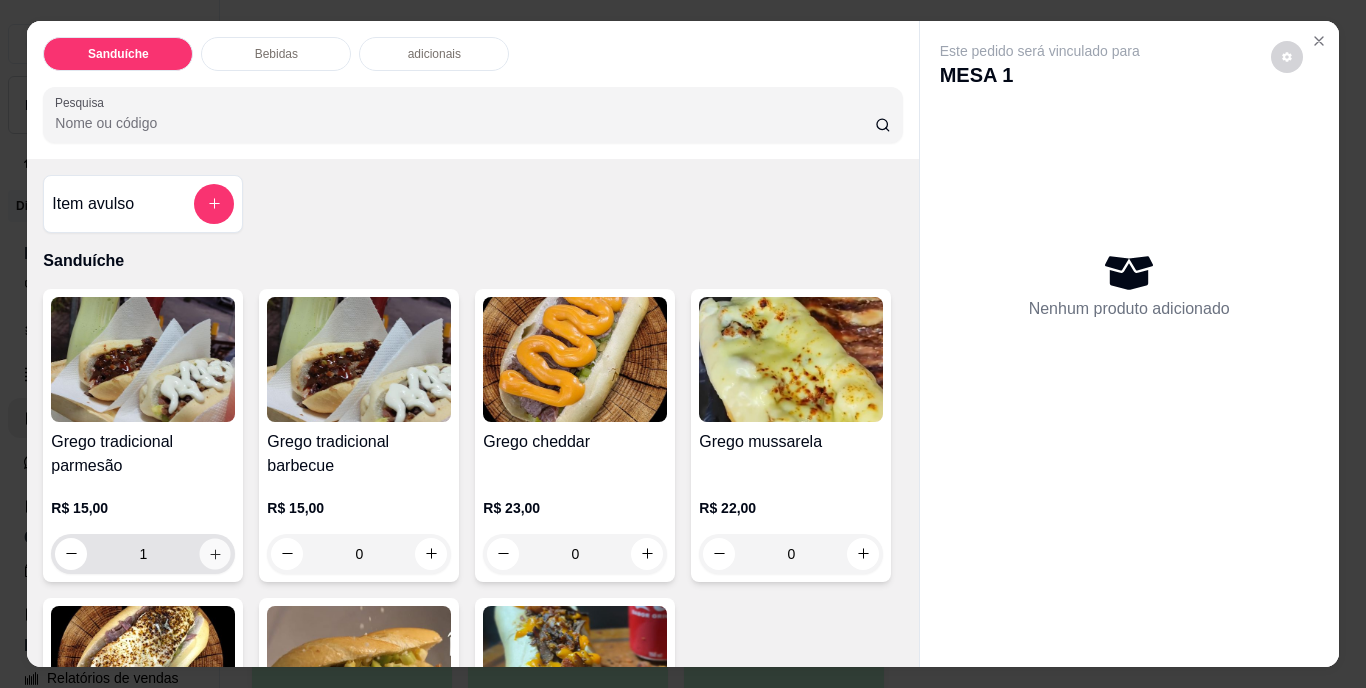 click 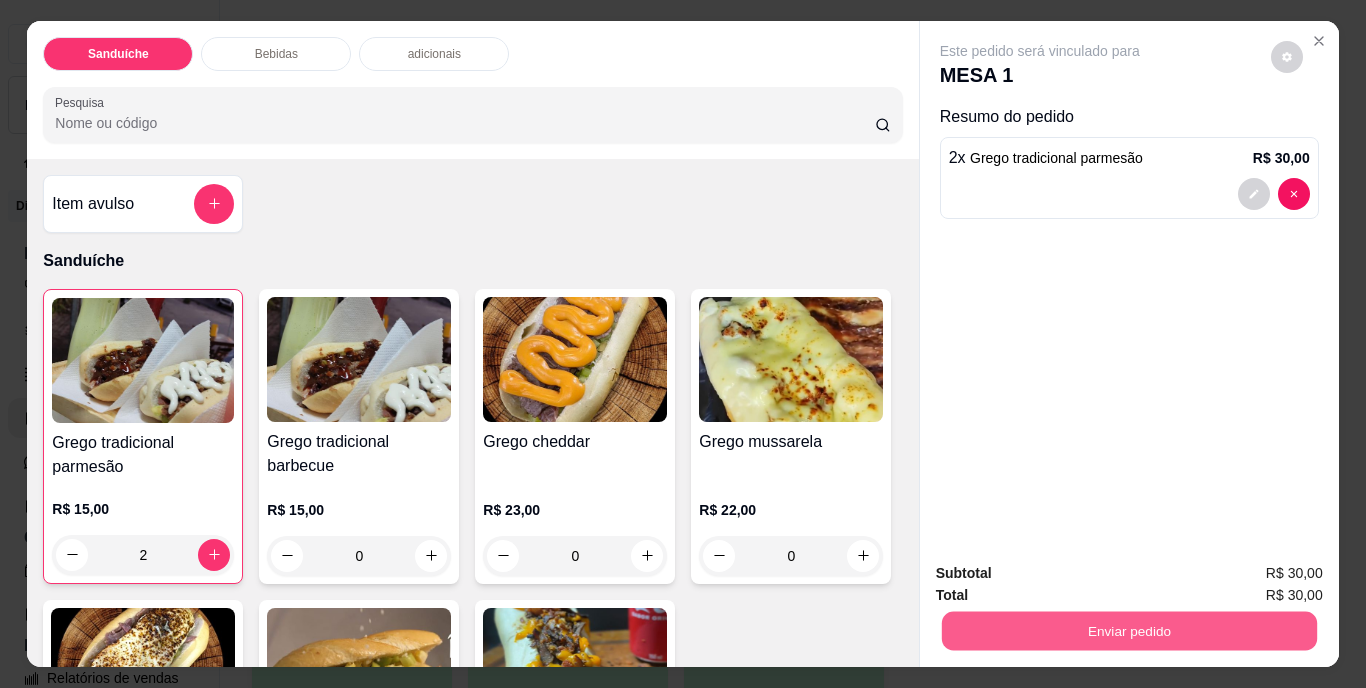 click on "Enviar pedido" at bounding box center (1128, 631) 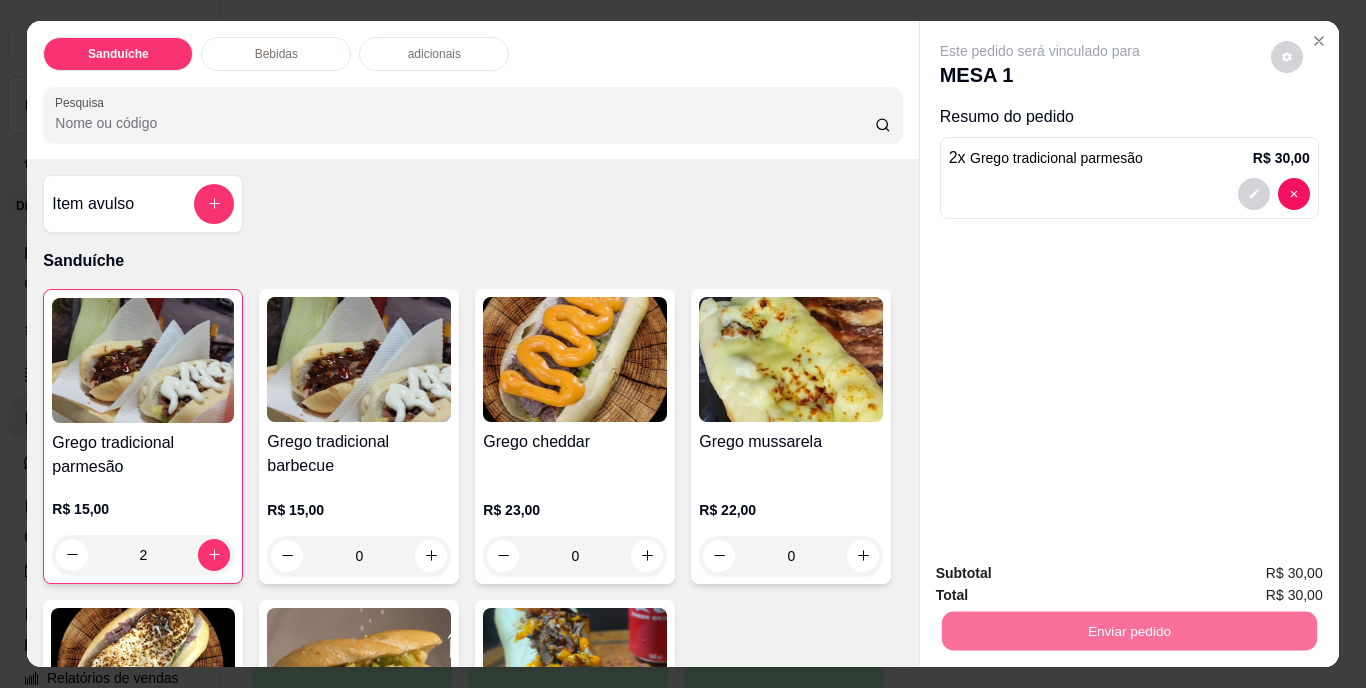click on "Não registrar e enviar pedido" at bounding box center [1063, 574] 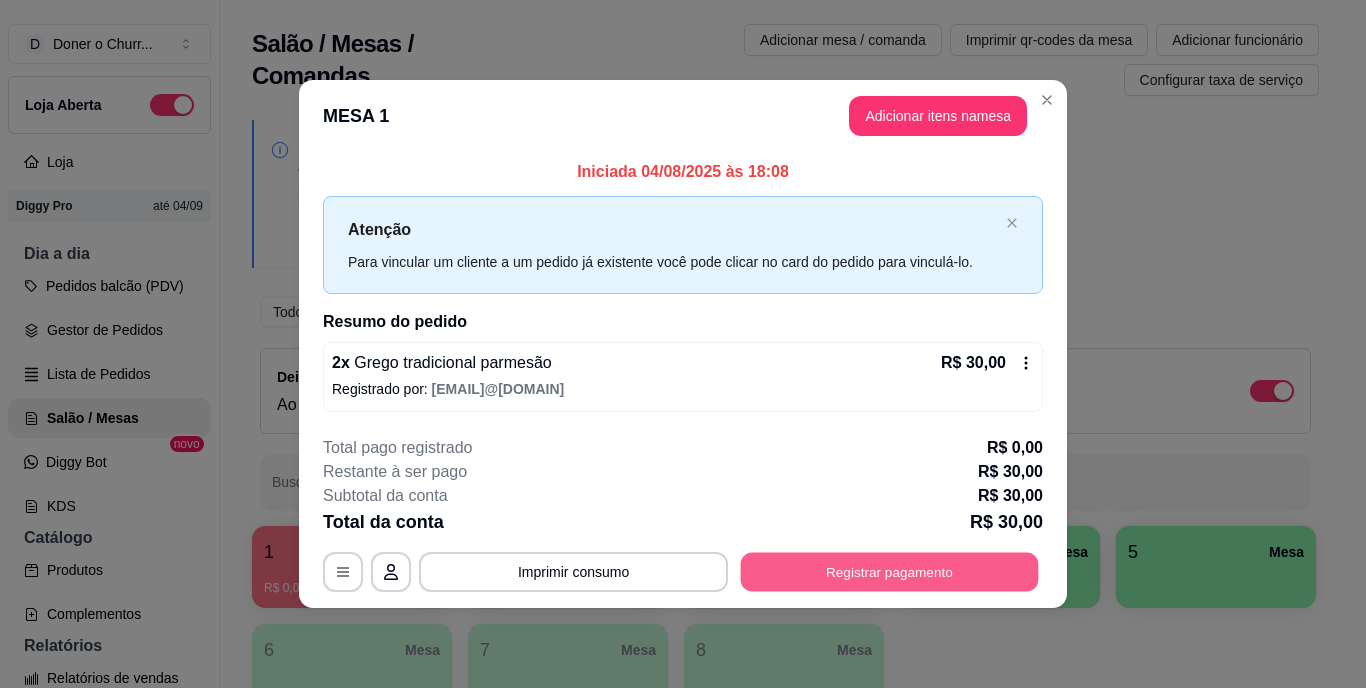click on "Registrar pagamento" at bounding box center [890, 571] 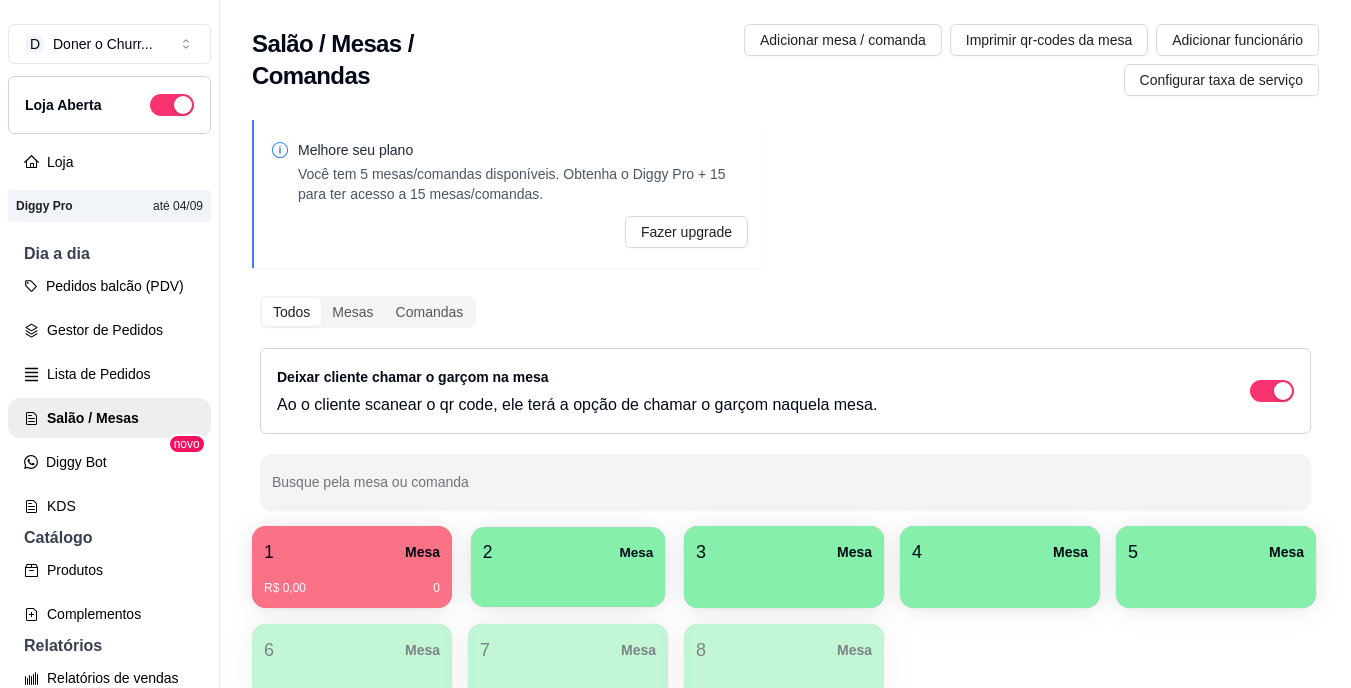 click at bounding box center (568, 580) 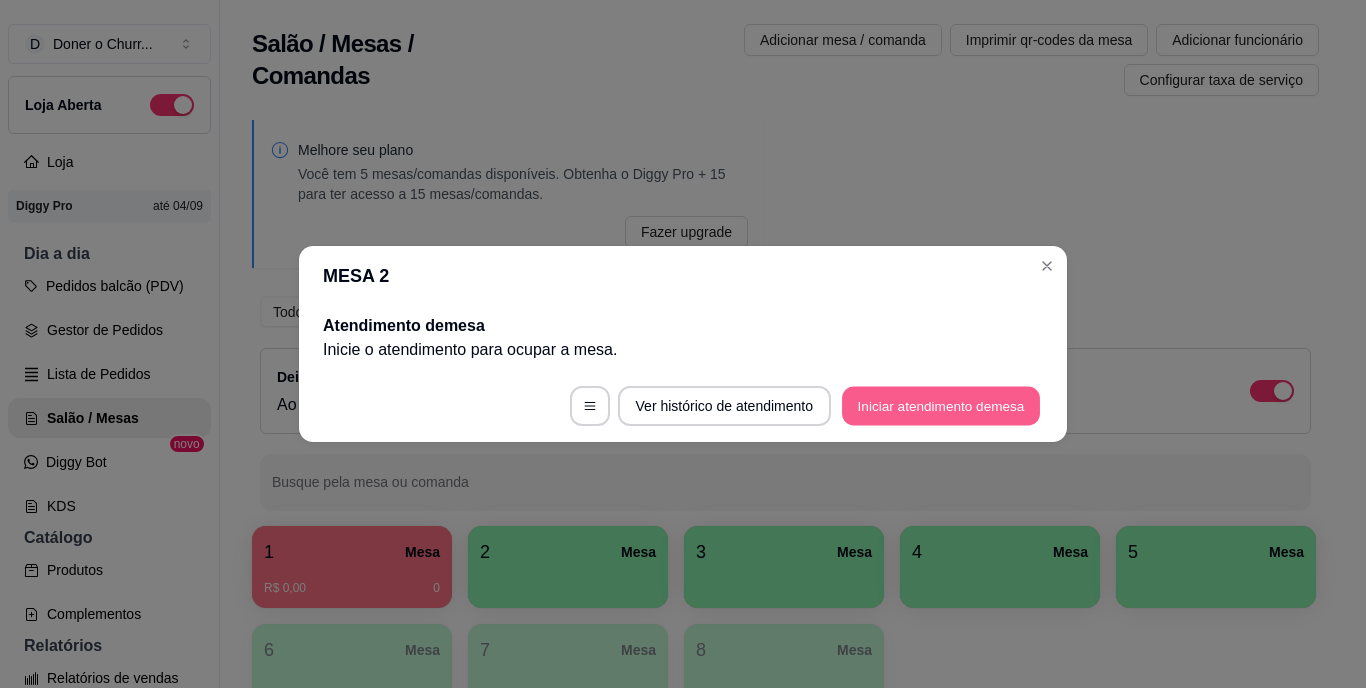 click on "Iniciar atendimento de  mesa" at bounding box center (941, 406) 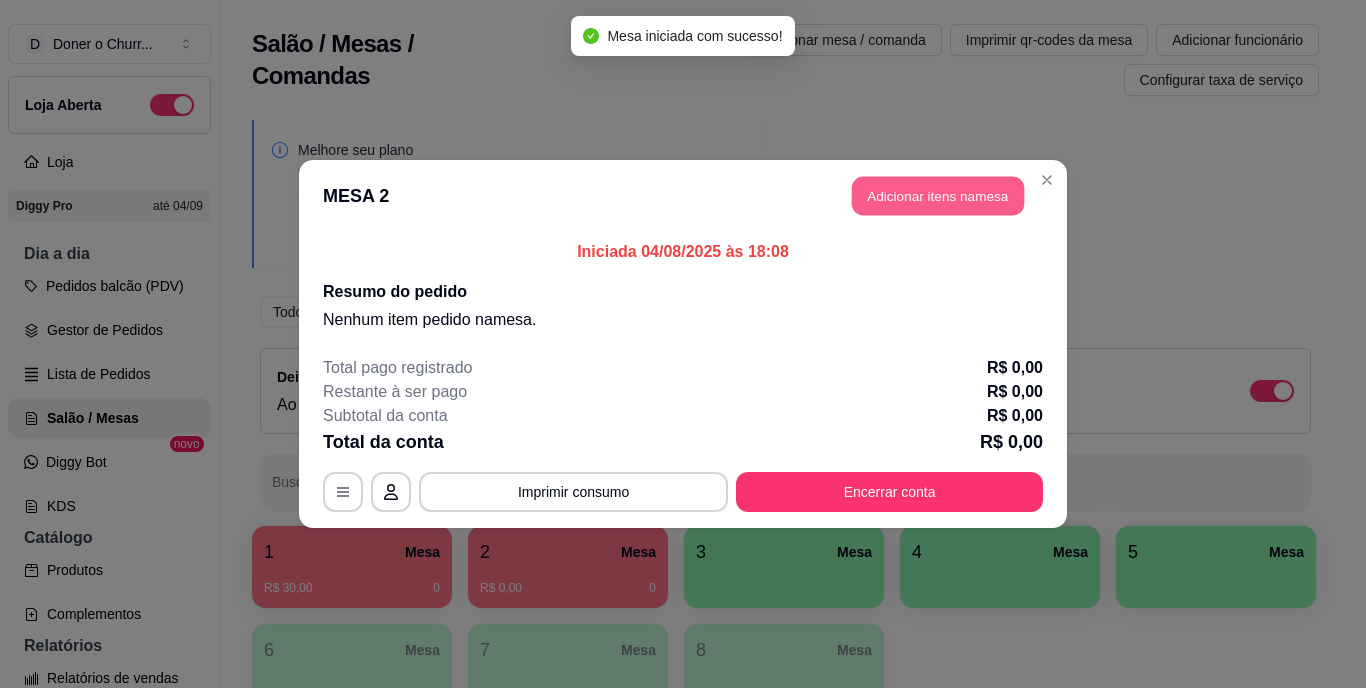 click on "Adicionar itens na  mesa" at bounding box center (938, 196) 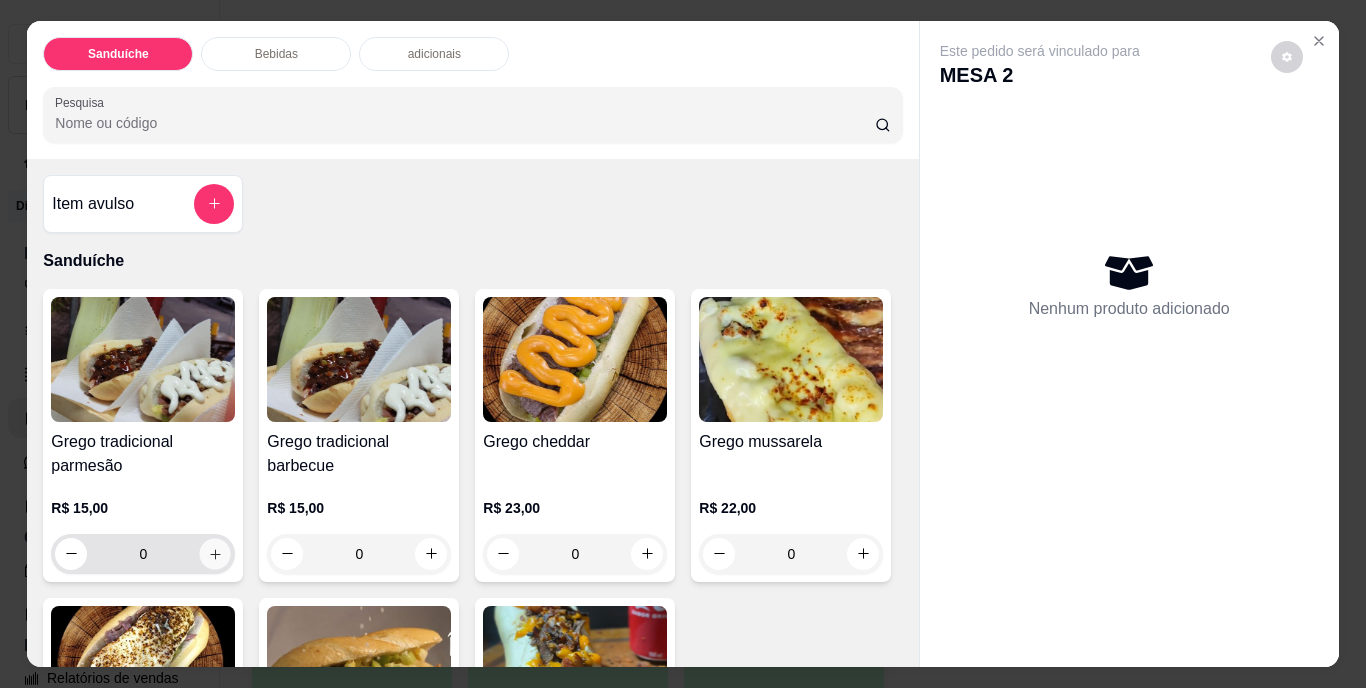 click 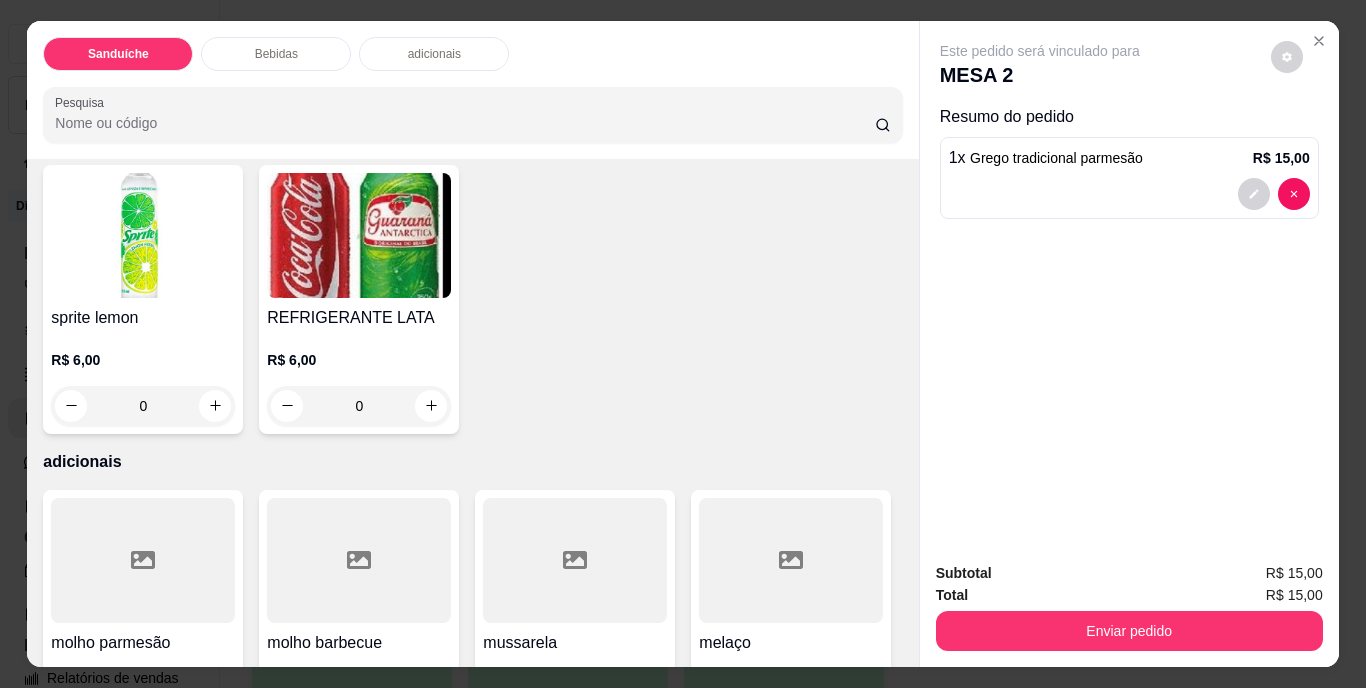 scroll, scrollTop: 1046, scrollLeft: 0, axis: vertical 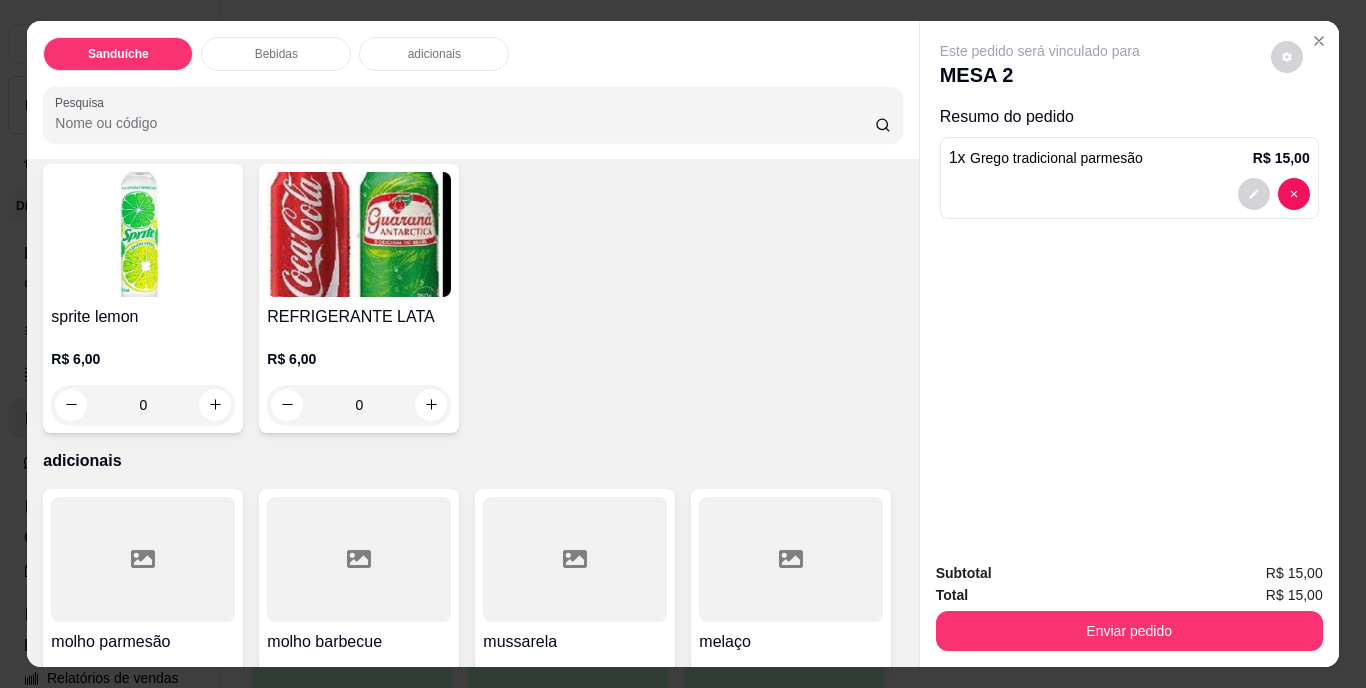type 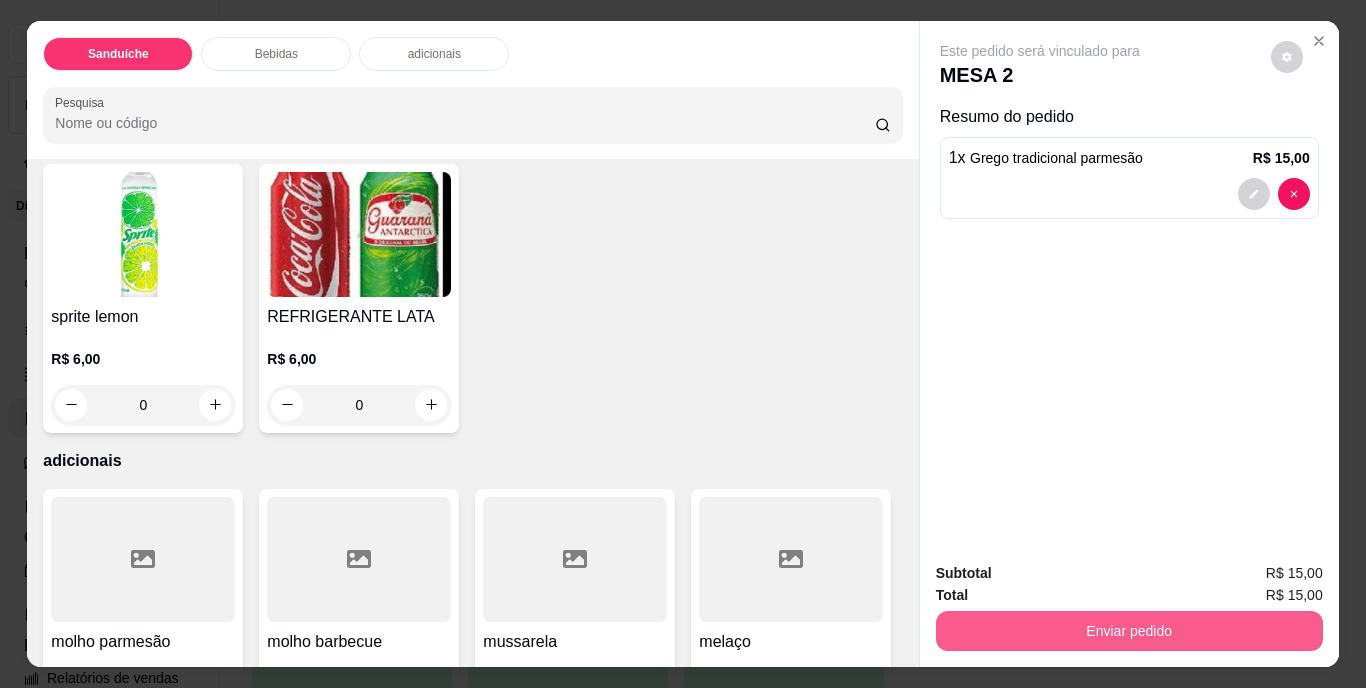 click on "Enviar pedido" at bounding box center (1129, 631) 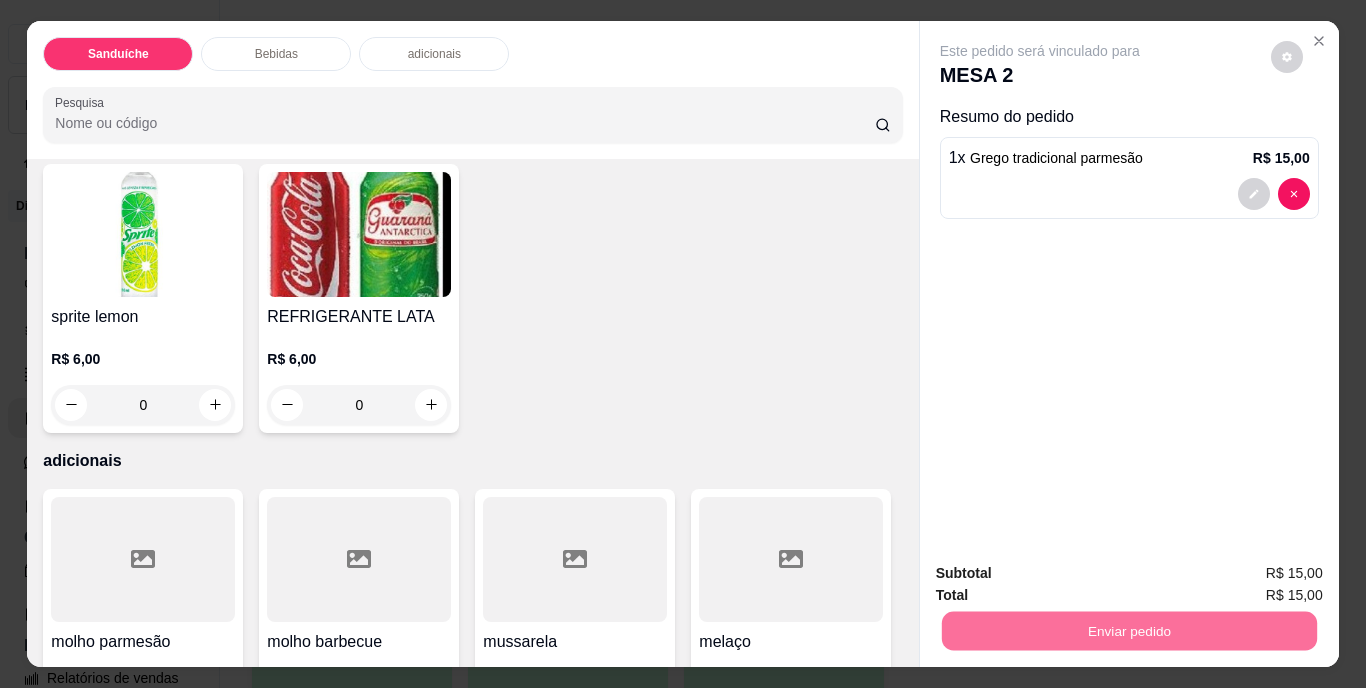 click on "Não registrar e enviar pedido" at bounding box center (1063, 574) 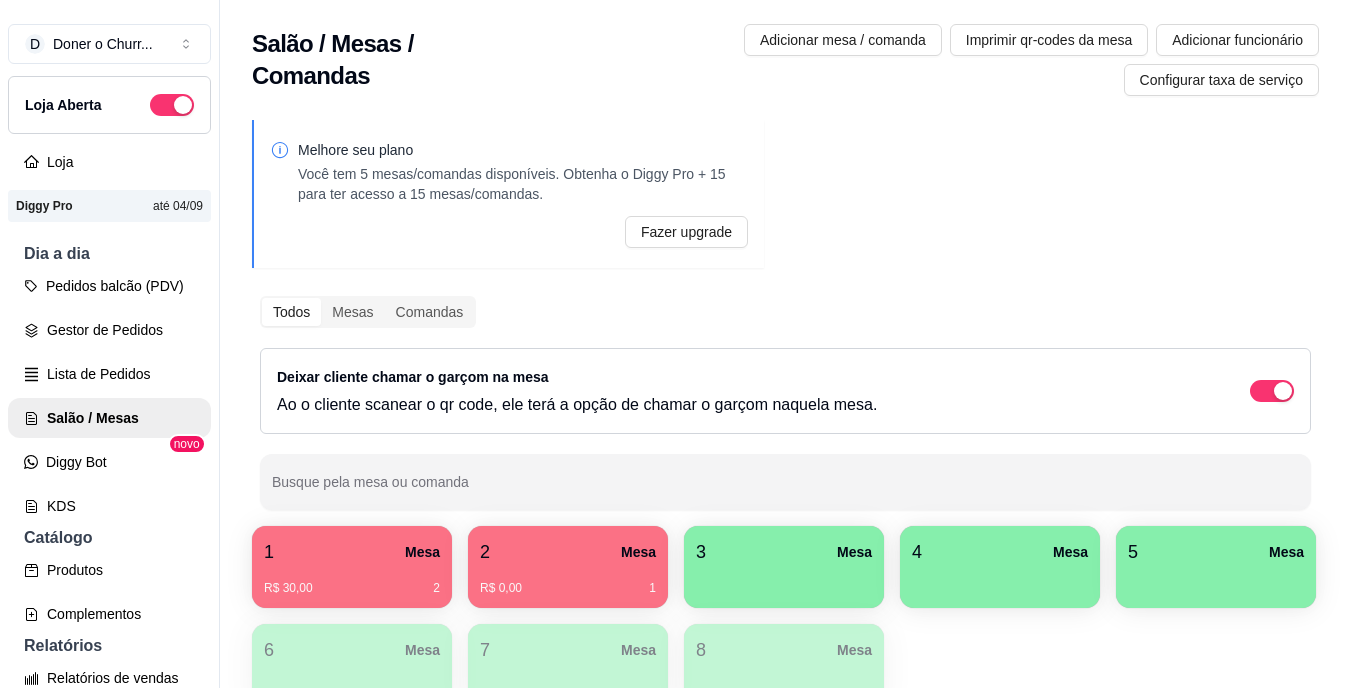 click on "1 Mesa R$ 30,00 2 2 Mesa R$ 0,00 1 3 Mesa 4 Mesa 5 Mesa 6 Mesa 7 Mesa 8 Mesa" at bounding box center [785, 616] 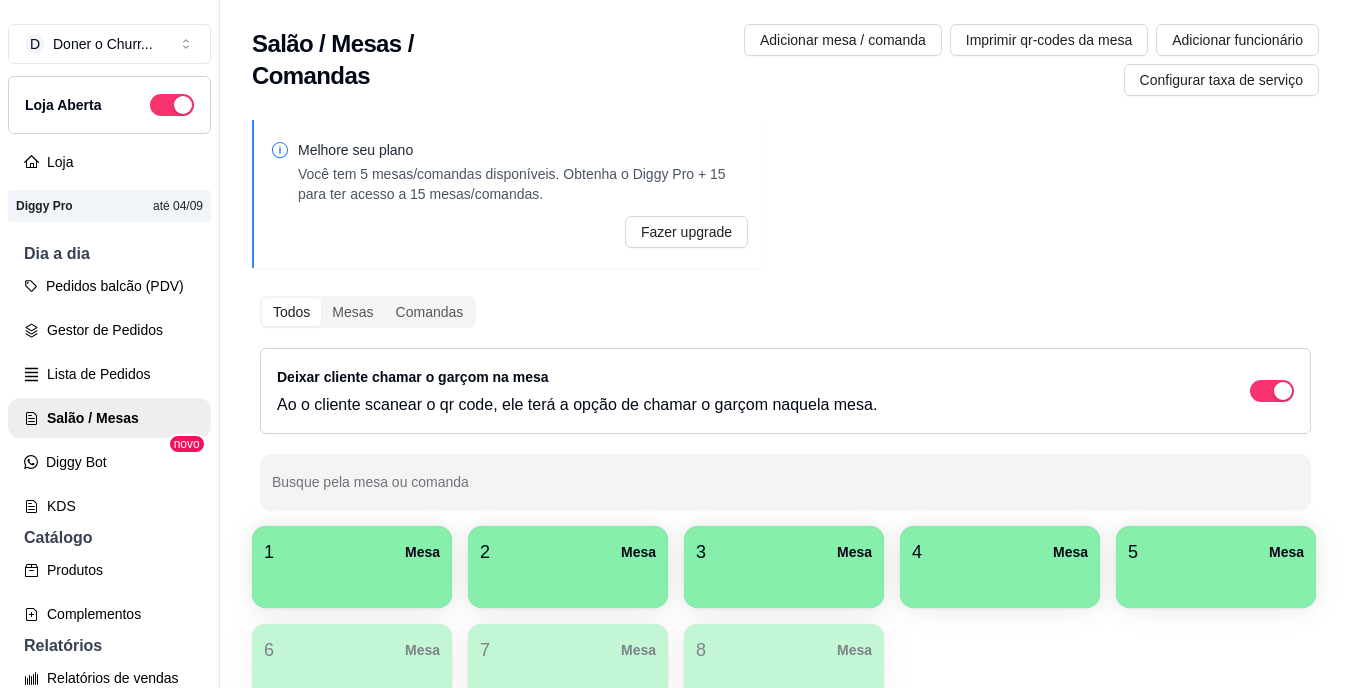 click at bounding box center [352, 581] 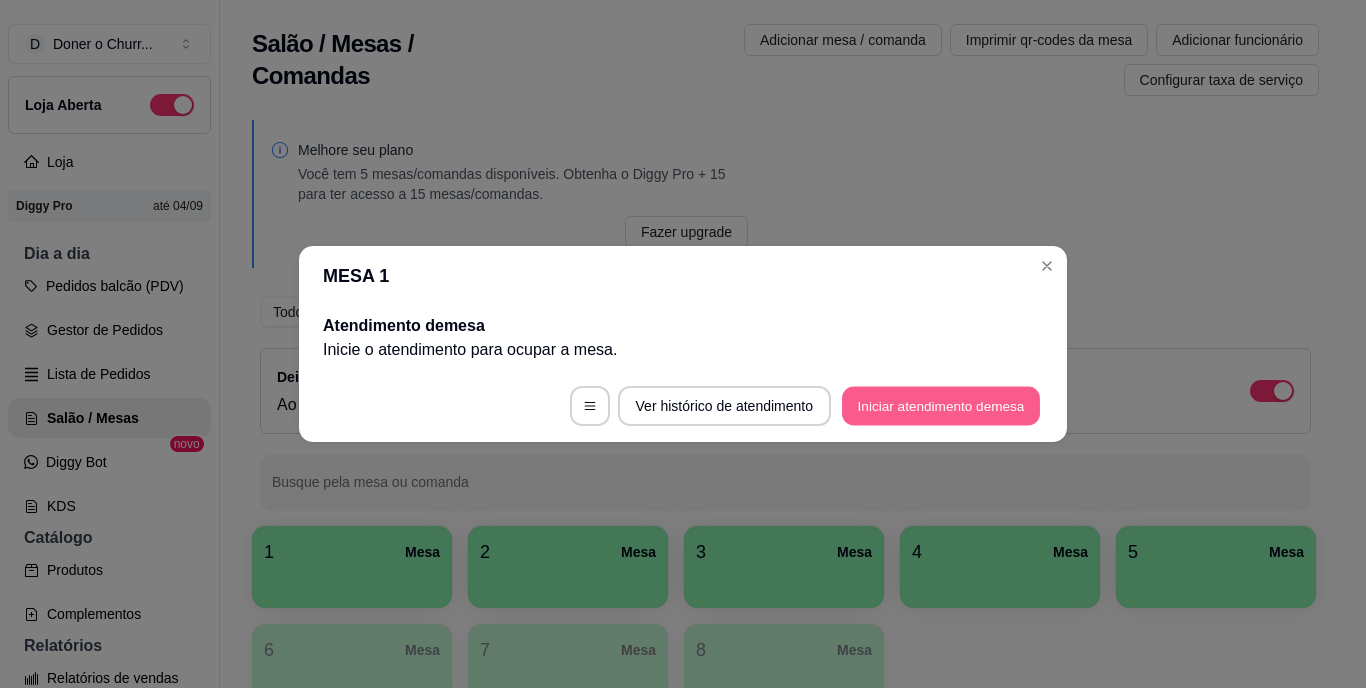 click on "Iniciar atendimento de  mesa" at bounding box center [941, 406] 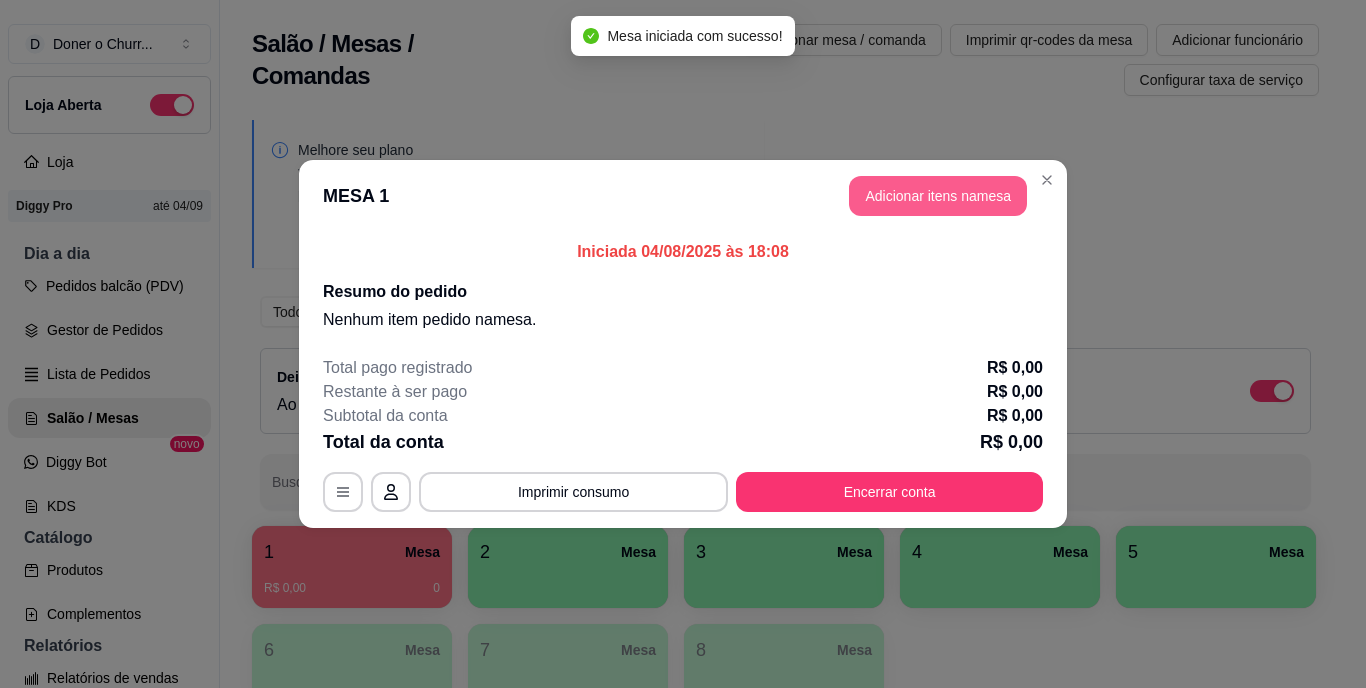 click on "Adicionar itens na  mesa" at bounding box center [938, 196] 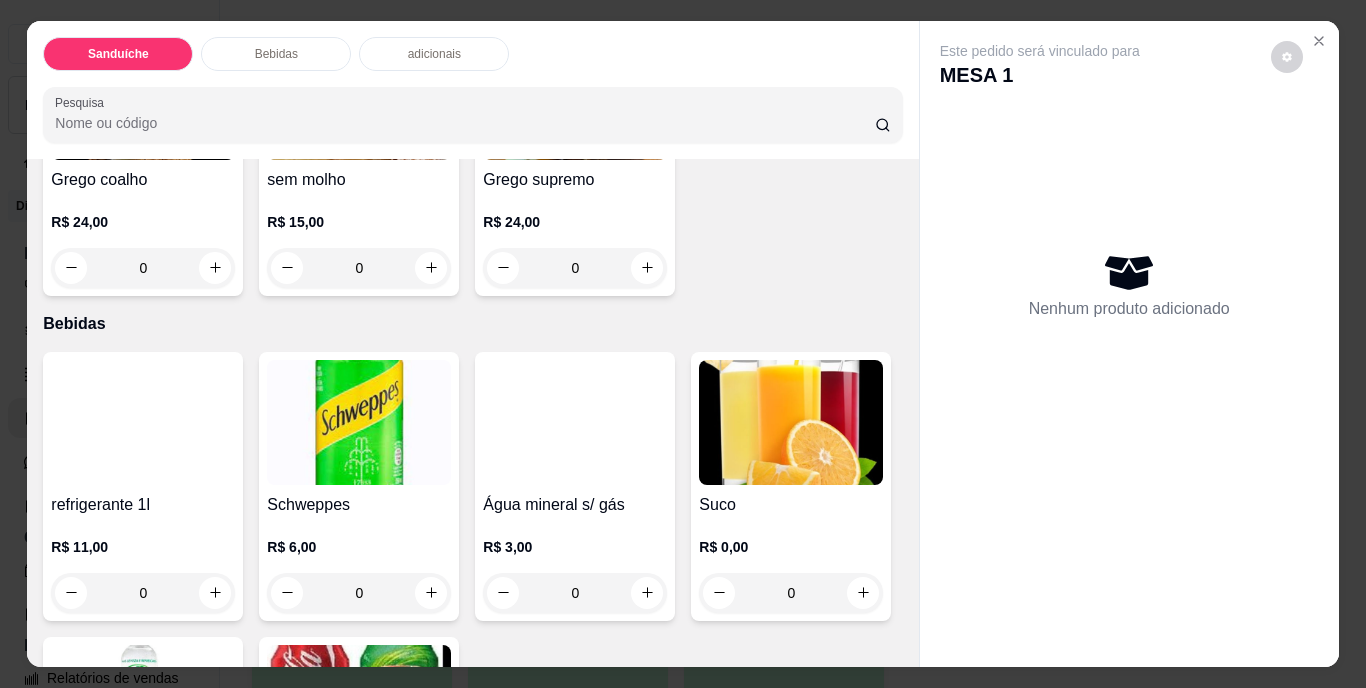 scroll, scrollTop: 700, scrollLeft: 0, axis: vertical 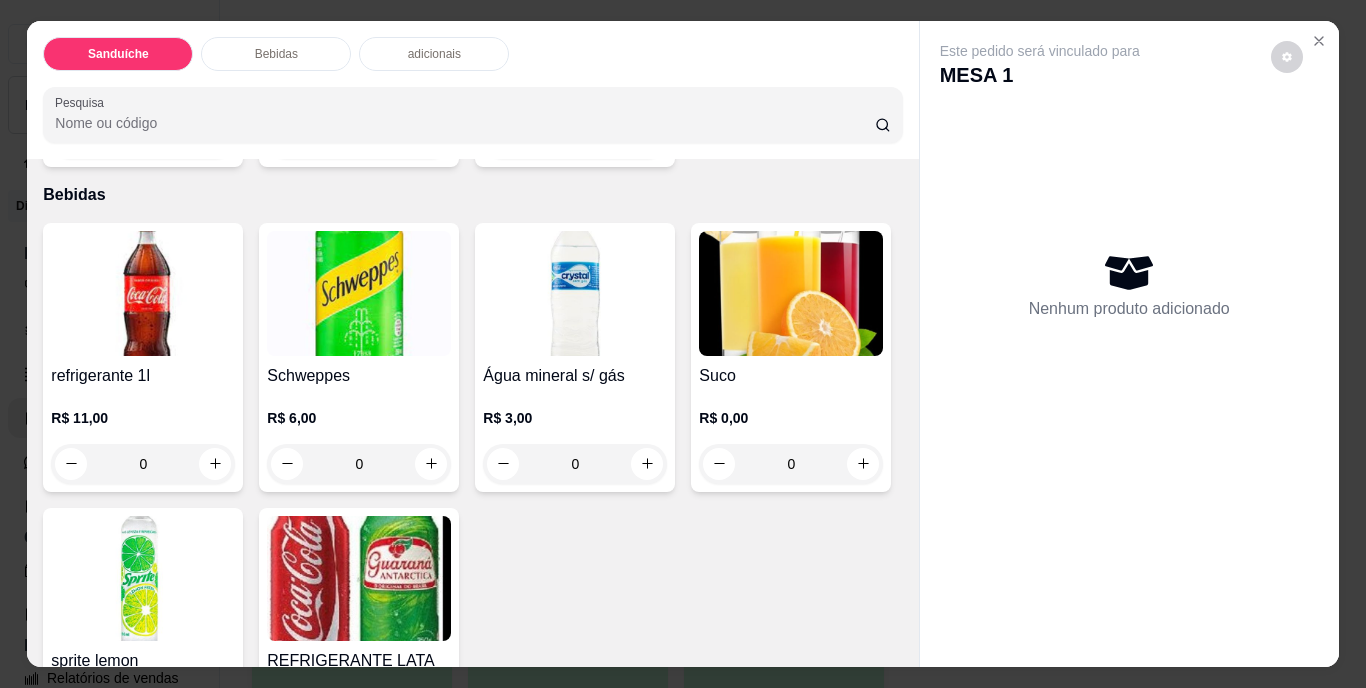 click 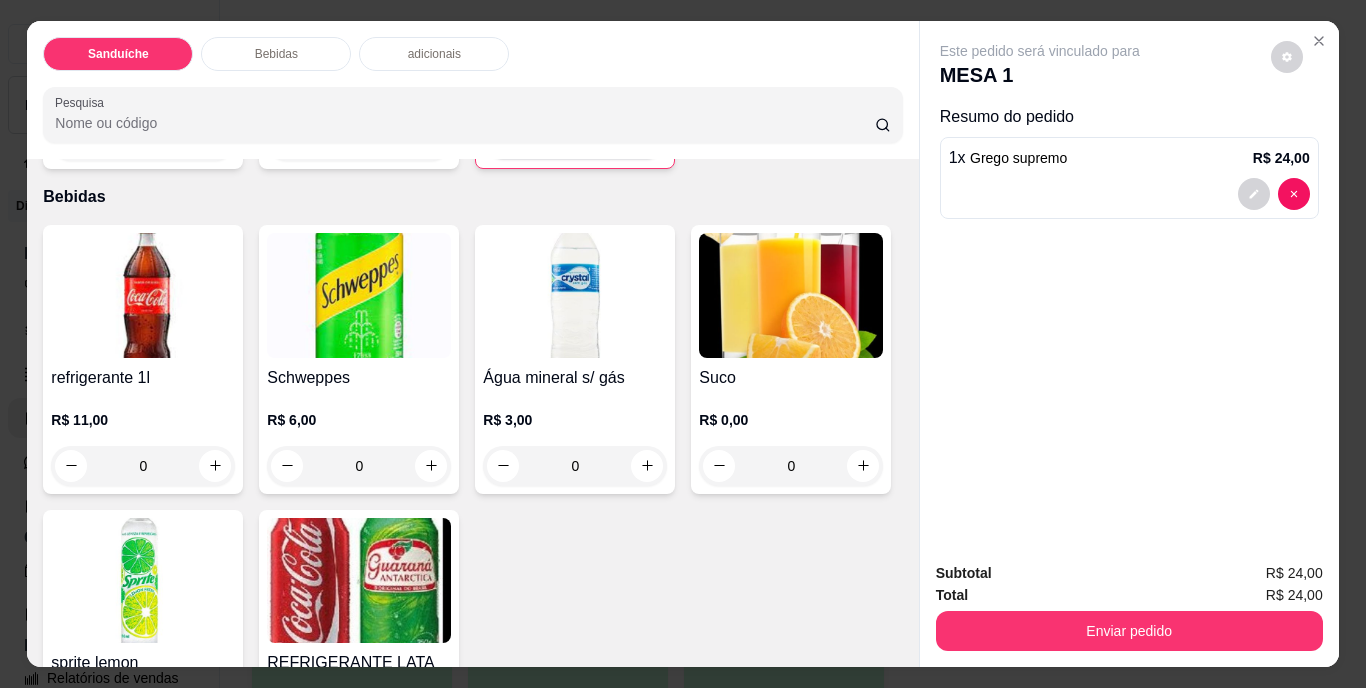 click 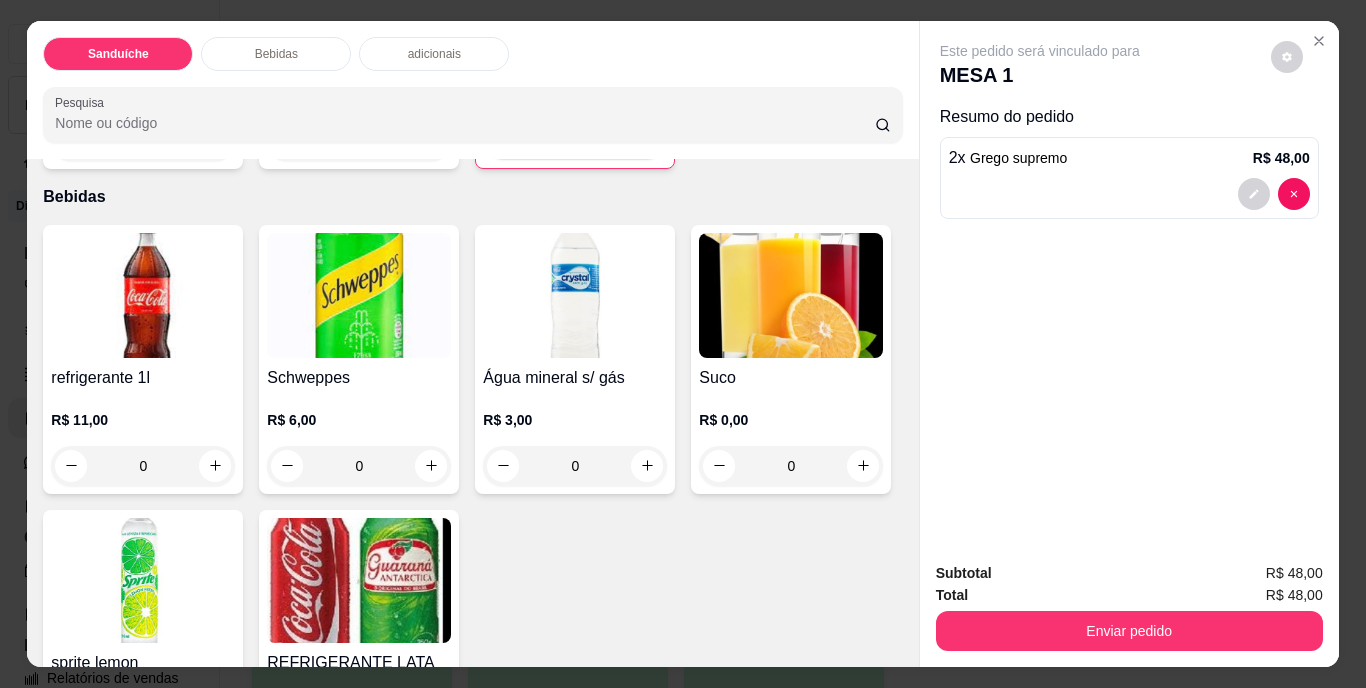 click 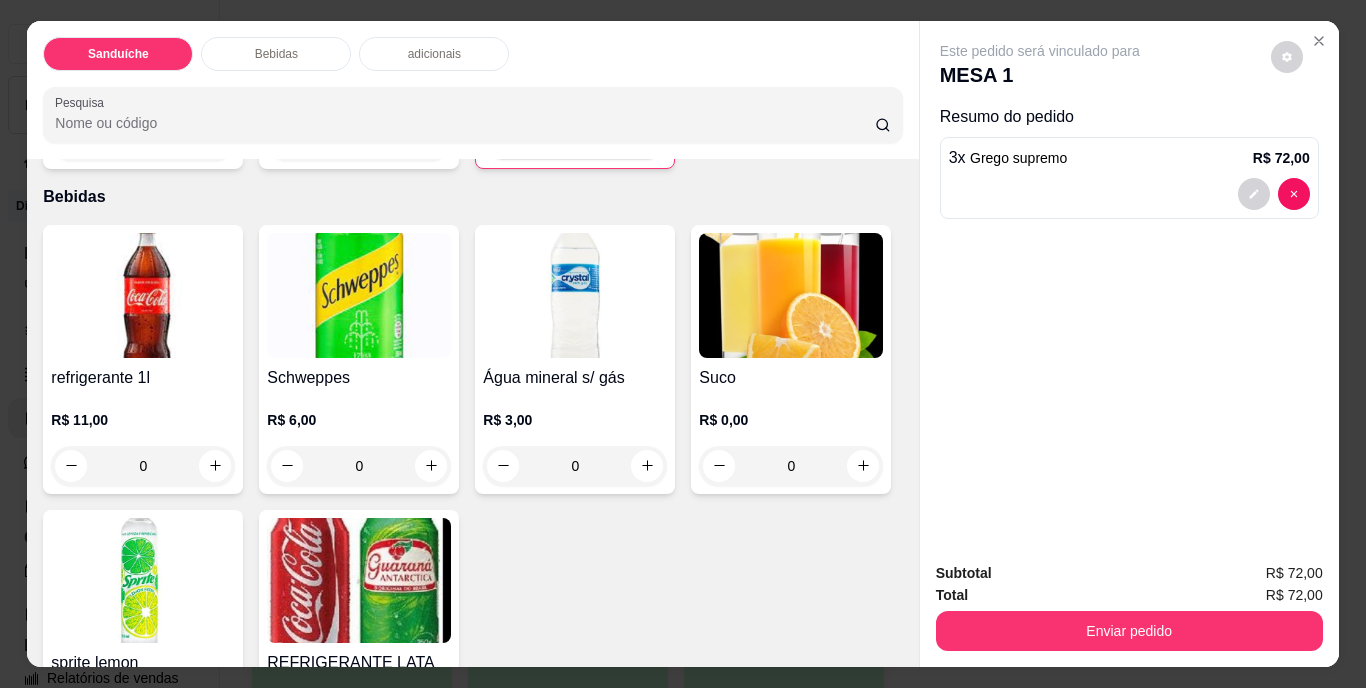 click 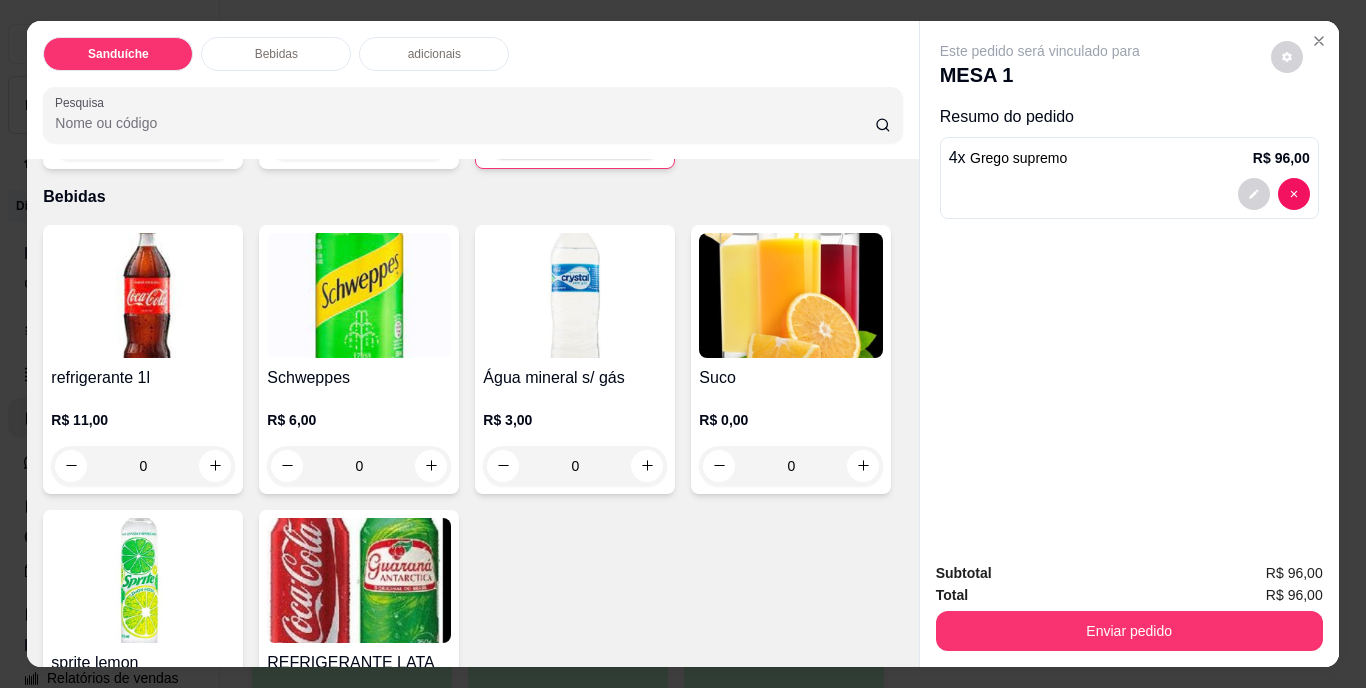 click 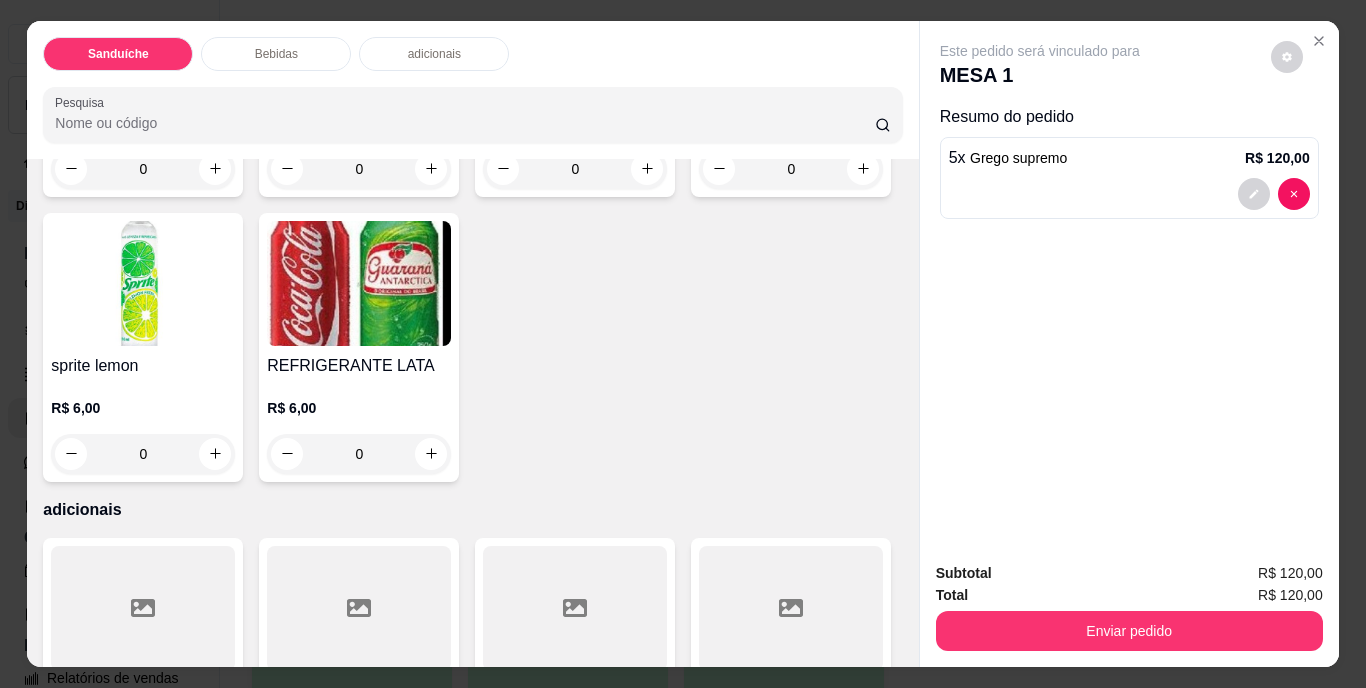 scroll, scrollTop: 1000, scrollLeft: 0, axis: vertical 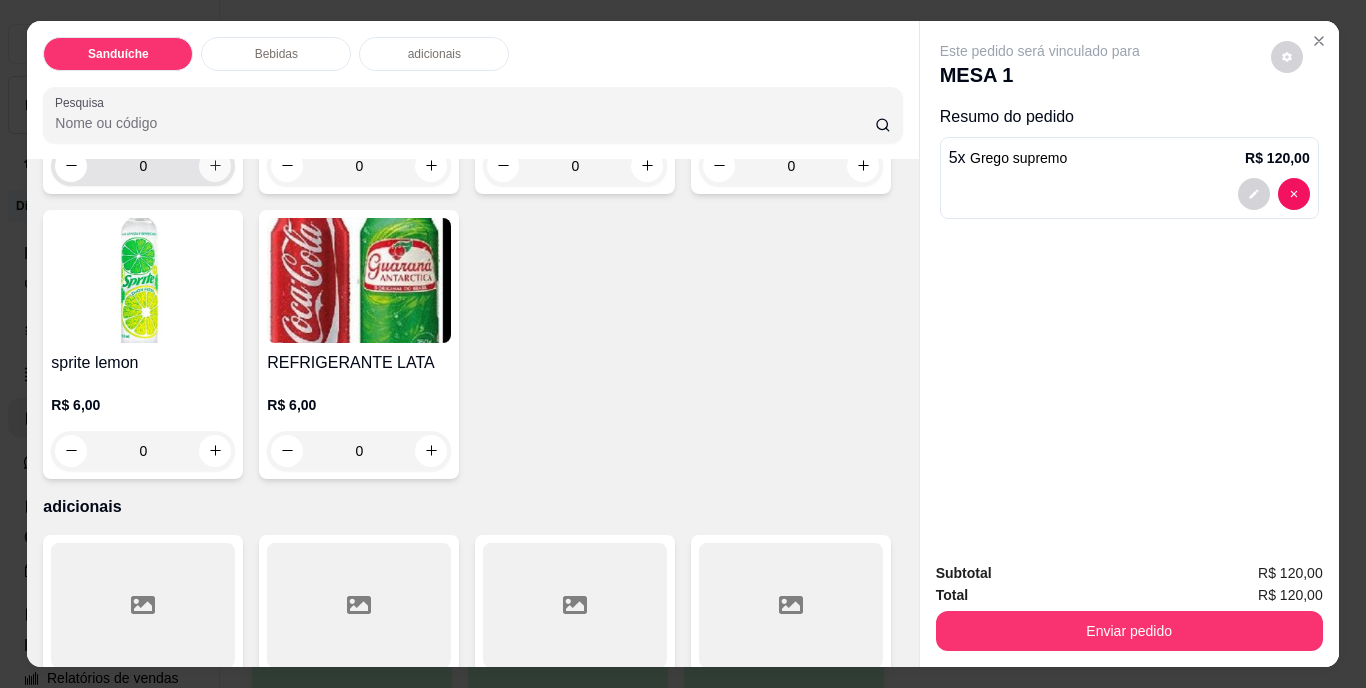 click 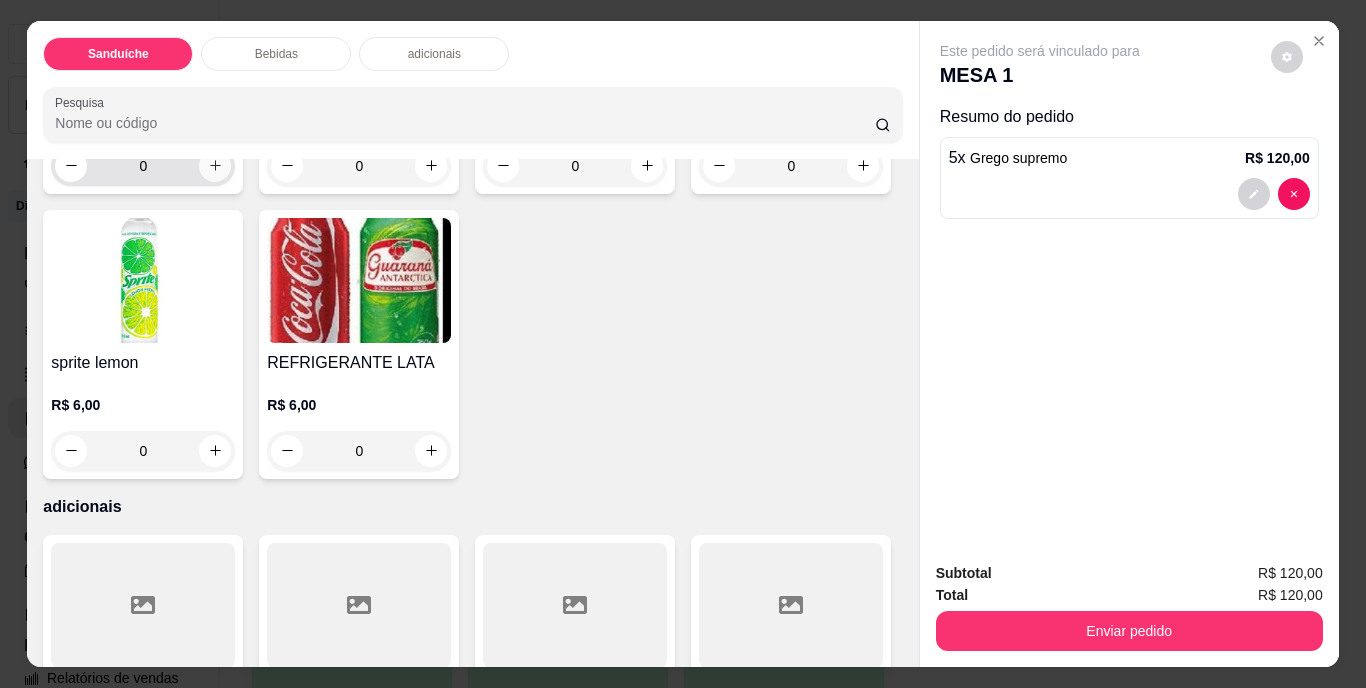 type on "1" 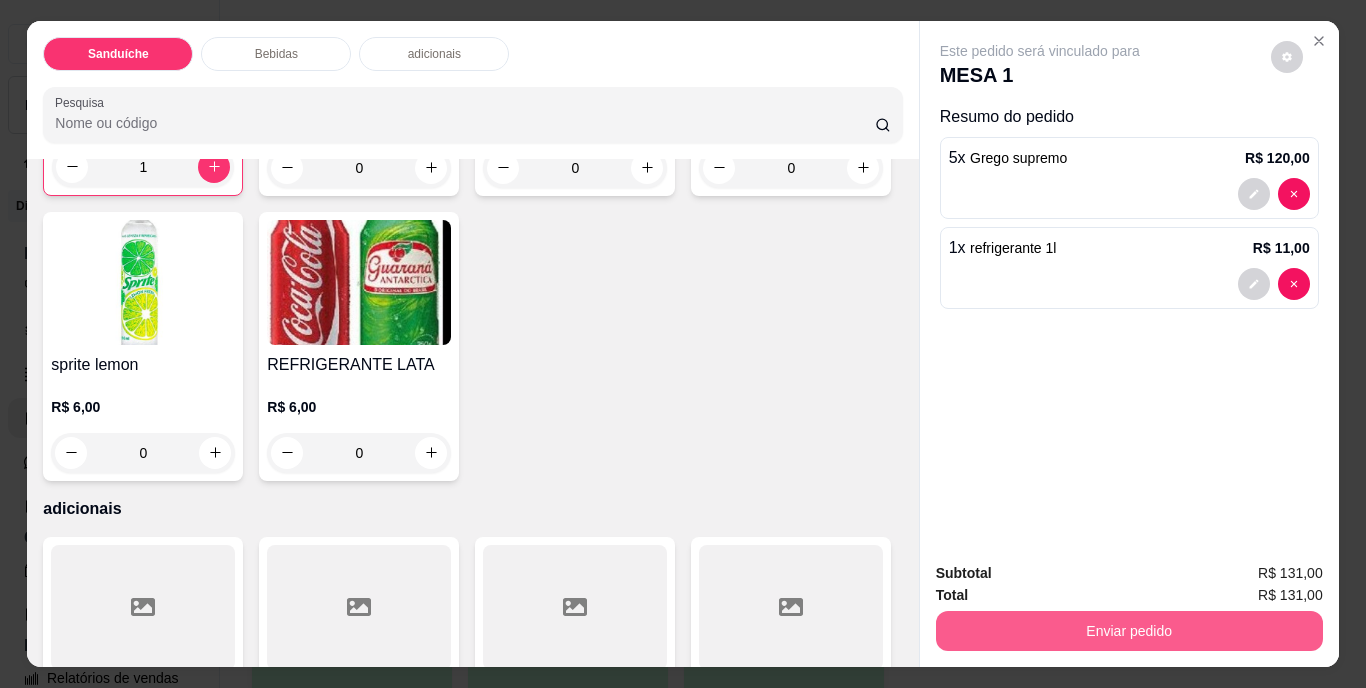 click on "Enviar pedido" at bounding box center (1129, 631) 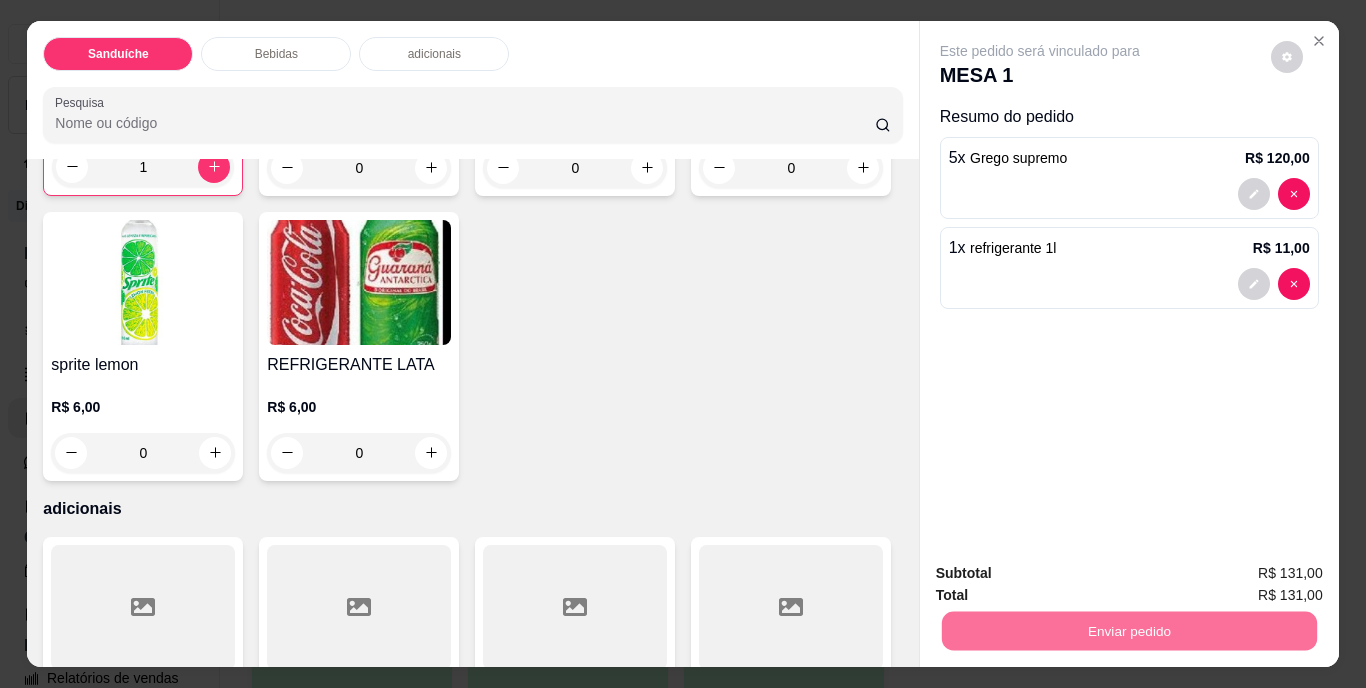 click on "Não registrar e enviar pedido" at bounding box center (1063, 575) 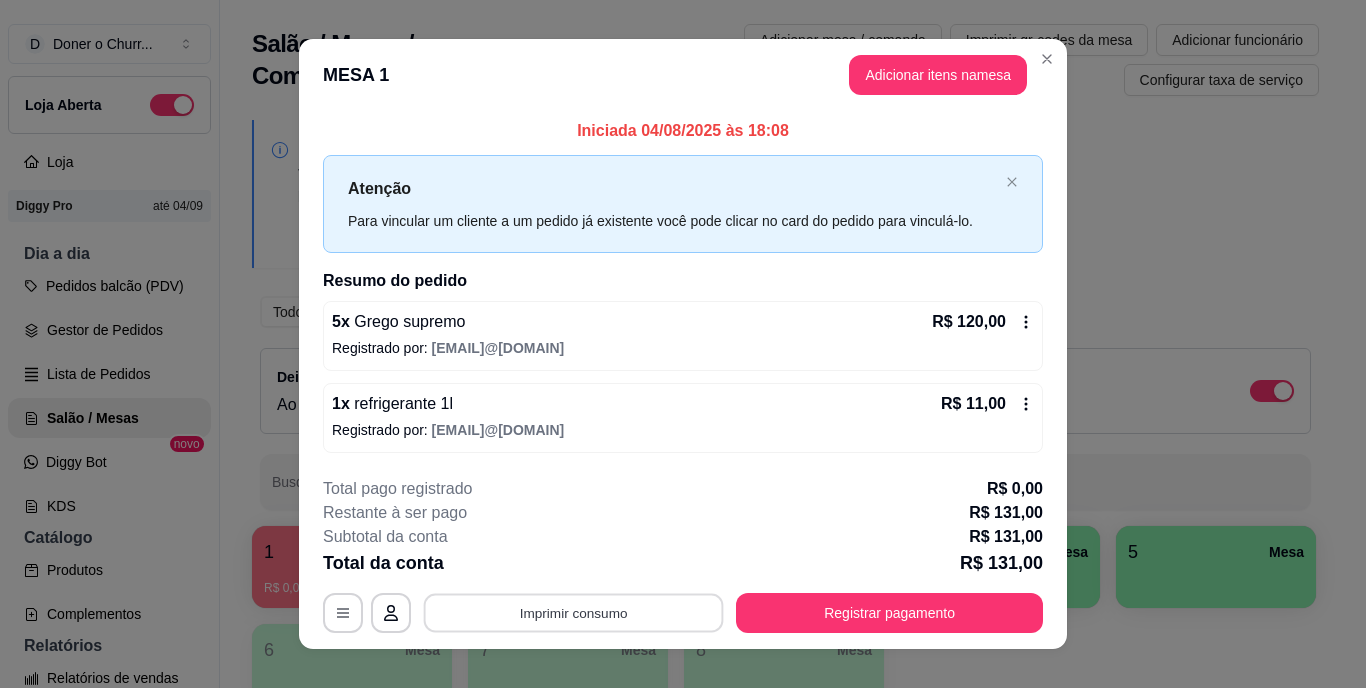 click on "Imprimir consumo" at bounding box center [574, 612] 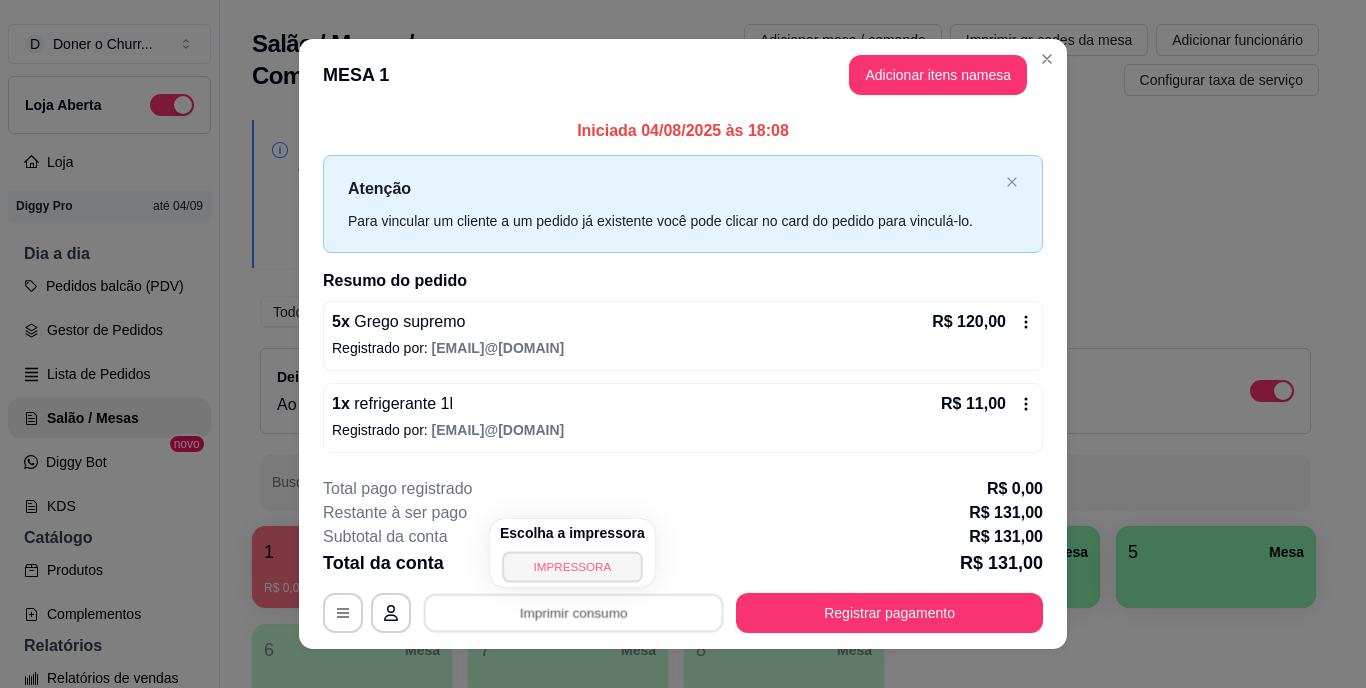 click on "IMPRESSORA" at bounding box center (572, 566) 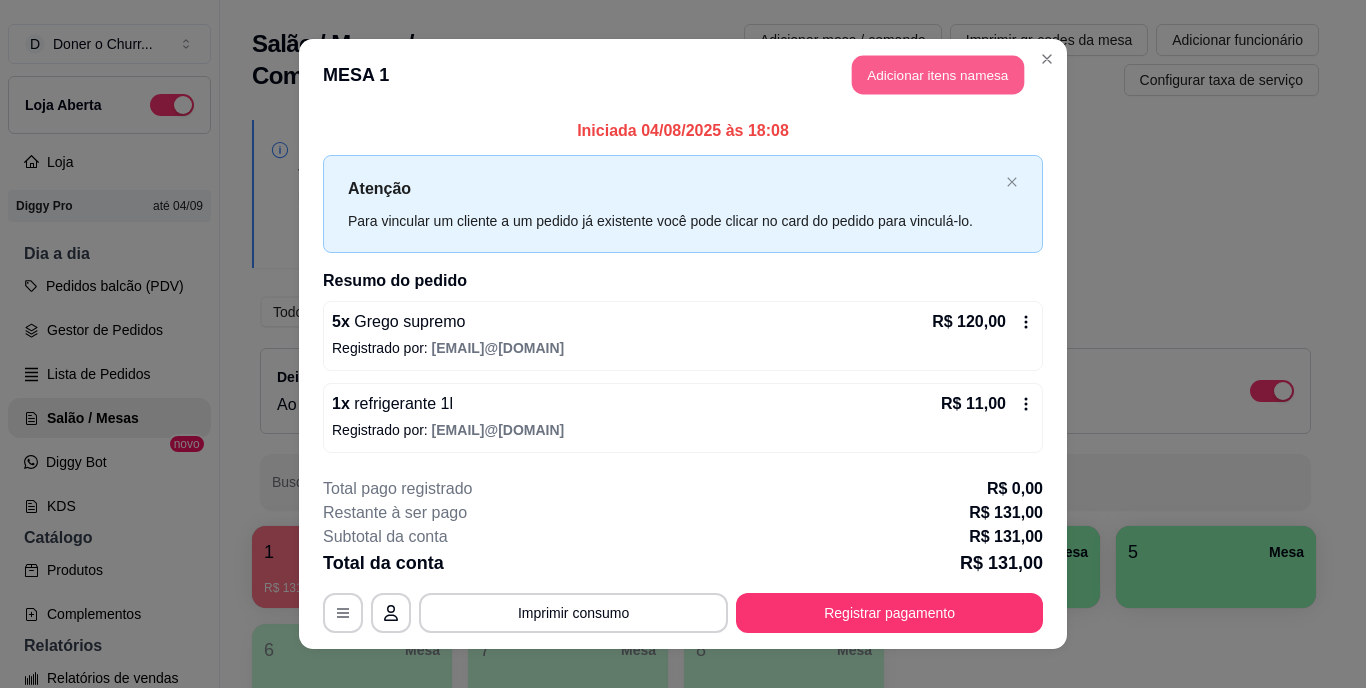 click on "Adicionar itens na  mesa" at bounding box center [938, 75] 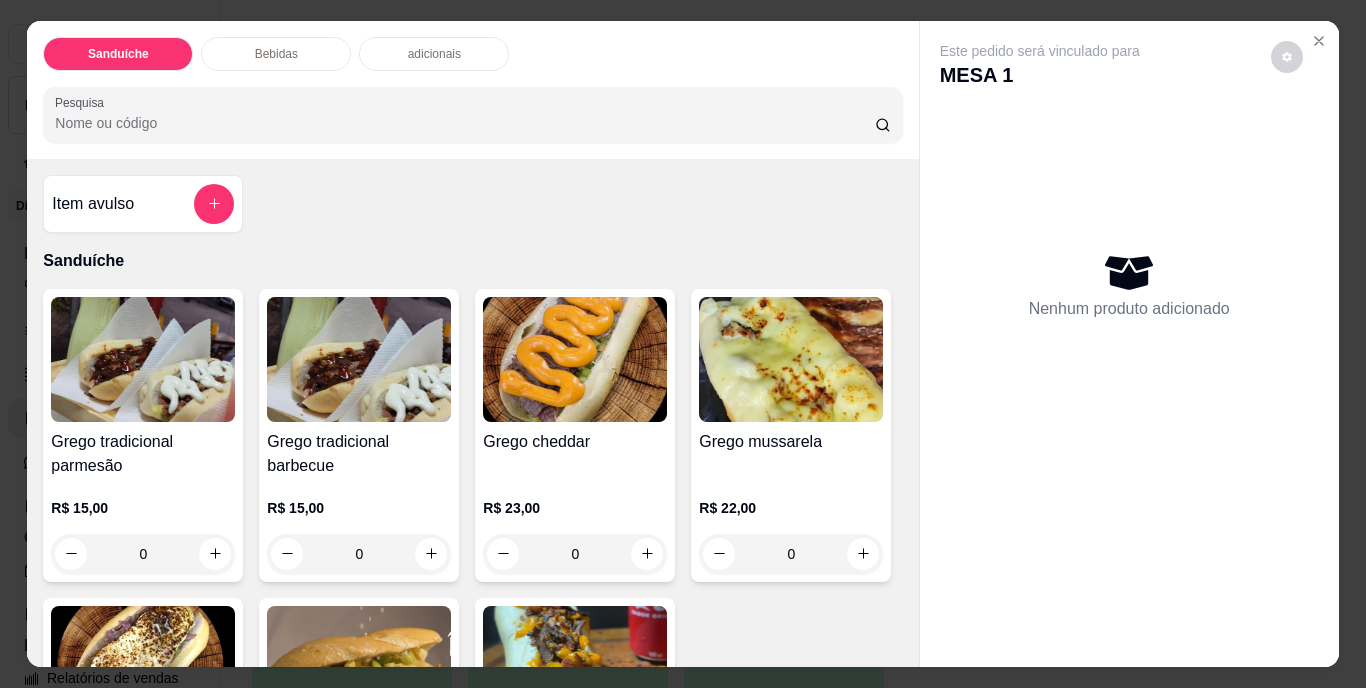 click on "Item avulso Sanduíche Grego tradicional parmesão   R$ 15,00 0 Grego tradicional barbecue   R$ 15,00 0 Grego cheddar   R$ 23,00 0 Grego mussarela   R$ 22,00 0 Grego coalho   R$ 24,00 0 sem molho   R$ 15,00 0 Grego supremo   R$ 24,00 0 Bebidas refrigerante 1l    R$ 11,00 0 Schweppes   R$ 6,00 0 Água mineral s/ gás   R$ 3,00 0 Suco   R$ 0,00 0 sprite lemon   R$ 6,00 0 REFRIGERANTE LATA   R$ 6,00 0 adicionais  molho parmesão   R$ 3,00 0 molho barbecue   R$ 3,00 0 mussarela   R$ 4,00 0 melaço   R$ 3,00 0 geleia de pimenta   R$ 3,00 0 coalho   R$ 5,00 0 cheddar   R$ 4,00 0 farofa de bacon   R$ 4,00 0" at bounding box center (472, 413) 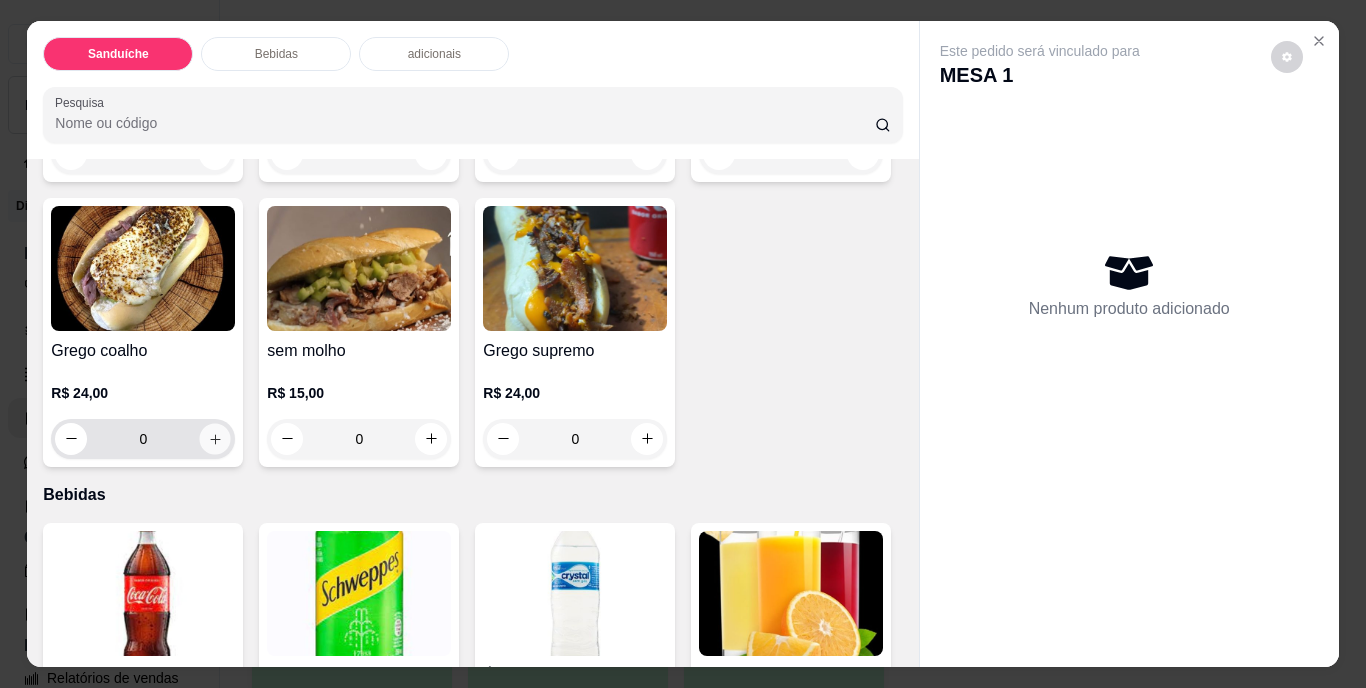 click 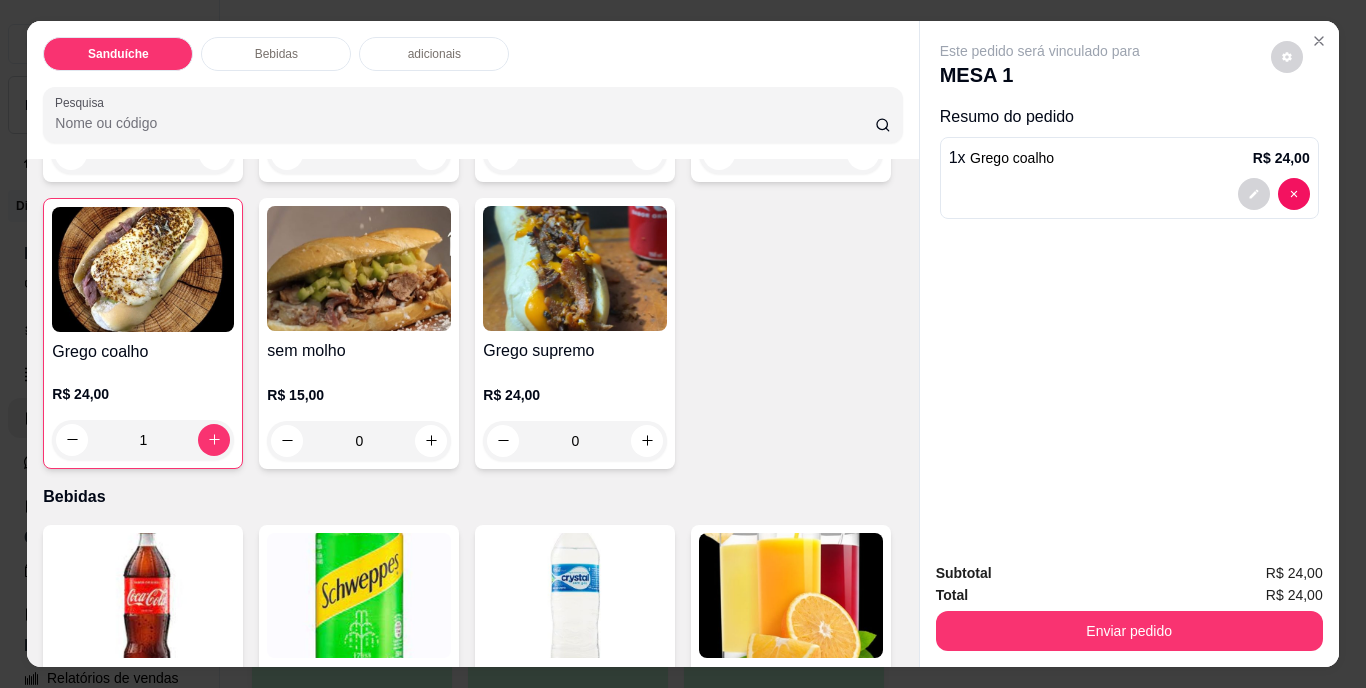 scroll, scrollTop: 0, scrollLeft: 0, axis: both 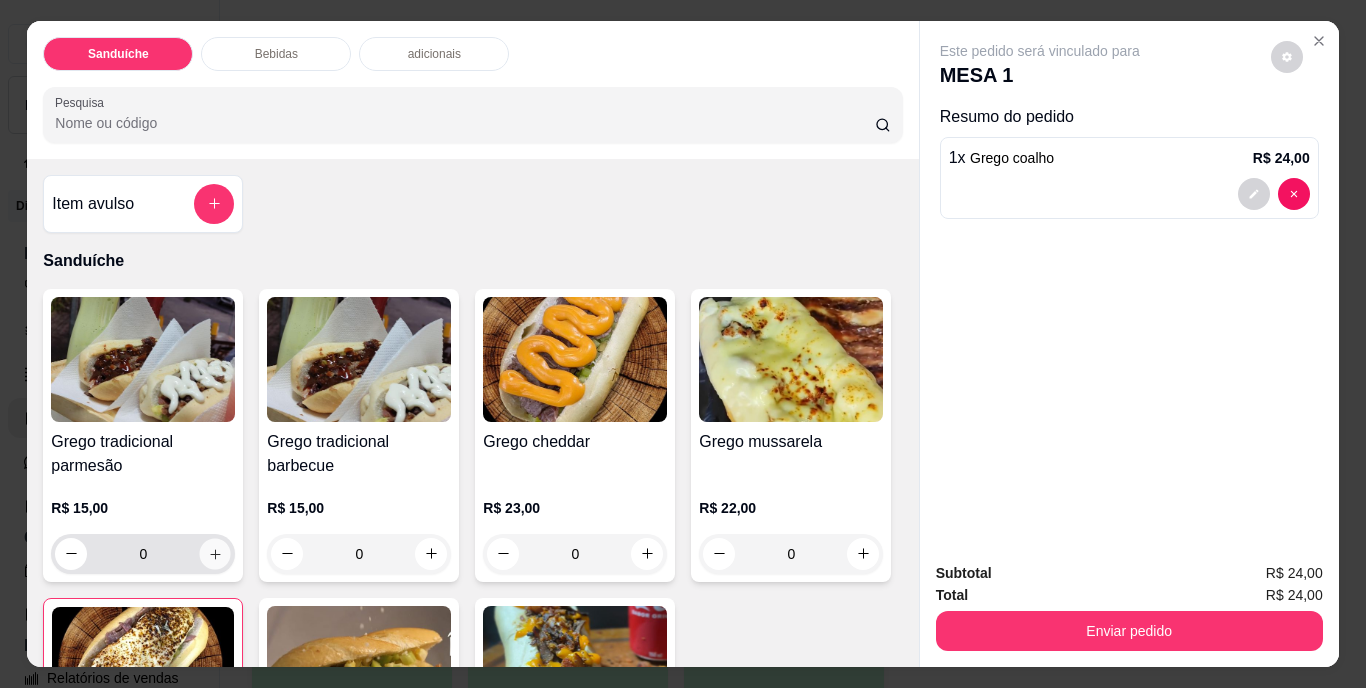 click 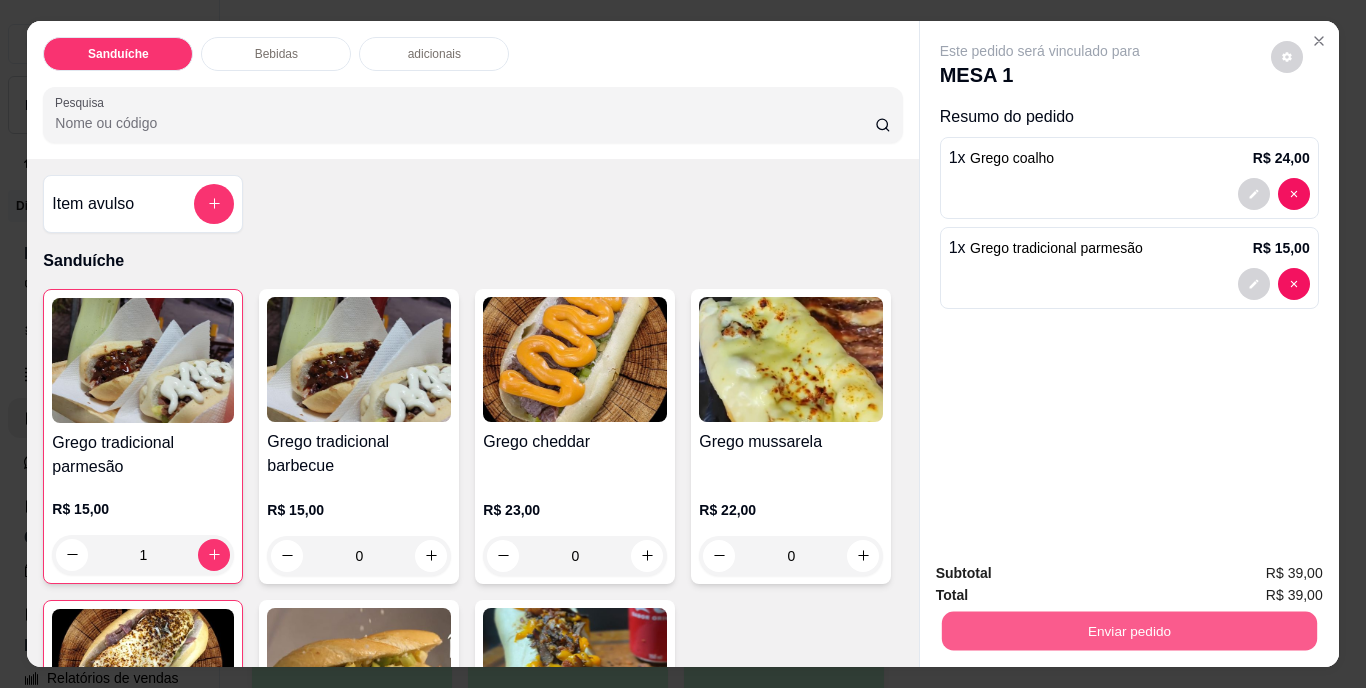 click on "Enviar pedido" at bounding box center [1128, 631] 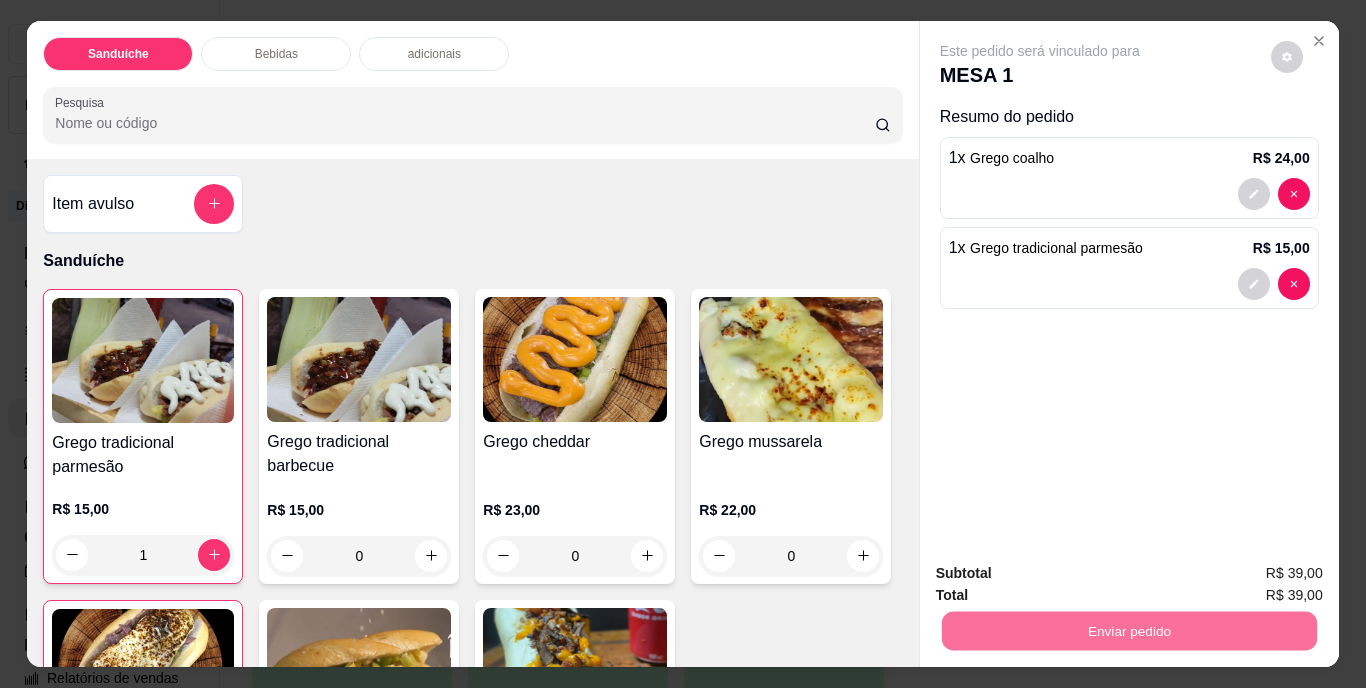 click on "Não registrar e enviar pedido" at bounding box center [1063, 574] 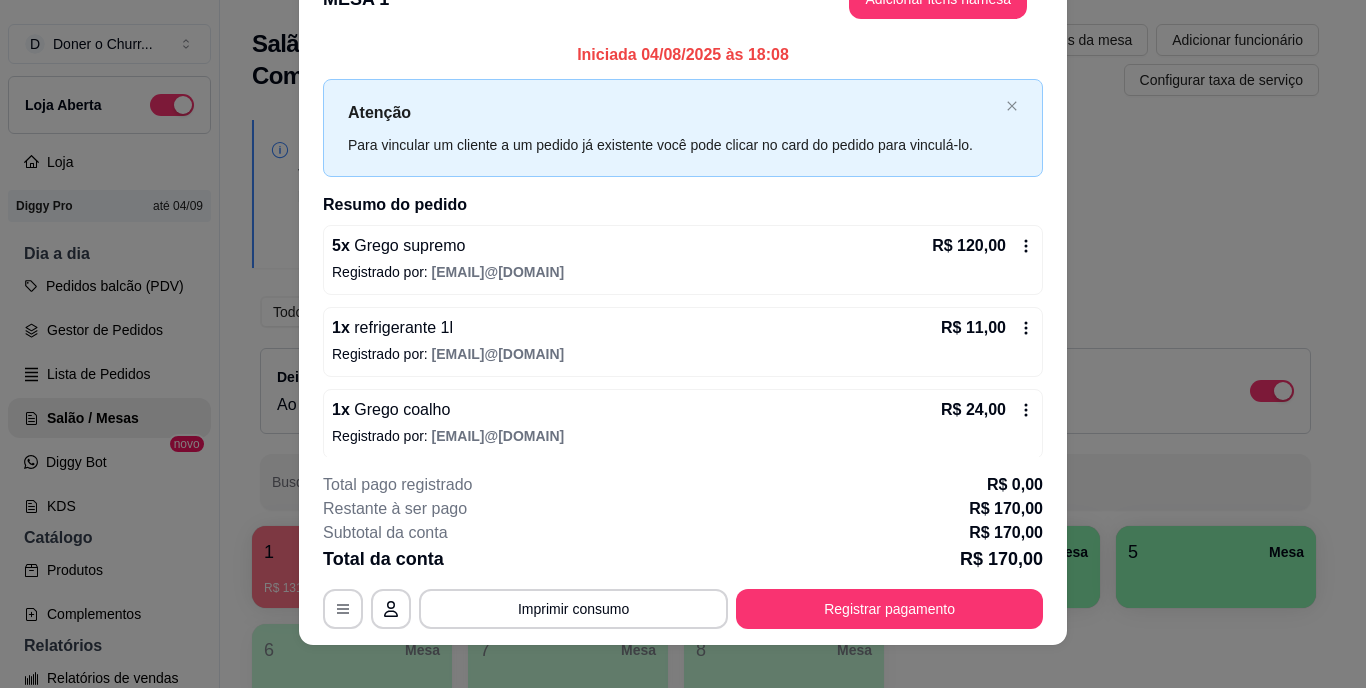 scroll, scrollTop: 61, scrollLeft: 0, axis: vertical 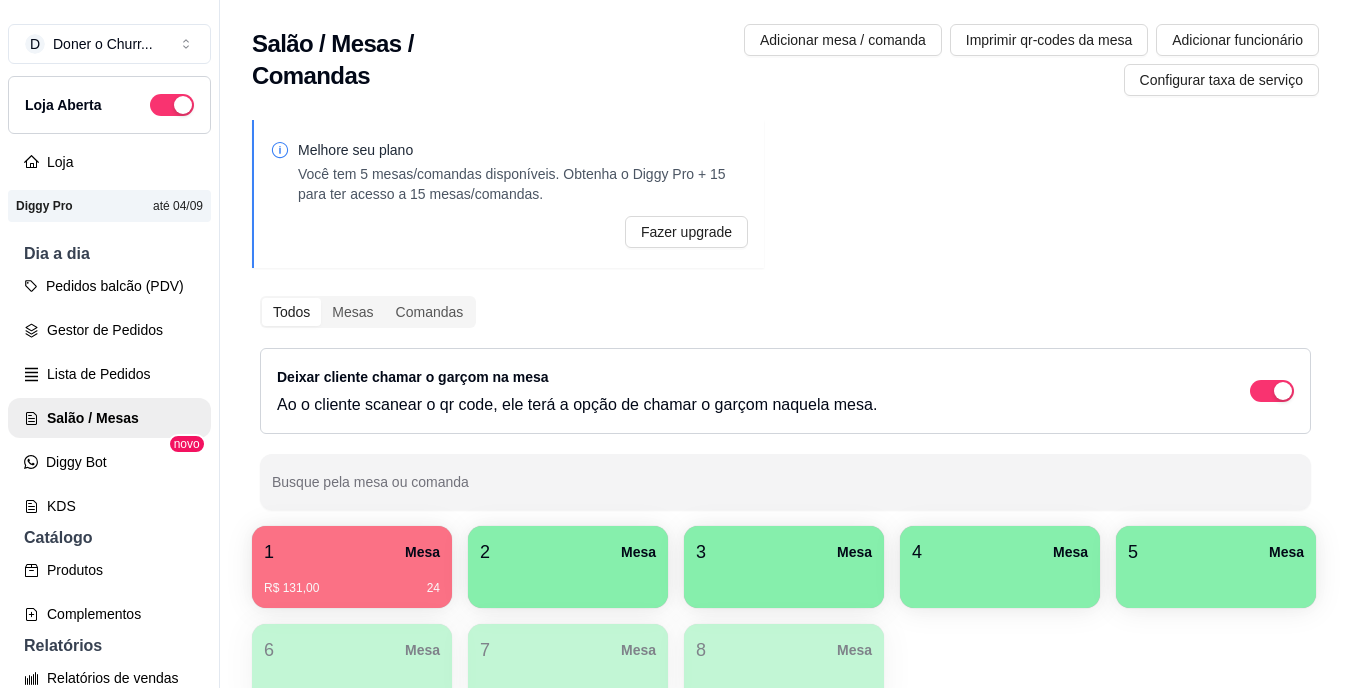click at bounding box center (568, 581) 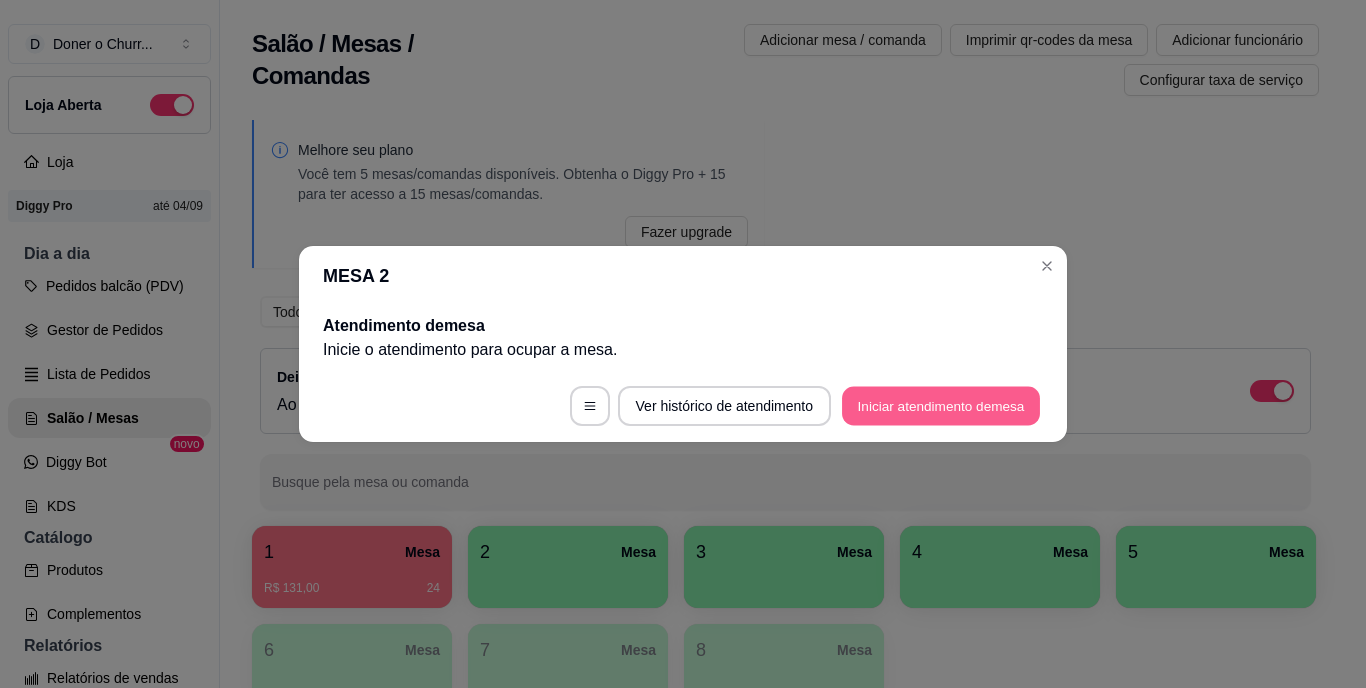 click on "Iniciar atendimento de  mesa" at bounding box center (941, 406) 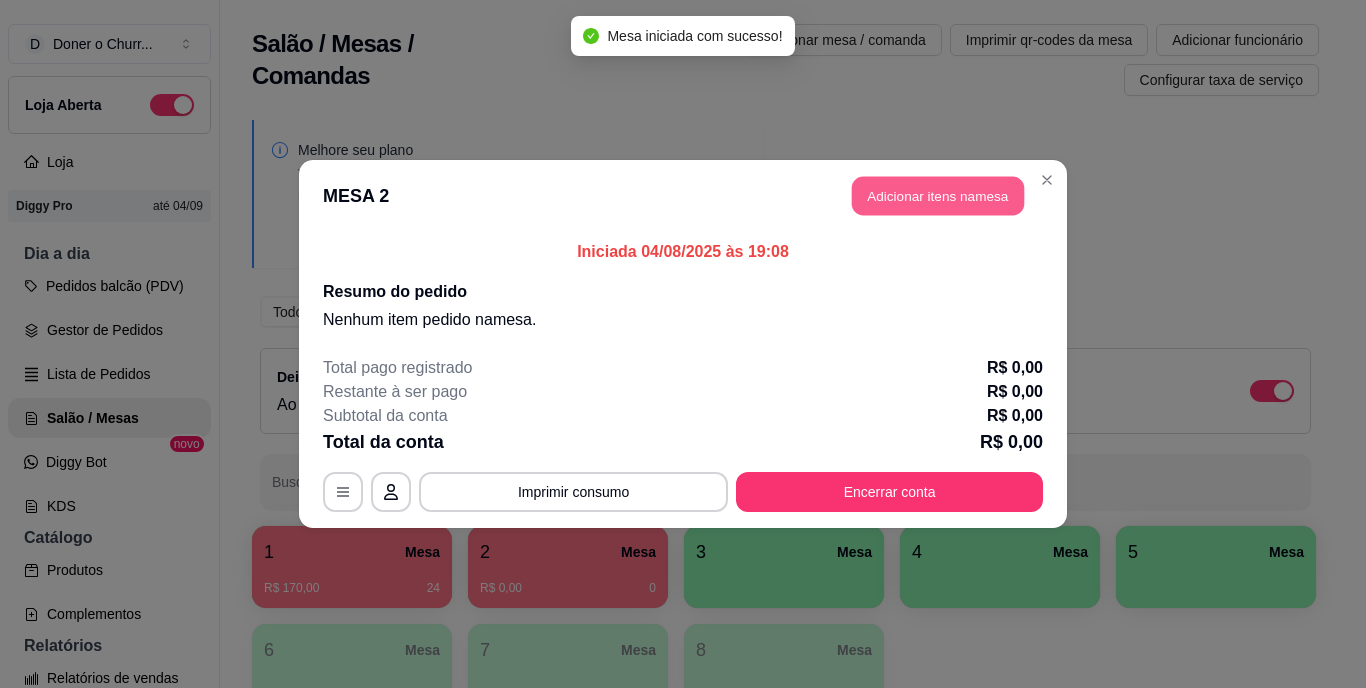 click on "Adicionar itens na  mesa" at bounding box center [938, 196] 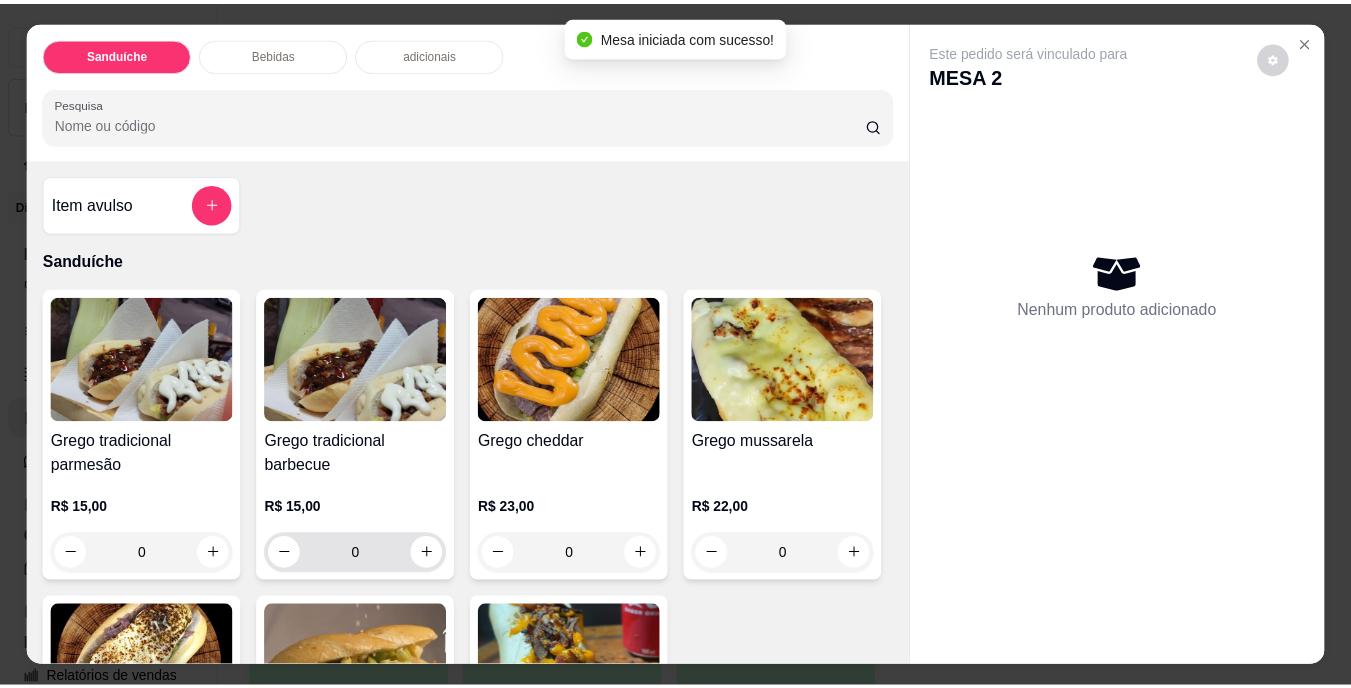 scroll, scrollTop: 200, scrollLeft: 0, axis: vertical 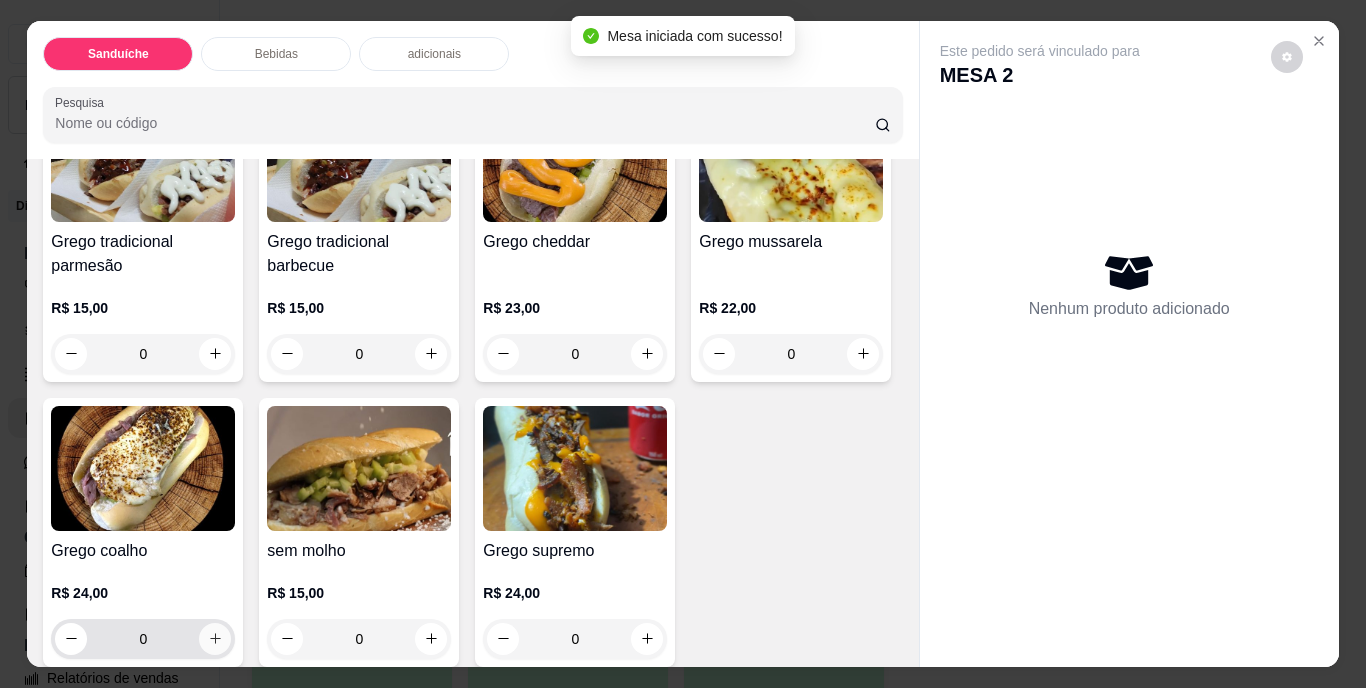 click 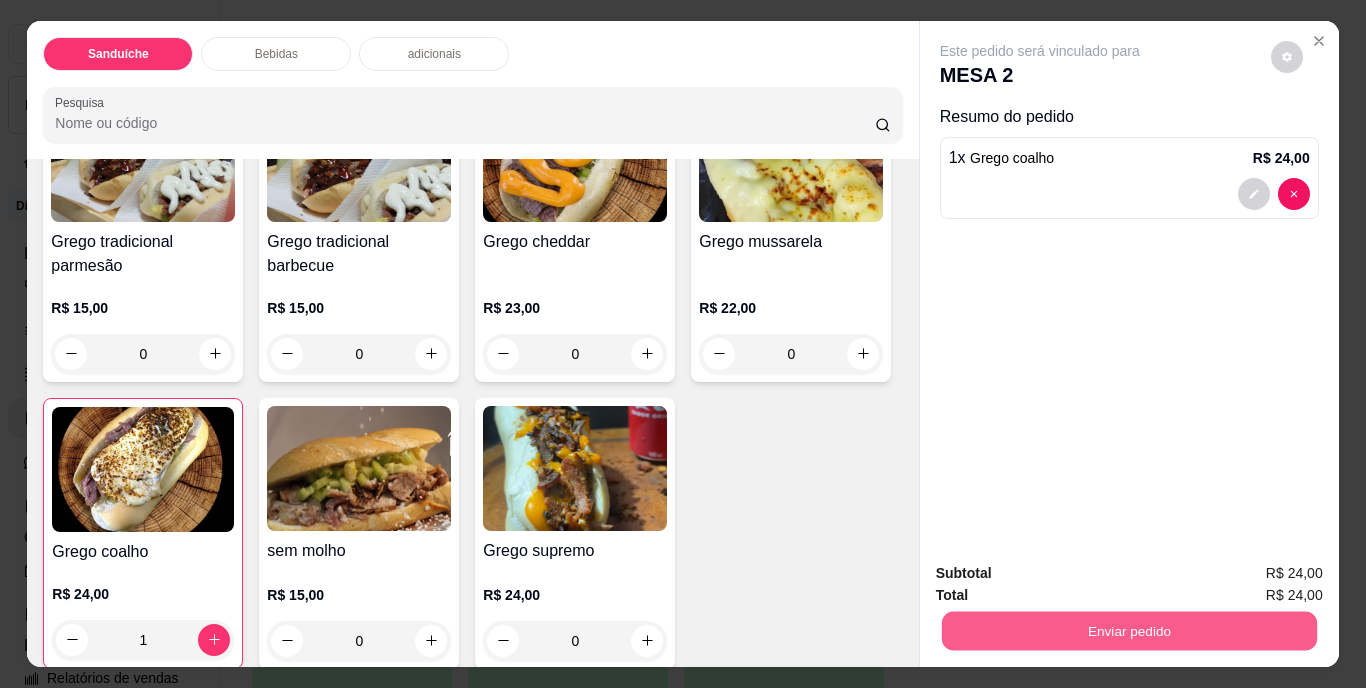 click on "Enviar pedido" at bounding box center (1128, 631) 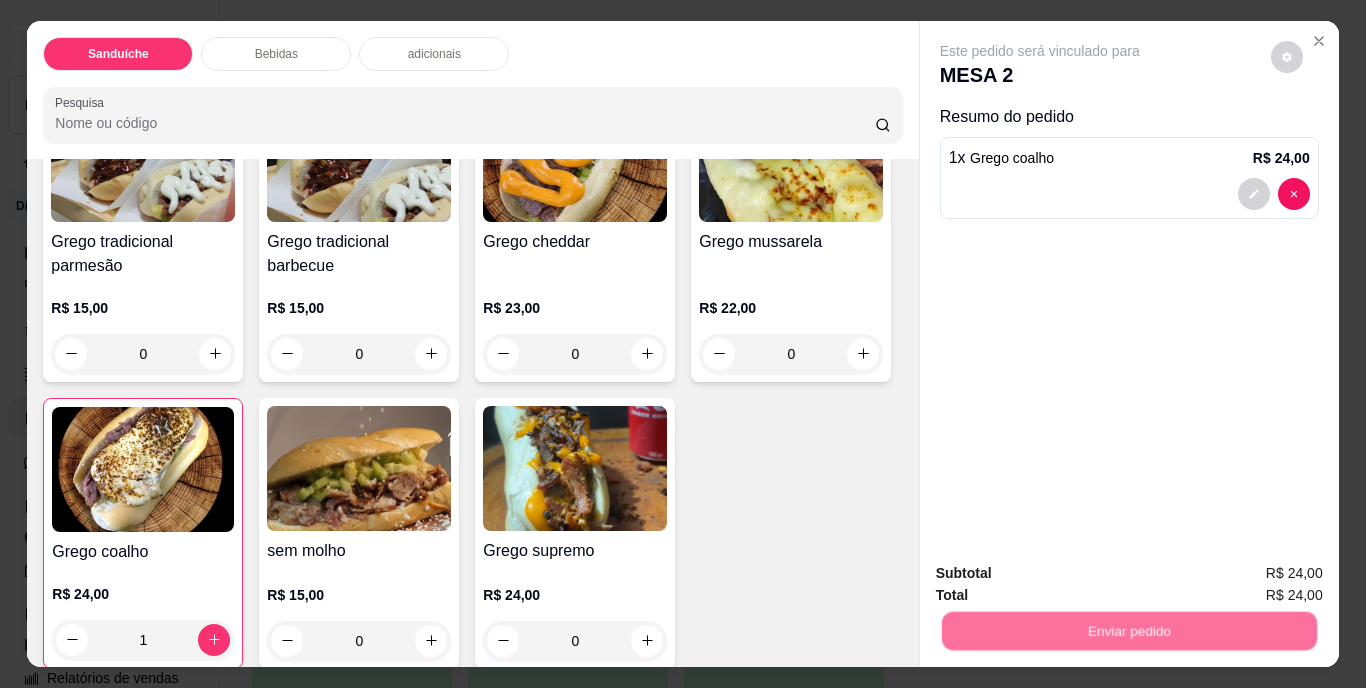 click on "Não registrar e enviar pedido" at bounding box center [1063, 574] 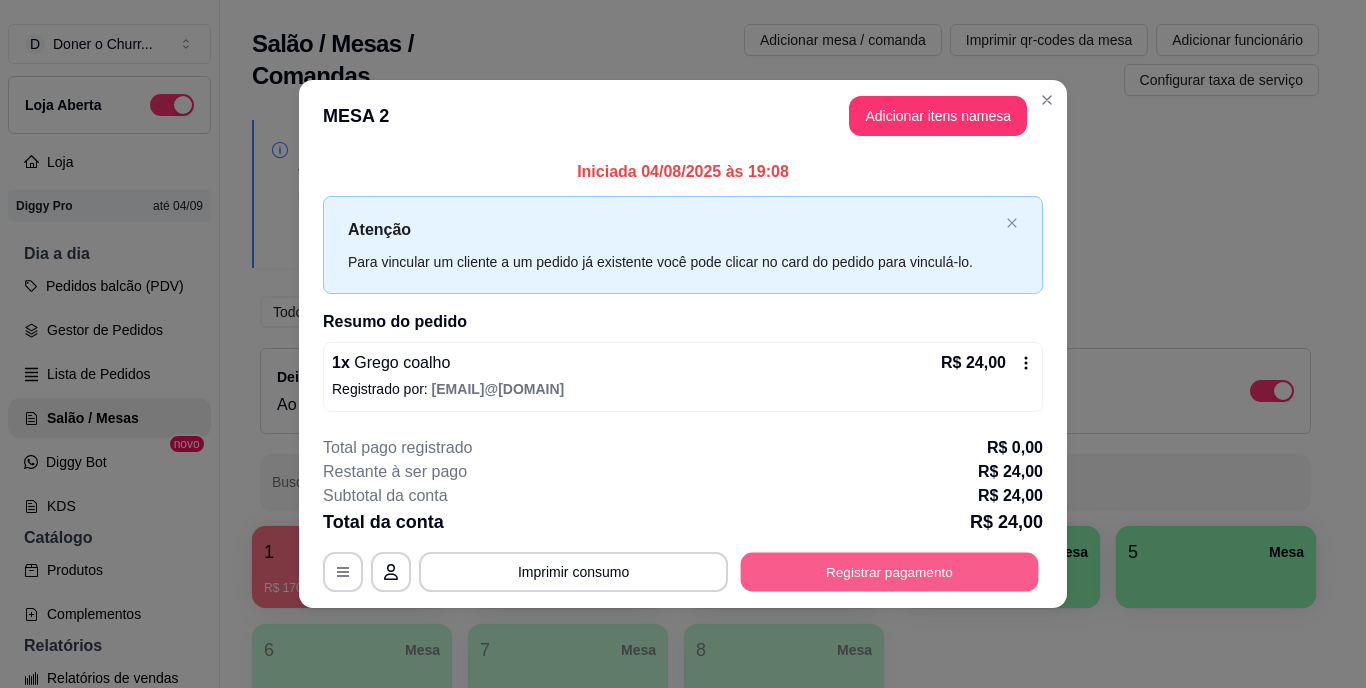 click on "Registrar pagamento" at bounding box center (890, 571) 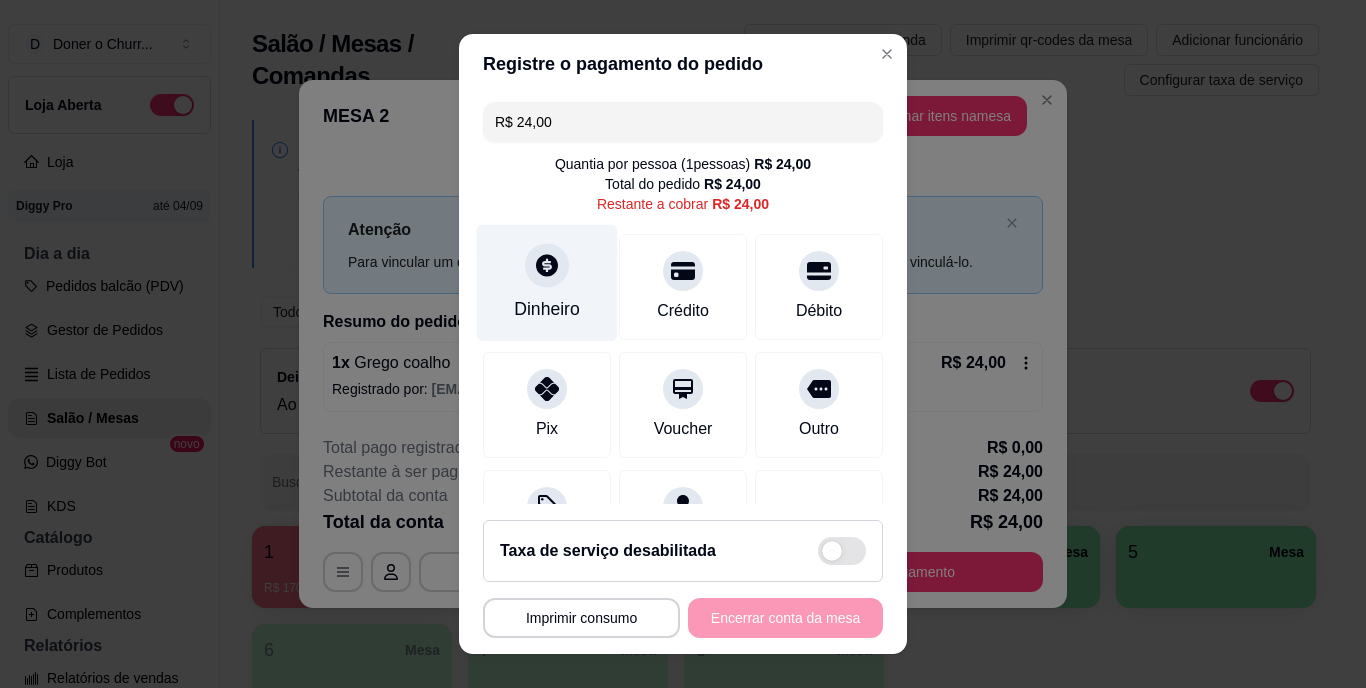click on "Dinheiro" at bounding box center [547, 310] 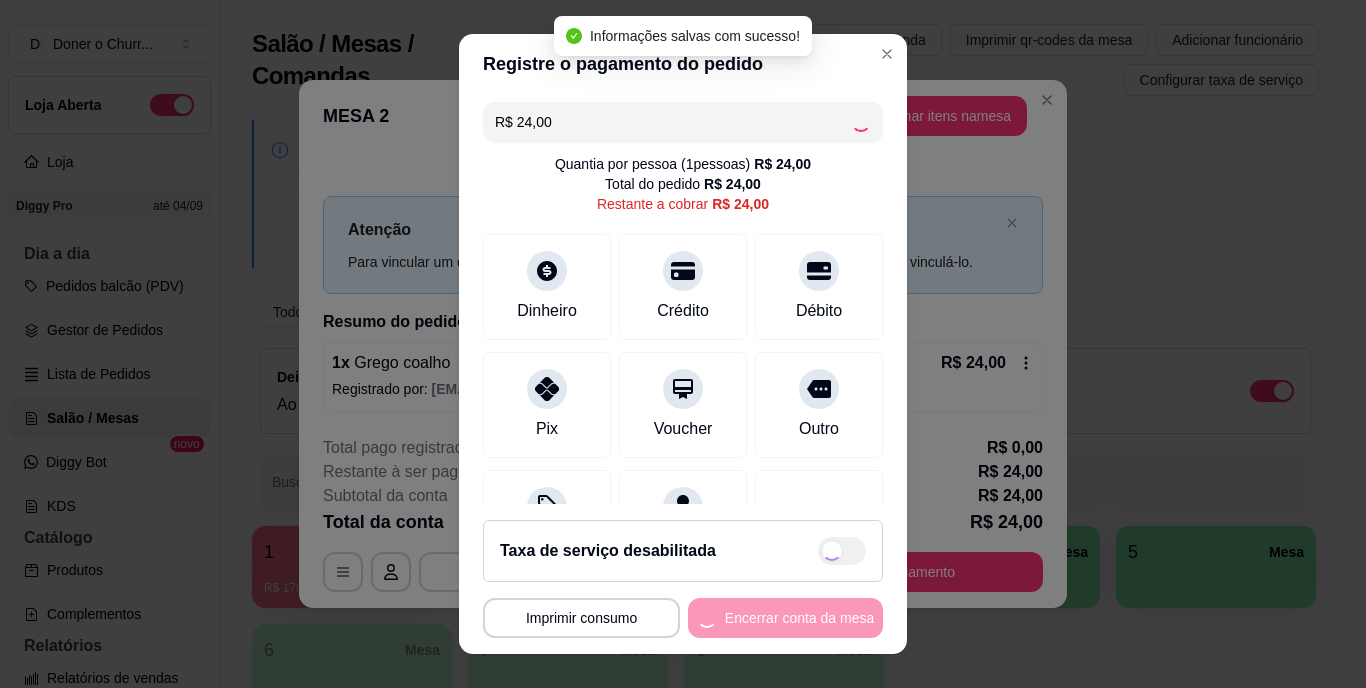 type on "R$ 0,00" 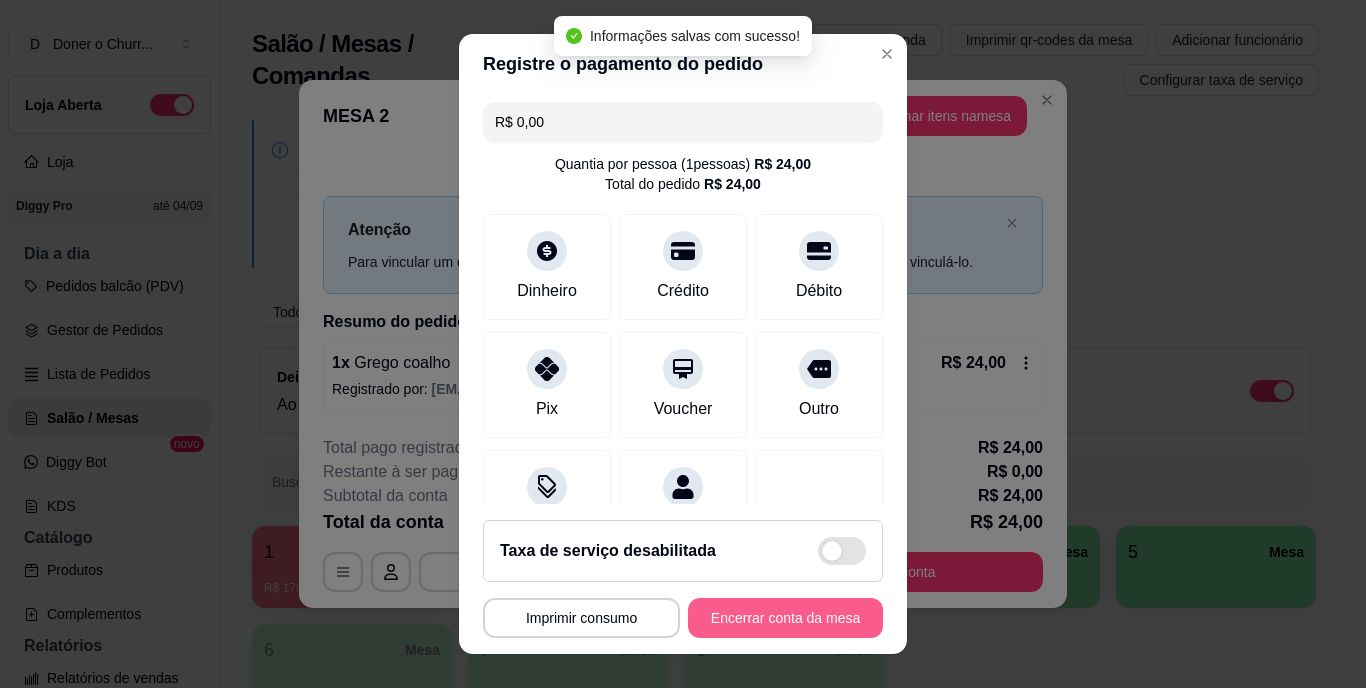 click on "Encerrar conta da mesa" at bounding box center [785, 618] 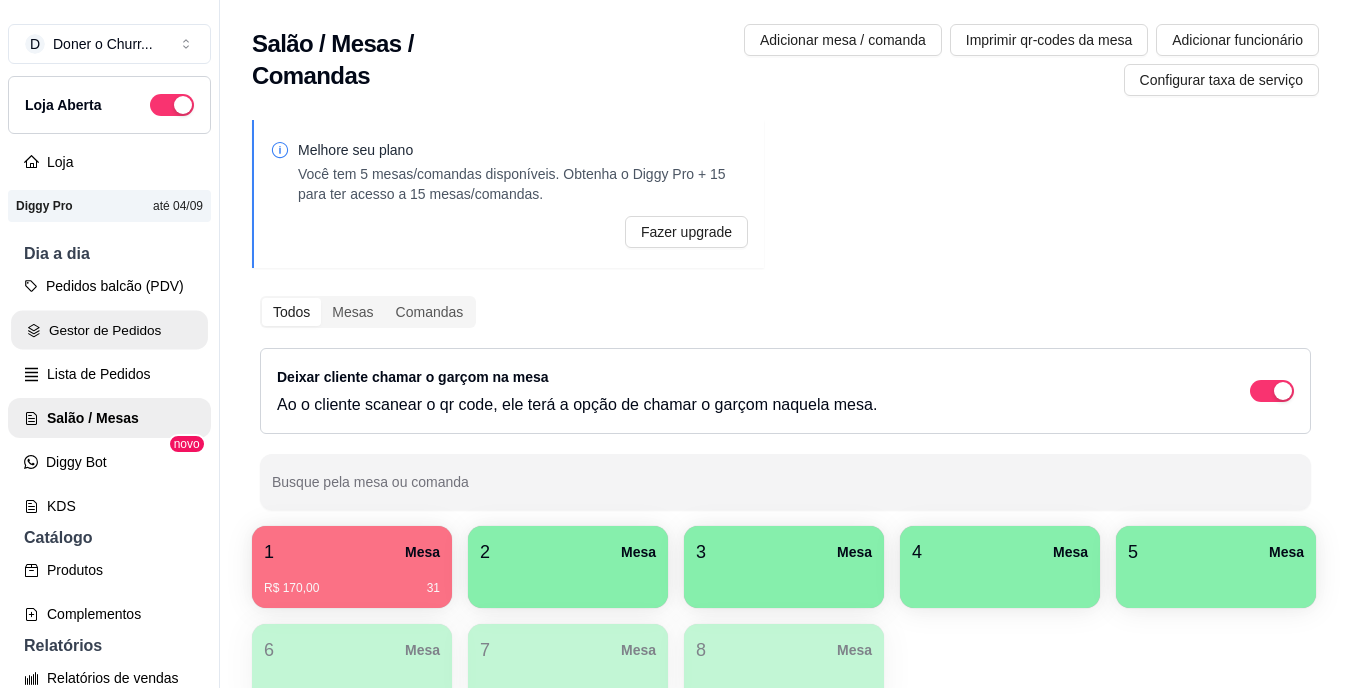 click on "Gestor de Pedidos" at bounding box center [109, 330] 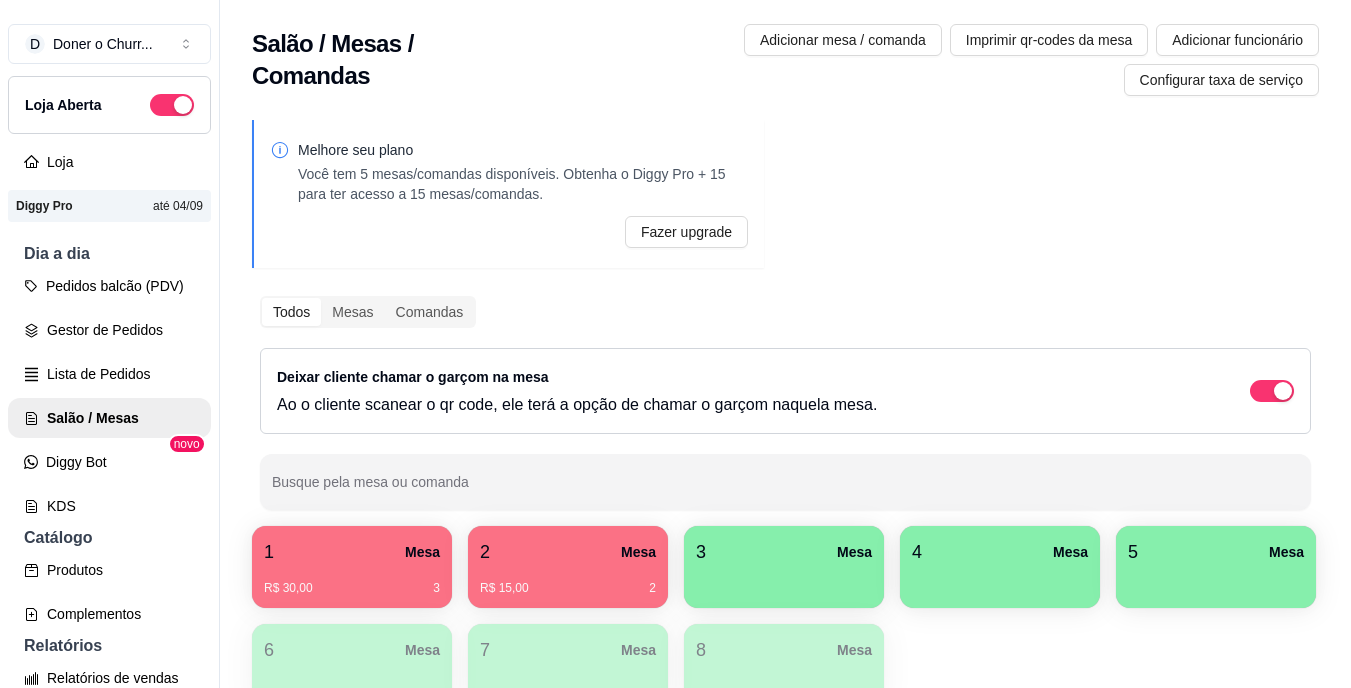 scroll, scrollTop: 0, scrollLeft: 0, axis: both 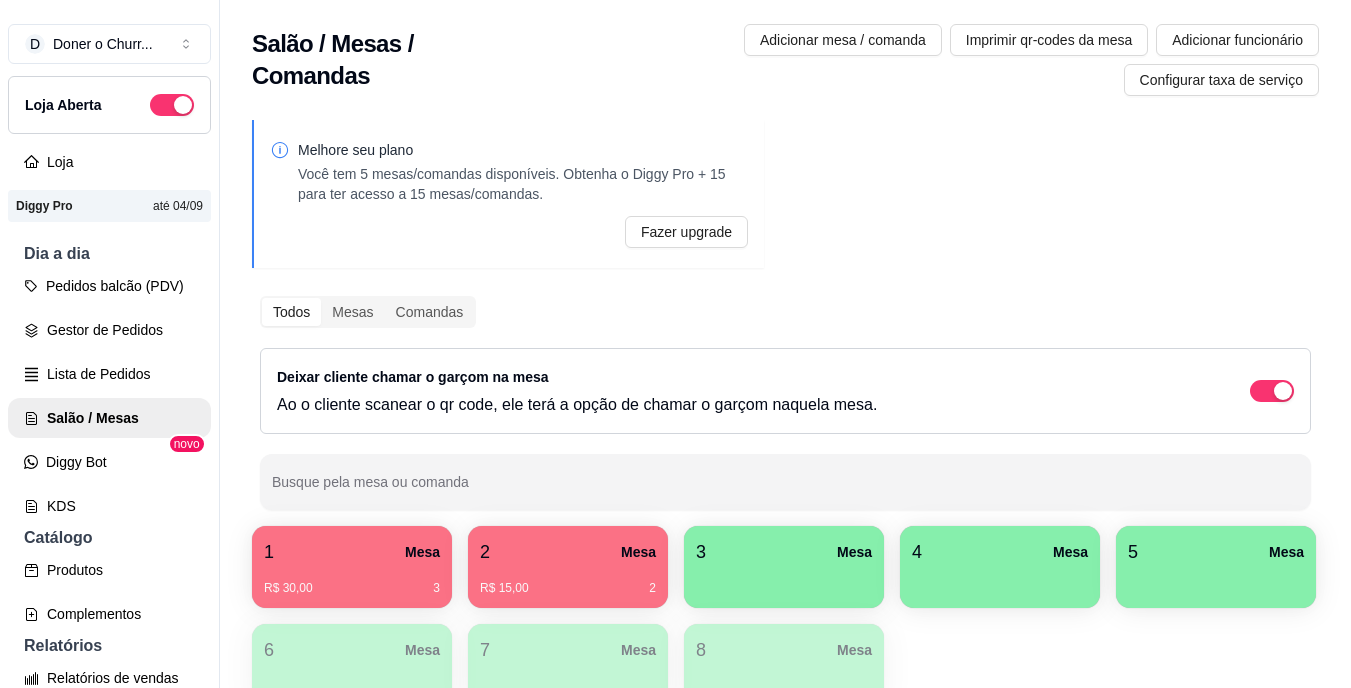 click on "1 Mesa" at bounding box center (352, 552) 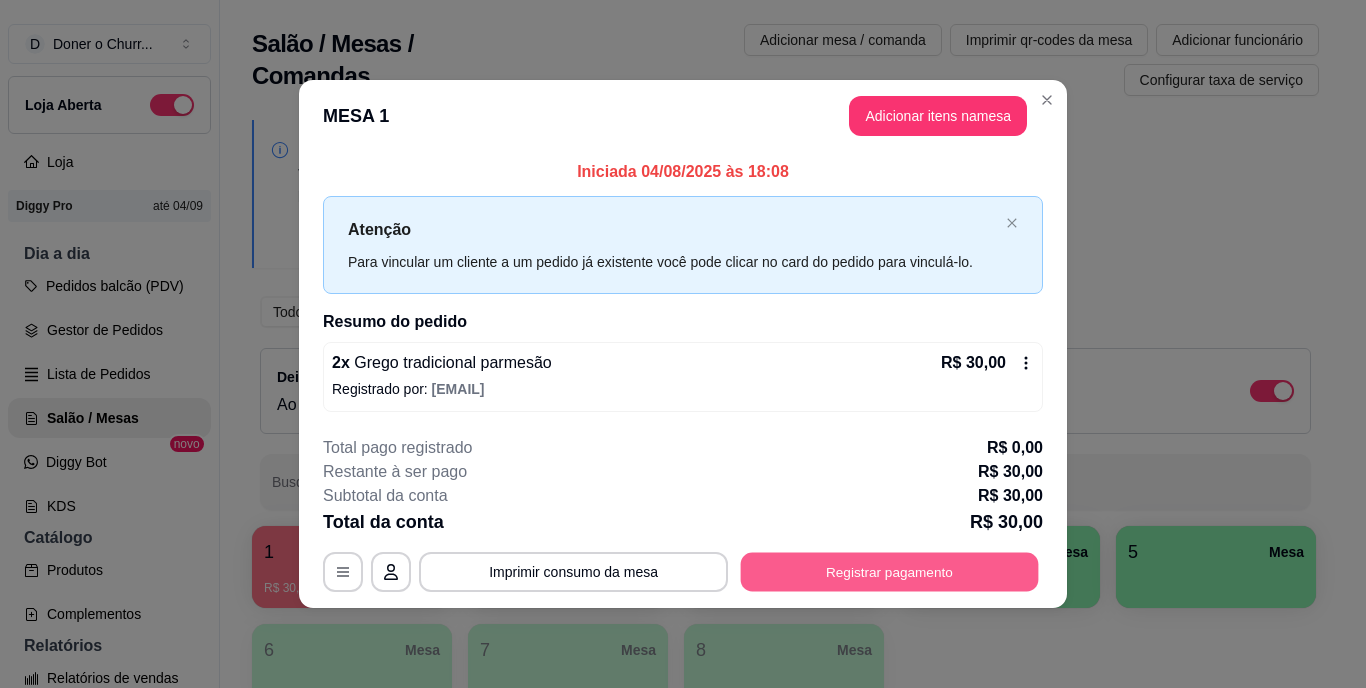 click on "Registrar pagamento" at bounding box center [890, 571] 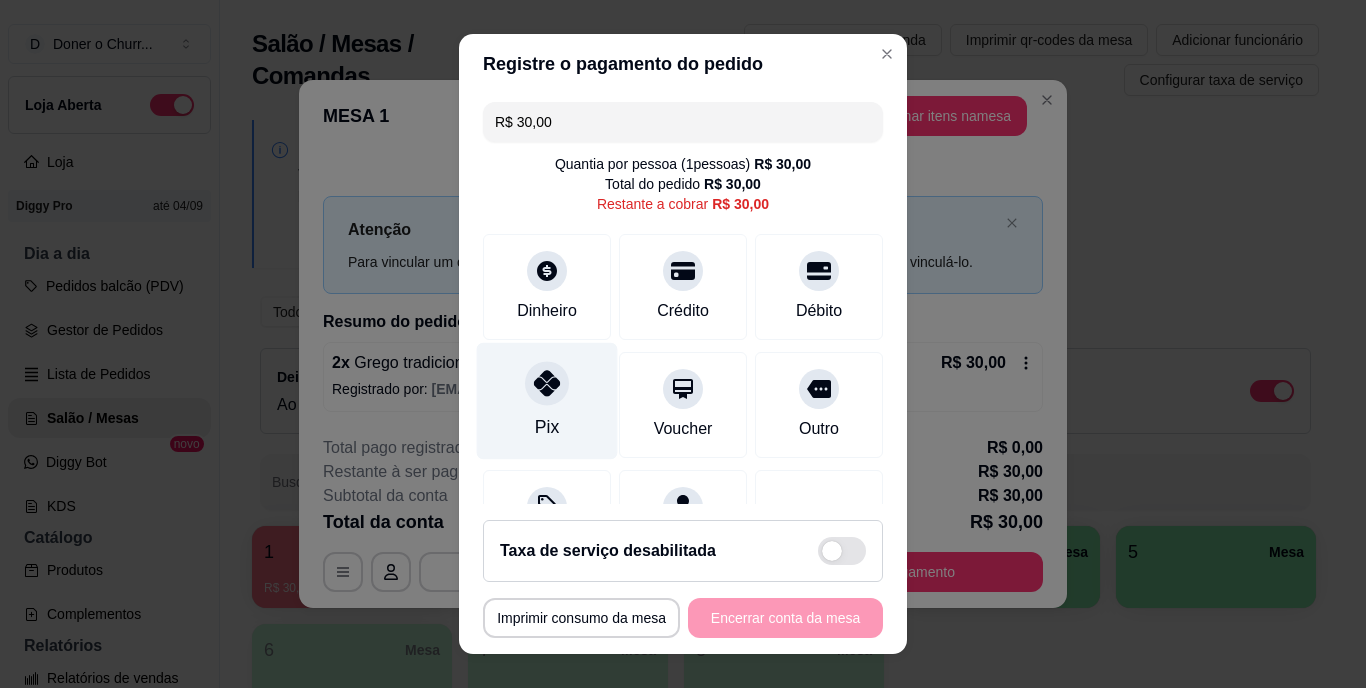 click at bounding box center (547, 384) 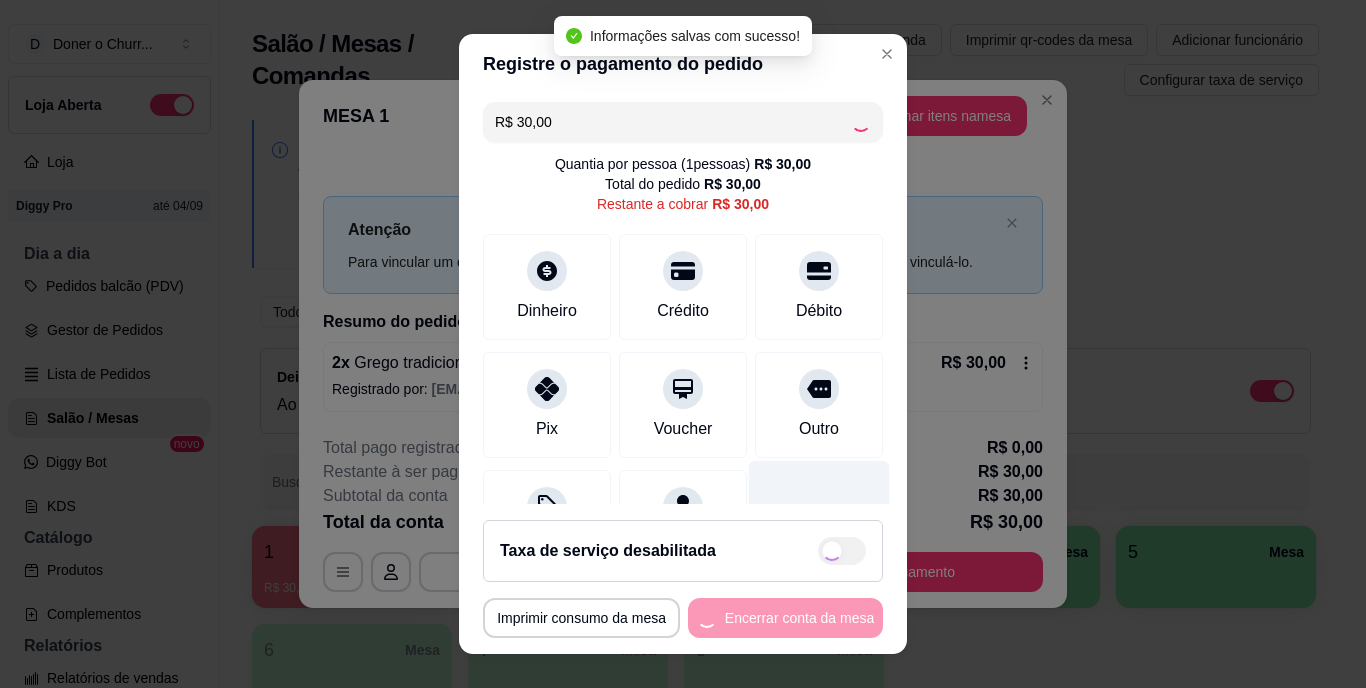 type on "R$ 0,00" 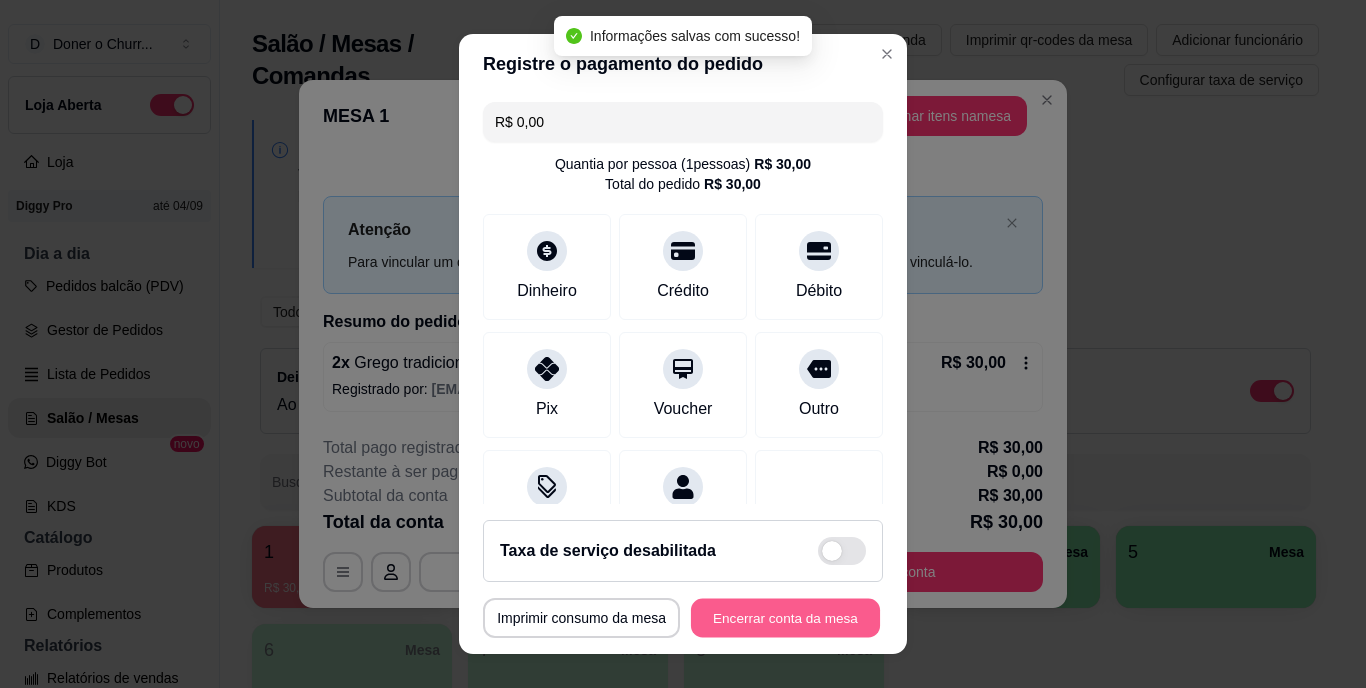 click on "Encerrar conta da mesa" at bounding box center [785, 617] 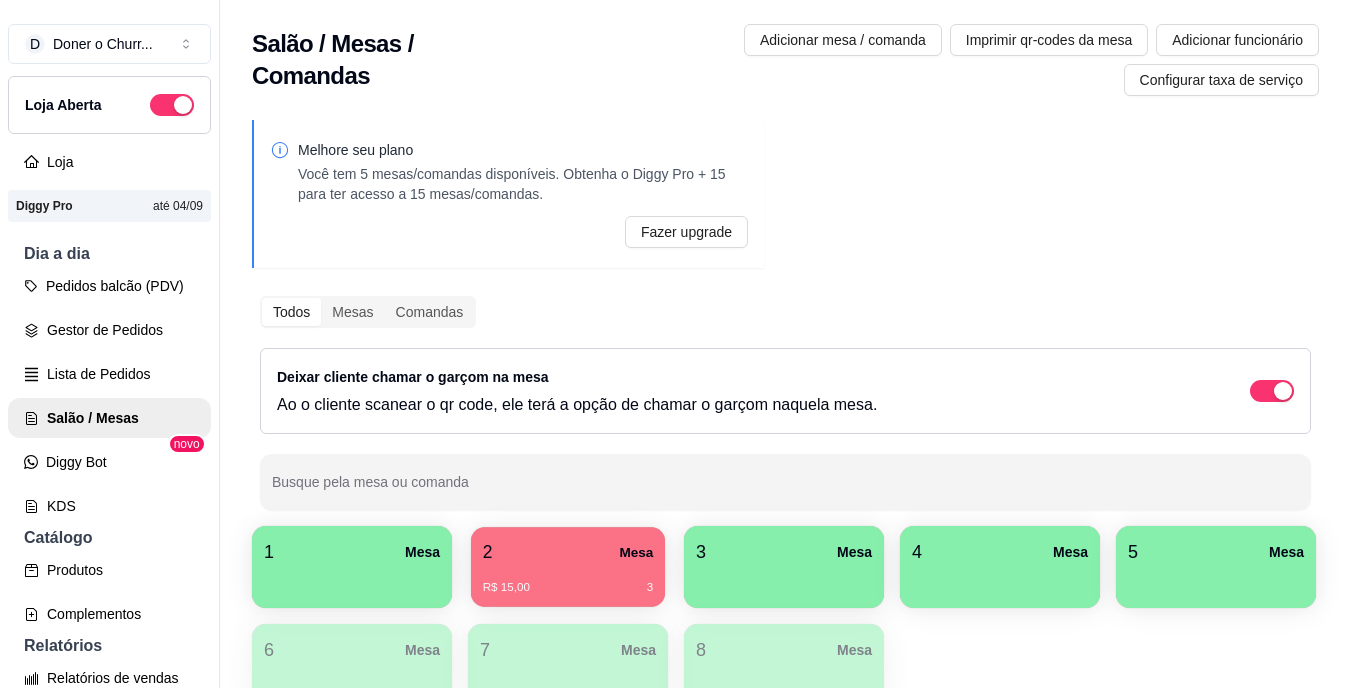 click on "2 Mesa" at bounding box center (568, 552) 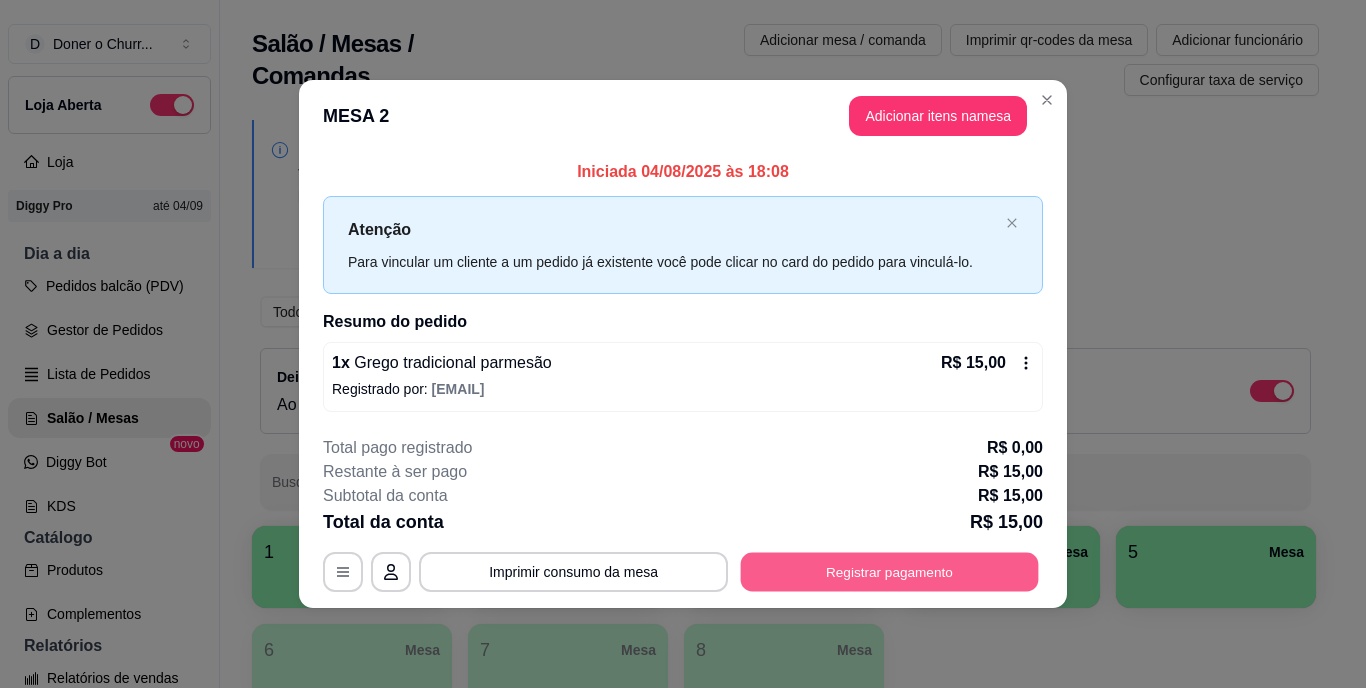 click on "Registrar pagamento" at bounding box center (890, 571) 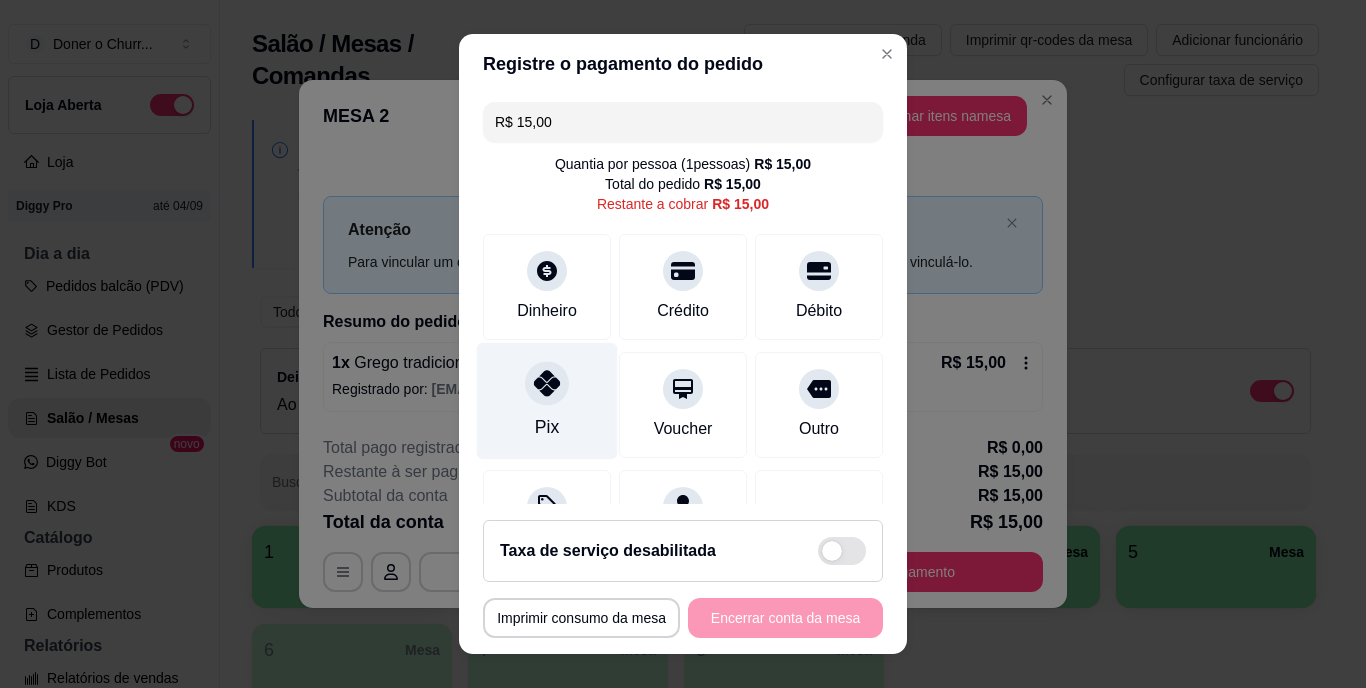 click at bounding box center (547, 384) 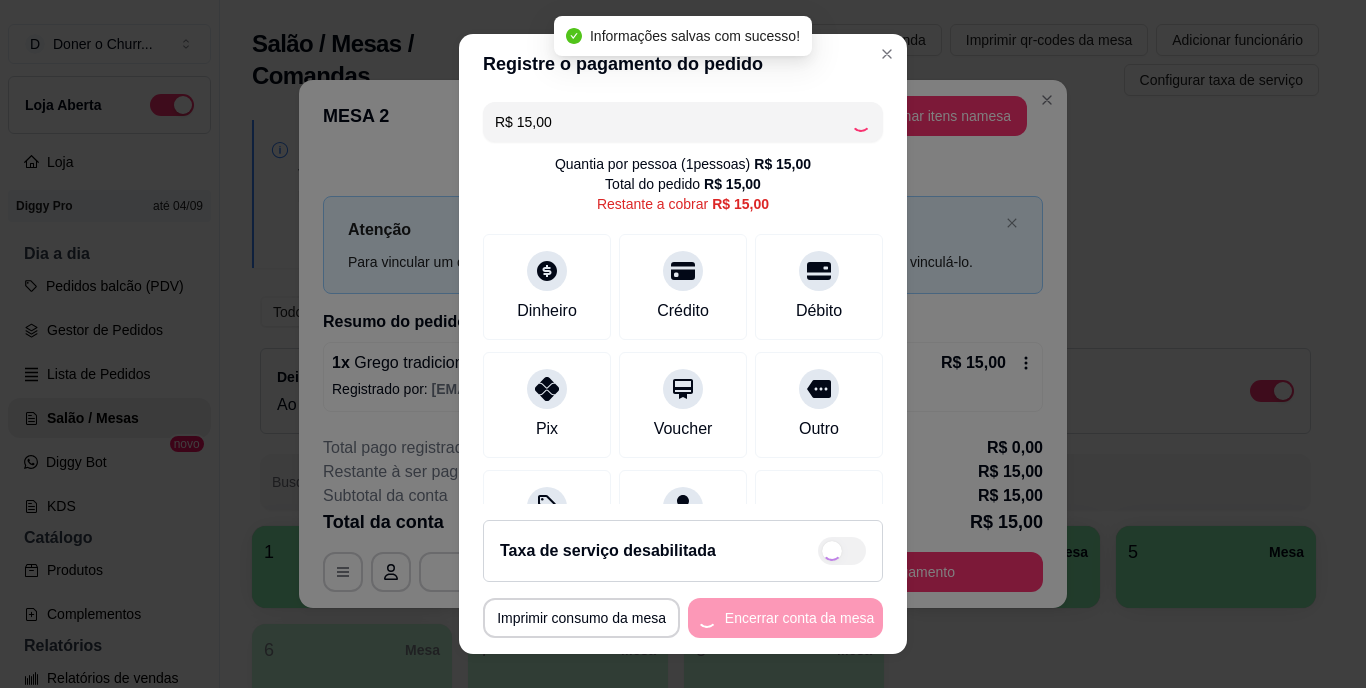 type on "R$ 0,00" 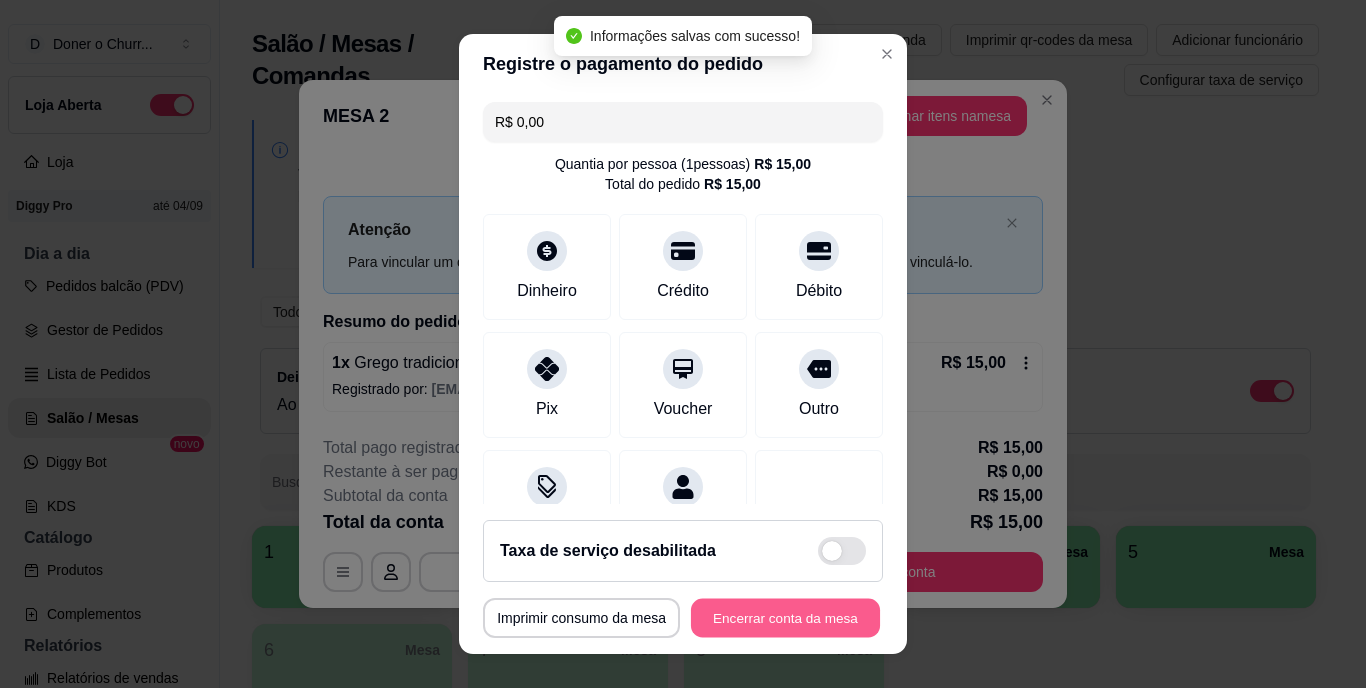 click on "Encerrar conta da mesa" at bounding box center [785, 617] 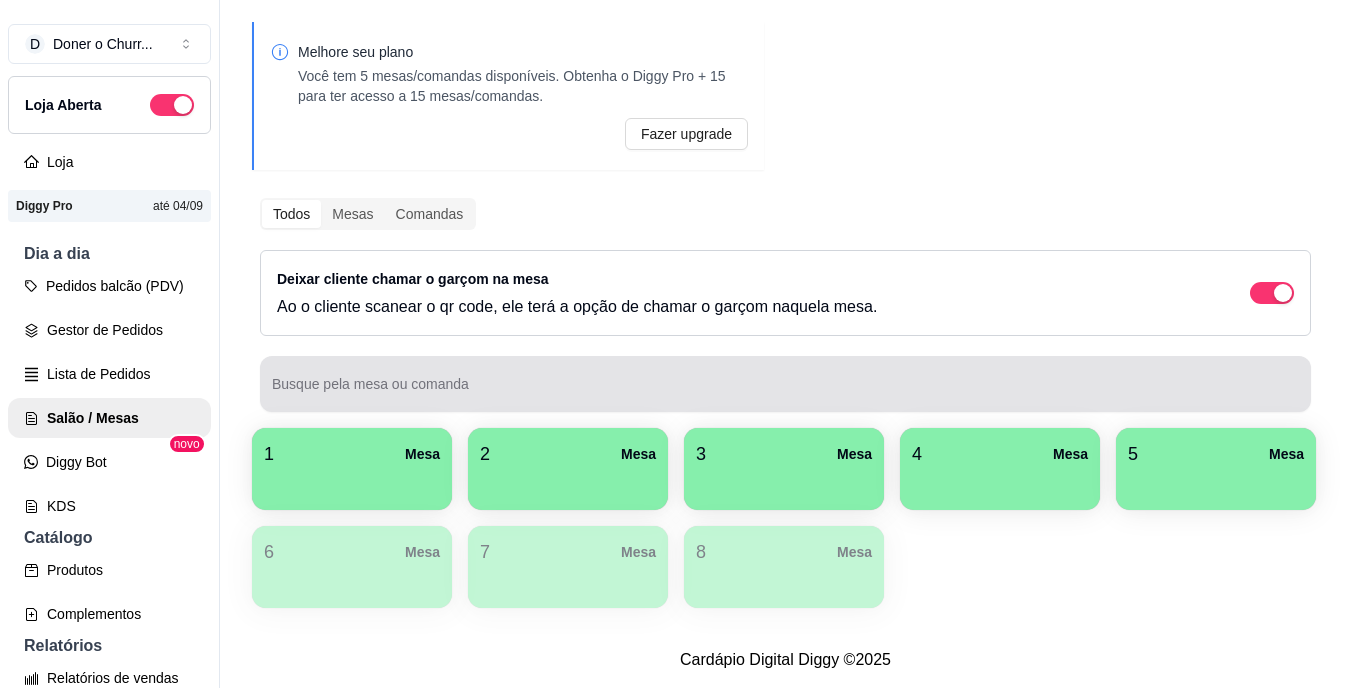 scroll, scrollTop: 0, scrollLeft: 0, axis: both 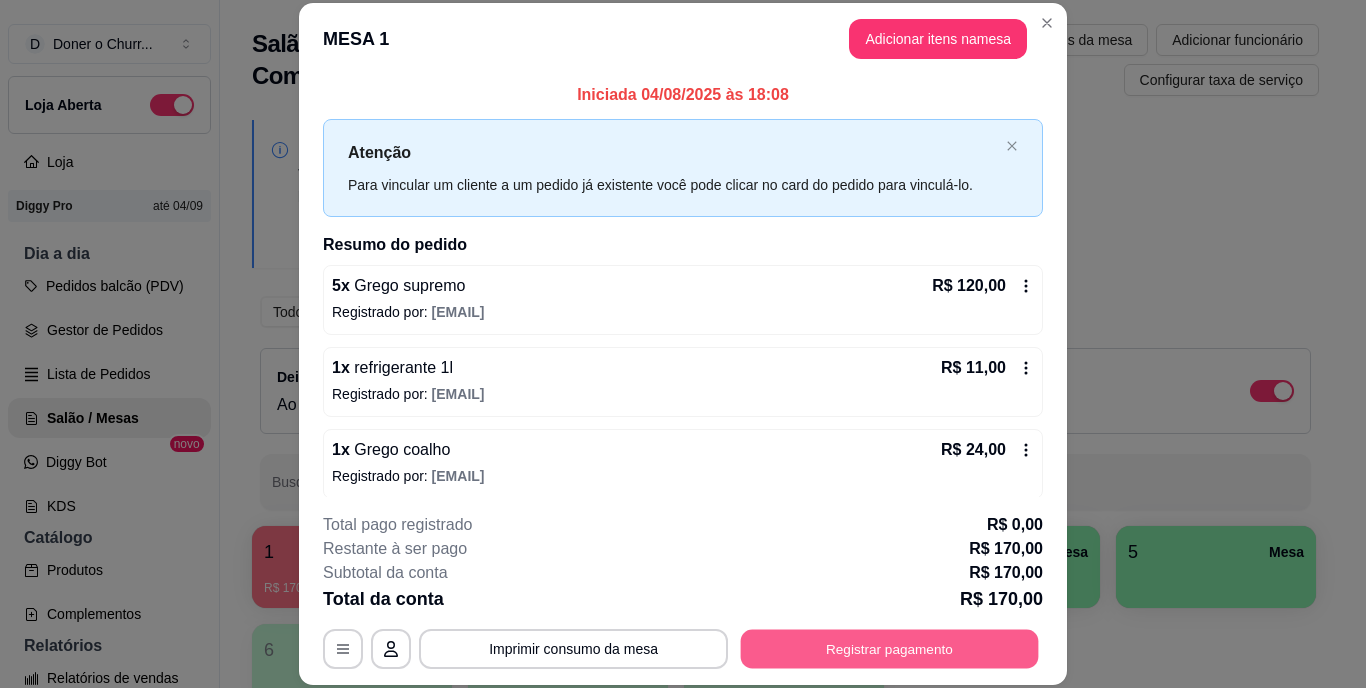 click on "Registrar pagamento" at bounding box center (890, 648) 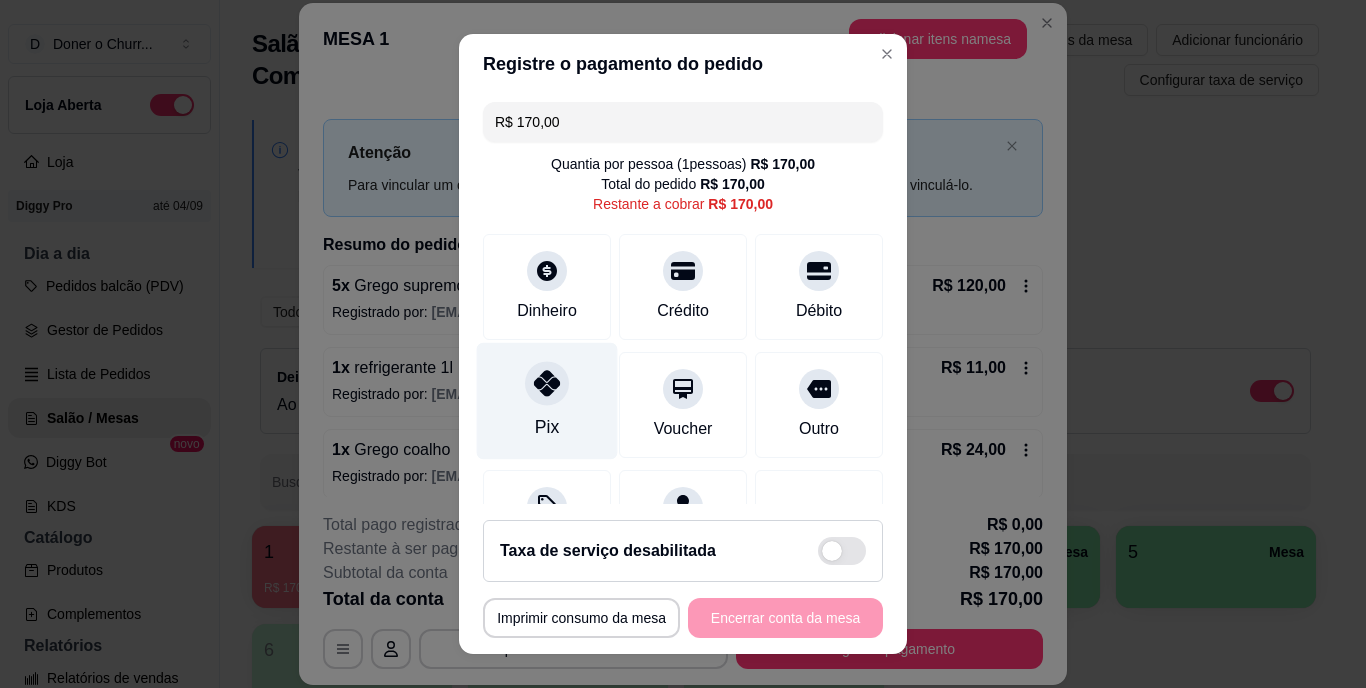 click on "Pix" at bounding box center [547, 401] 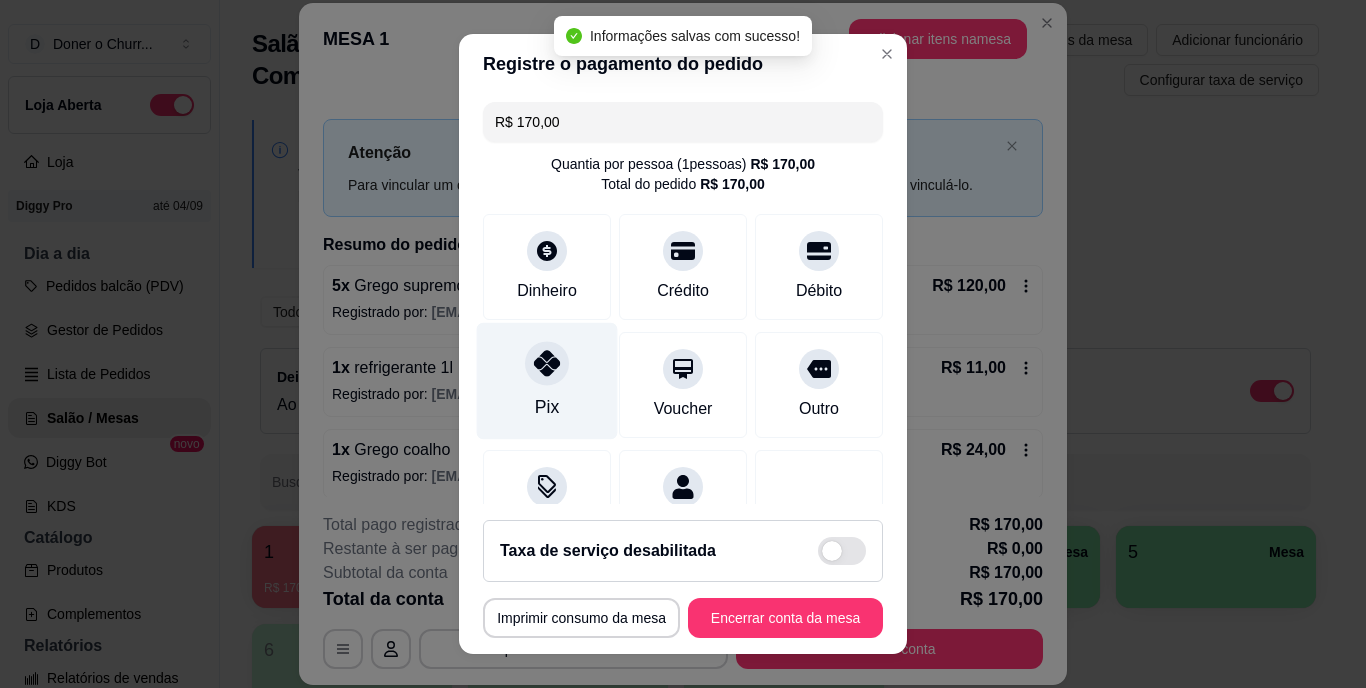 type on "R$ 0,00" 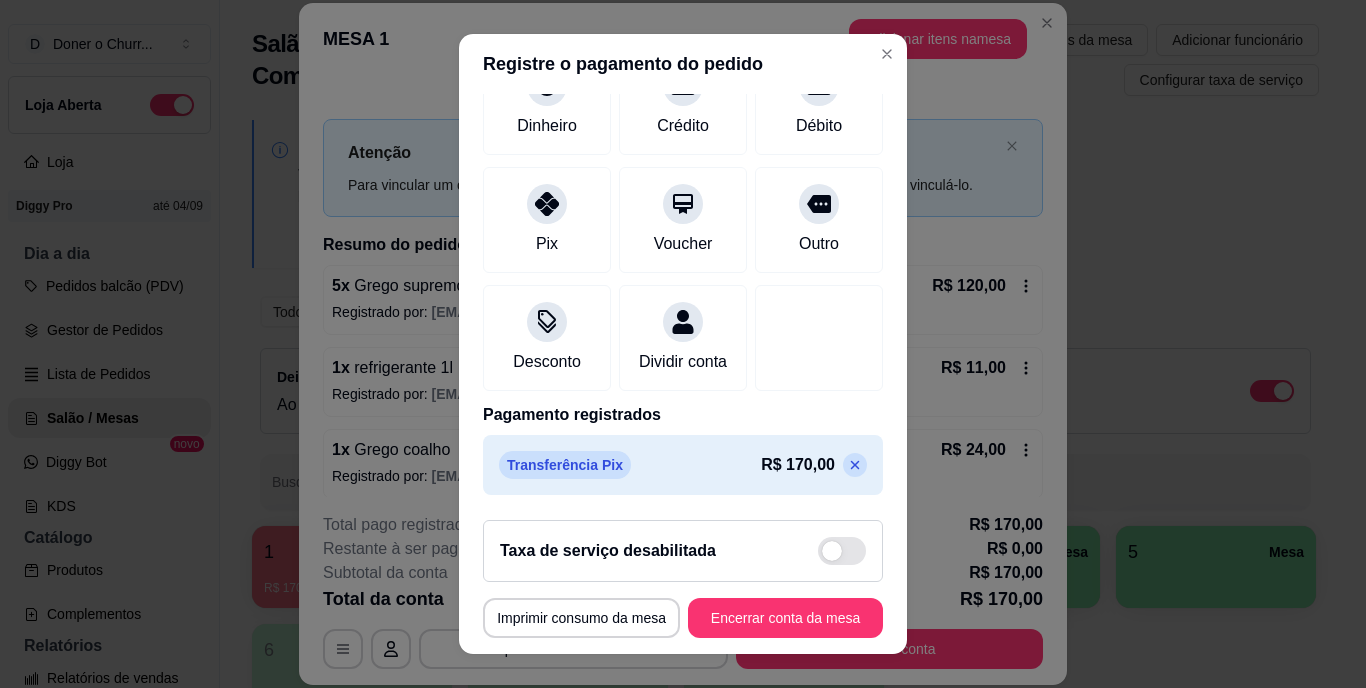 scroll, scrollTop: 188, scrollLeft: 0, axis: vertical 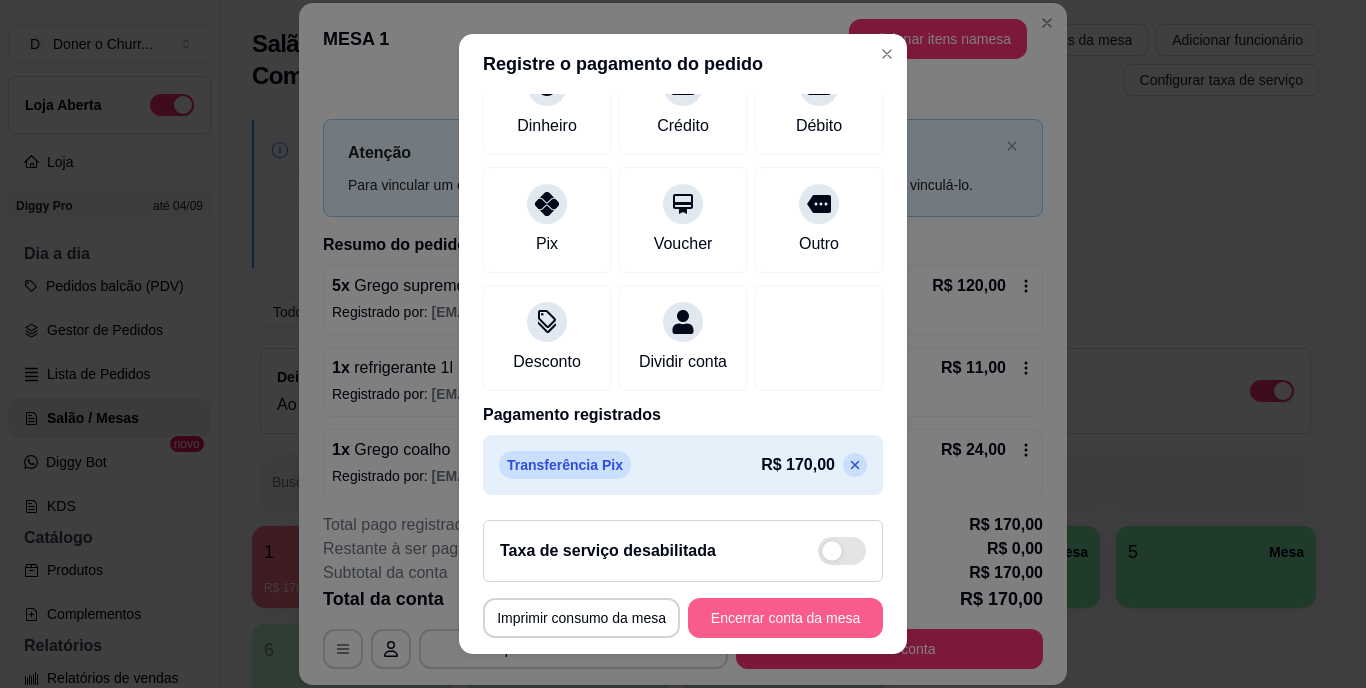 click on "Encerrar conta da mesa" at bounding box center (785, 618) 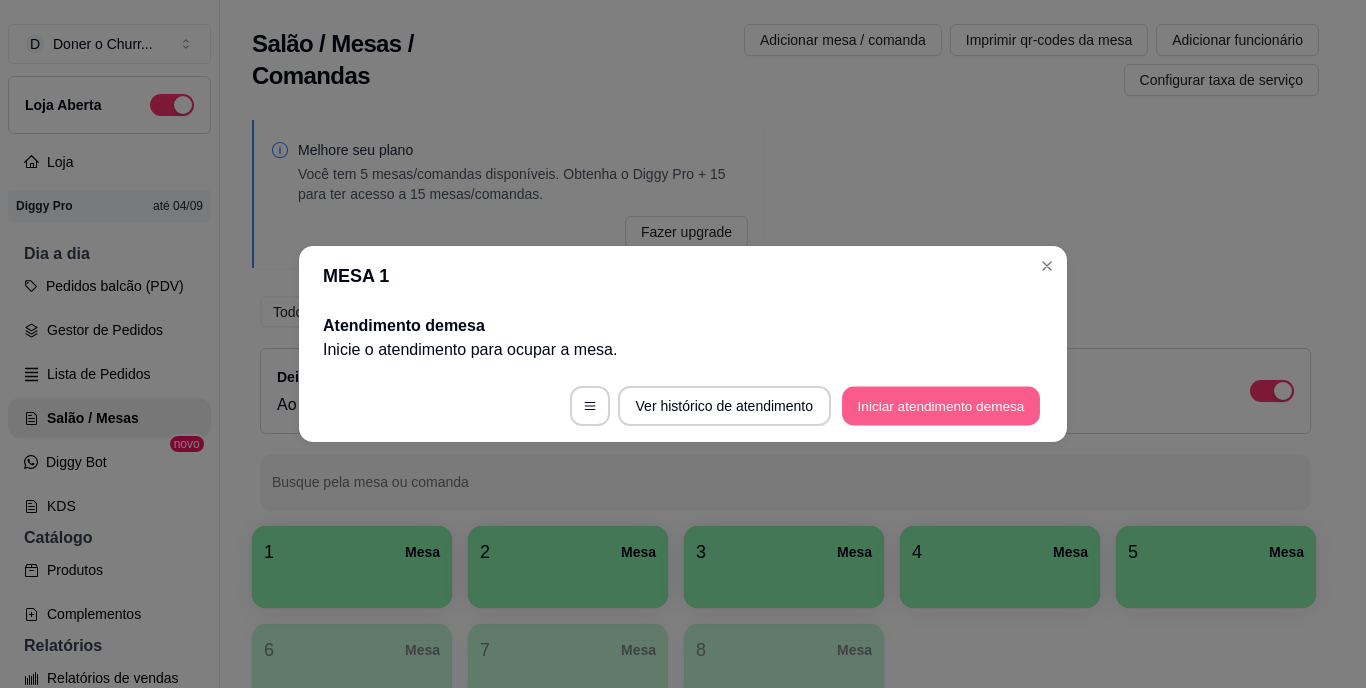 click on "Iniciar atendimento de  mesa" at bounding box center [941, 406] 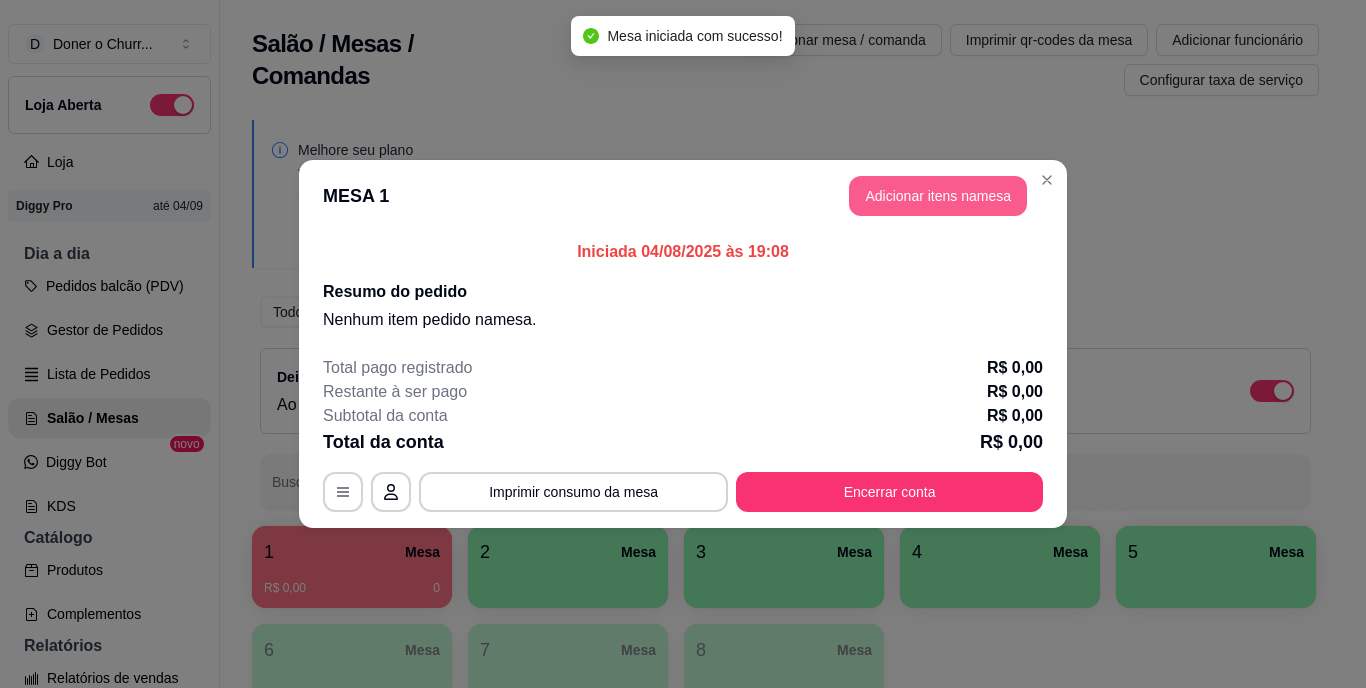 click on "Adicionar itens na  mesa" at bounding box center (938, 196) 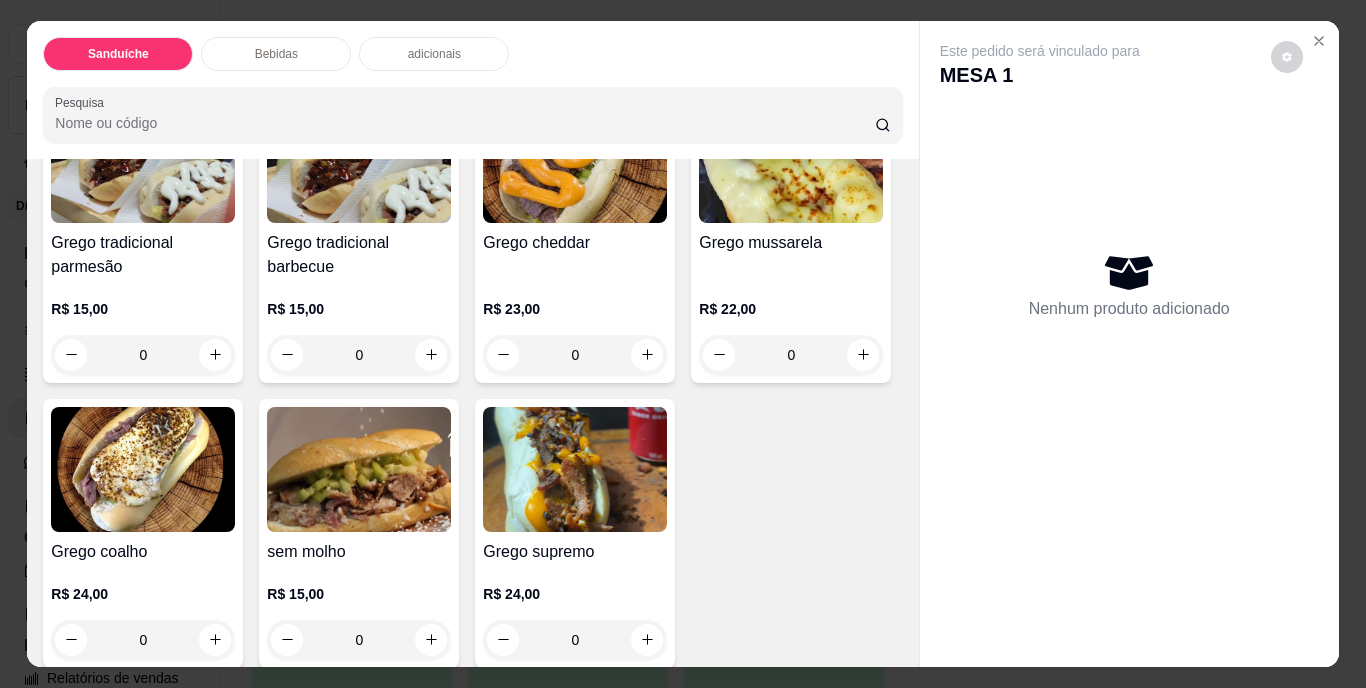 scroll, scrollTop: 200, scrollLeft: 0, axis: vertical 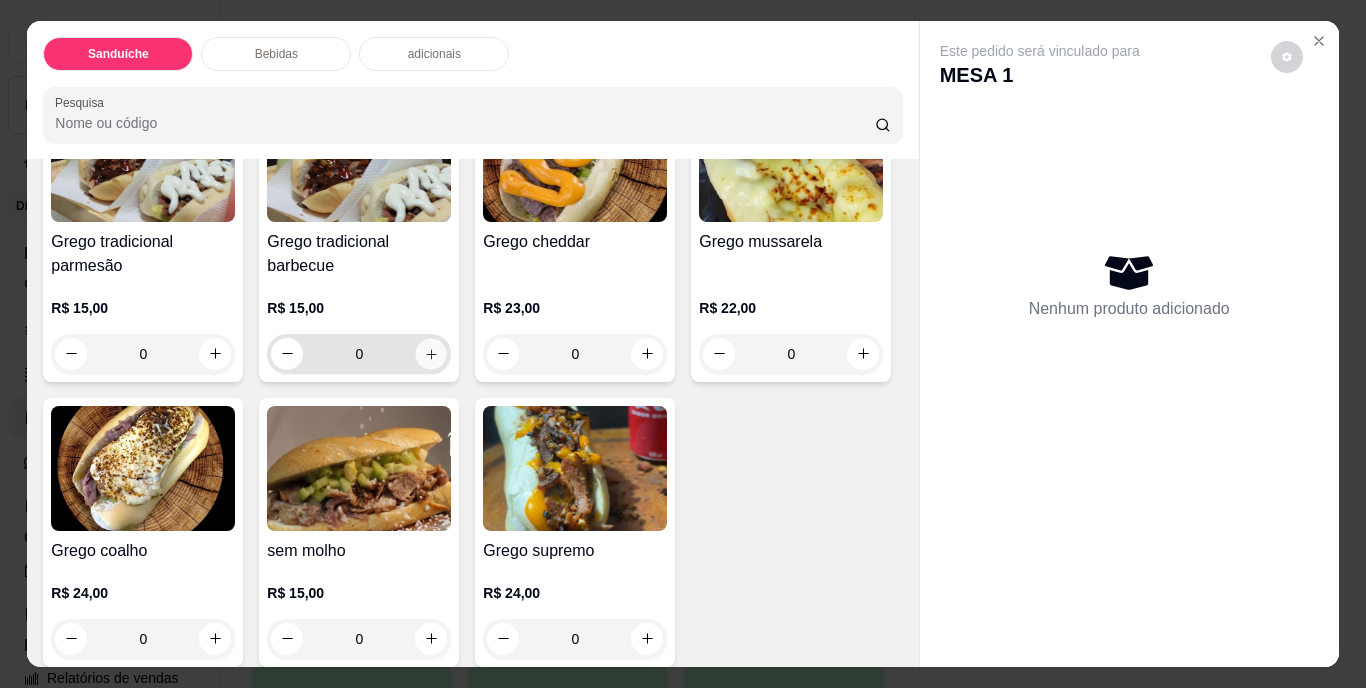 click 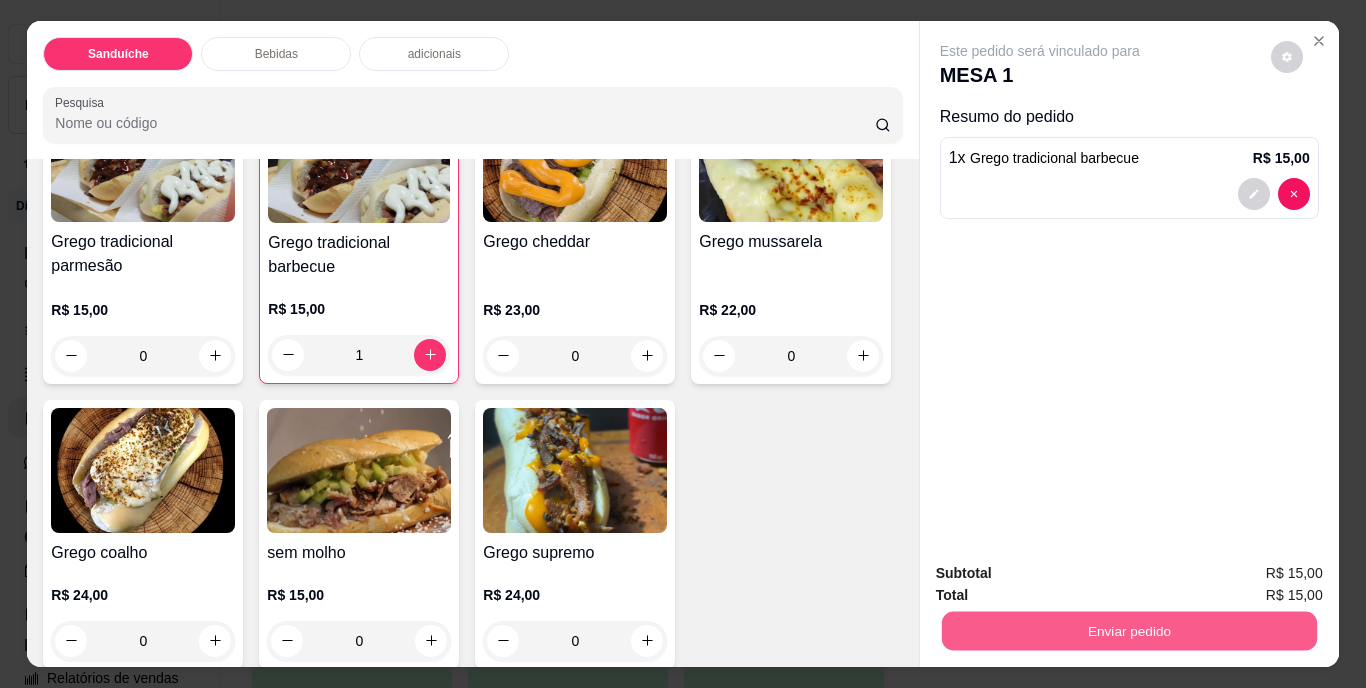 click on "Enviar pedido" at bounding box center (1128, 631) 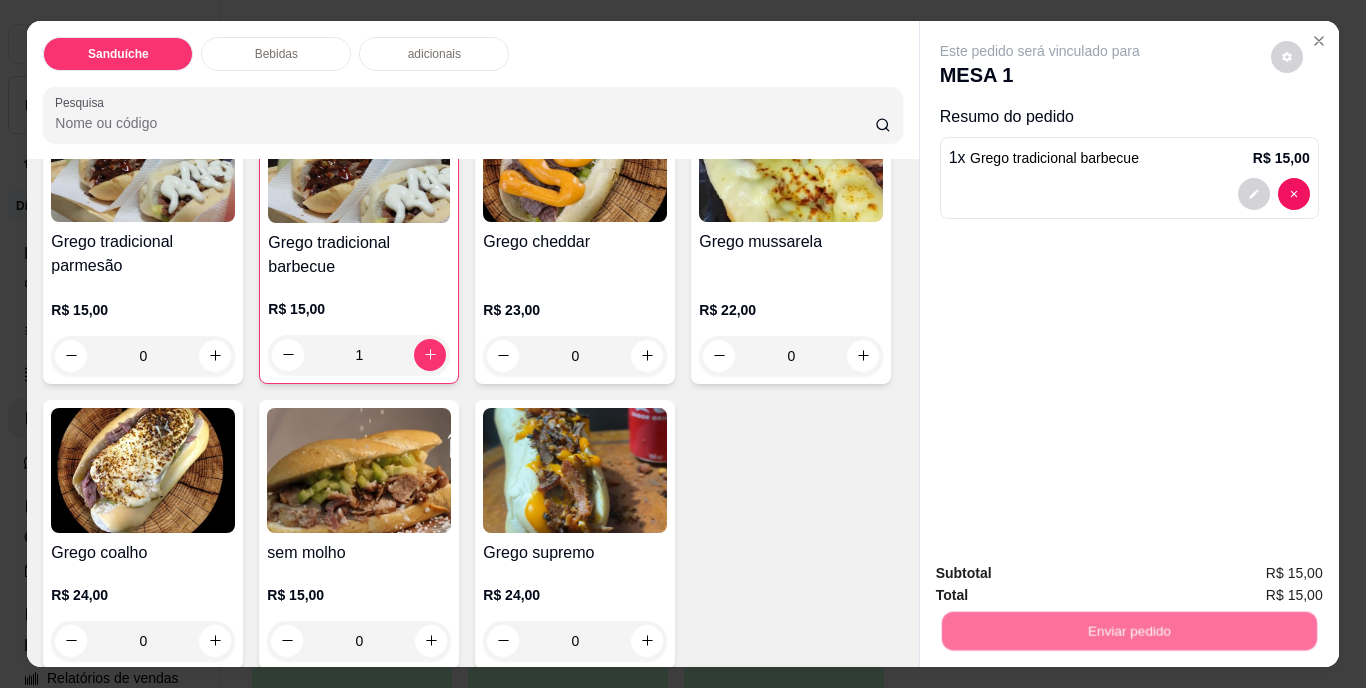 click on "Não registrar e enviar pedido" at bounding box center [1063, 575] 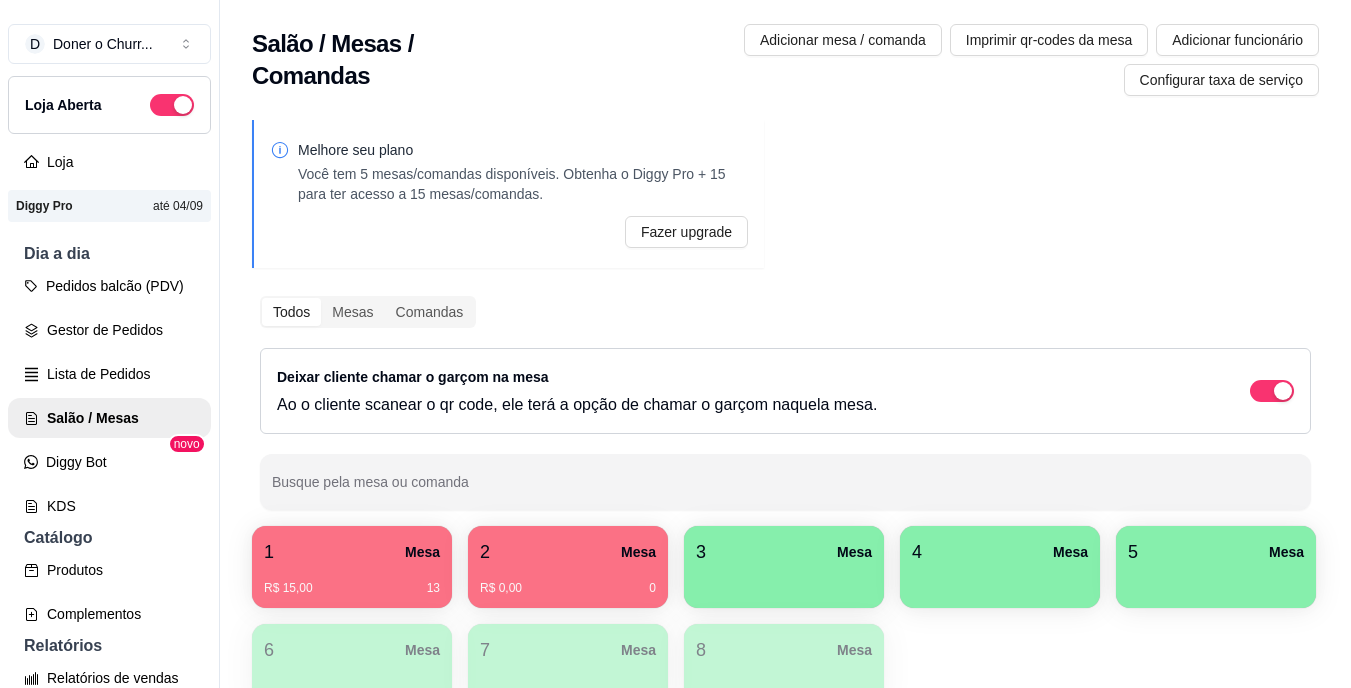 click on "1 Mesa R$ 15,00 13 2 Mesa R$ 0,00 0 3 Mesa 4 Mesa 5 Mesa 6 Mesa 7 Mesa 8 Mesa" at bounding box center (785, 616) 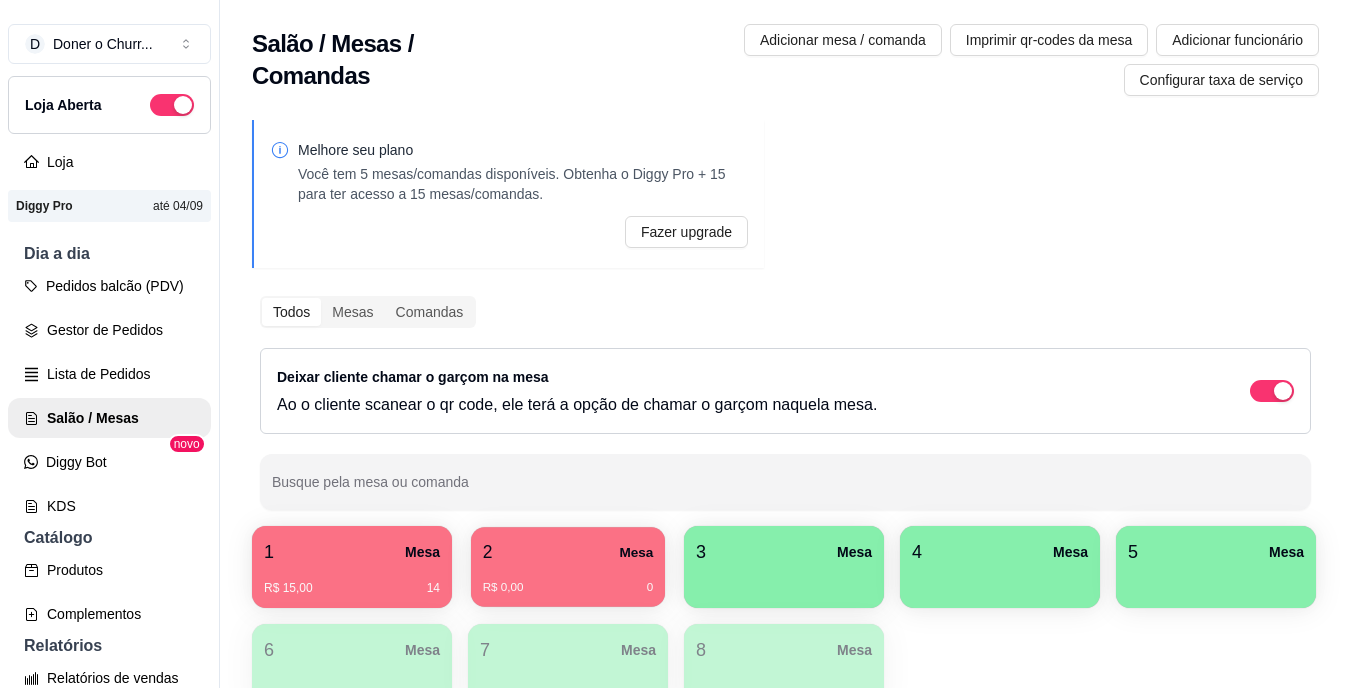click on "R$ 0,00 0" at bounding box center (568, 580) 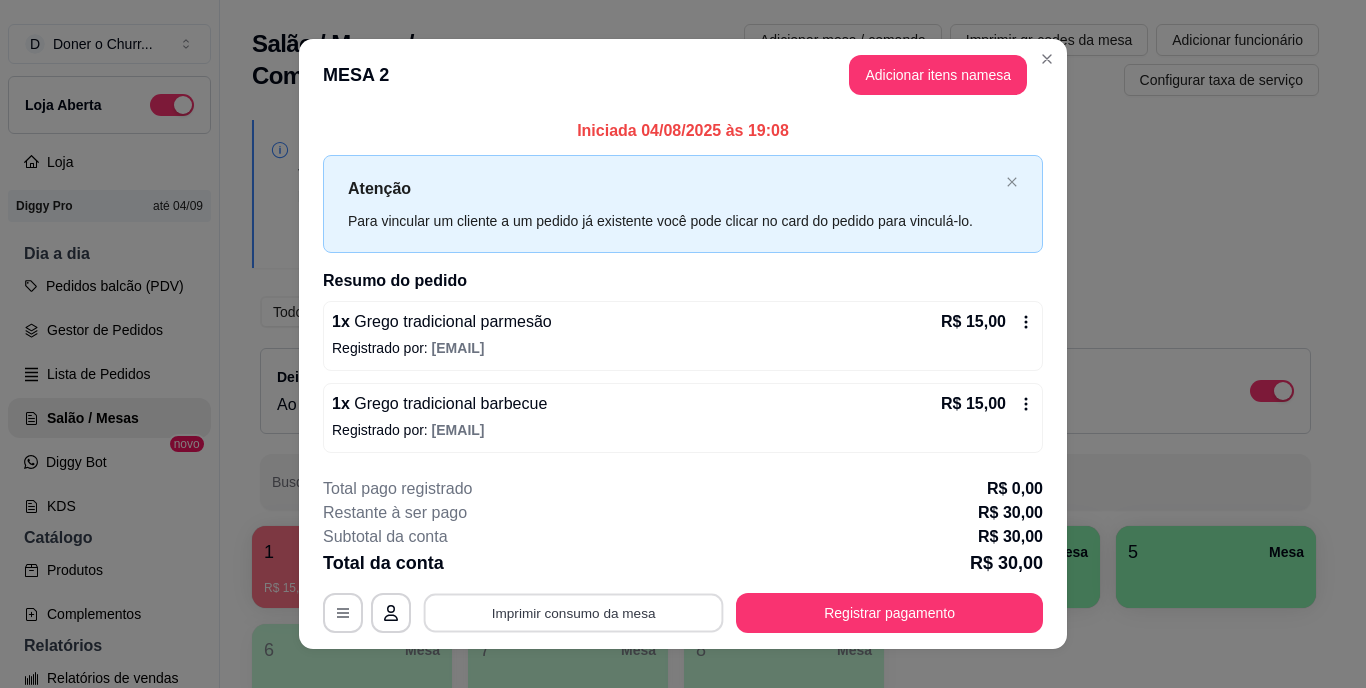 click on "Imprimir consumo da mesa" at bounding box center [574, 612] 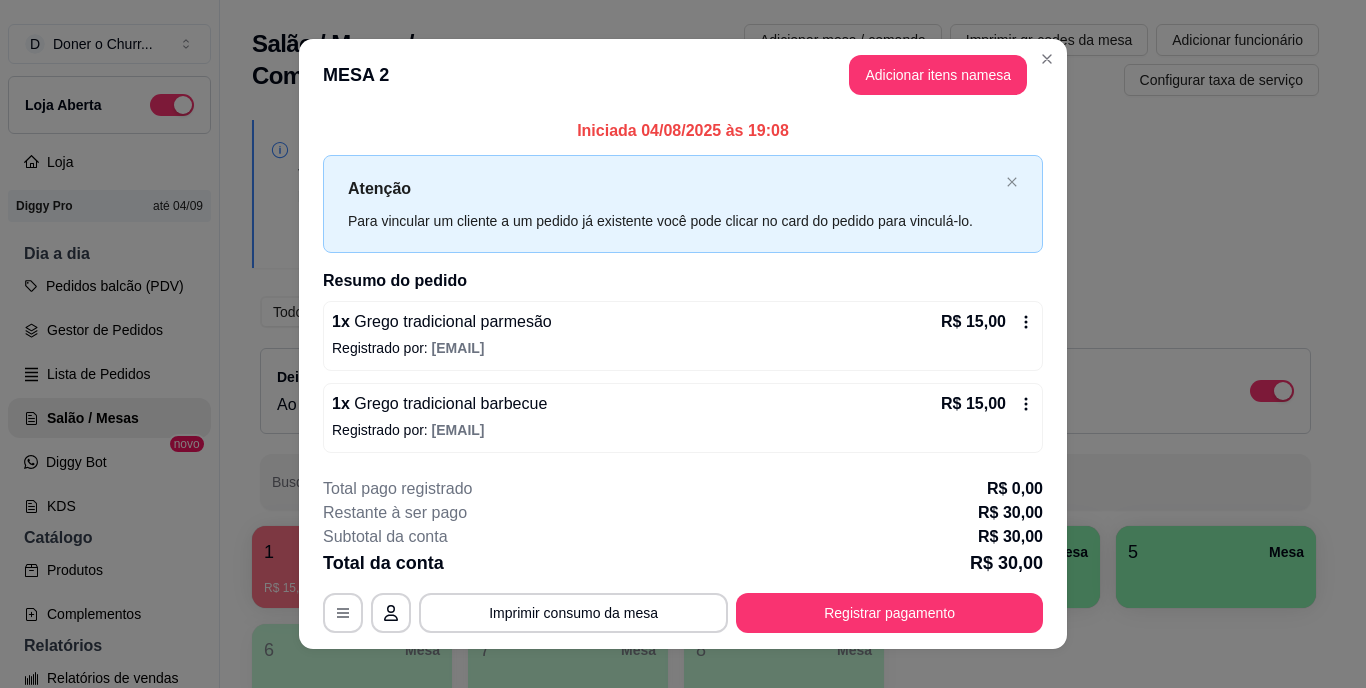 scroll, scrollTop: 0, scrollLeft: 0, axis: both 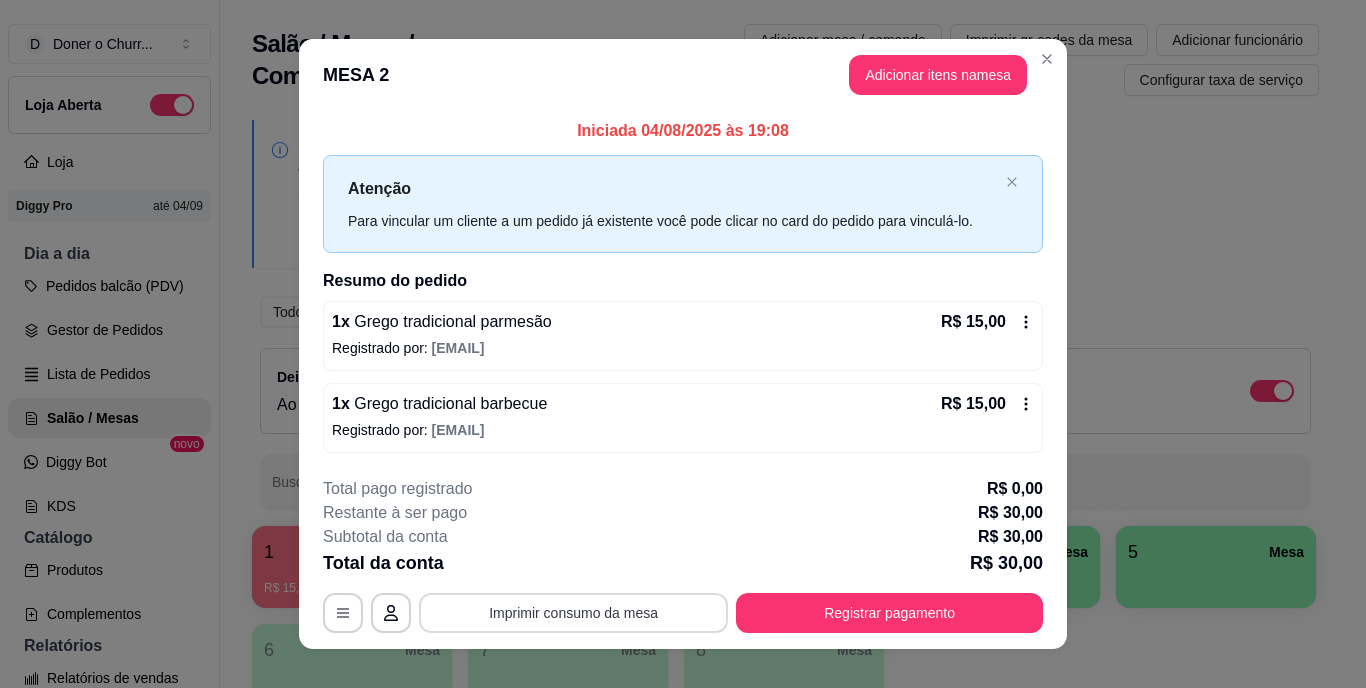 click on "Imprimir consumo da mesa" at bounding box center [573, 613] 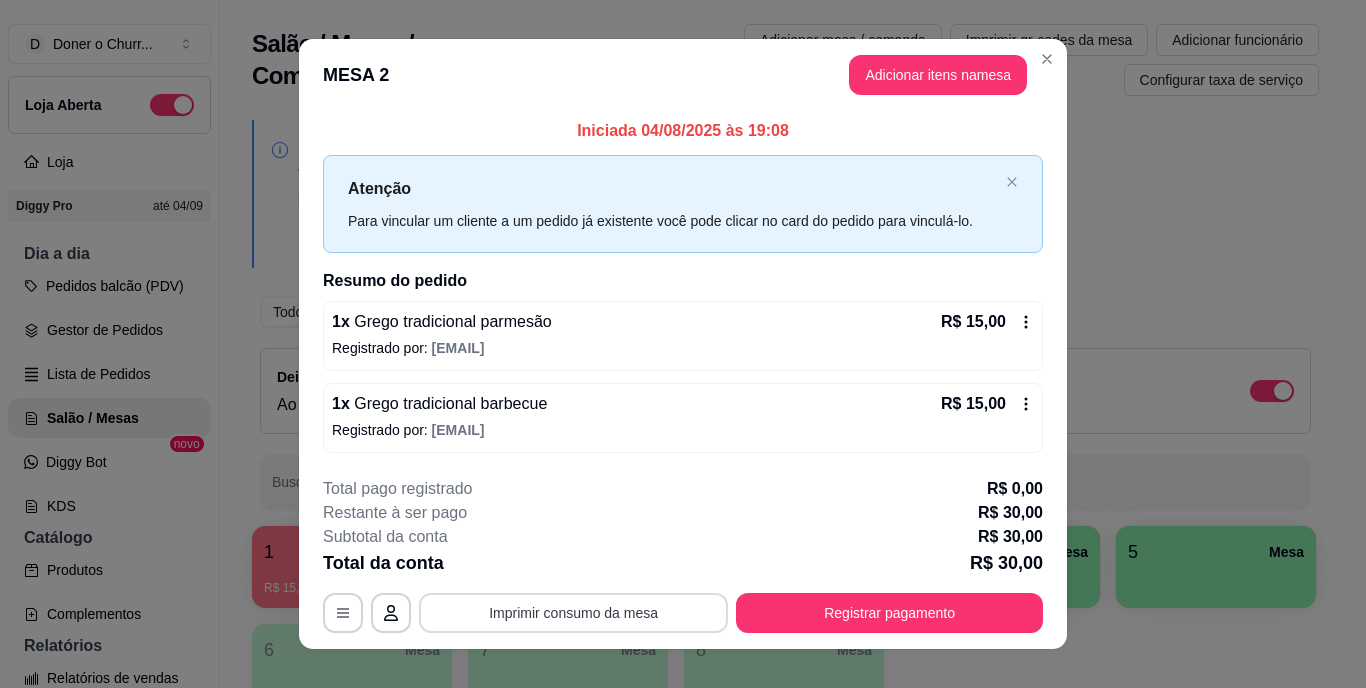 scroll, scrollTop: 0, scrollLeft: 0, axis: both 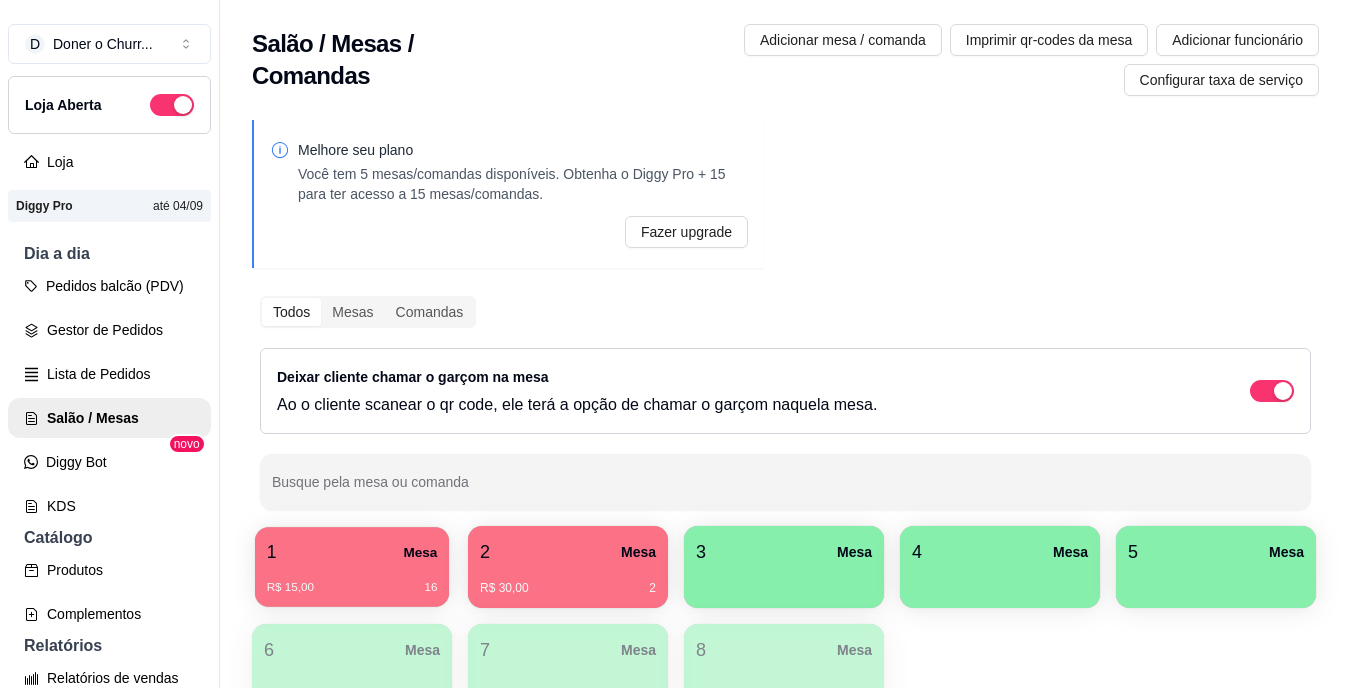 click on "1 Mesa" at bounding box center [352, 552] 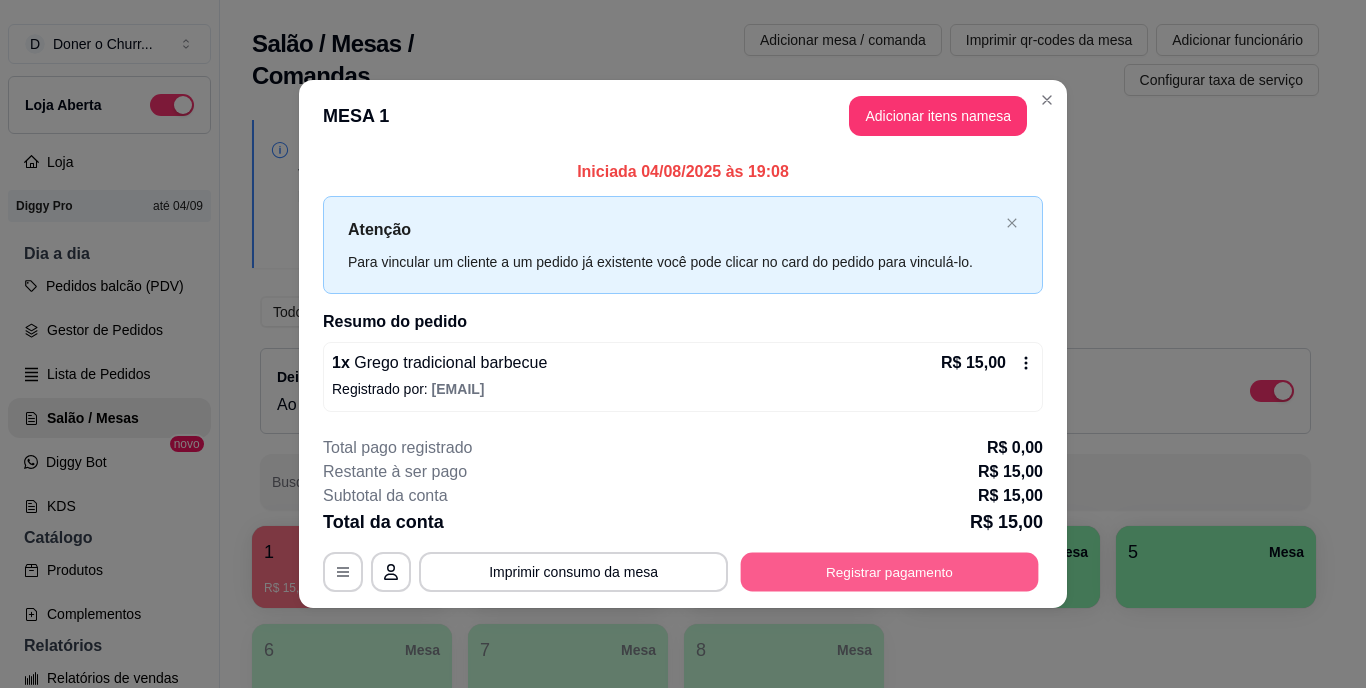 click on "Registrar pagamento" at bounding box center [890, 571] 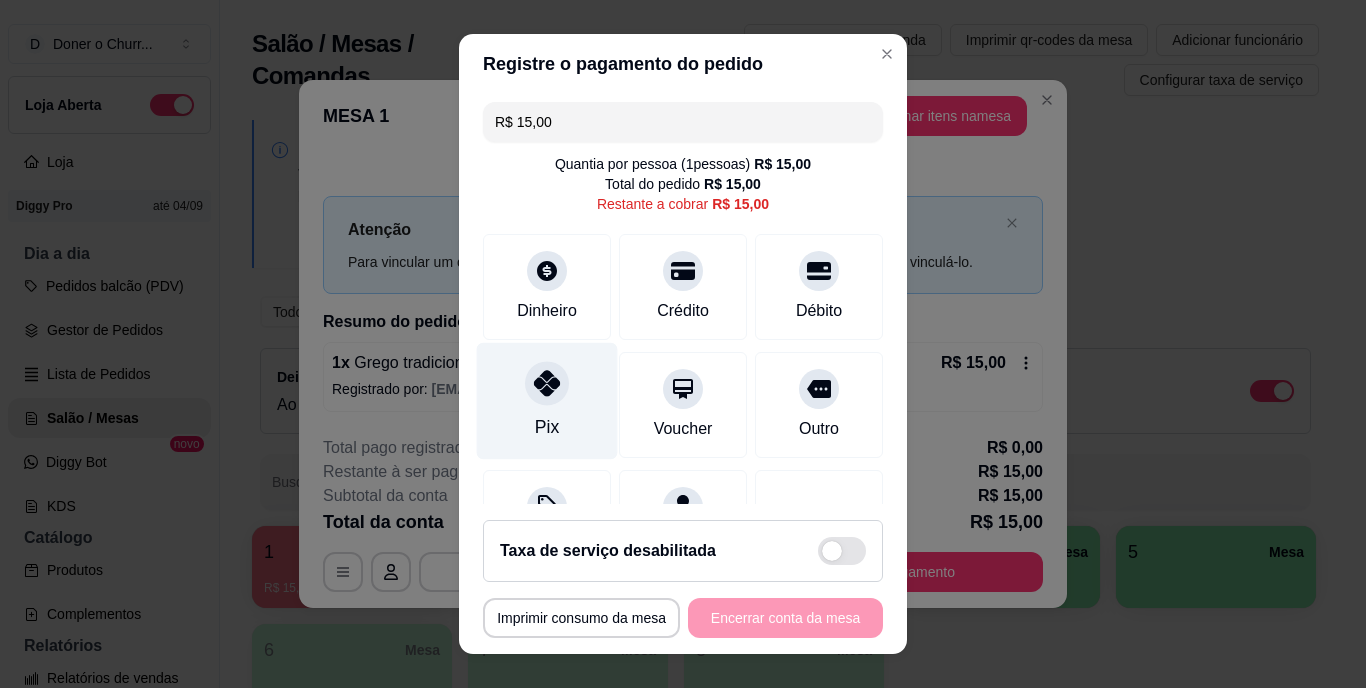 click at bounding box center [547, 384] 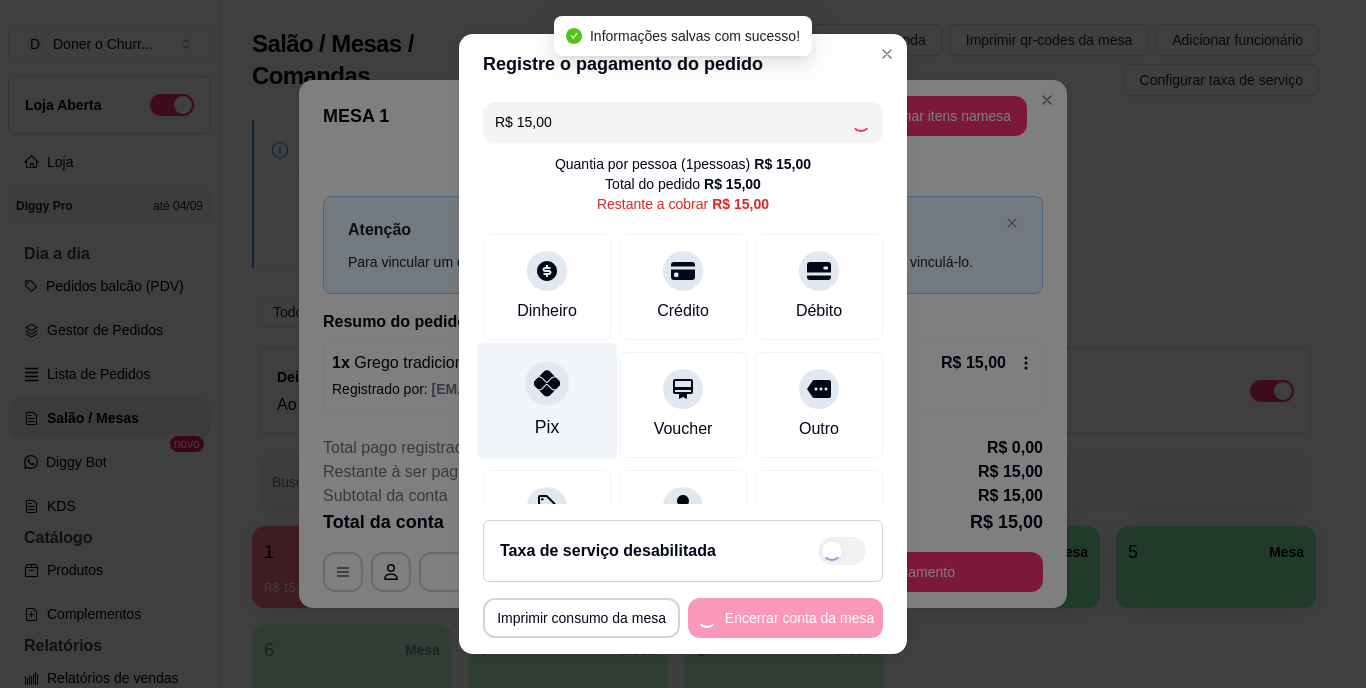 type on "R$ 0,00" 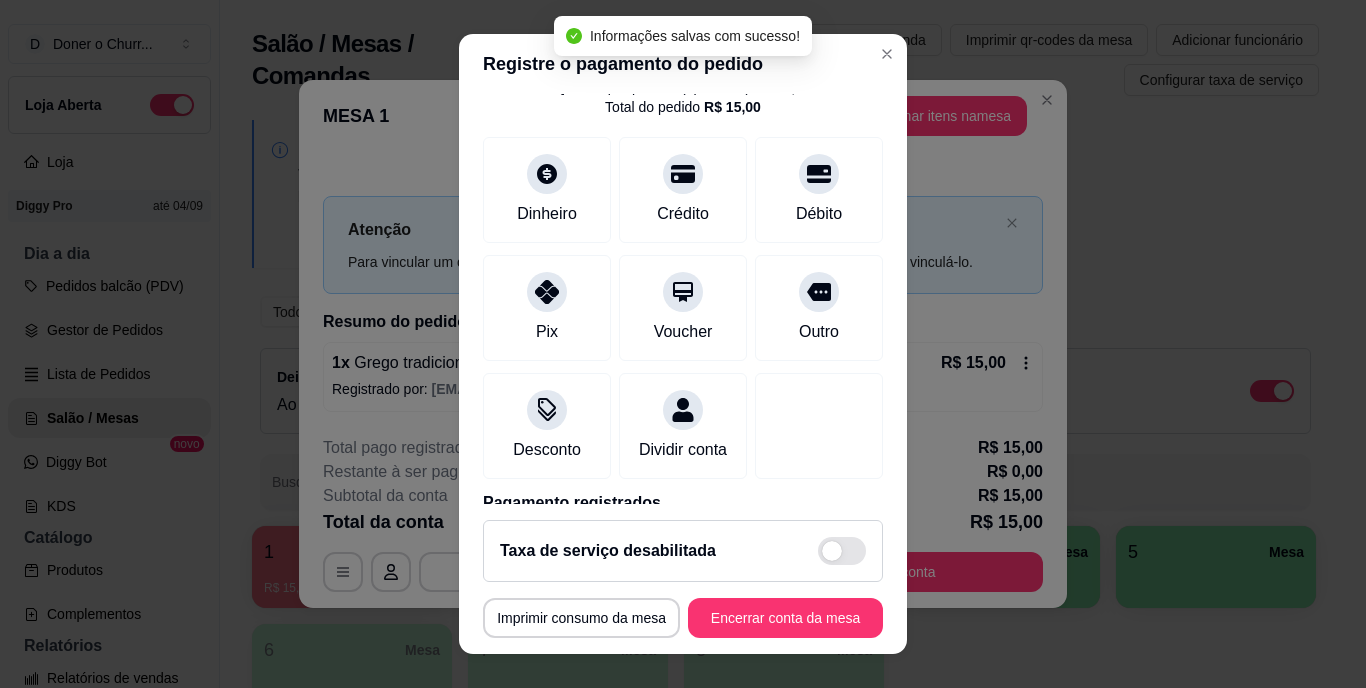 scroll, scrollTop: 188, scrollLeft: 0, axis: vertical 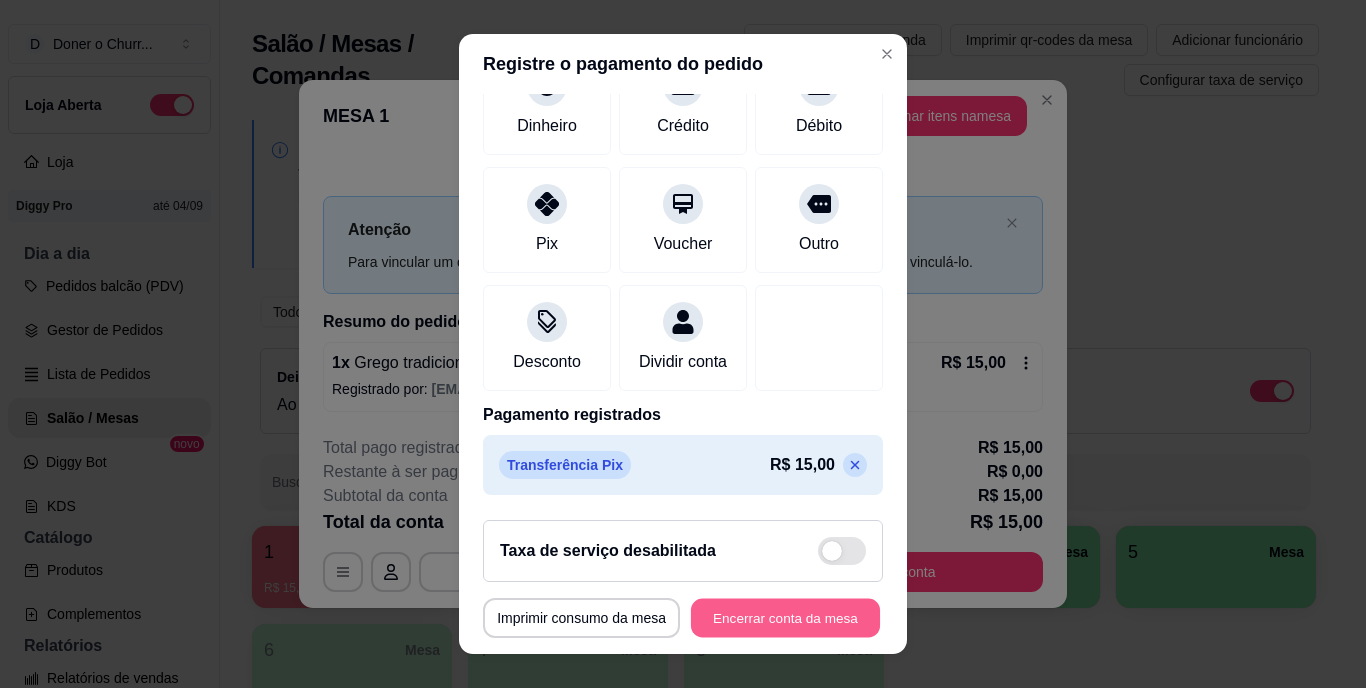 click on "Encerrar conta da mesa" at bounding box center [785, 617] 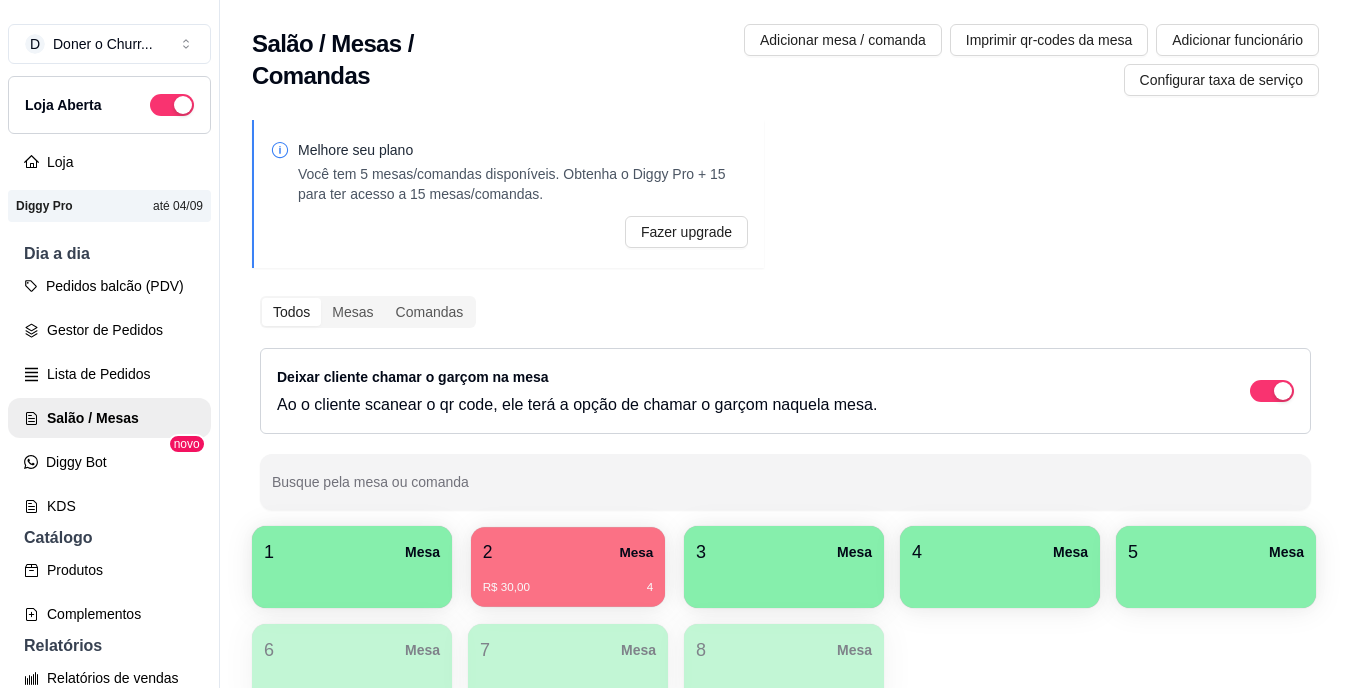 click on "R$ 30,00 [CODE]" at bounding box center [568, 580] 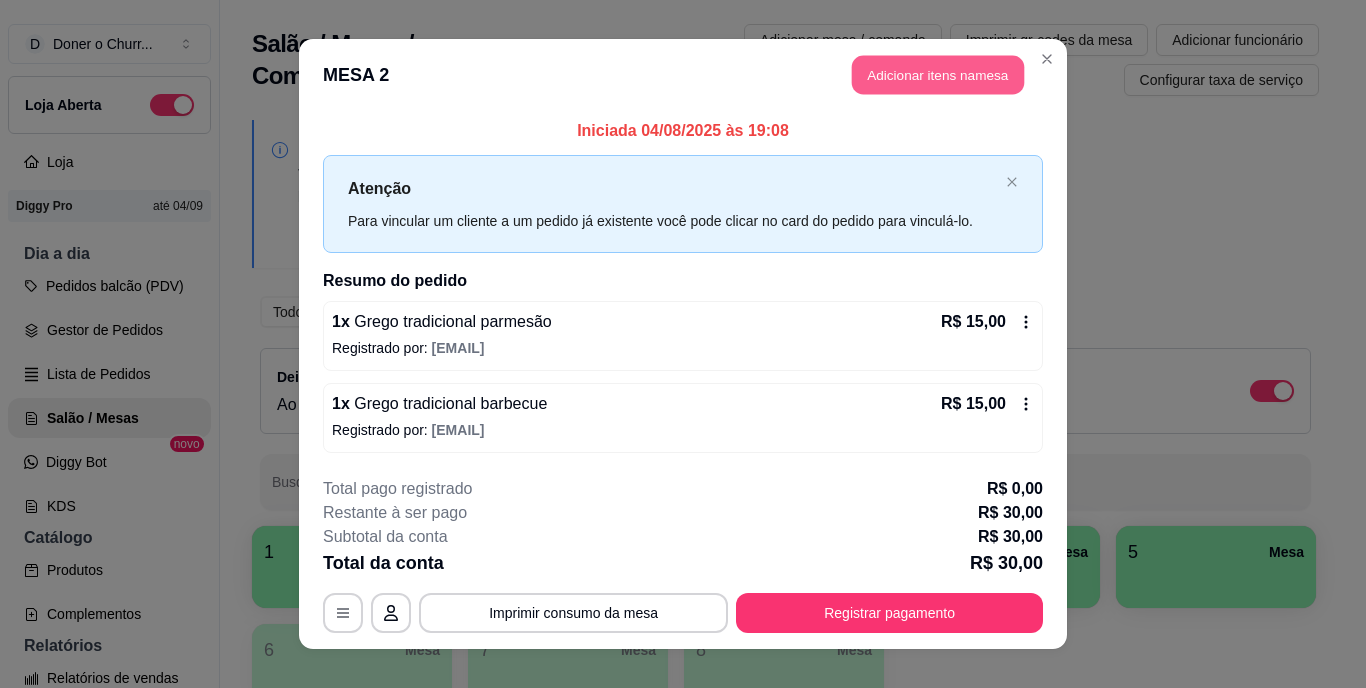 click on "Adicionar itens na  mesa" at bounding box center (938, 75) 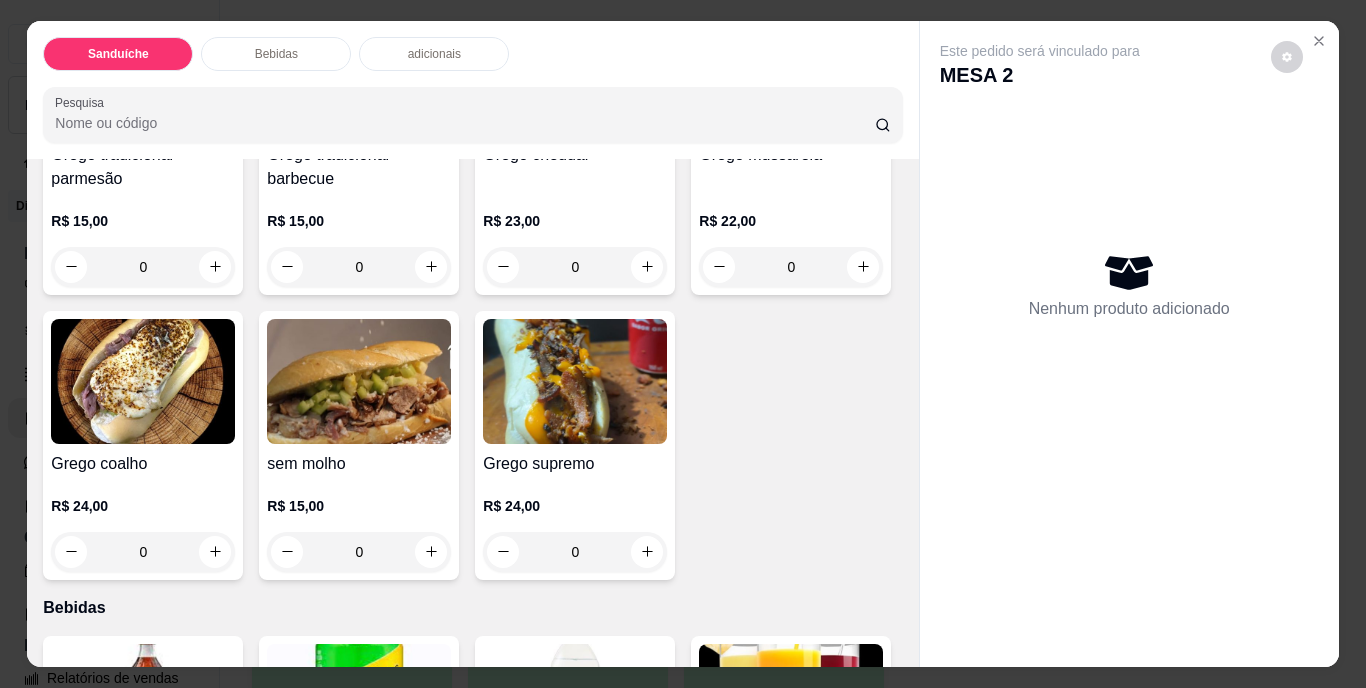 scroll, scrollTop: 300, scrollLeft: 0, axis: vertical 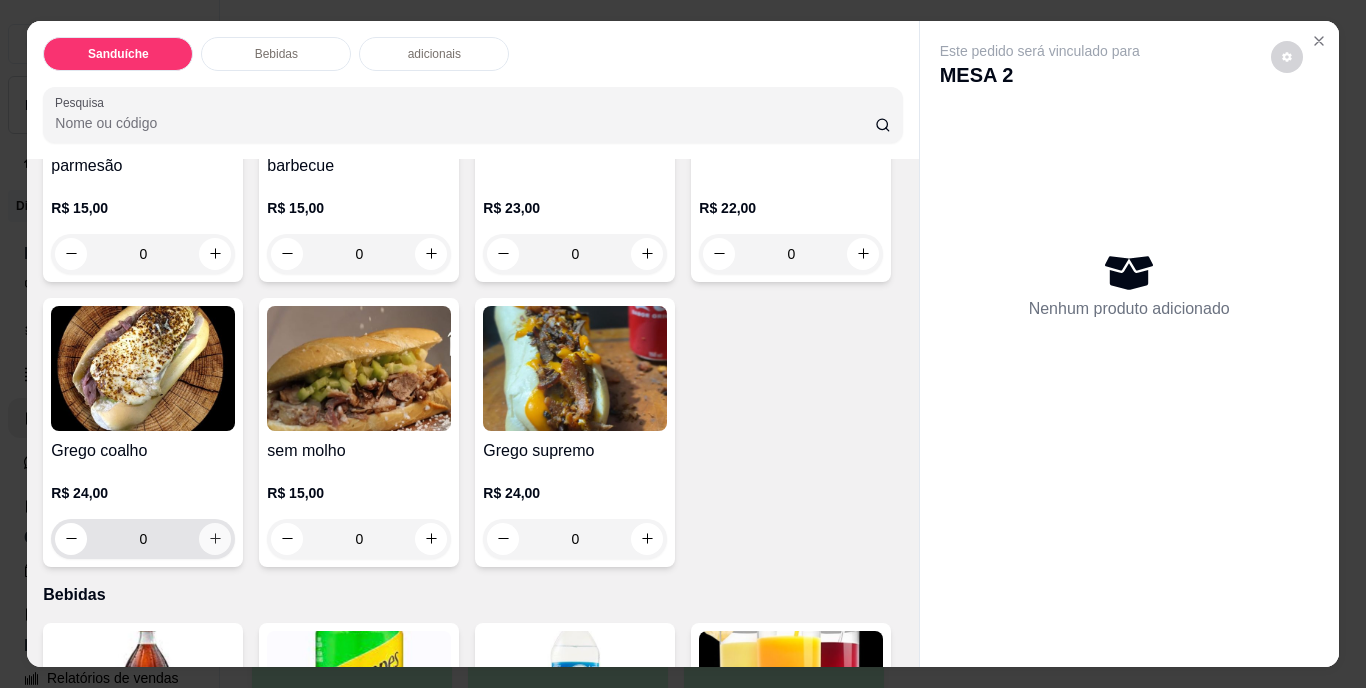 click at bounding box center [215, 539] 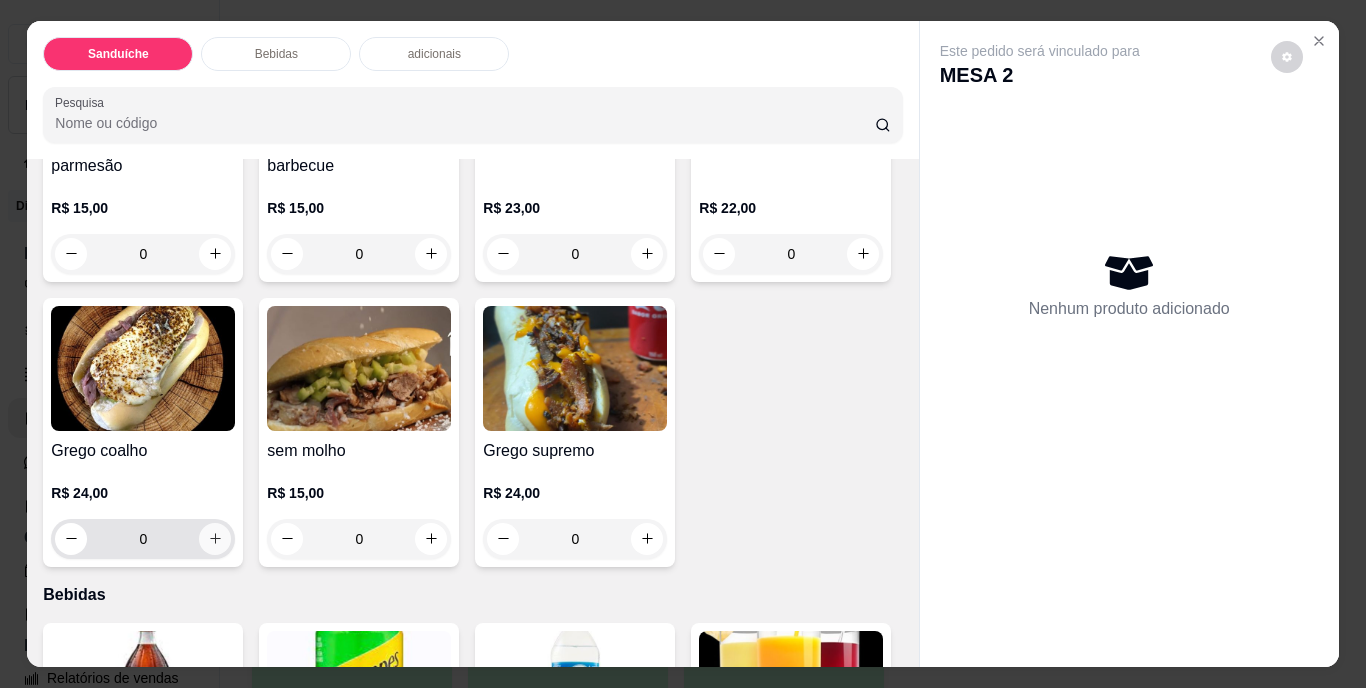 type on "1" 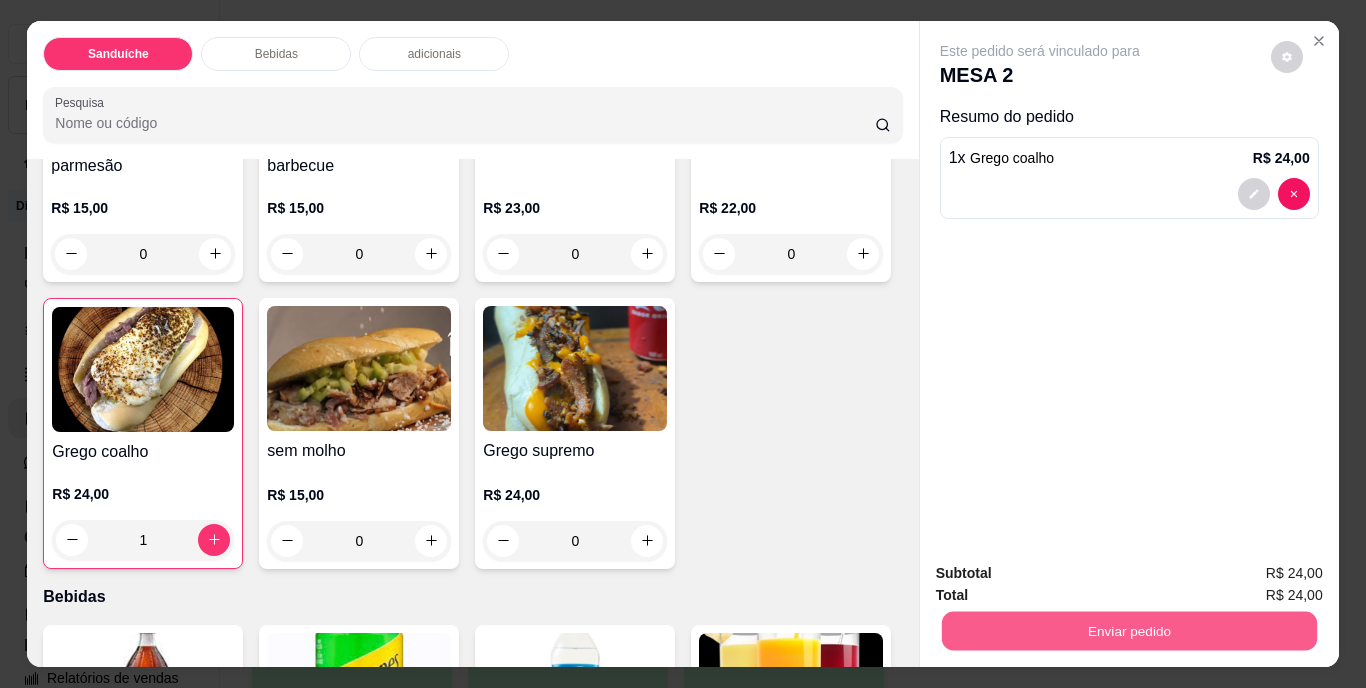 click on "Enviar pedido" at bounding box center (1128, 631) 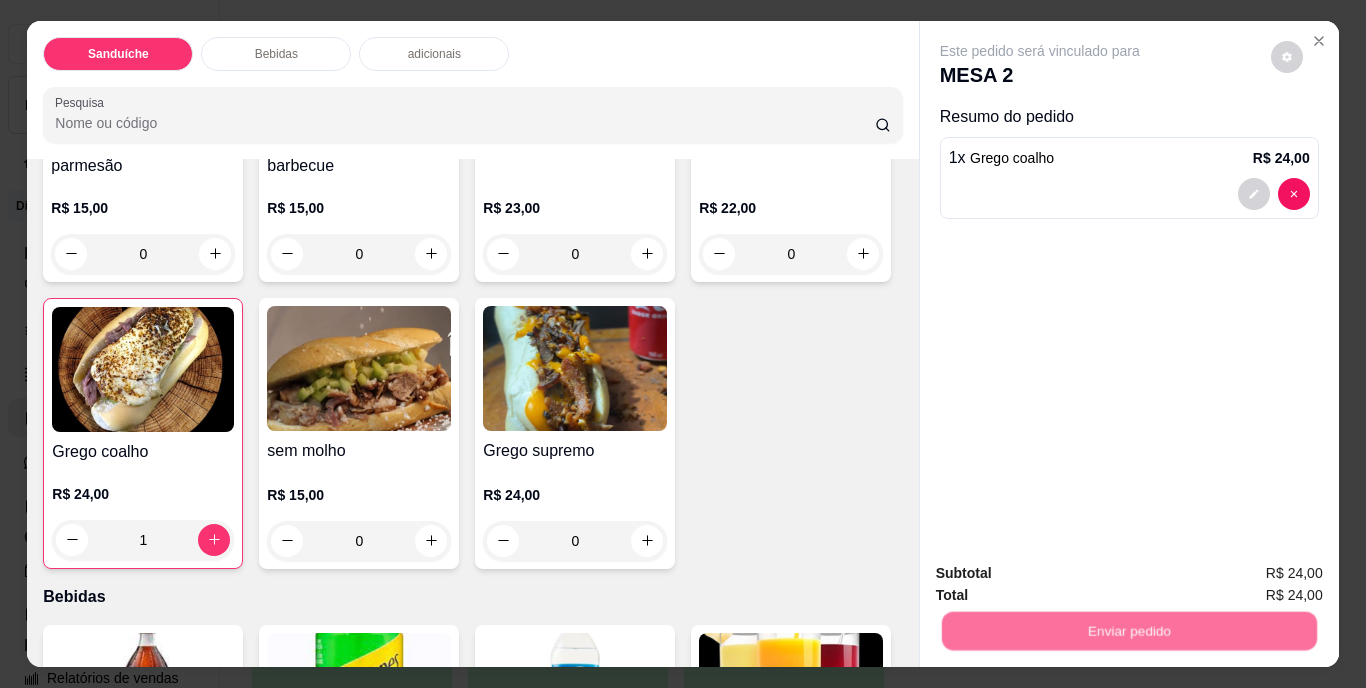 click on "Não registrar e enviar pedido" at bounding box center [1063, 574] 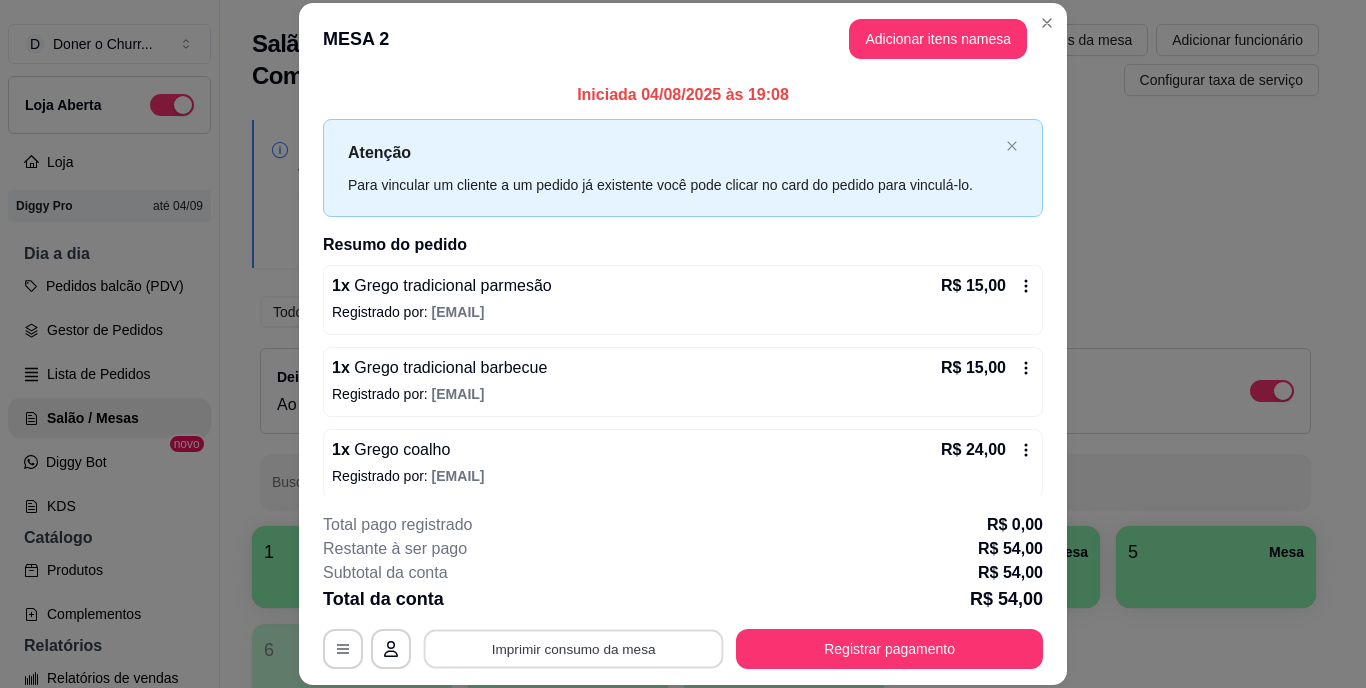 click on "Imprimir consumo da mesa" at bounding box center (574, 648) 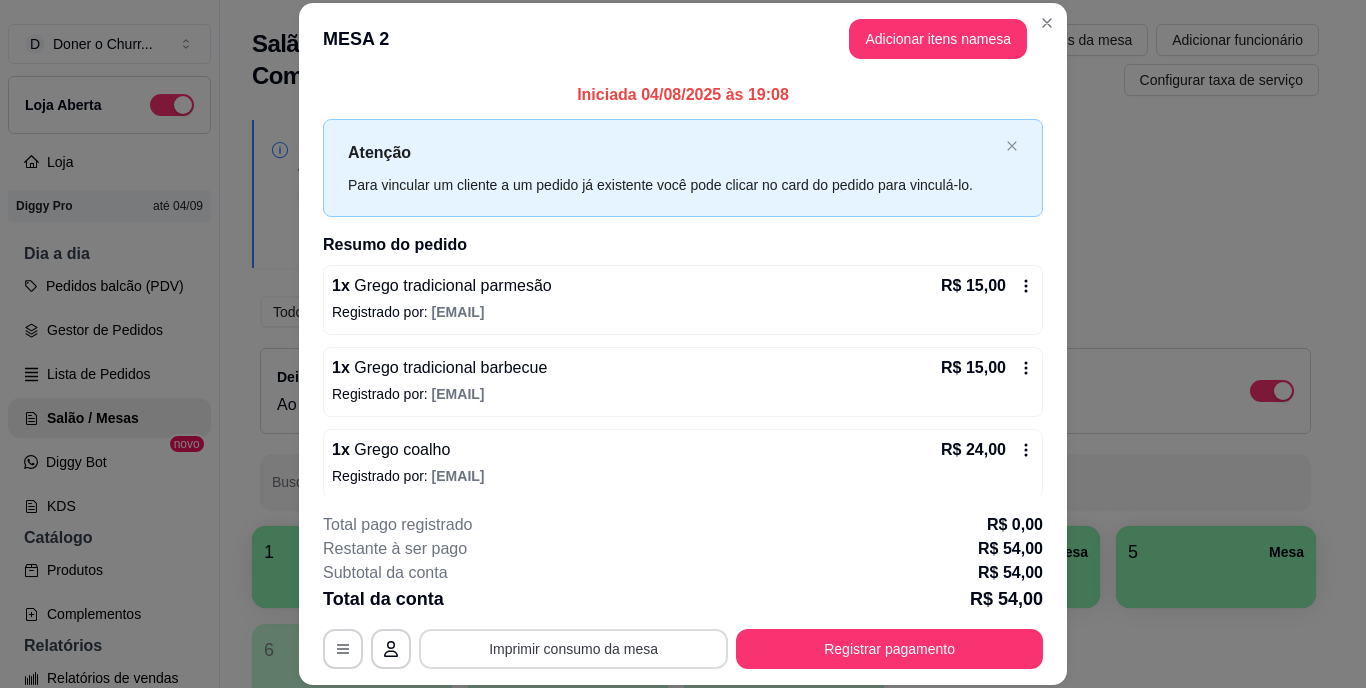 scroll, scrollTop: 0, scrollLeft: 0, axis: both 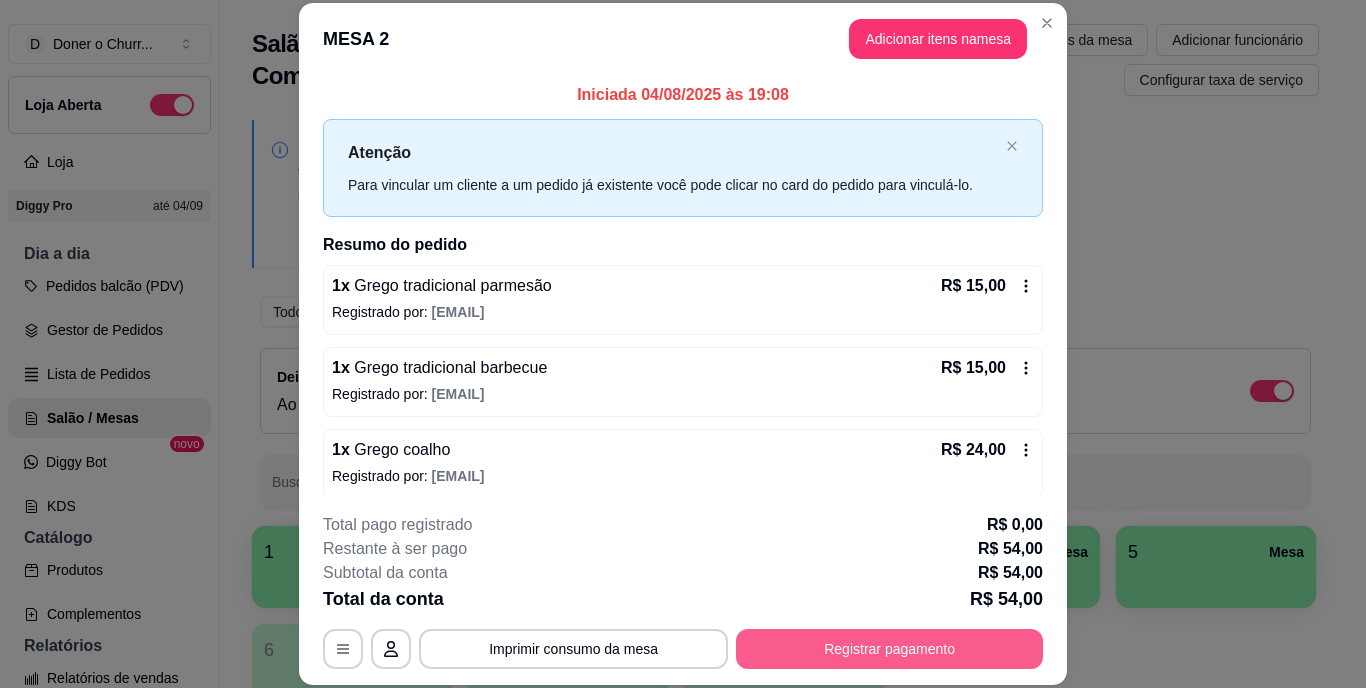 click on "Registrar pagamento" at bounding box center [889, 649] 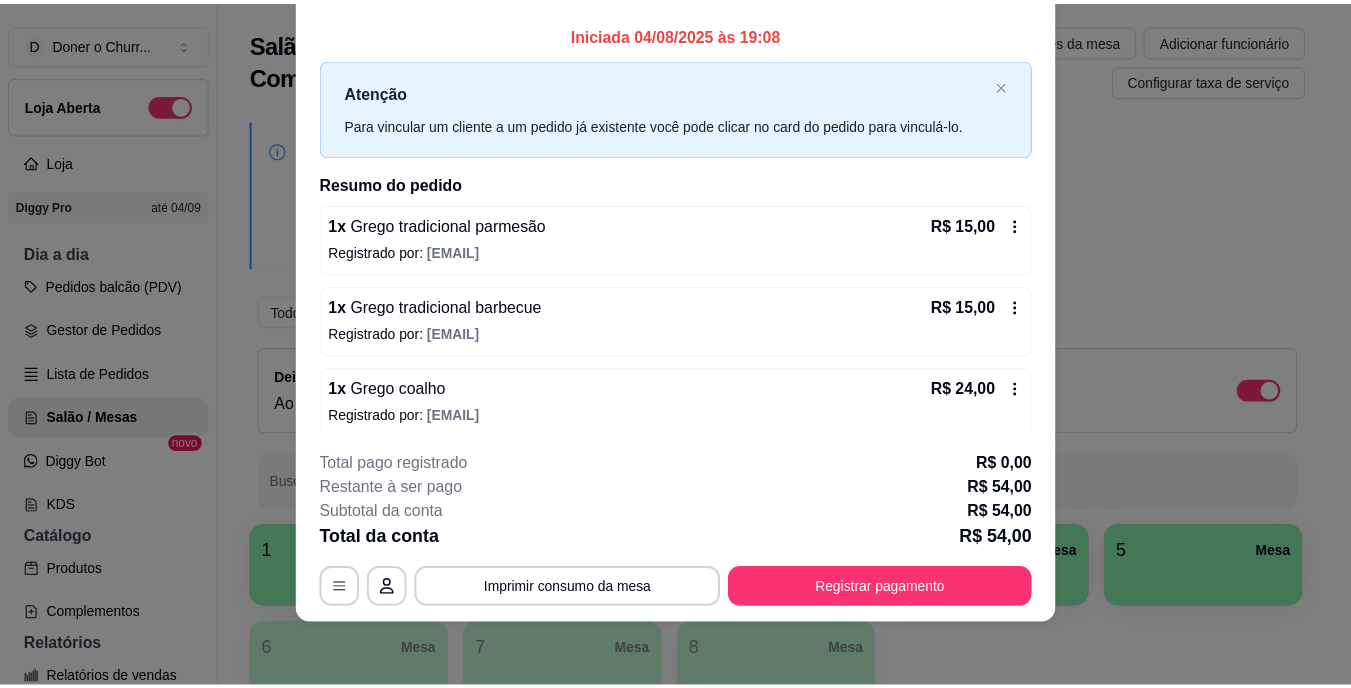 scroll, scrollTop: 0, scrollLeft: 0, axis: both 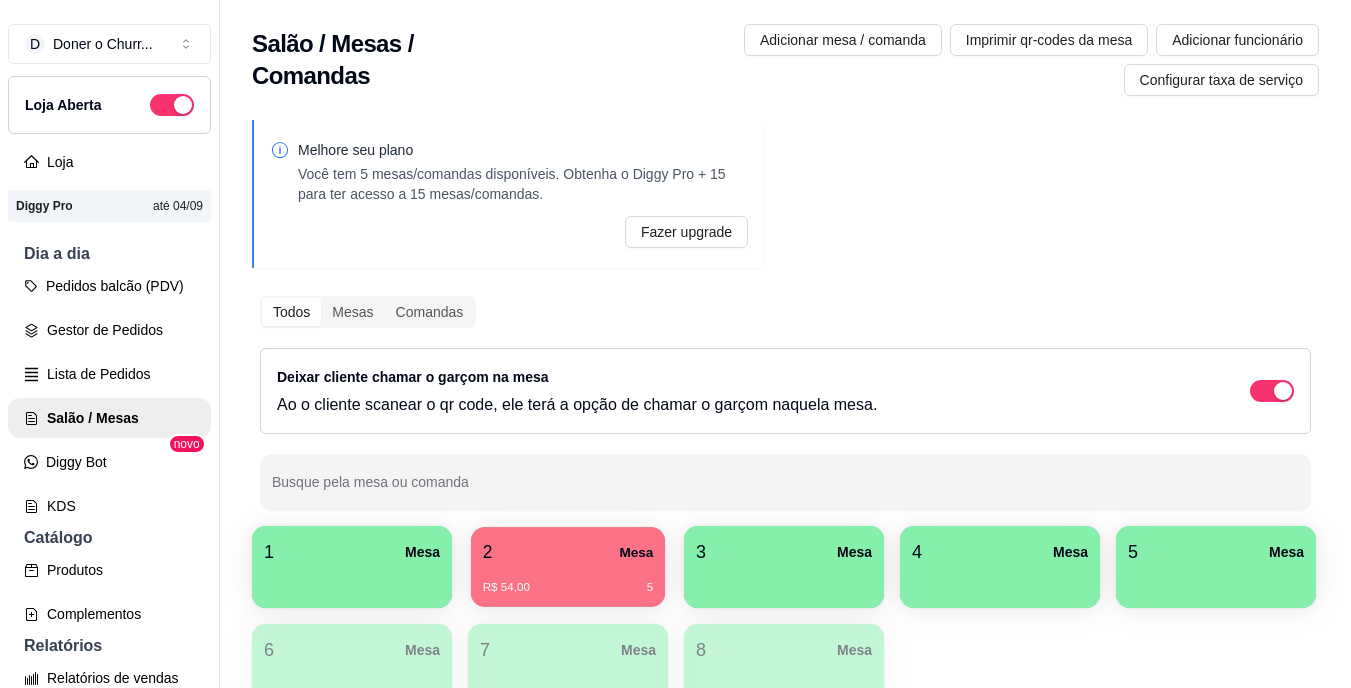 click on "R$ 54,00 5" at bounding box center (568, 580) 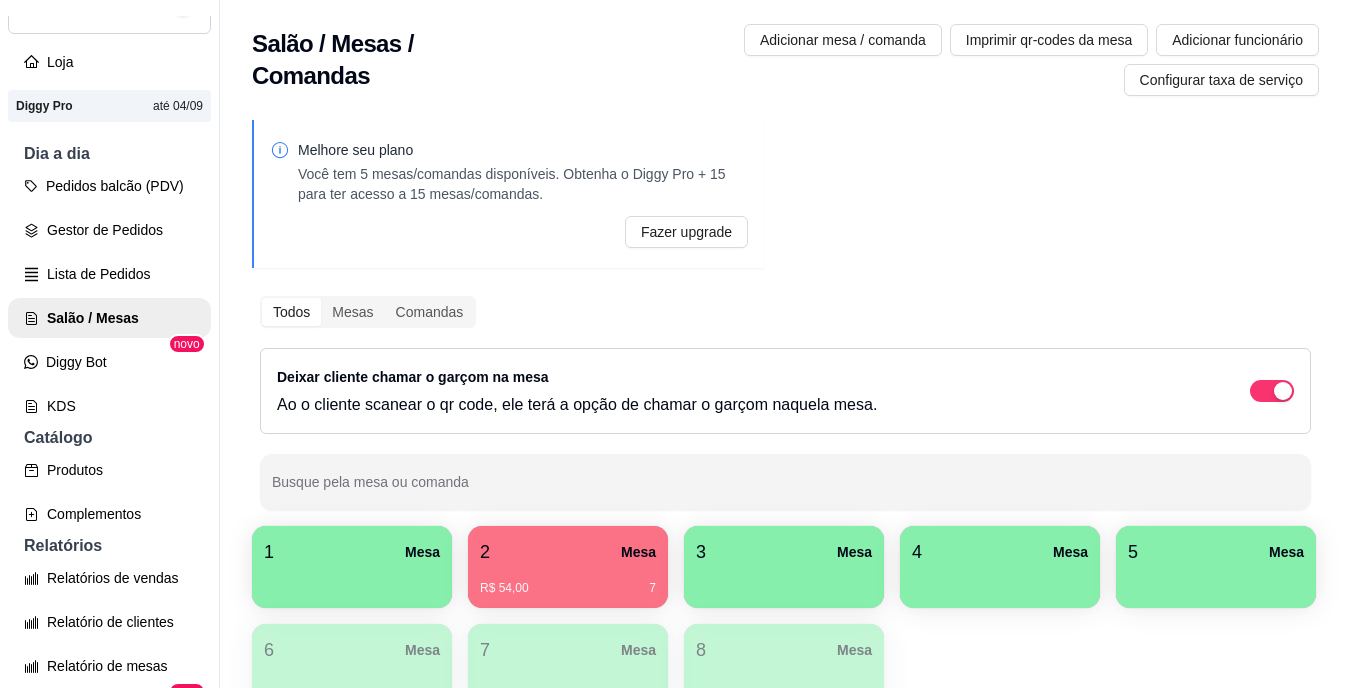 scroll, scrollTop: 400, scrollLeft: 0, axis: vertical 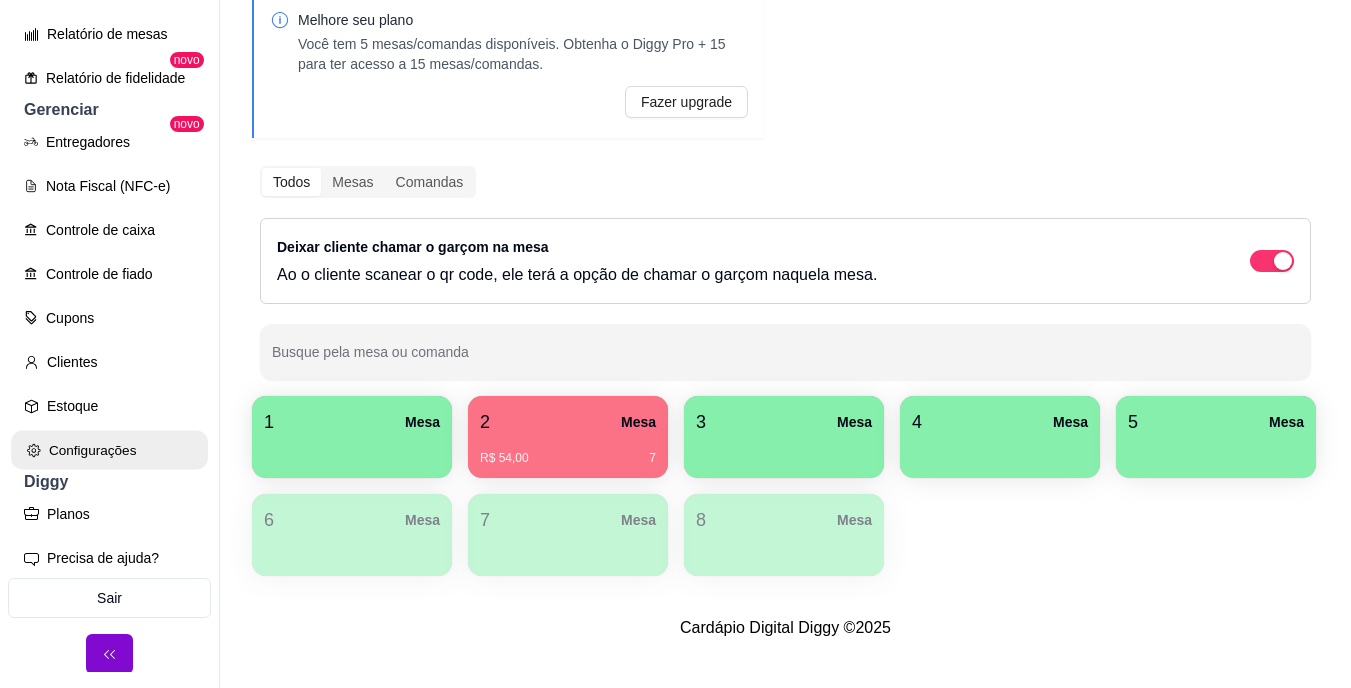 click on "Configurações" at bounding box center (109, 450) 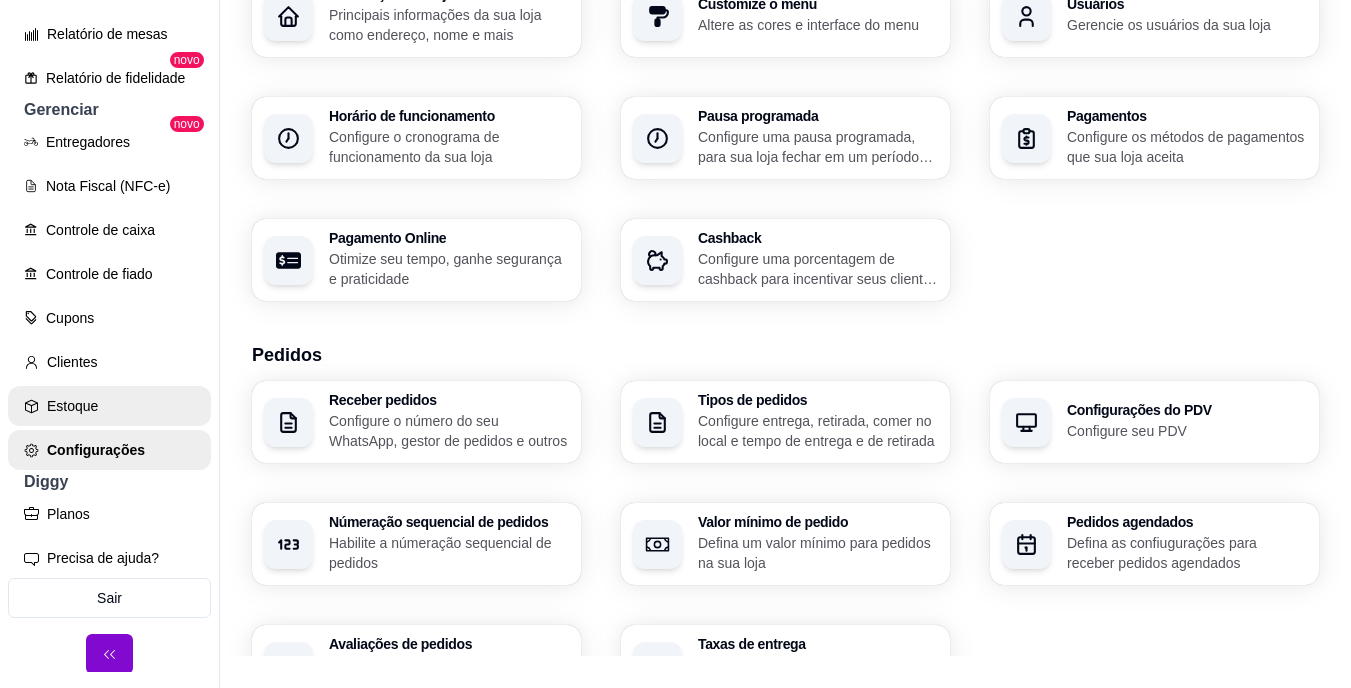 scroll, scrollTop: 0, scrollLeft: 0, axis: both 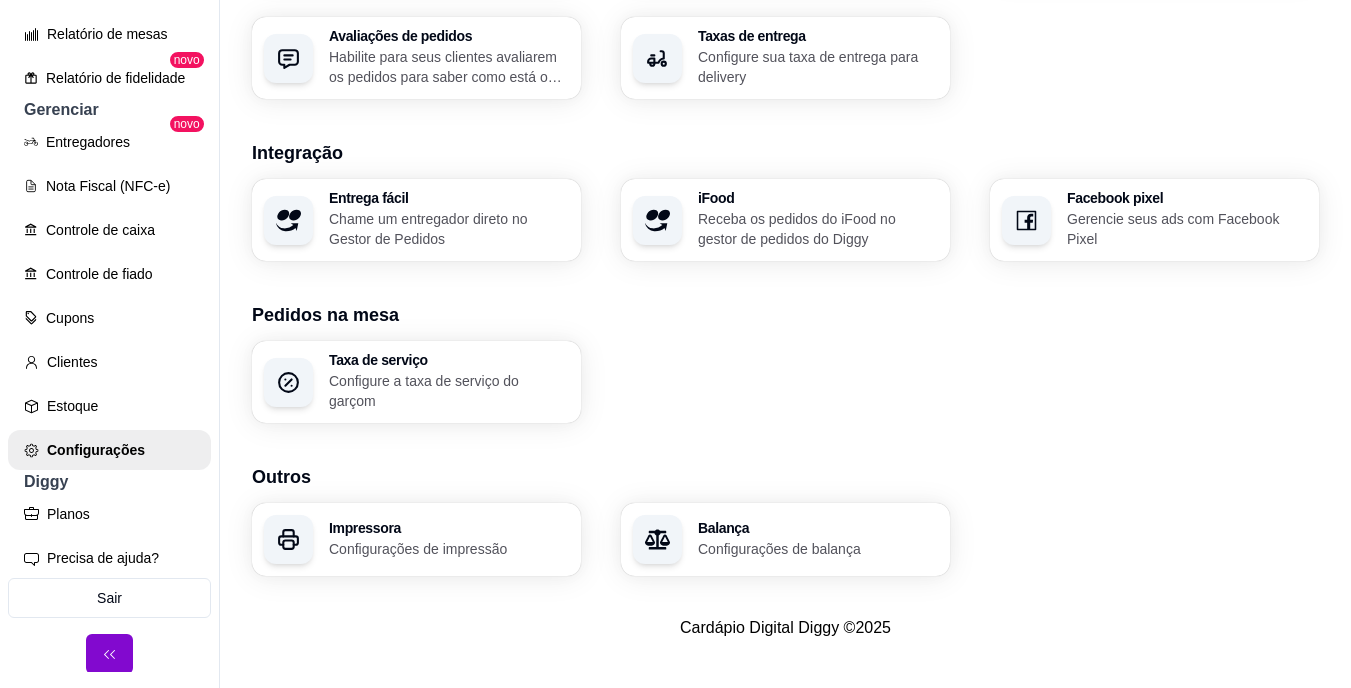 click on "Impressora Configurações de impressão" at bounding box center [449, 540] 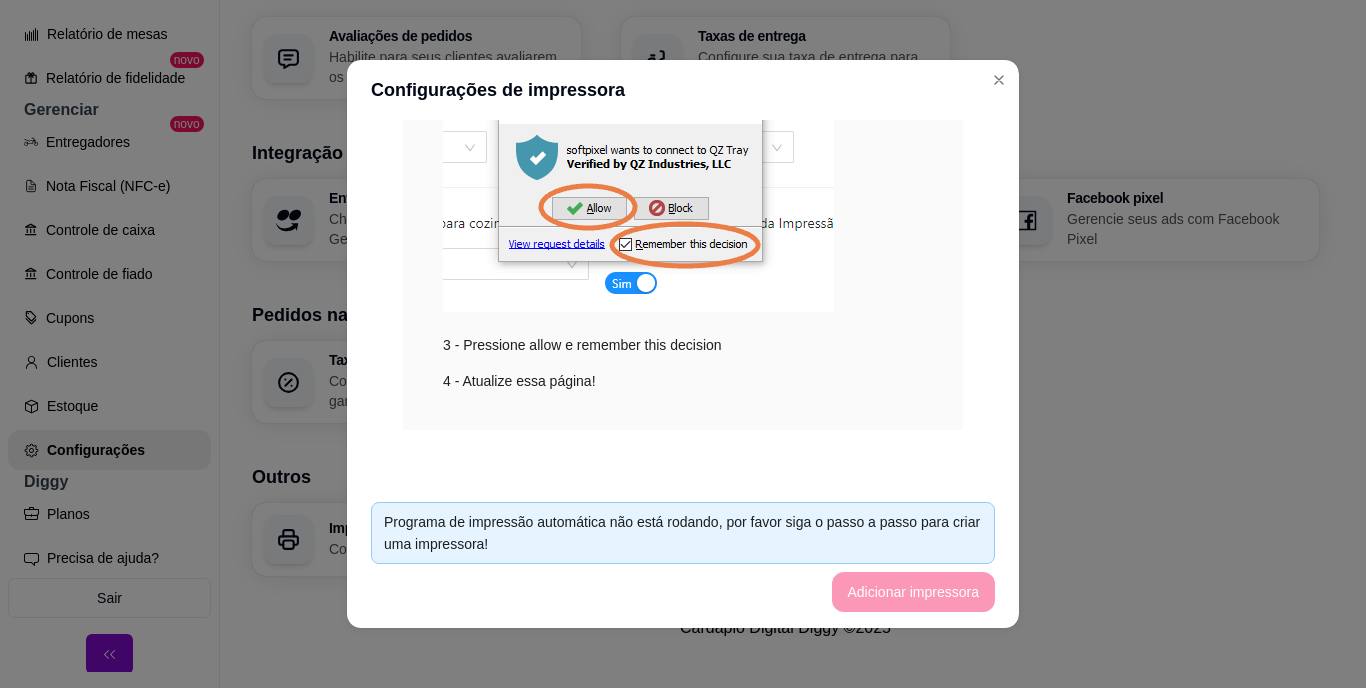 scroll, scrollTop: 0, scrollLeft: 0, axis: both 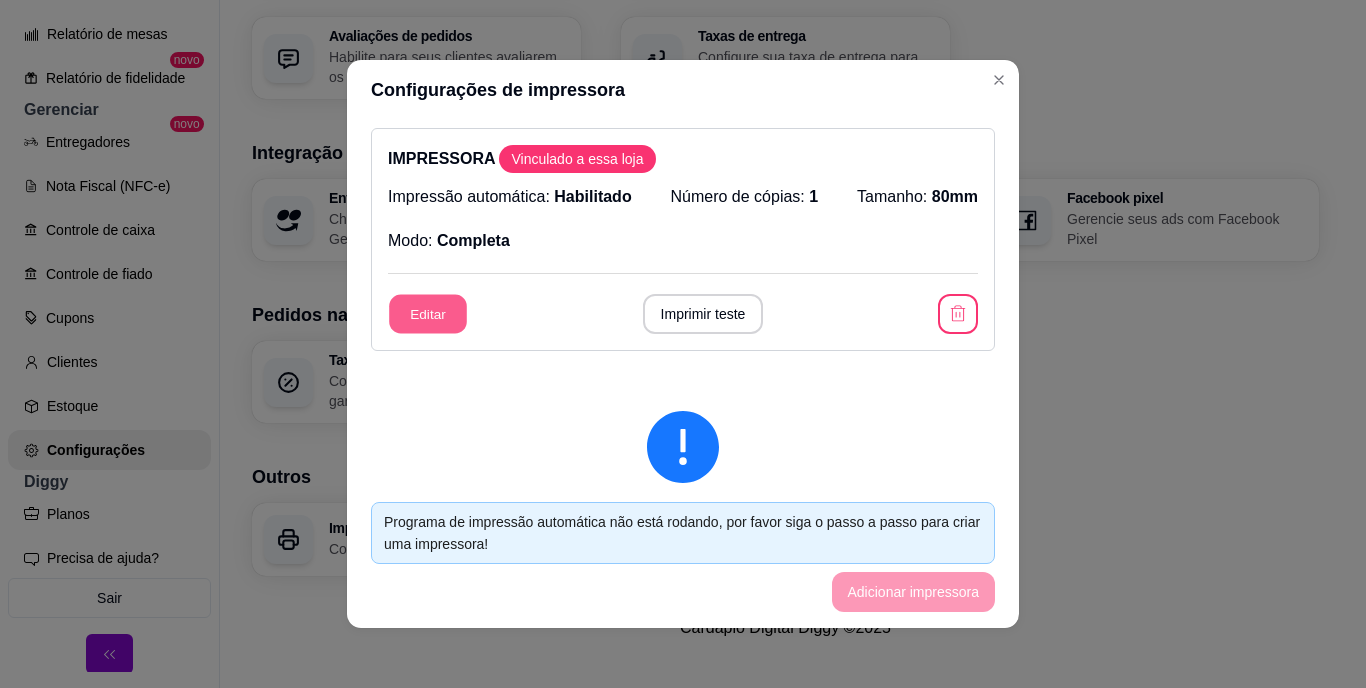 click on "Editar" at bounding box center (428, 314) 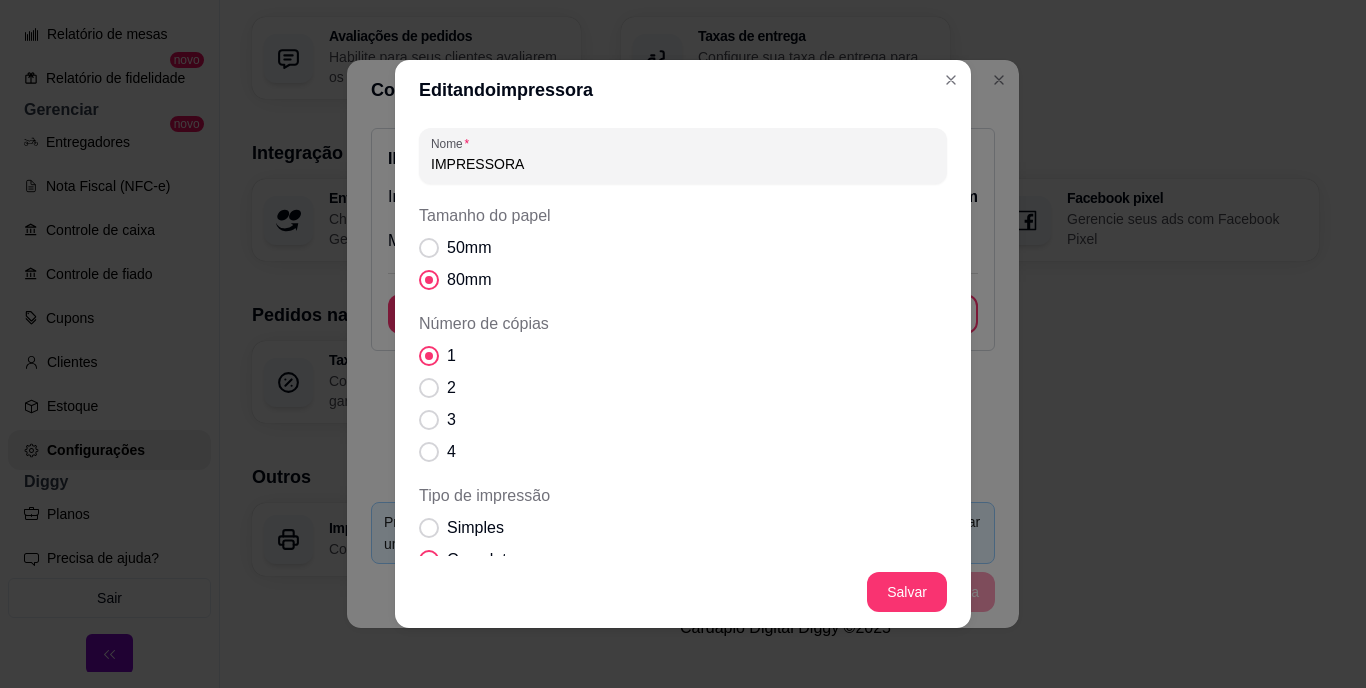 scroll, scrollTop: 218, scrollLeft: 0, axis: vertical 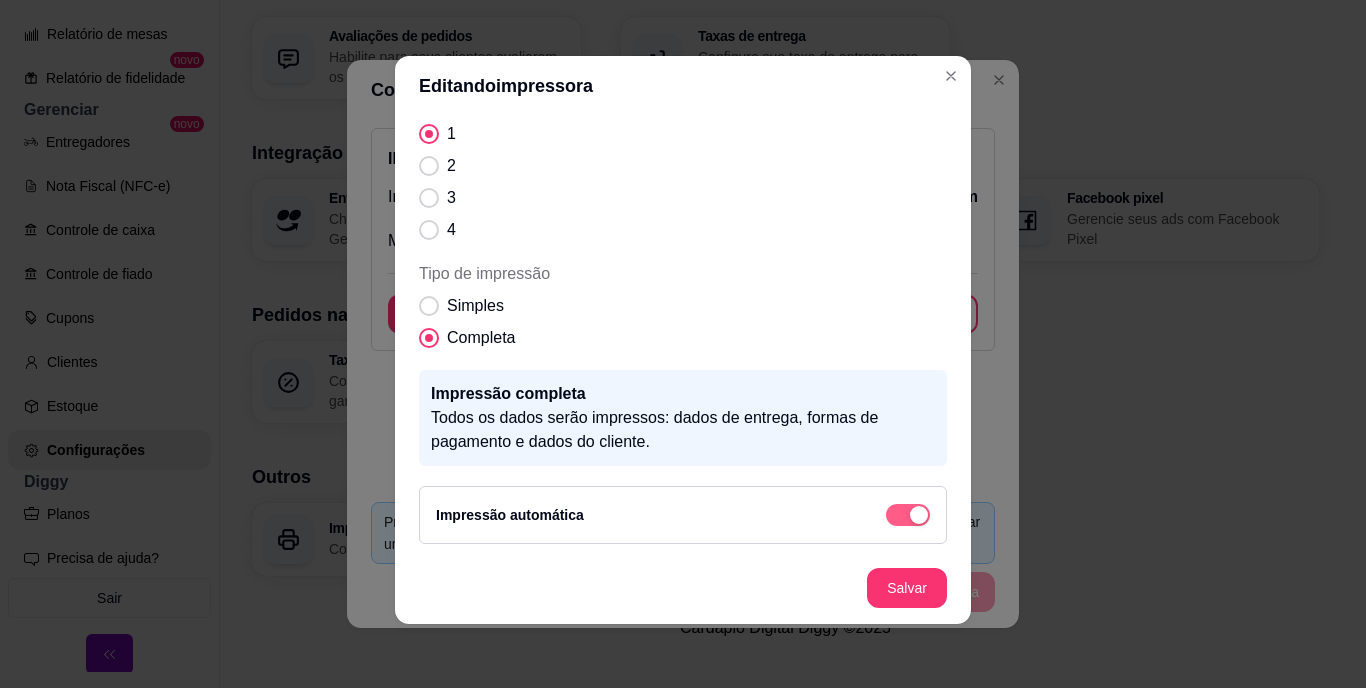 click at bounding box center (919, 515) 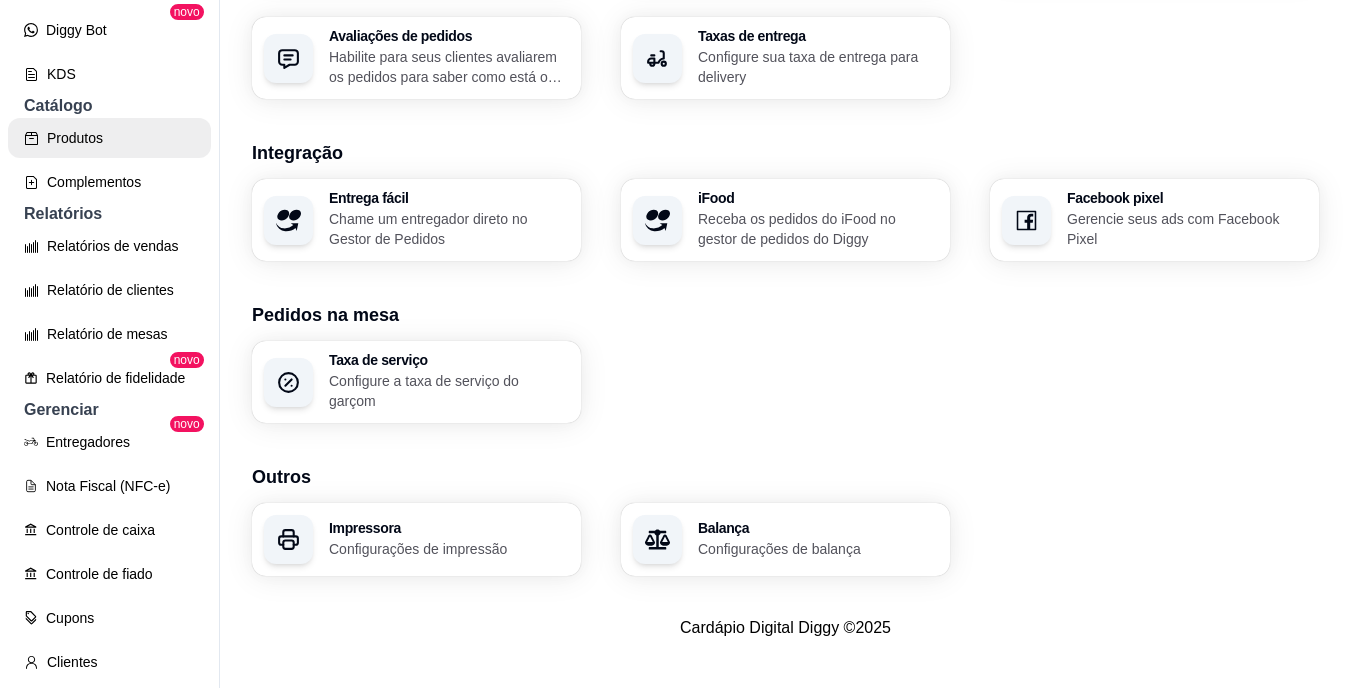 scroll, scrollTop: 300, scrollLeft: 0, axis: vertical 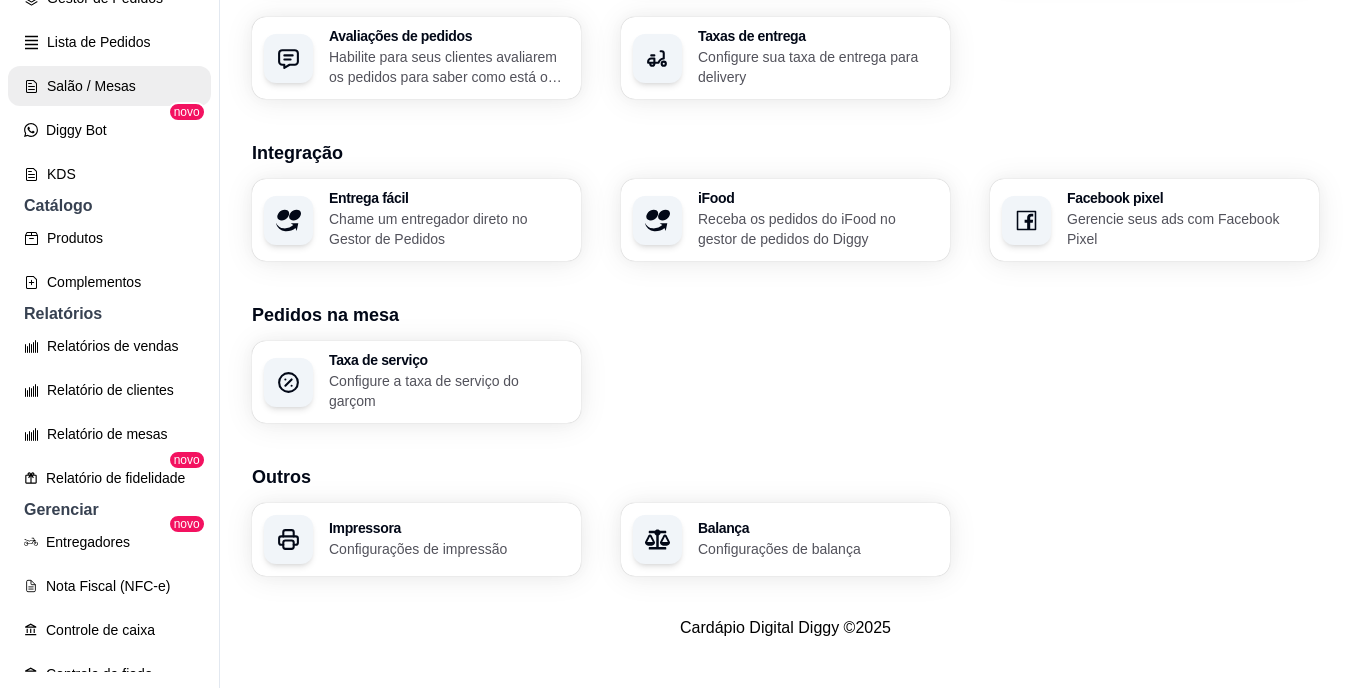 click on "Salão / Mesas" at bounding box center (109, 86) 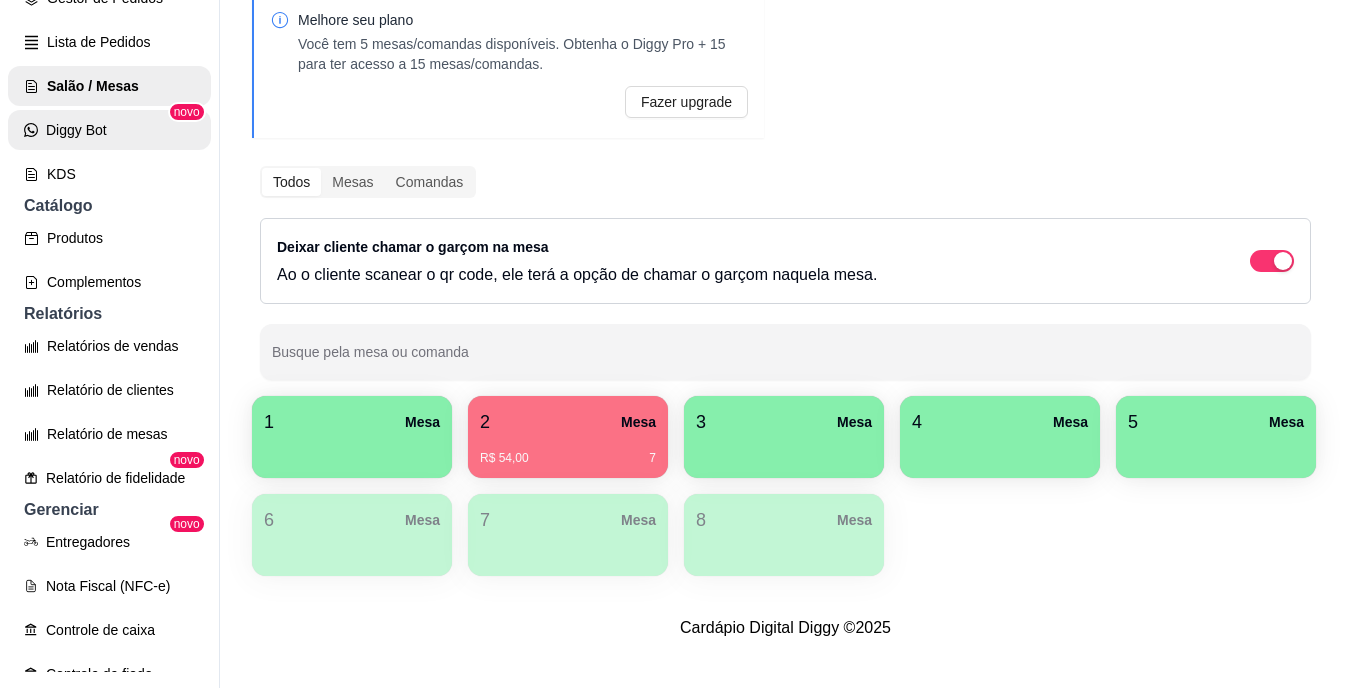 scroll, scrollTop: 0, scrollLeft: 0, axis: both 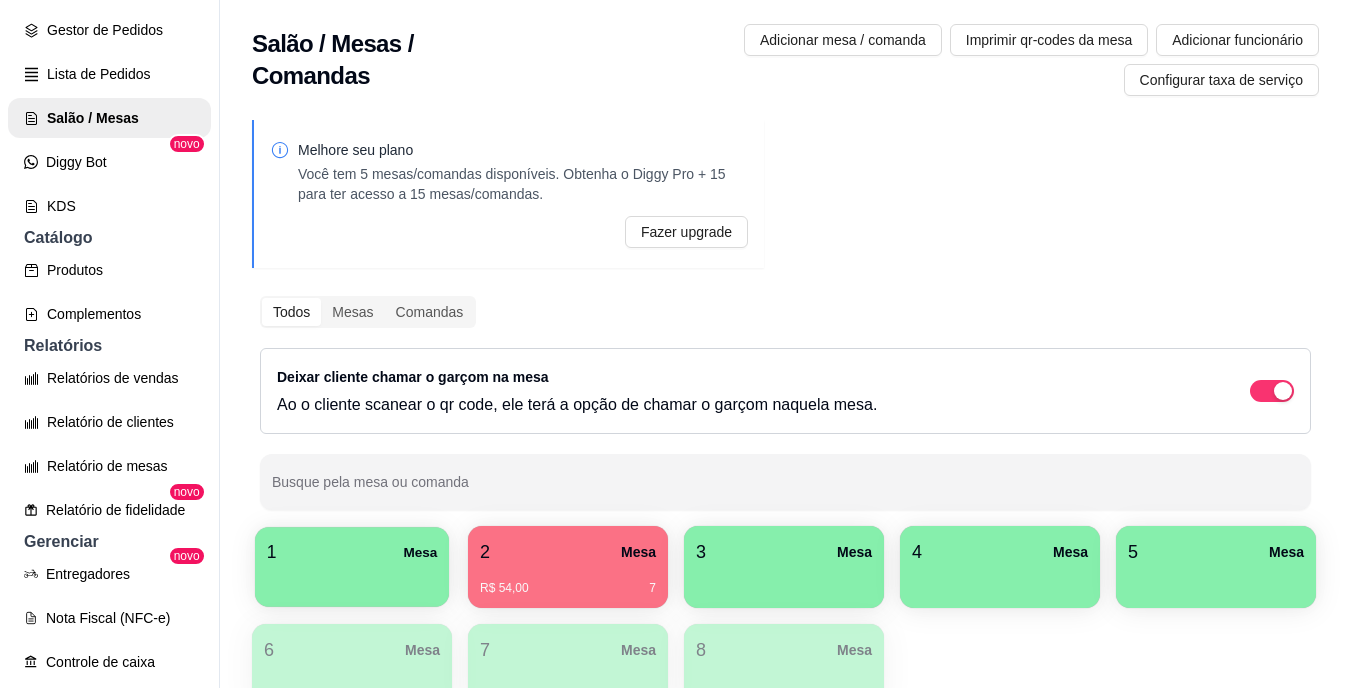 click at bounding box center [352, 580] 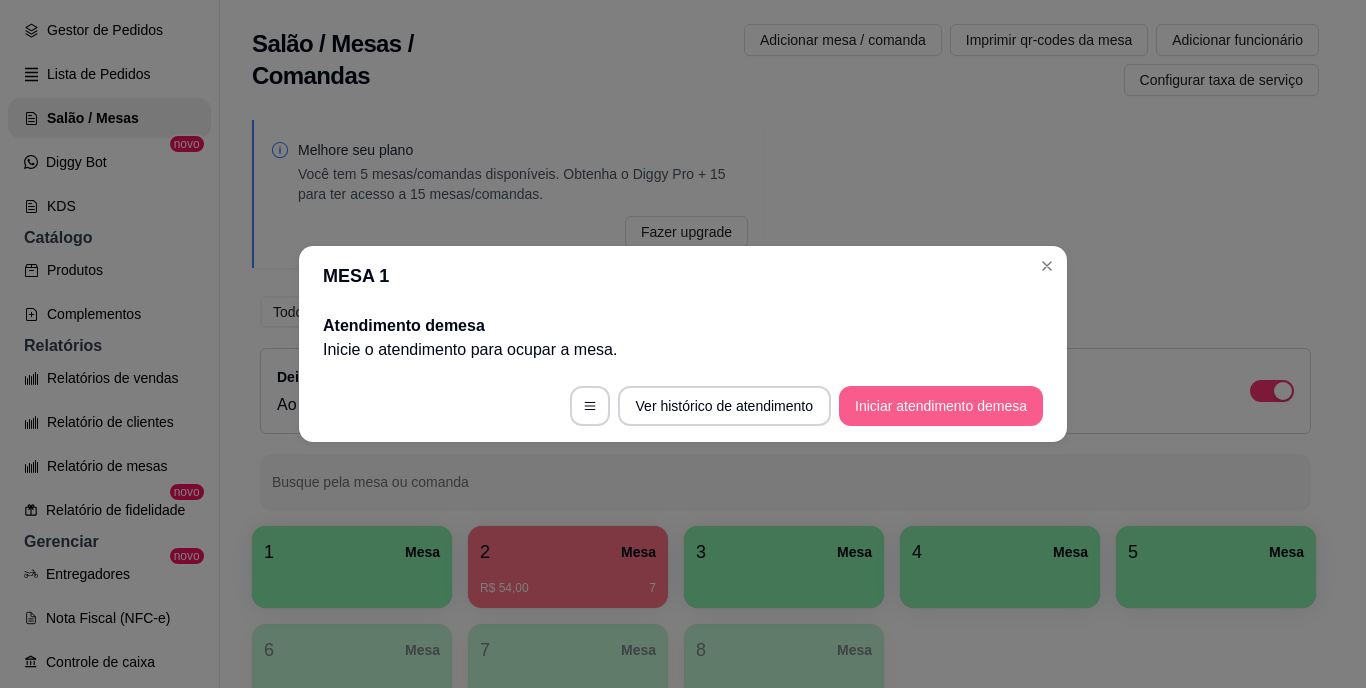 click on "Iniciar atendimento de  mesa" at bounding box center (941, 406) 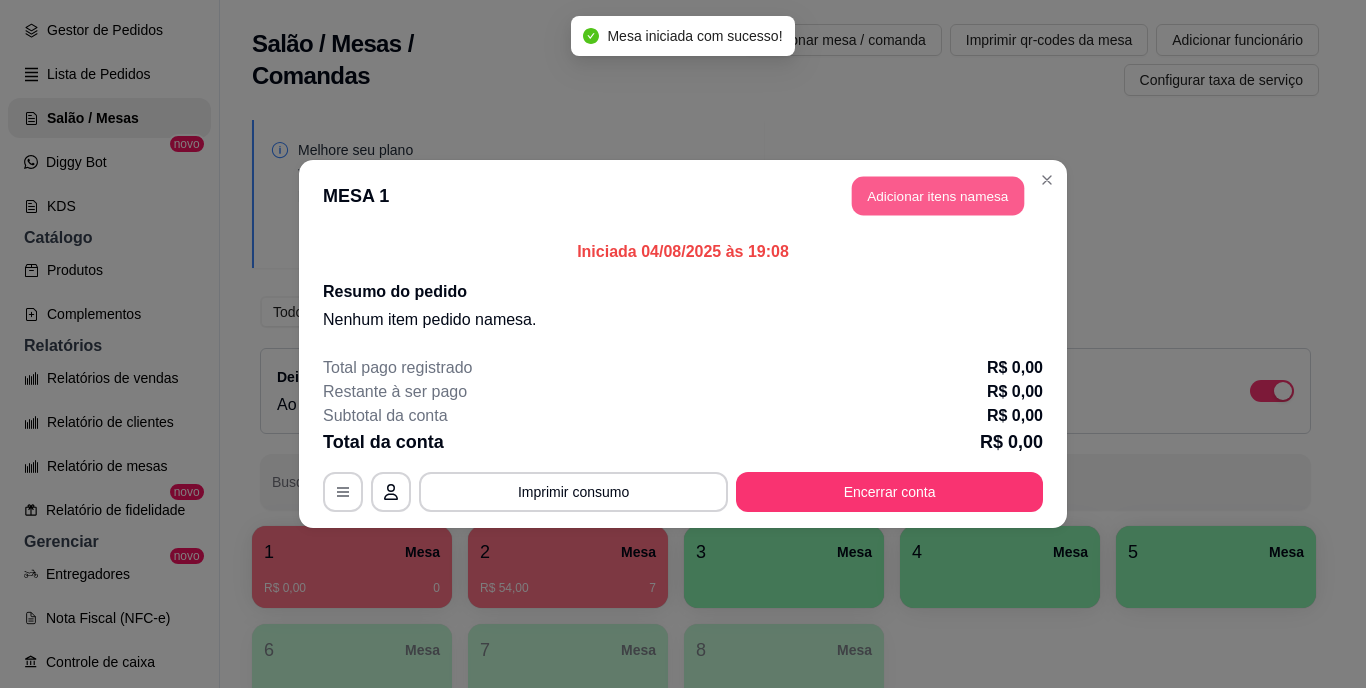 click on "Adicionar itens na  mesa" at bounding box center [938, 196] 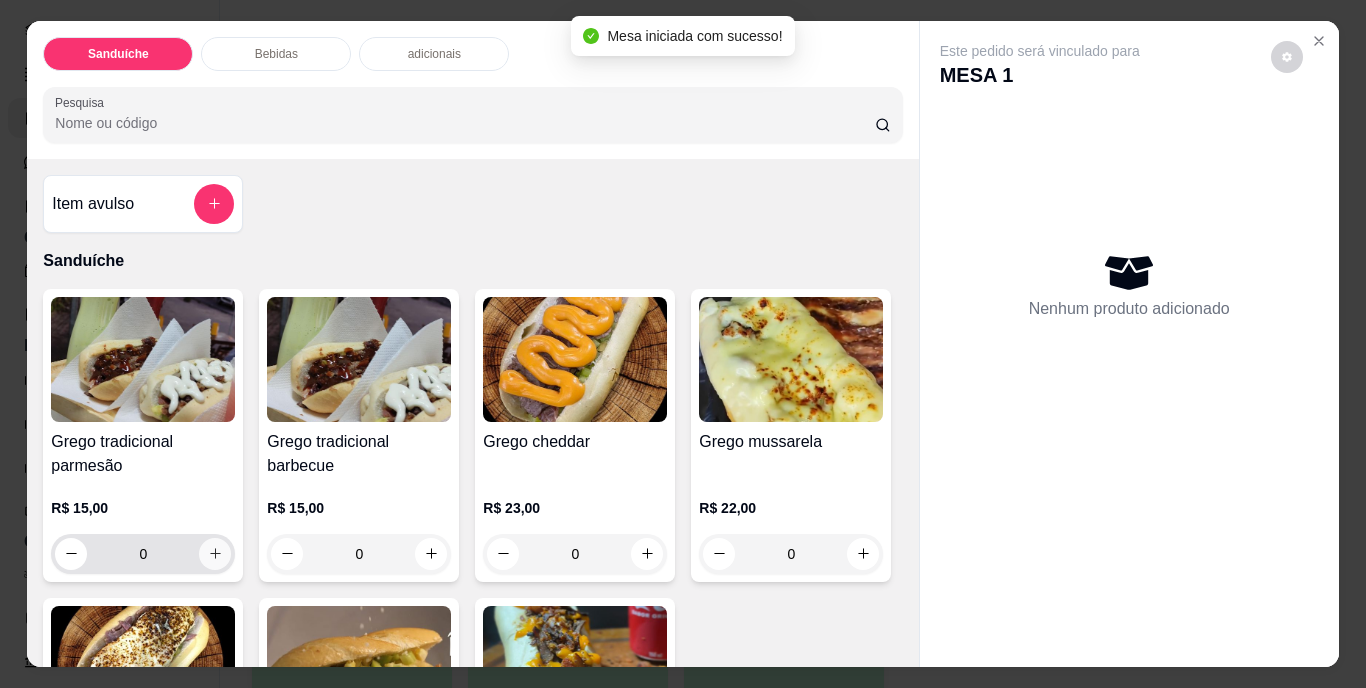 click 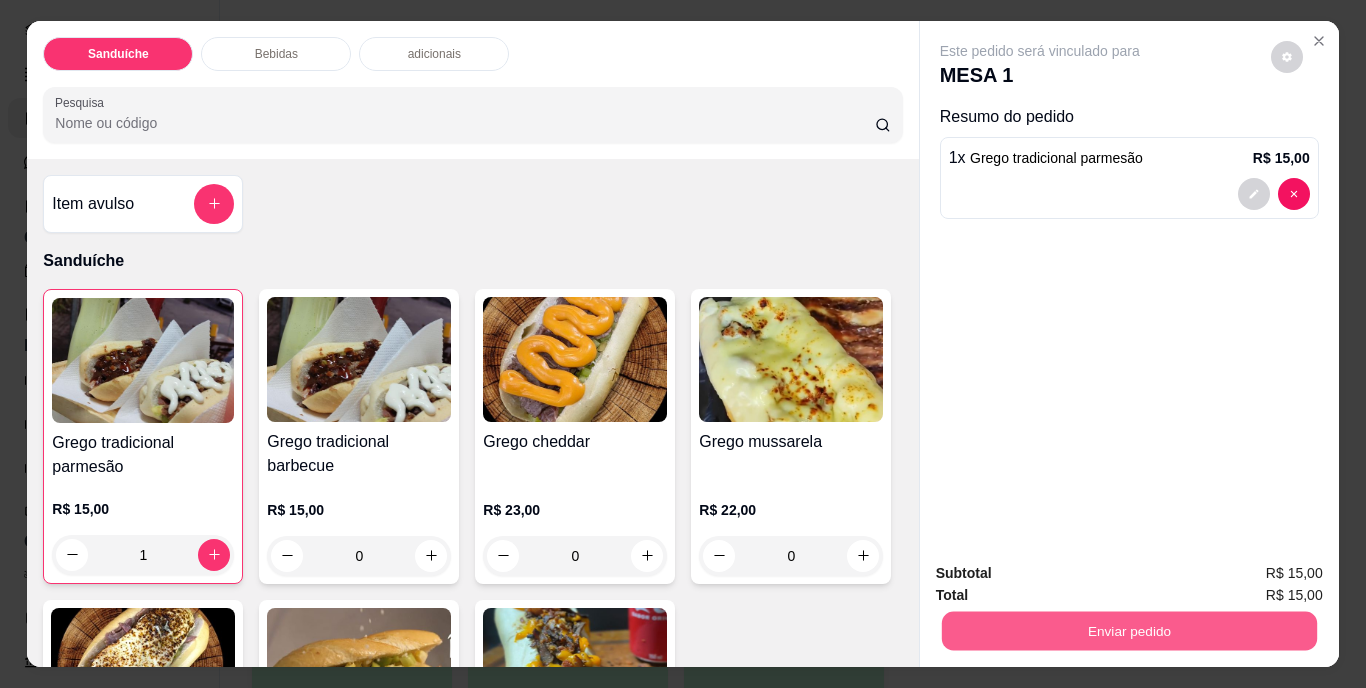 click on "Enviar pedido" at bounding box center (1128, 631) 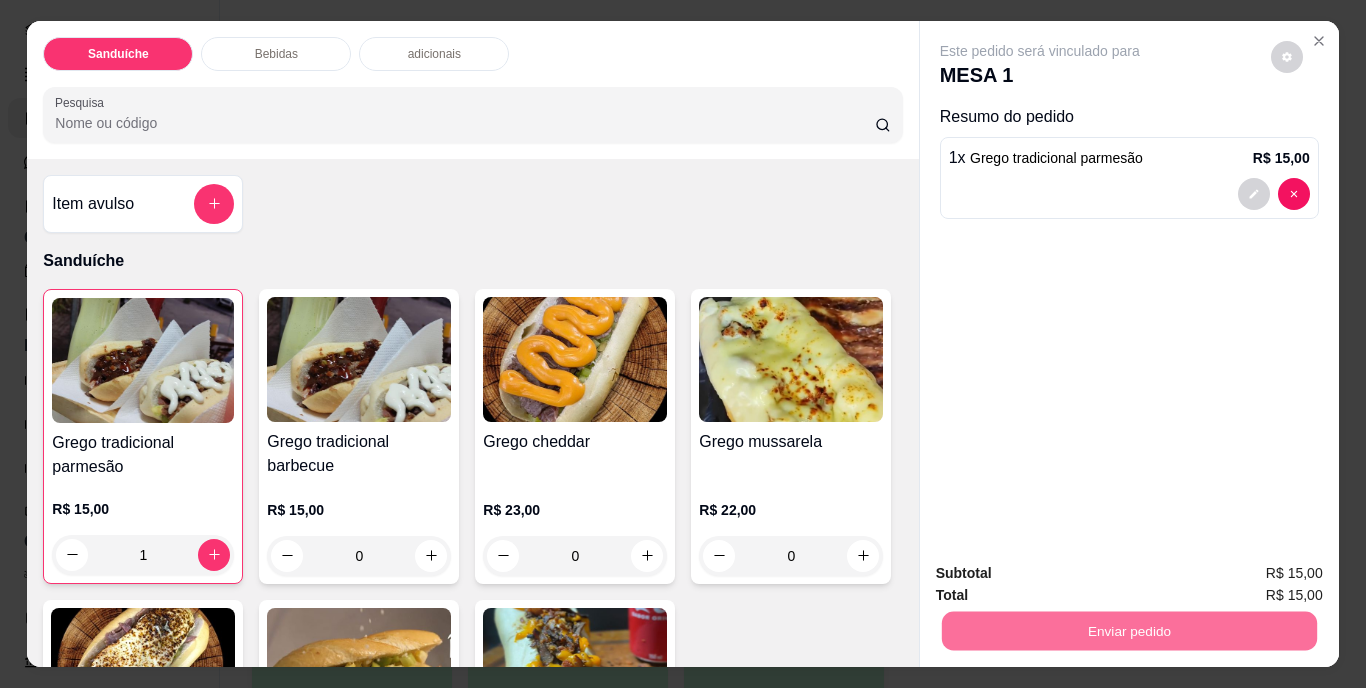 click on "Não registrar e enviar pedido" at bounding box center (1063, 575) 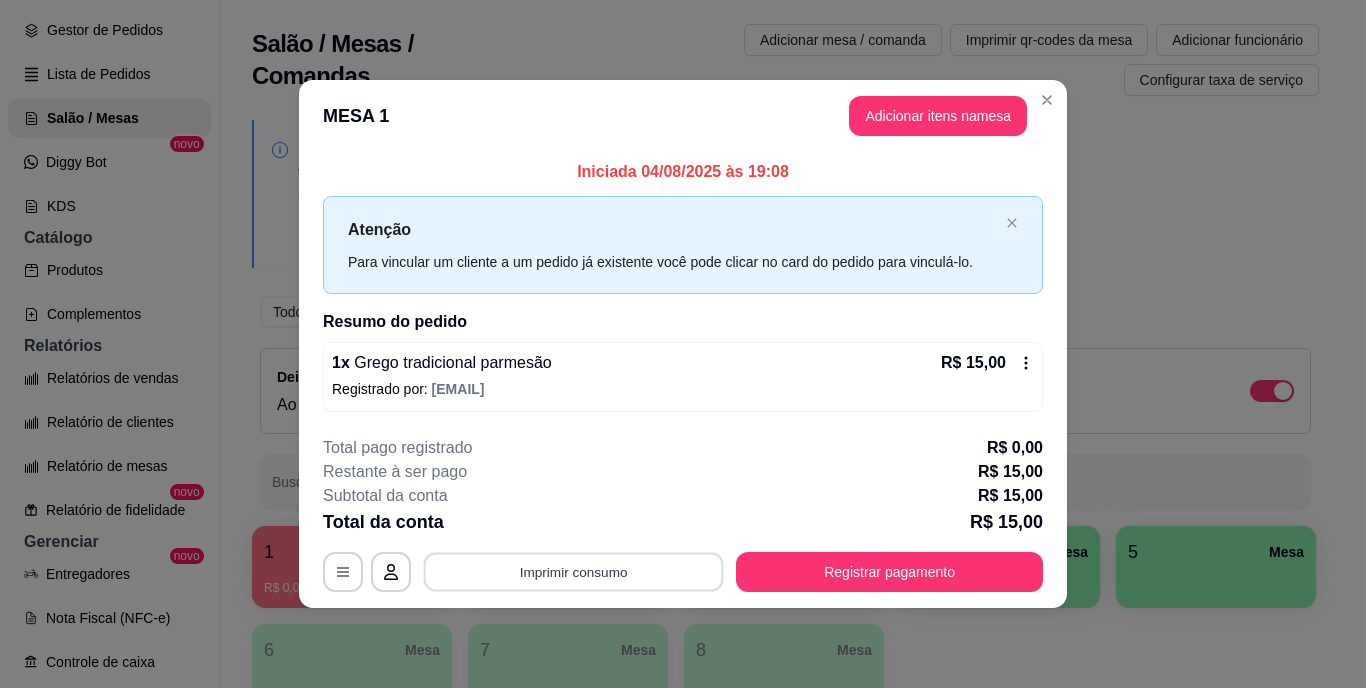 click on "Imprimir consumo" at bounding box center [574, 571] 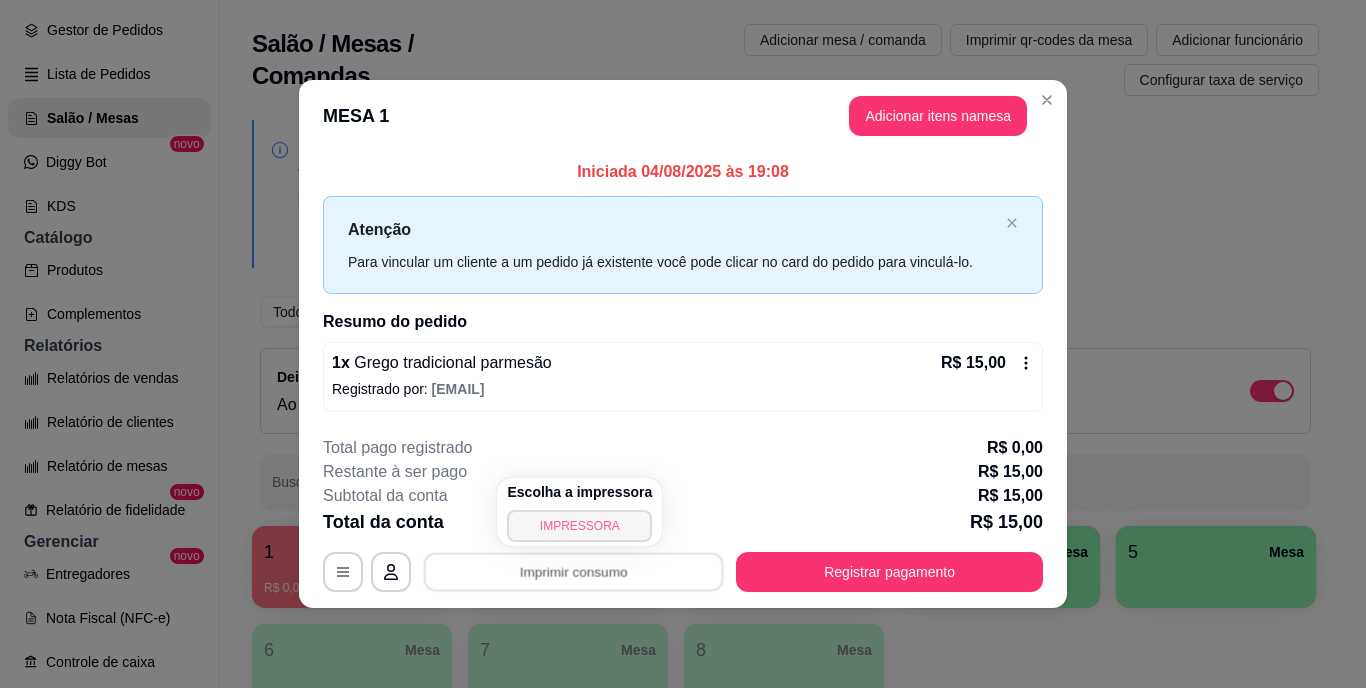 click on "IMPRESSORA" at bounding box center [579, 526] 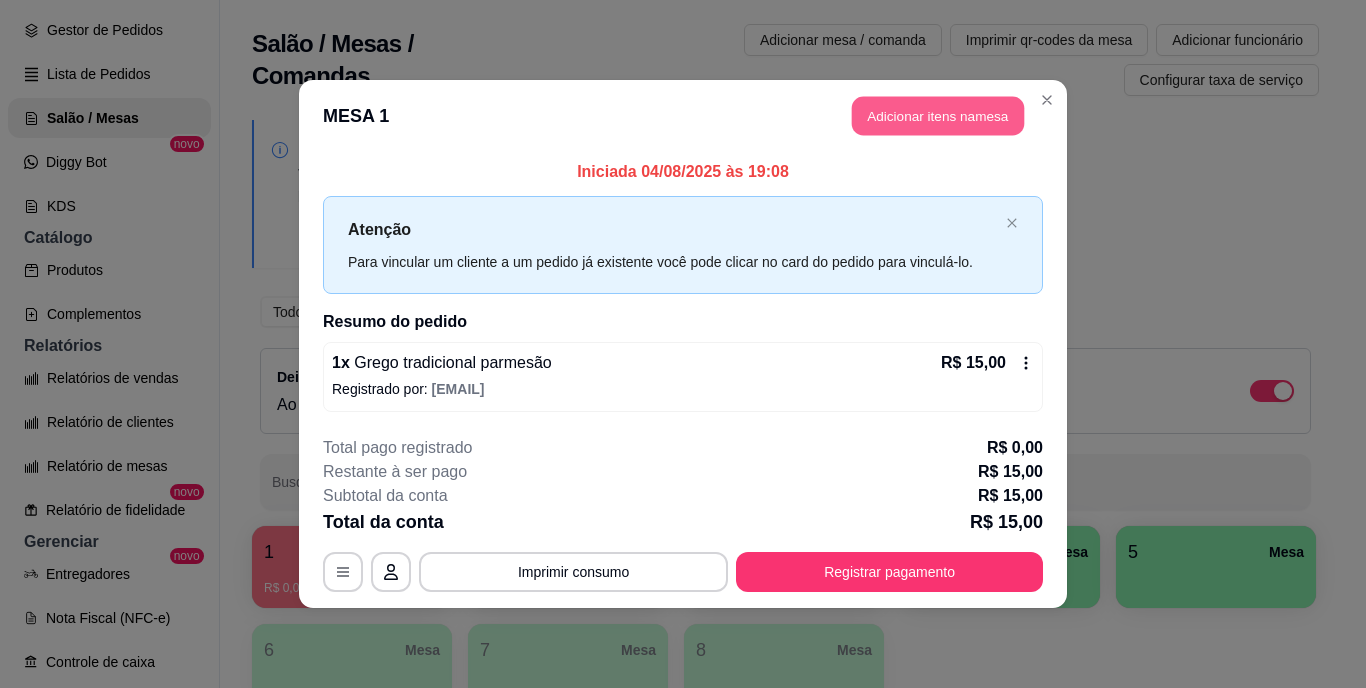 click on "Adicionar itens na  mesa" at bounding box center (938, 116) 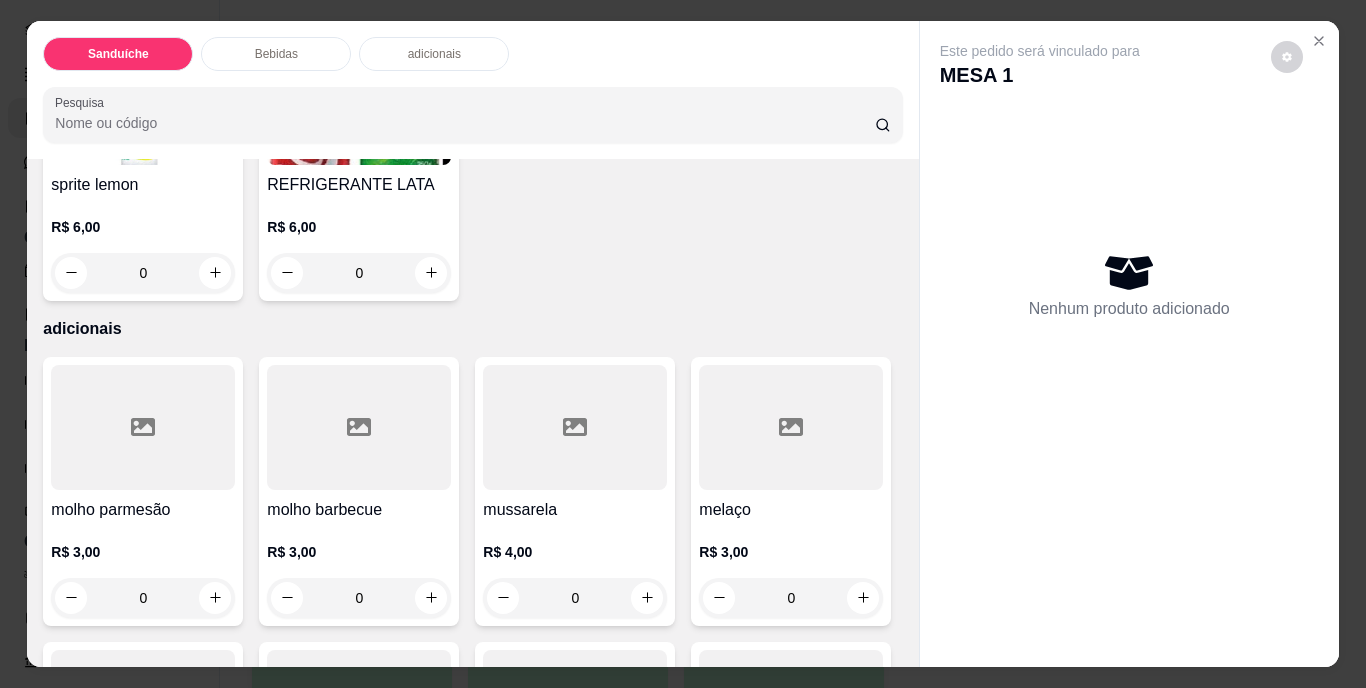 scroll, scrollTop: 1200, scrollLeft: 0, axis: vertical 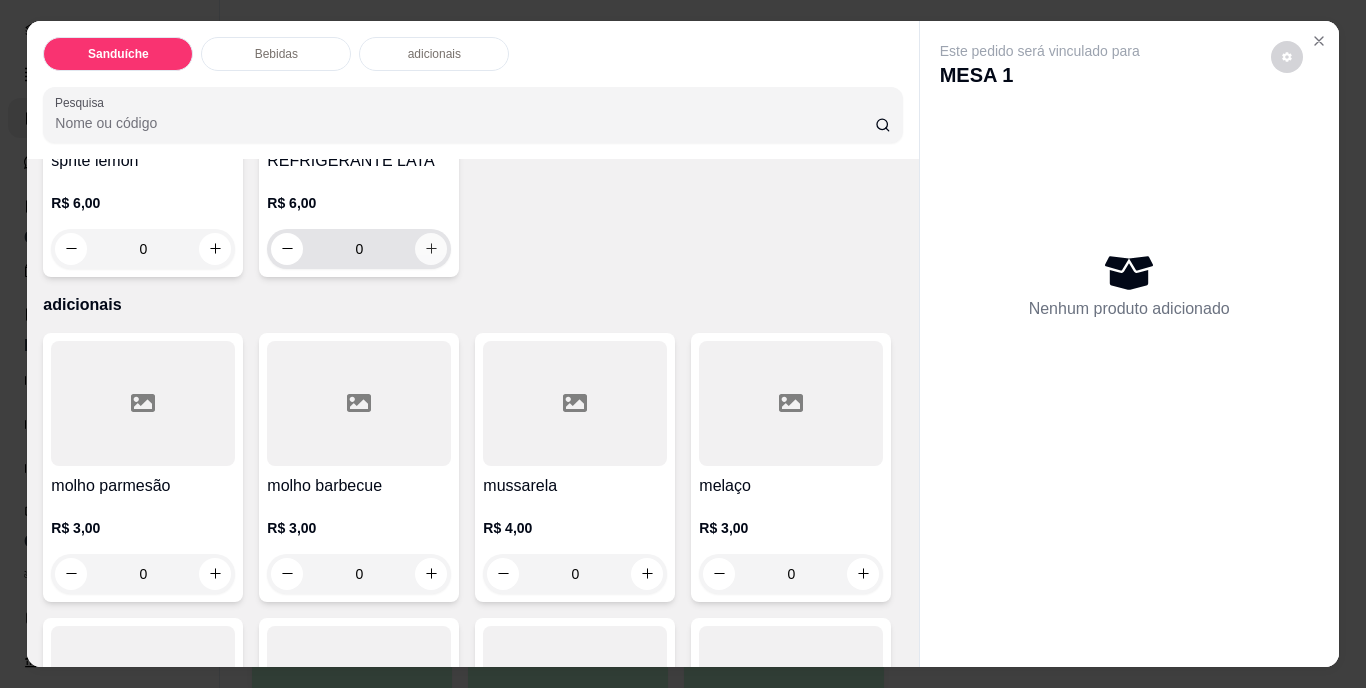 click 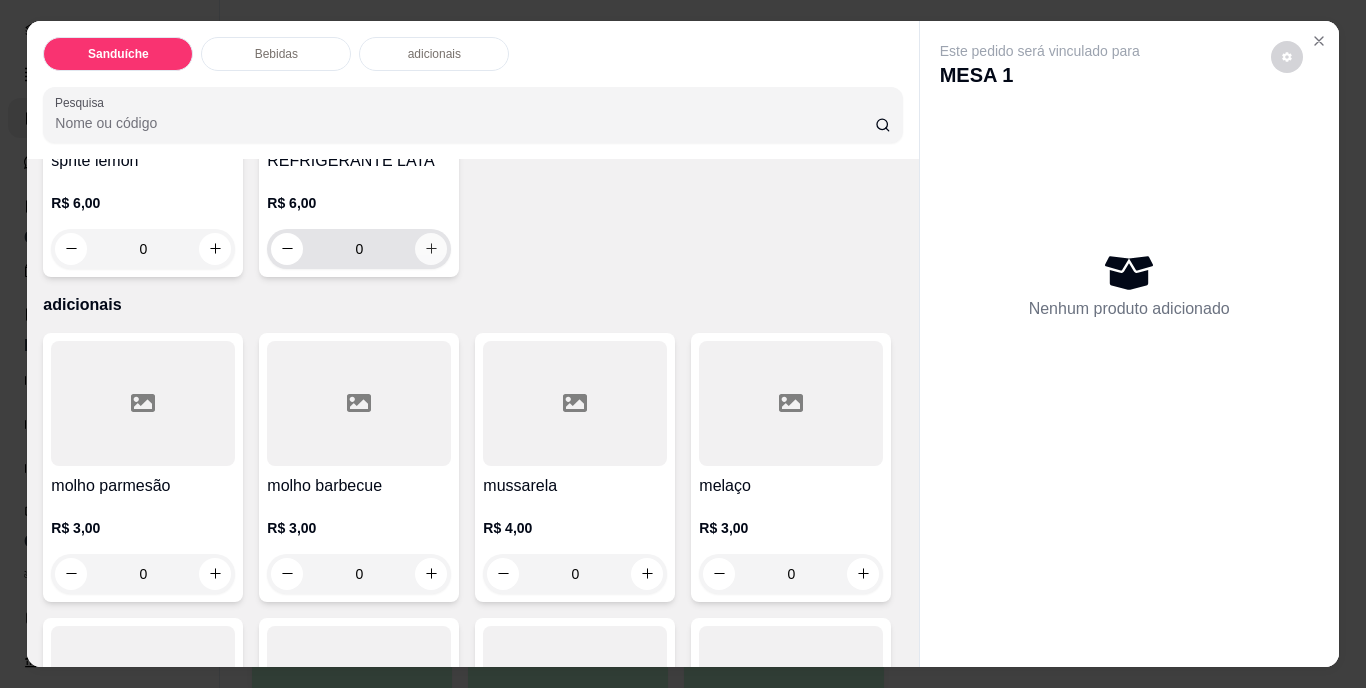 type on "1" 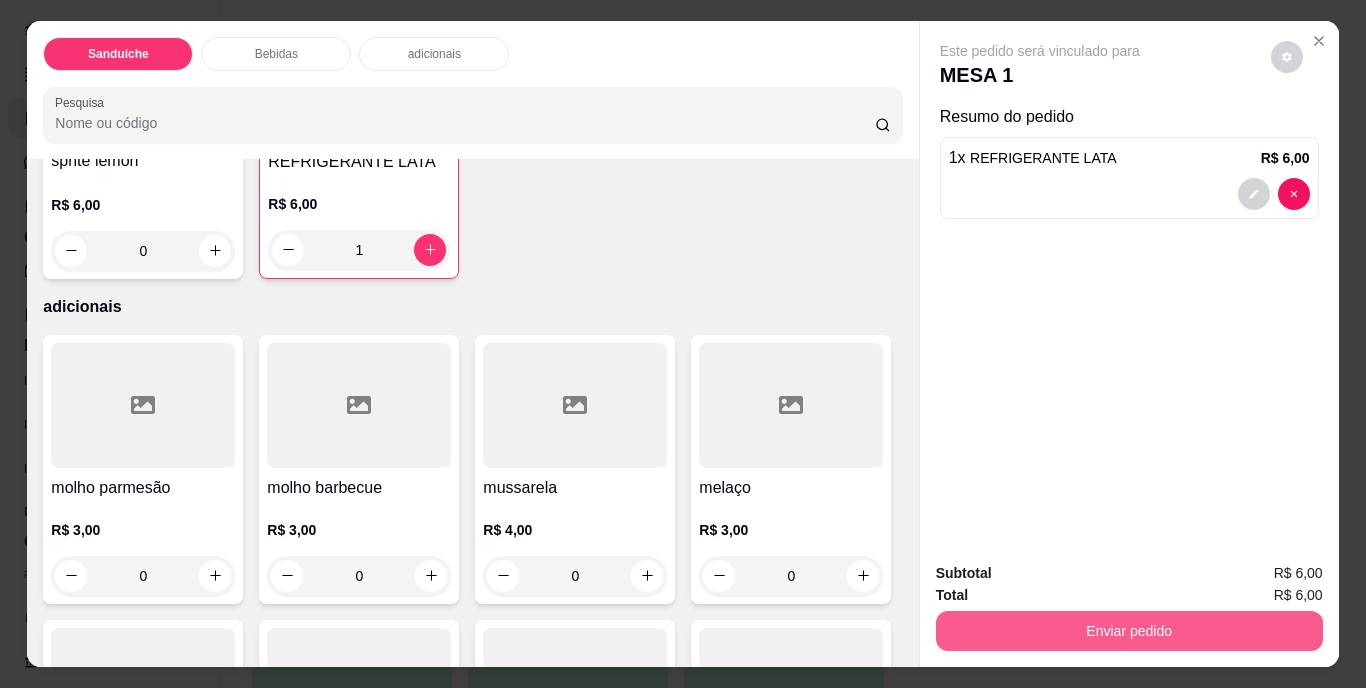 click on "Enviar pedido" at bounding box center [1129, 631] 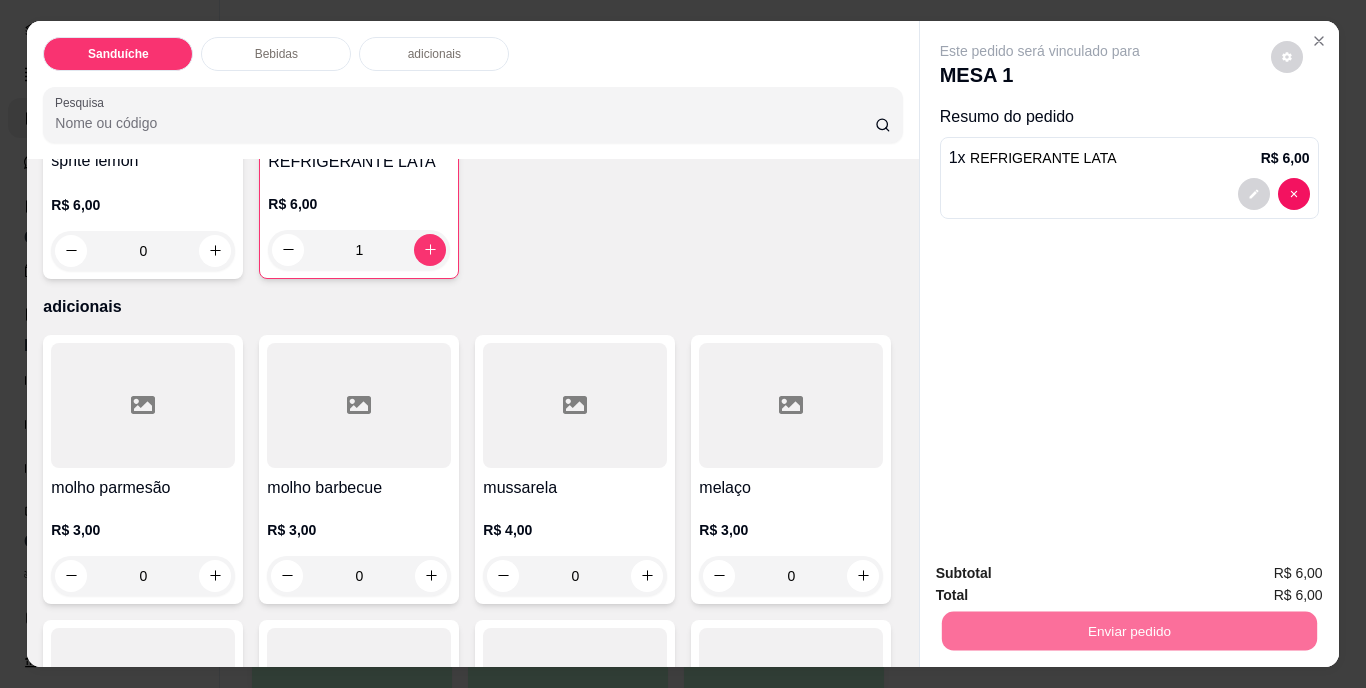 click on "Não registrar e enviar pedido" at bounding box center (1063, 575) 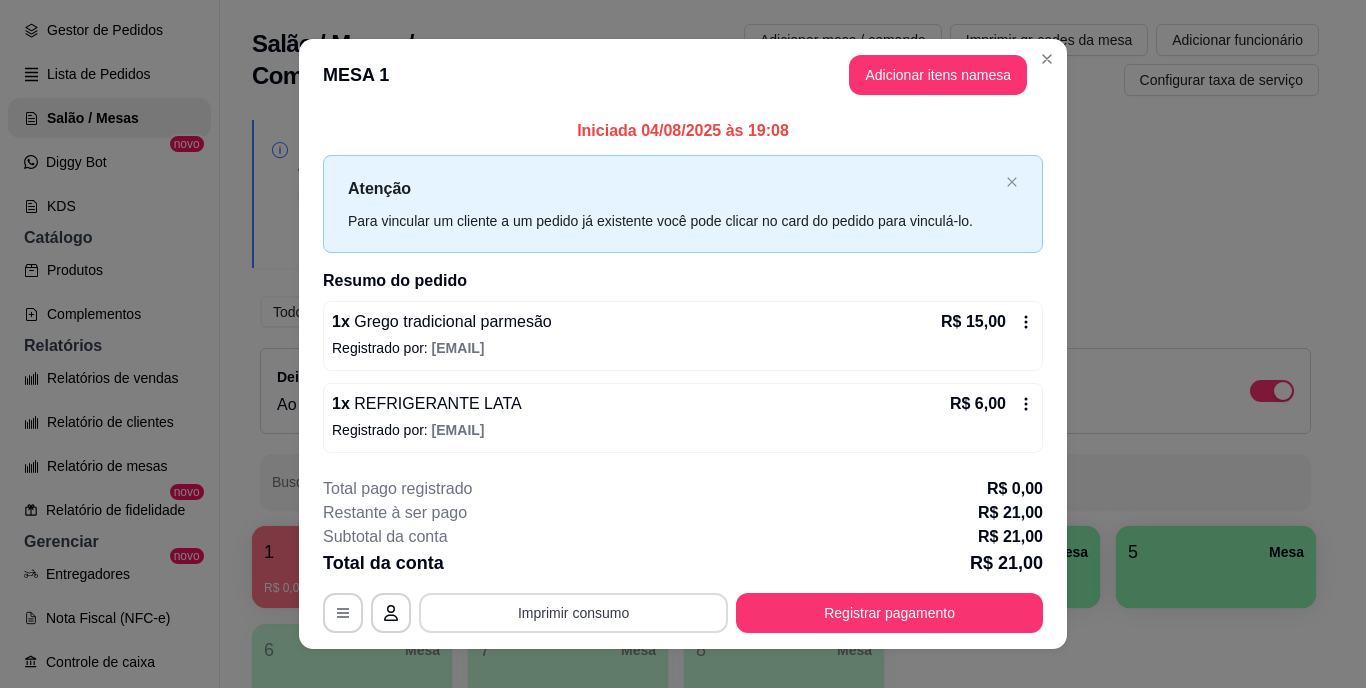 click on "Imprimir consumo" at bounding box center [573, 613] 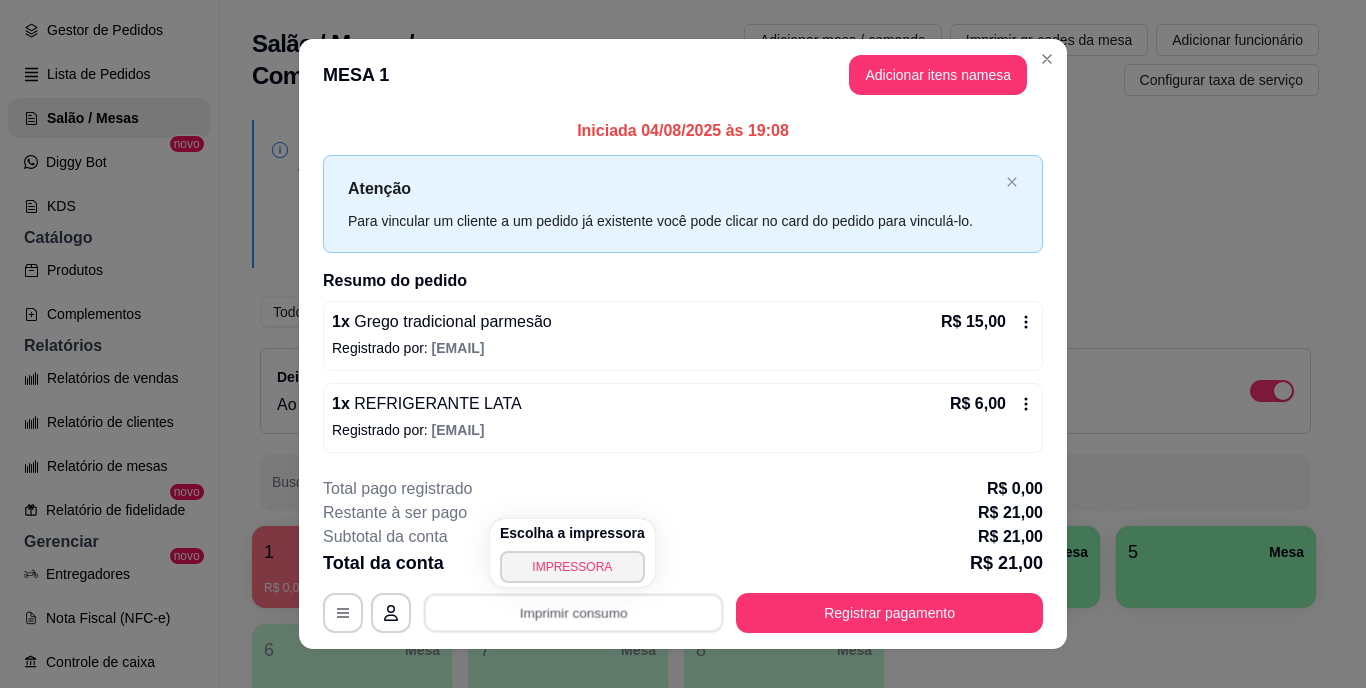 drag, startPoint x: 564, startPoint y: 539, endPoint x: 562, endPoint y: 549, distance: 10.198039 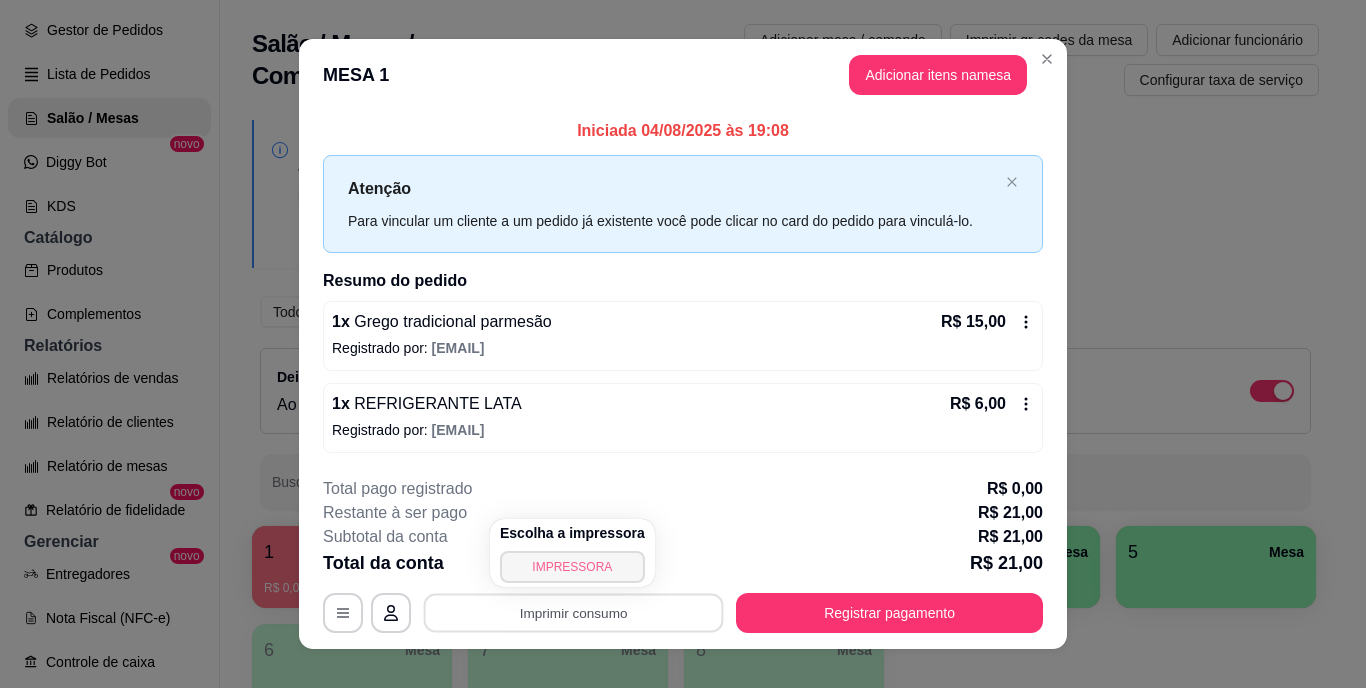 click on "IMPRESSORA" at bounding box center (572, 567) 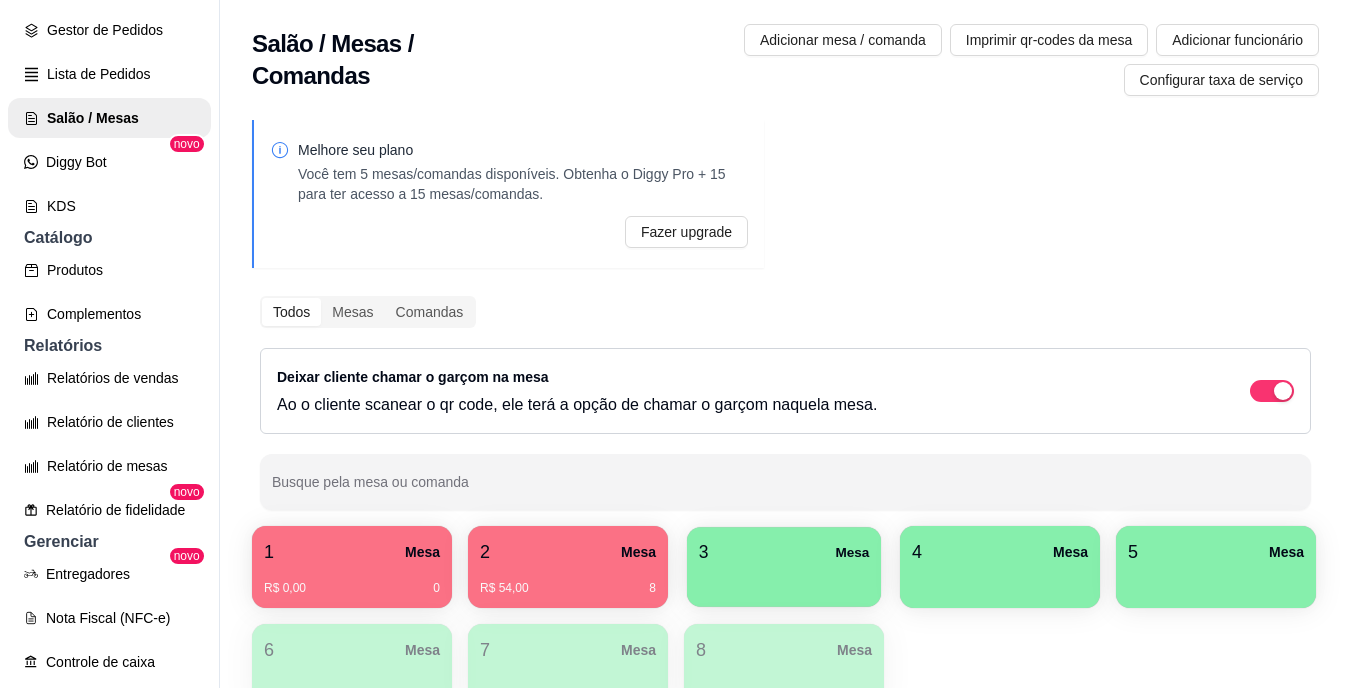 click at bounding box center (784, 580) 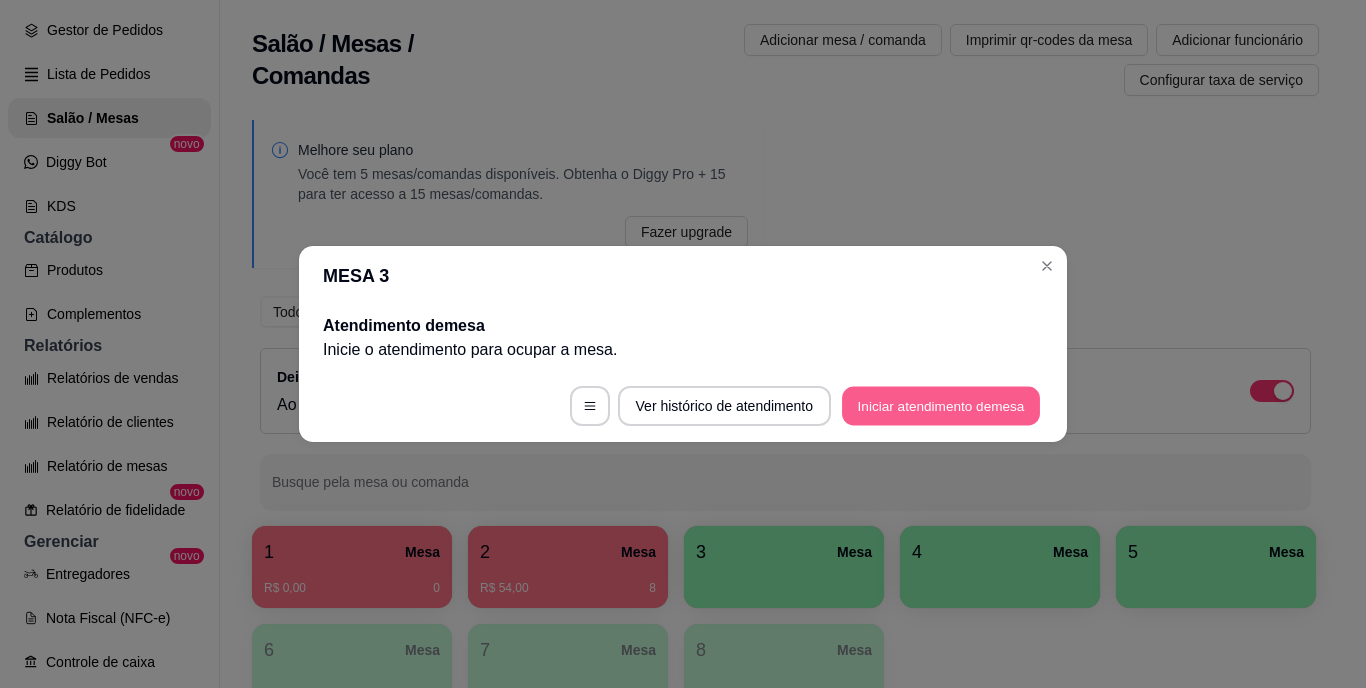 click on "Iniciar atendimento de  mesa" at bounding box center [941, 406] 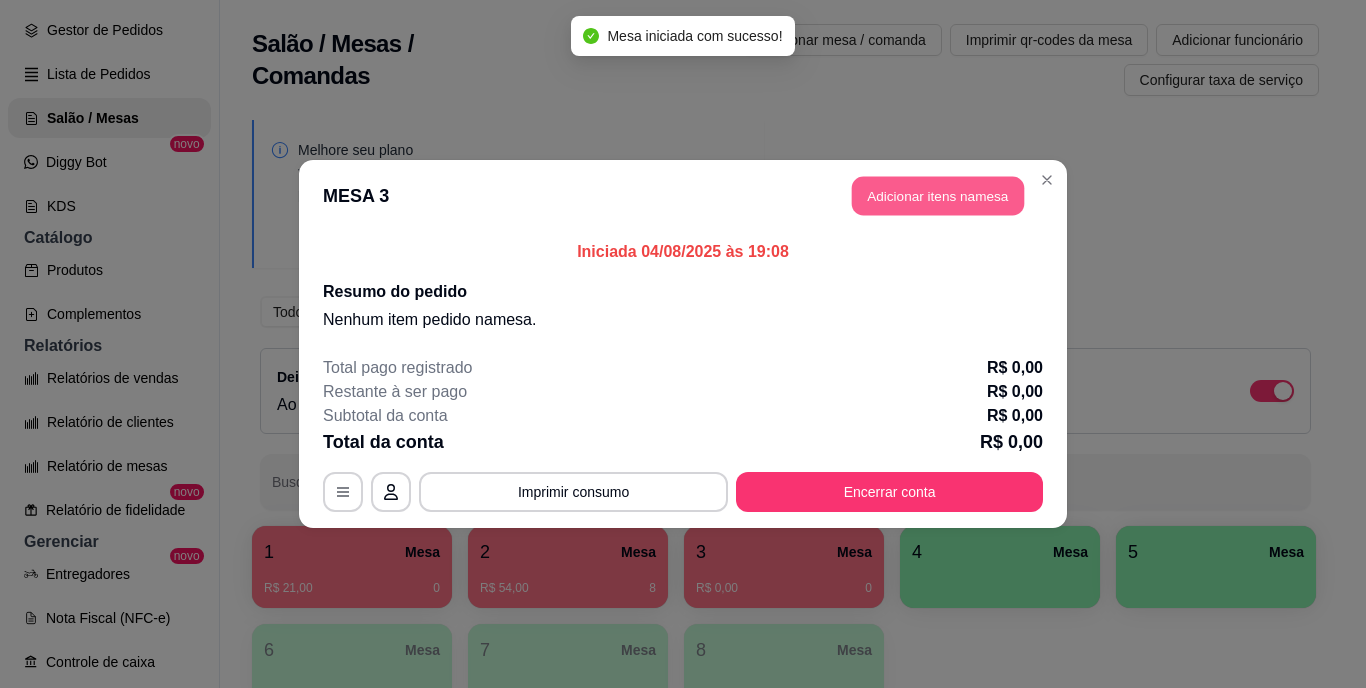 click on "Adicionar itens na  mesa" at bounding box center [938, 196] 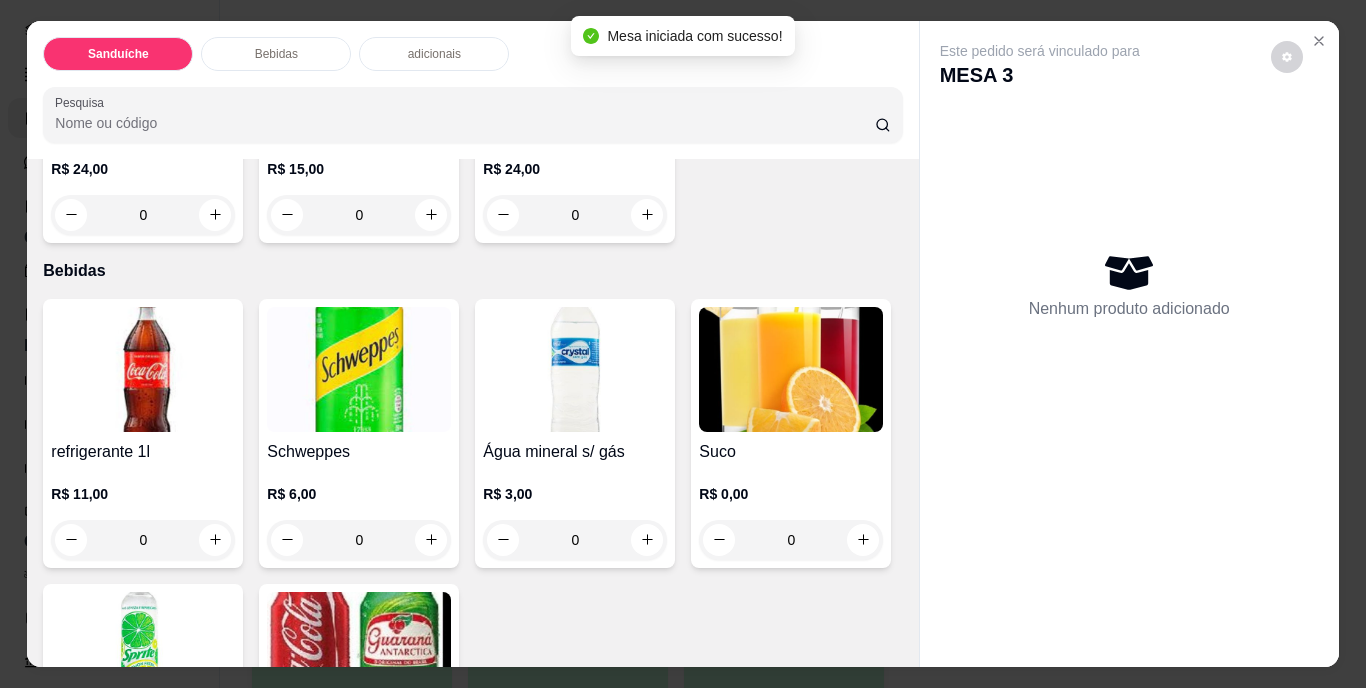 scroll, scrollTop: 700, scrollLeft: 0, axis: vertical 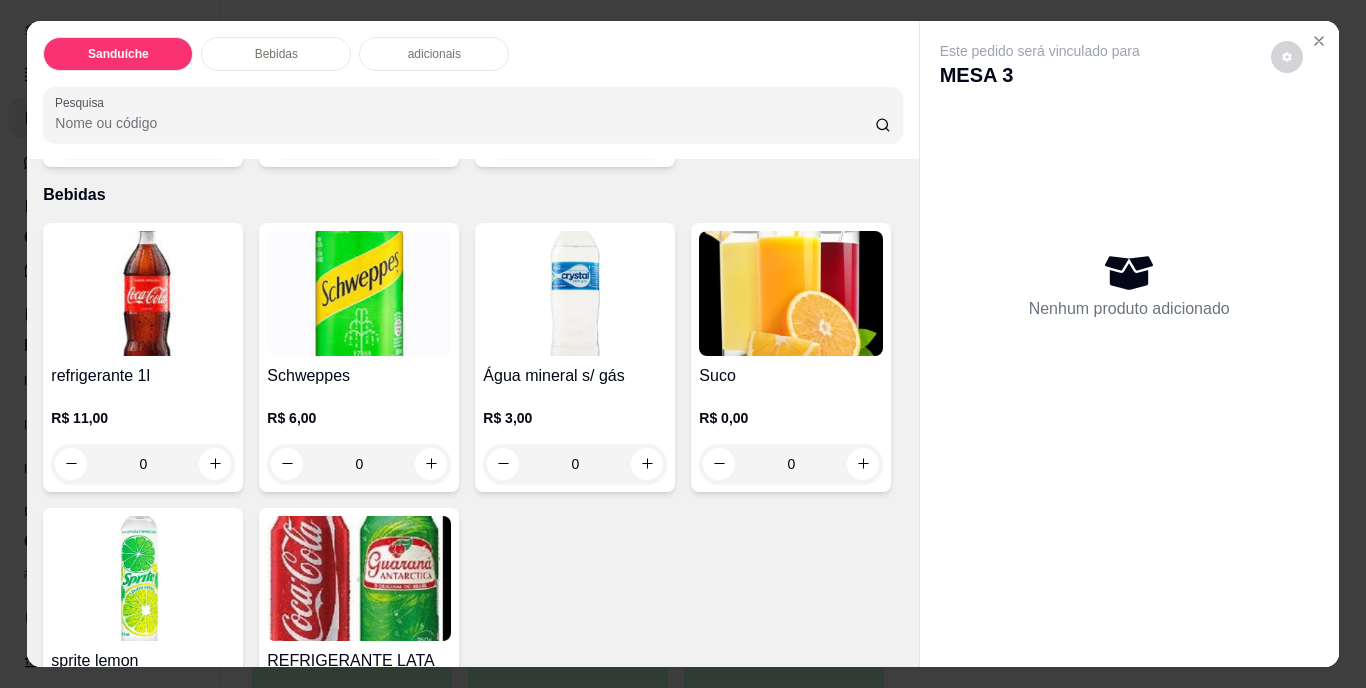 click 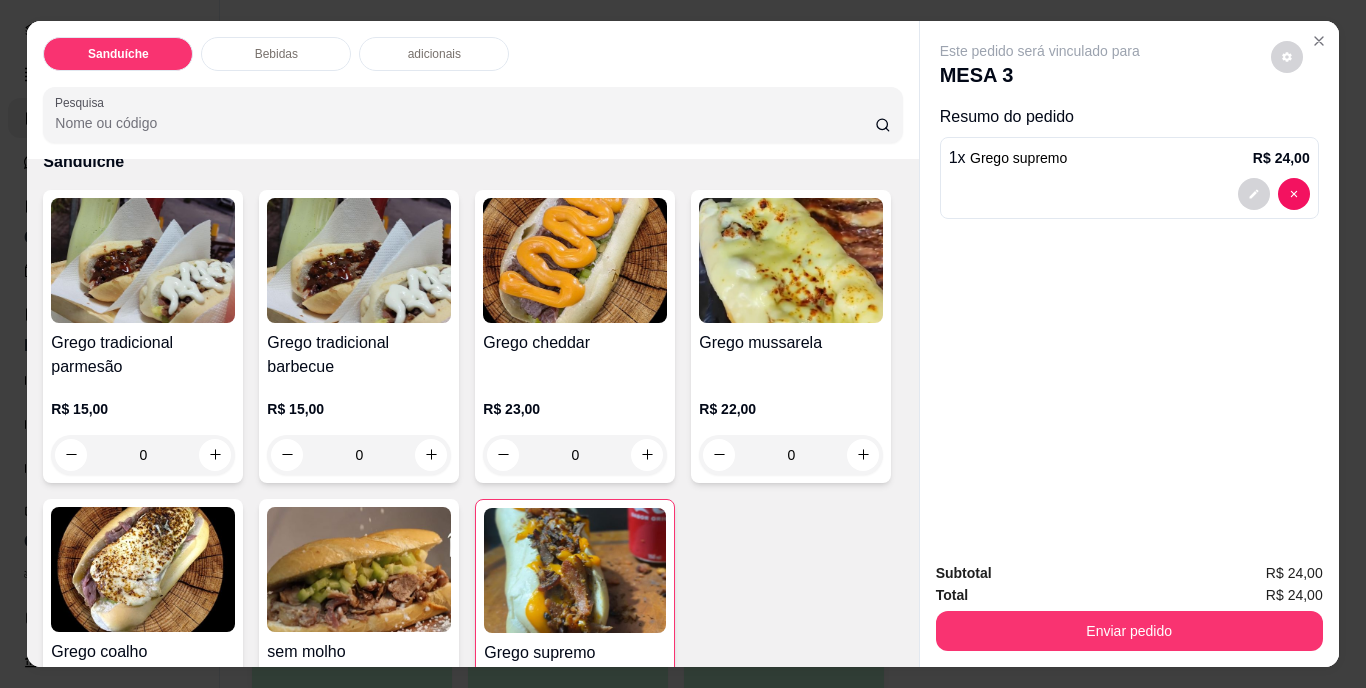 scroll, scrollTop: 0, scrollLeft: 0, axis: both 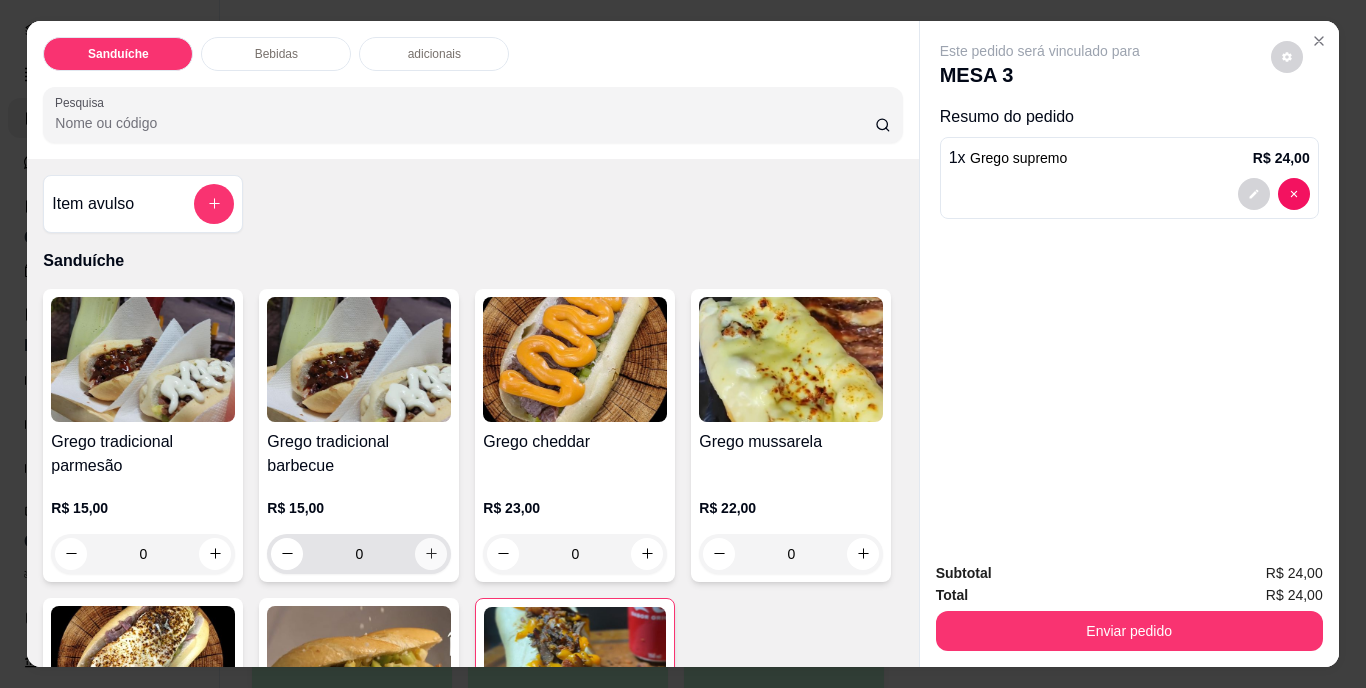 click 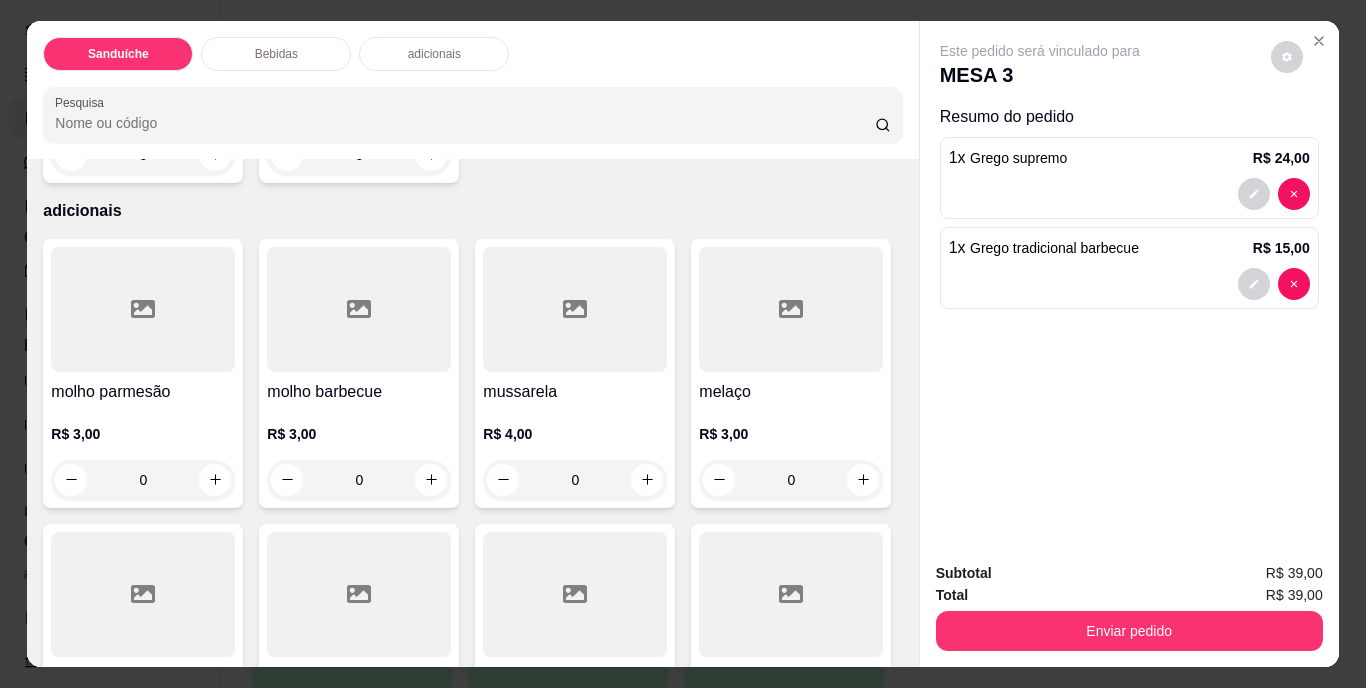 scroll, scrollTop: 1300, scrollLeft: 0, axis: vertical 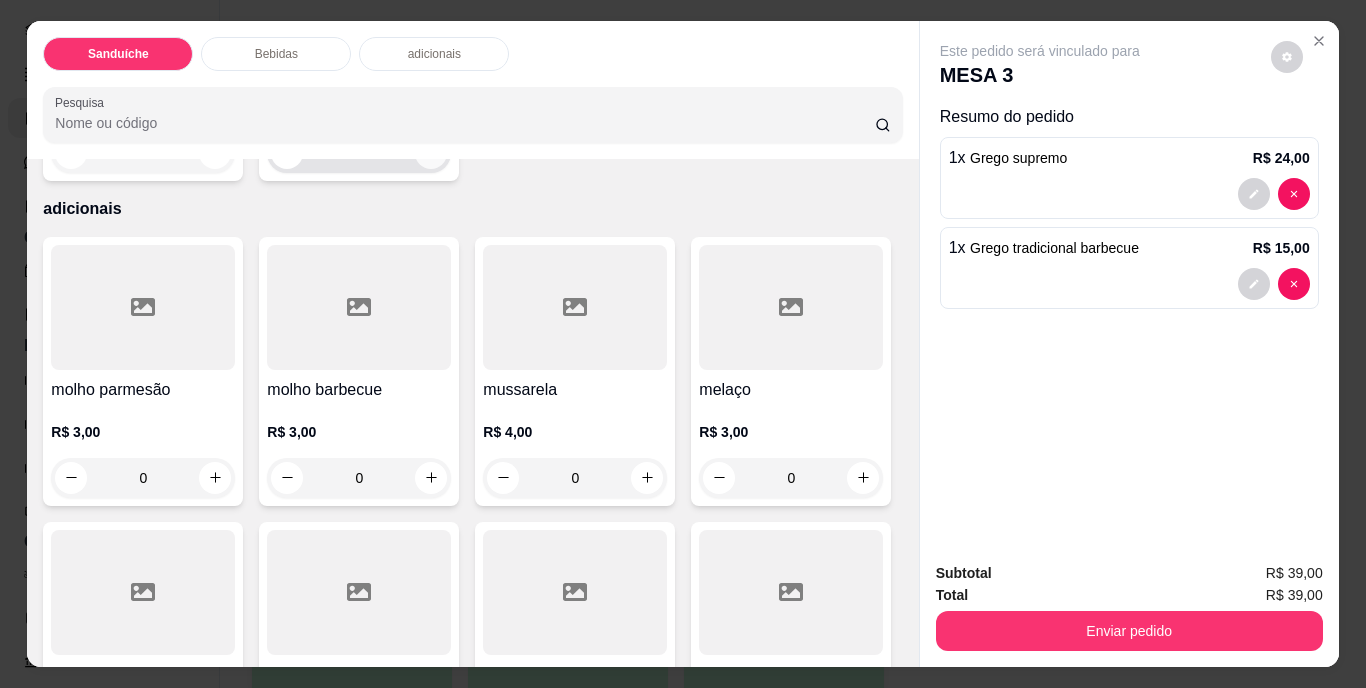 click 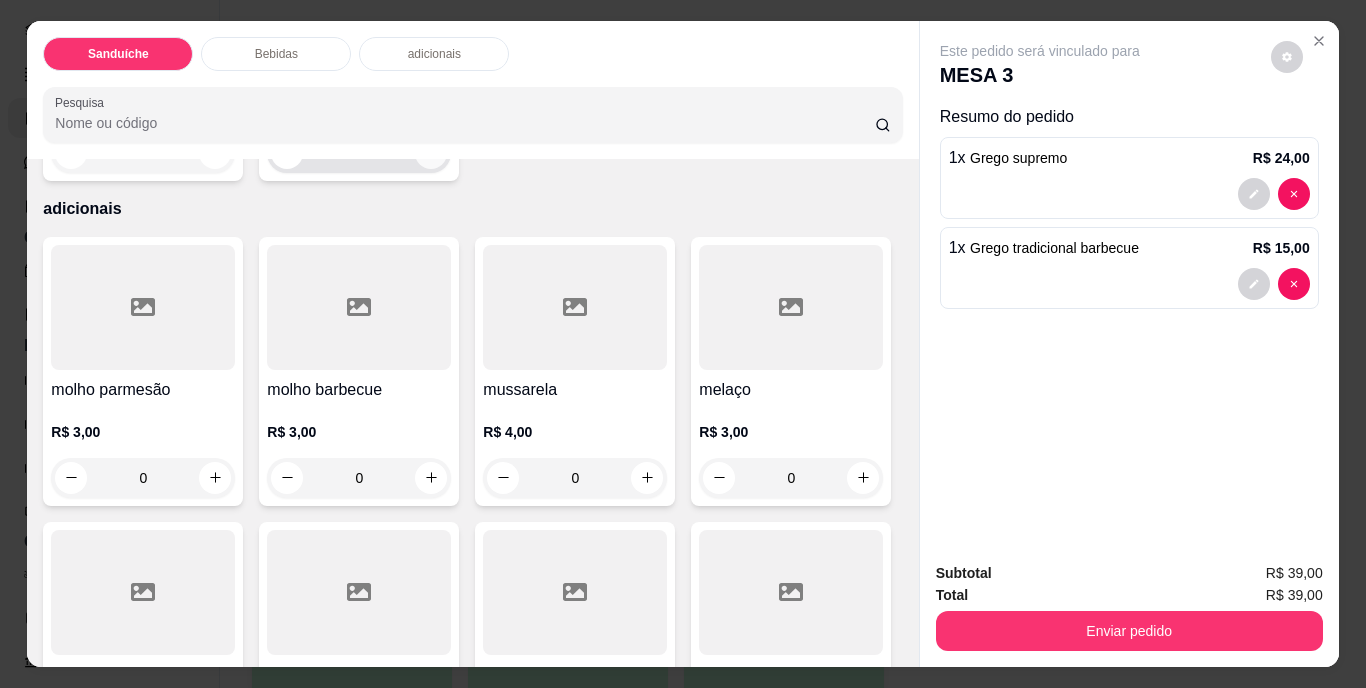 type on "1" 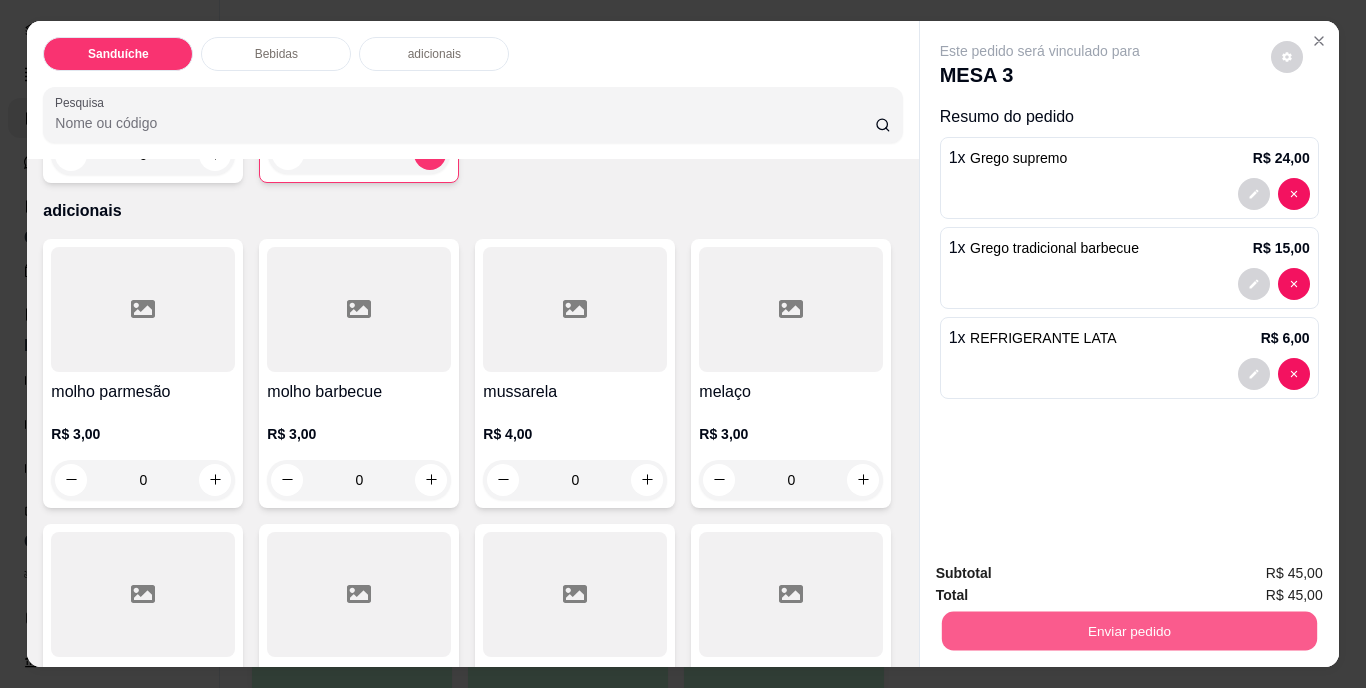 click on "Enviar pedido" at bounding box center (1128, 631) 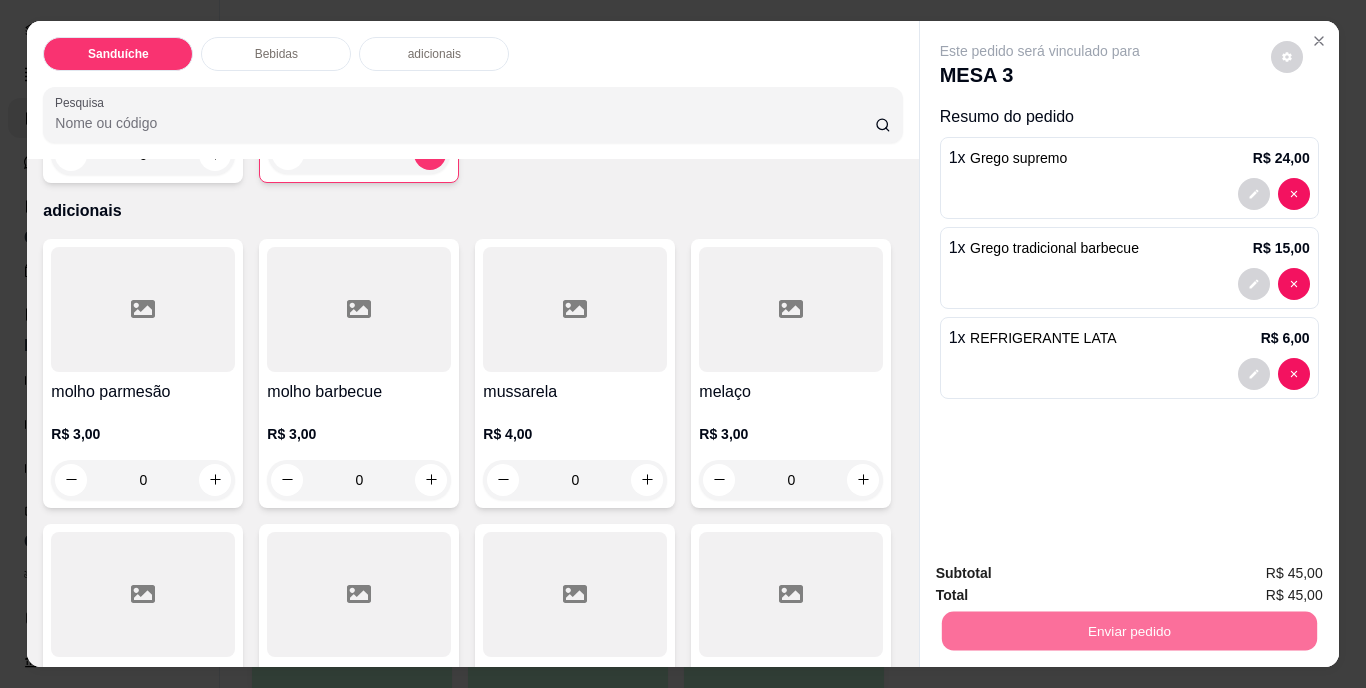 click on "Não registrar e enviar pedido" at bounding box center [1063, 575] 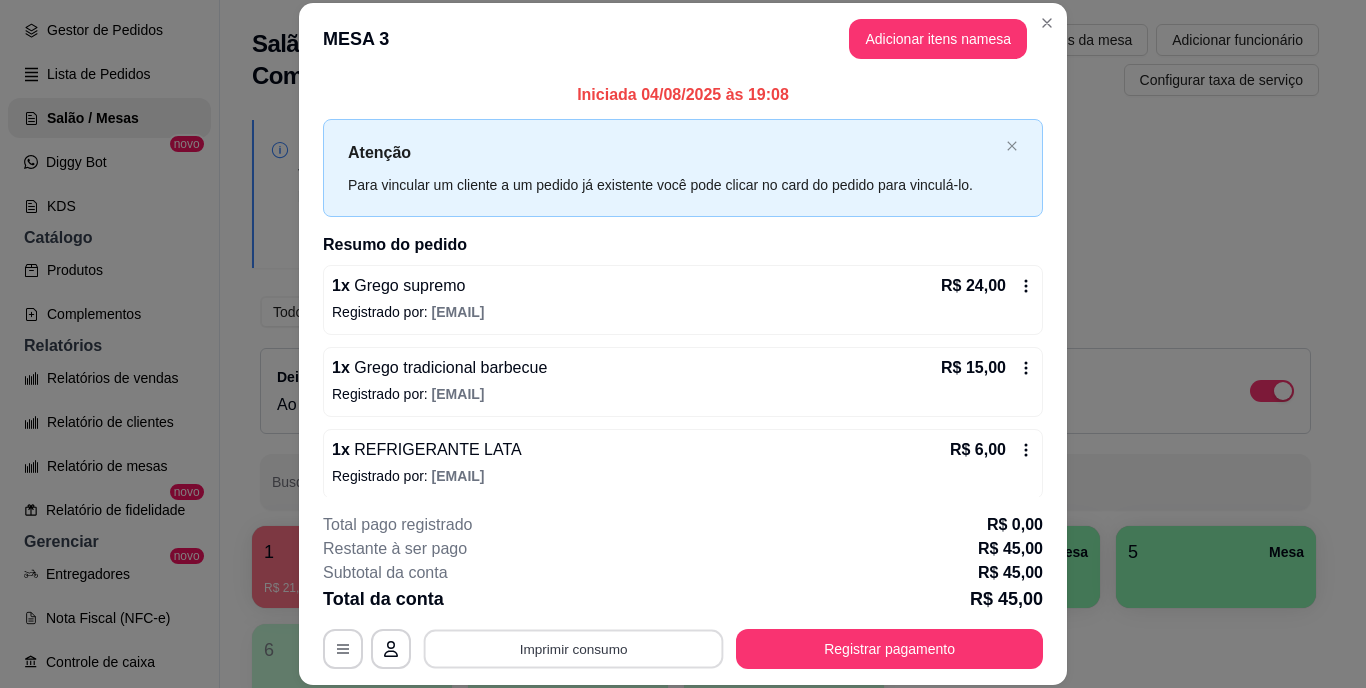 click on "Imprimir consumo" at bounding box center [574, 648] 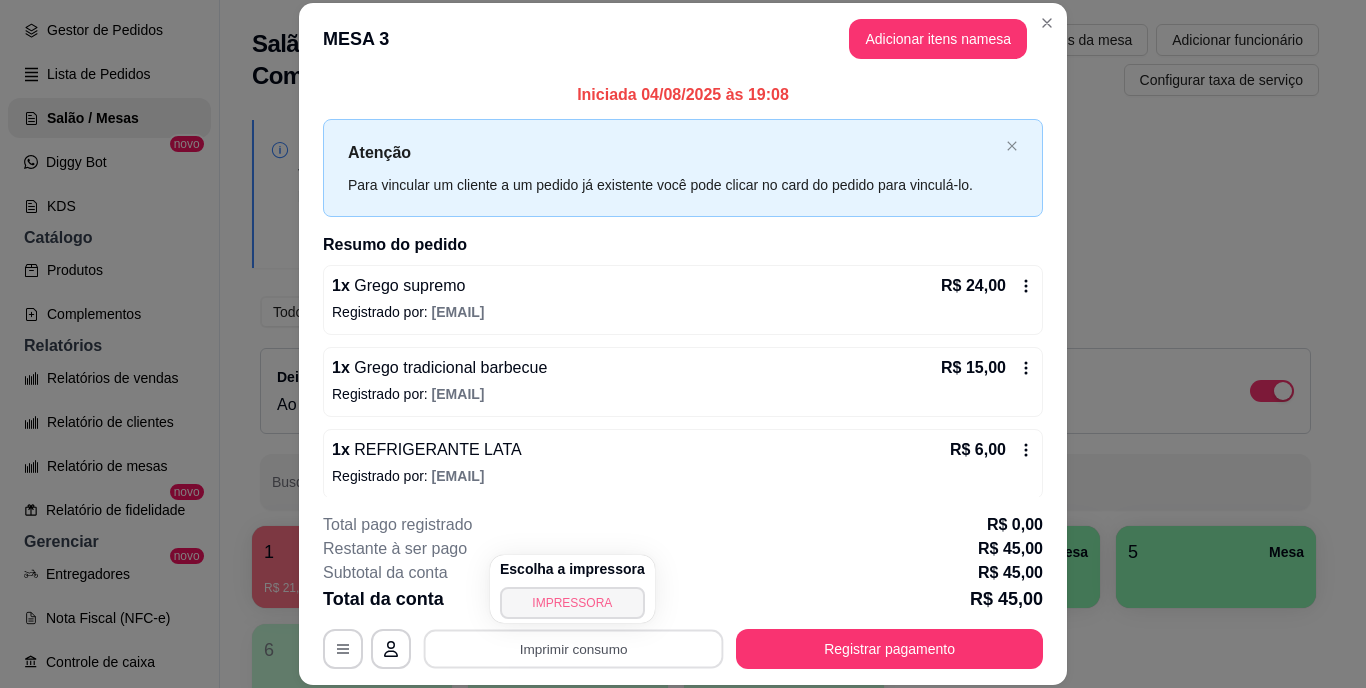 click on "IMPRESSORA" at bounding box center [572, 603] 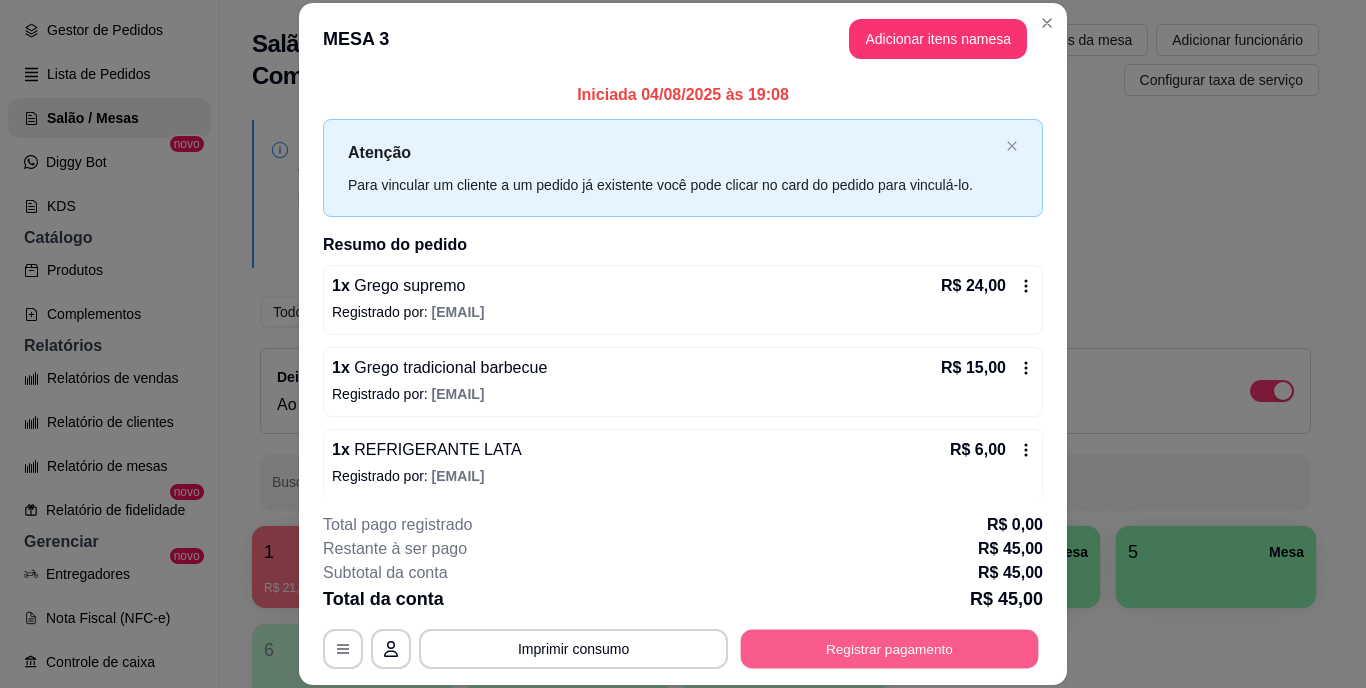 click on "Registrar pagamento" at bounding box center (890, 648) 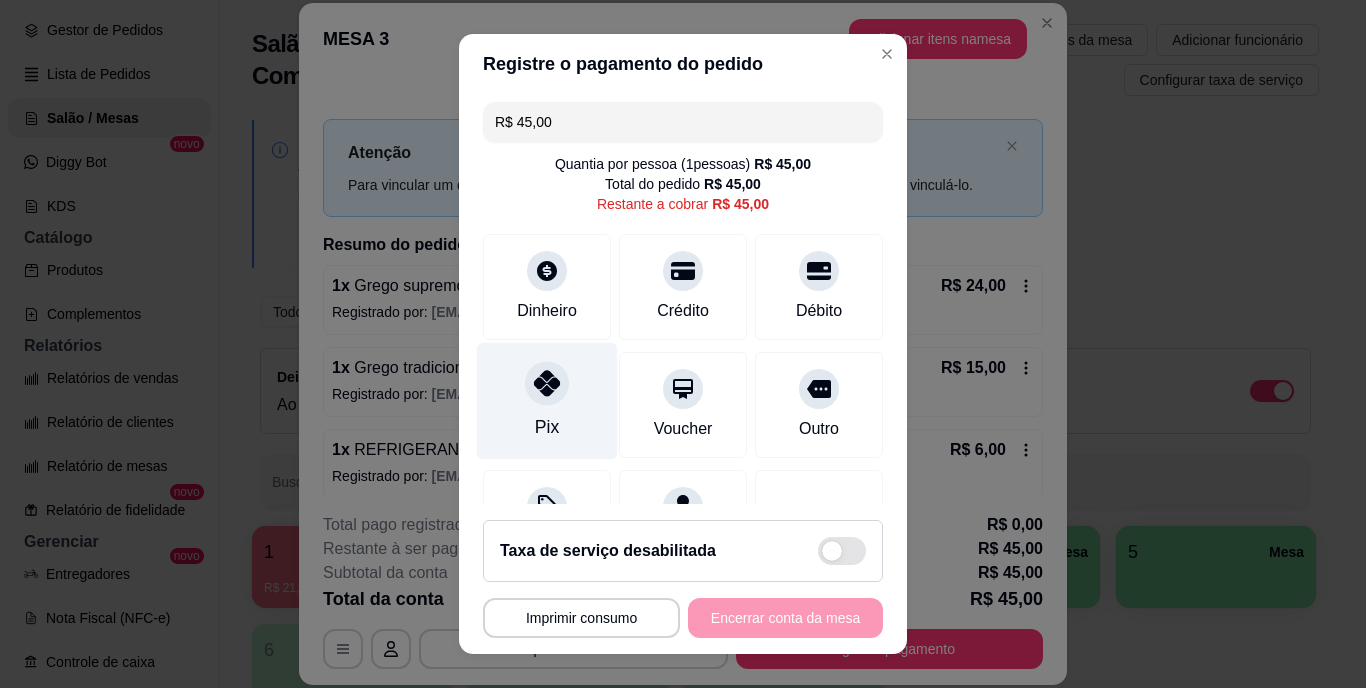 click on "Pix" at bounding box center [547, 428] 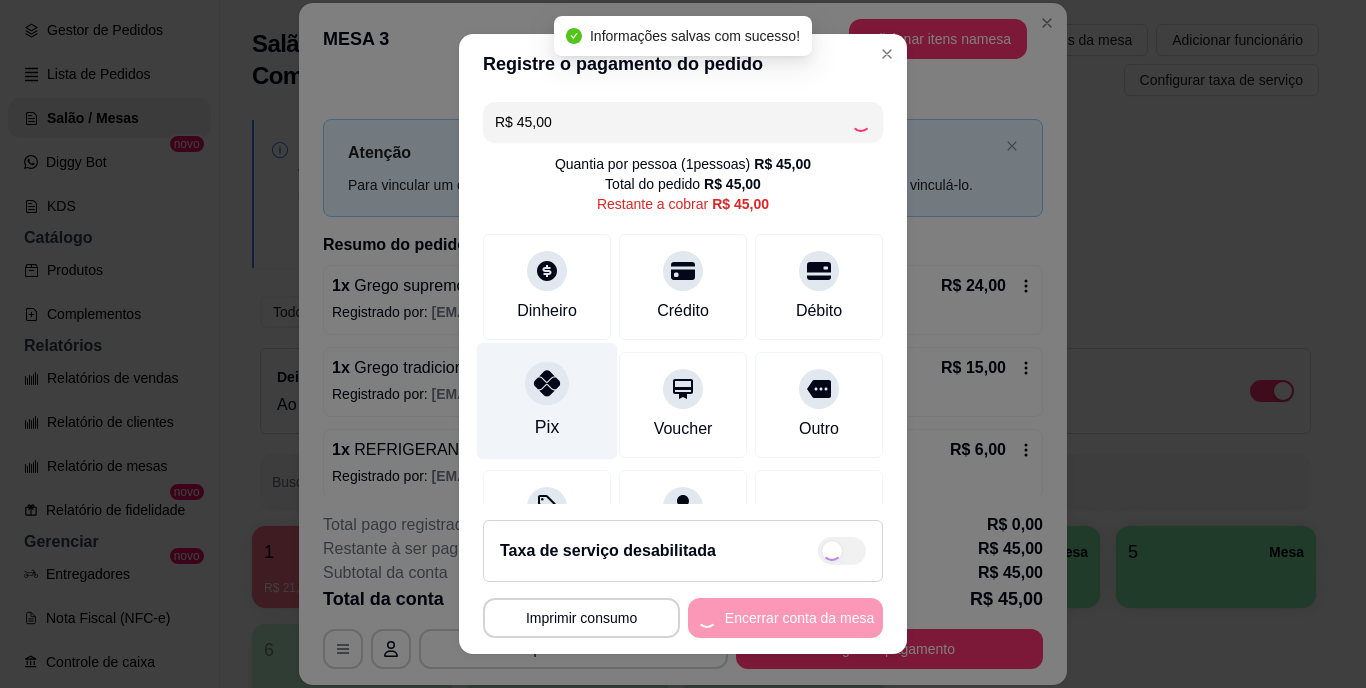 type on "R$ 0,00" 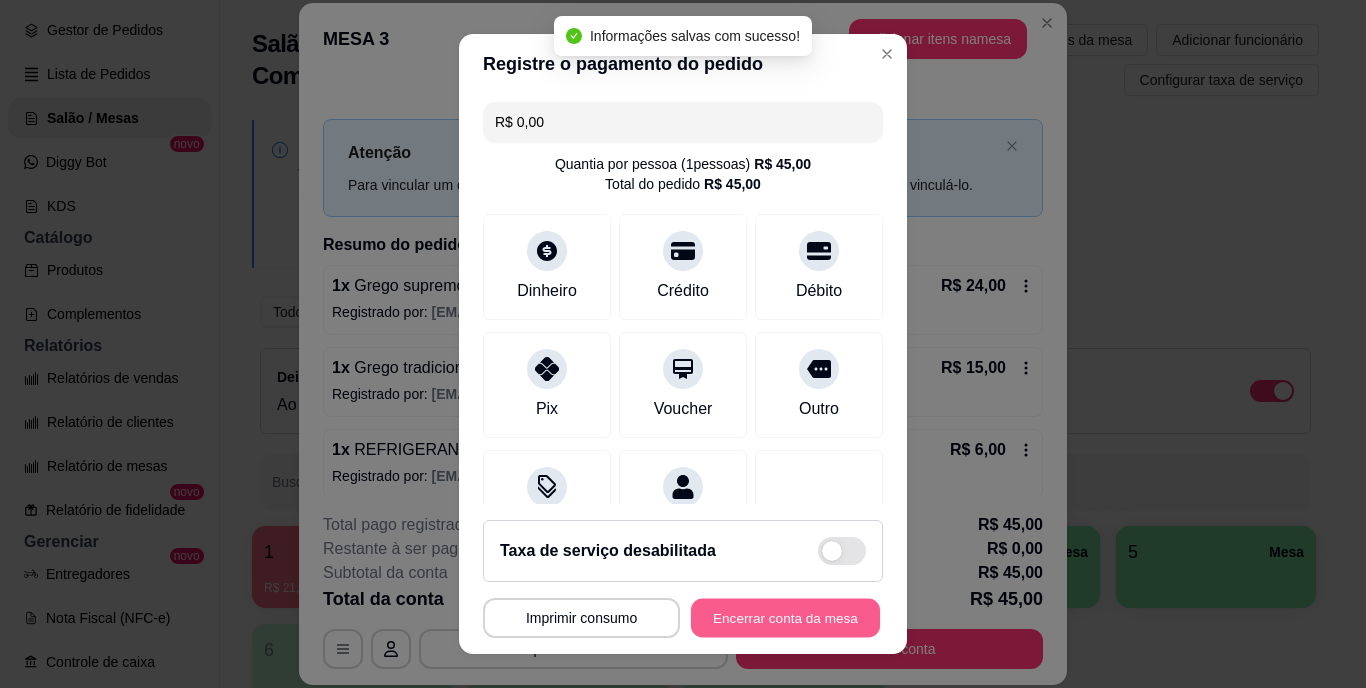 click on "Encerrar conta da mesa" at bounding box center (785, 617) 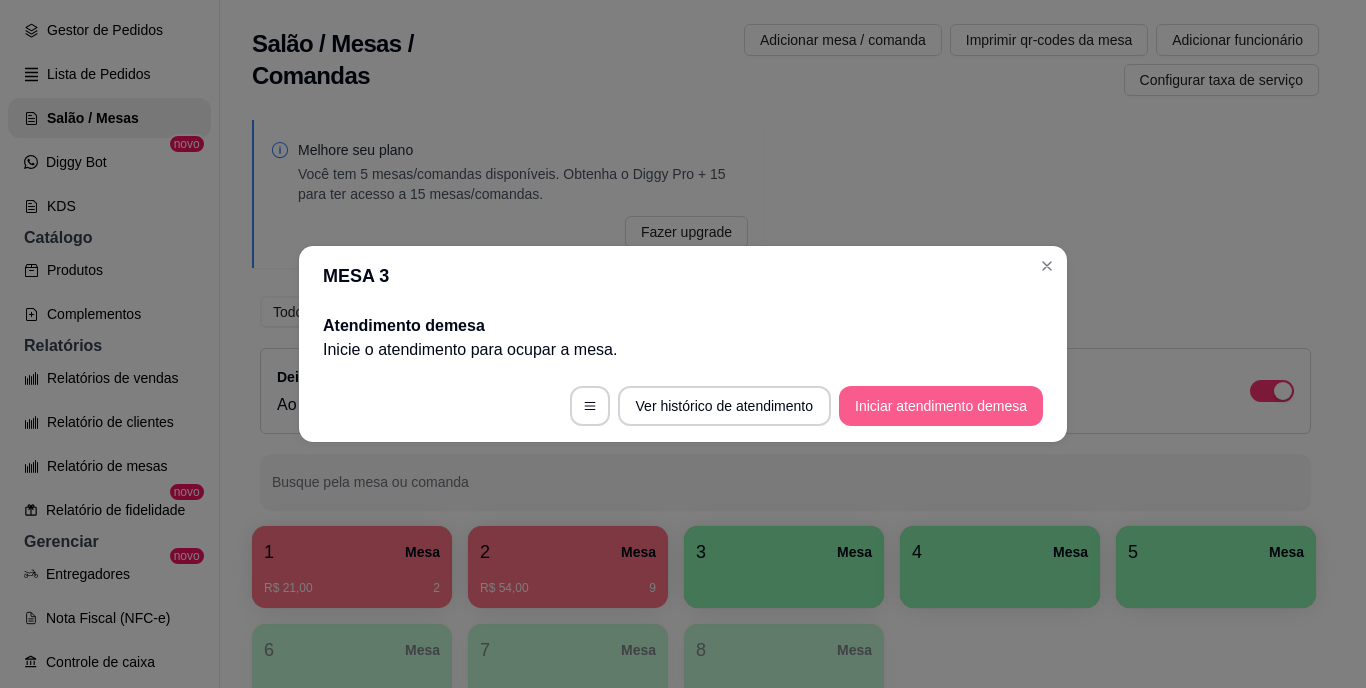 click on "Iniciar atendimento de  mesa" at bounding box center [941, 406] 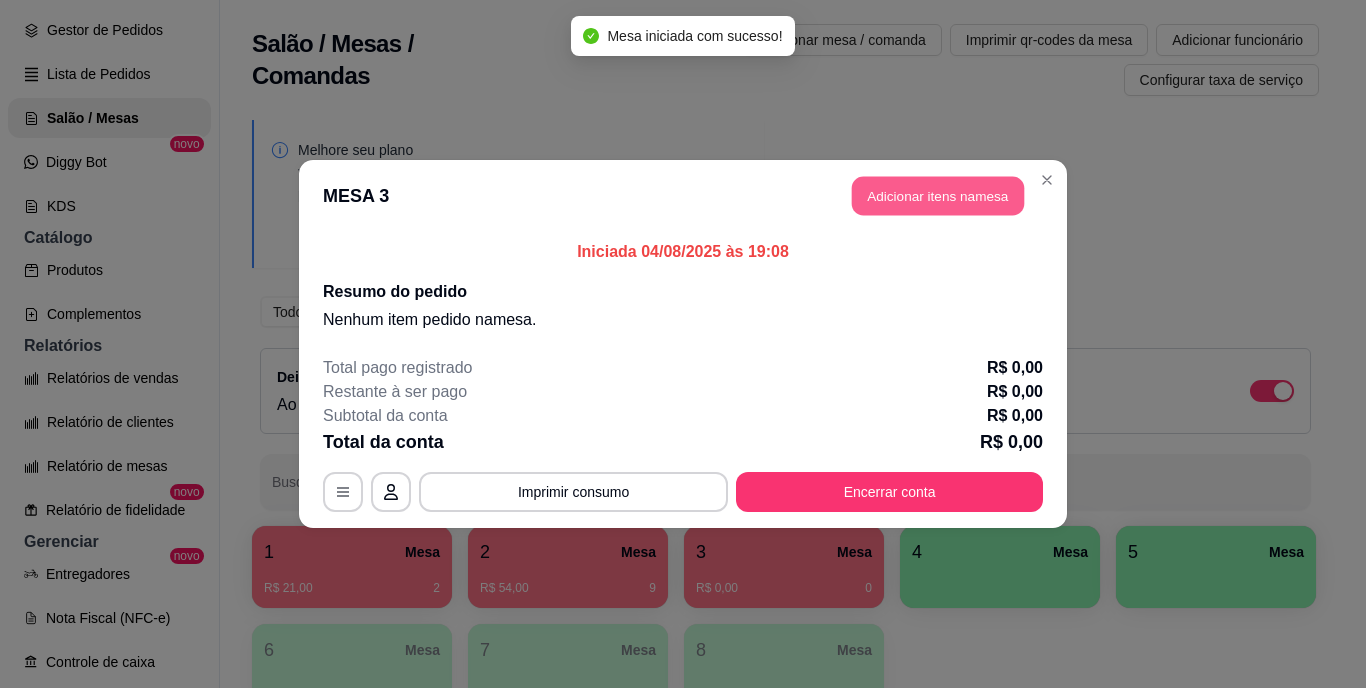 click on "Adicionar itens na  mesa" at bounding box center (938, 196) 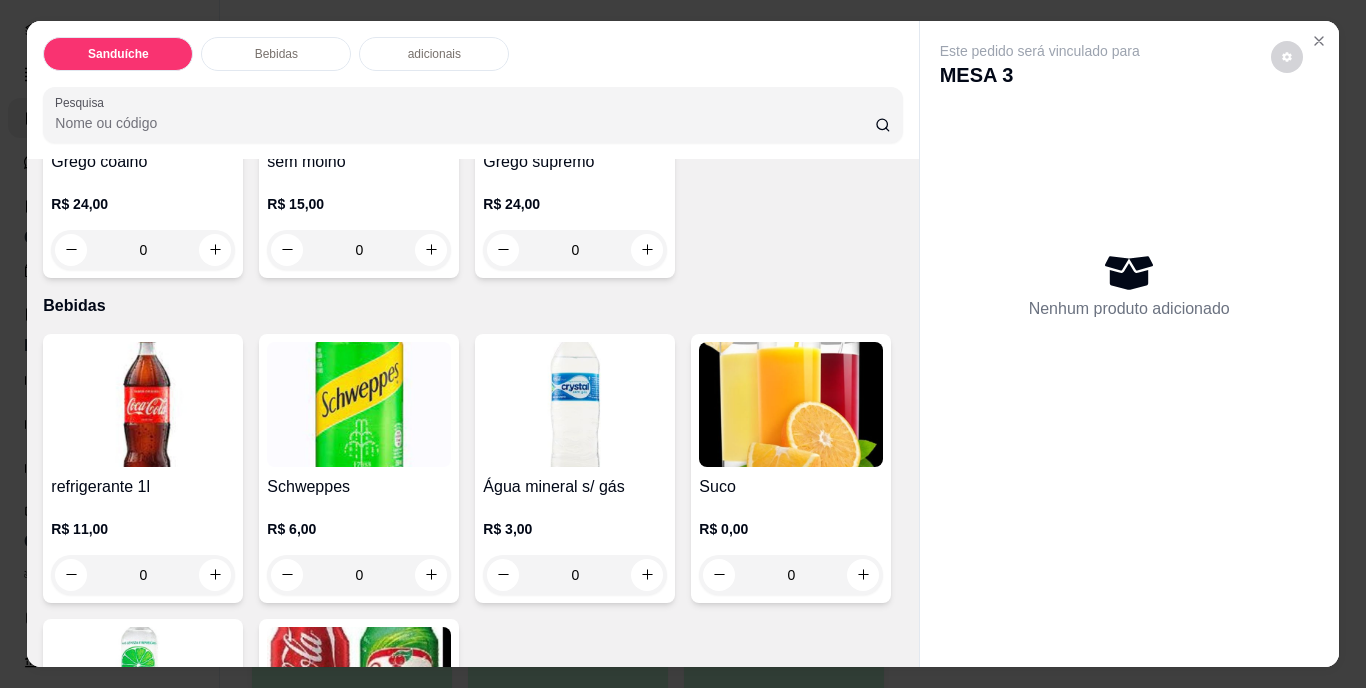 scroll, scrollTop: 600, scrollLeft: 0, axis: vertical 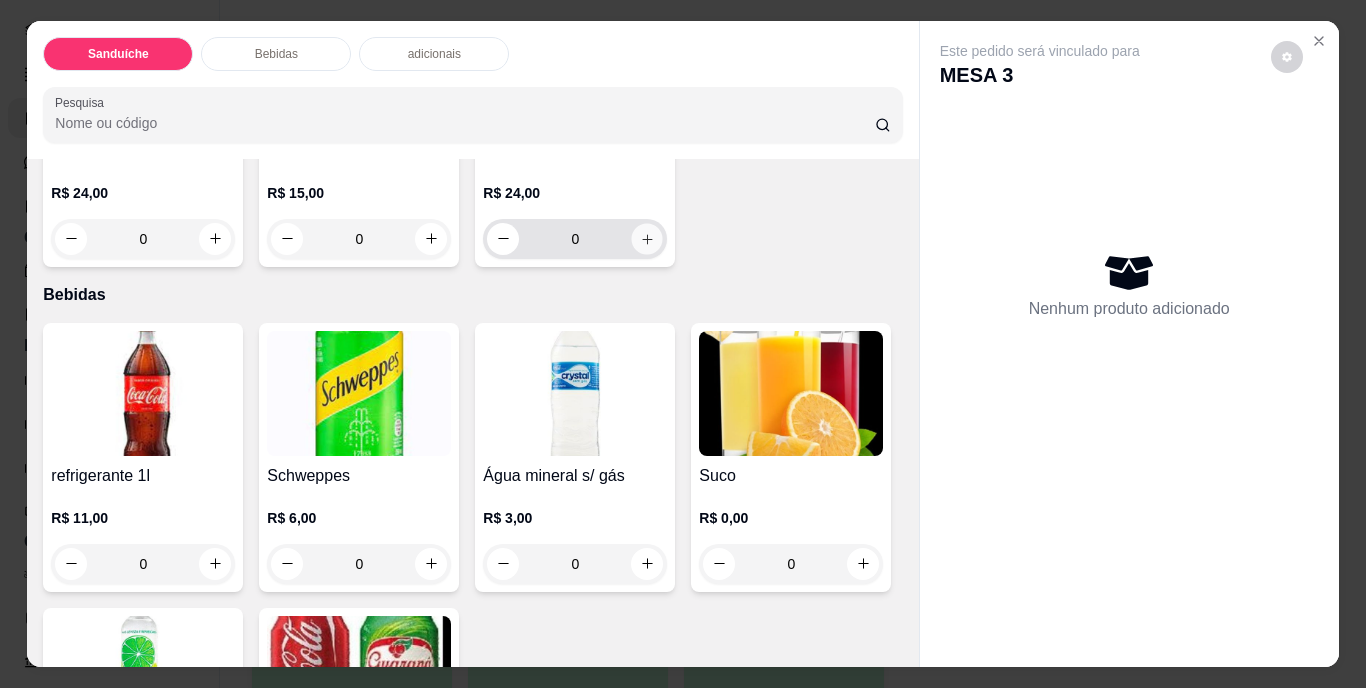 click 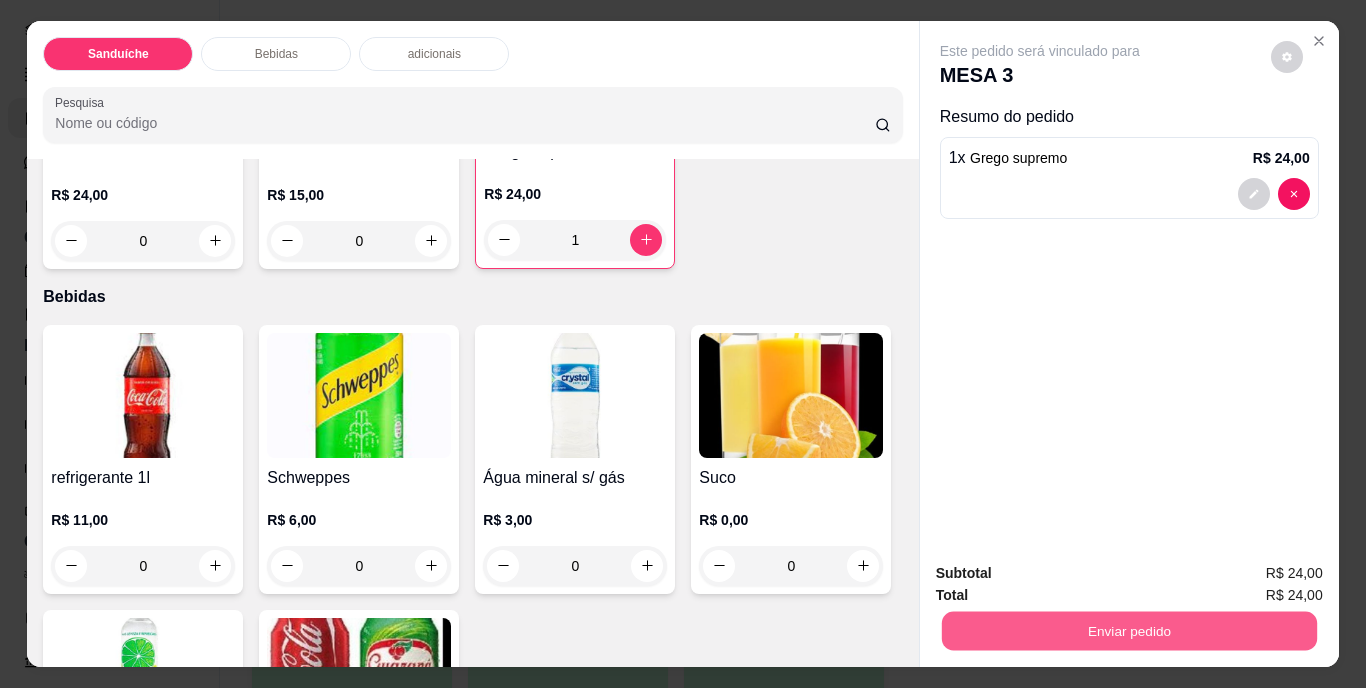 click on "Enviar pedido" at bounding box center [1128, 631] 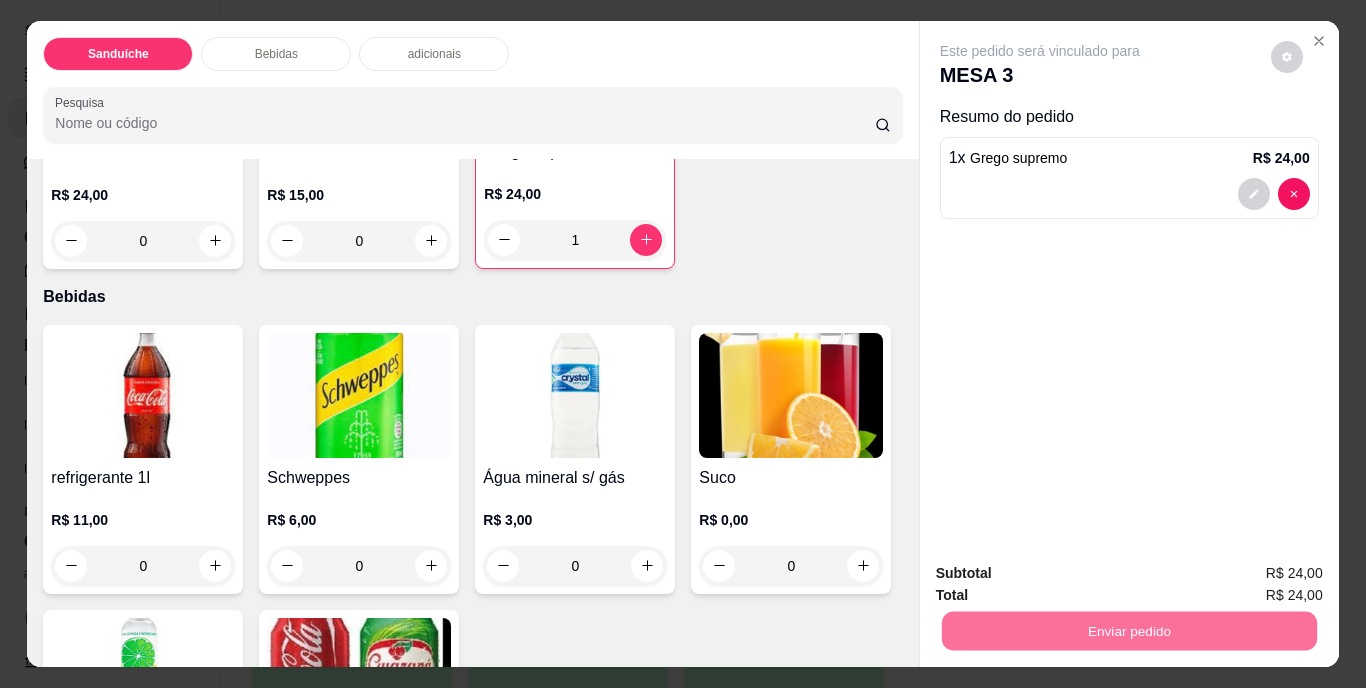 click on "Não registrar e enviar pedido" at bounding box center (1063, 575) 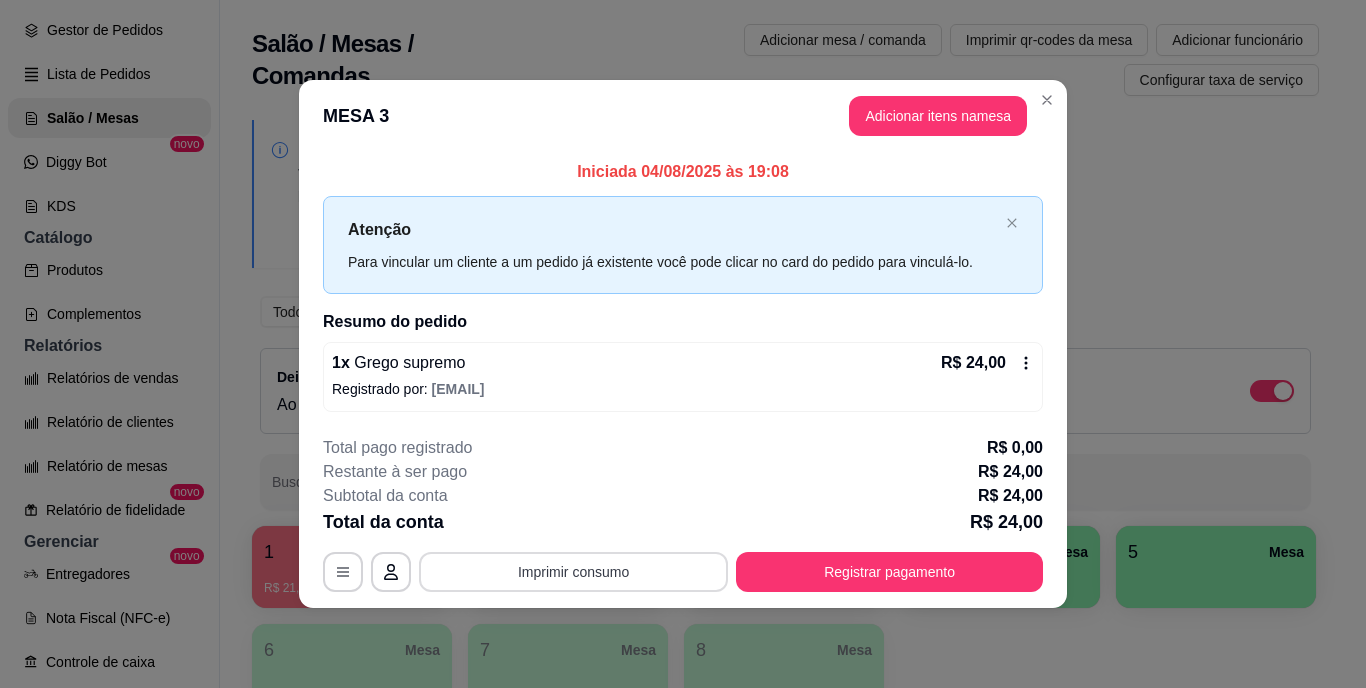 click on "Imprimir consumo" at bounding box center [573, 572] 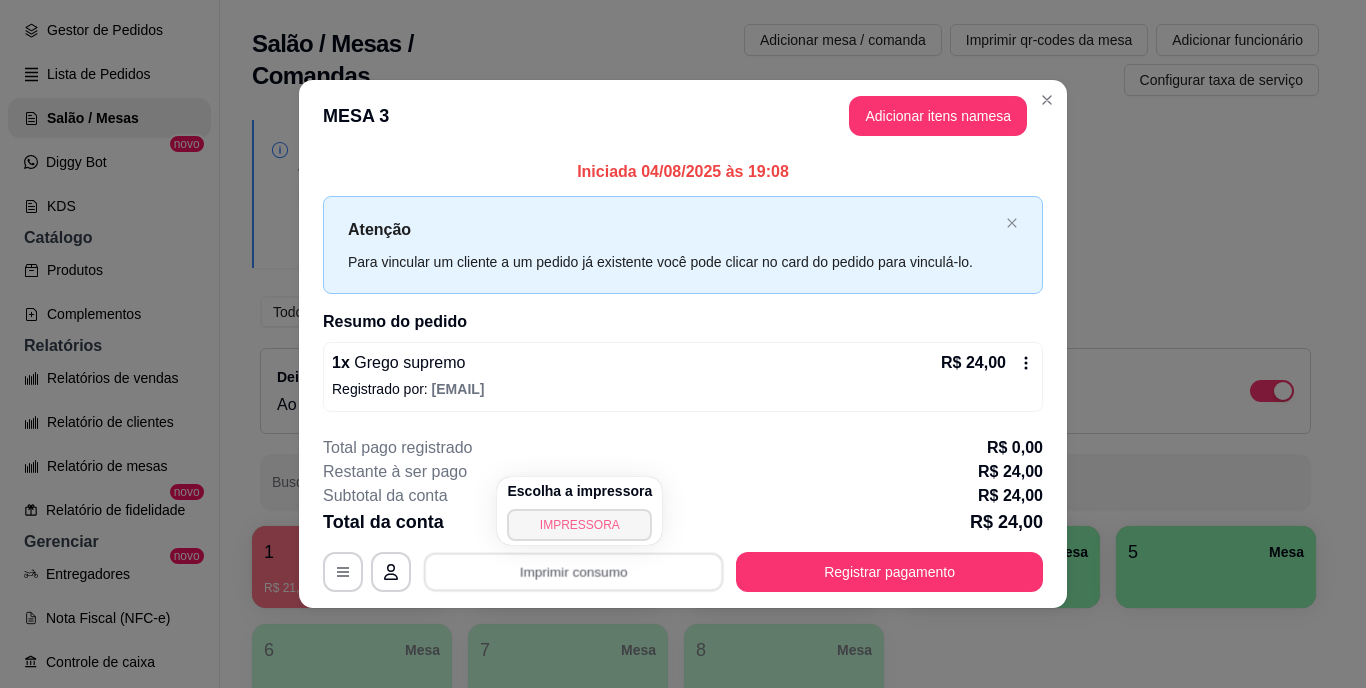 click on "IMPRESSORA" at bounding box center [579, 525] 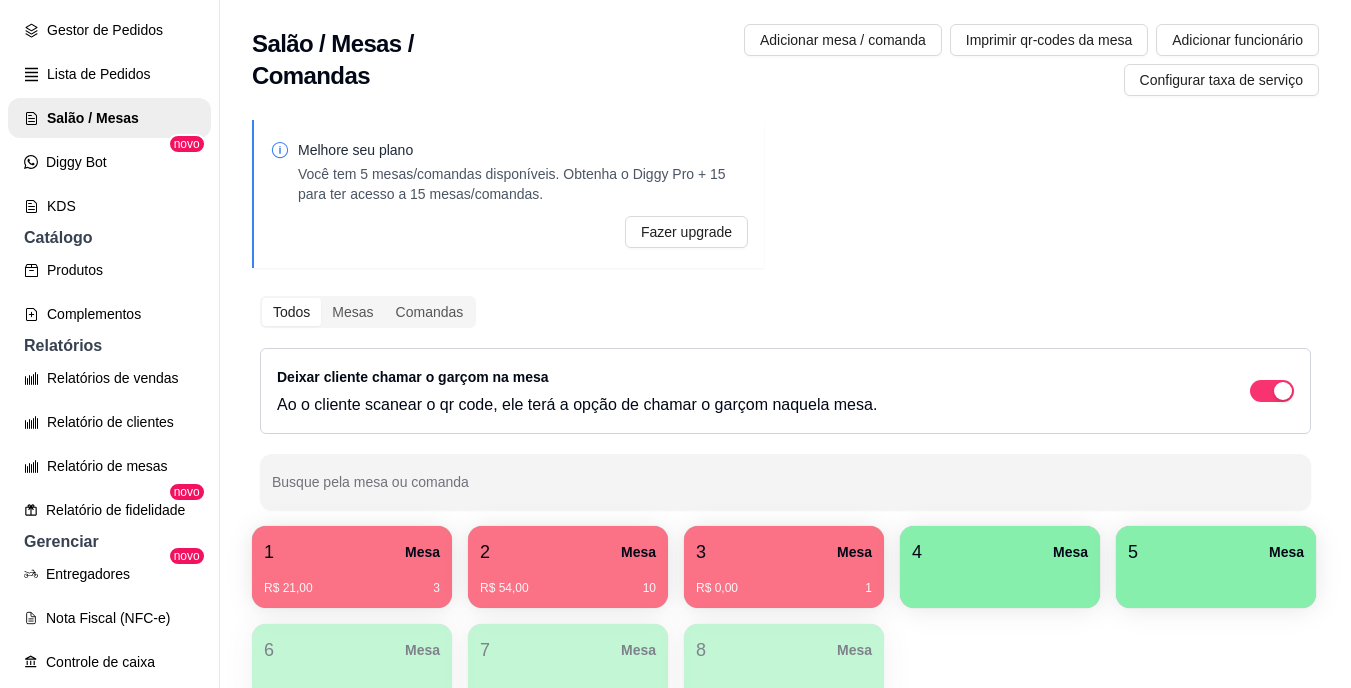 click on "R$ 54,00 10" at bounding box center [568, 588] 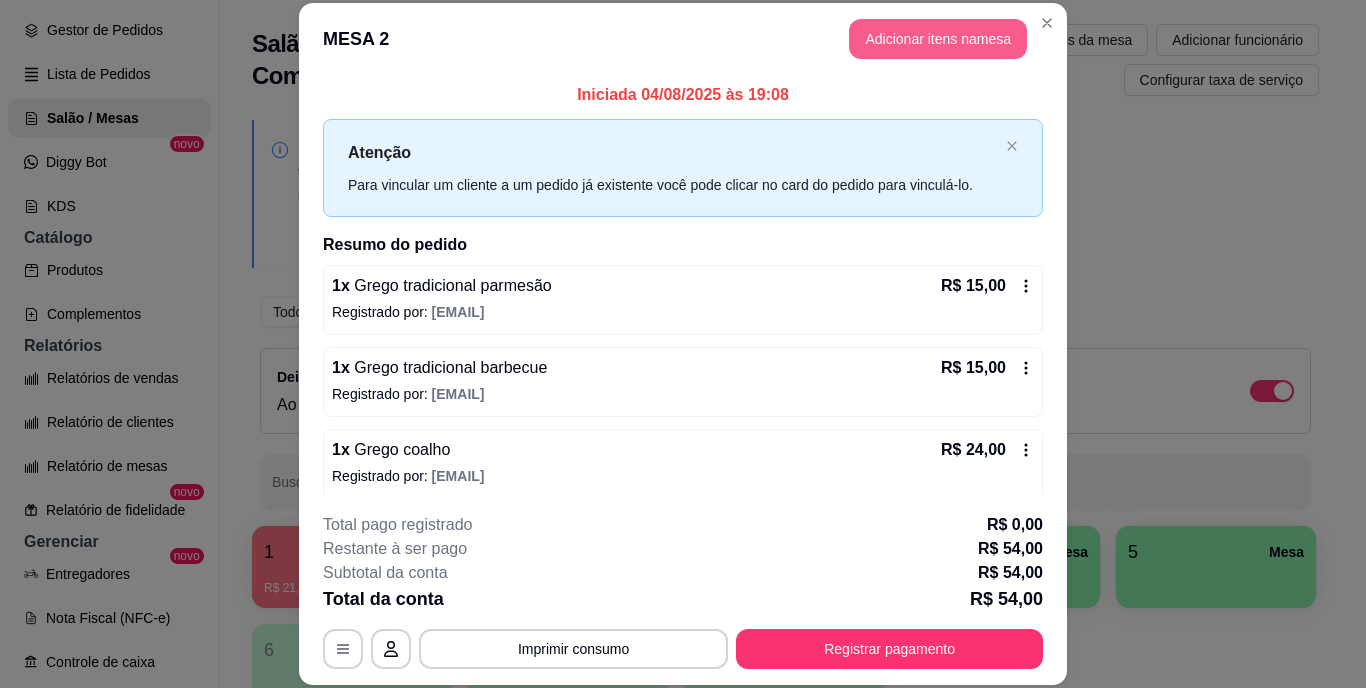 click on "Adicionar itens na  mesa" at bounding box center (938, 39) 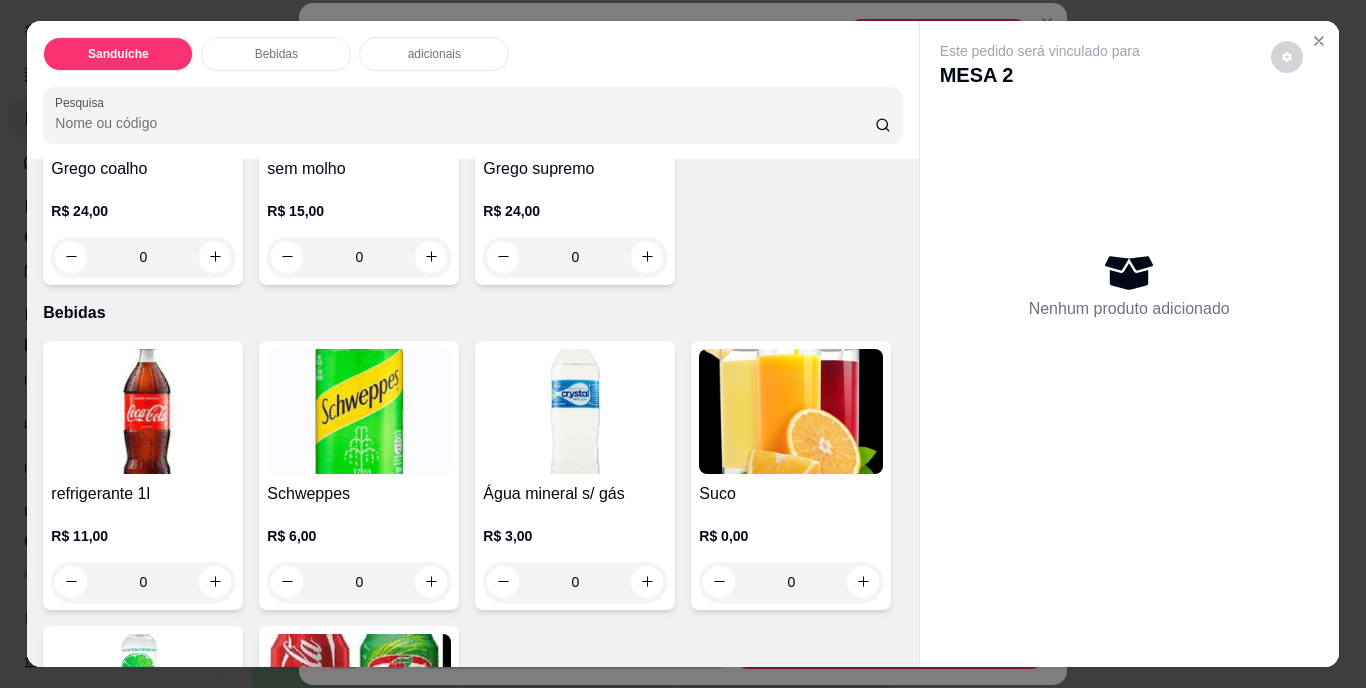 scroll, scrollTop: 800, scrollLeft: 0, axis: vertical 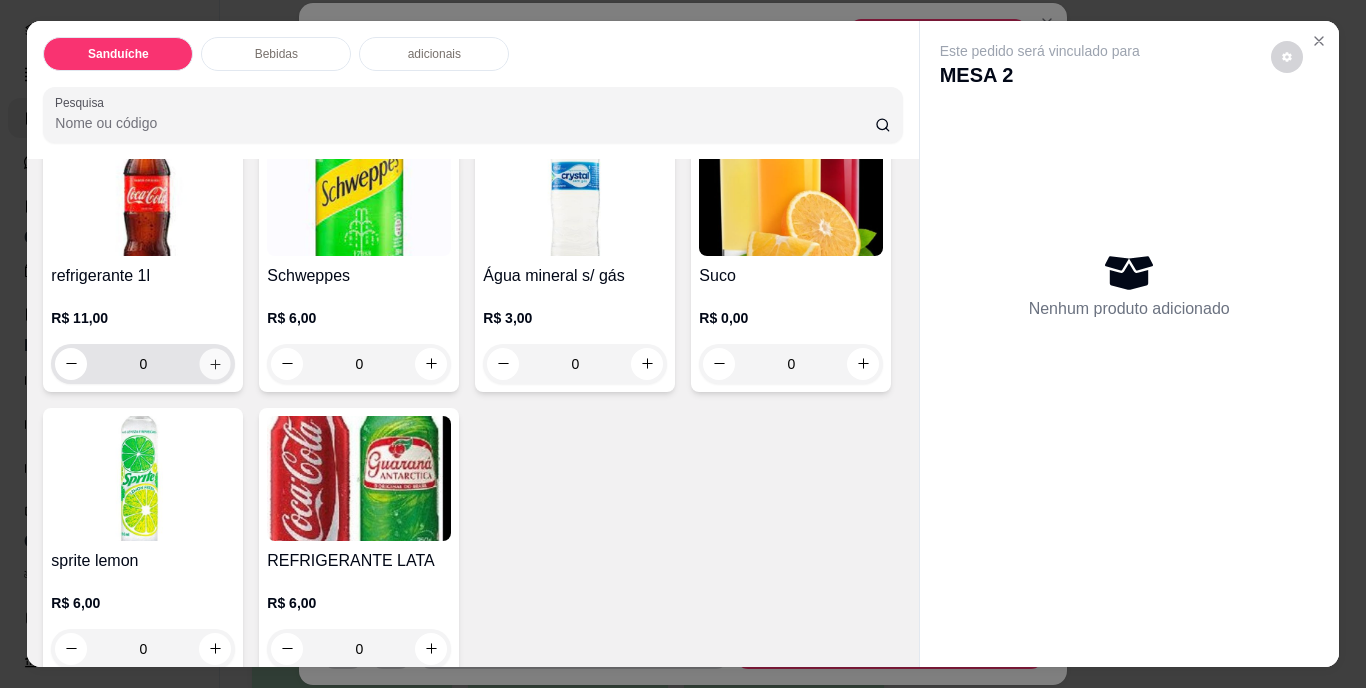 click 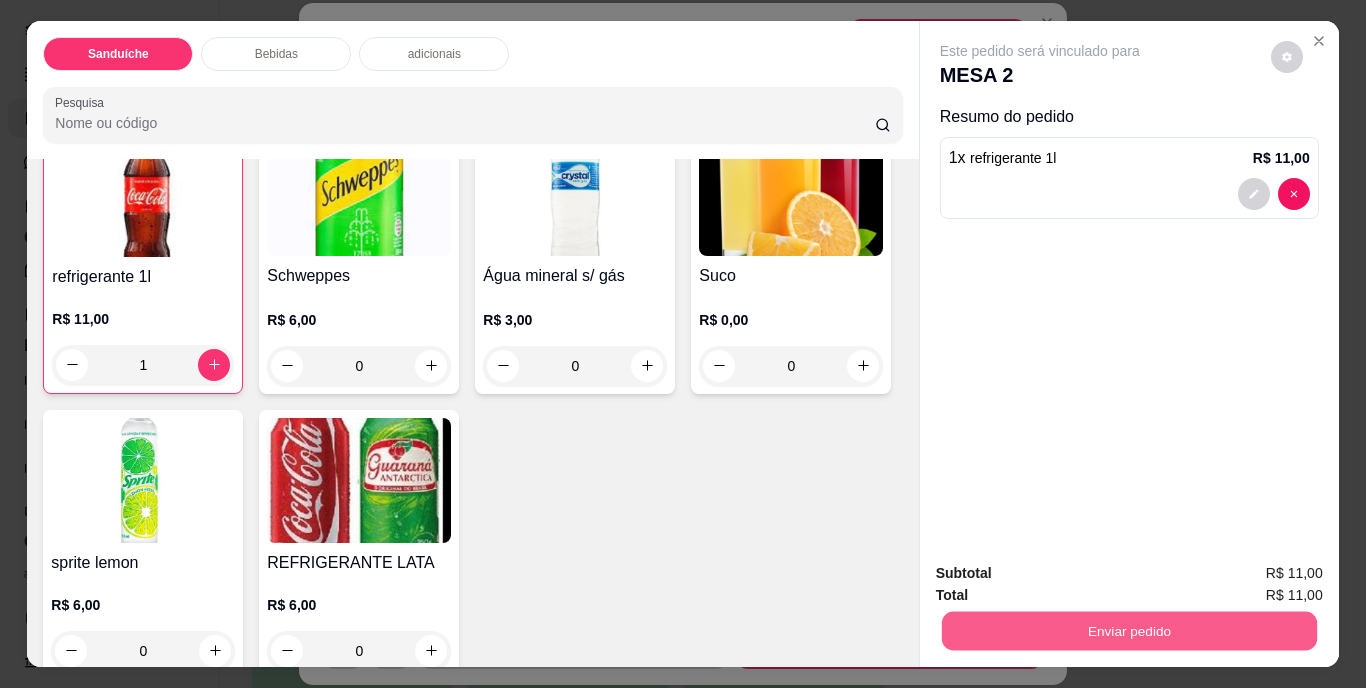 click on "Enviar pedido" at bounding box center [1128, 631] 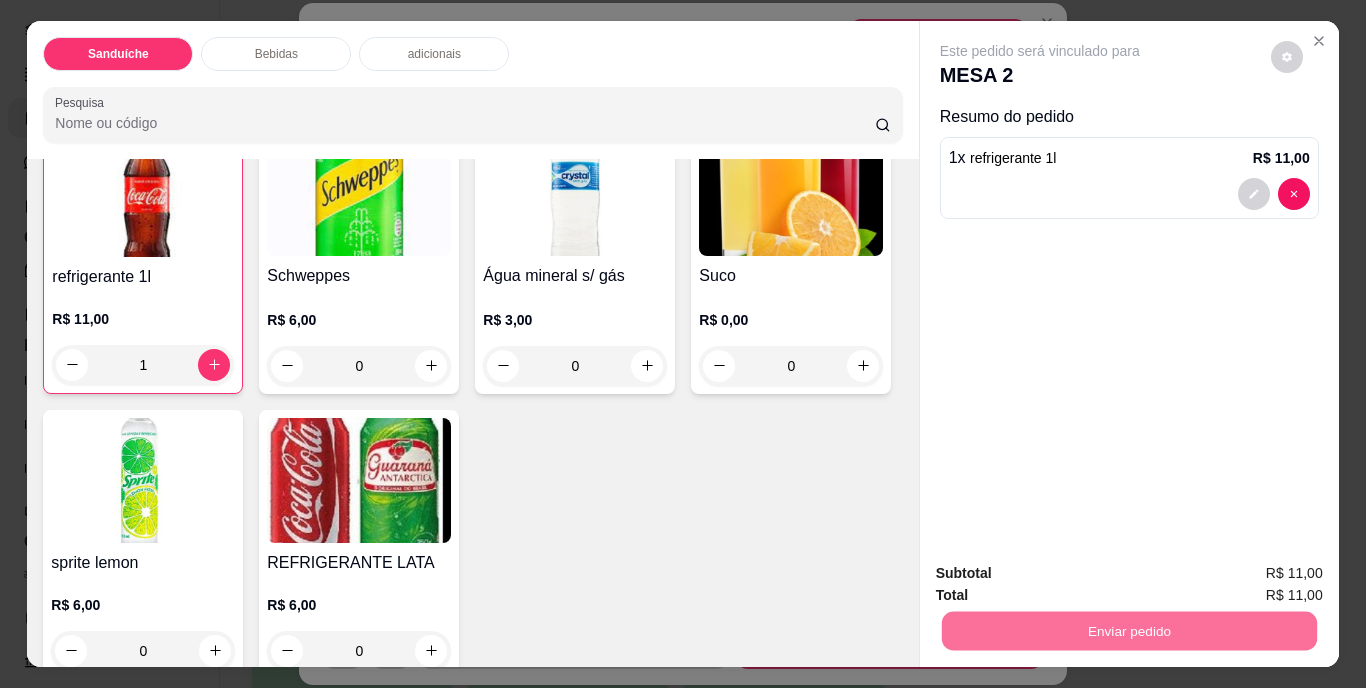 click on "Não registrar e enviar pedido" at bounding box center (1063, 574) 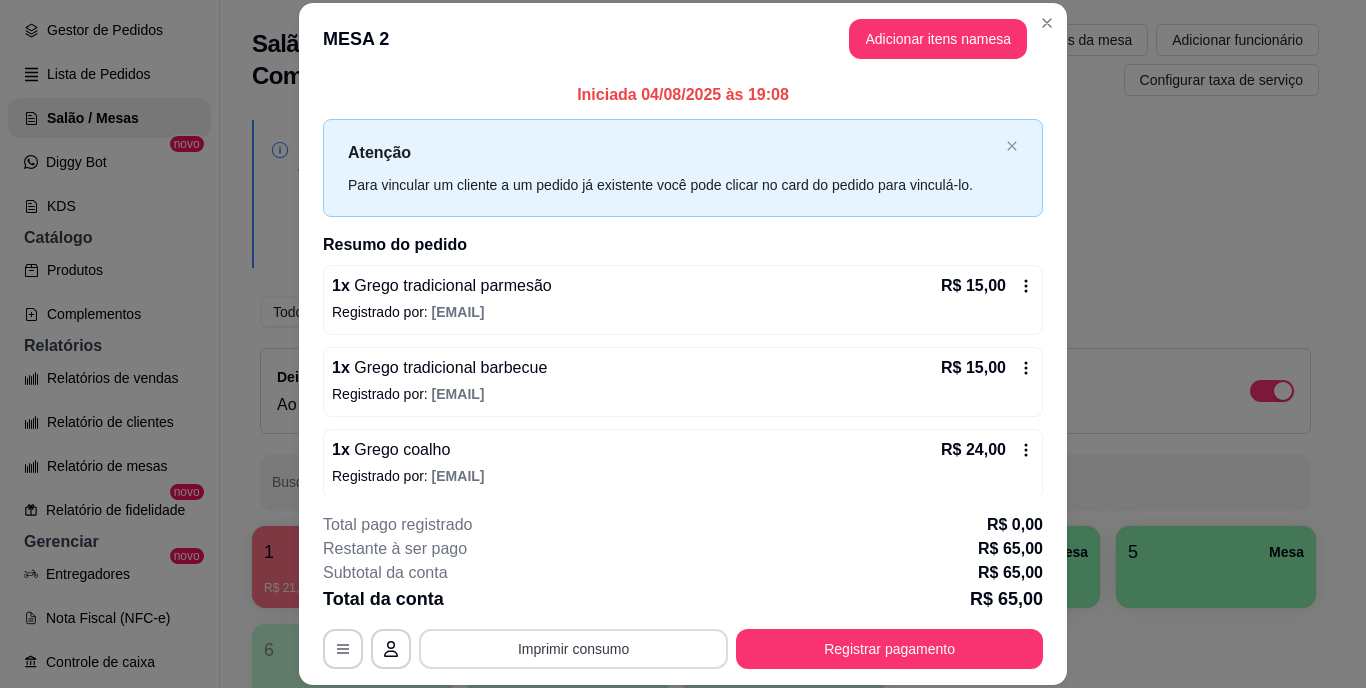 click on "Imprimir consumo" at bounding box center (573, 649) 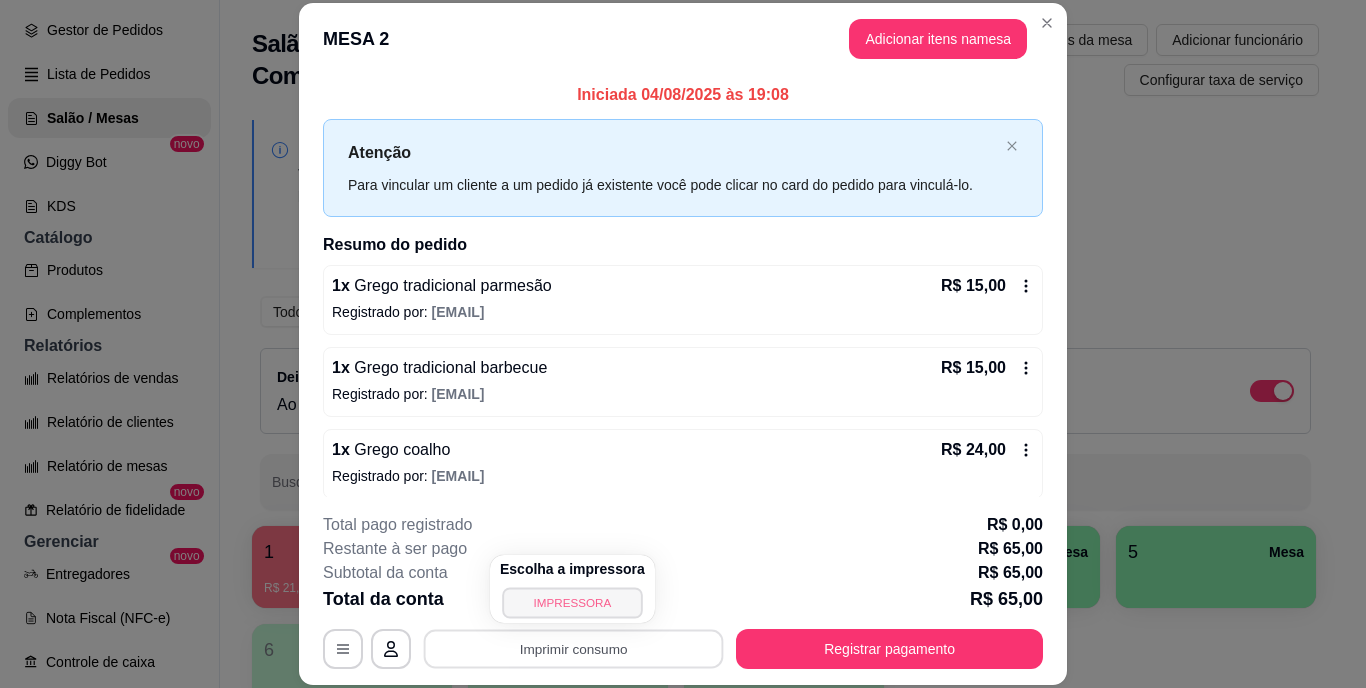 click on "IMPRESSORA" at bounding box center (572, 602) 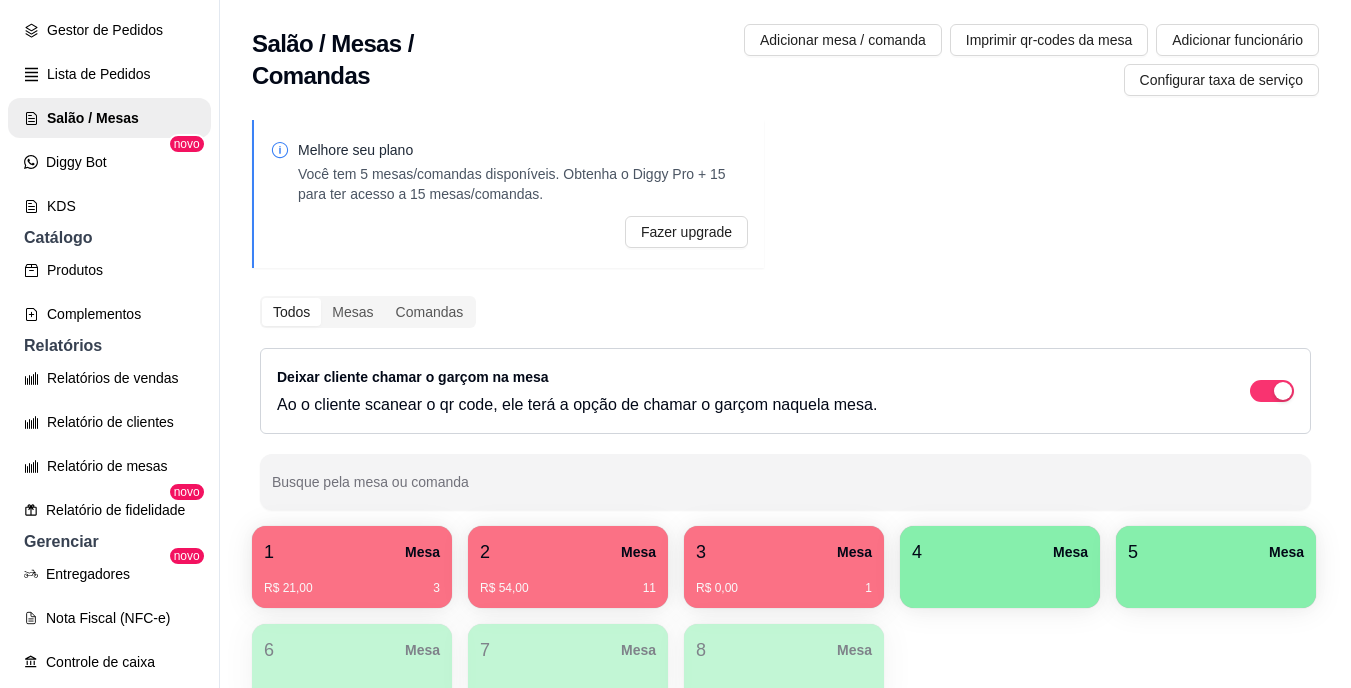 click on "R$ 0,00 1" at bounding box center (784, 581) 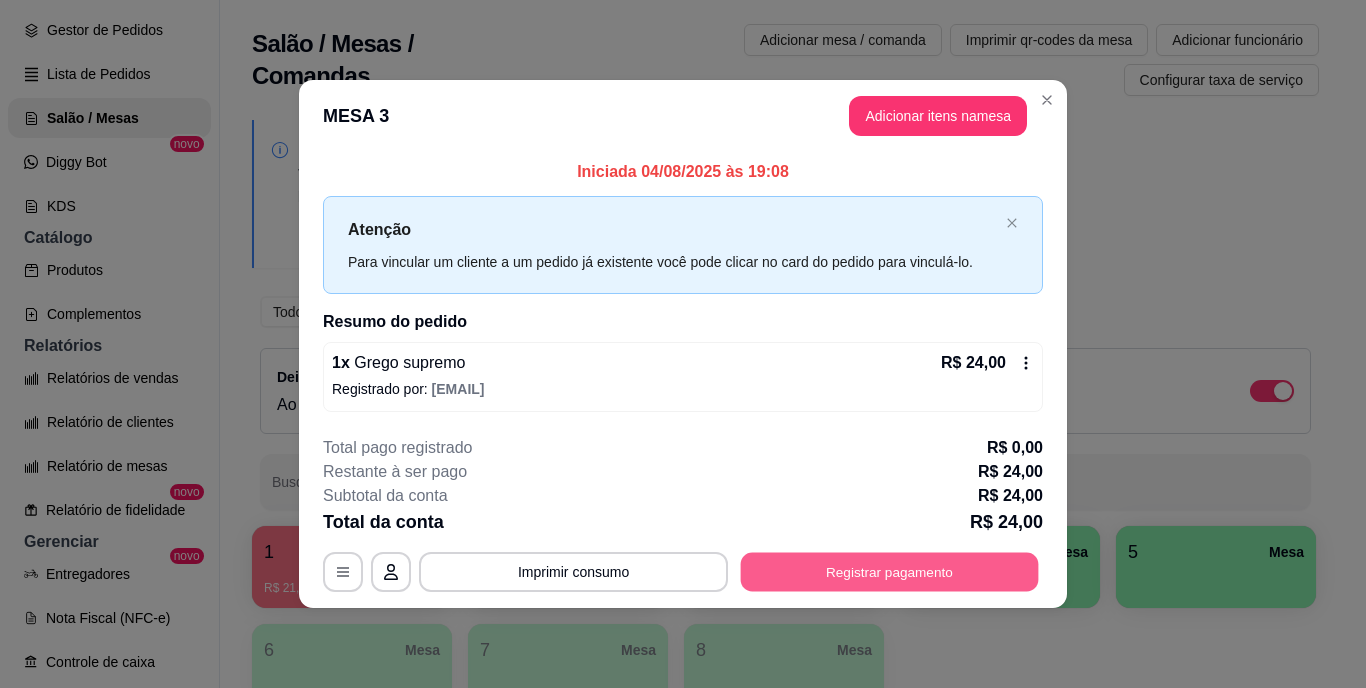 click on "Registrar pagamento" at bounding box center [890, 571] 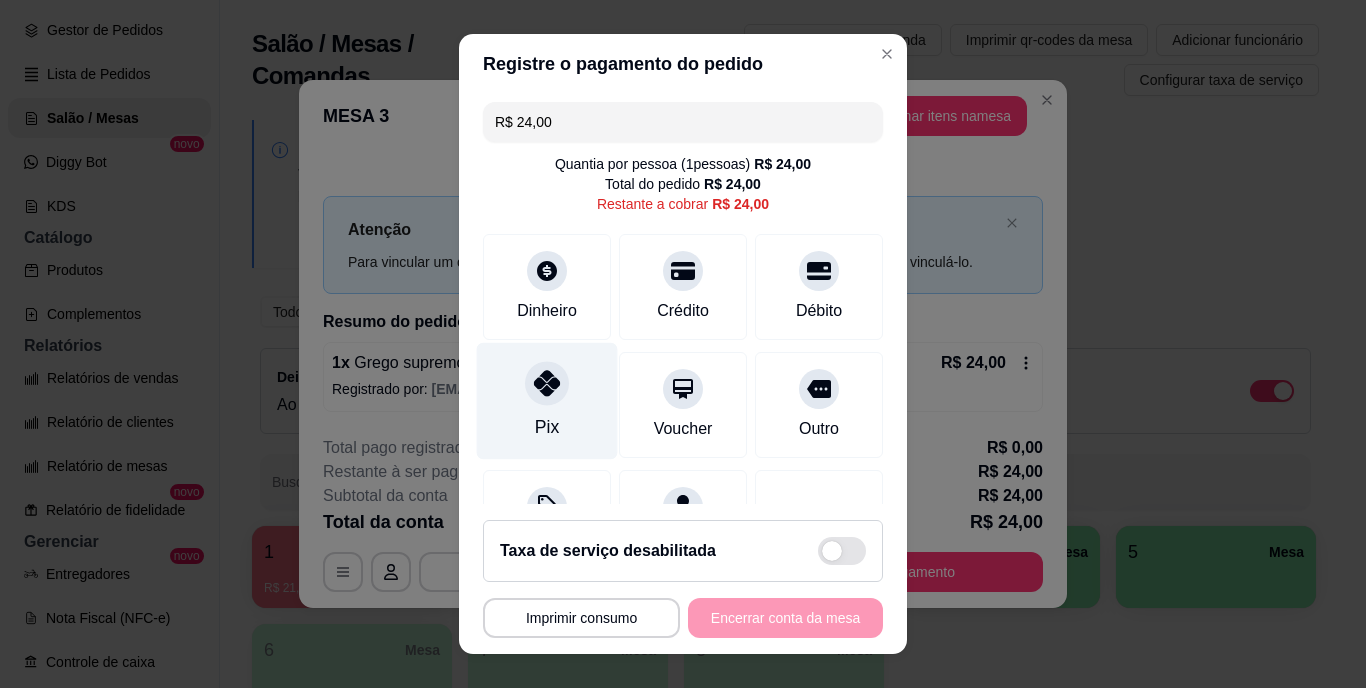 click 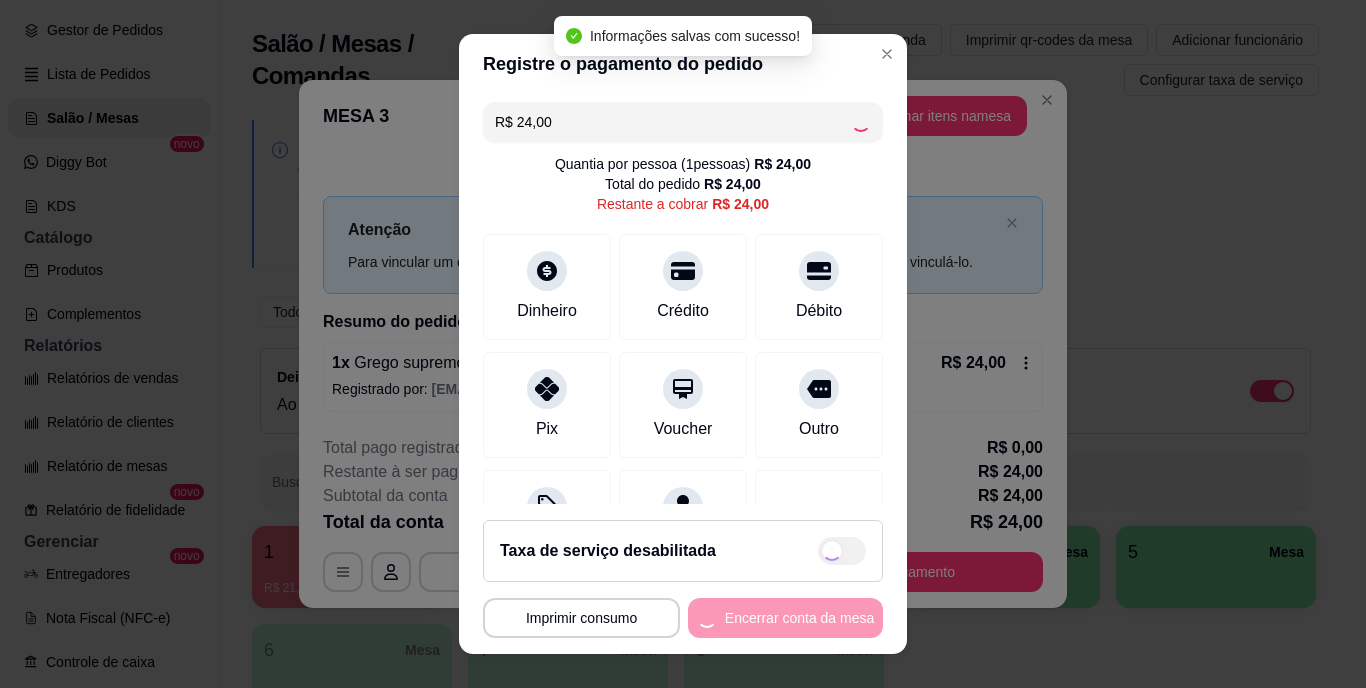 type on "R$ 0,00" 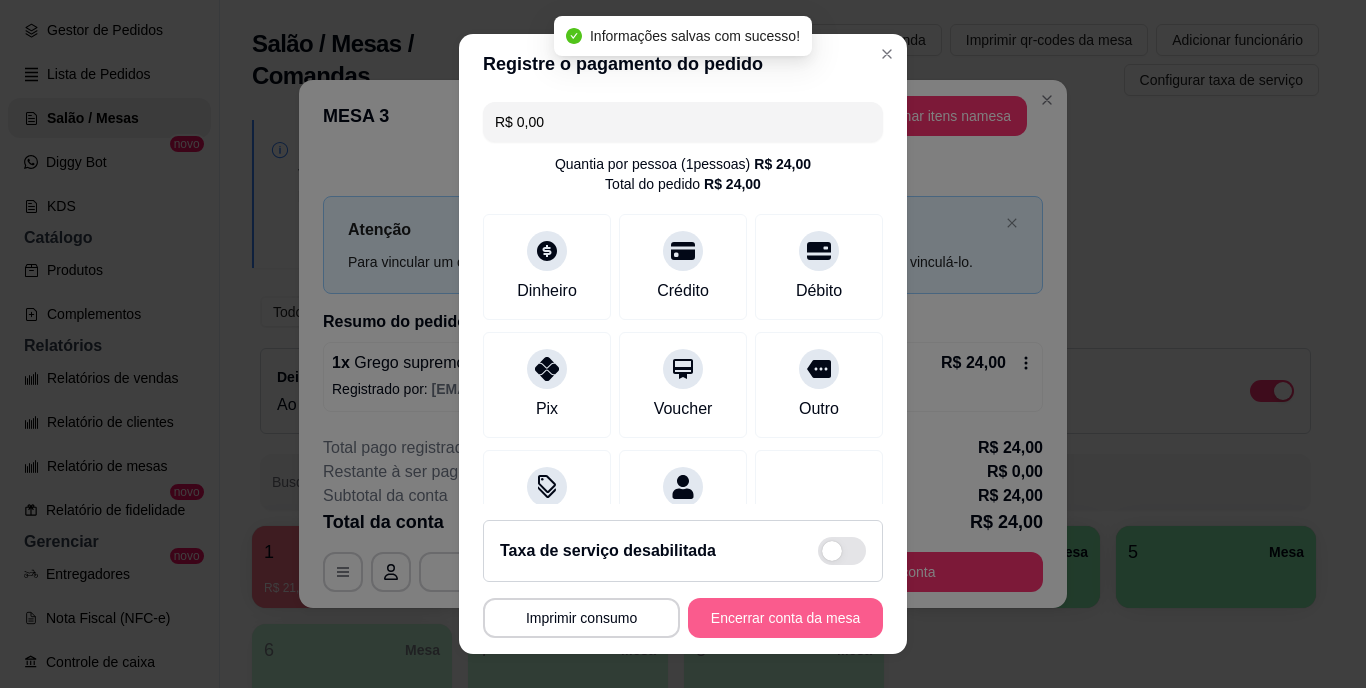 click on "Encerrar conta da mesa" at bounding box center [785, 618] 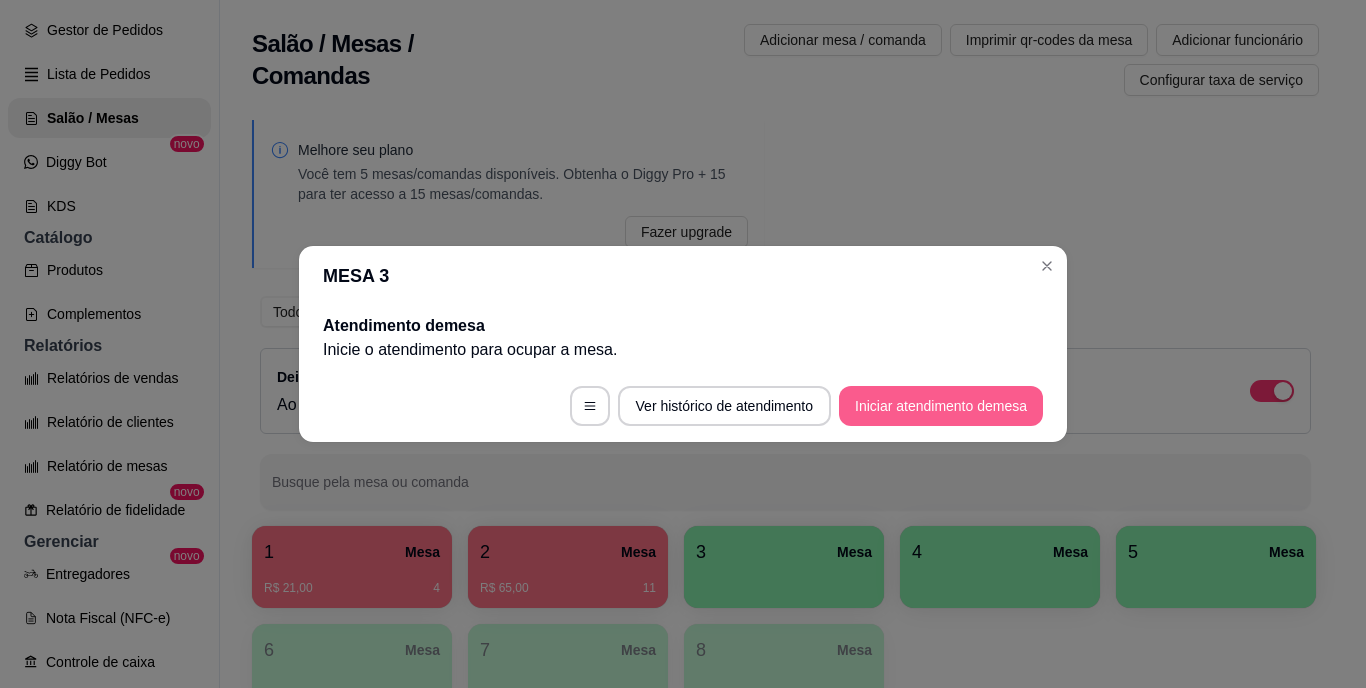 click on "Iniciar atendimento de  mesa" at bounding box center (941, 406) 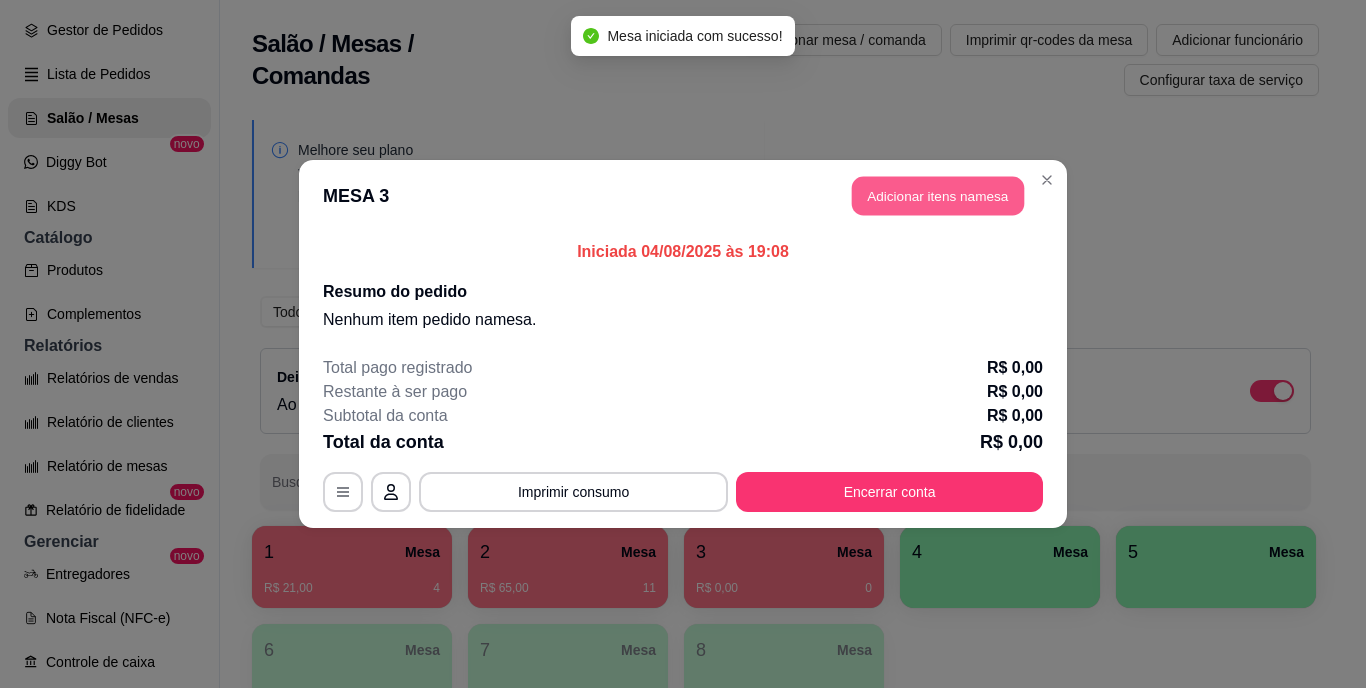 click on "Adicionar itens na  mesa" at bounding box center (938, 196) 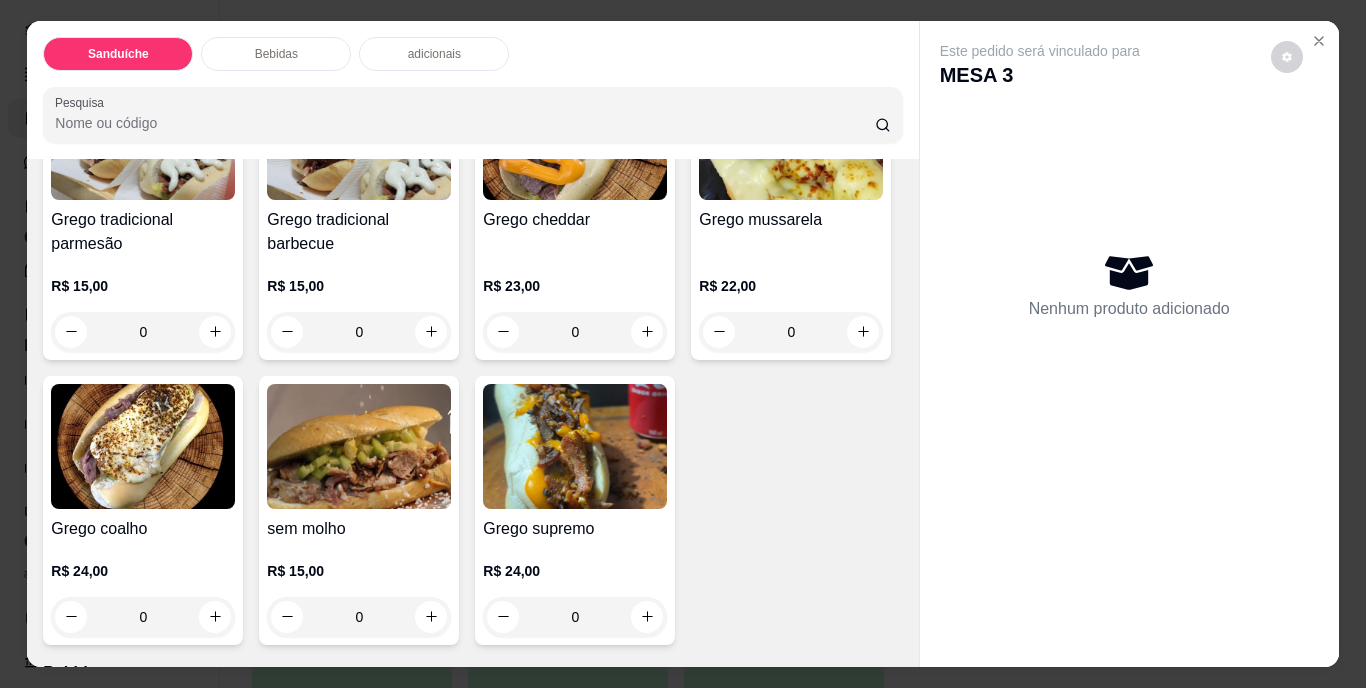 scroll, scrollTop: 300, scrollLeft: 0, axis: vertical 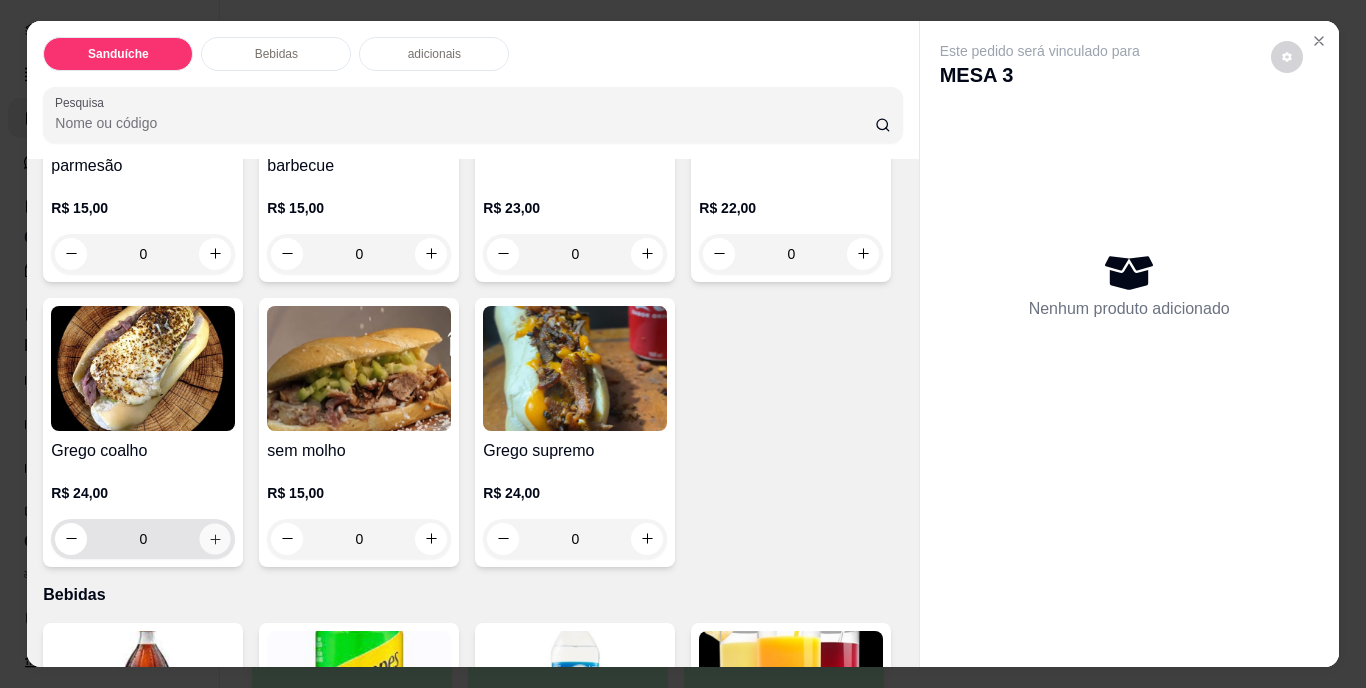 click 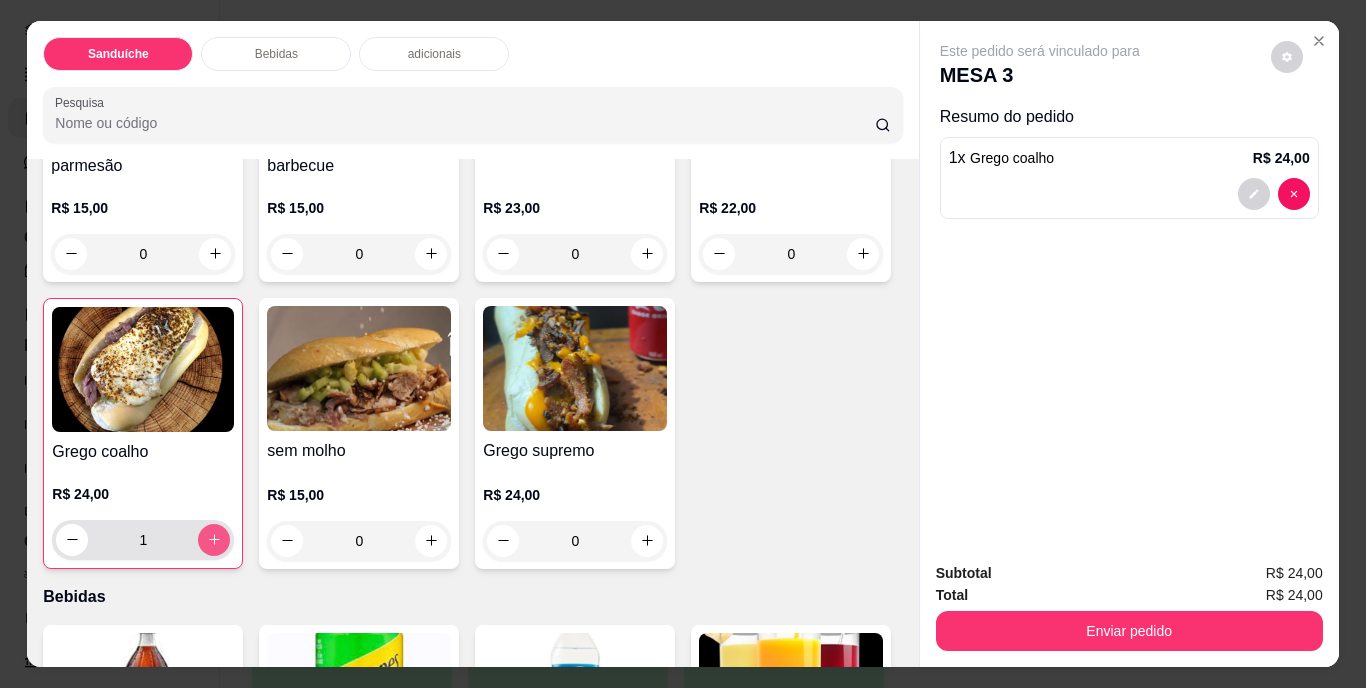 click 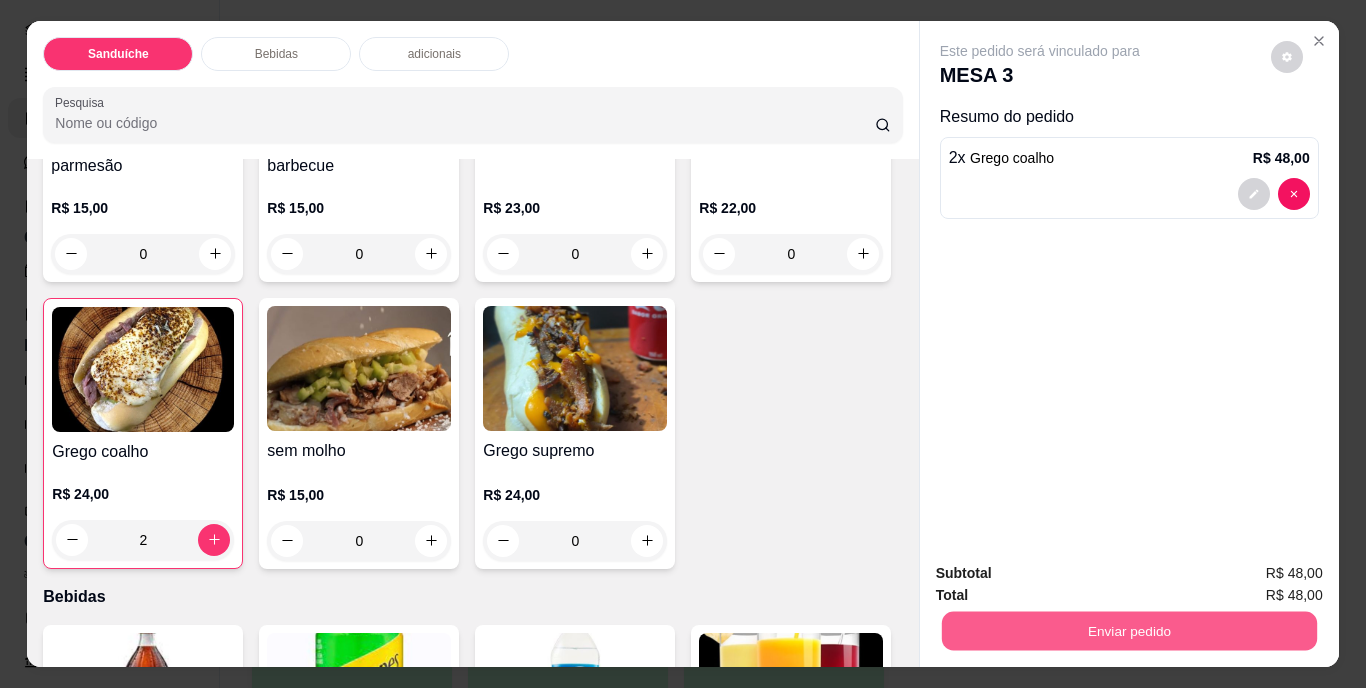 click on "Enviar pedido" at bounding box center [1128, 631] 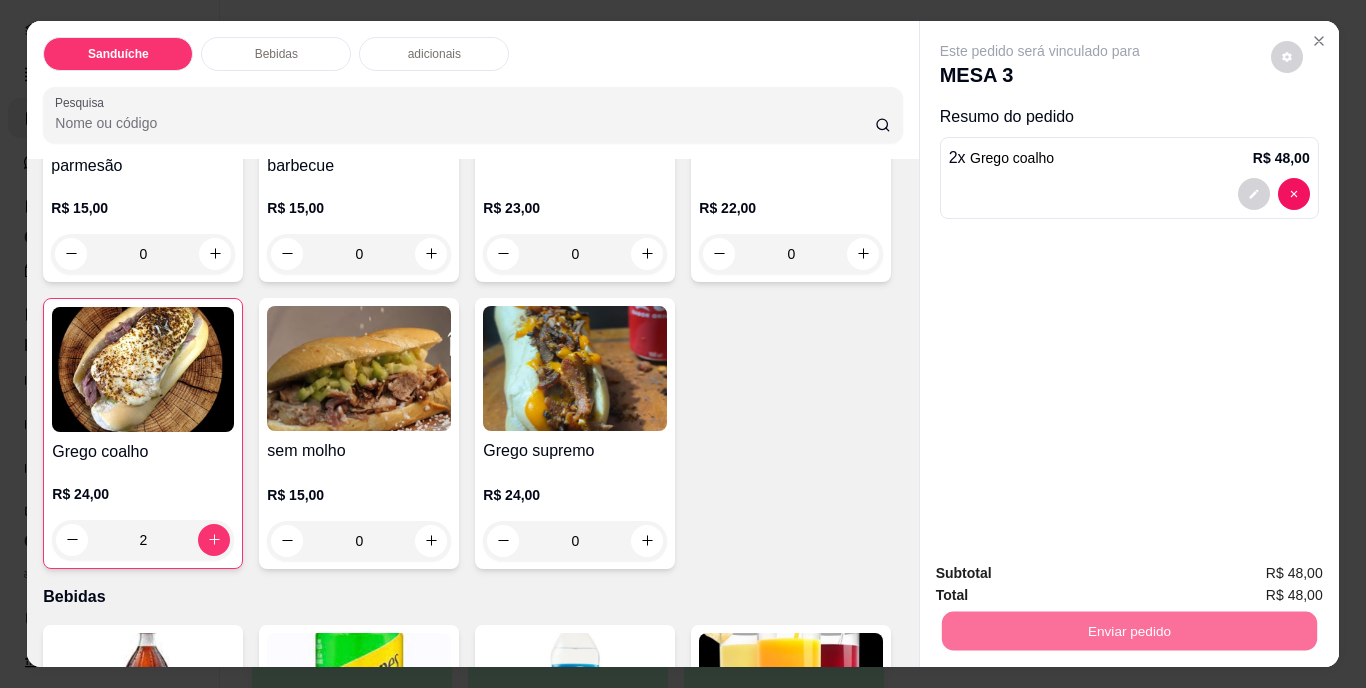 click on "Não registrar e enviar pedido" at bounding box center (1063, 575) 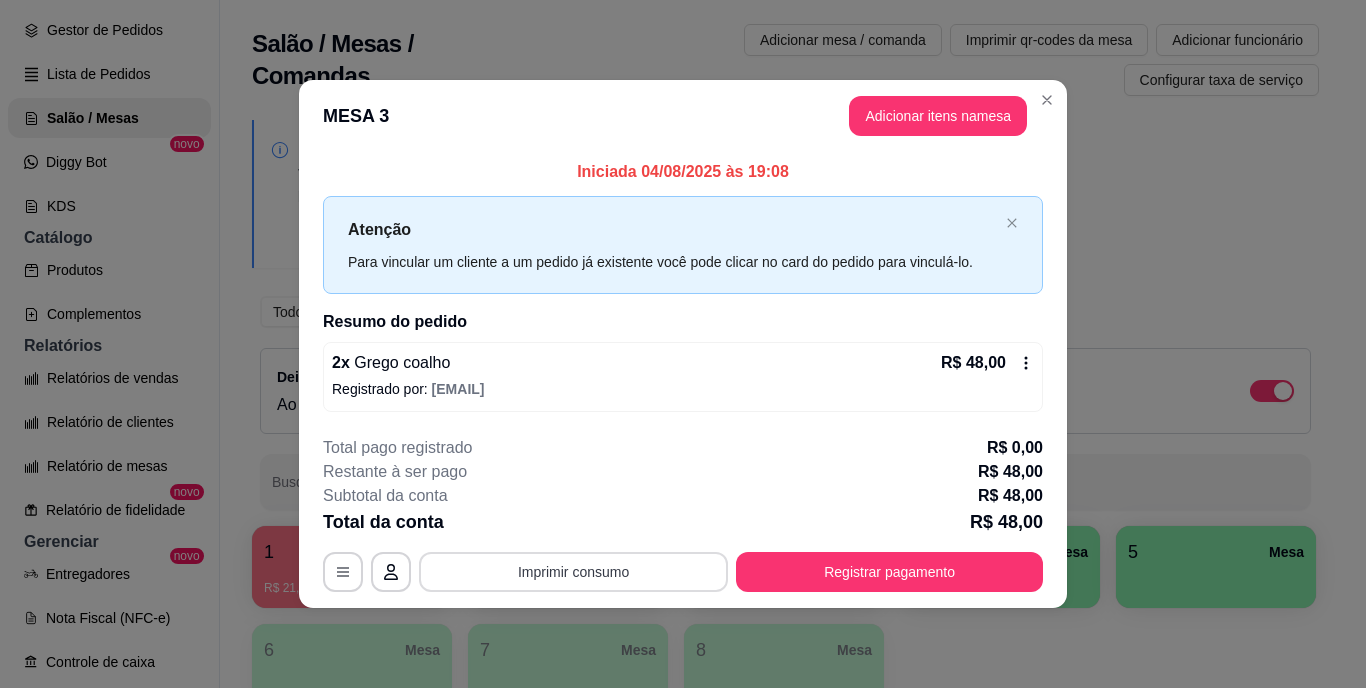 click on "Imprimir consumo" at bounding box center [573, 572] 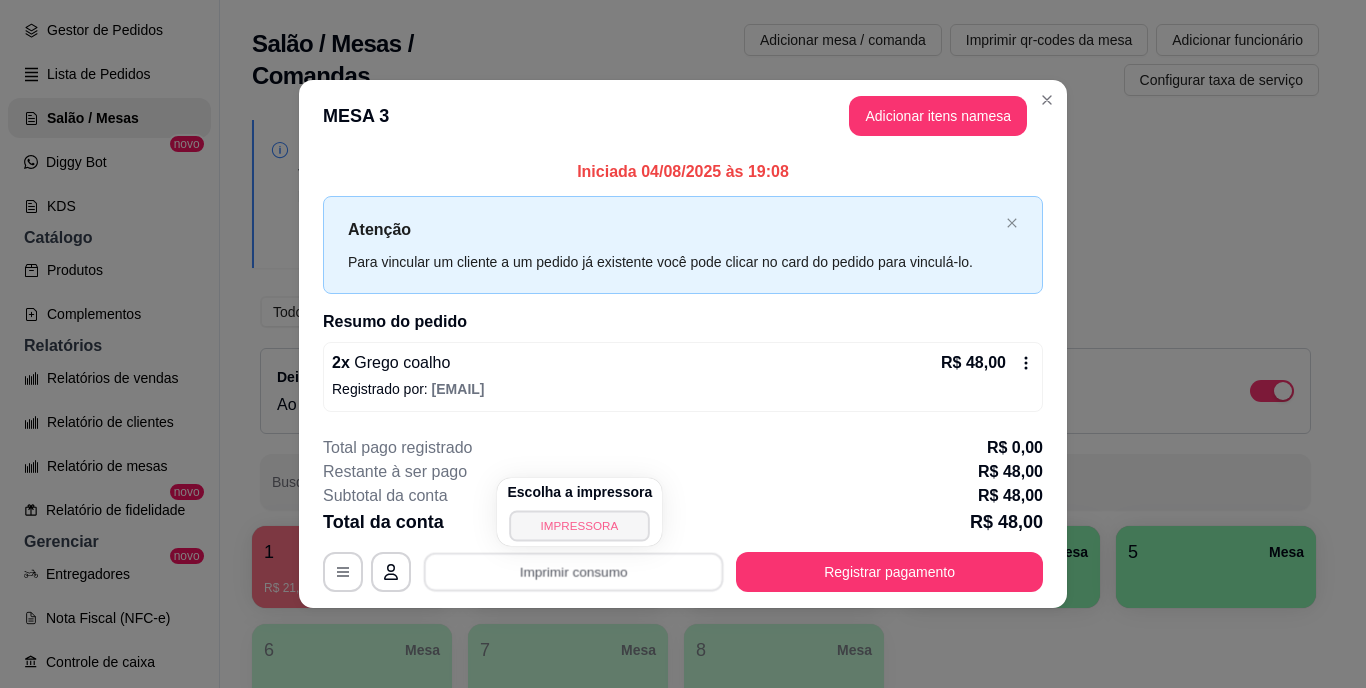 click on "IMPRESSORA" at bounding box center [580, 525] 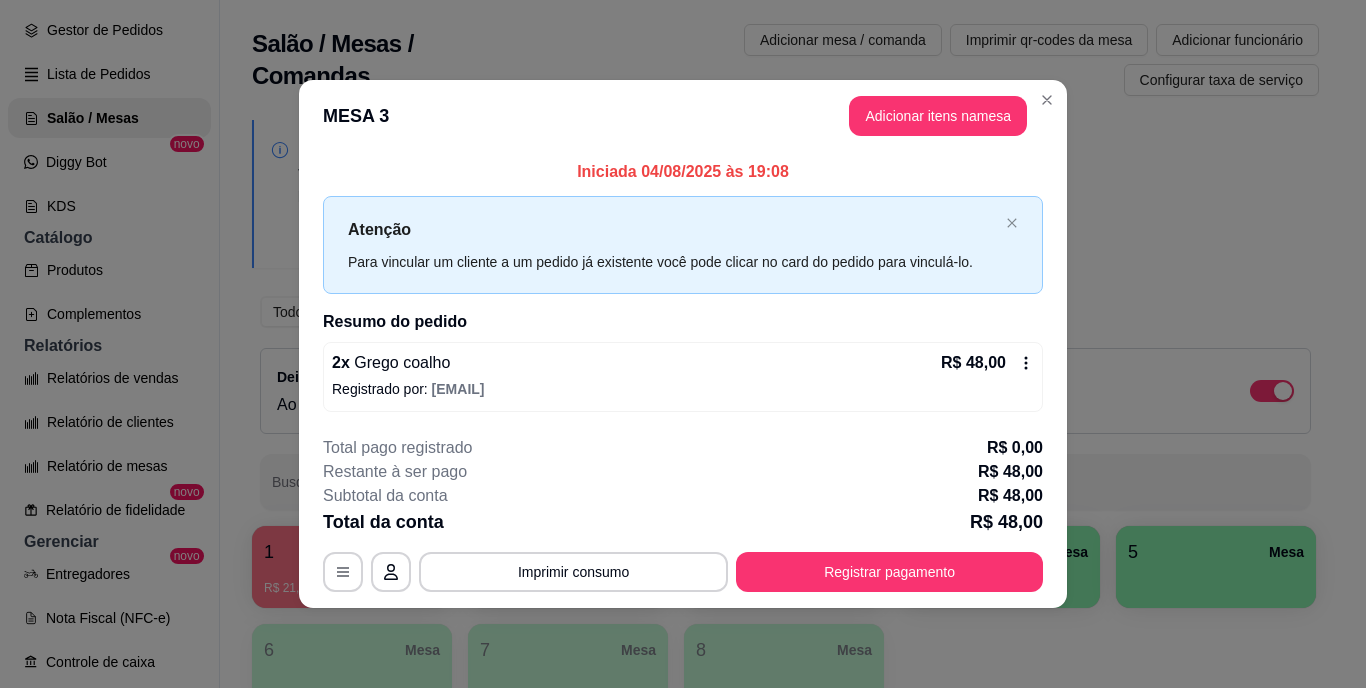type 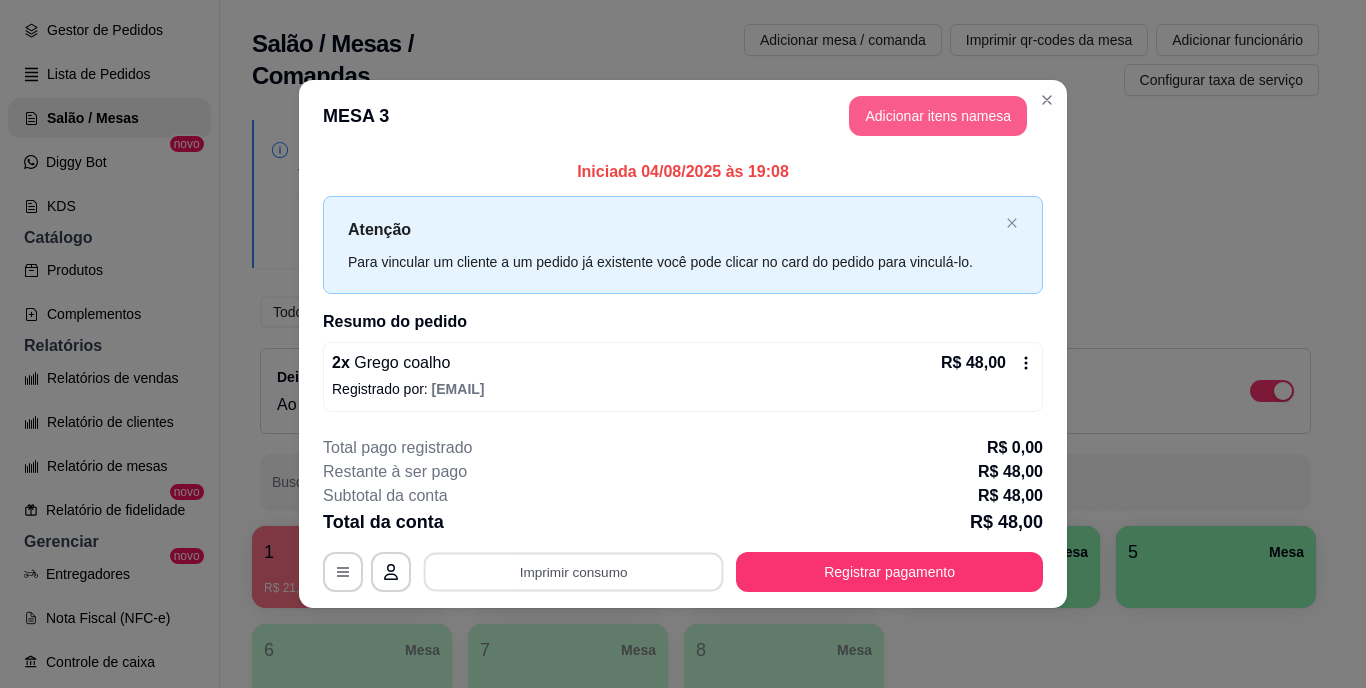 click on "Adicionar itens na  mesa" at bounding box center [938, 116] 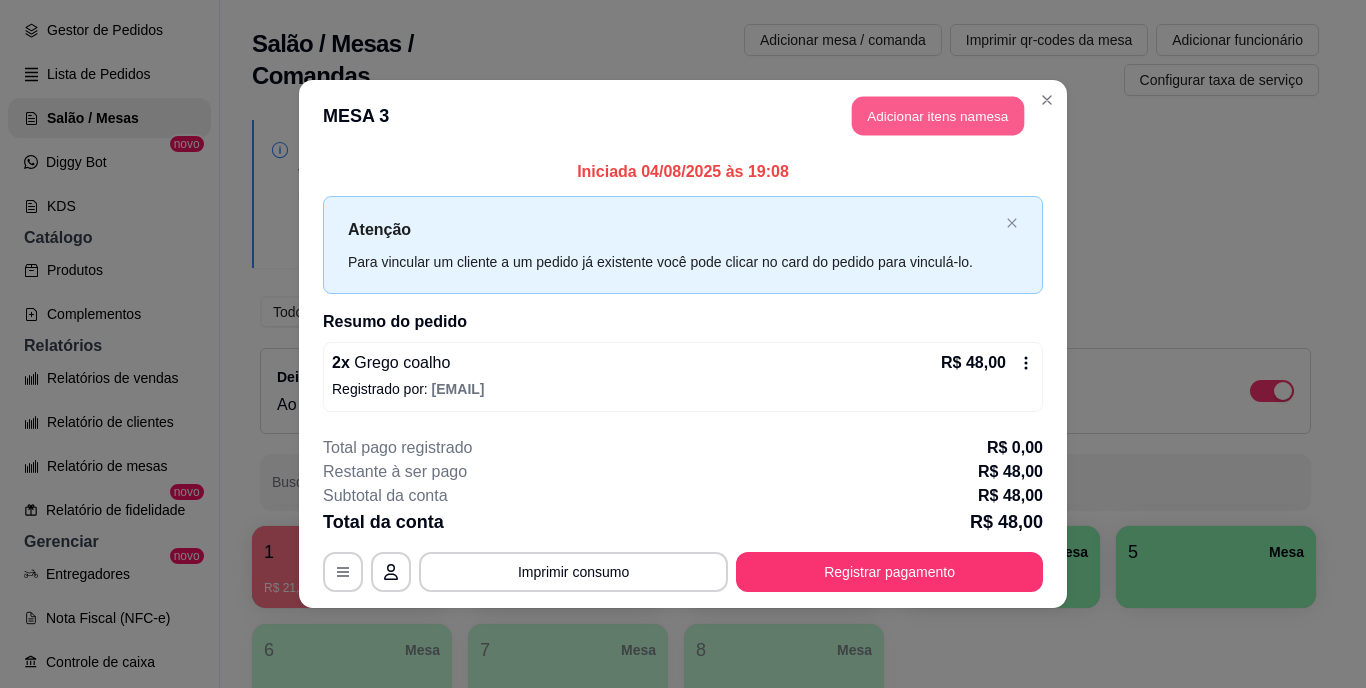 click on "Adicionar itens na  mesa" at bounding box center [938, 116] 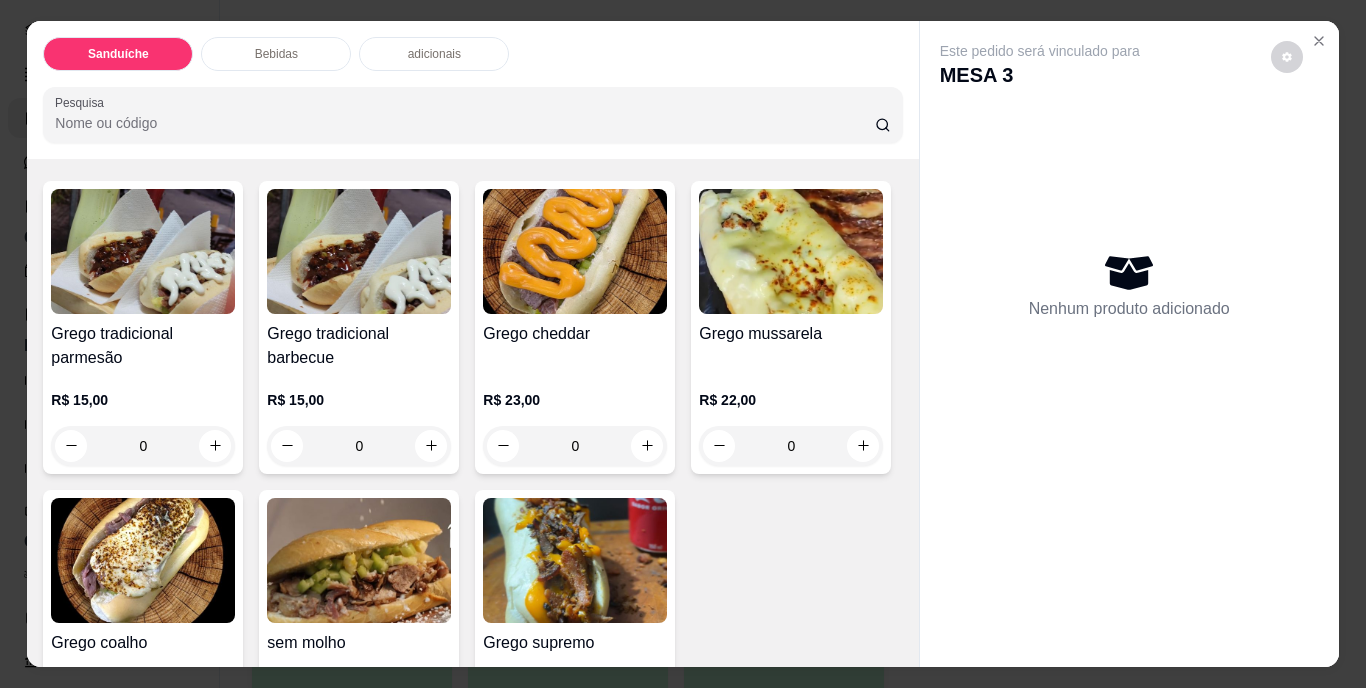 scroll, scrollTop: 200, scrollLeft: 0, axis: vertical 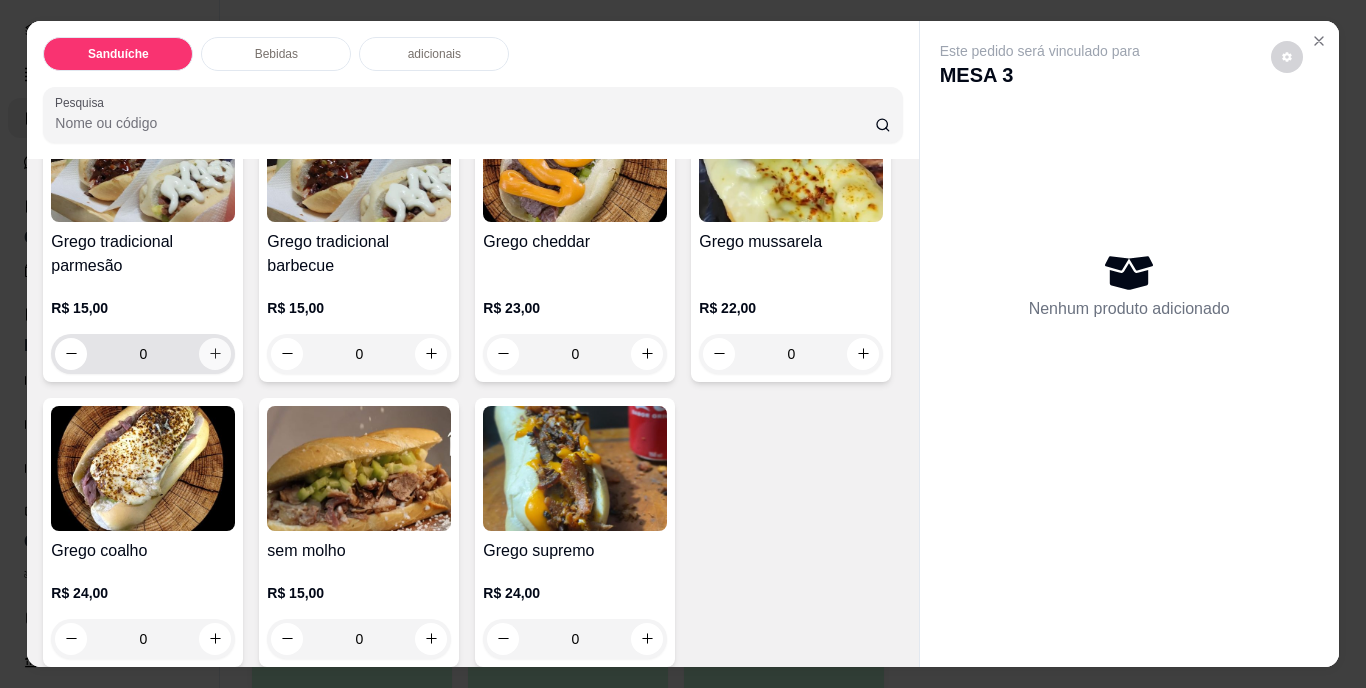 click 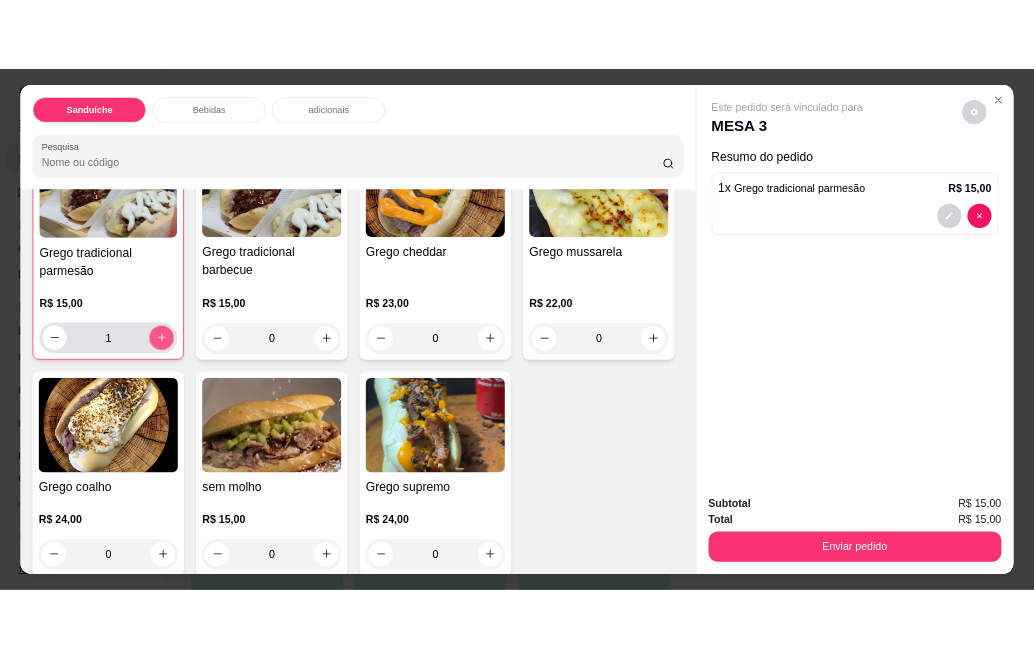 scroll, scrollTop: 201, scrollLeft: 0, axis: vertical 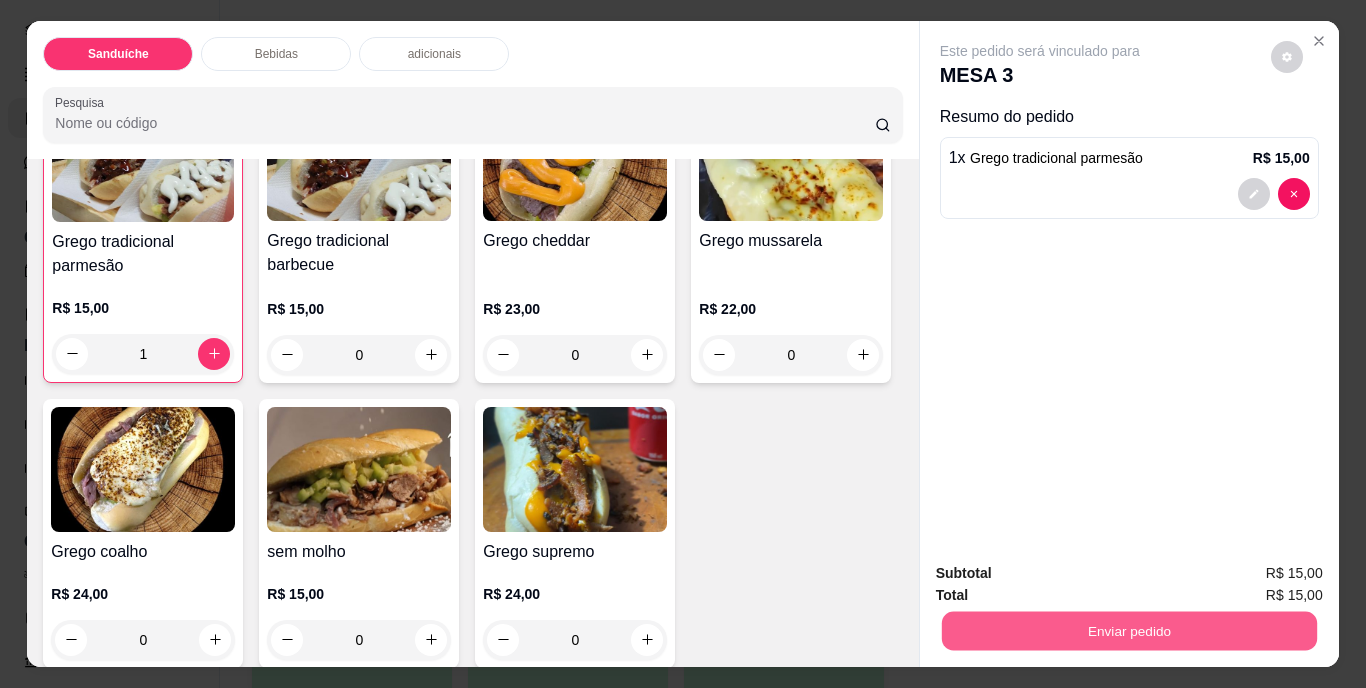 click on "Enviar pedido" at bounding box center (1128, 631) 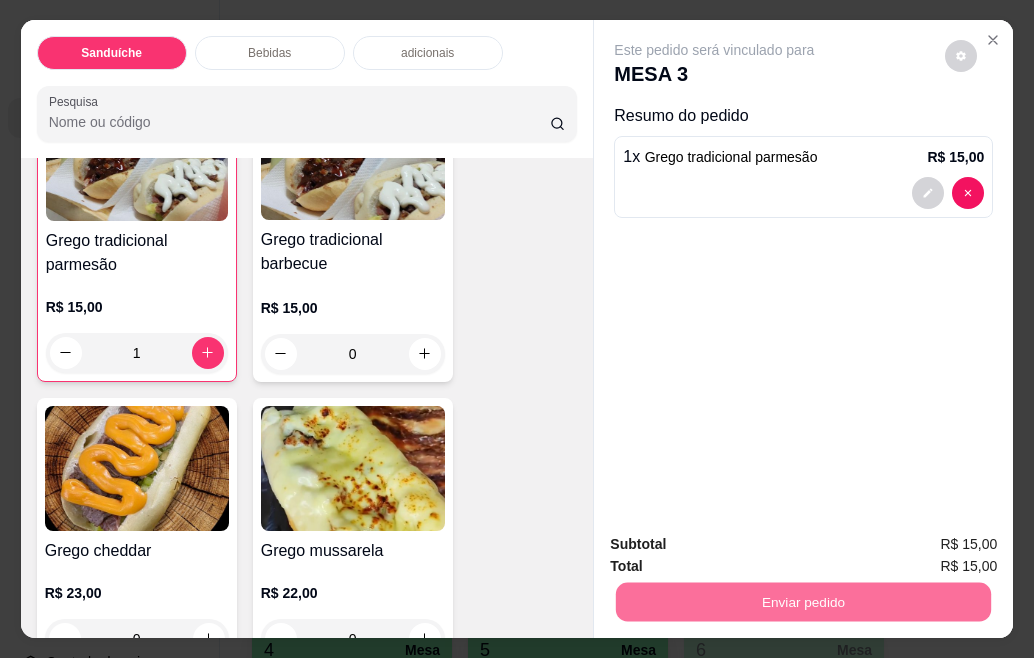 click on "Não registrar e enviar pedido" at bounding box center [742, 545] 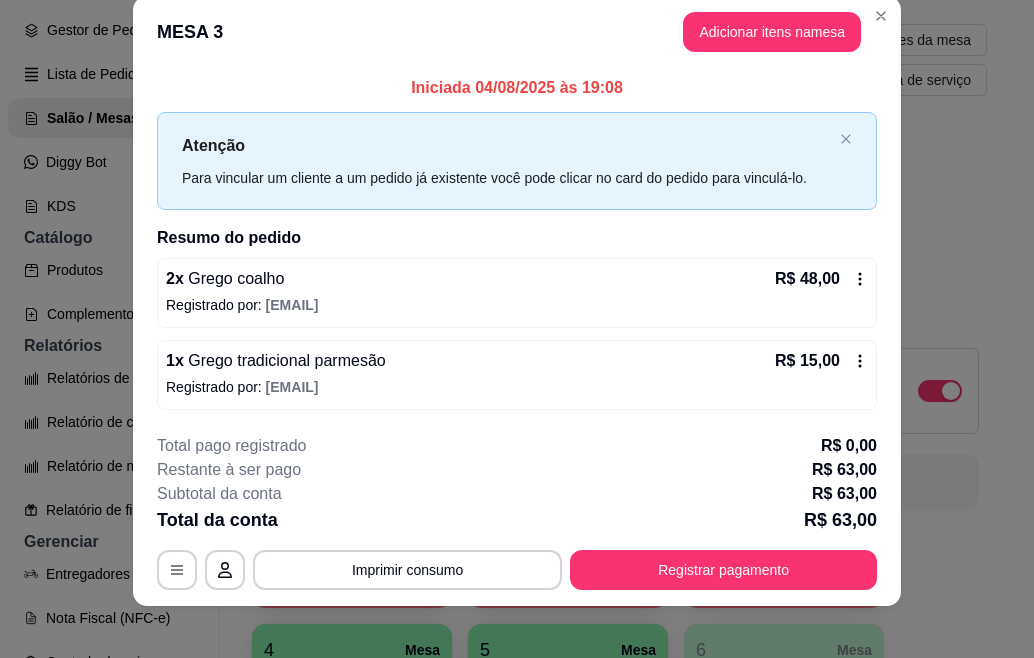 scroll, scrollTop: 40, scrollLeft: 0, axis: vertical 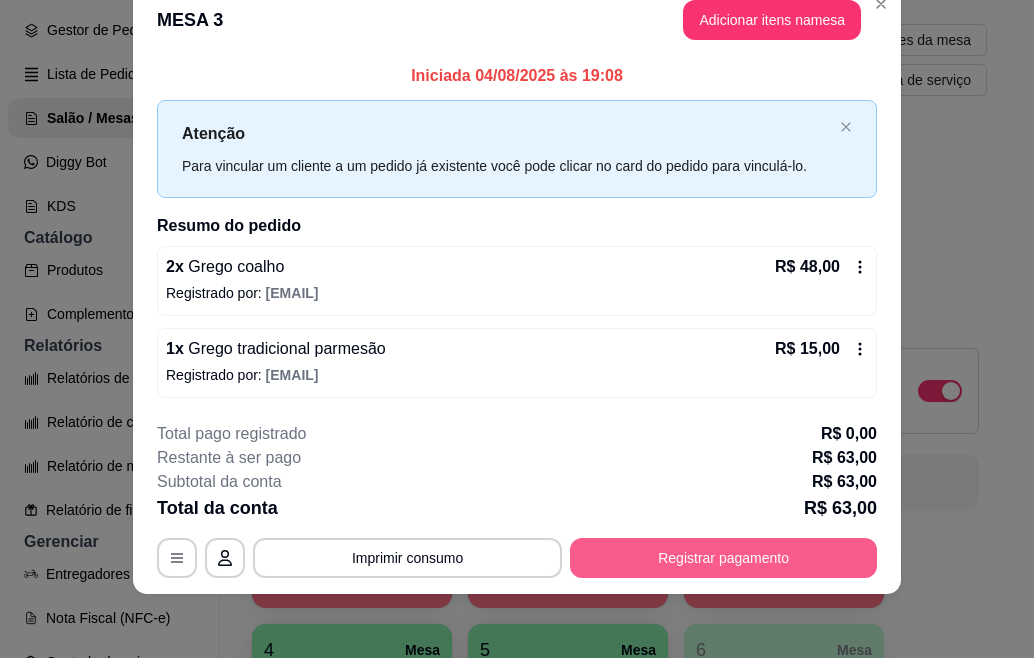 click on "Registrar pagamento" at bounding box center (723, 558) 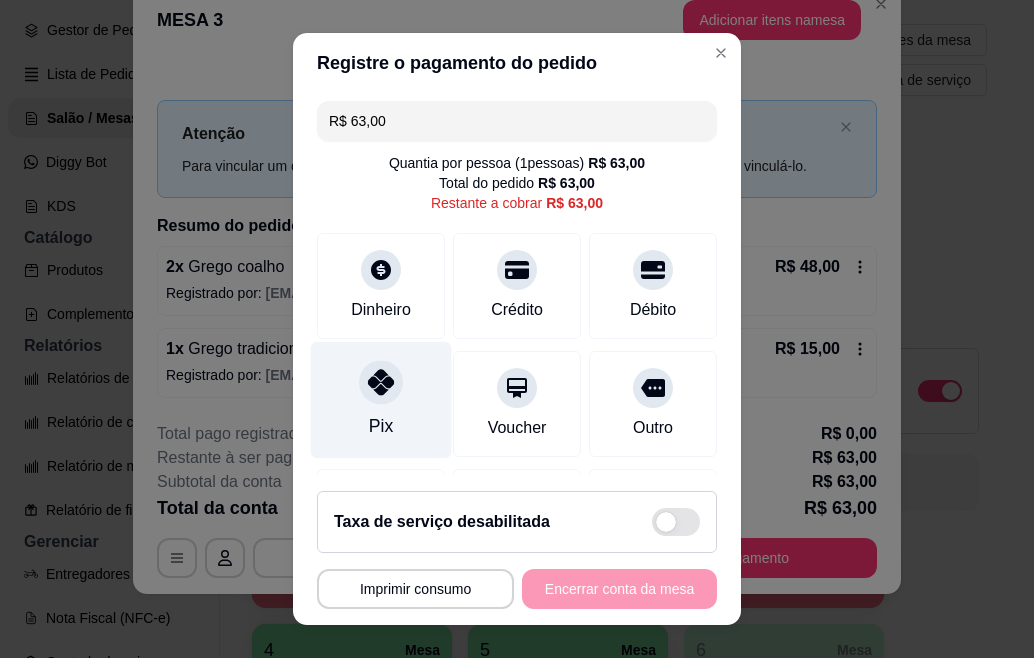 click on "Pix" at bounding box center (381, 400) 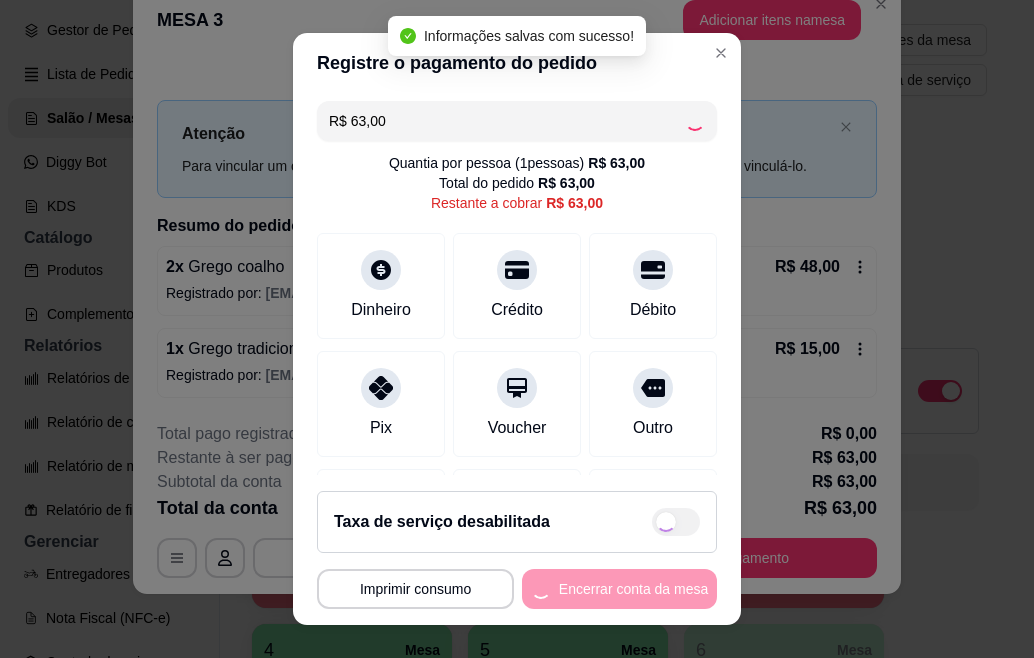 type on "R$ 0,00" 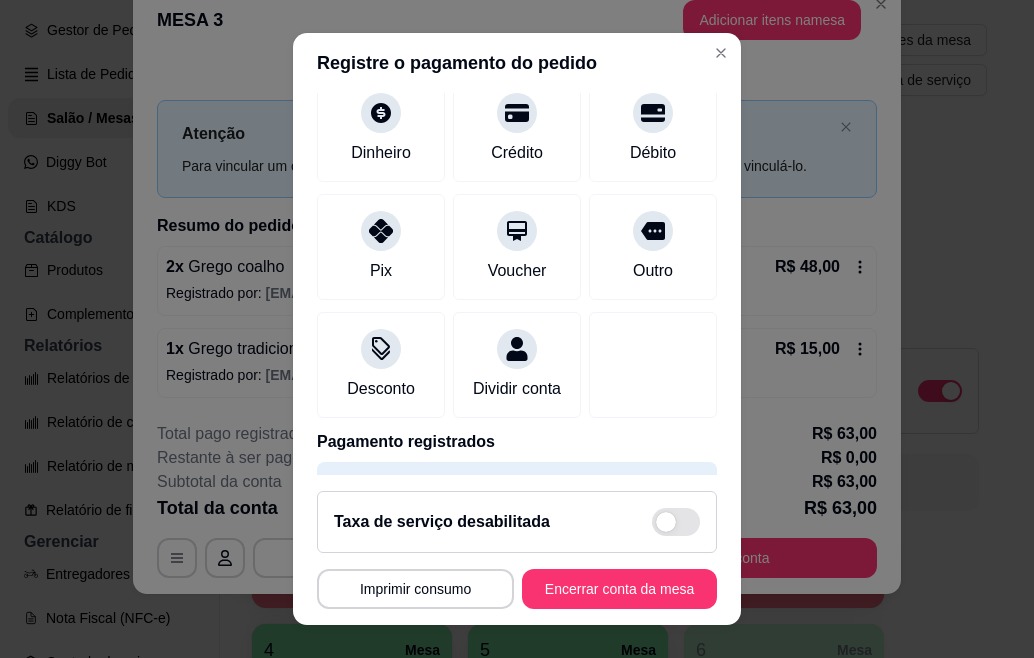 scroll, scrollTop: 216, scrollLeft: 0, axis: vertical 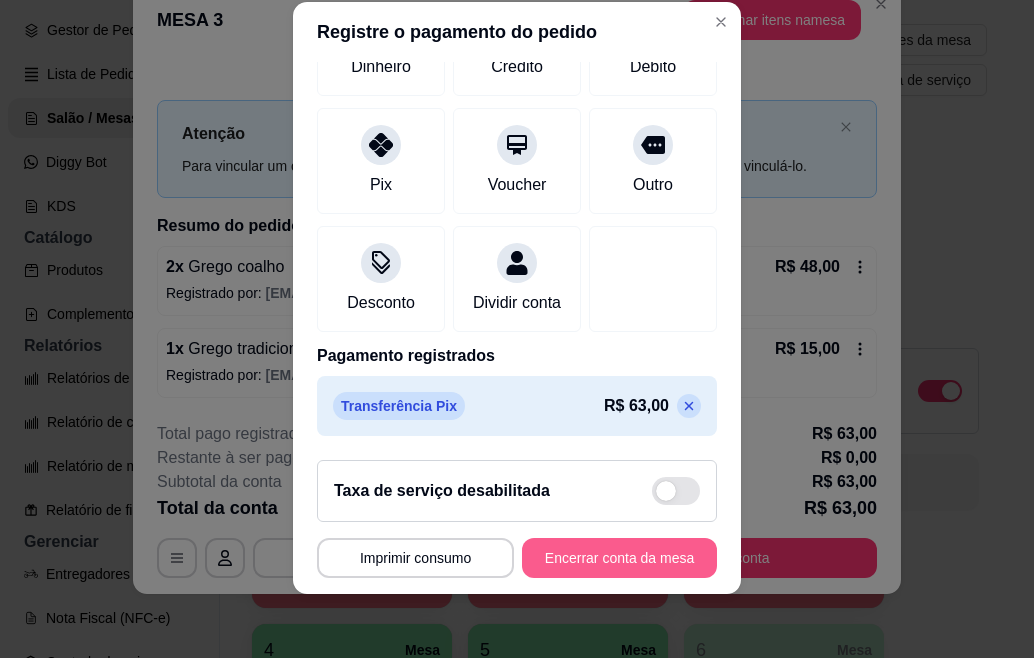 click on "Encerrar conta da mesa" at bounding box center (619, 558) 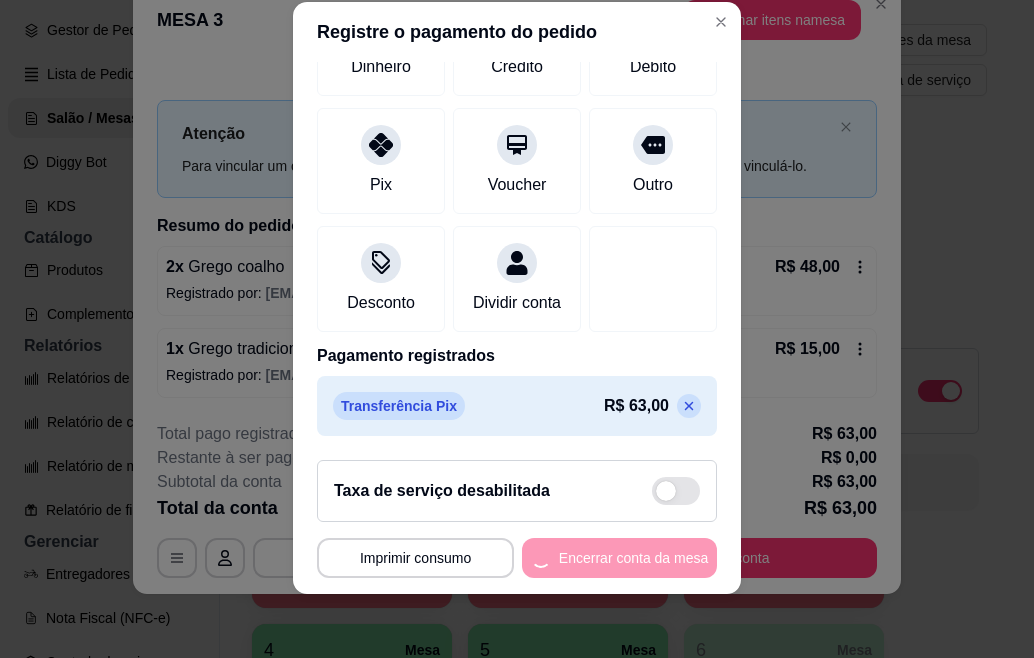 scroll, scrollTop: 0, scrollLeft: 0, axis: both 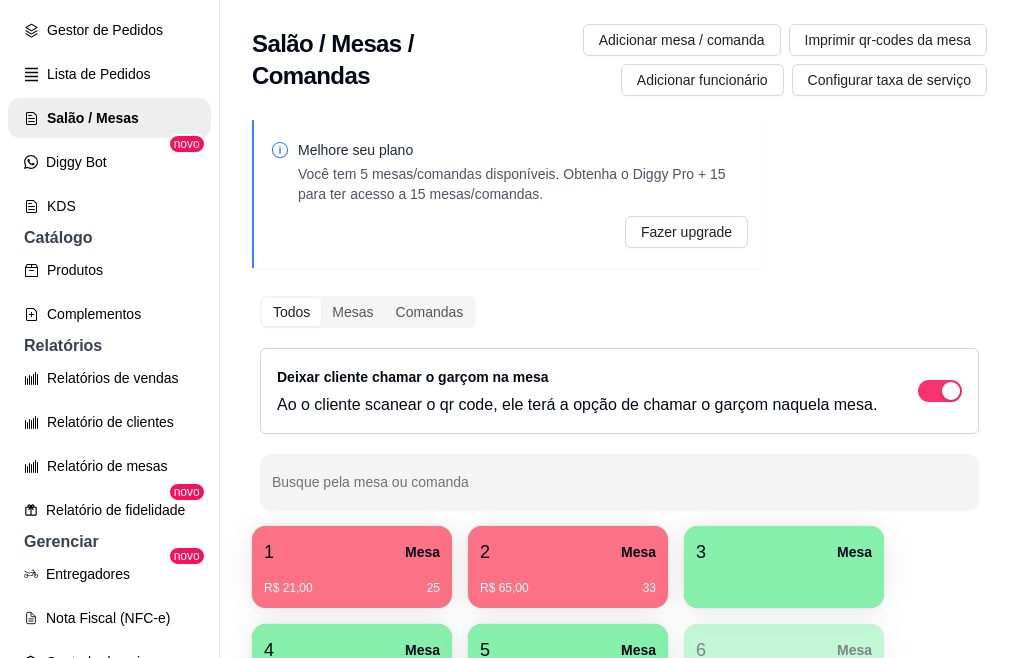 click on "2 Mesa" at bounding box center [568, 552] 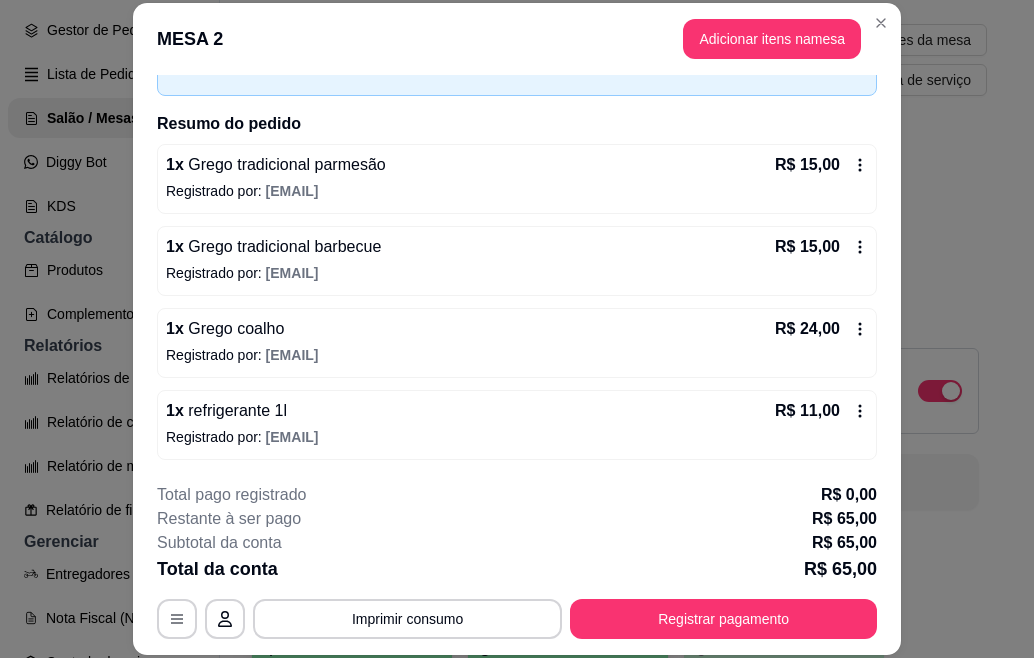 scroll, scrollTop: 121, scrollLeft: 0, axis: vertical 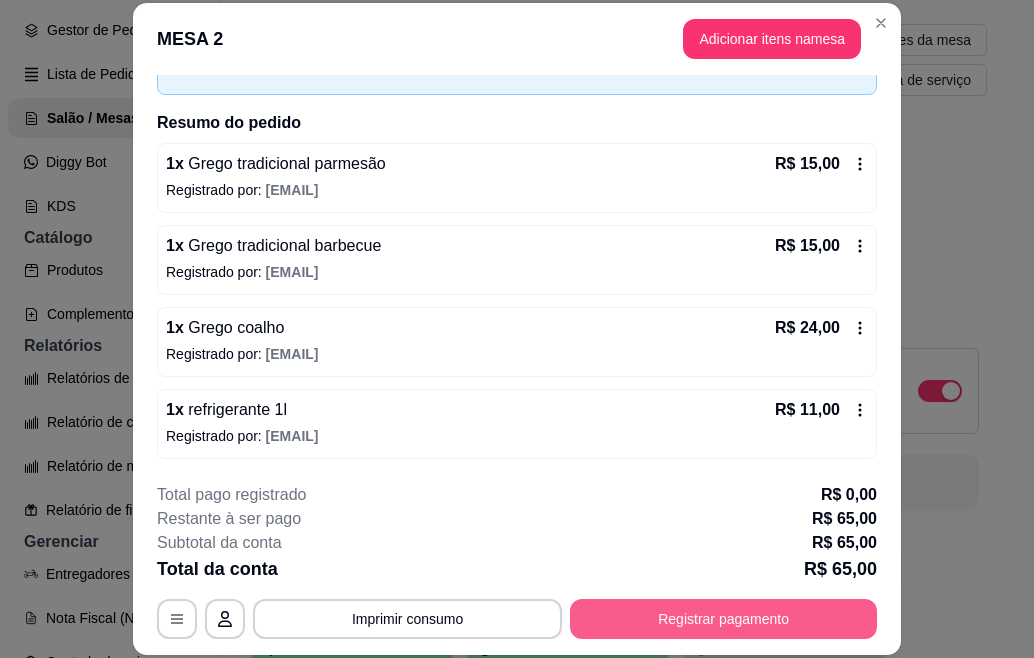 click on "Registrar pagamento" at bounding box center [723, 619] 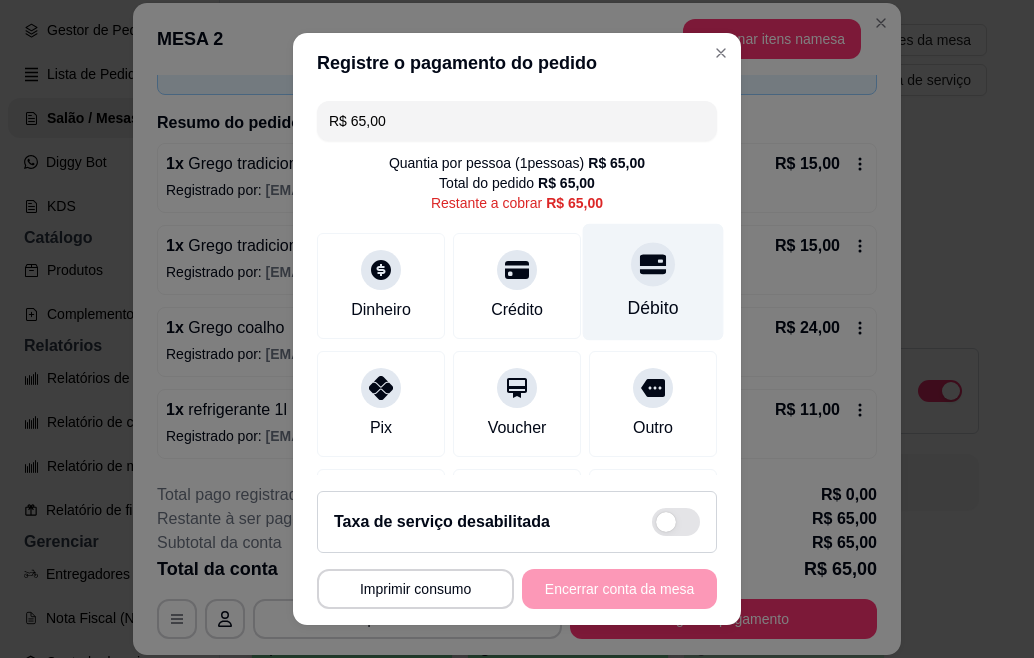 click on "Débito" at bounding box center (653, 282) 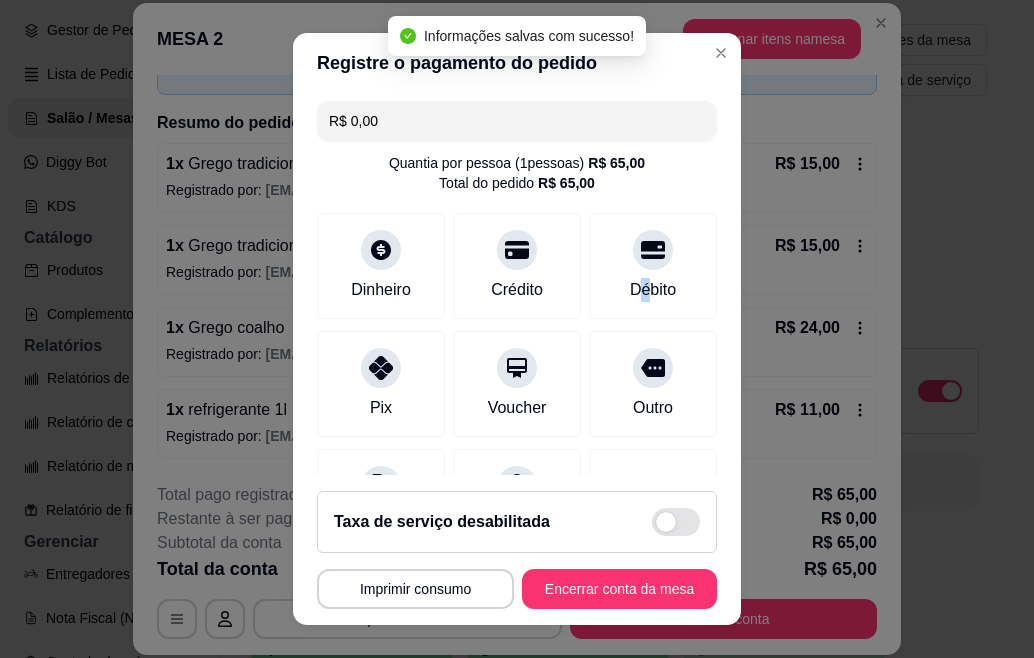 type on "R$ 0,00" 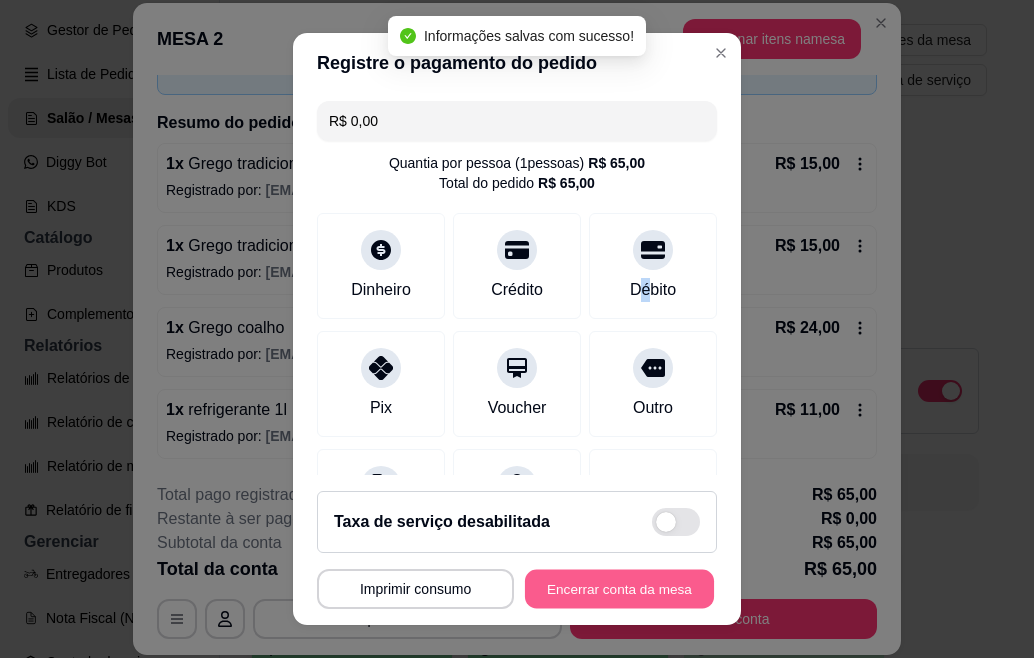 click on "Encerrar conta da mesa" at bounding box center (619, 589) 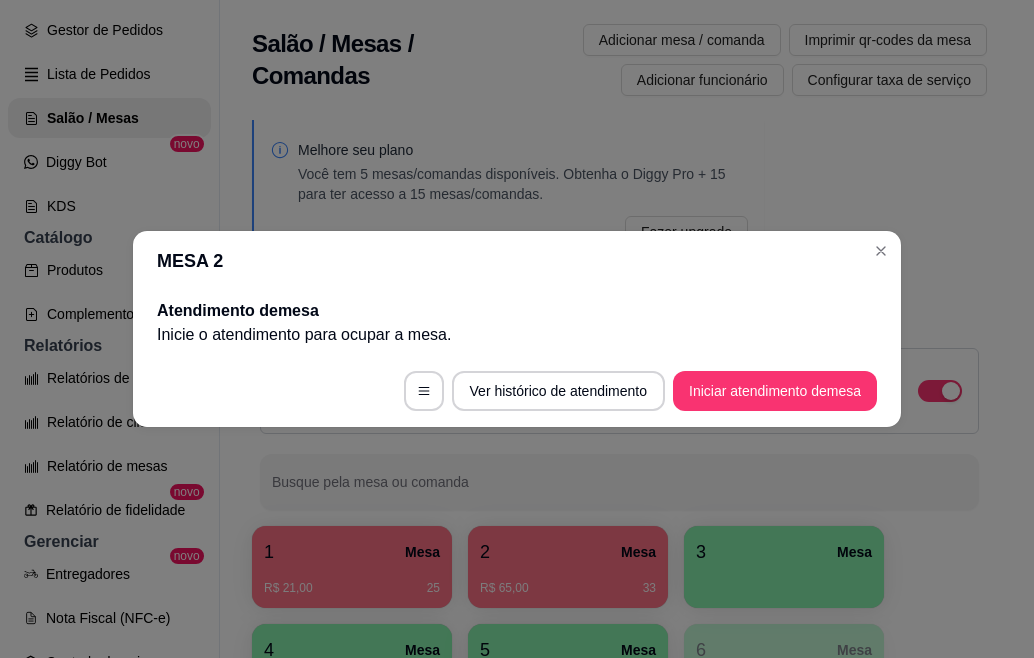 scroll, scrollTop: 0, scrollLeft: 0, axis: both 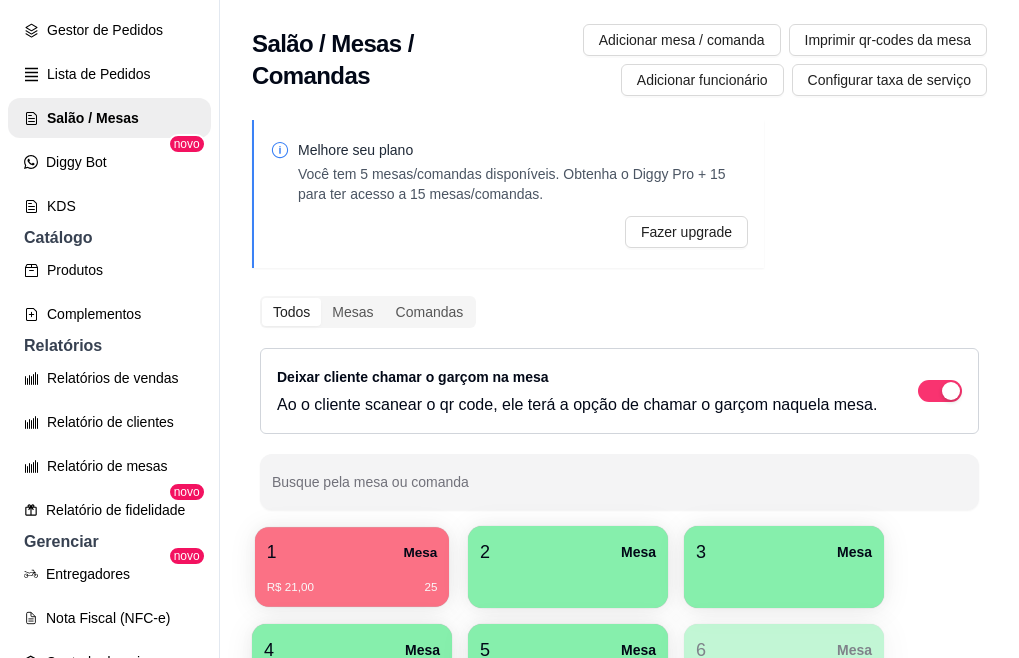 click on "R$ 21,00 25" at bounding box center [352, 580] 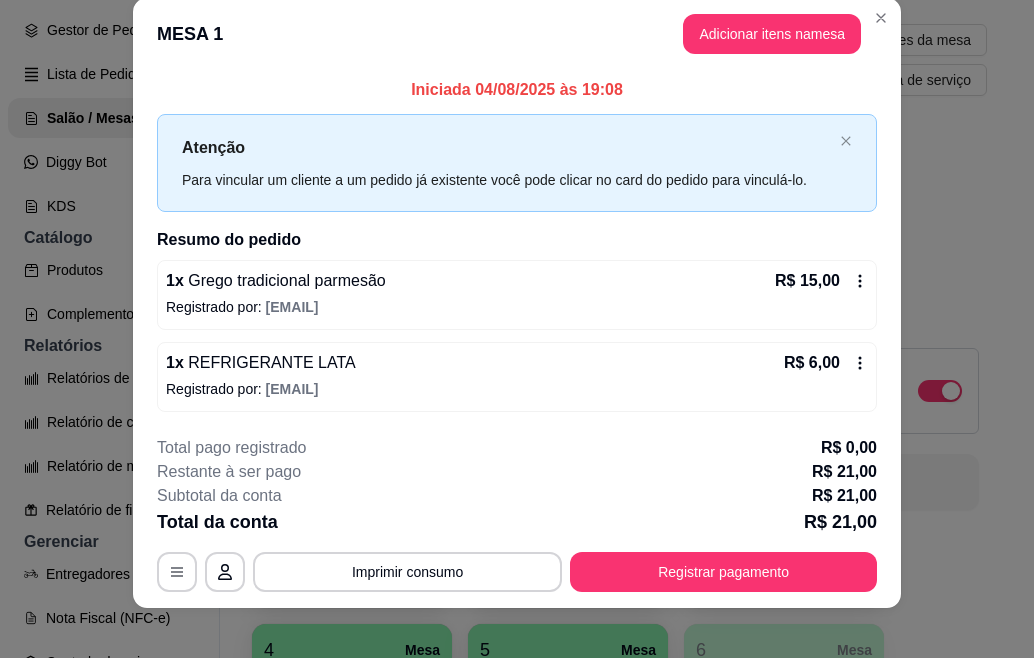 scroll, scrollTop: 40, scrollLeft: 0, axis: vertical 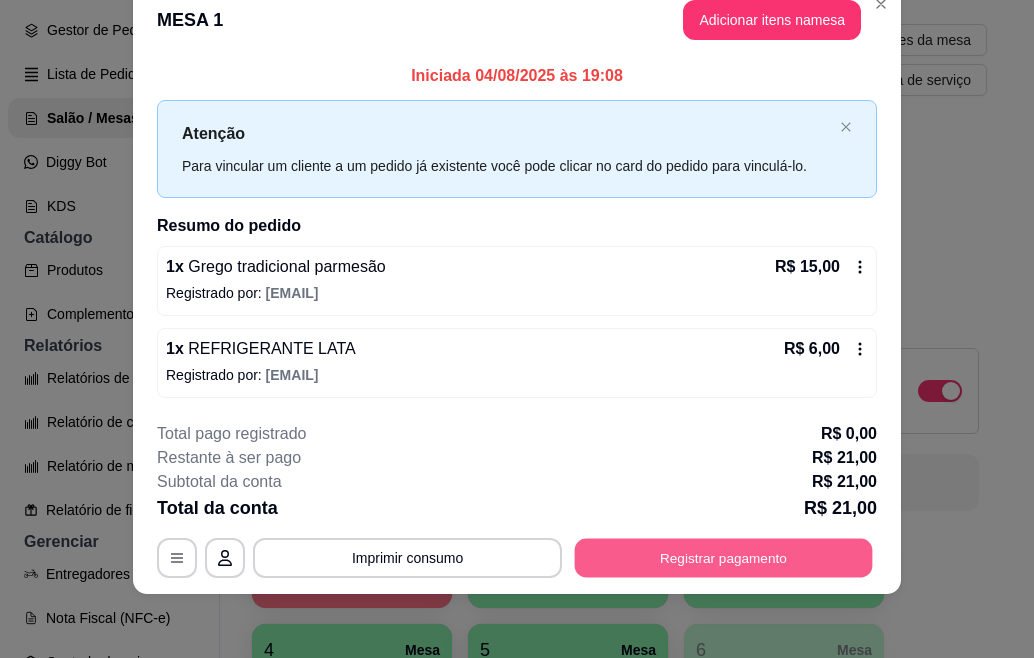 click on "Registrar pagamento" at bounding box center (724, 557) 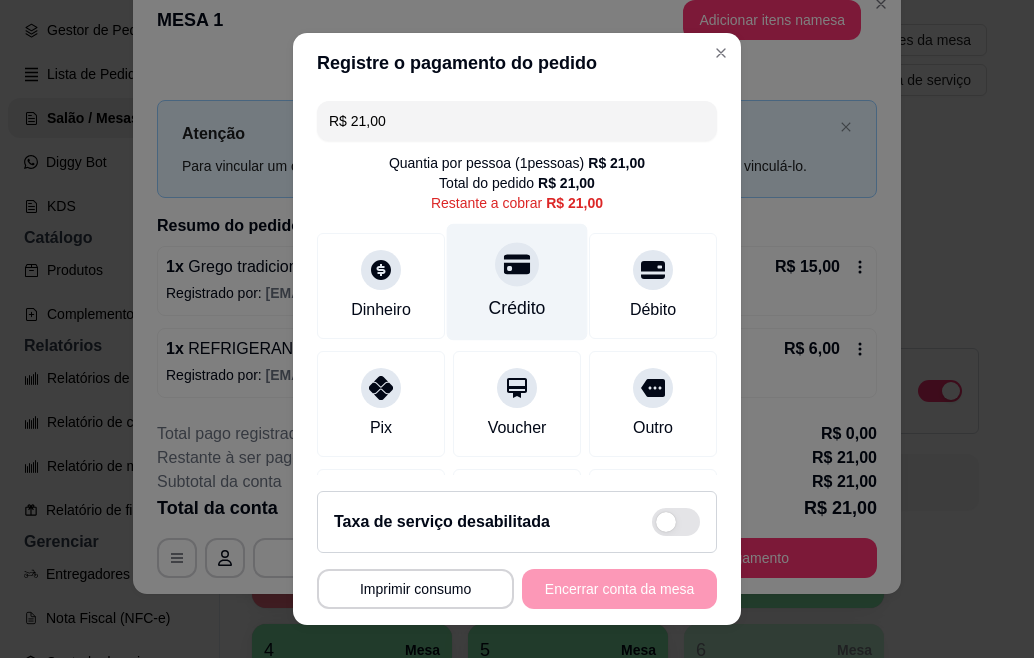 click 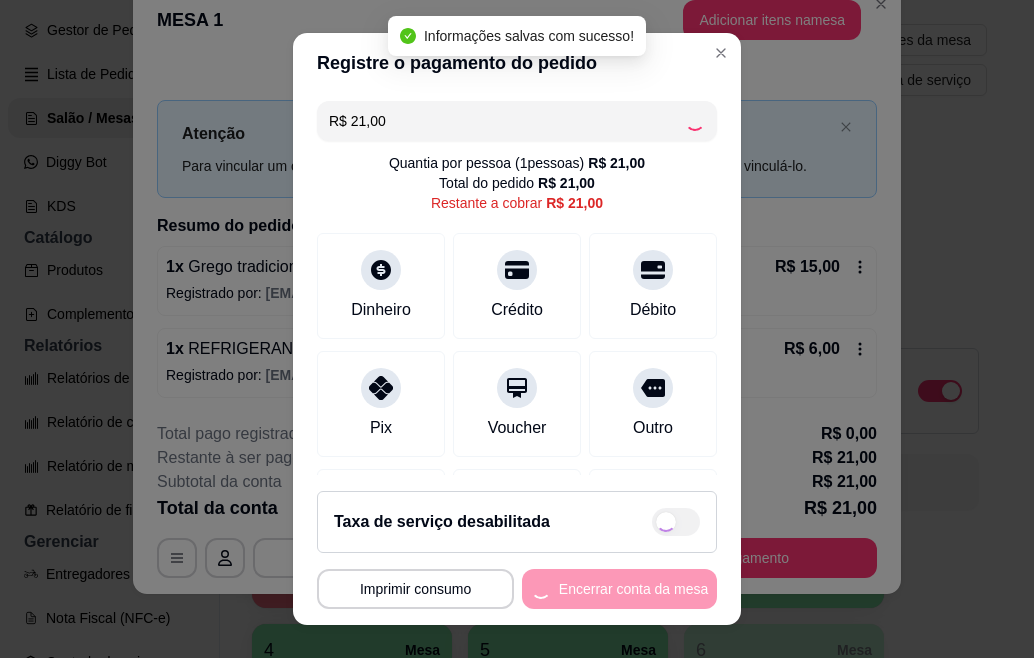 type on "R$ 0,00" 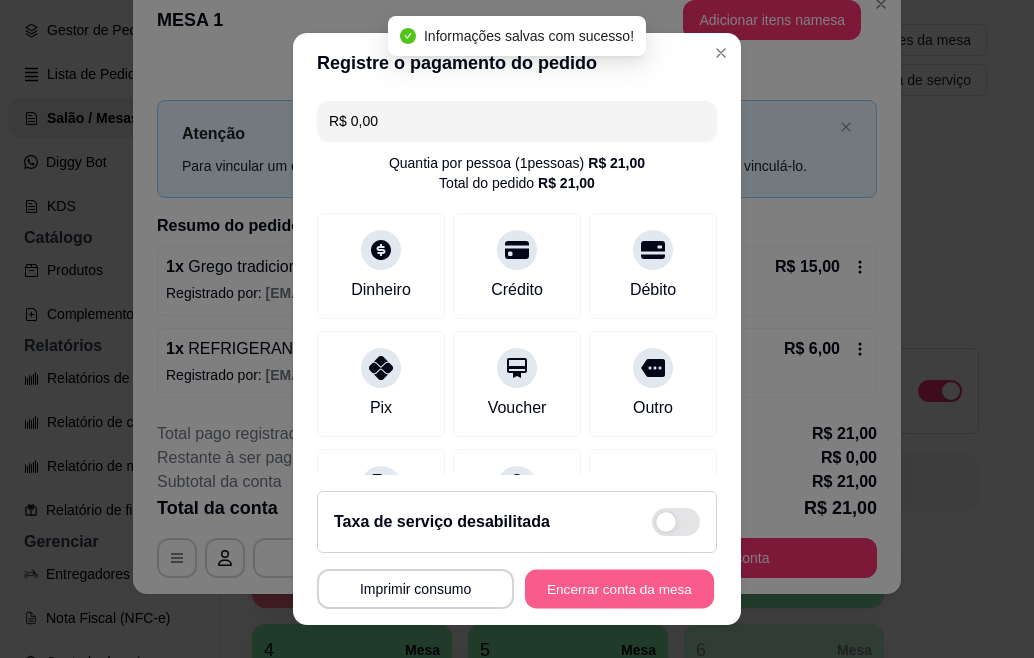 click on "Encerrar conta da mesa" at bounding box center [619, 589] 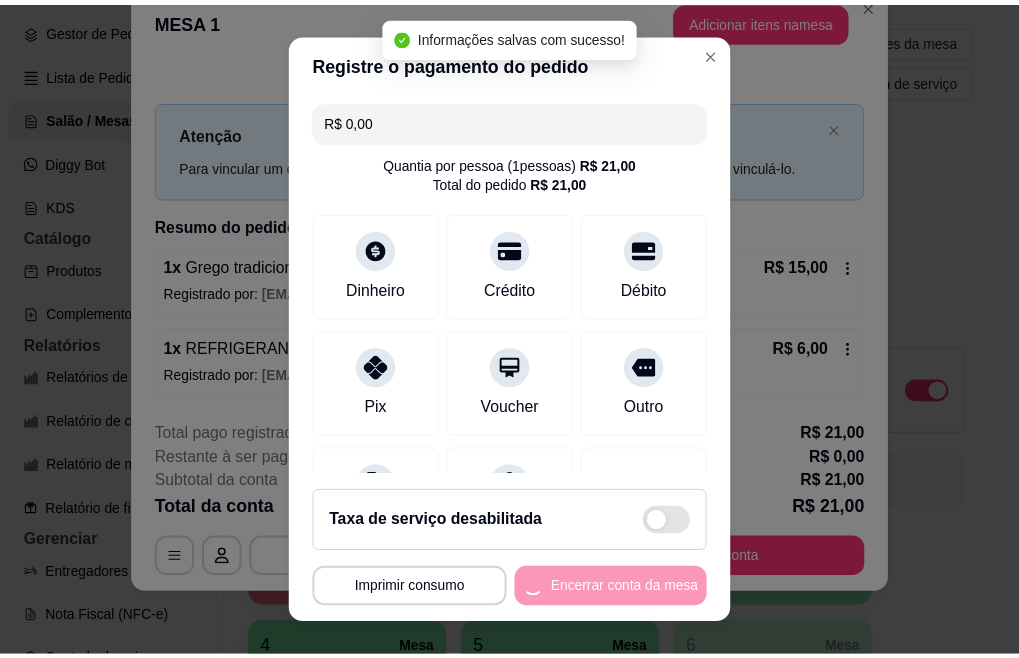 scroll, scrollTop: 0, scrollLeft: 0, axis: both 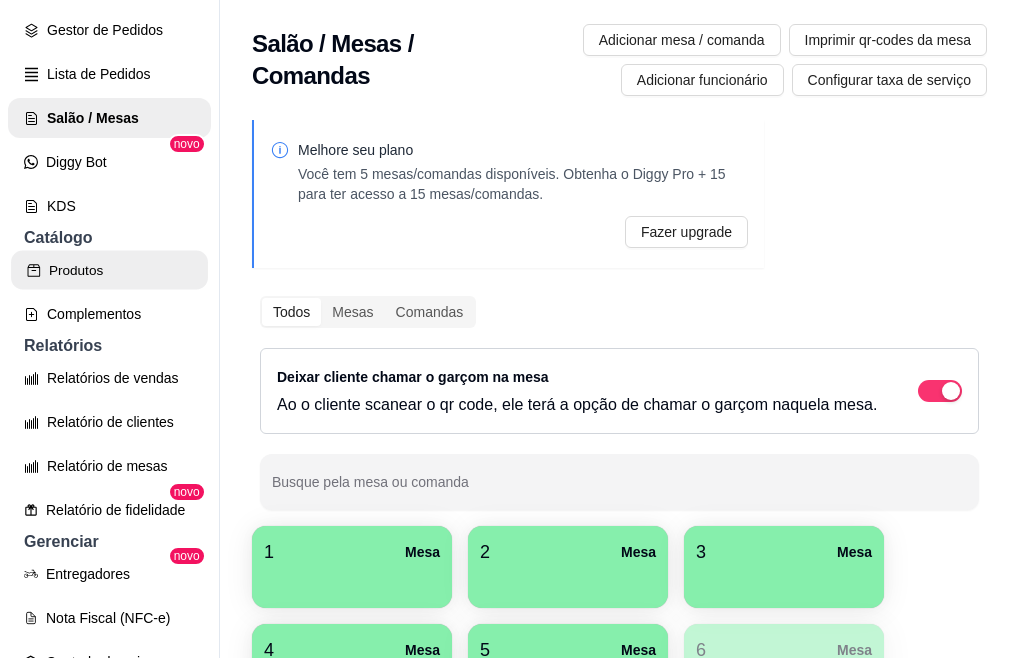 click on "Produtos" at bounding box center [109, 270] 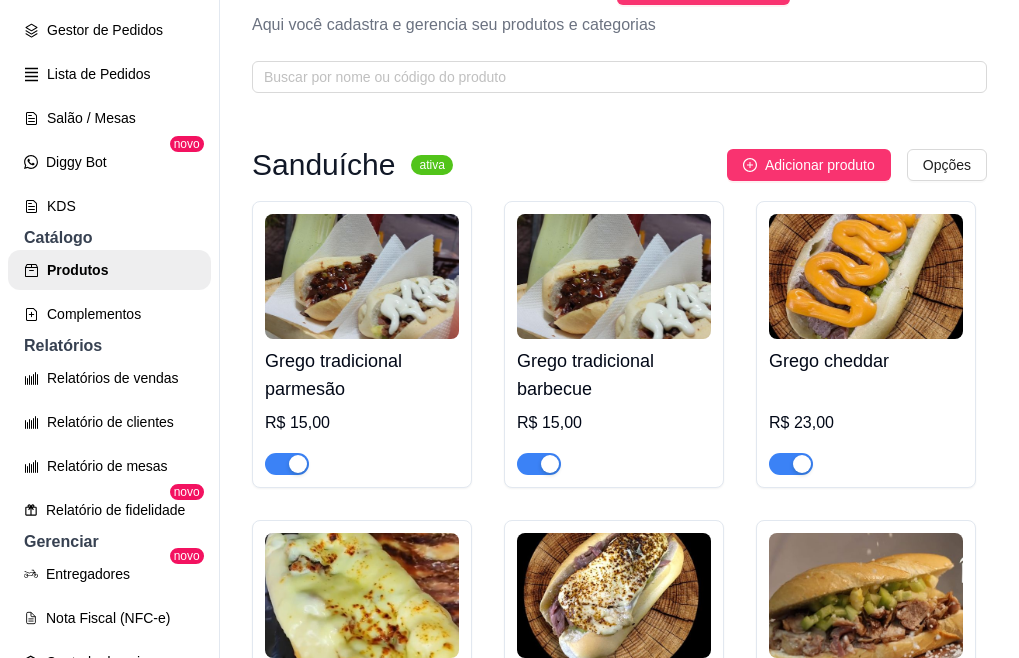 scroll, scrollTop: 100, scrollLeft: 0, axis: vertical 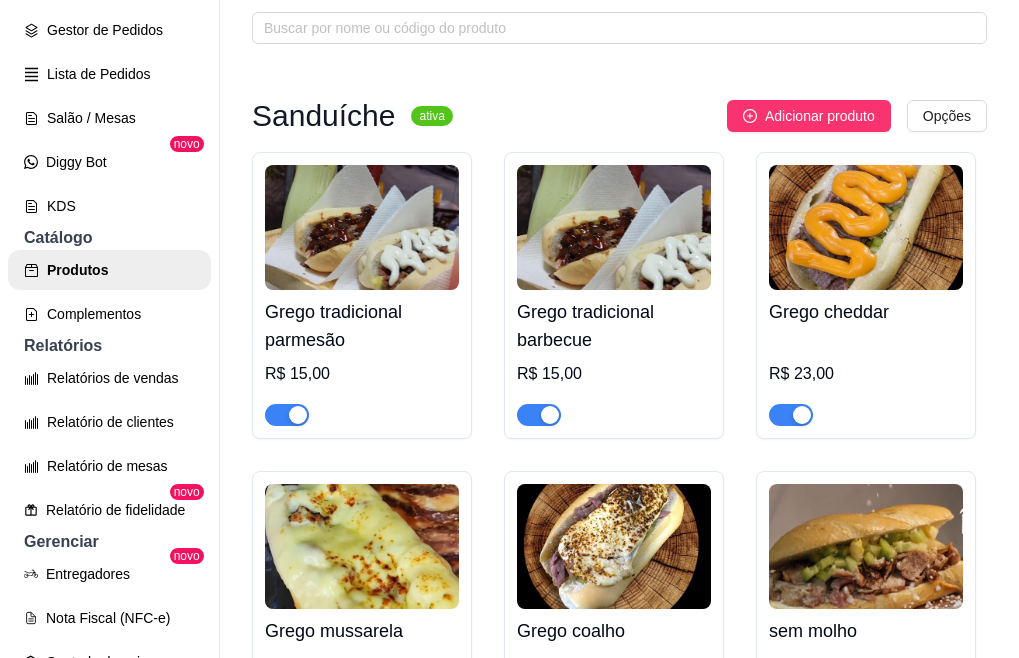 click on "Grego tradicional parmesão" at bounding box center (362, 326) 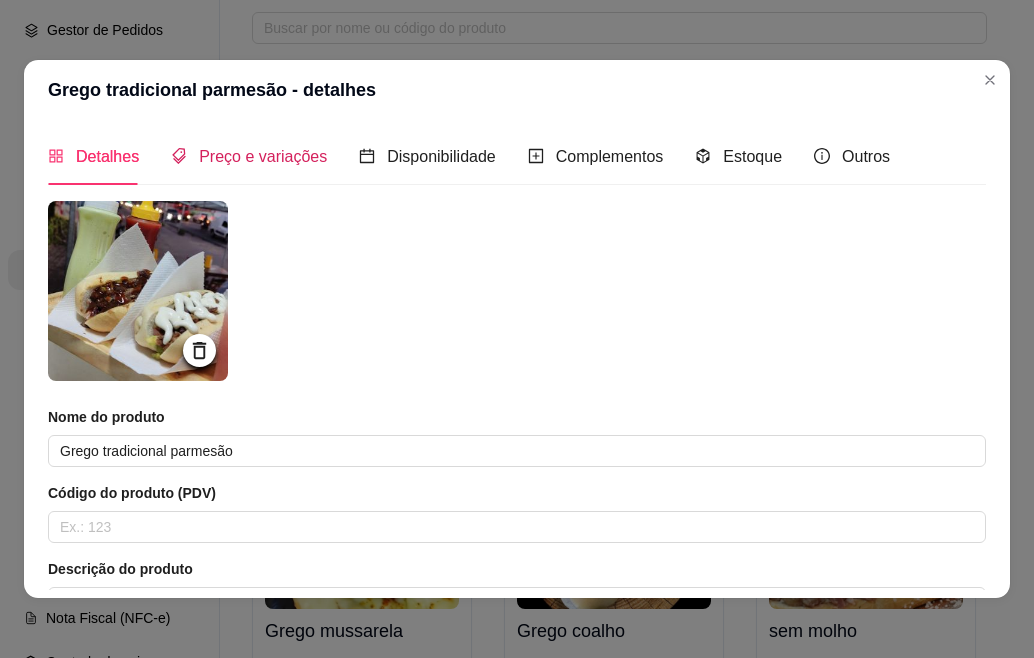 click on "Preço e variações" at bounding box center (263, 156) 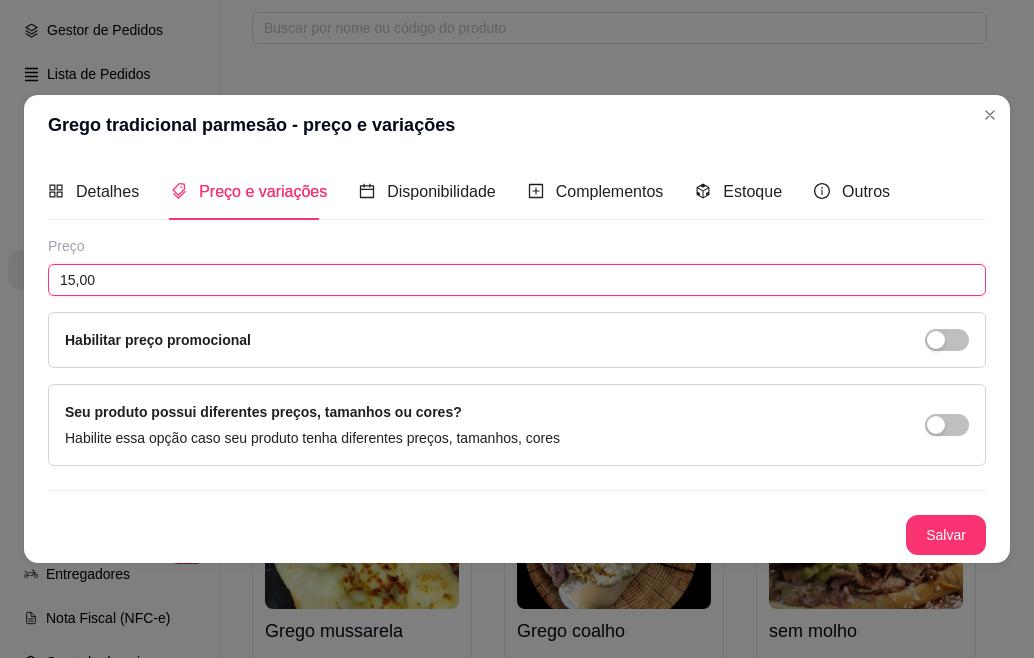 click on "15,00" at bounding box center [517, 280] 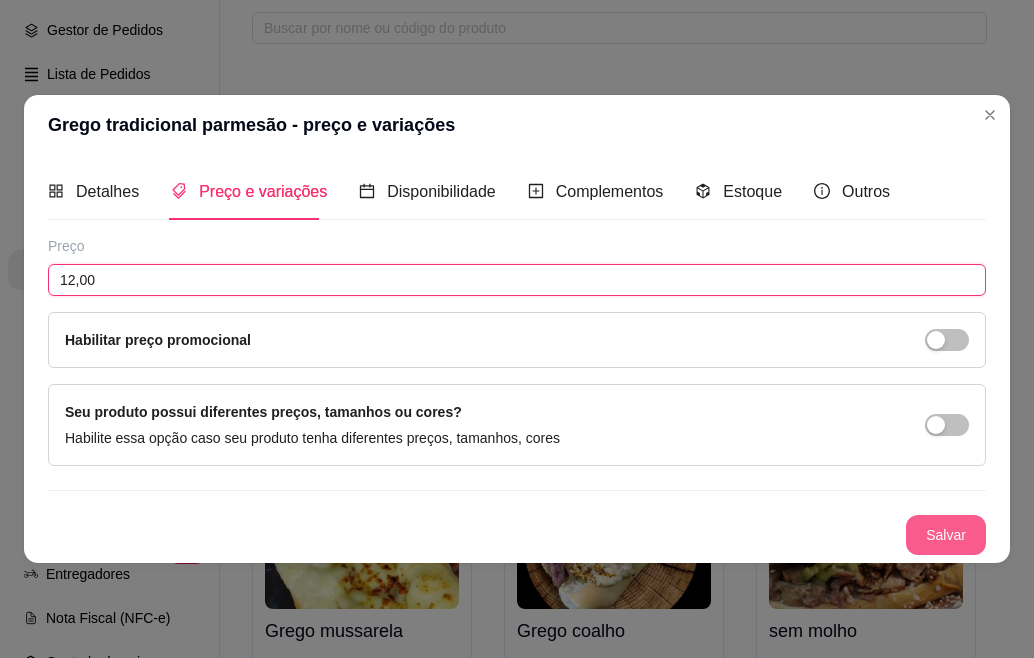 type on "12,00" 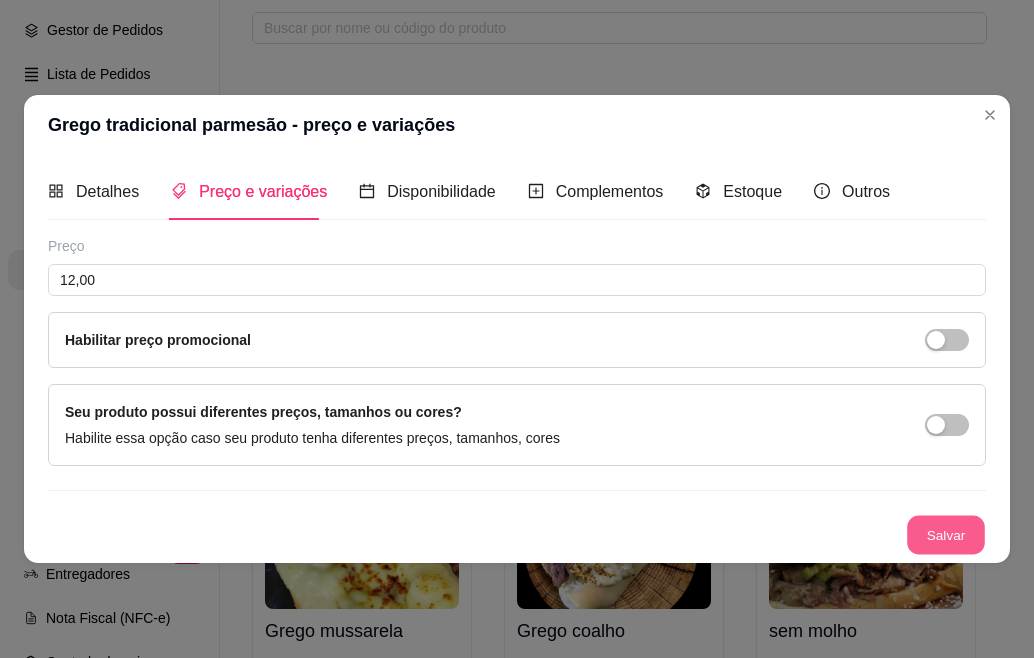 click on "Salvar" at bounding box center (946, 535) 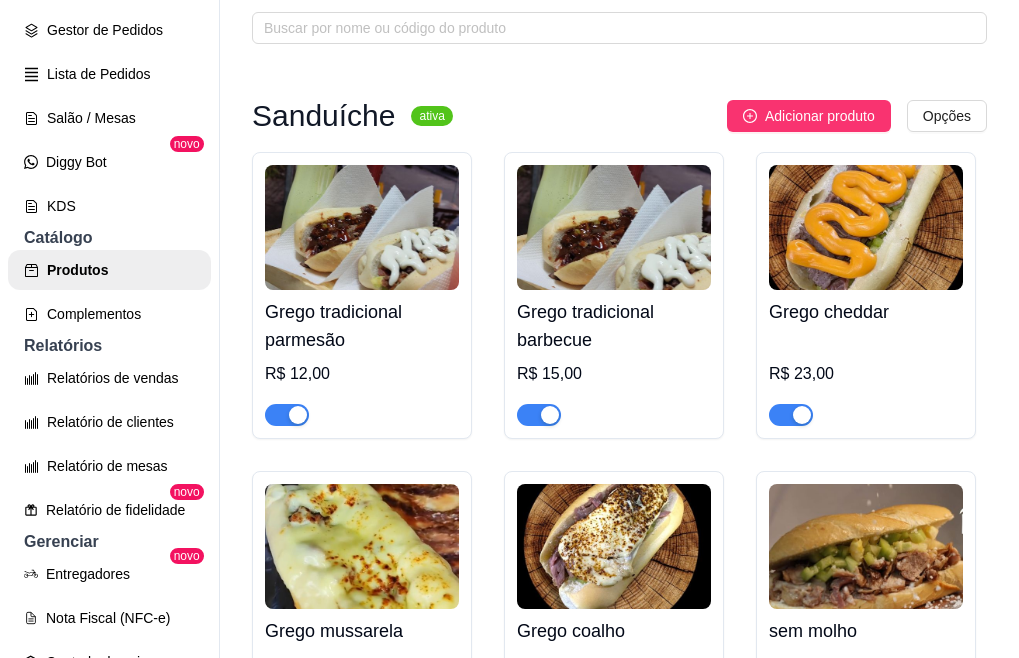 click on "Grego tradicional barbecue R$ 15,00" at bounding box center [614, 358] 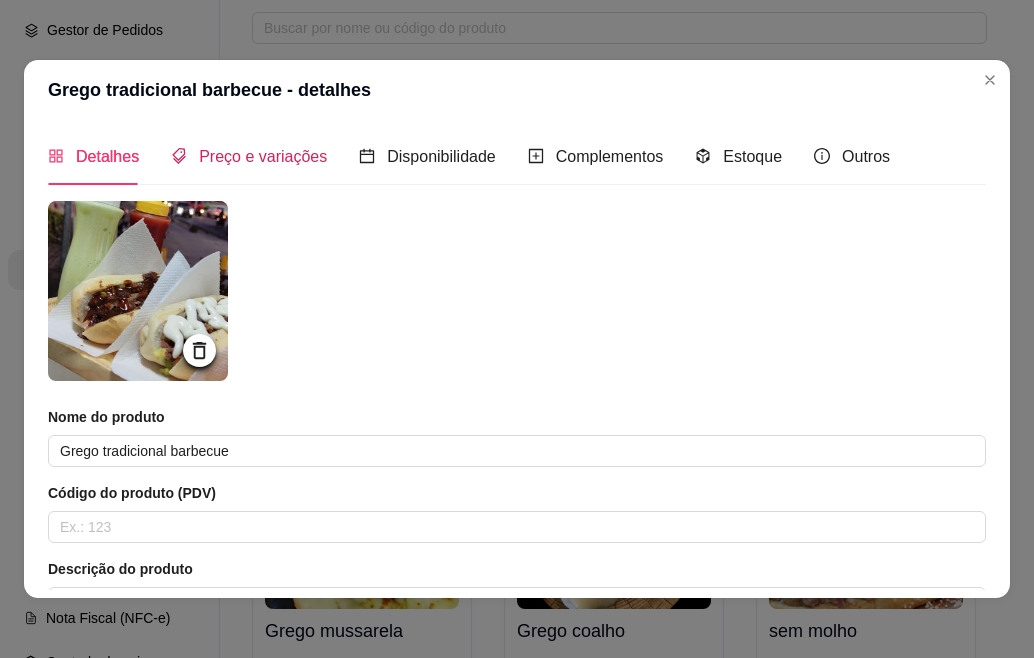 click on "Preço e variações" at bounding box center [263, 156] 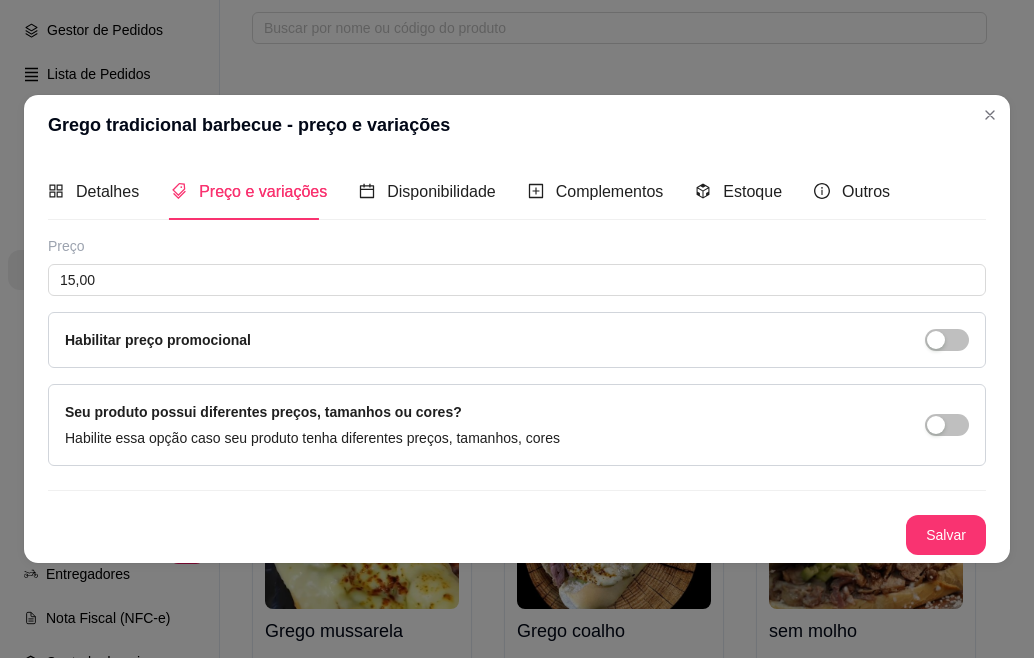 type 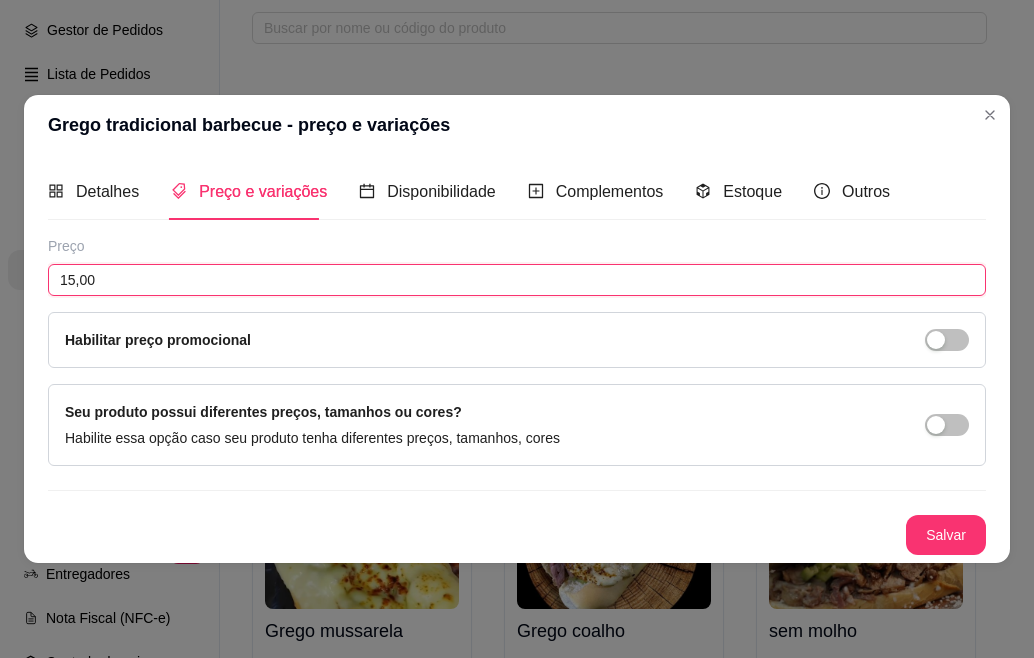 click on "15,00" at bounding box center (517, 280) 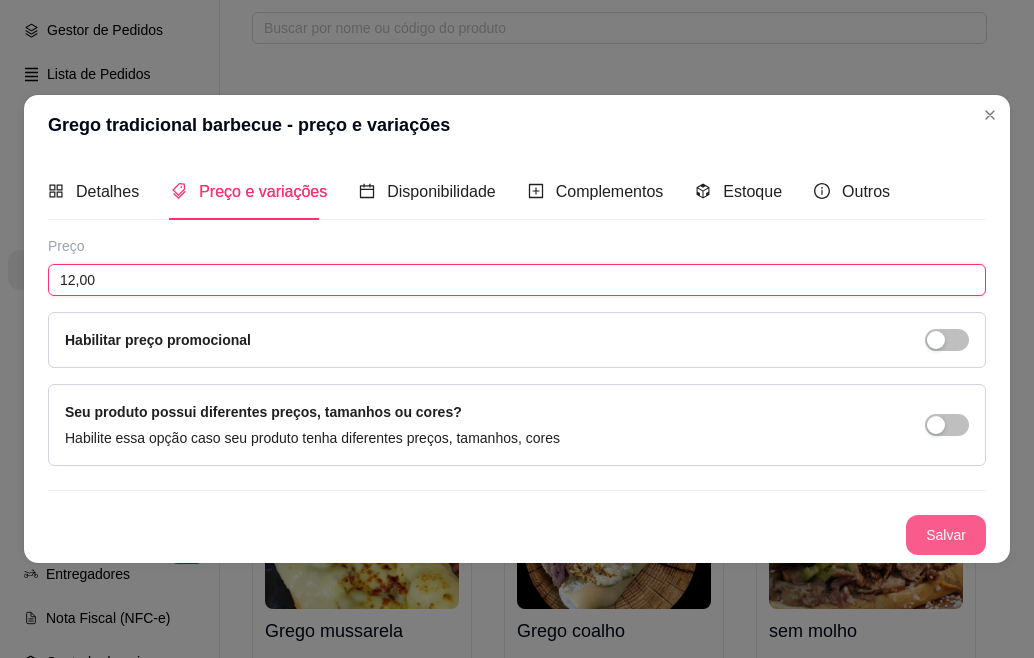 type on "12,00" 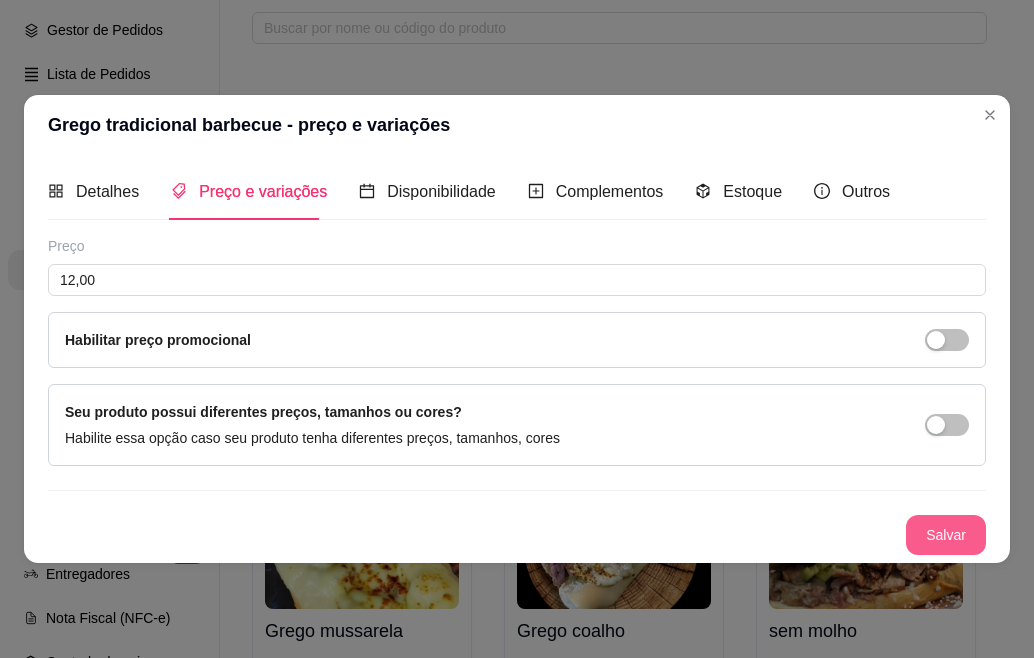 click on "Salvar" at bounding box center (946, 535) 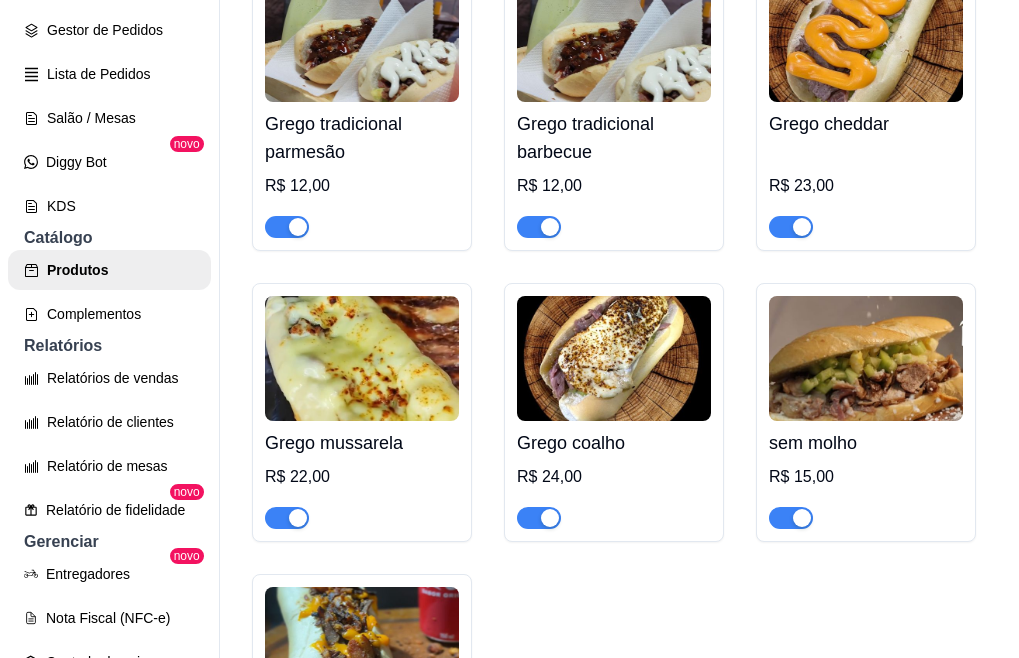 scroll, scrollTop: 400, scrollLeft: 0, axis: vertical 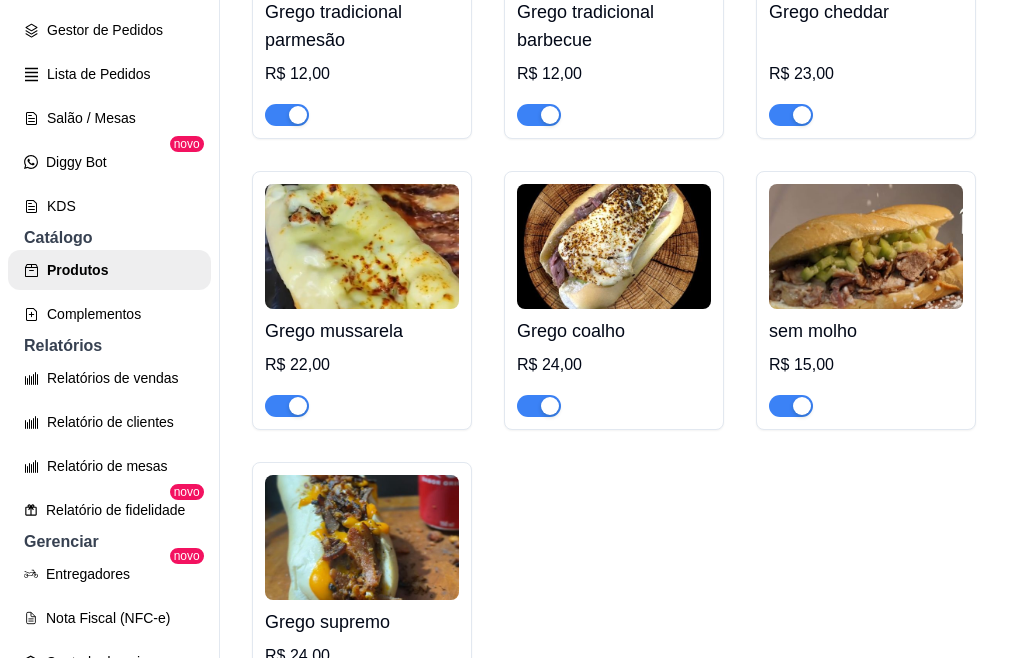 click at bounding box center [866, -73] 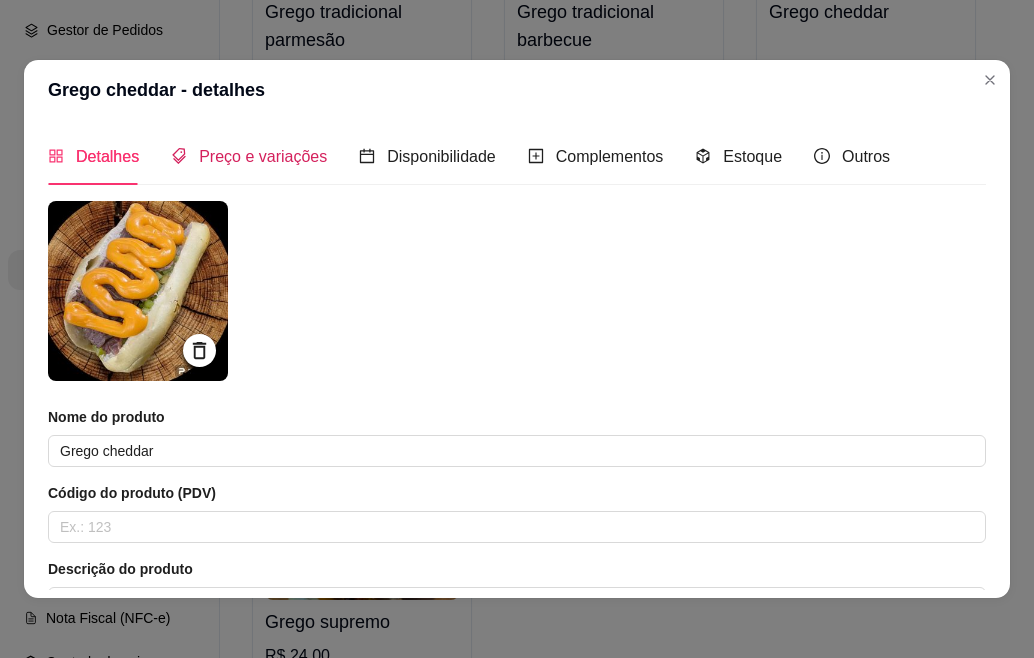 click on "Preço e variações" at bounding box center [263, 156] 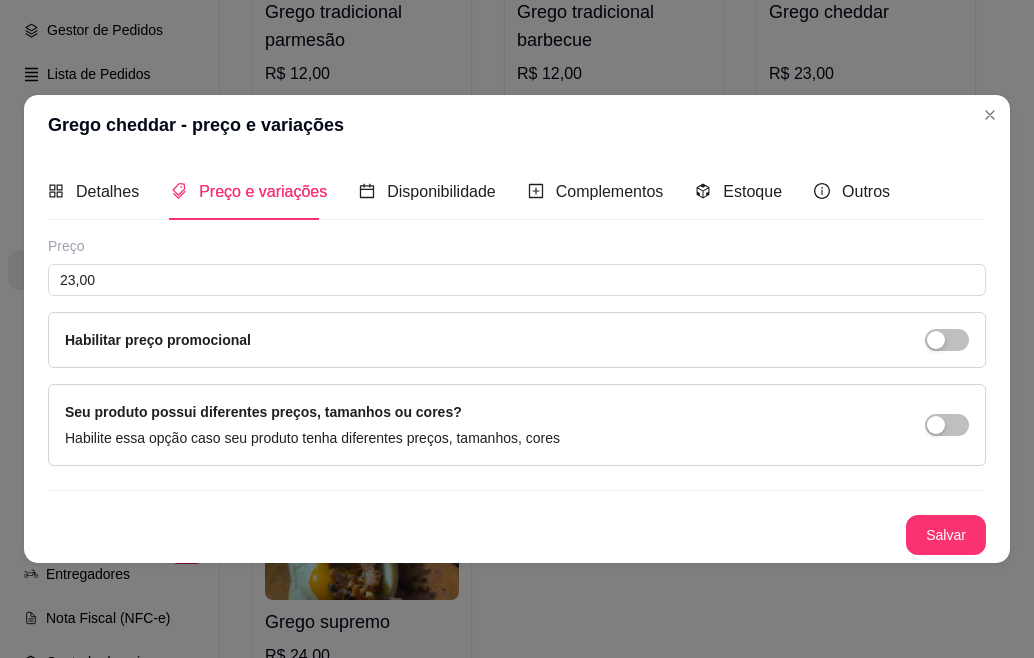 type 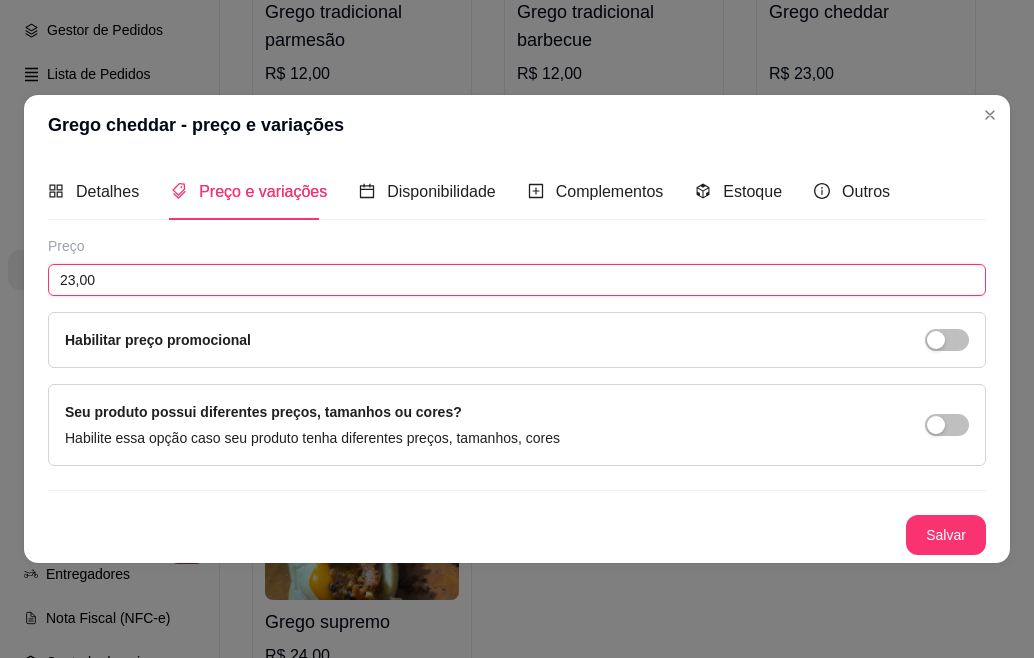 click on "23,00" at bounding box center (517, 280) 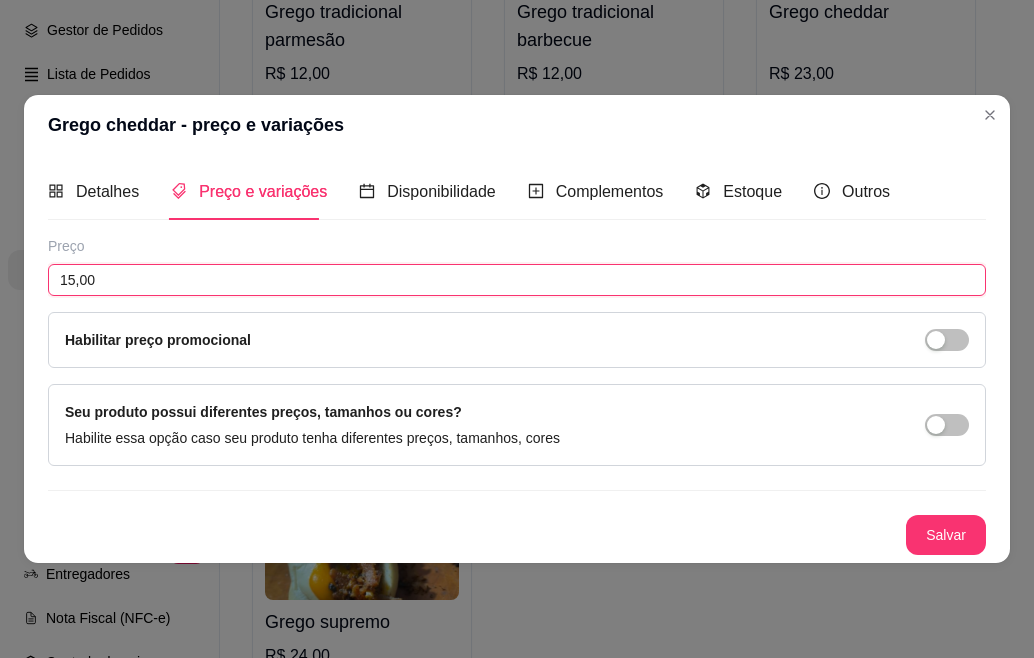 type on "15,00" 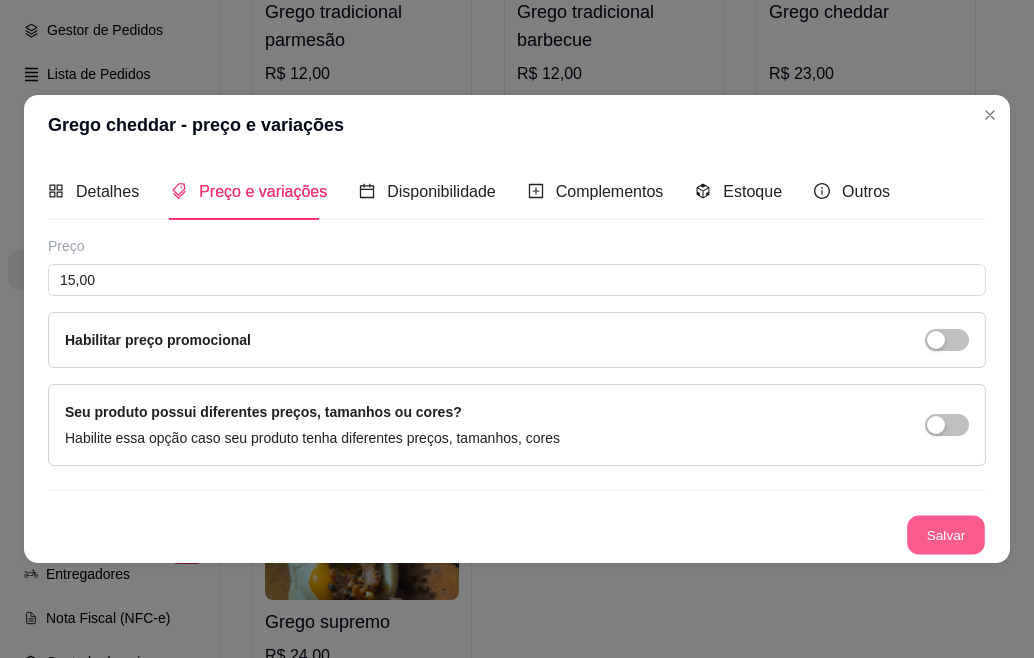 click on "Salvar" at bounding box center [946, 535] 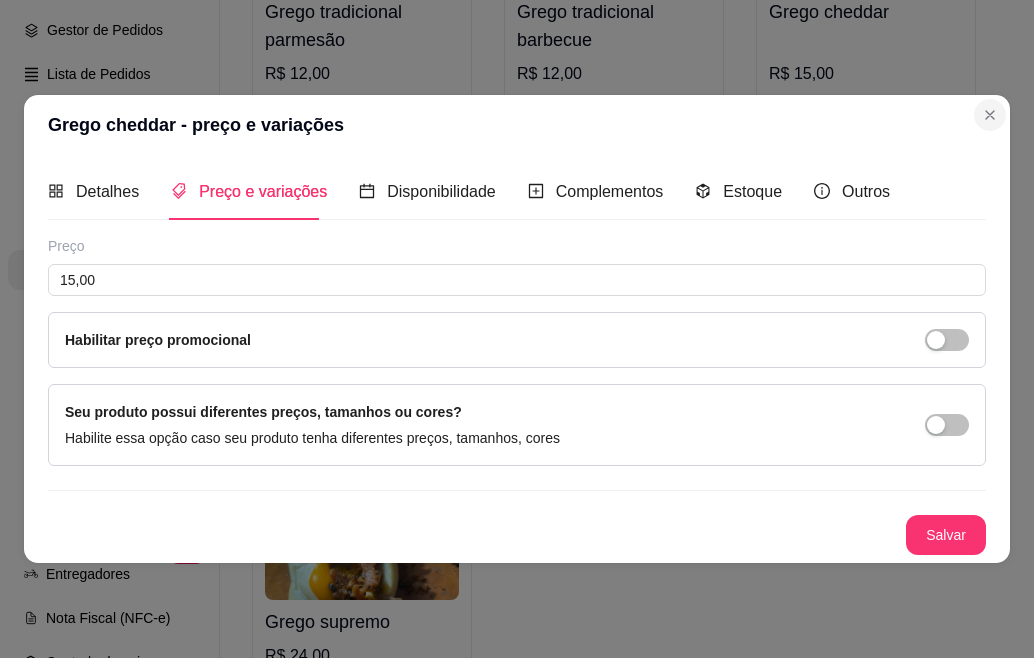 click on "Grego cheddar - preço e variações Detalhes Preço e variações Disponibilidade Complementos Estoque Outros Nome do produto Grego cheddar Código do produto (PDV) Descrição do produto Pão baguete francês, carne bovina, tomate e cheddar 51 / 600 Produto pesável Ao marcar essa opção o valor do produto será desconsiderado da forma unitária e começará a valer por Kilograma. Quantidade miníma para pedido Ao habilitar seus clientes terão que pedir uma quantidade miníma desse produto. Copiar link do produto Deletar produto Salvar Preço 15,00 Habilitar preço promocional Seu produto possui diferentes preços, tamanhos ou cores? Habilite essa opção caso seu produto tenha diferentes preços, tamanhos, cores Salvar" at bounding box center (517, 329) 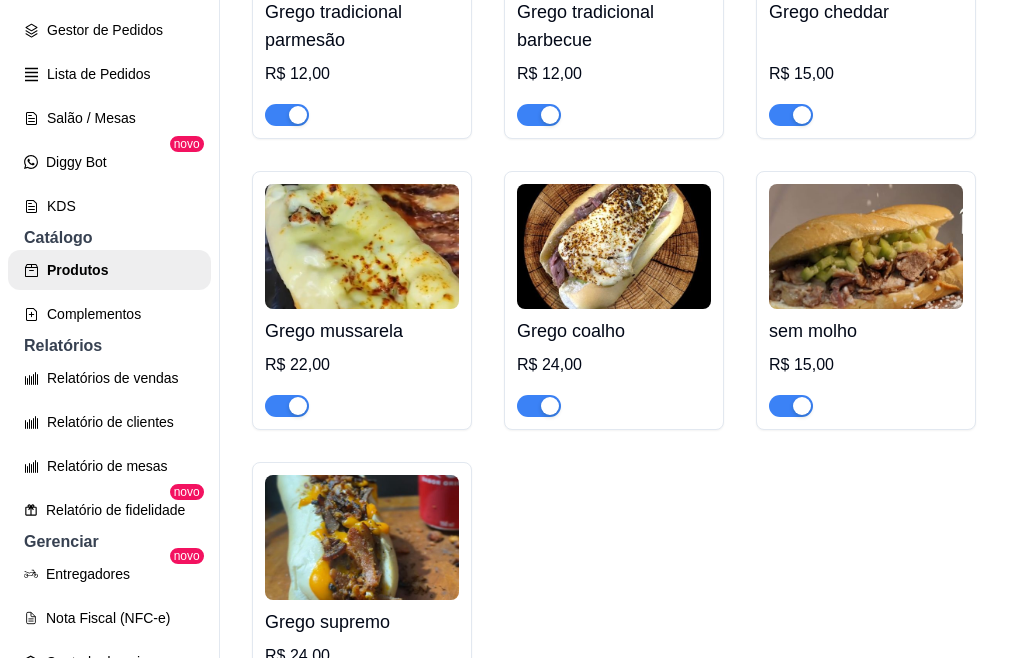 click on "Grego mussarela" at bounding box center [362, 331] 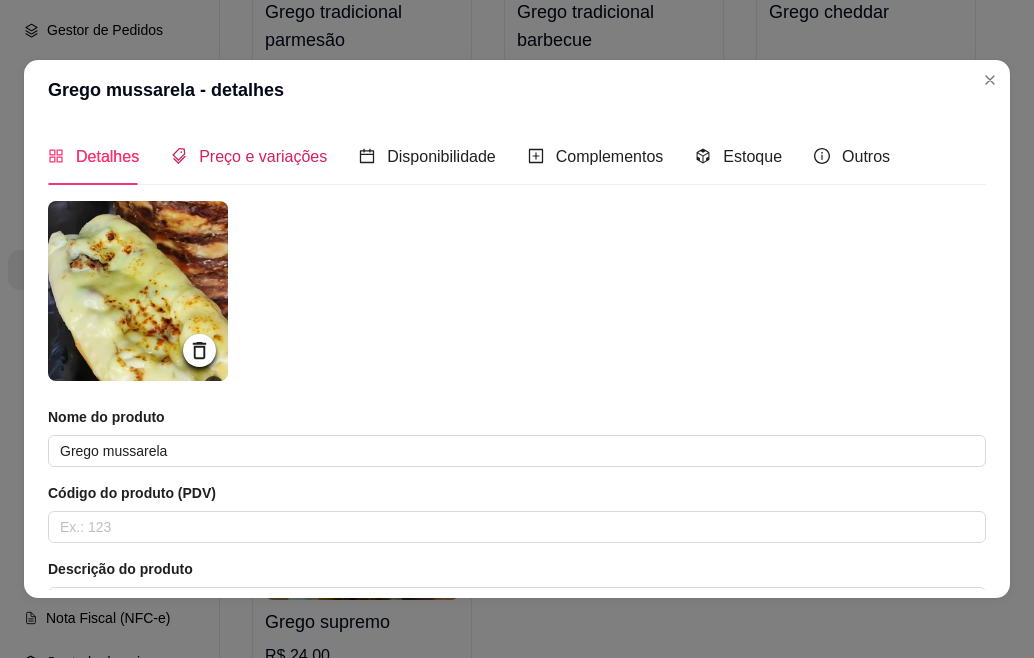 click on "Preço e variações" at bounding box center [249, 156] 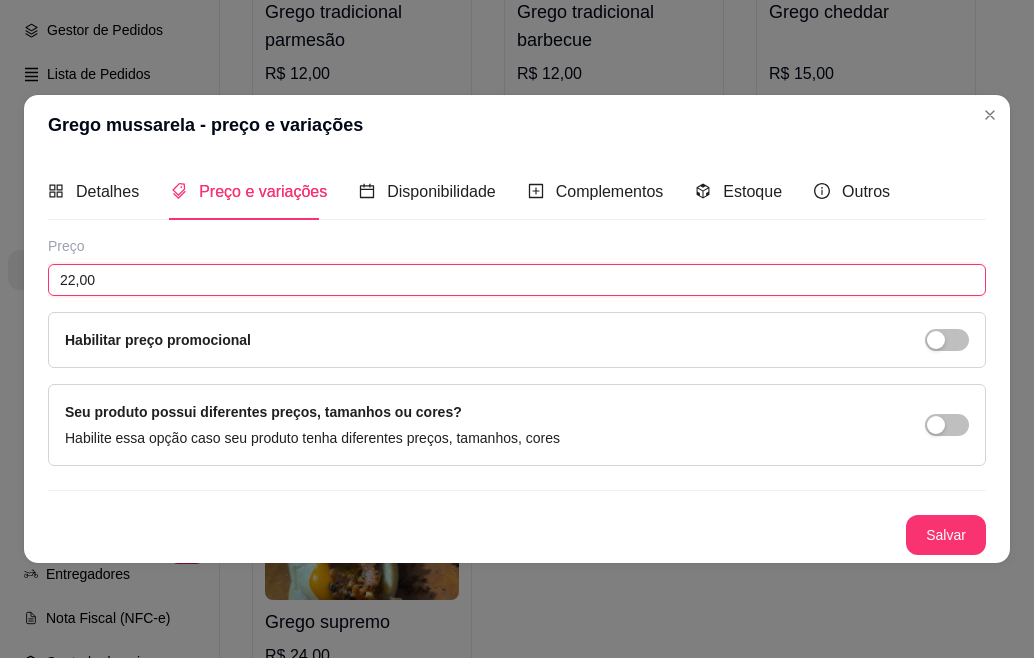 click on "22,00" at bounding box center (517, 280) 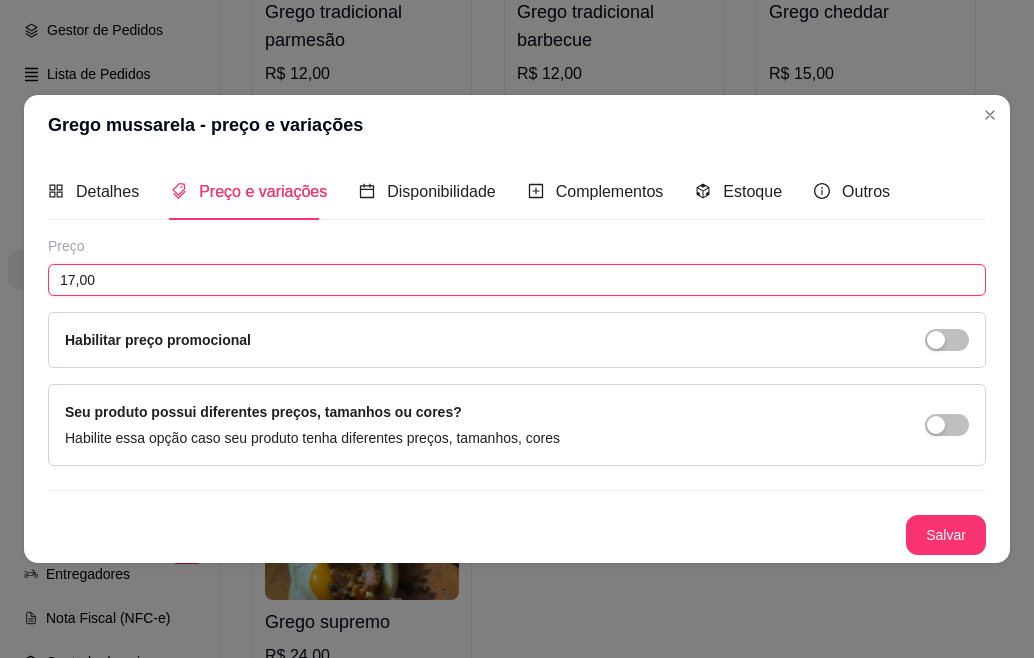 type on "17,00" 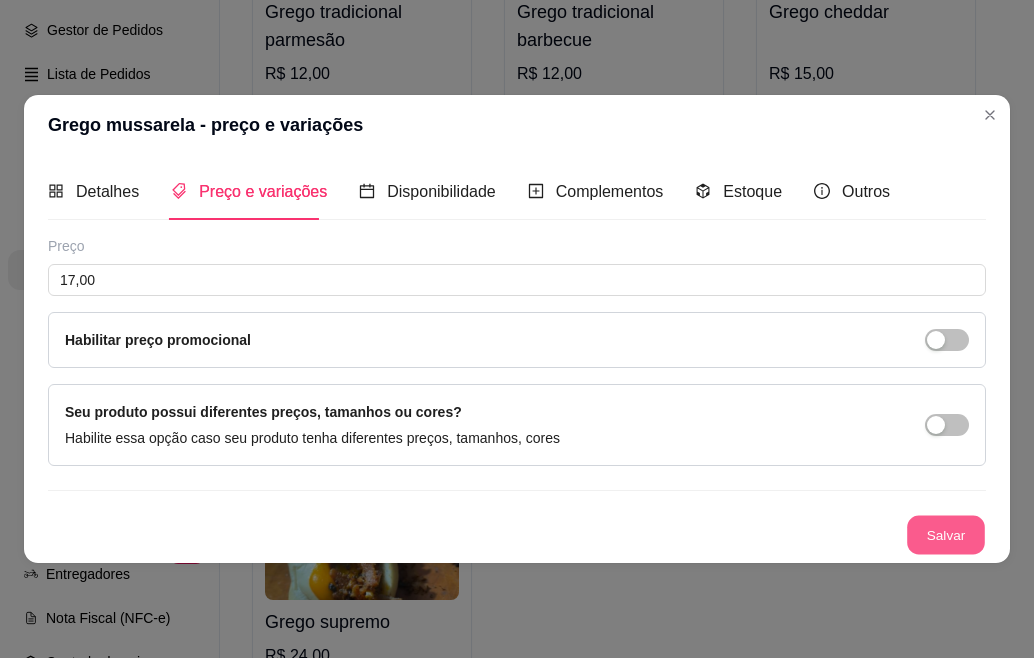 click on "Salvar" at bounding box center [946, 535] 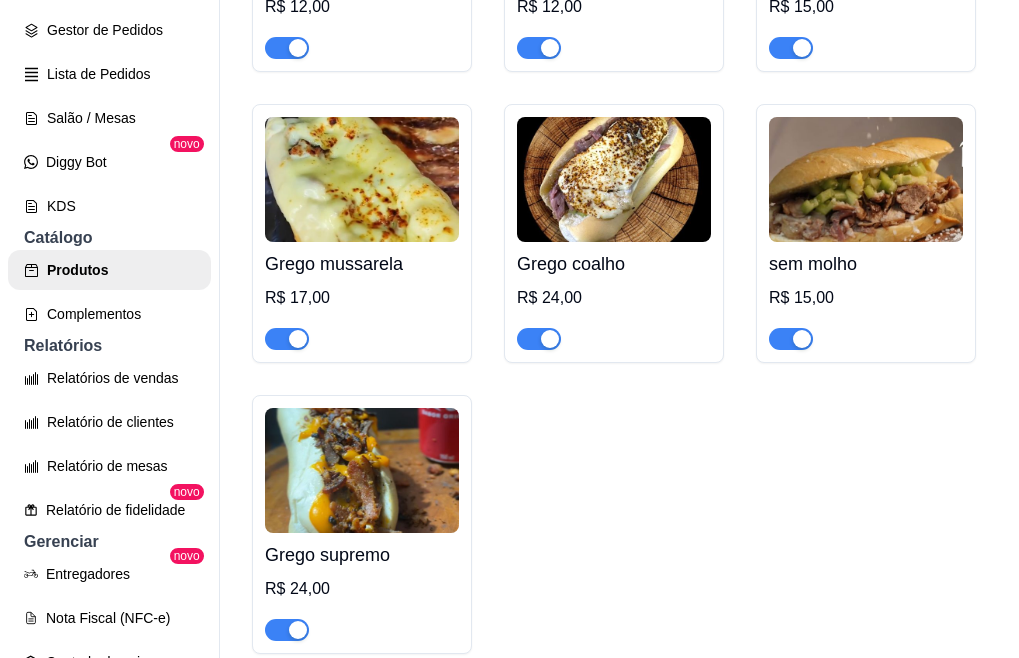 scroll, scrollTop: 500, scrollLeft: 0, axis: vertical 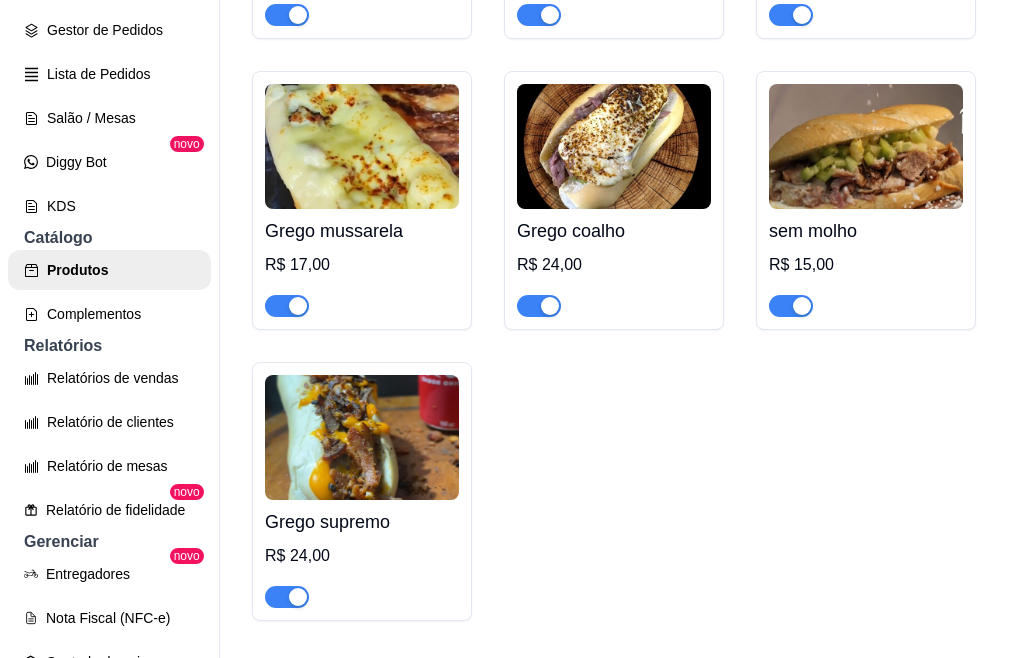 click at bounding box center [614, 146] 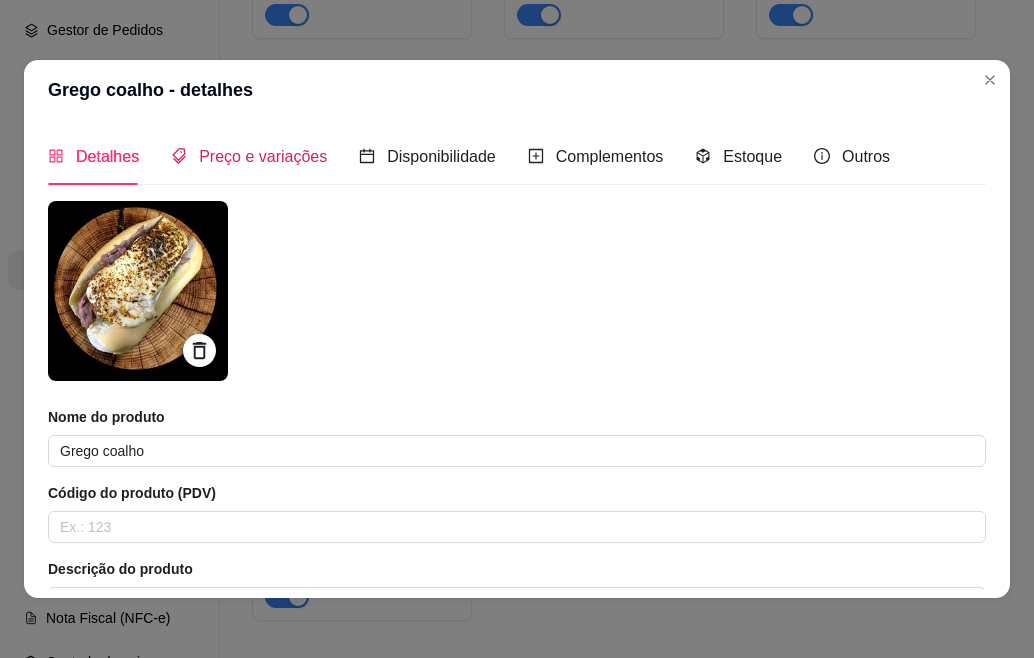 drag, startPoint x: 264, startPoint y: 152, endPoint x: 272, endPoint y: 165, distance: 15.264338 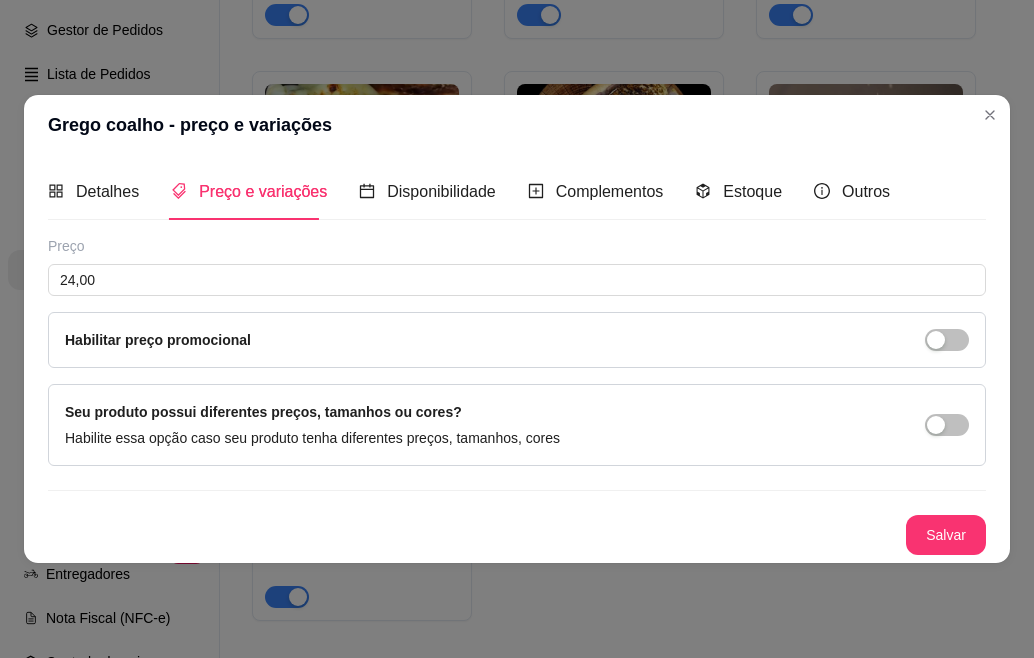click on "Preço  24,00 Habilitar preço promocional" at bounding box center (517, 302) 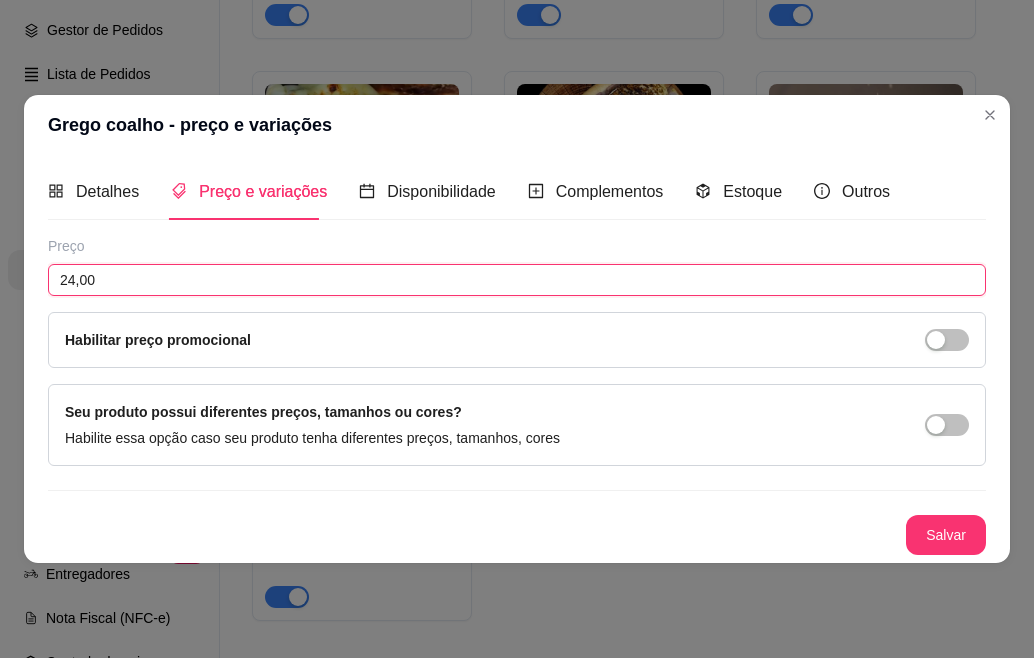 click on "24,00" at bounding box center [517, 280] 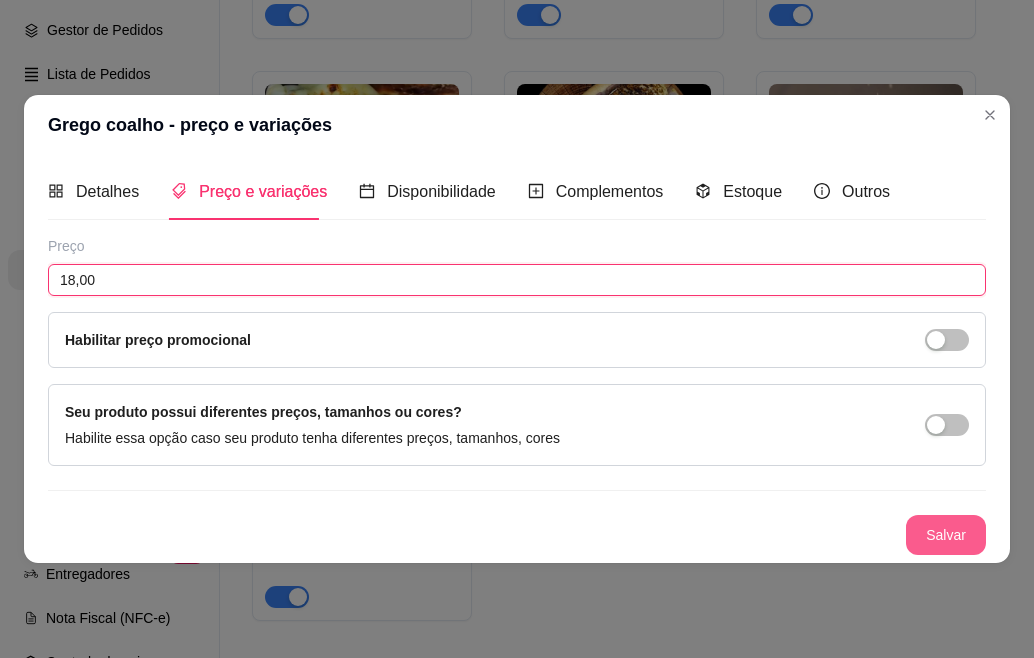type on "18,00" 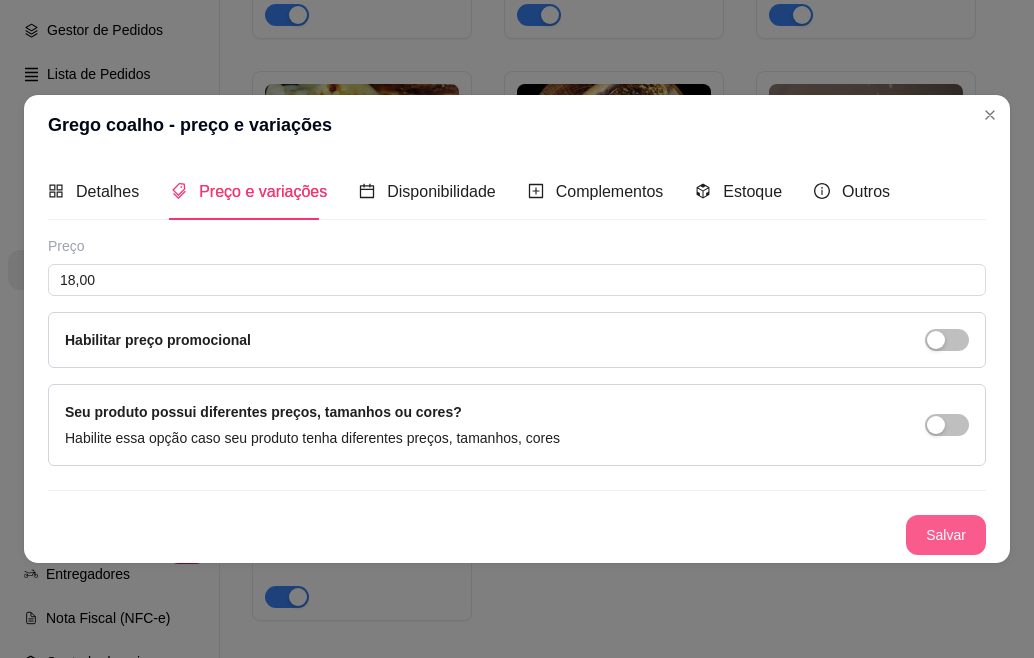 click on "Salvar" at bounding box center (946, 535) 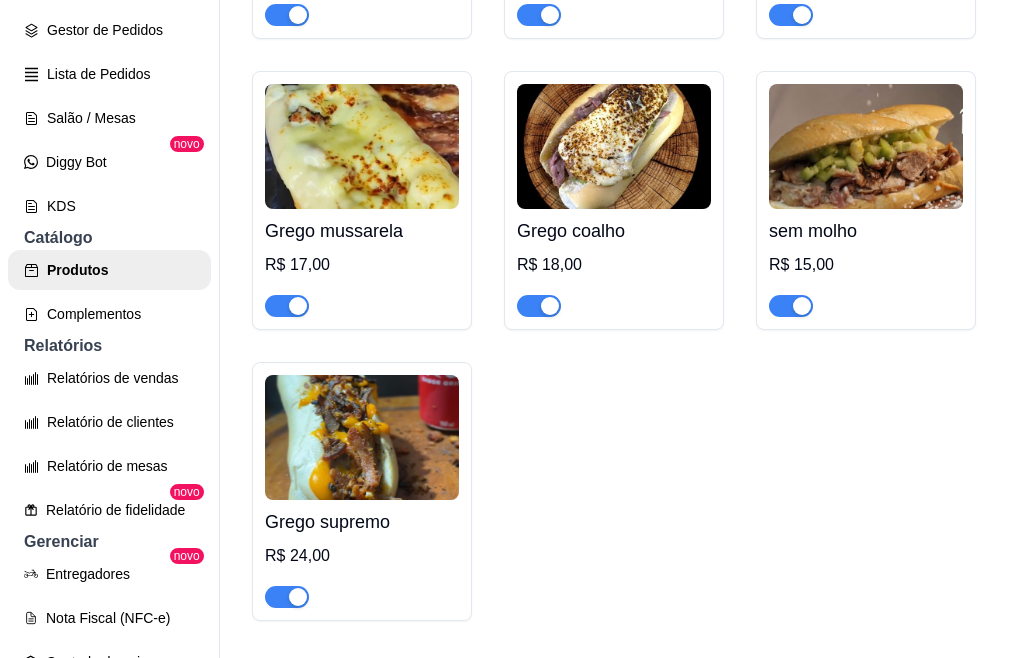 click at bounding box center (866, 146) 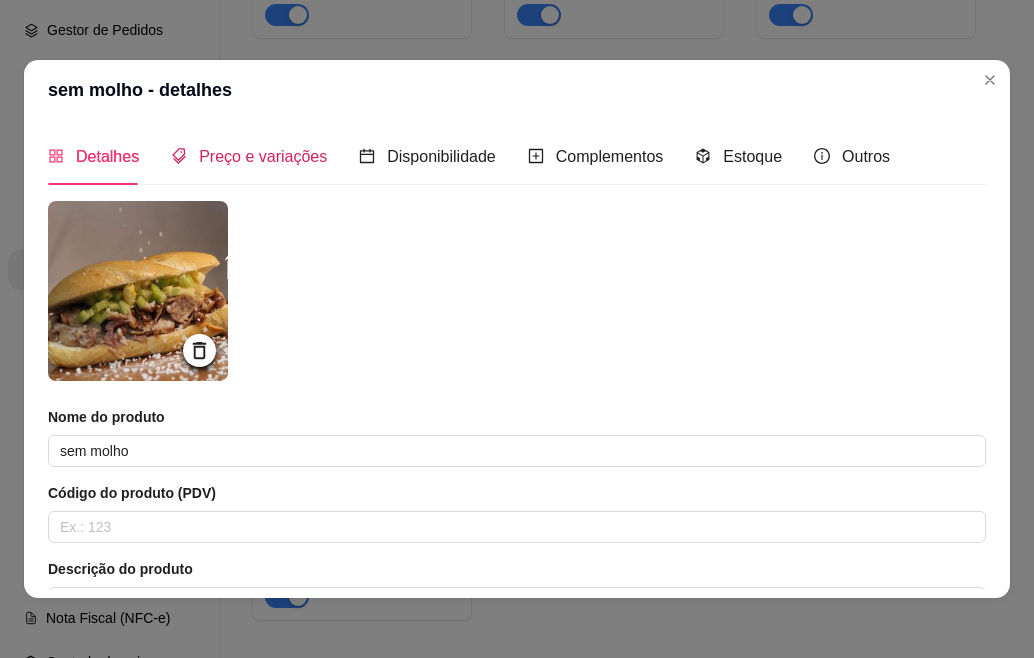 click on "Preço e variações" at bounding box center (263, 156) 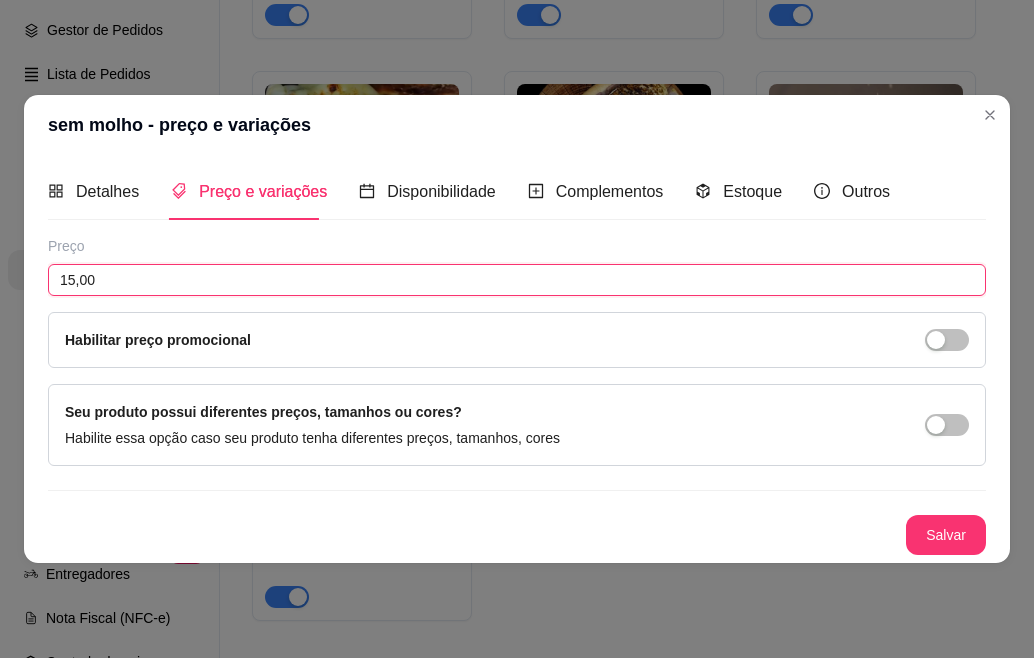 click on "15,00" at bounding box center (517, 280) 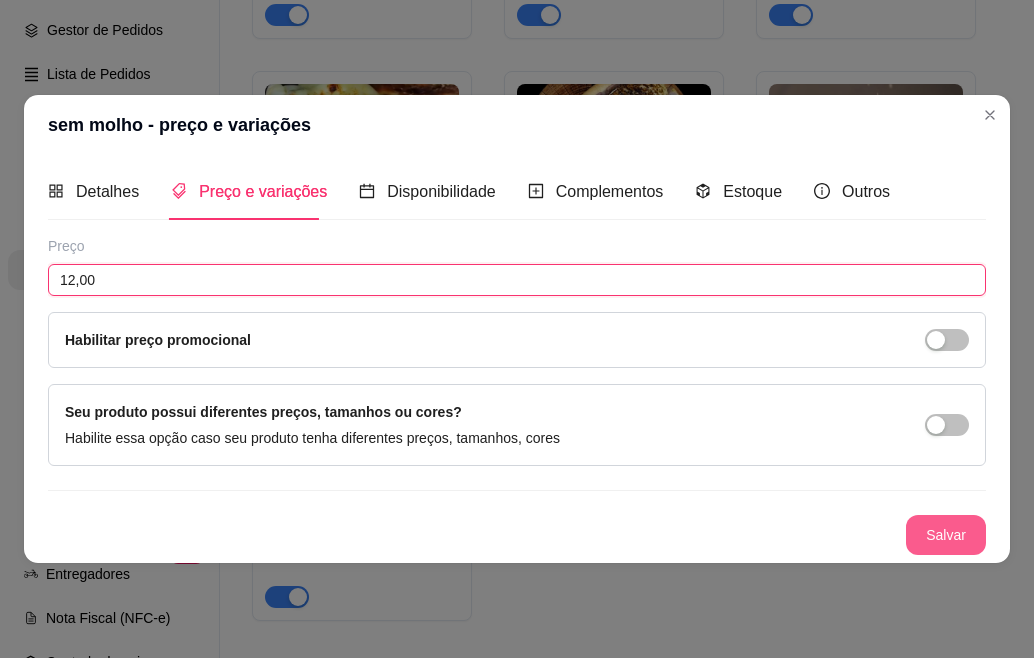 type on "12,00" 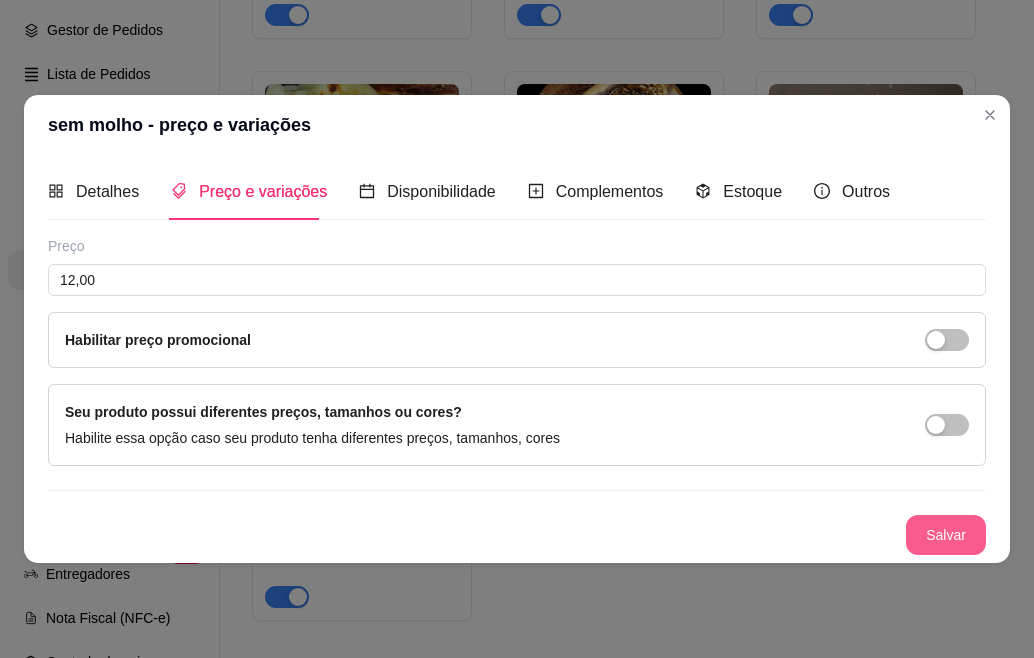 click on "Salvar" at bounding box center [946, 535] 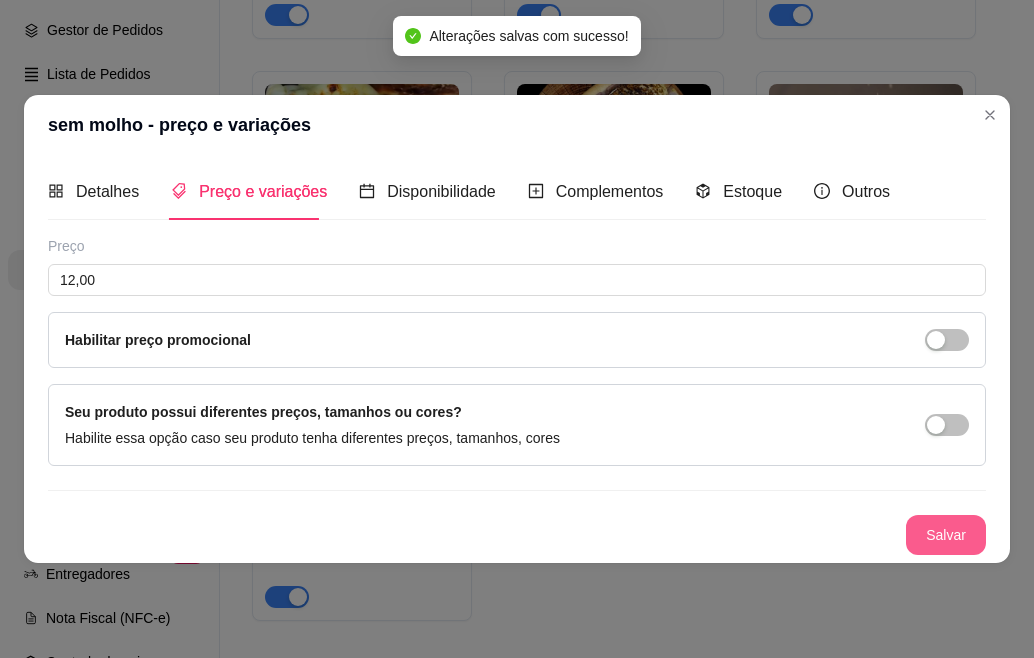 click on "Salvar" at bounding box center [946, 535] 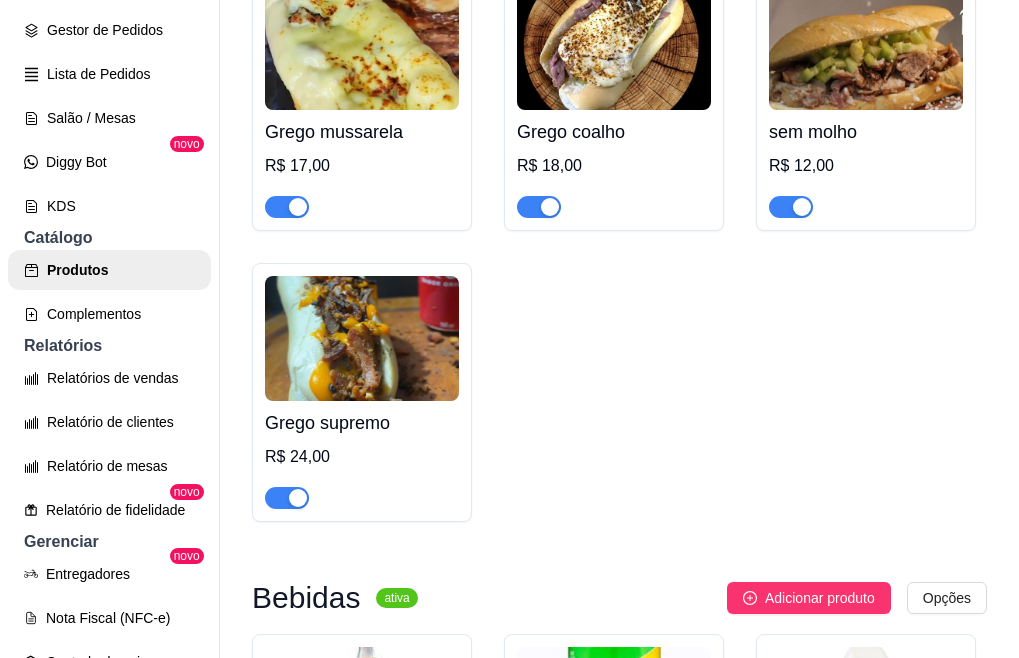 scroll, scrollTop: 600, scrollLeft: 0, axis: vertical 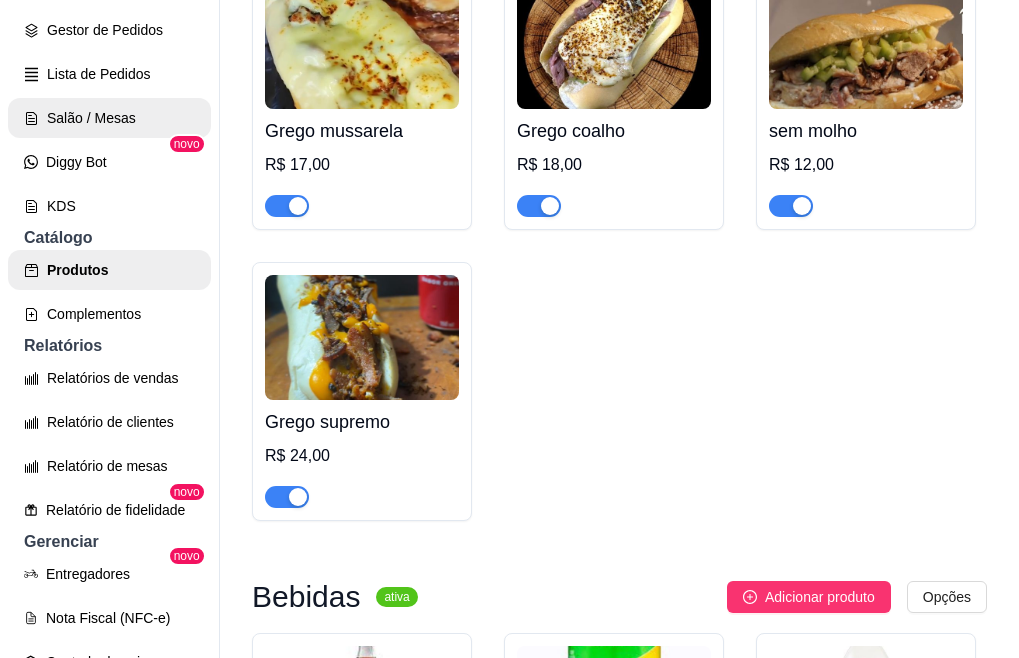 click on "Salão / Mesas" at bounding box center (109, 118) 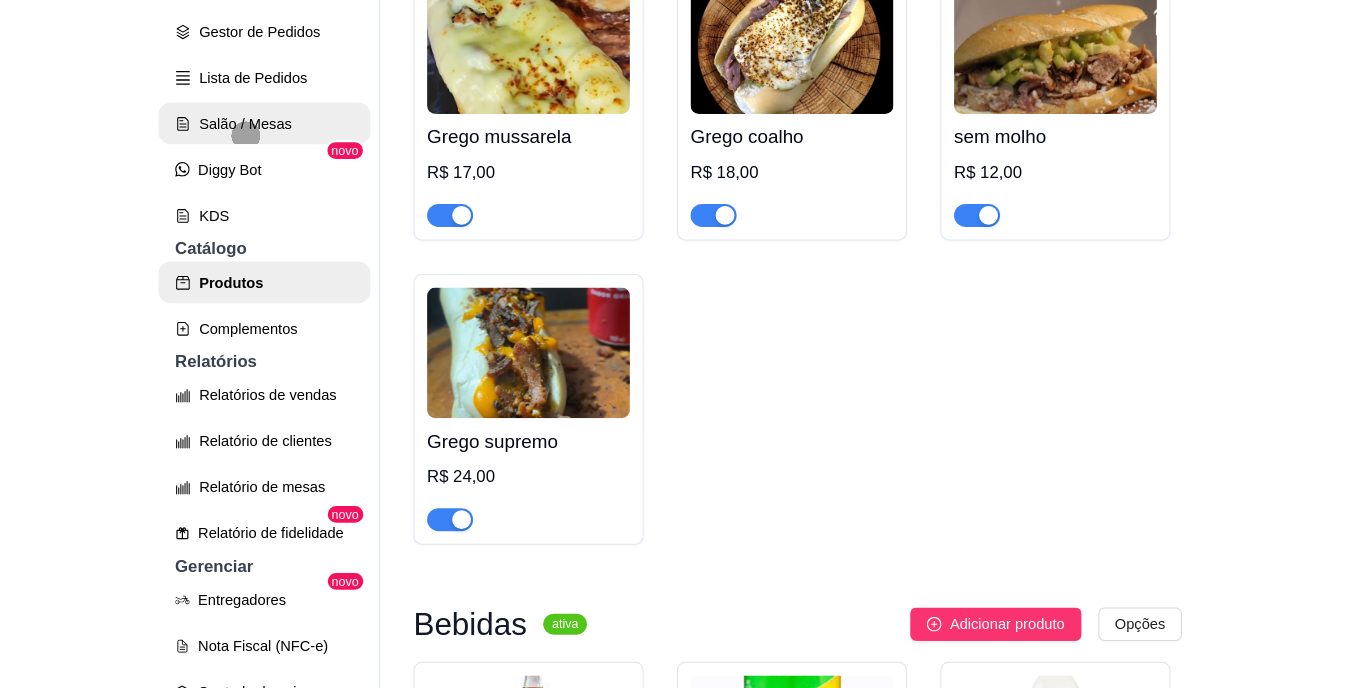 scroll, scrollTop: 0, scrollLeft: 0, axis: both 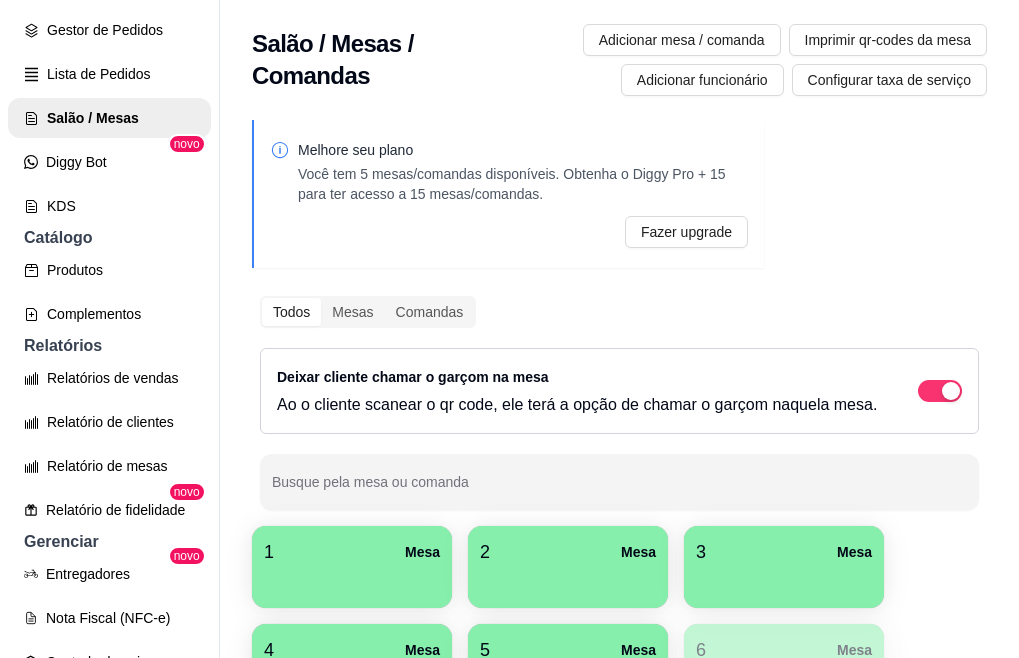 click at bounding box center [352, 581] 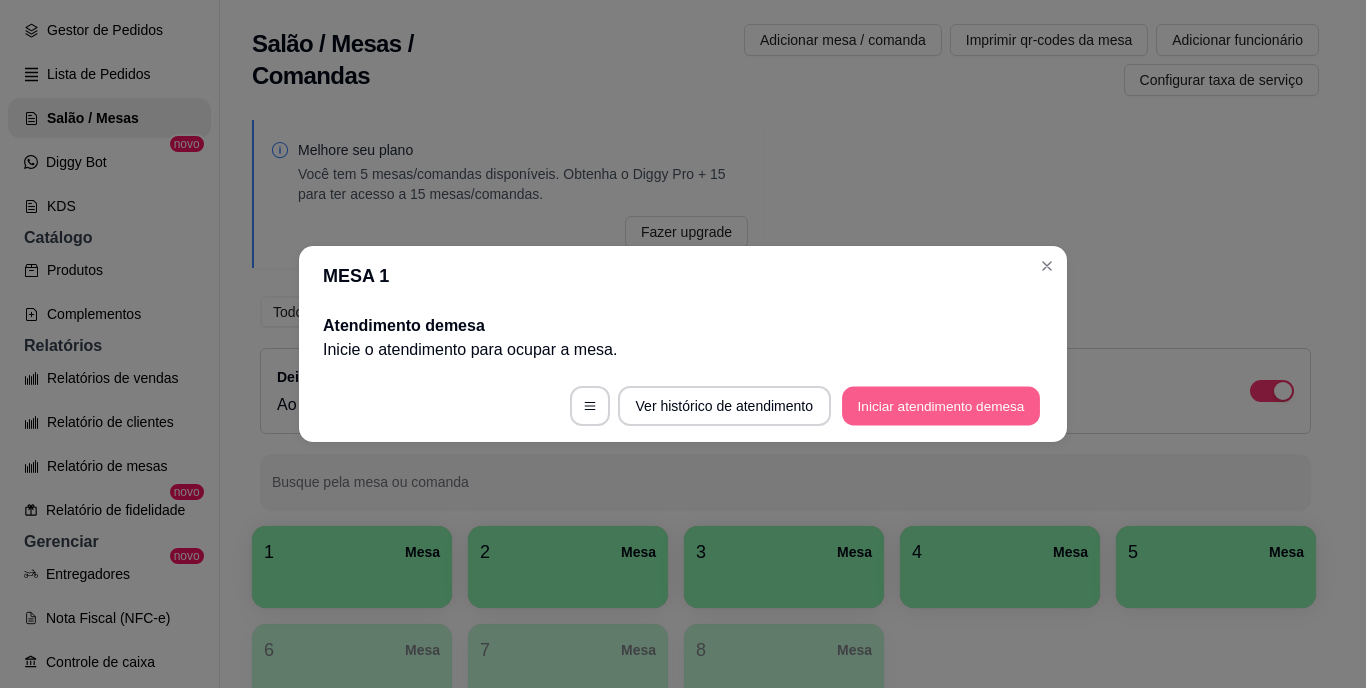 click on "Iniciar atendimento de  mesa" at bounding box center (941, 406) 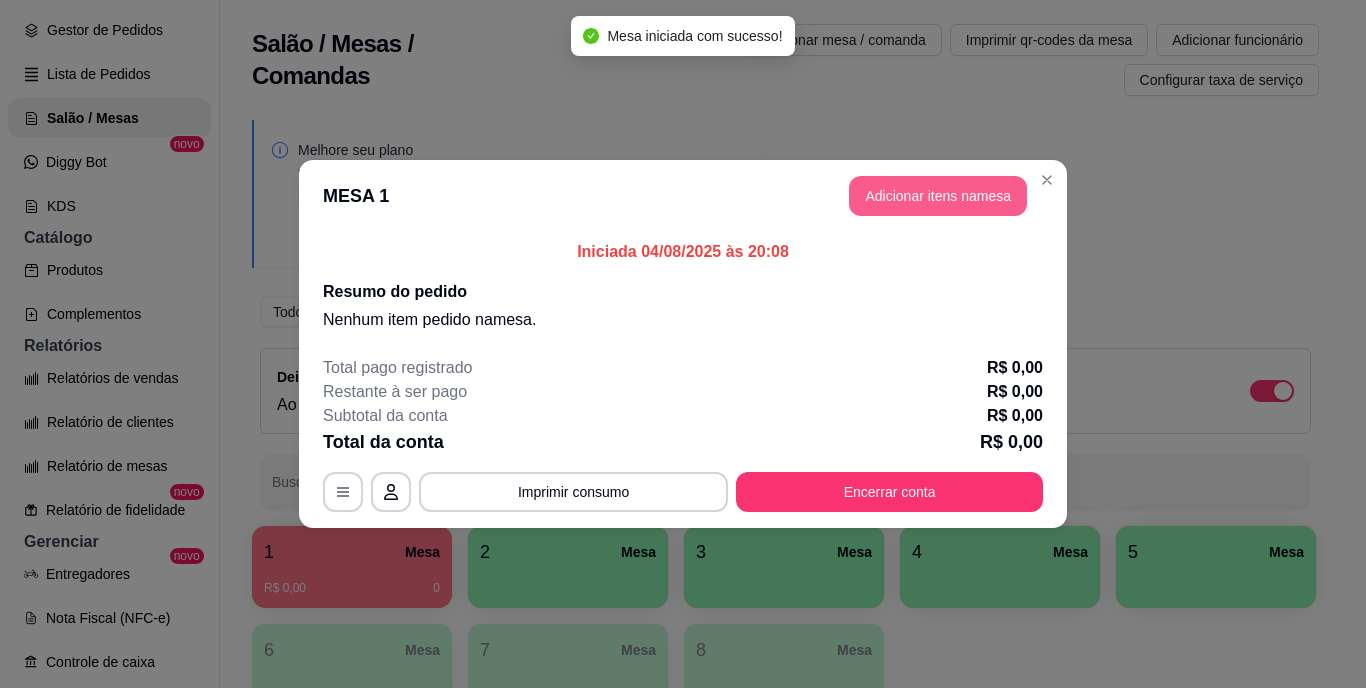 click on "Adicionar itens na  mesa" at bounding box center (938, 196) 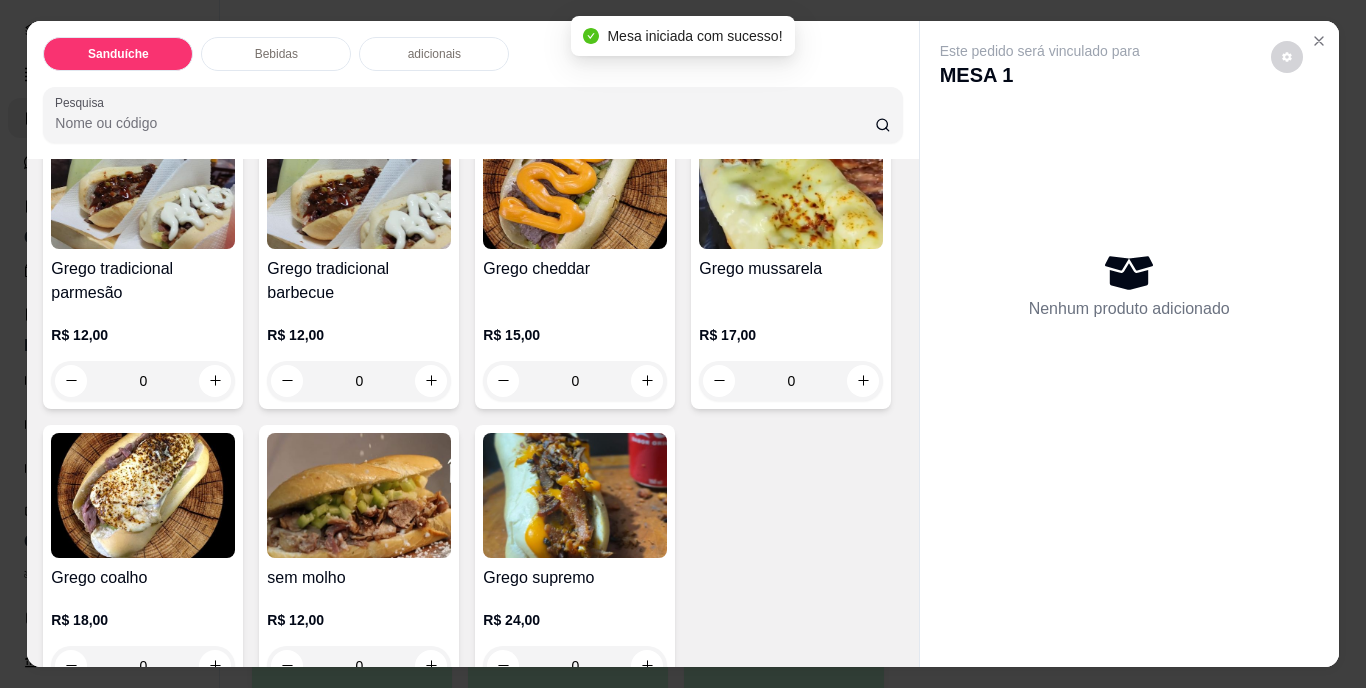 scroll, scrollTop: 200, scrollLeft: 0, axis: vertical 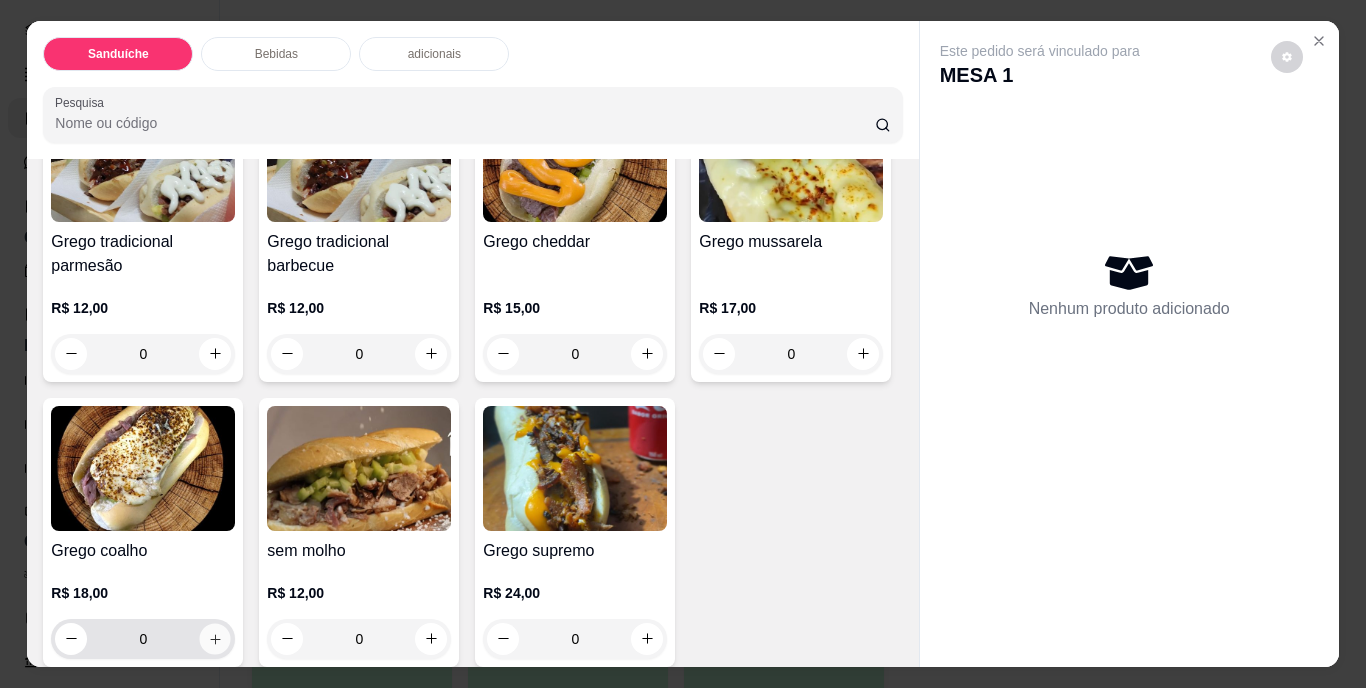 click 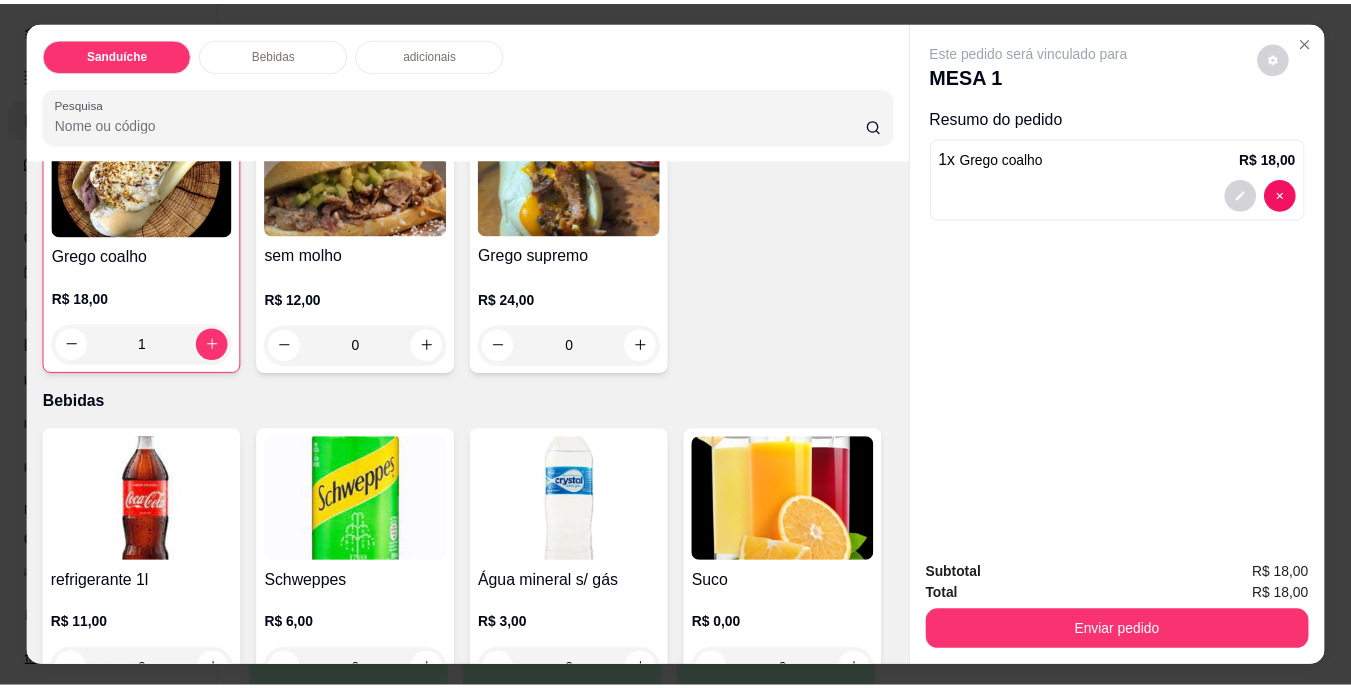 scroll, scrollTop: 500, scrollLeft: 0, axis: vertical 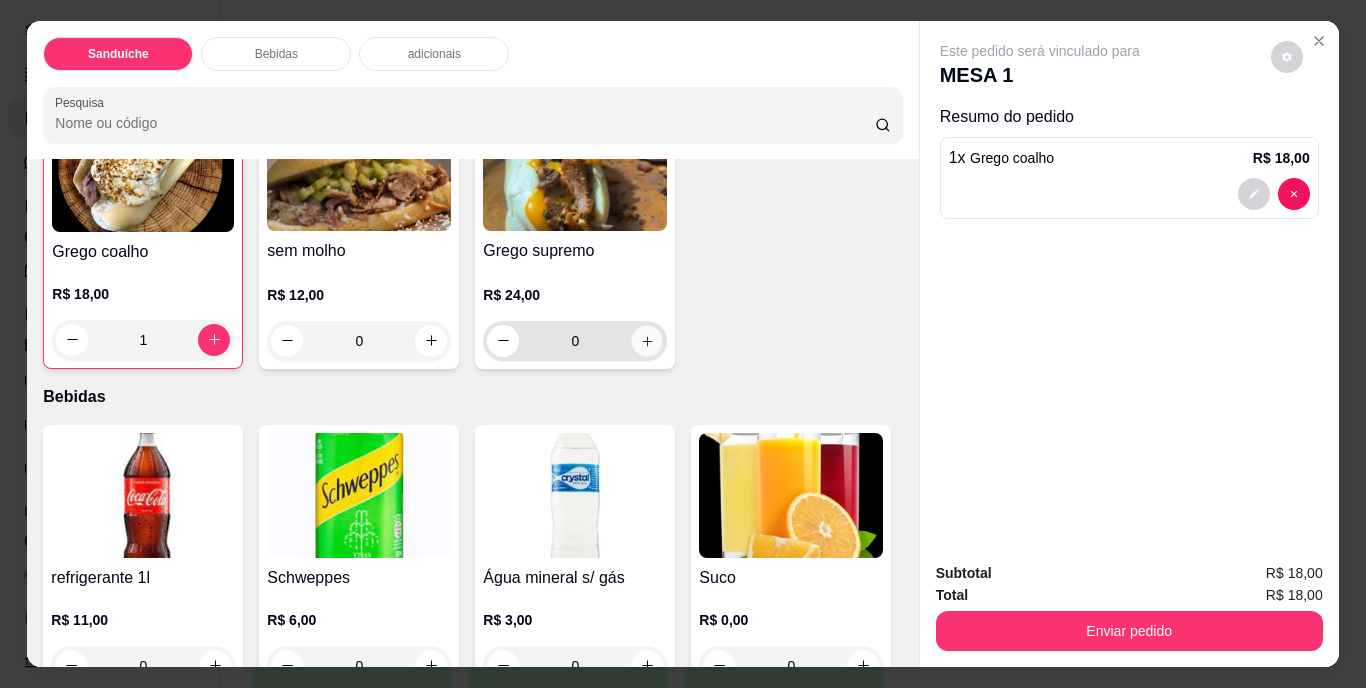 click 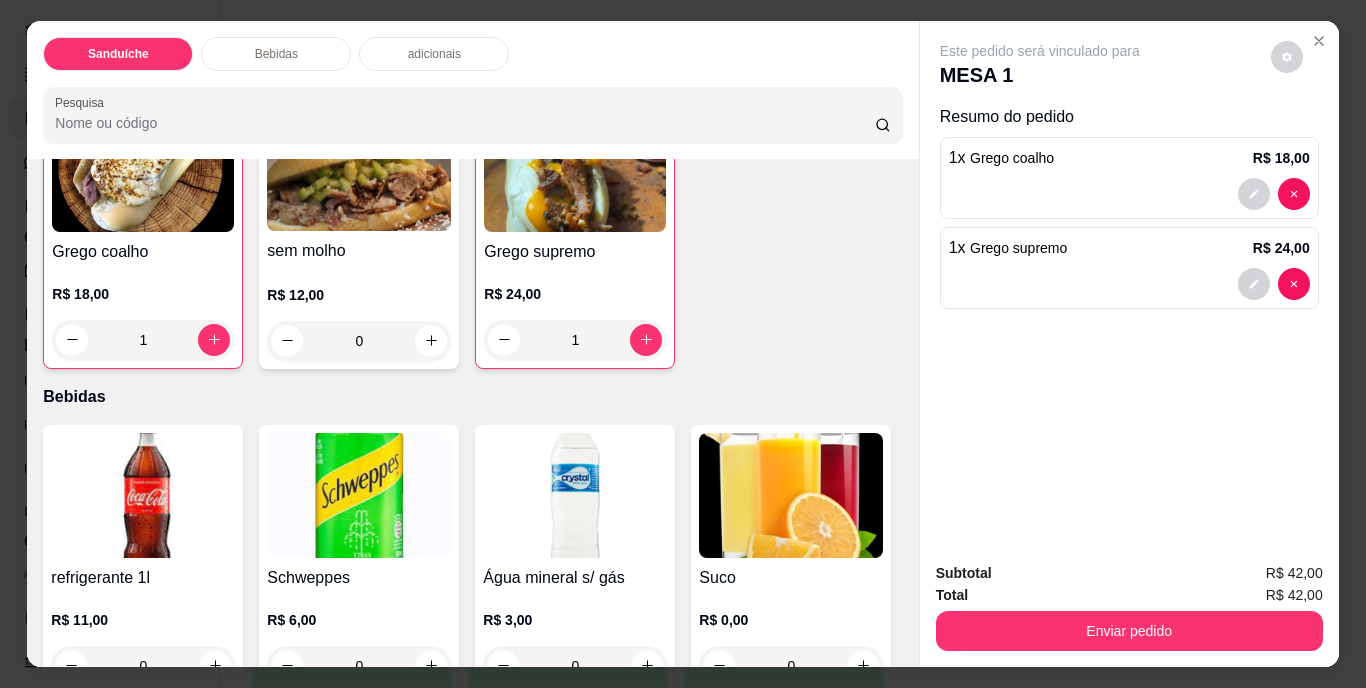 click on "Subtotal R$ 42,00 Total R$ 42,00 Enviar pedido" at bounding box center (1129, 606) 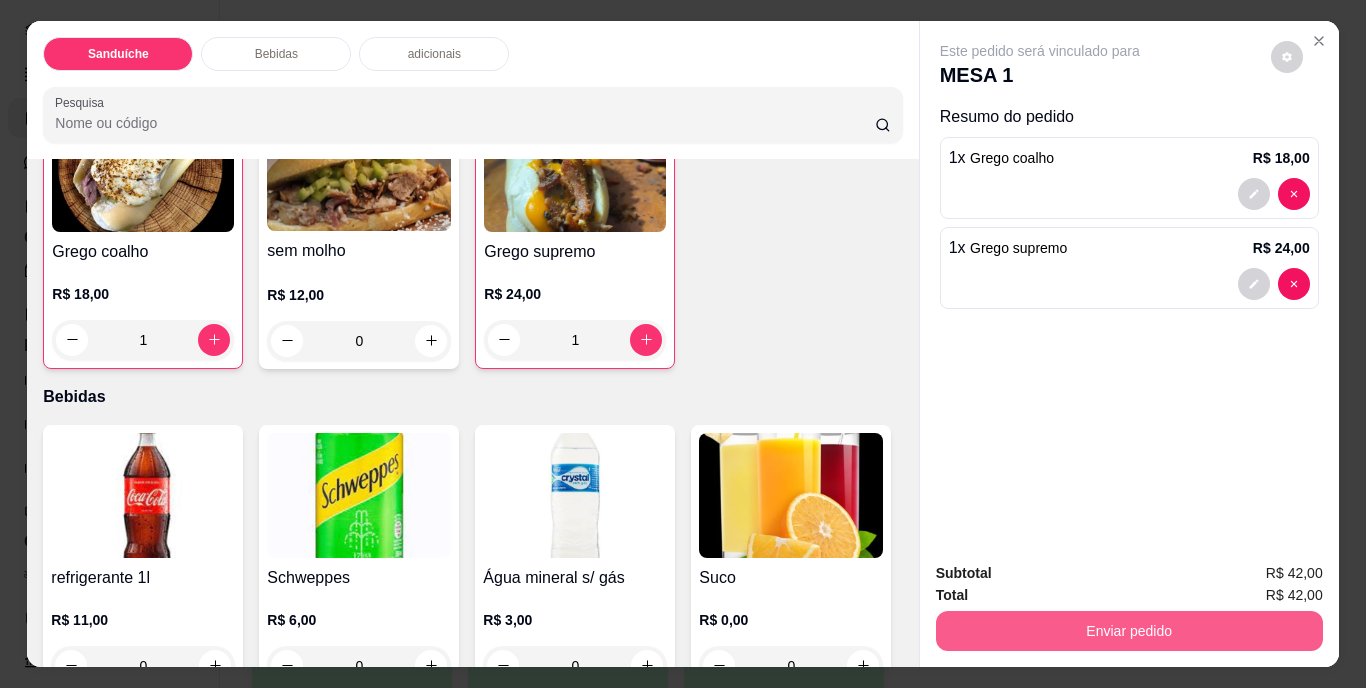 click on "Enviar pedido" at bounding box center [1129, 631] 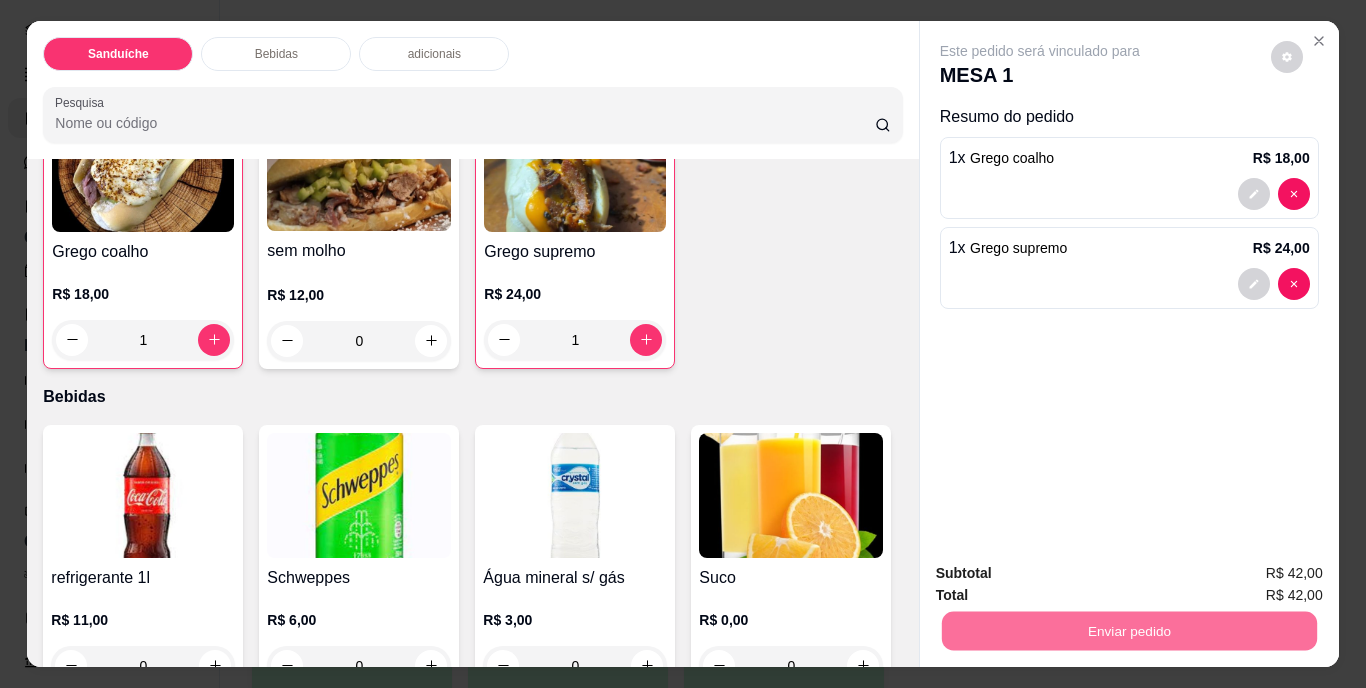 click on "Não registrar e enviar pedido" at bounding box center [1063, 574] 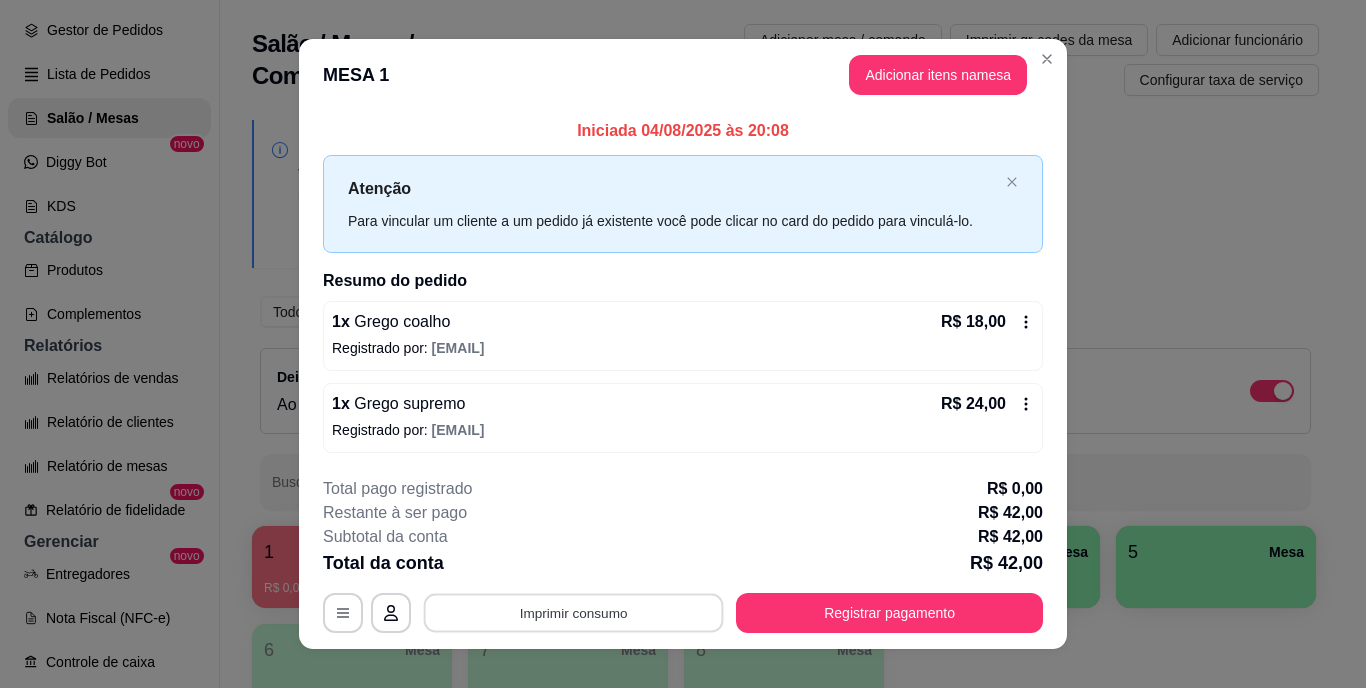 click on "Imprimir consumo" at bounding box center (574, 612) 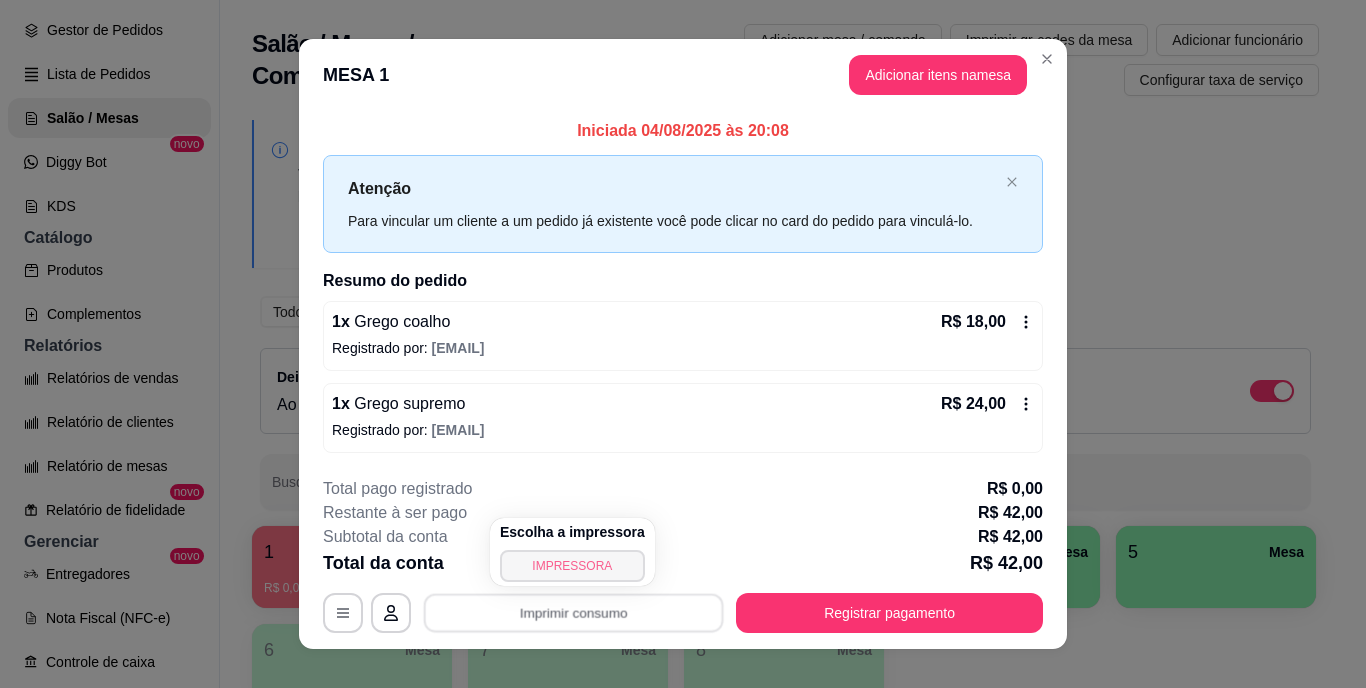 click on "IMPRESSORA" at bounding box center (572, 566) 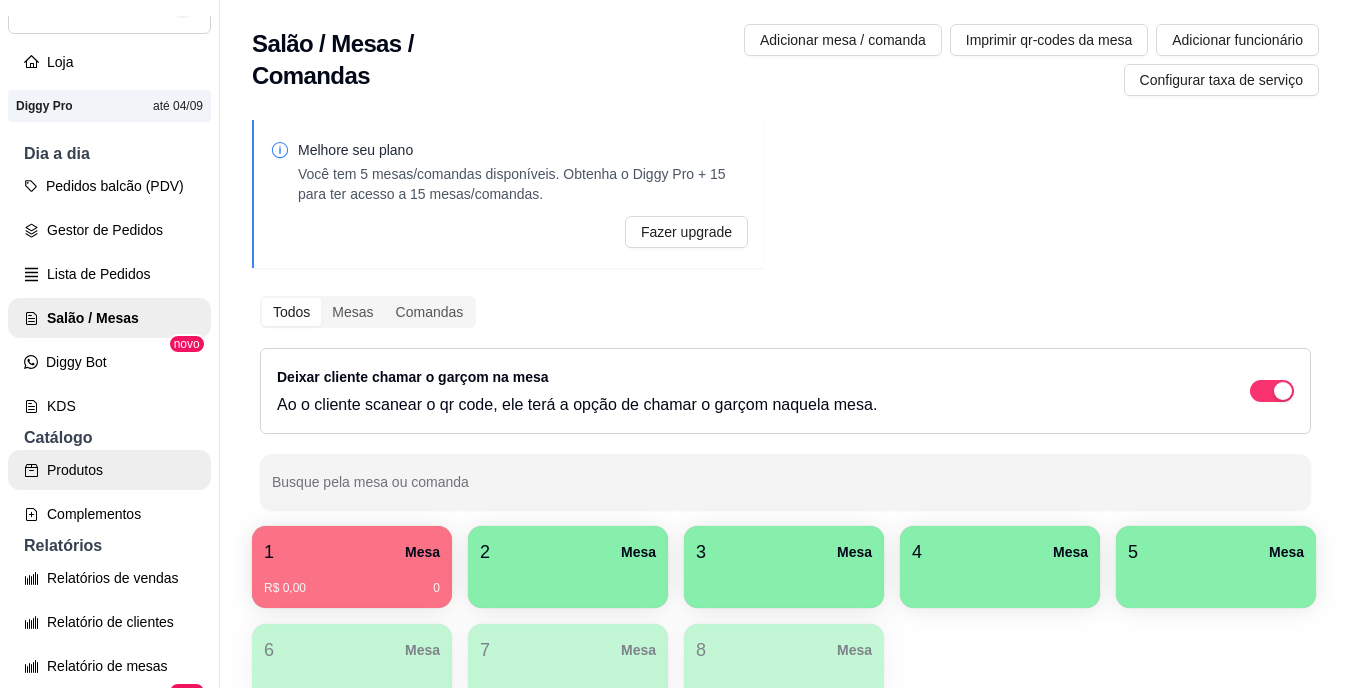 scroll, scrollTop: 400, scrollLeft: 0, axis: vertical 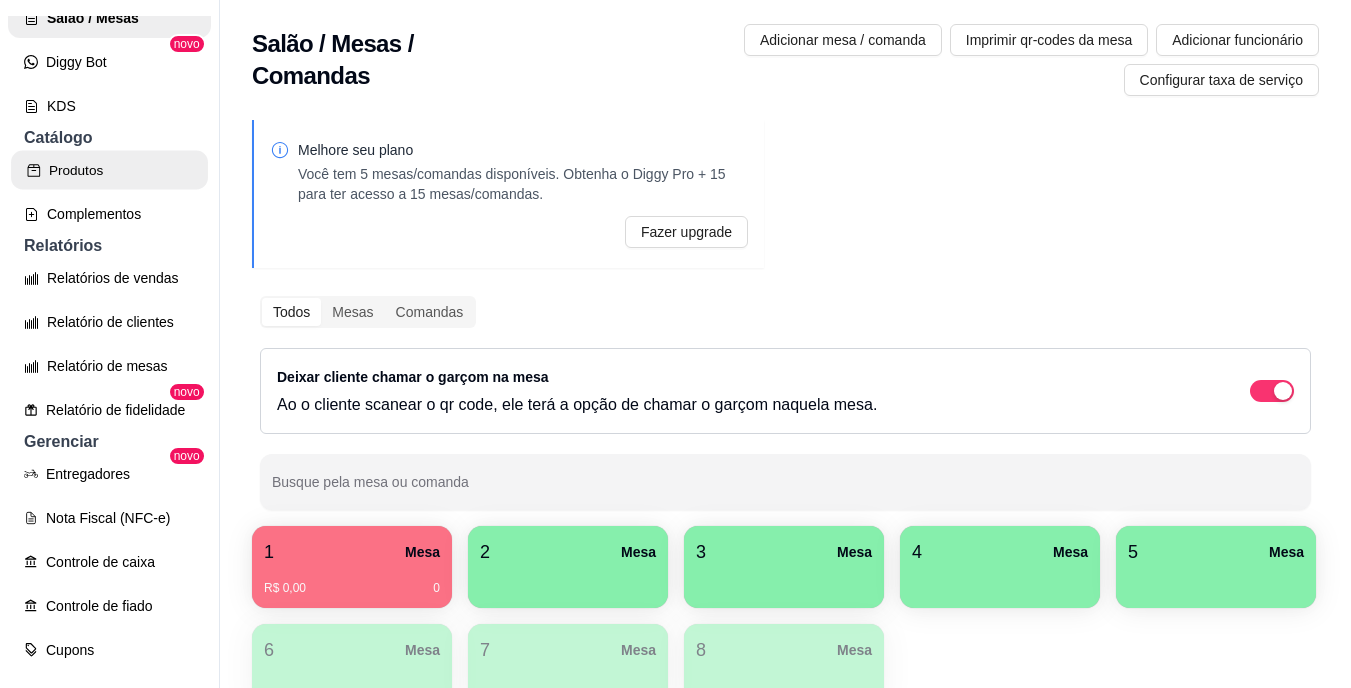 click on "Produtos" at bounding box center [109, 170] 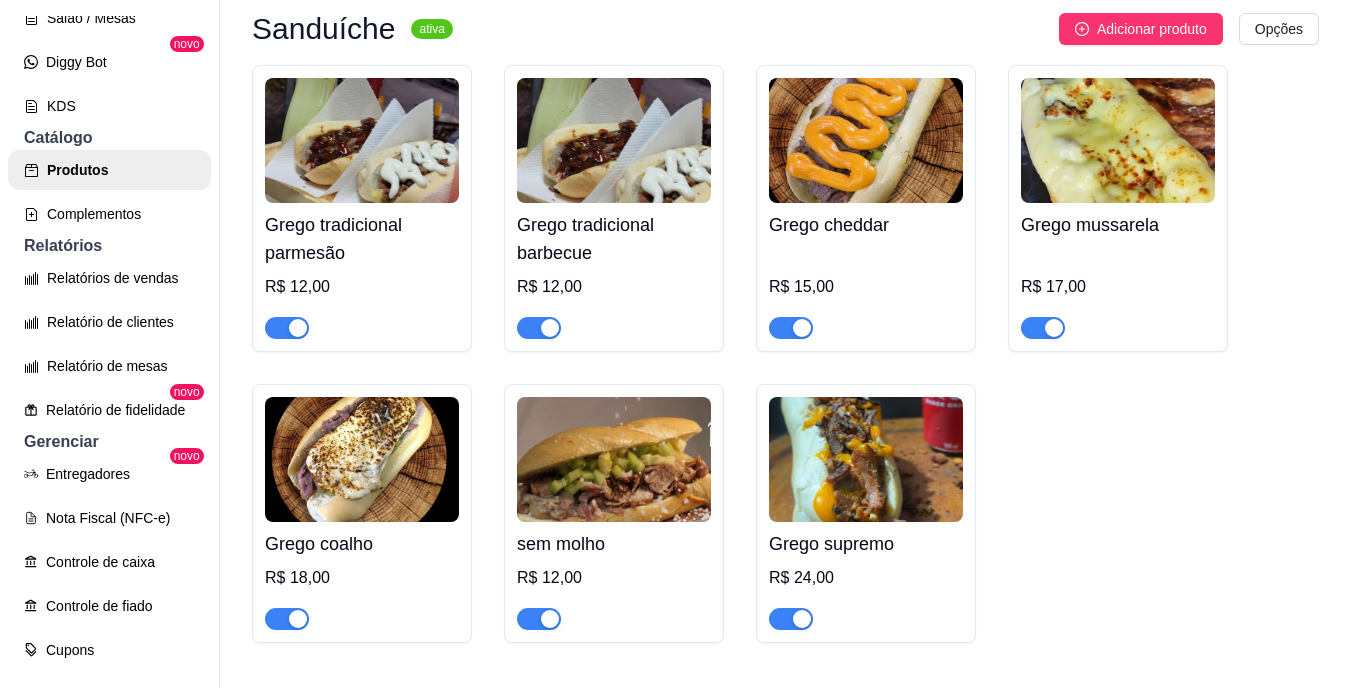 scroll, scrollTop: 200, scrollLeft: 0, axis: vertical 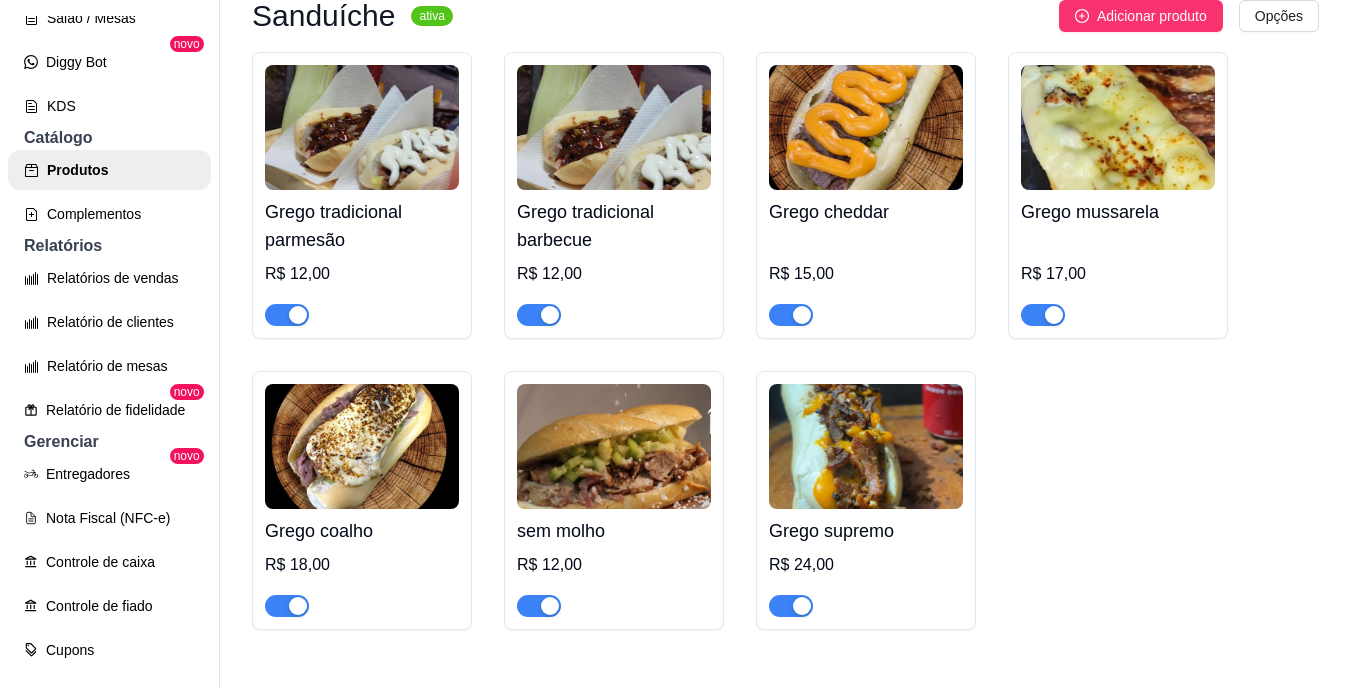 click at bounding box center (866, 446) 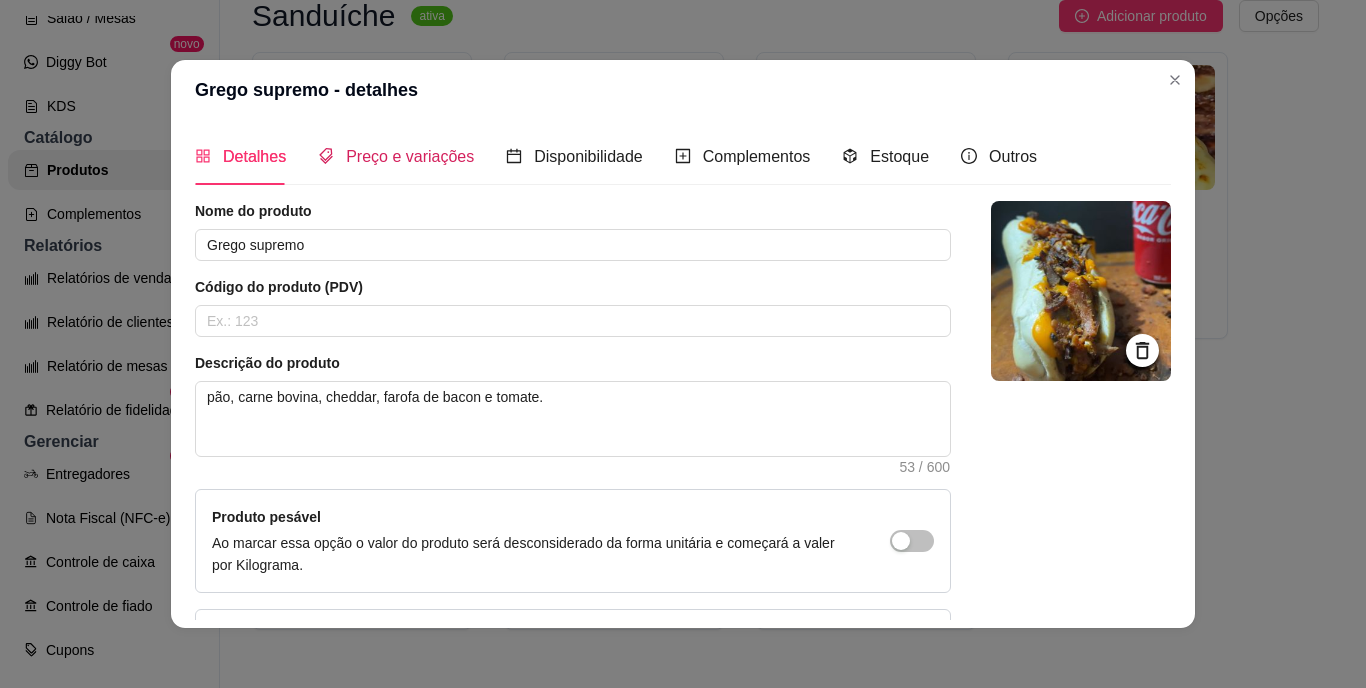 click on "Preço e variações" at bounding box center [410, 156] 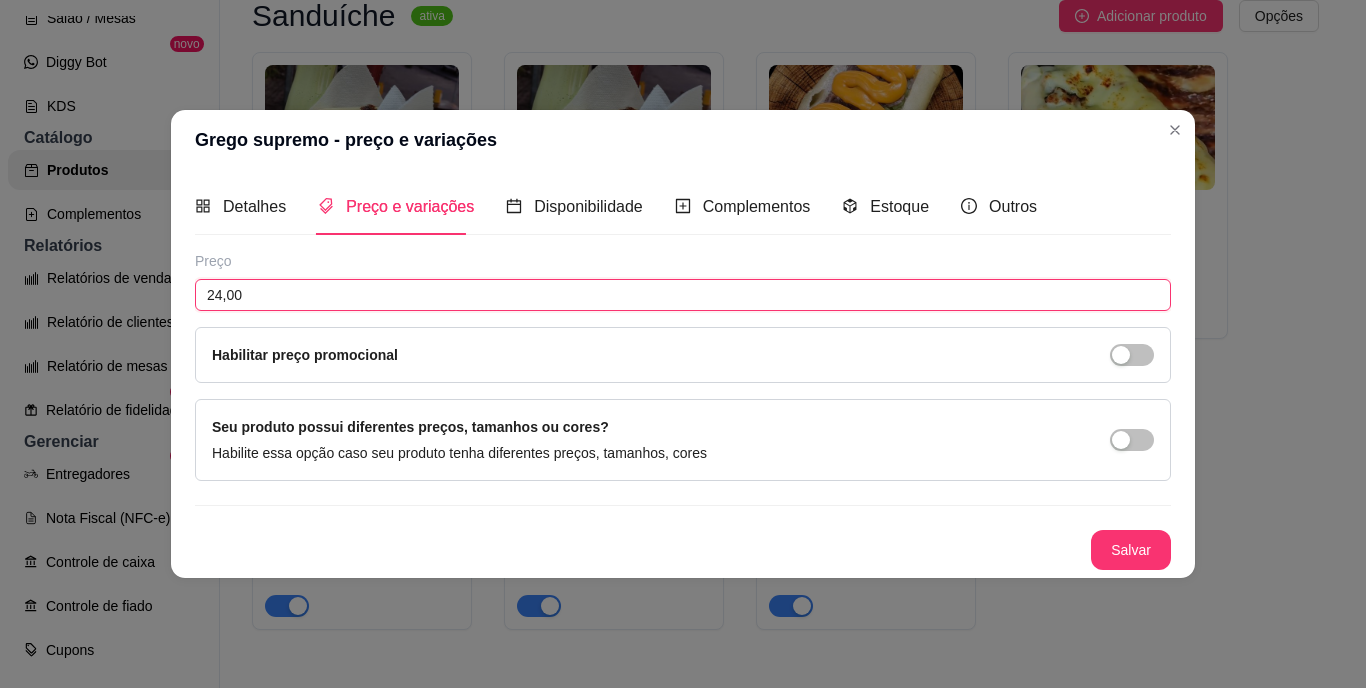 click on "24,00" at bounding box center [683, 295] 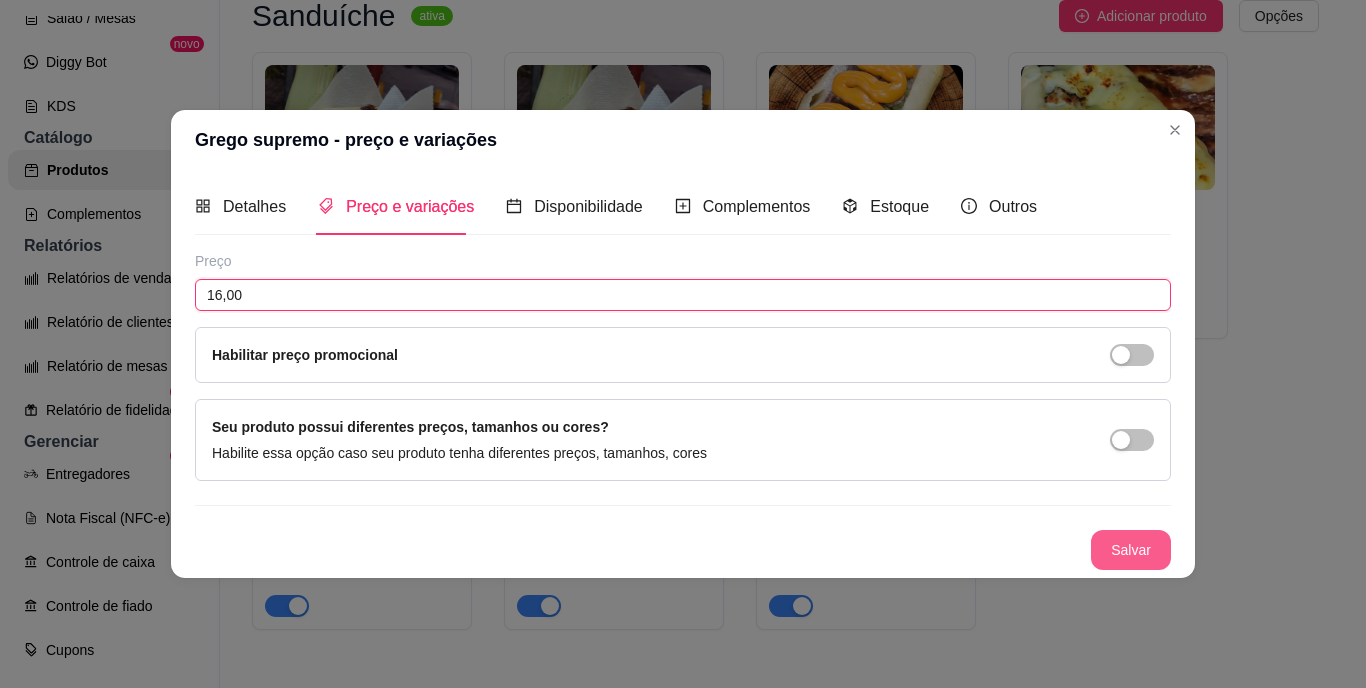 type on "16,00" 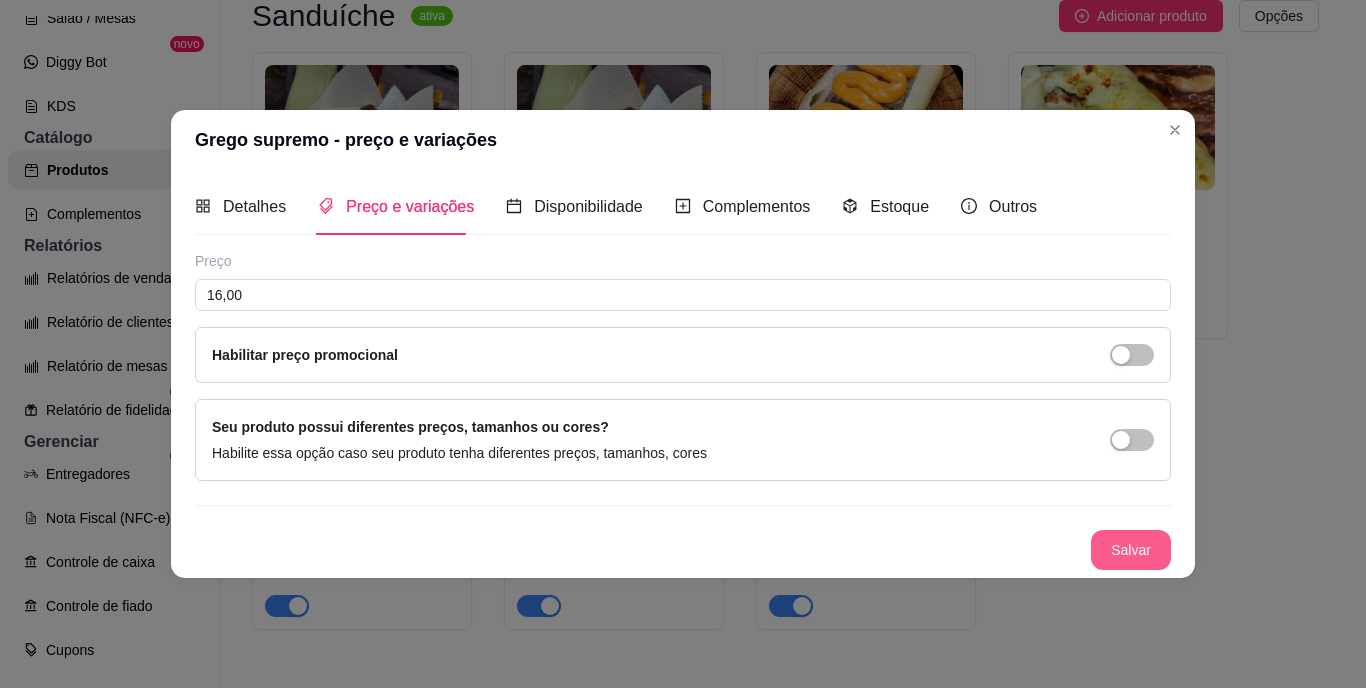 click on "Salvar" at bounding box center (1131, 550) 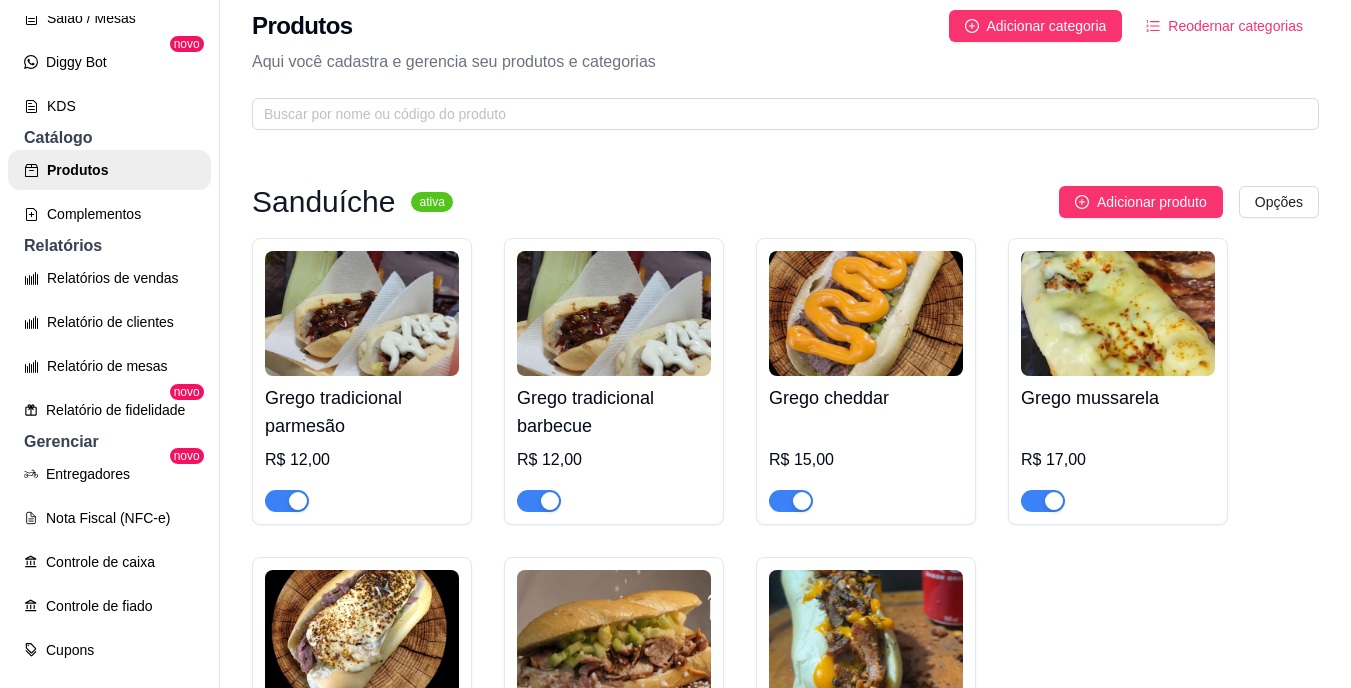 scroll, scrollTop: 0, scrollLeft: 0, axis: both 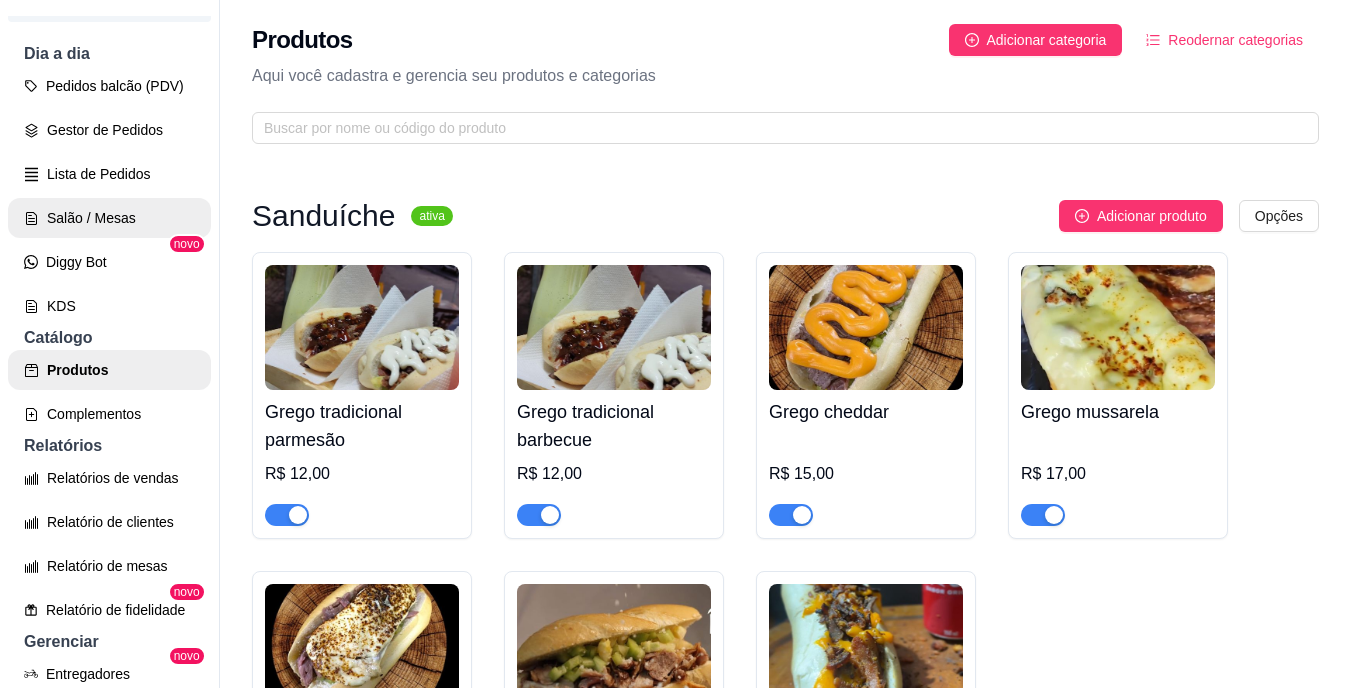 click on "Salão / Mesas" at bounding box center (109, 218) 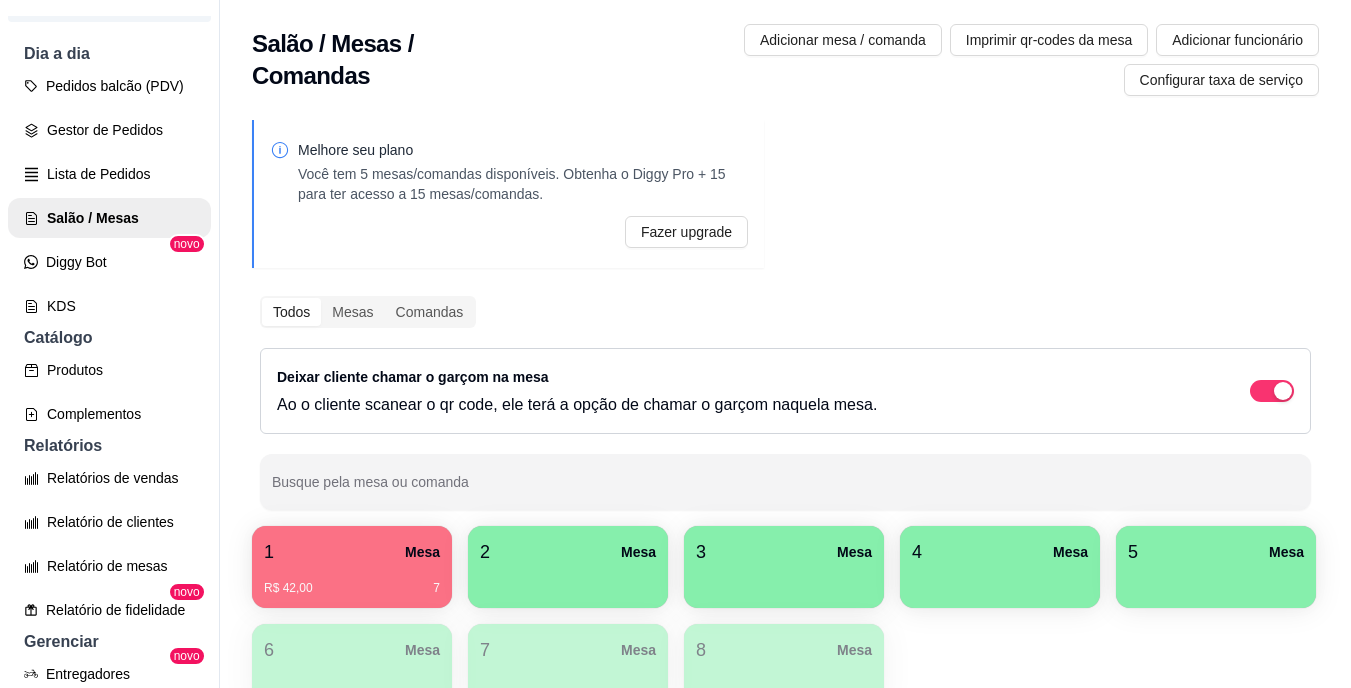 click on "2 Mesa" at bounding box center (568, 552) 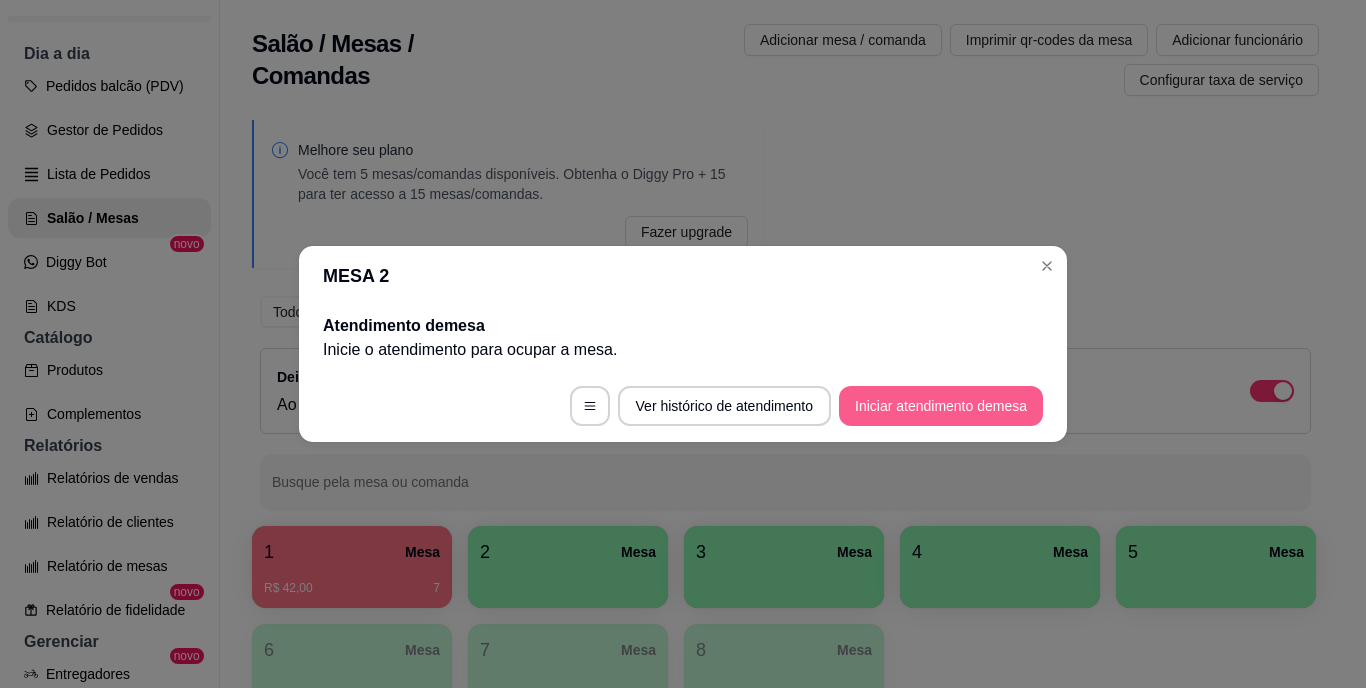 click on "Iniciar atendimento de  mesa" at bounding box center (941, 406) 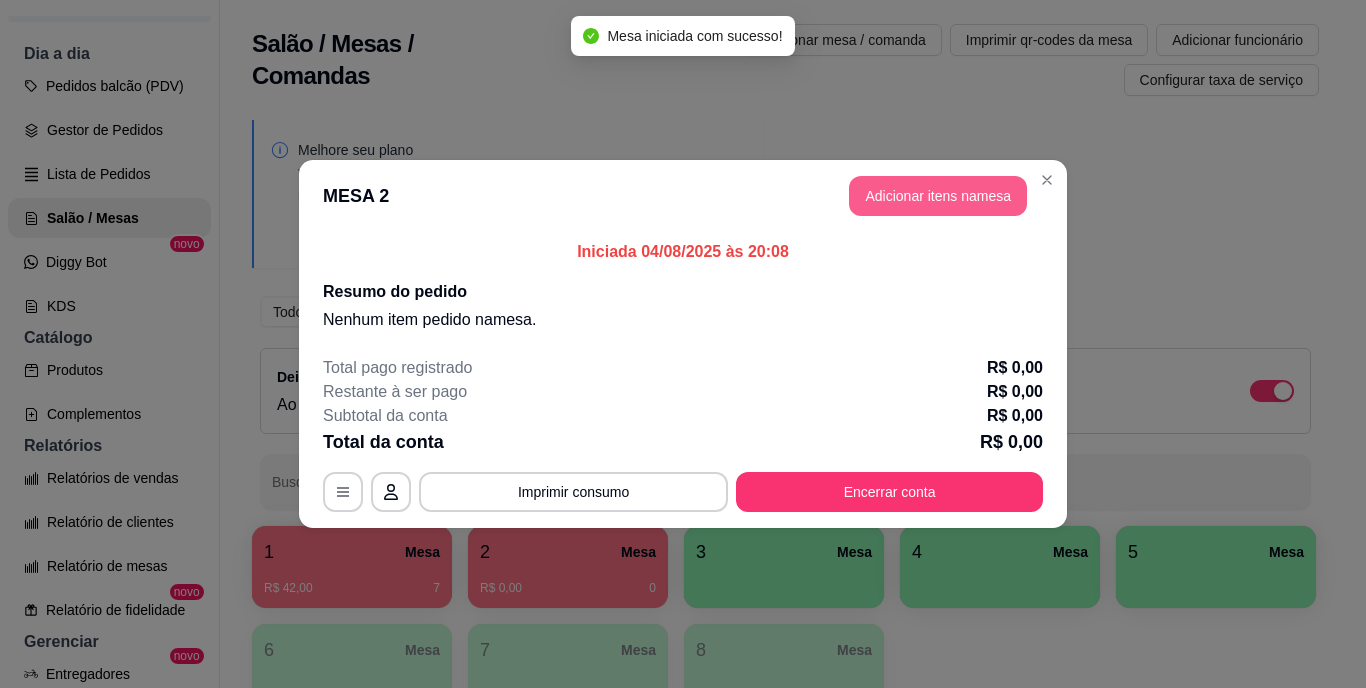 click on "Adicionar itens na  mesa" at bounding box center (938, 196) 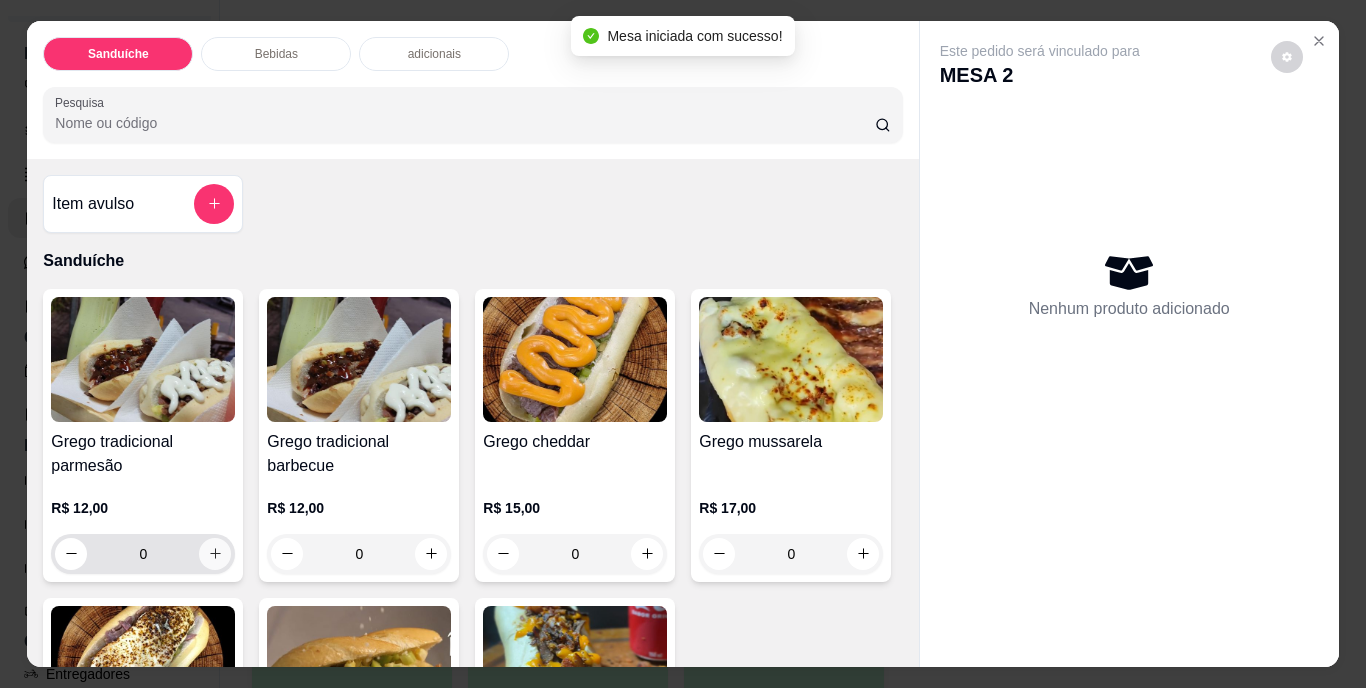 click at bounding box center [215, 554] 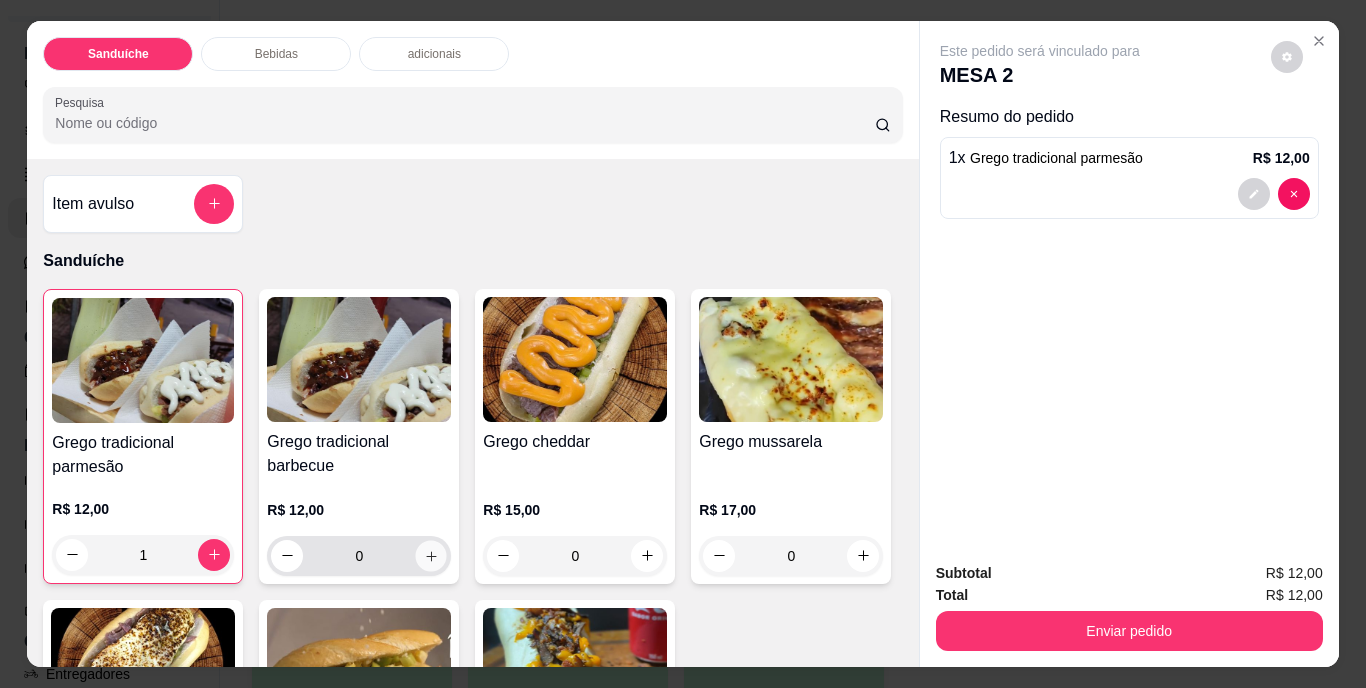click at bounding box center [431, 555] 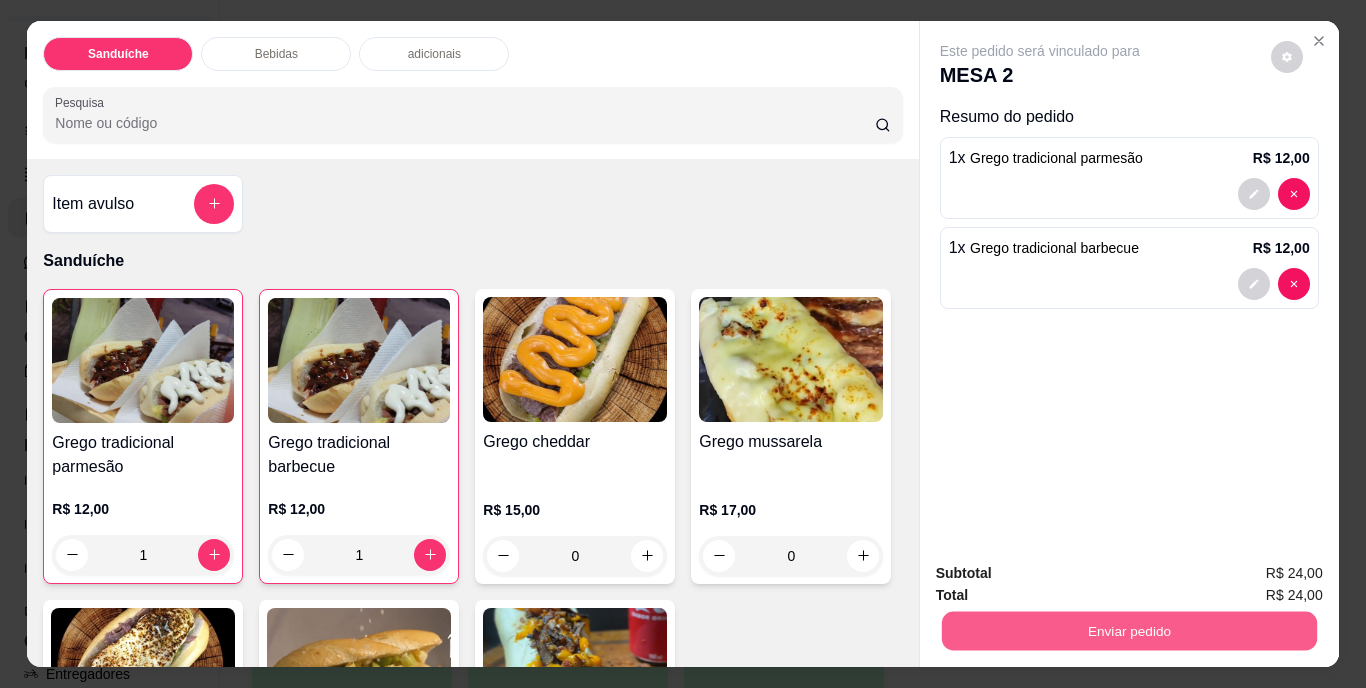 click on "Enviar pedido" at bounding box center [1128, 631] 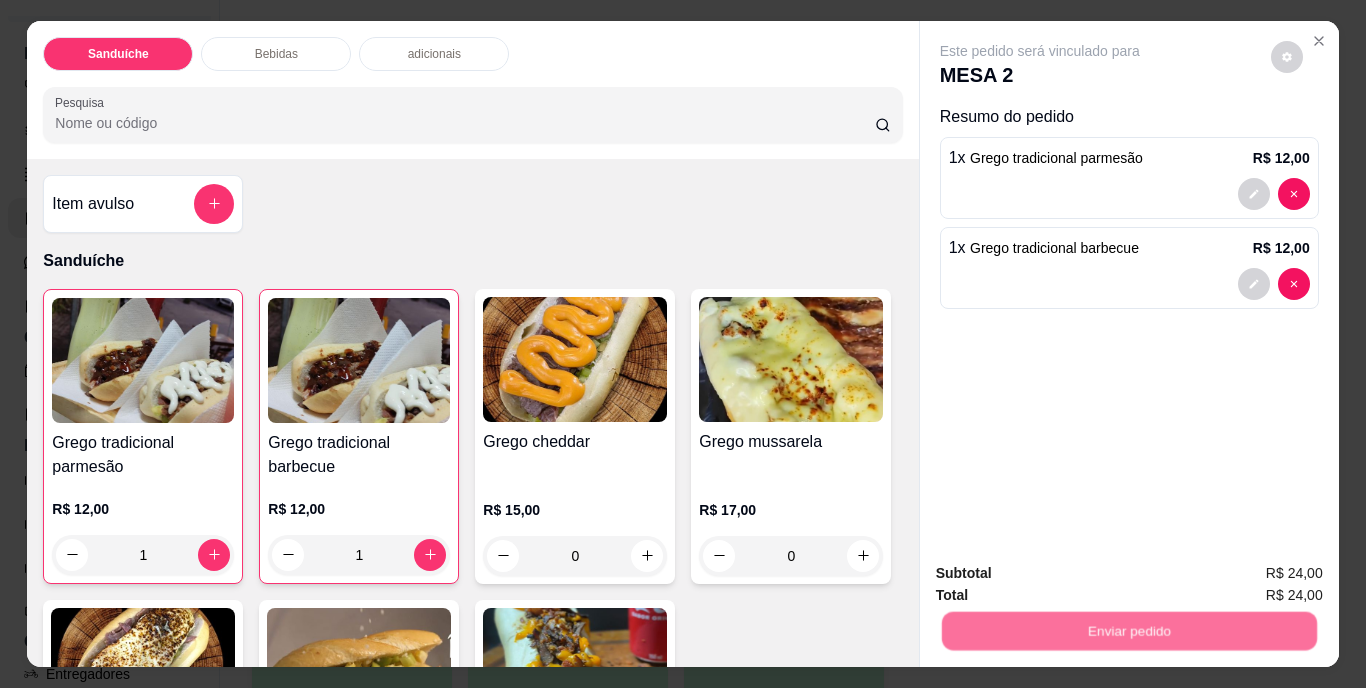click on "Não registrar e enviar pedido" at bounding box center [1063, 574] 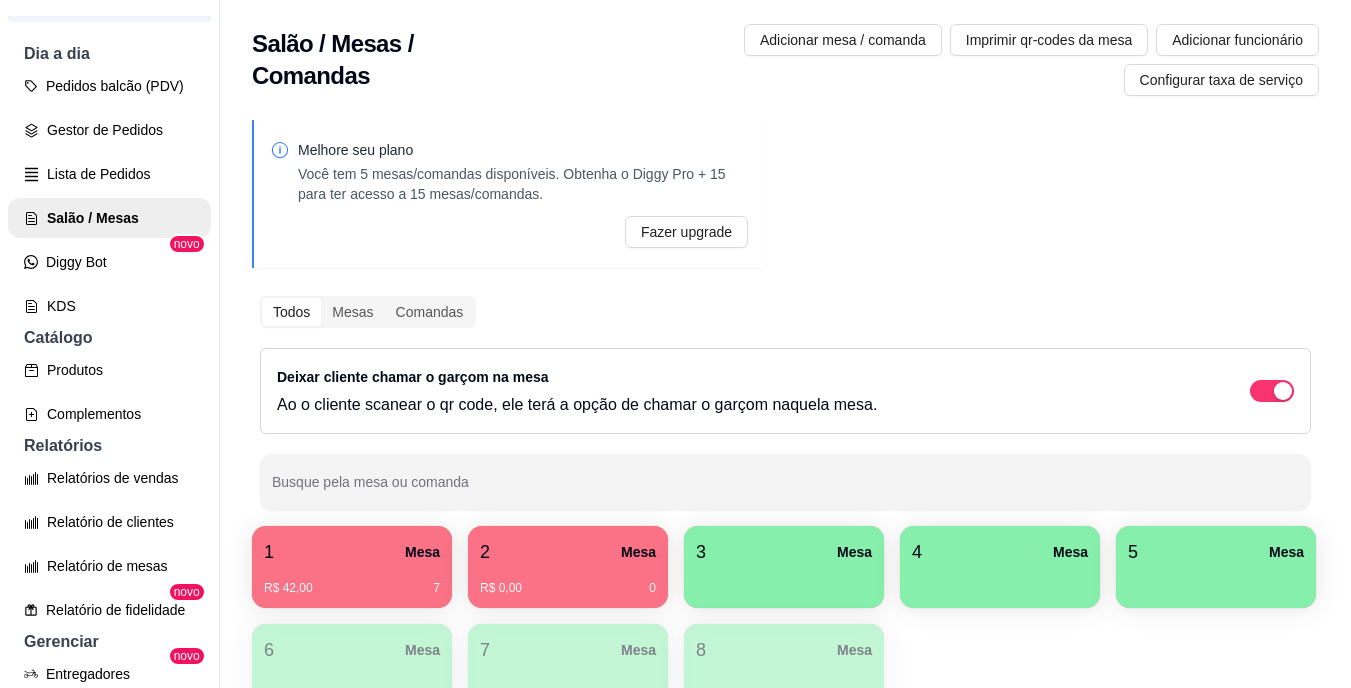 click on "R$ 42,00 7" at bounding box center (352, 581) 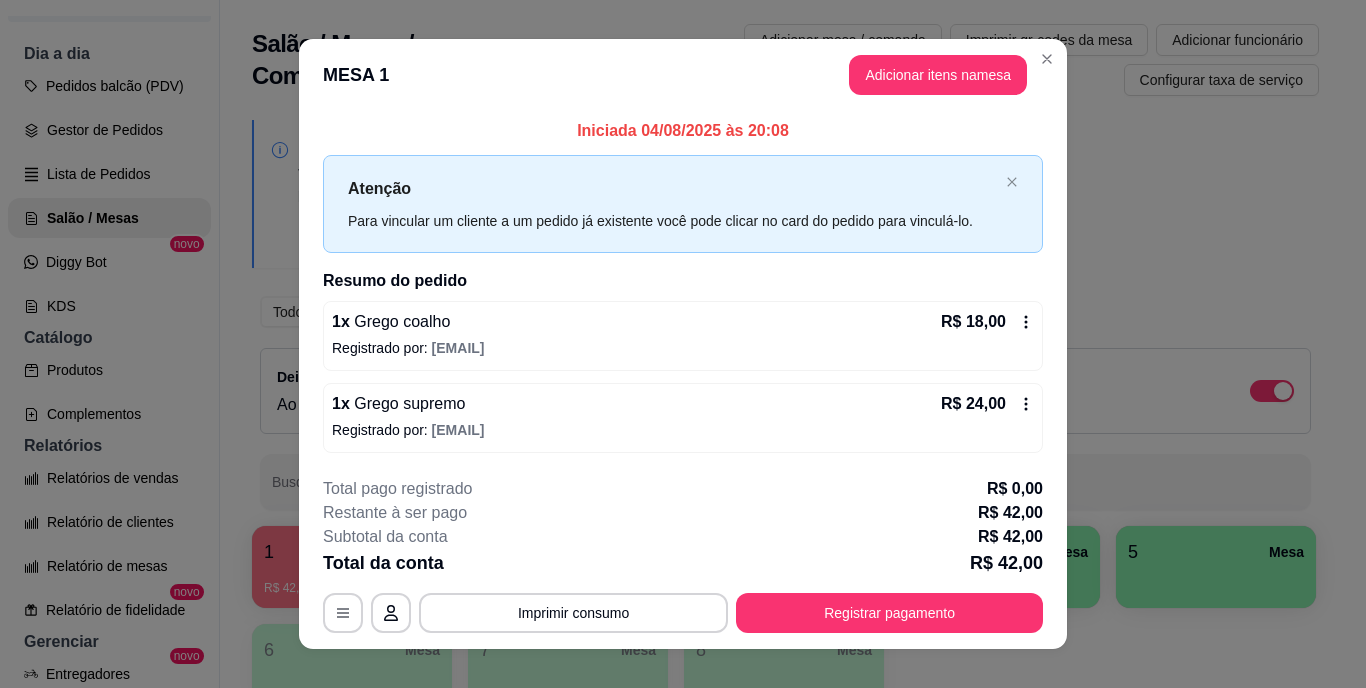 click 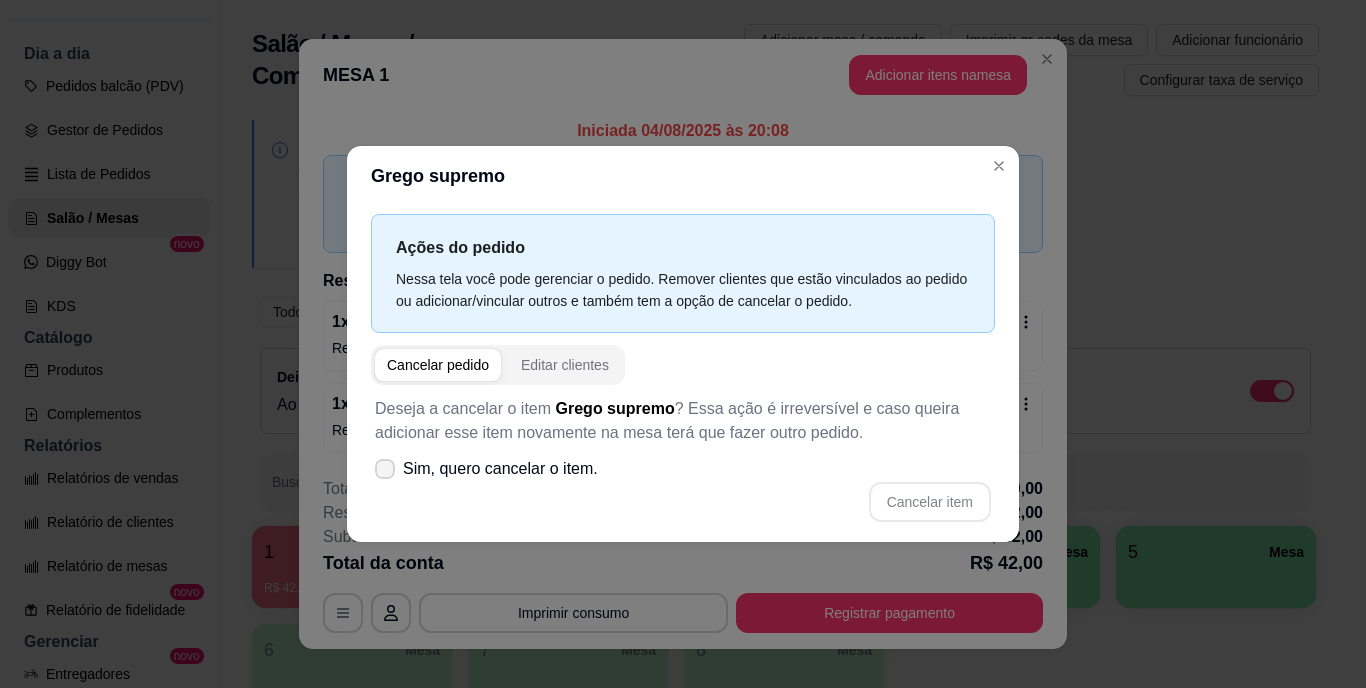 click 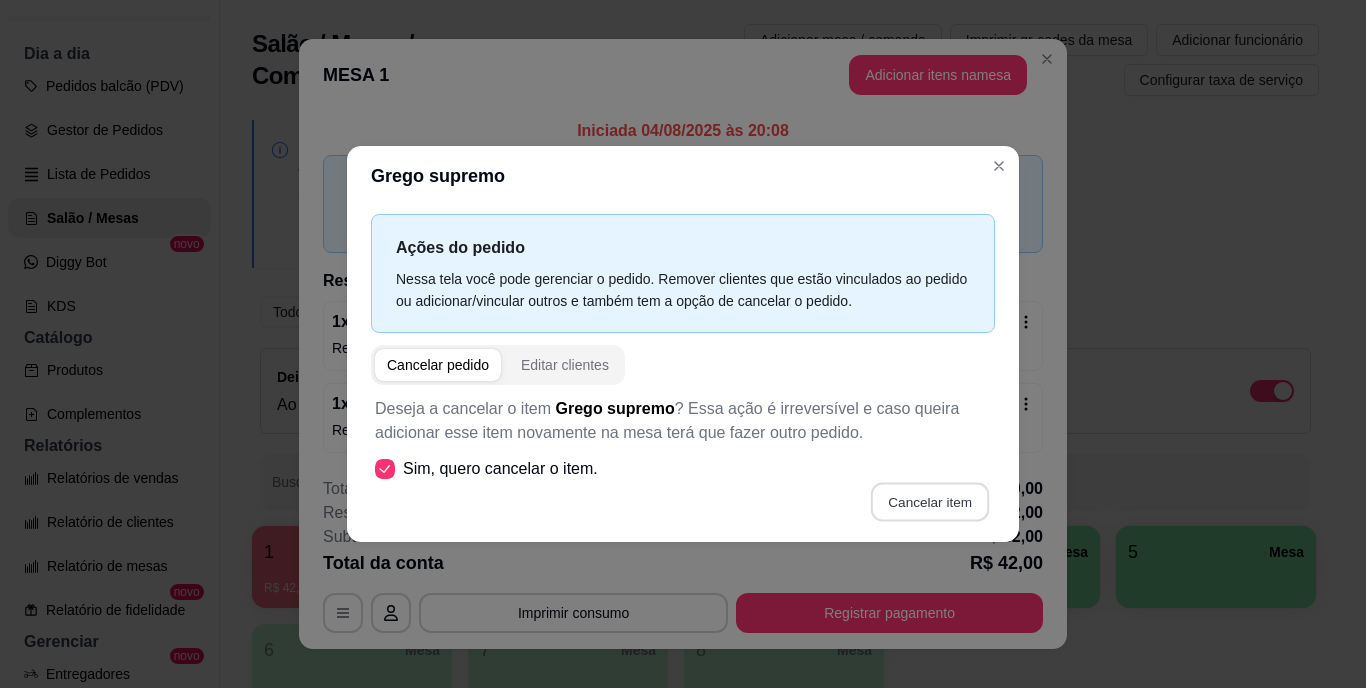 click on "Cancelar item" at bounding box center (929, 502) 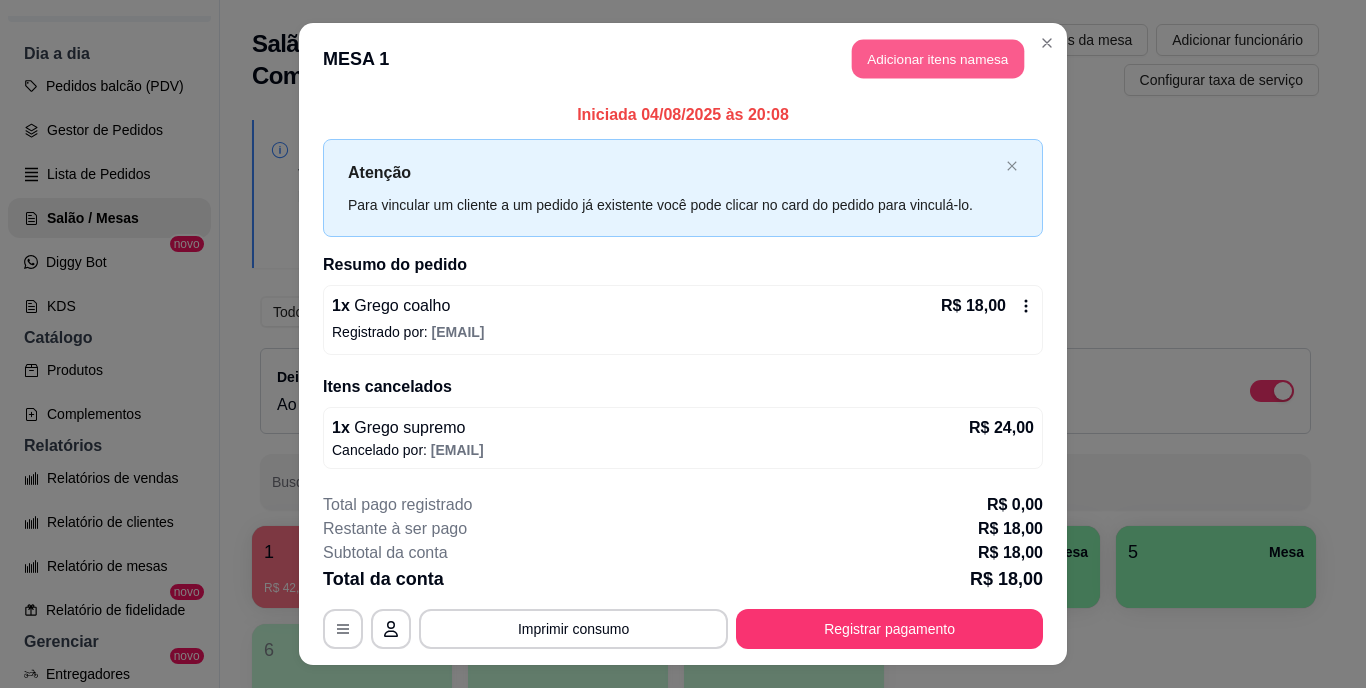 click on "Adicionar itens na  mesa" at bounding box center [938, 59] 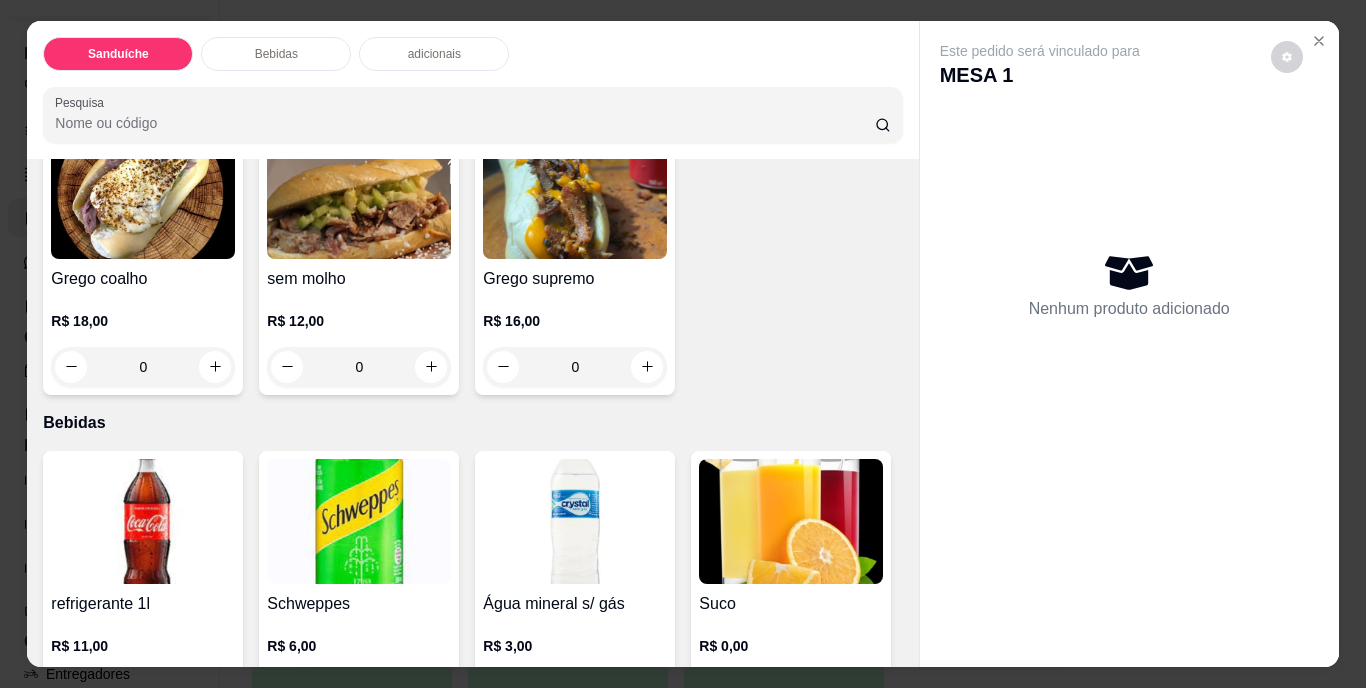 scroll, scrollTop: 500, scrollLeft: 0, axis: vertical 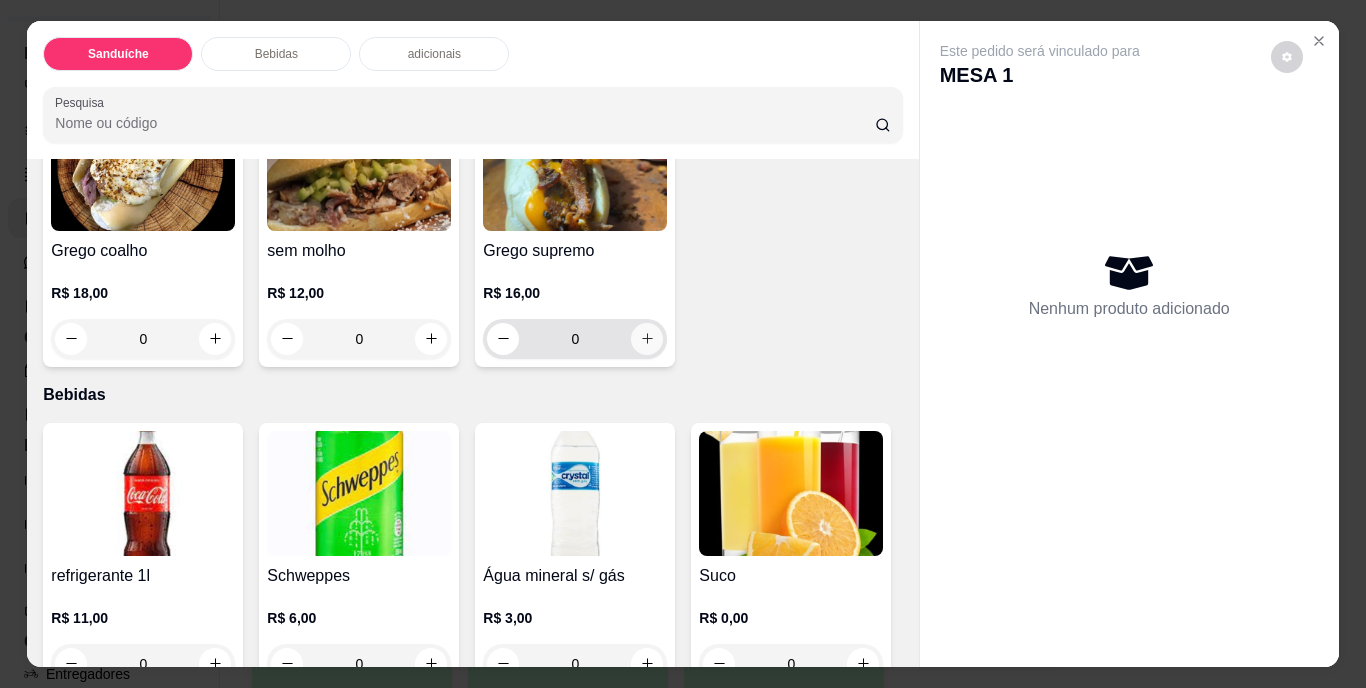 click 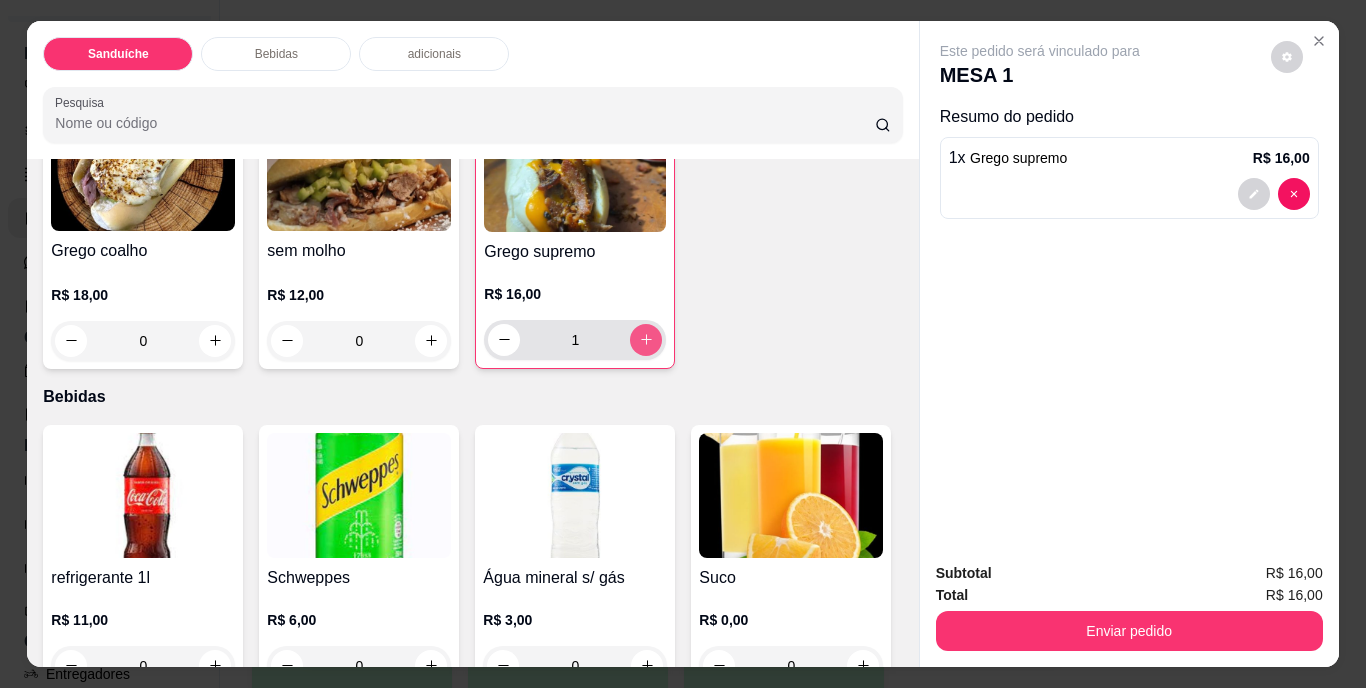 type on "1" 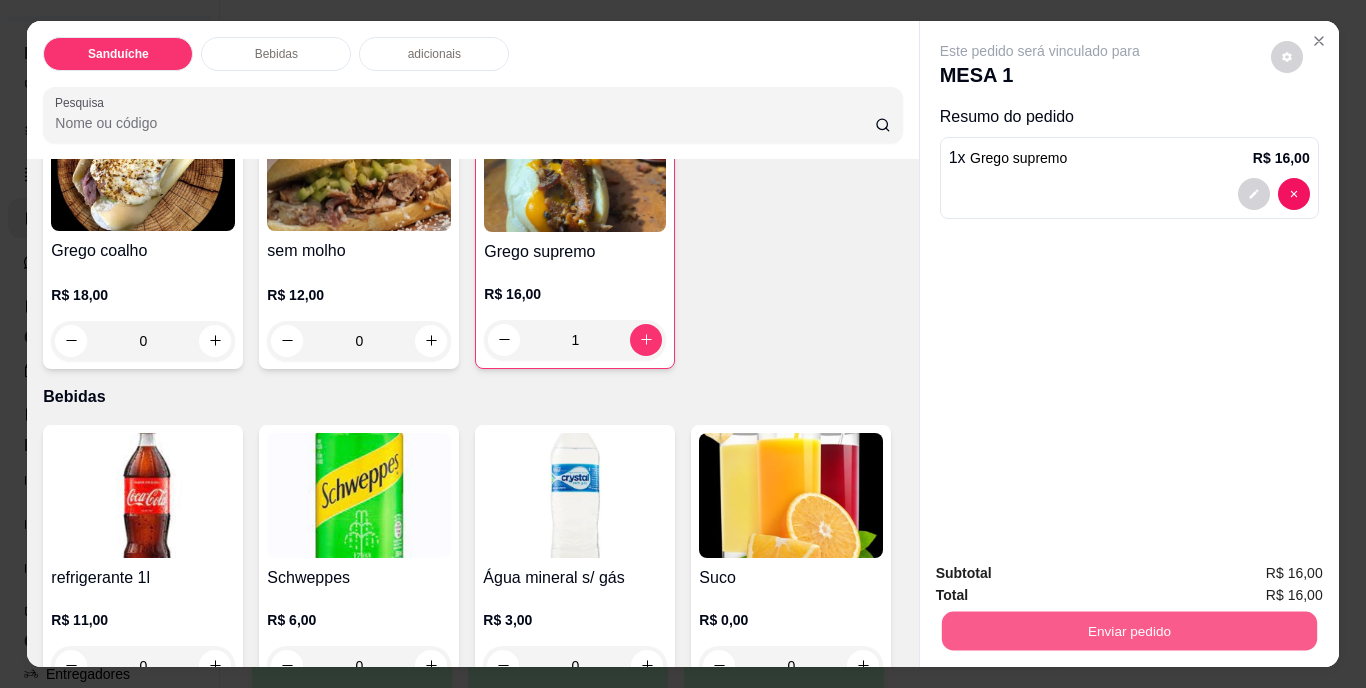 click on "Enviar pedido" at bounding box center [1128, 631] 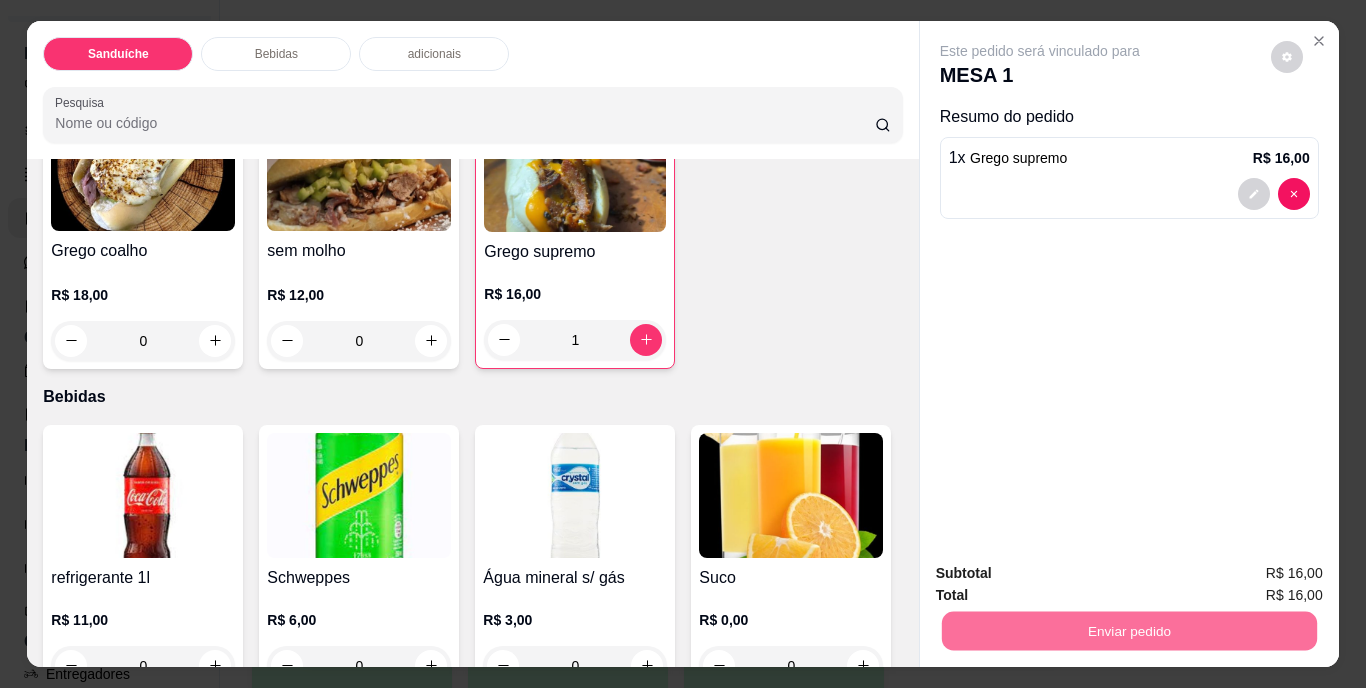 click on "Não registrar e enviar pedido" at bounding box center [1063, 574] 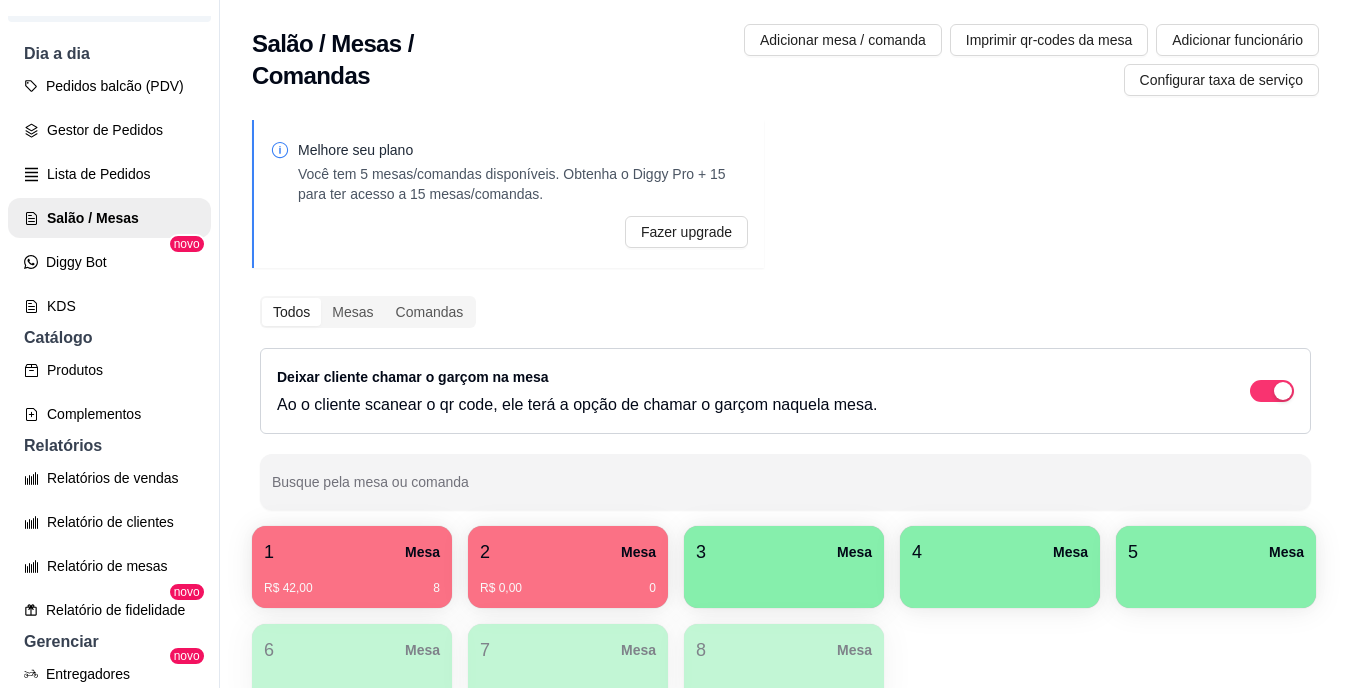 type 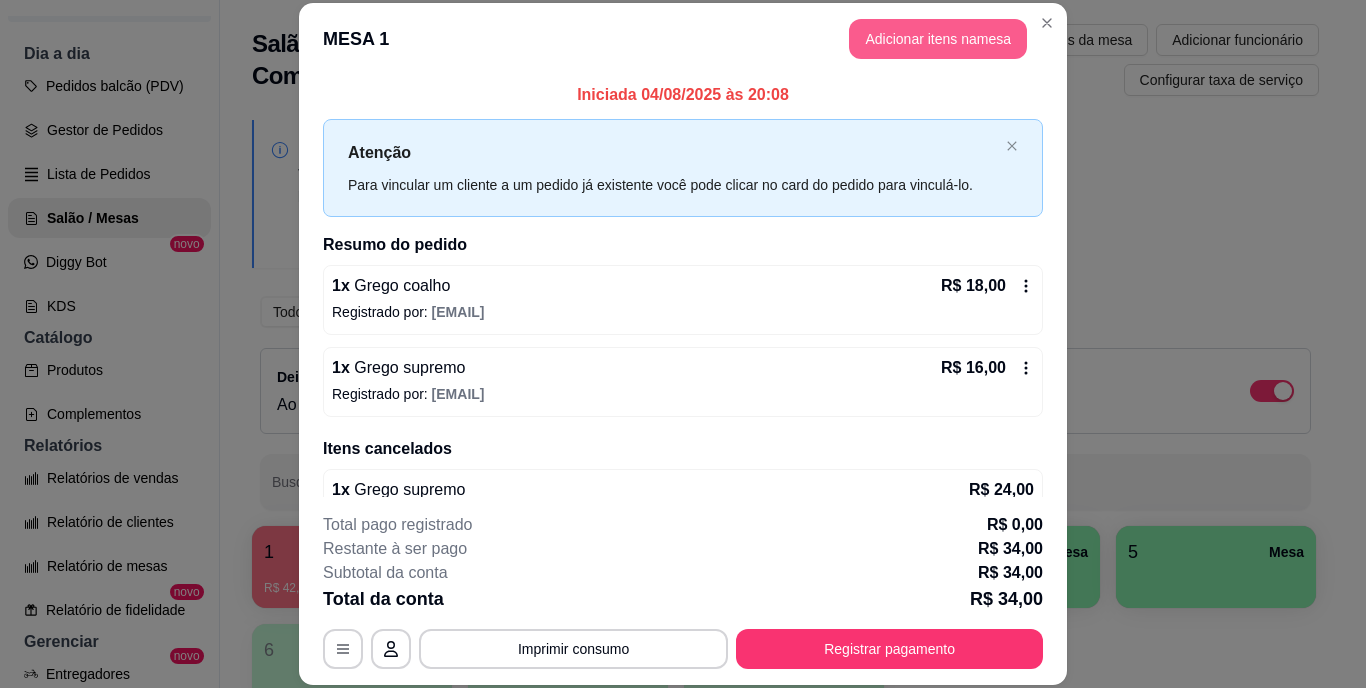 click on "Adicionar itens na  mesa" at bounding box center [938, 39] 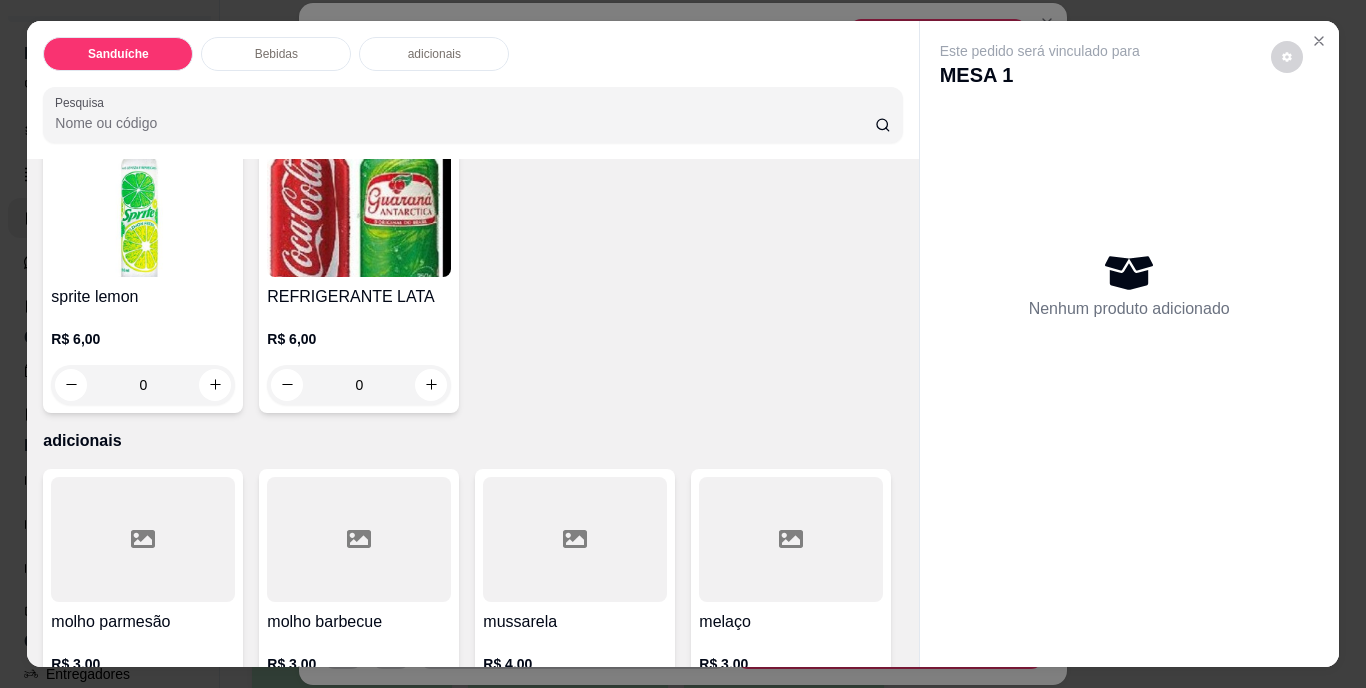 scroll, scrollTop: 1200, scrollLeft: 0, axis: vertical 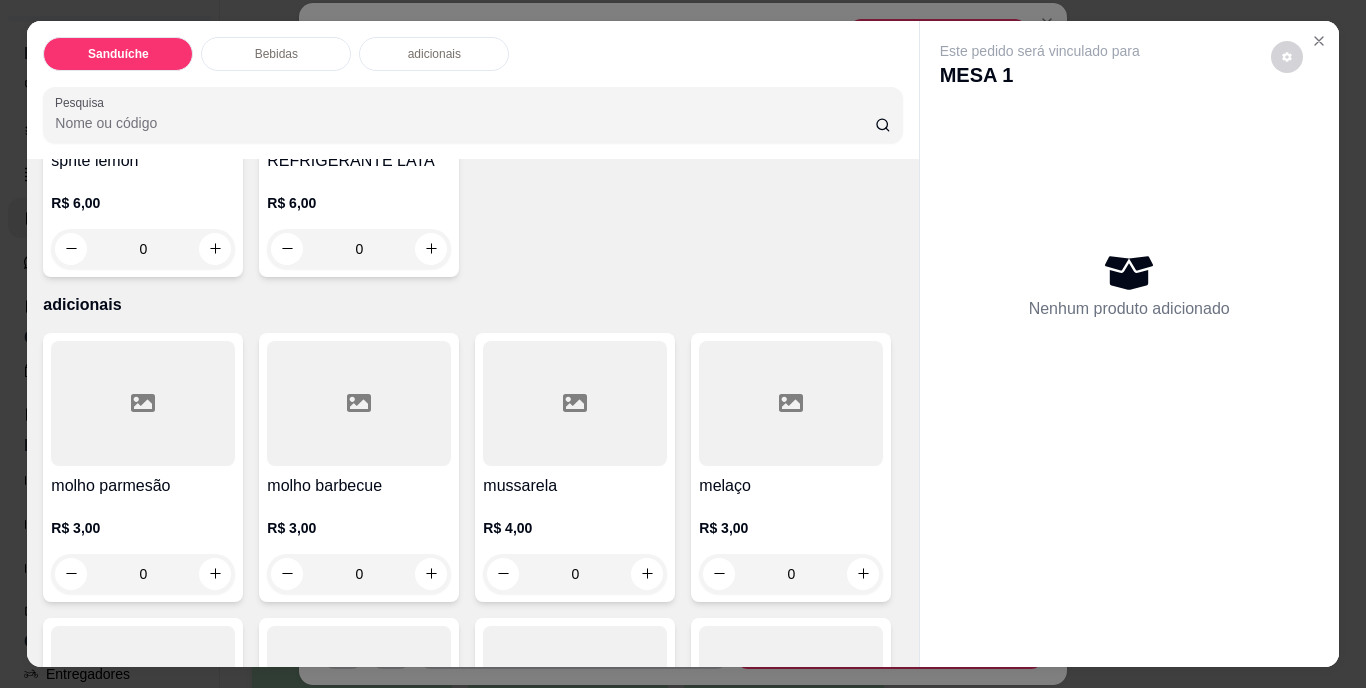 click 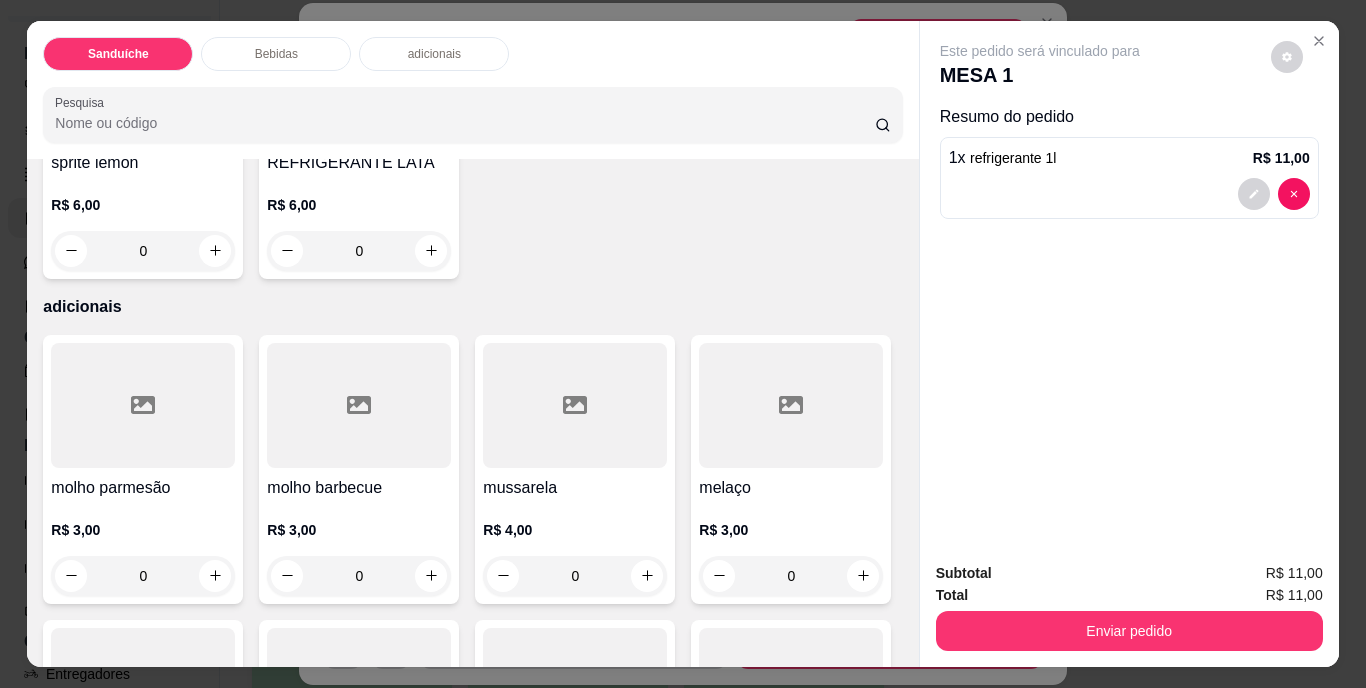 scroll, scrollTop: 1201, scrollLeft: 0, axis: vertical 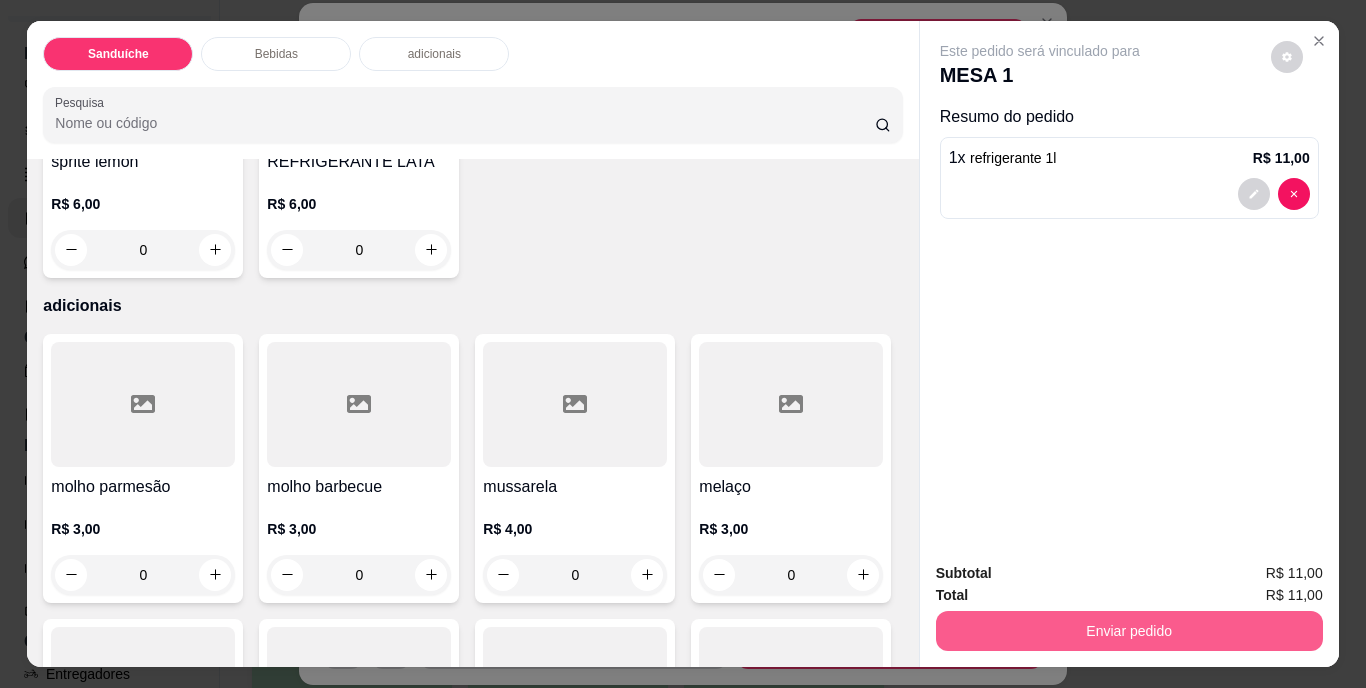 click on "Enviar pedido" at bounding box center [1129, 631] 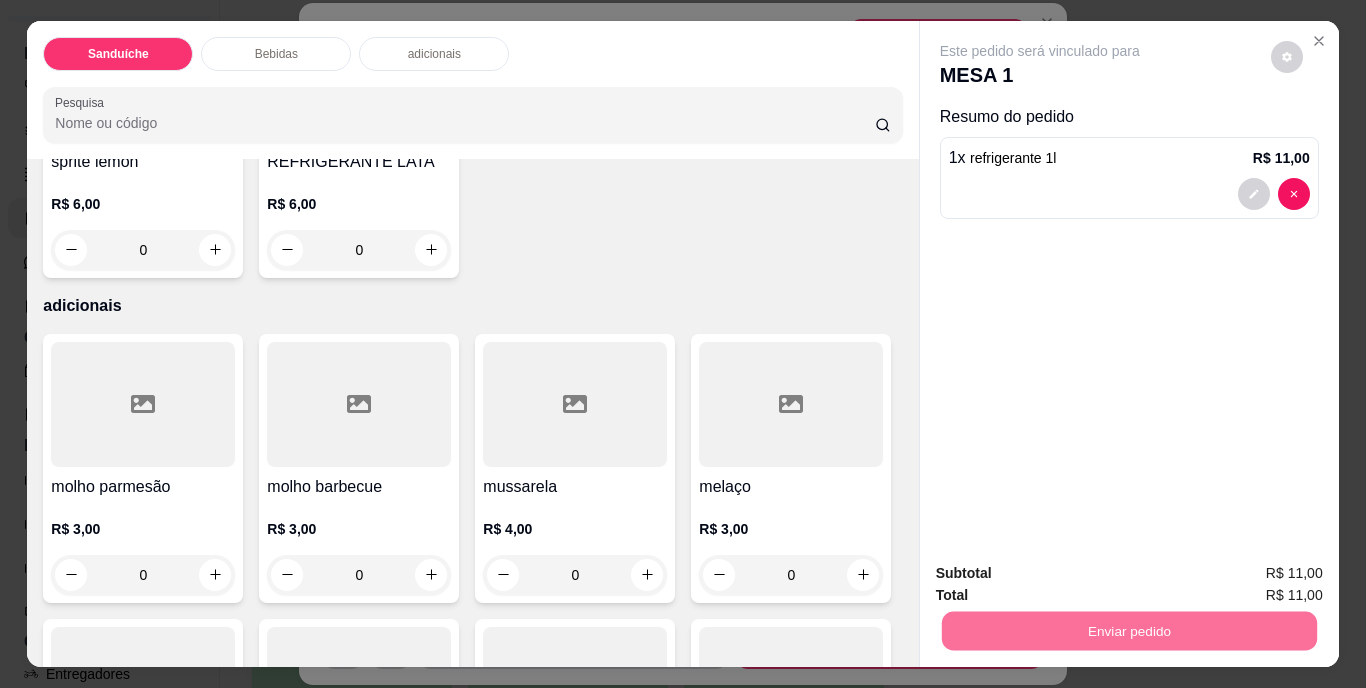 click on "Não registrar e enviar pedido" at bounding box center (1063, 574) 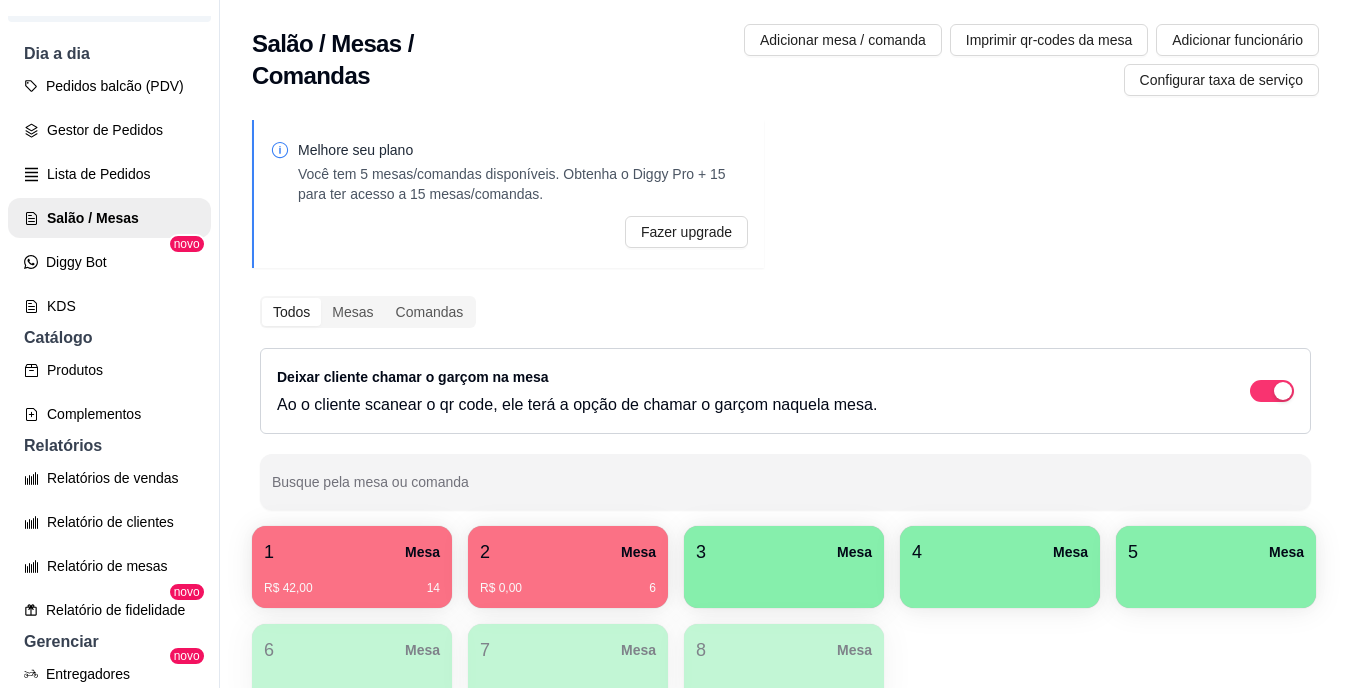 click on "3 Mesa" at bounding box center [784, 552] 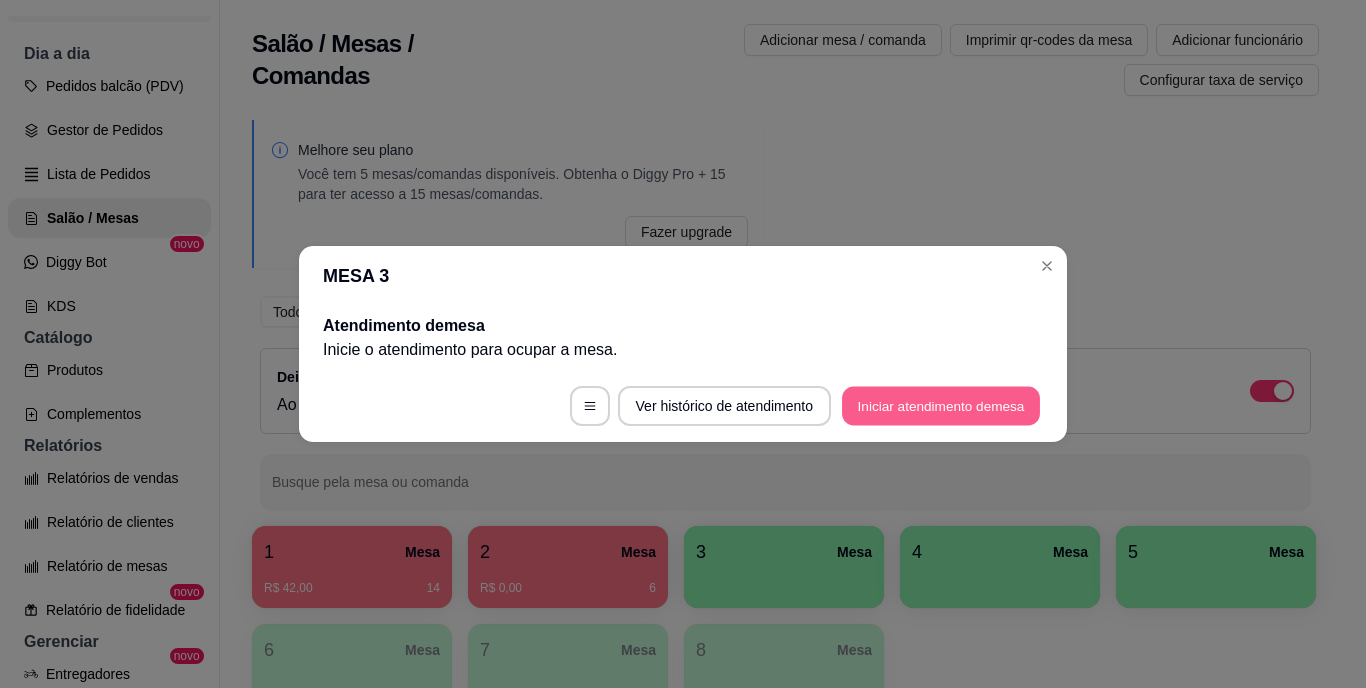 click on "Iniciar atendimento de  mesa" at bounding box center [941, 406] 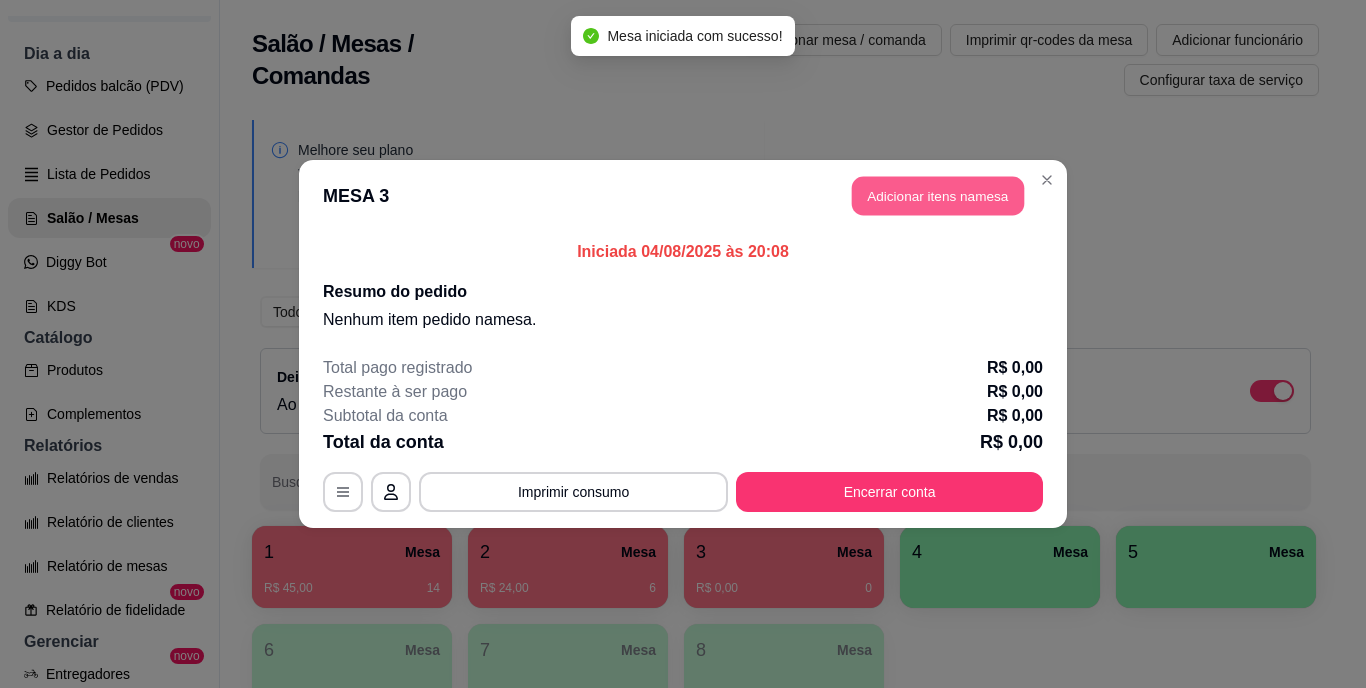 click on "Adicionar itens na  mesa" at bounding box center [938, 196] 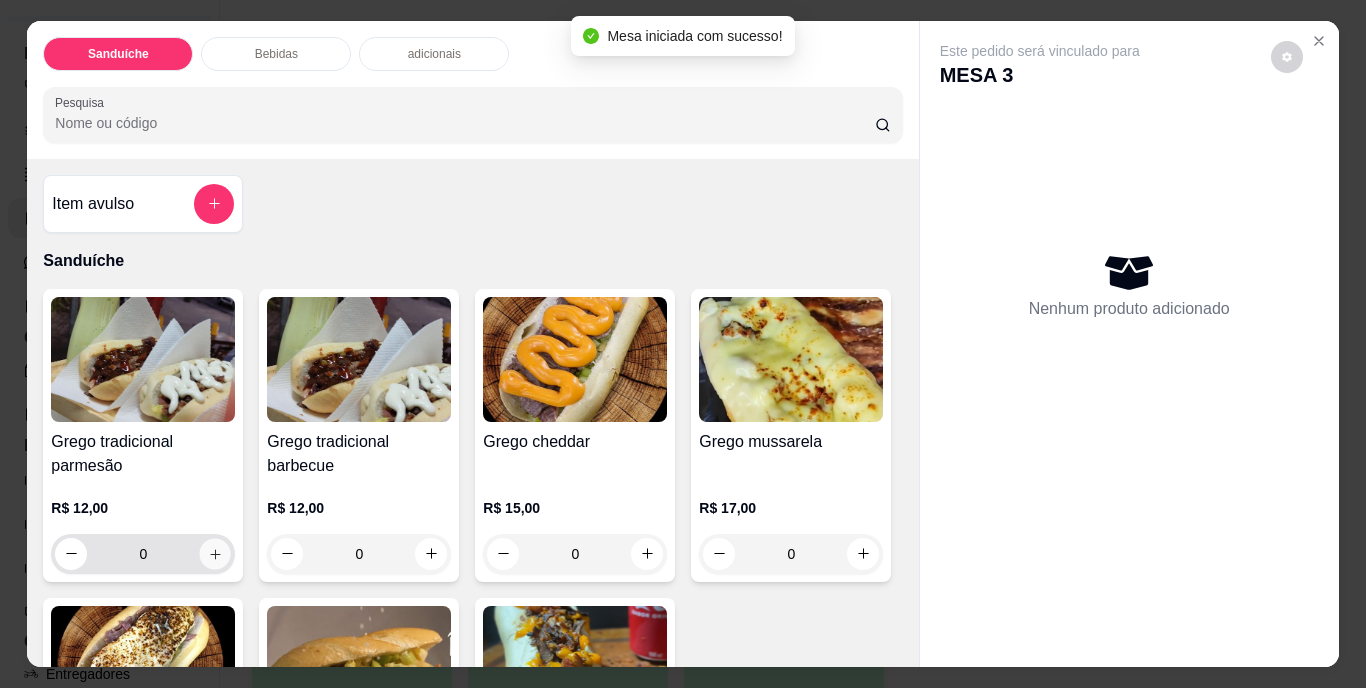 click 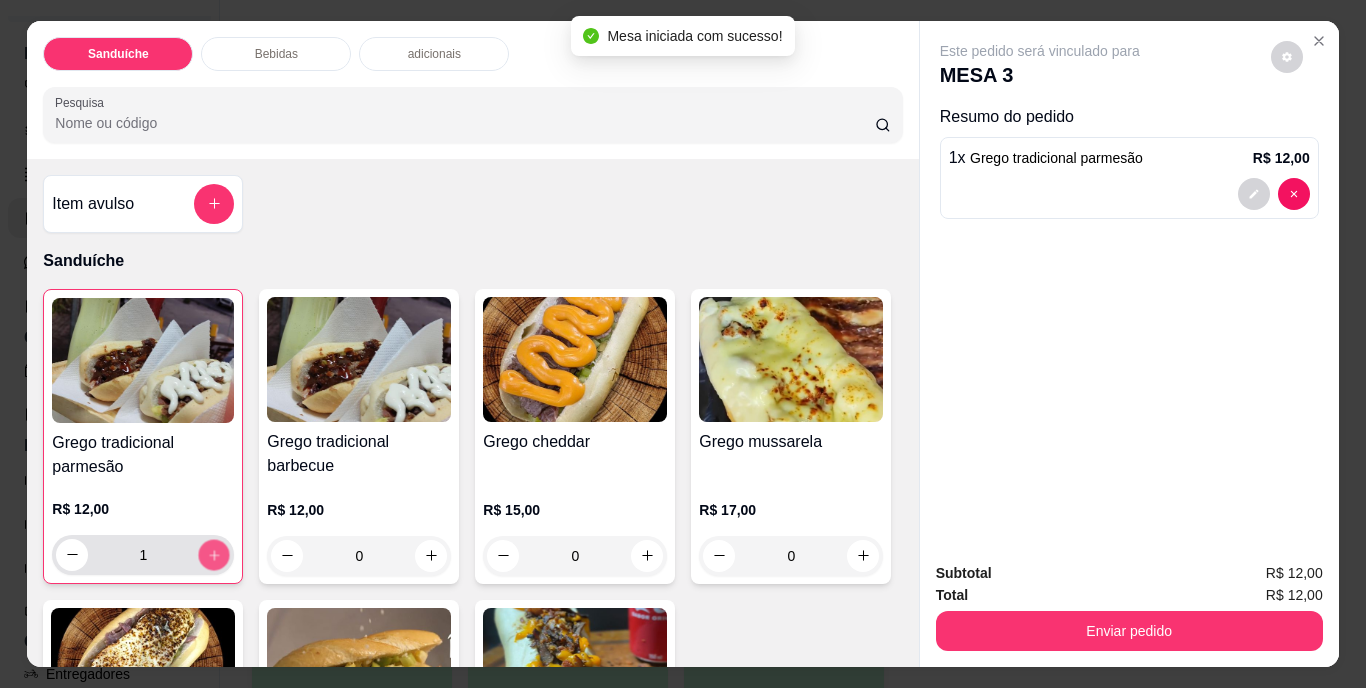 click 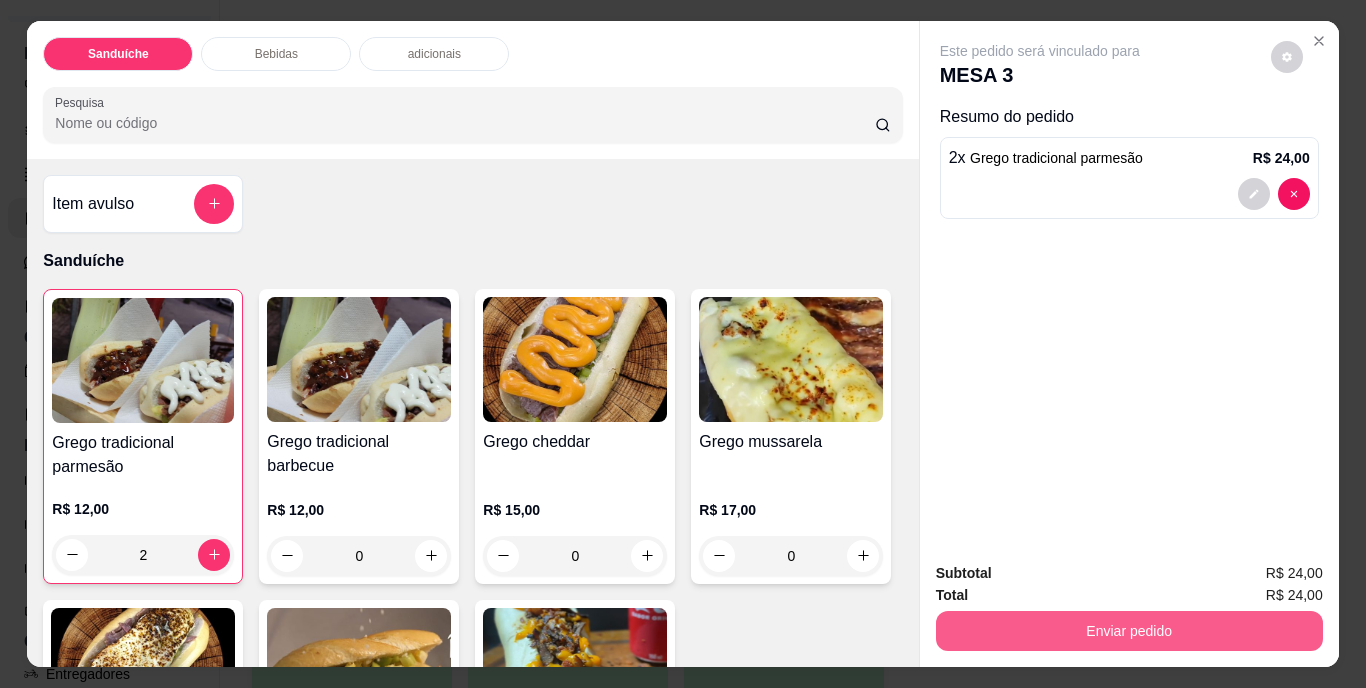 click on "Enviar pedido" at bounding box center [1129, 631] 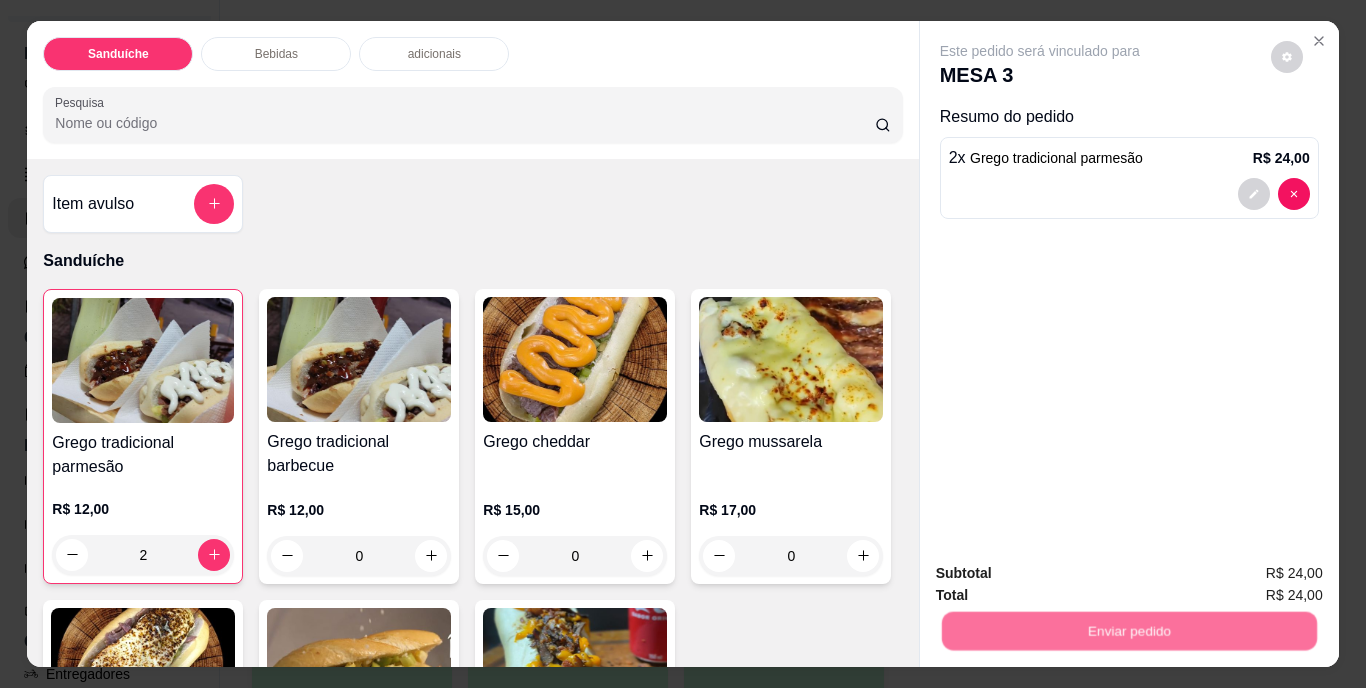 click on "Não registrar e enviar pedido" at bounding box center (1063, 574) 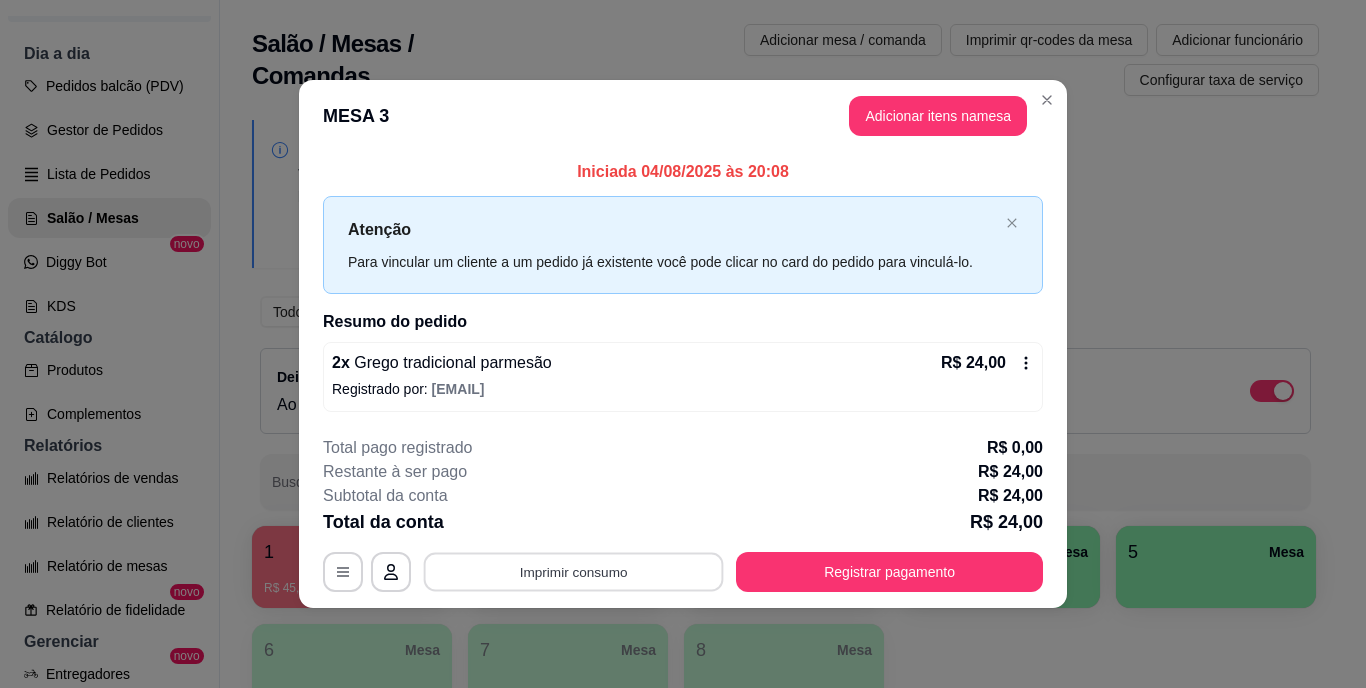 click on "Imprimir consumo" at bounding box center [574, 571] 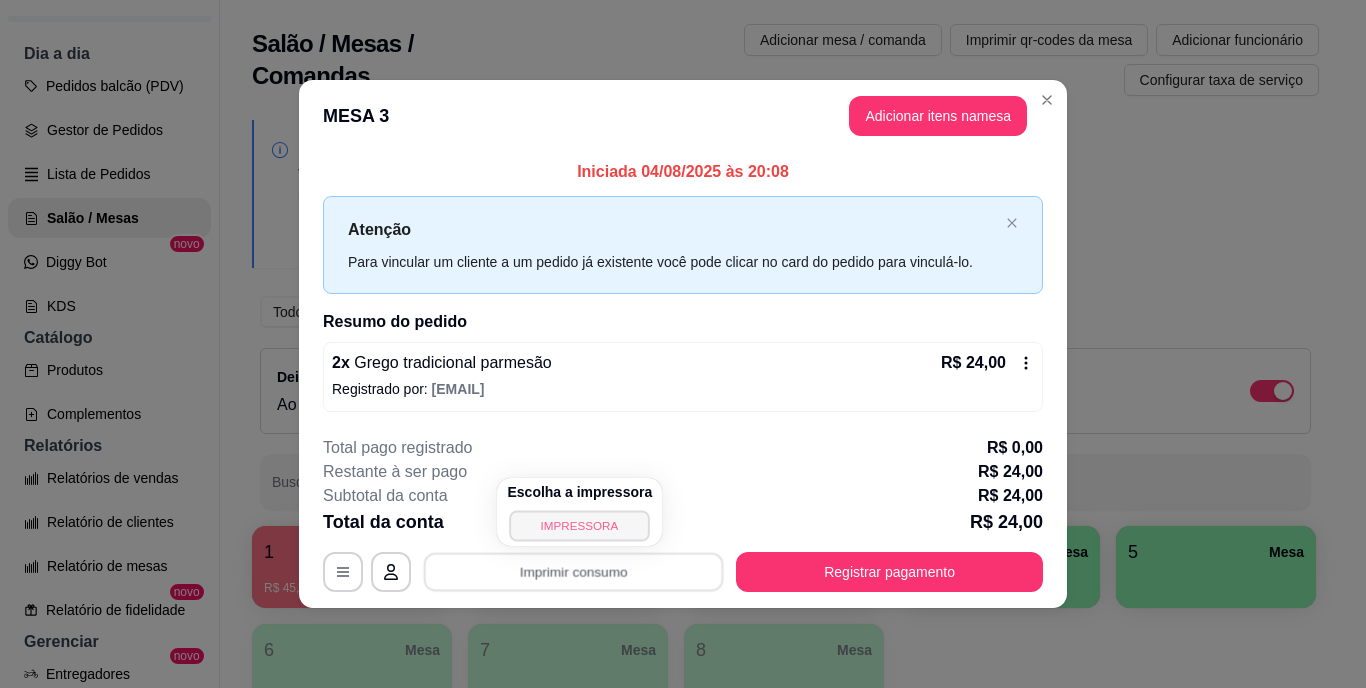 click on "IMPRESSORA" at bounding box center [580, 525] 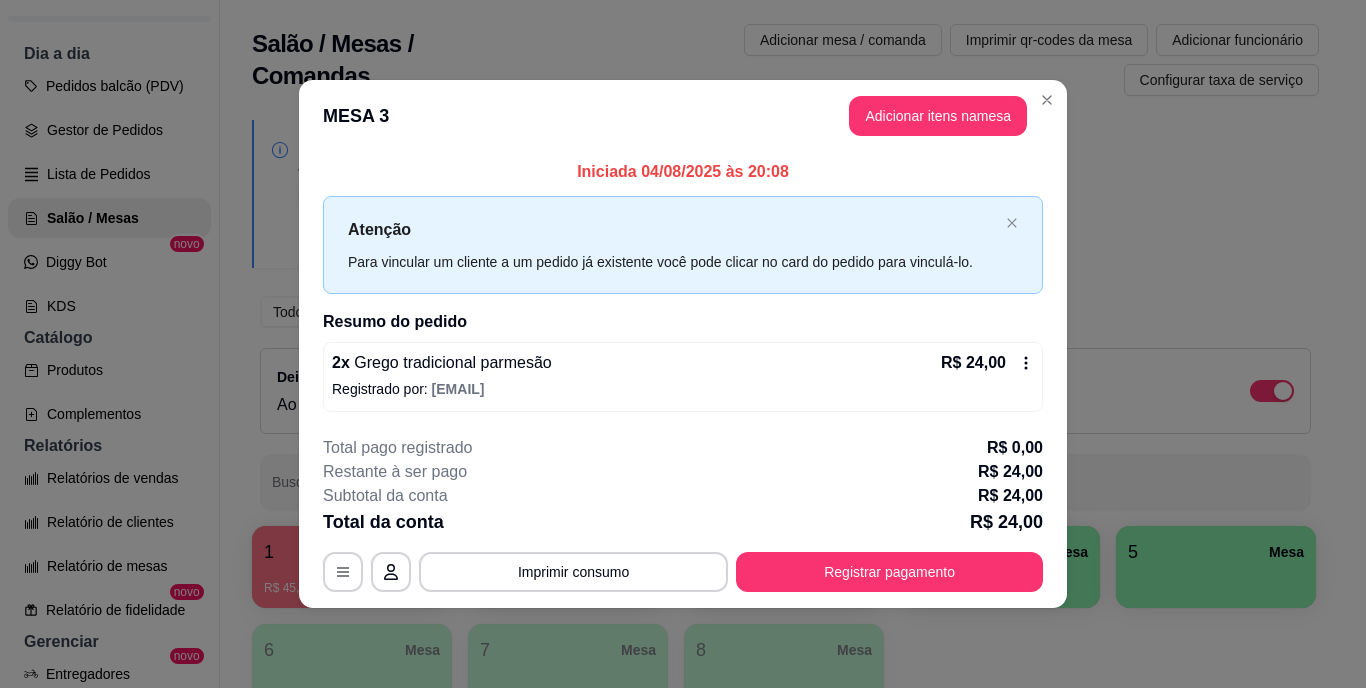 type 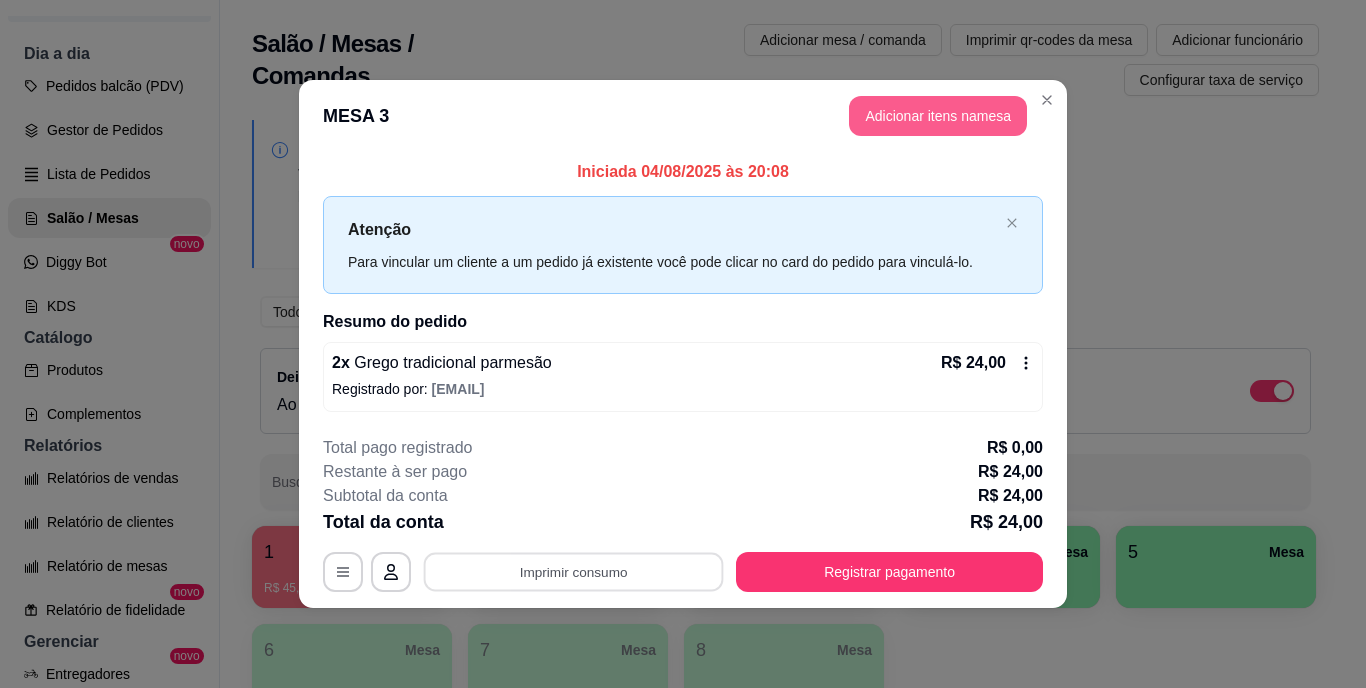 click on "Adicionar itens na  mesa" at bounding box center [938, 116] 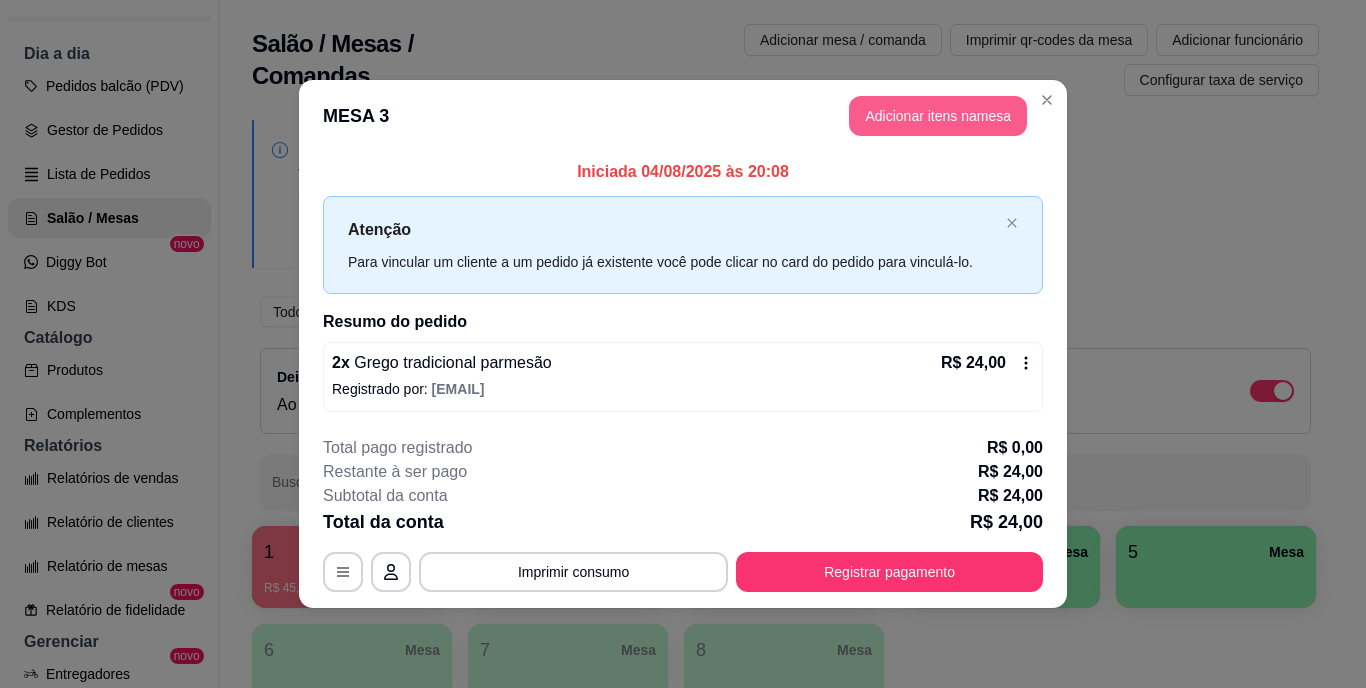 click on "Adicionar itens na  mesa" at bounding box center (938, 116) 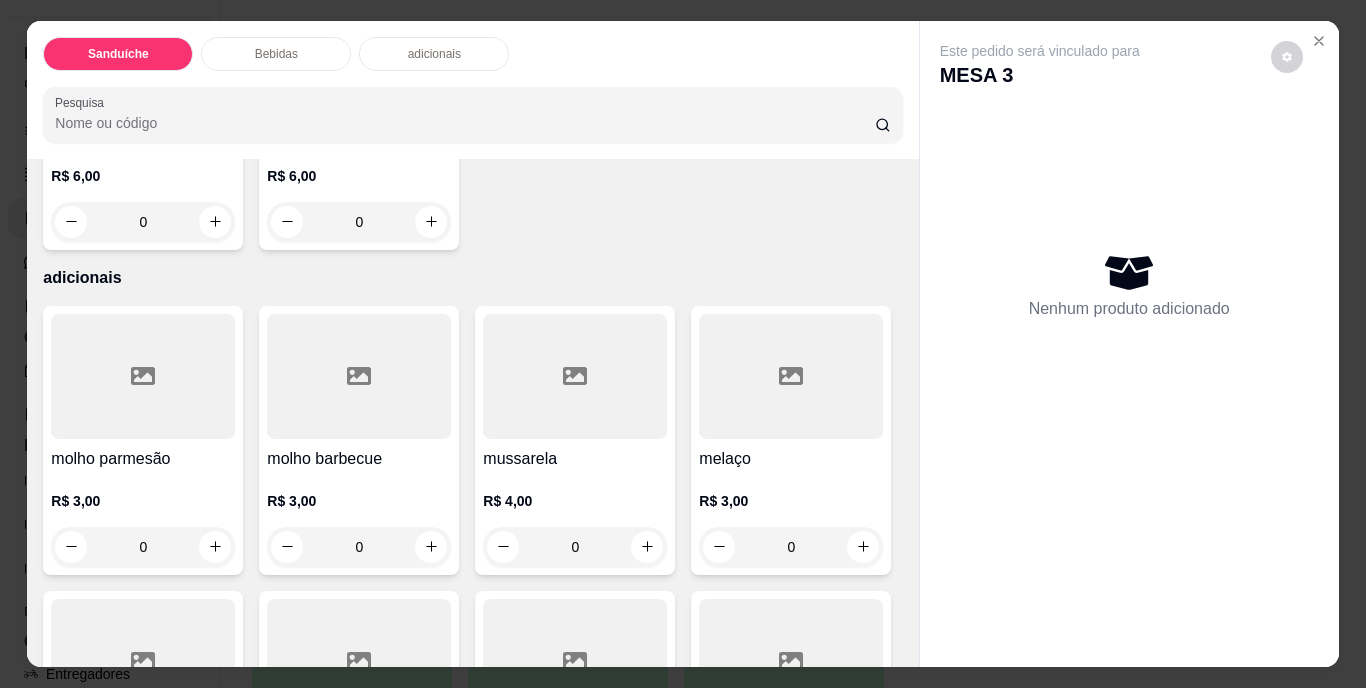 scroll, scrollTop: 1200, scrollLeft: 0, axis: vertical 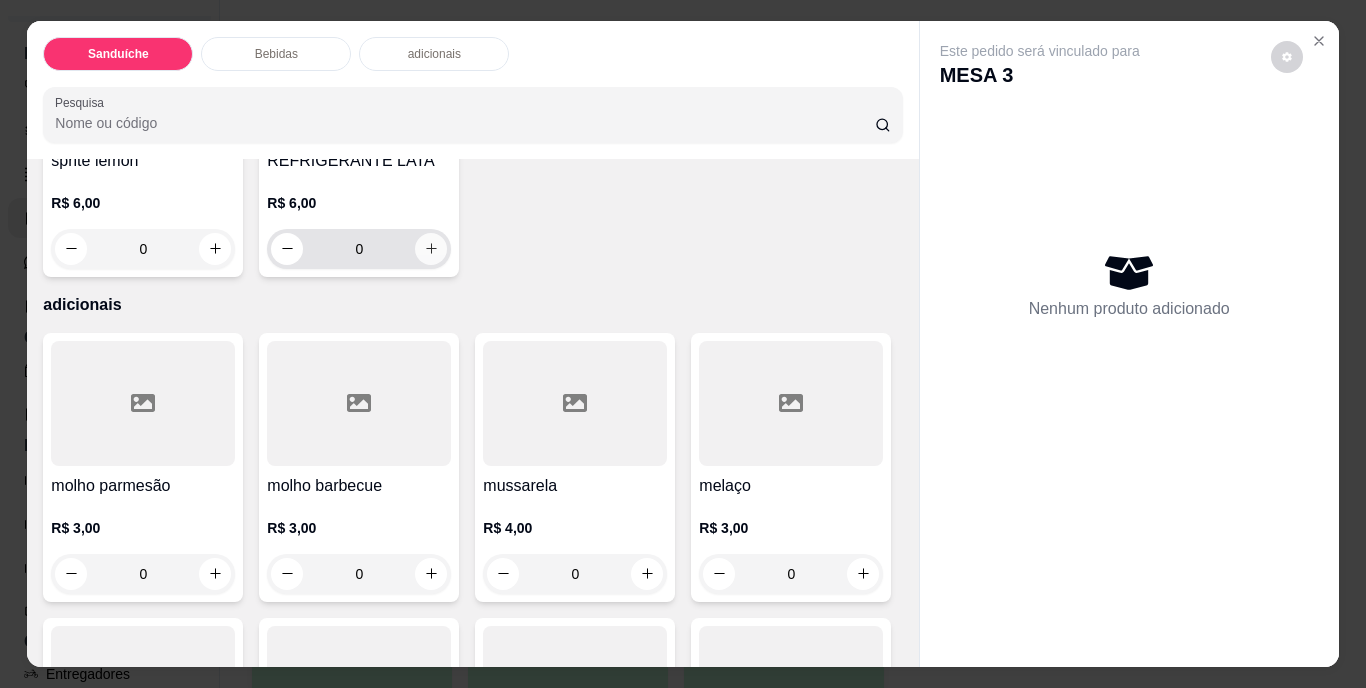 click at bounding box center [431, 249] 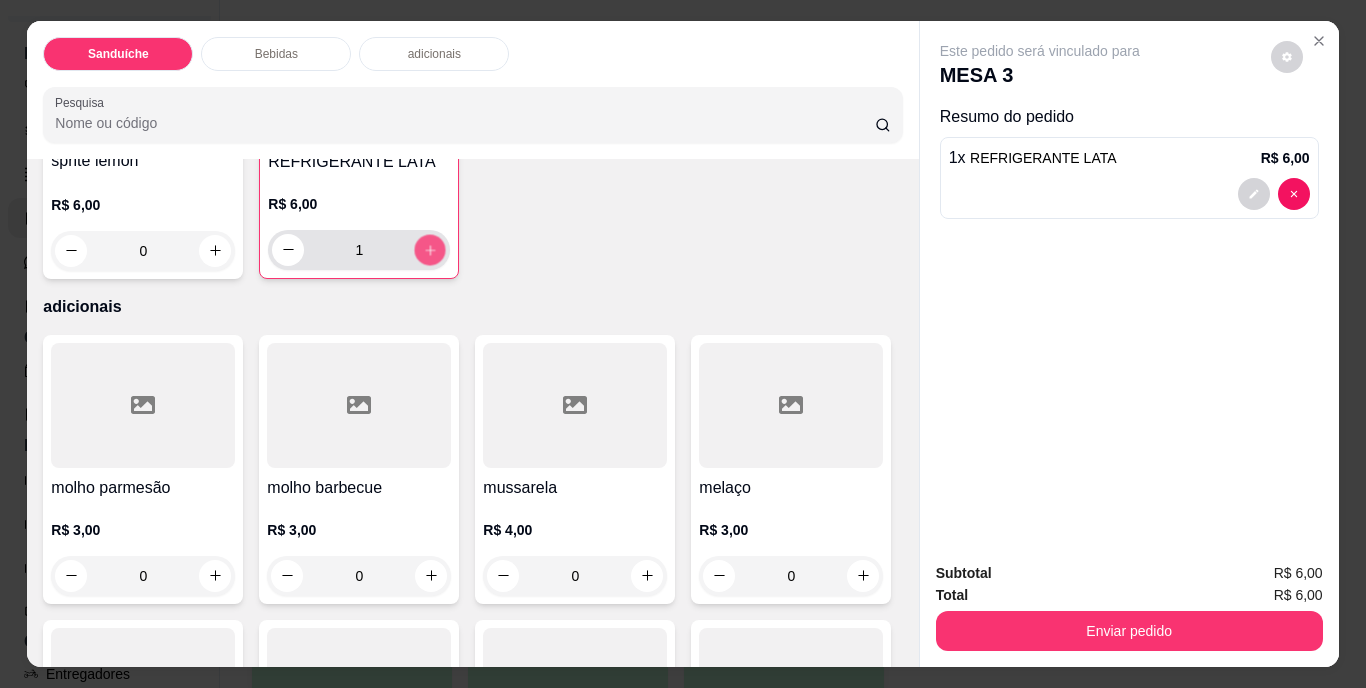 click 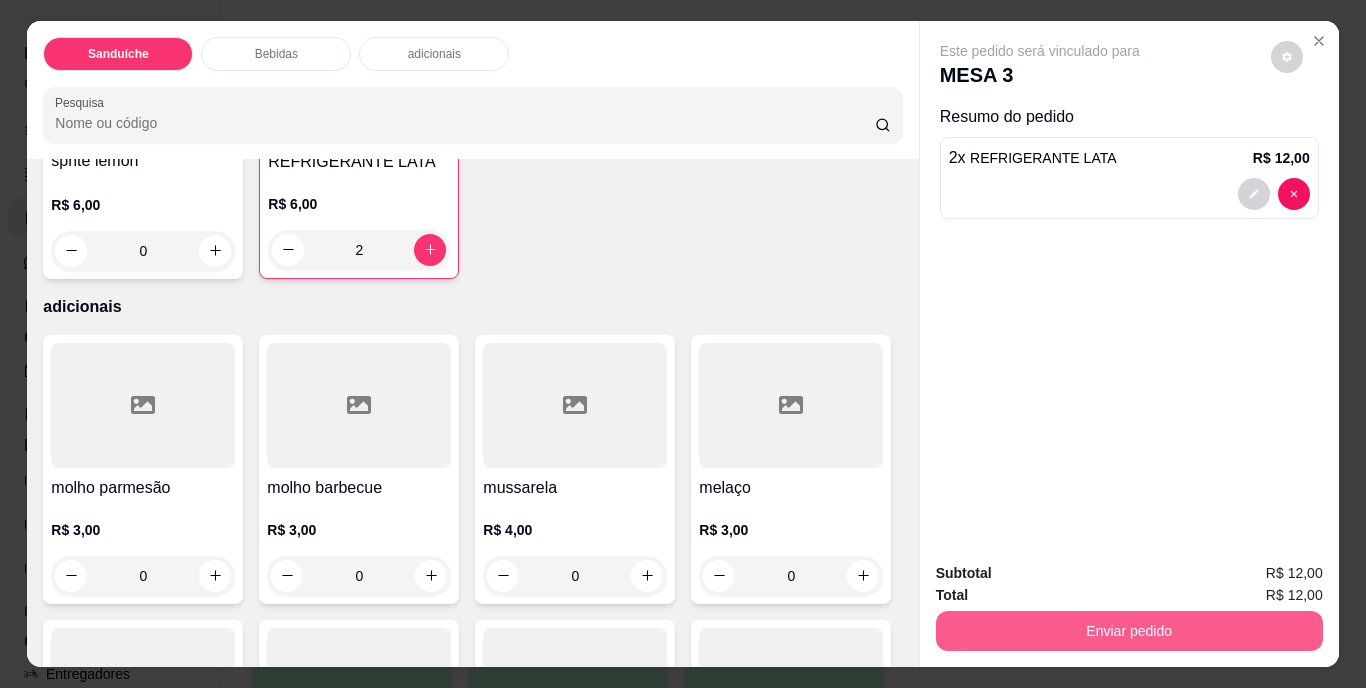 click on "Enviar pedido" at bounding box center (1129, 631) 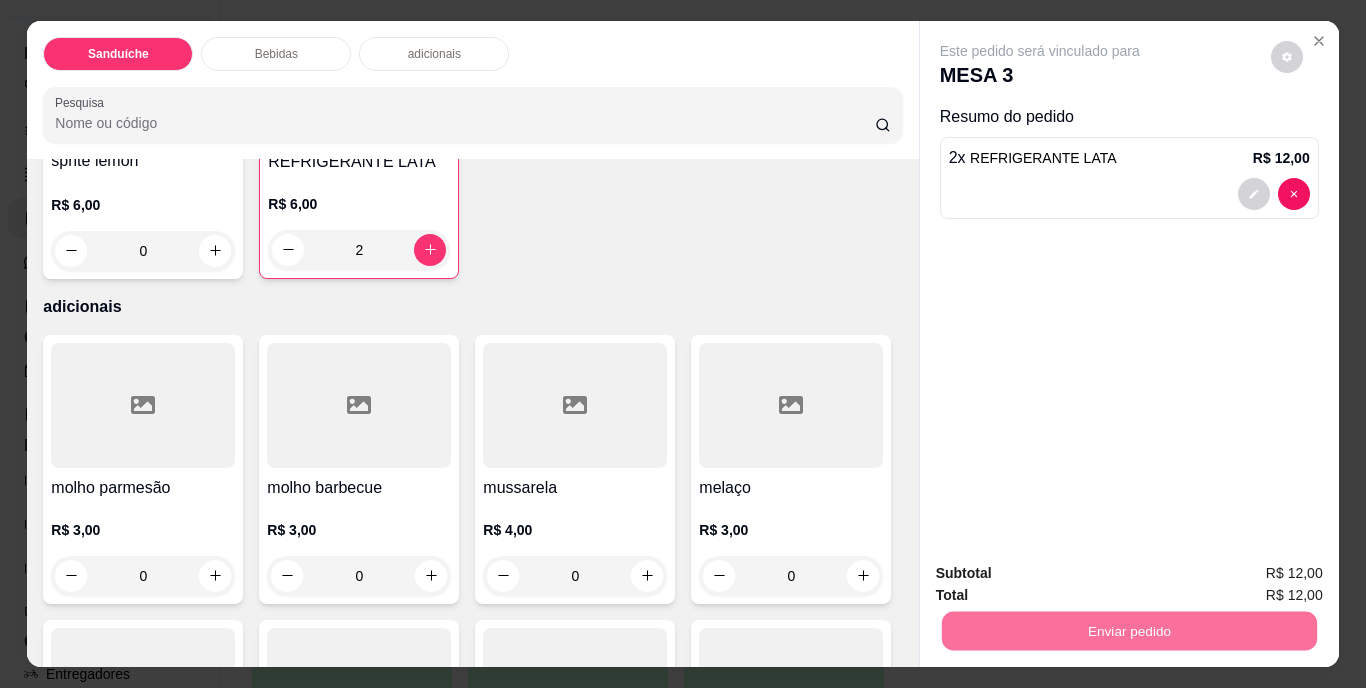 click on "Não registrar e enviar pedido" at bounding box center (1063, 575) 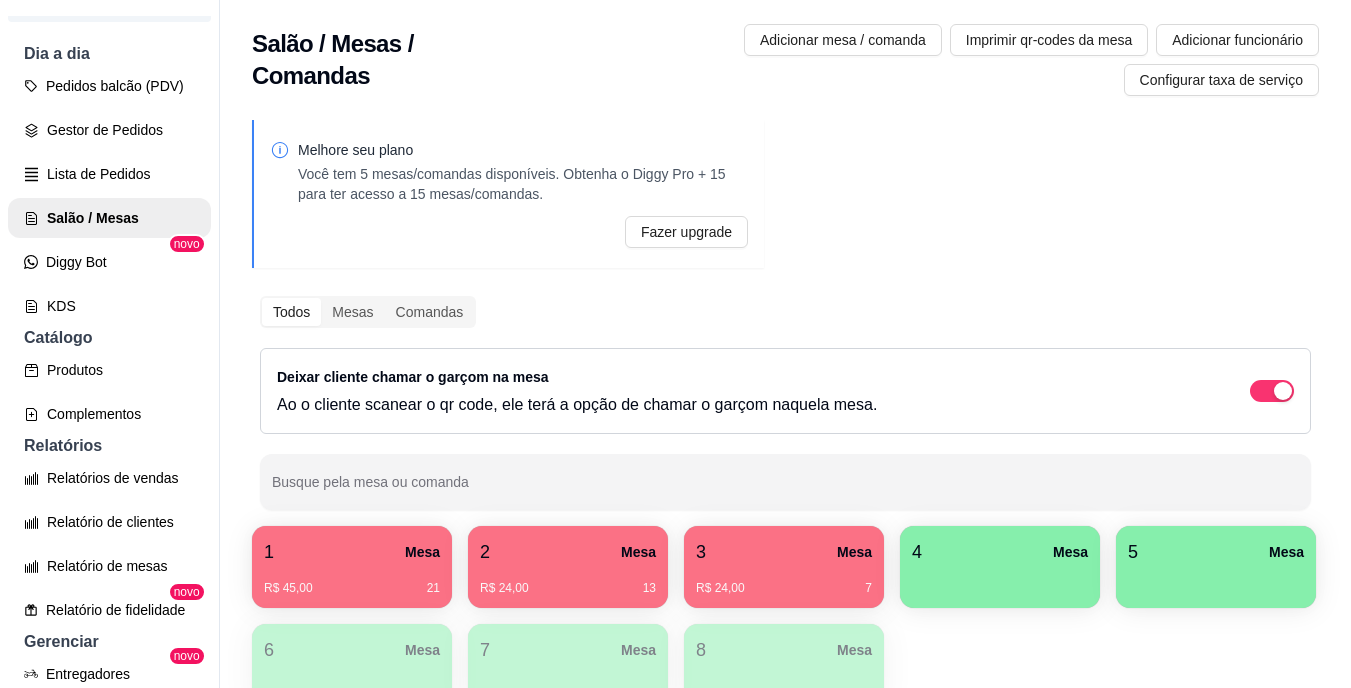 click on "1 Mesa" at bounding box center (352, 552) 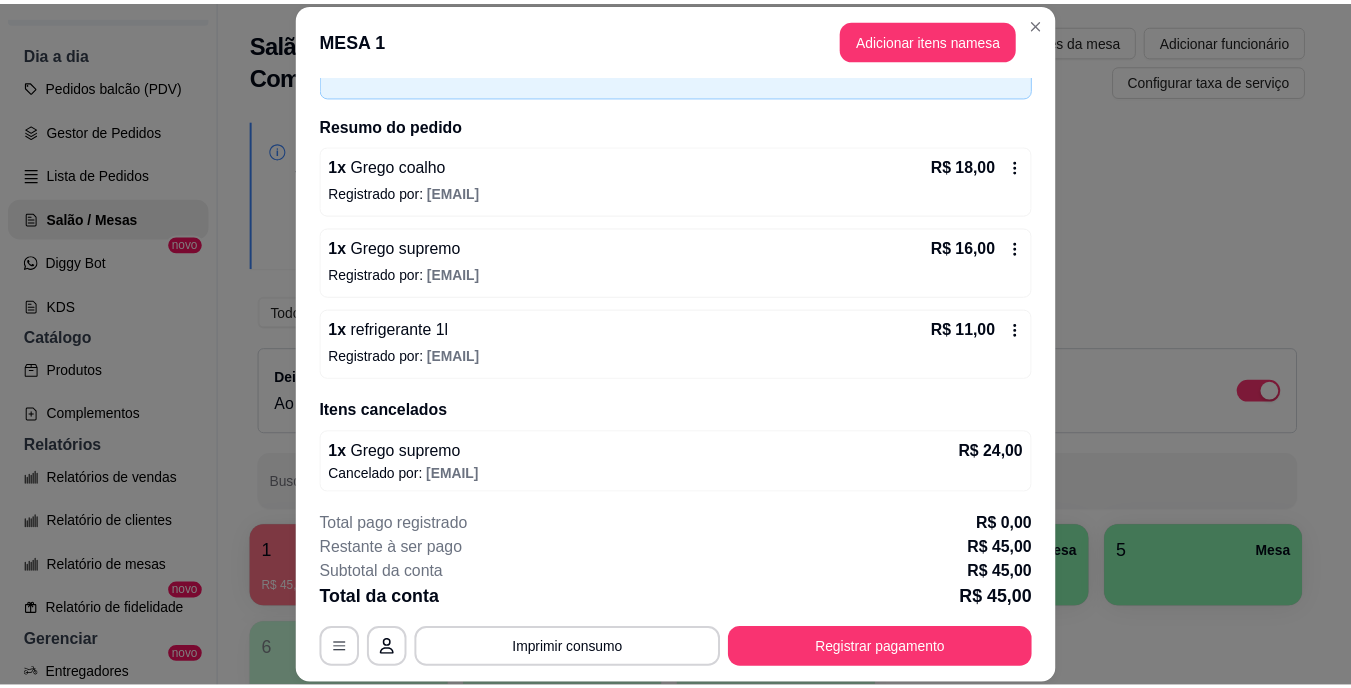 scroll, scrollTop: 124, scrollLeft: 0, axis: vertical 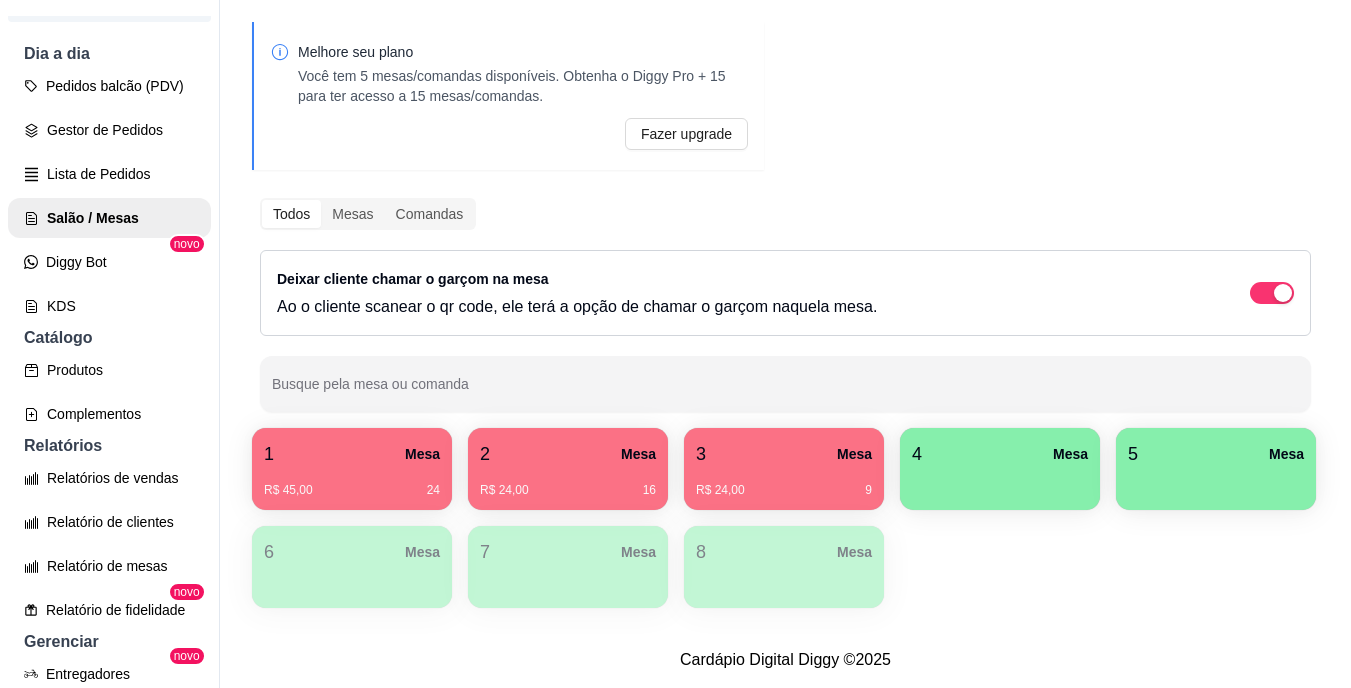 click on "2 Mesa R$ 24,00 [CODE]" at bounding box center (568, 469) 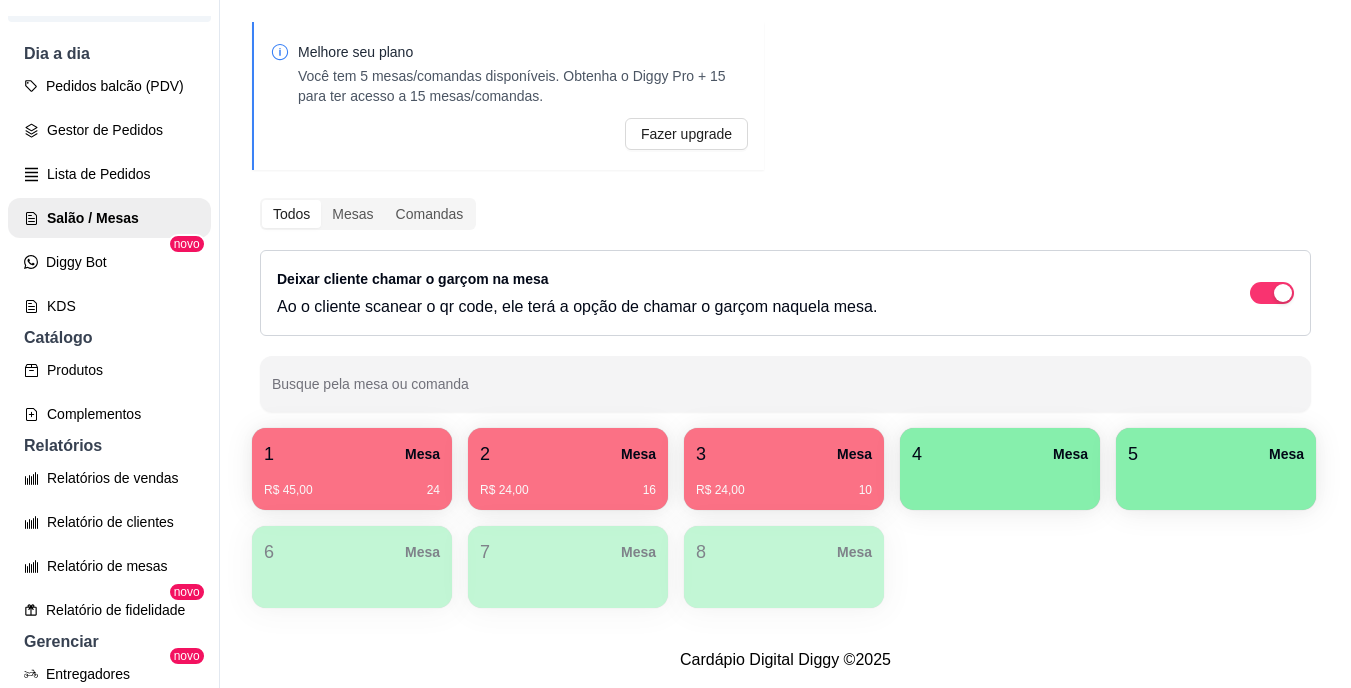 click on "4 Mesa" at bounding box center [1000, 454] 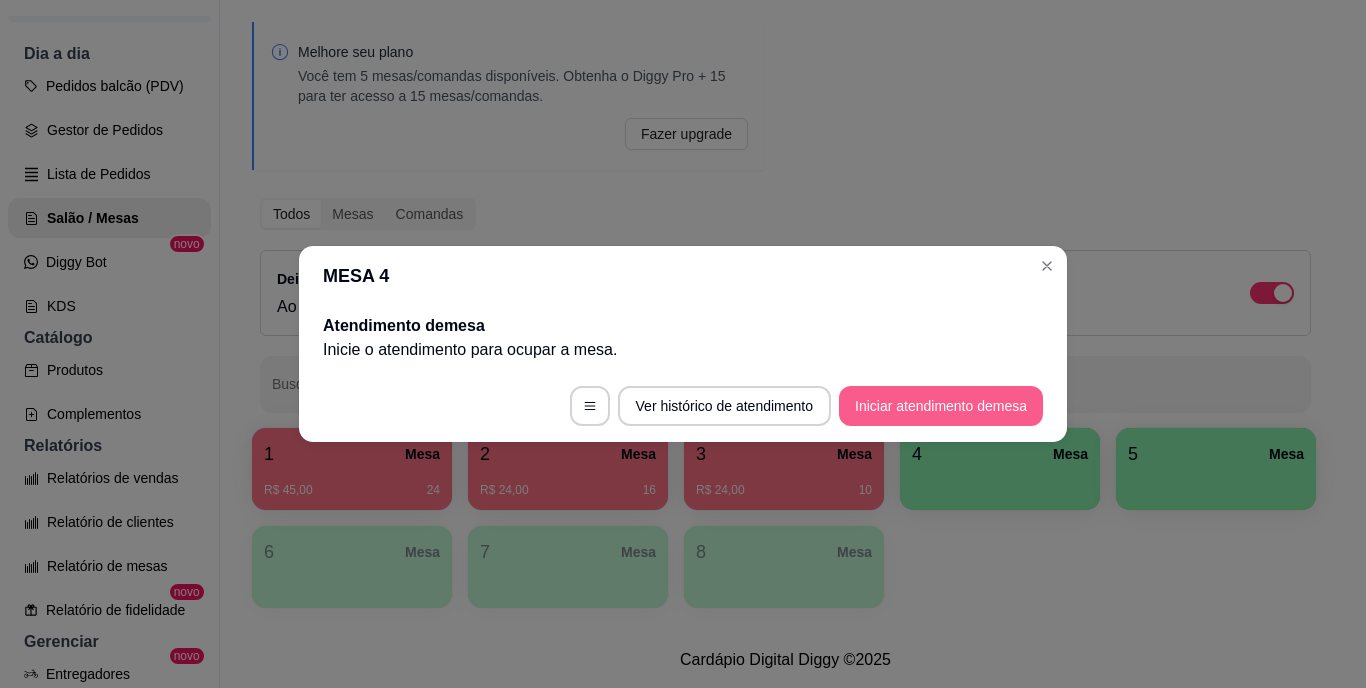 click on "Iniciar atendimento de  mesa" at bounding box center [941, 406] 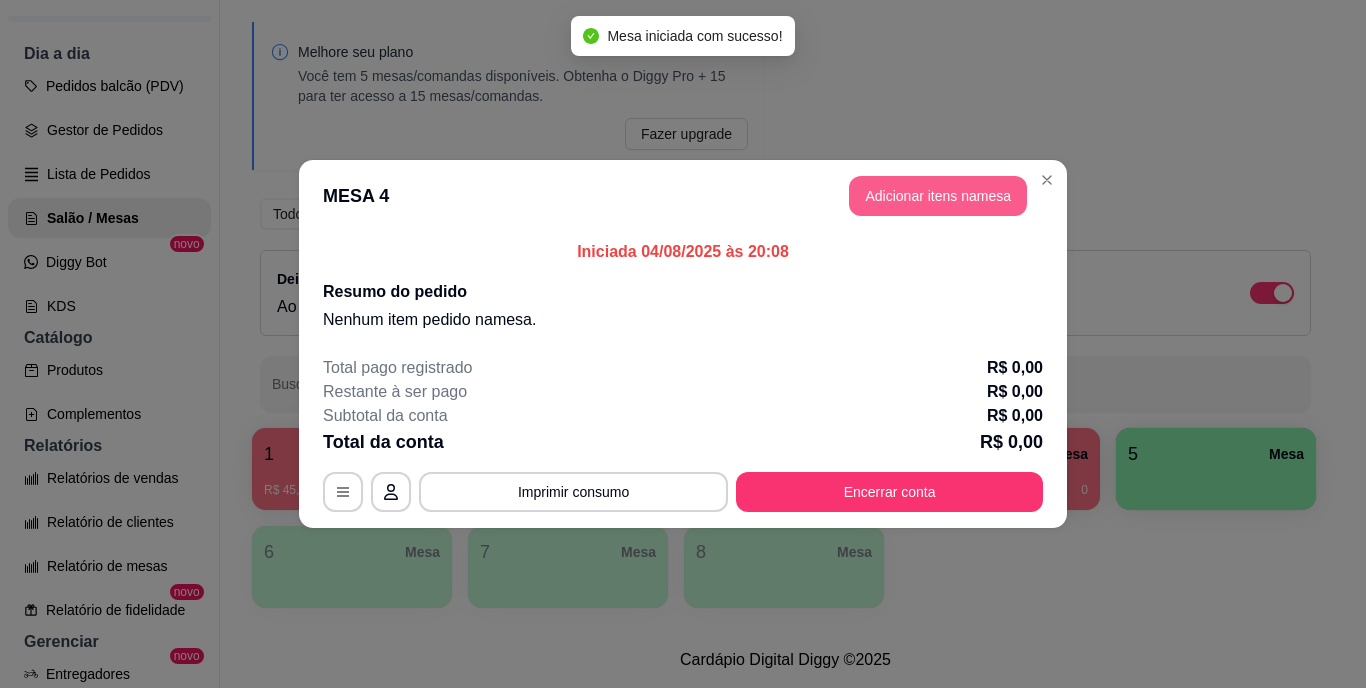 click on "Adicionar itens na  mesa" at bounding box center [938, 196] 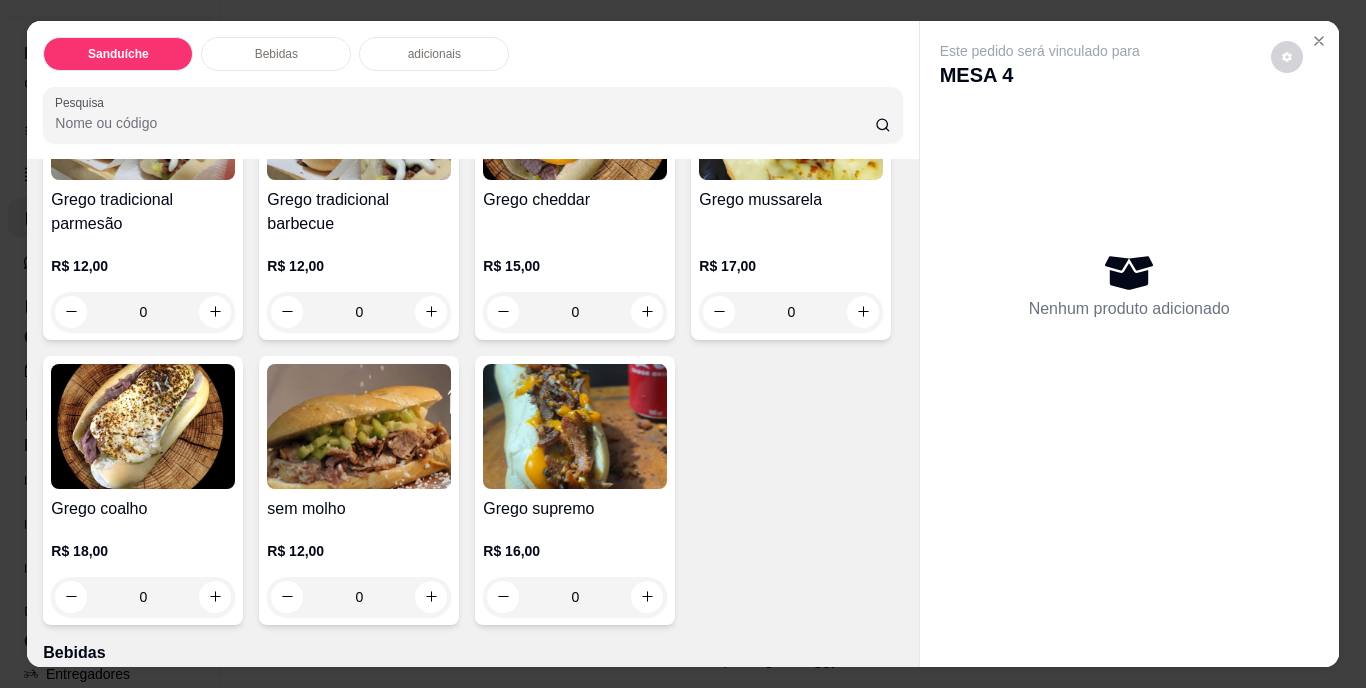 scroll, scrollTop: 300, scrollLeft: 0, axis: vertical 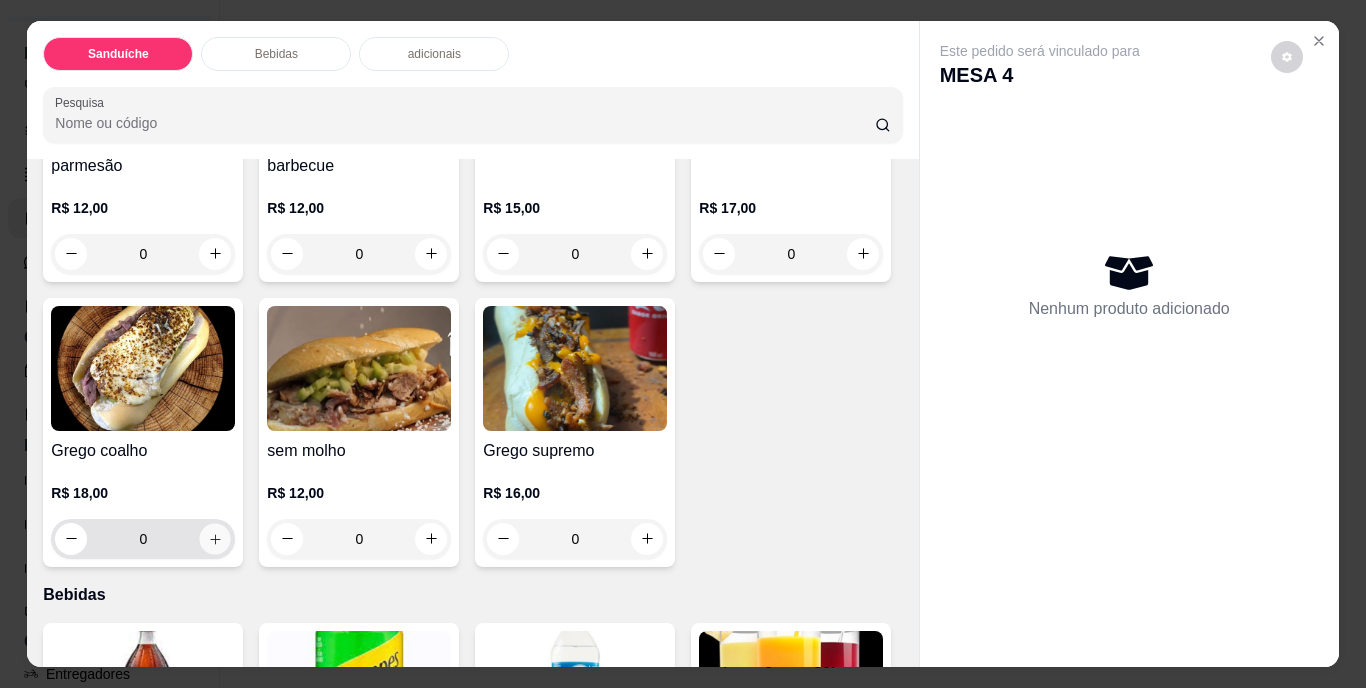 click 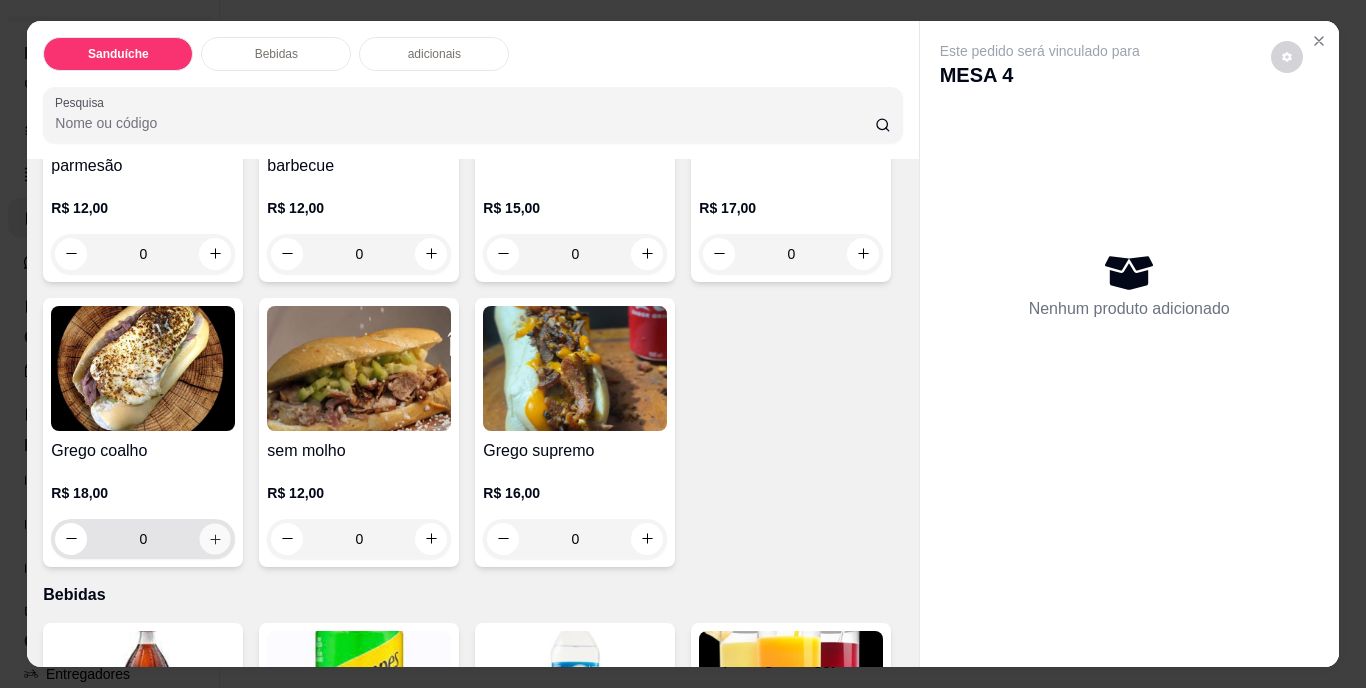 type on "1" 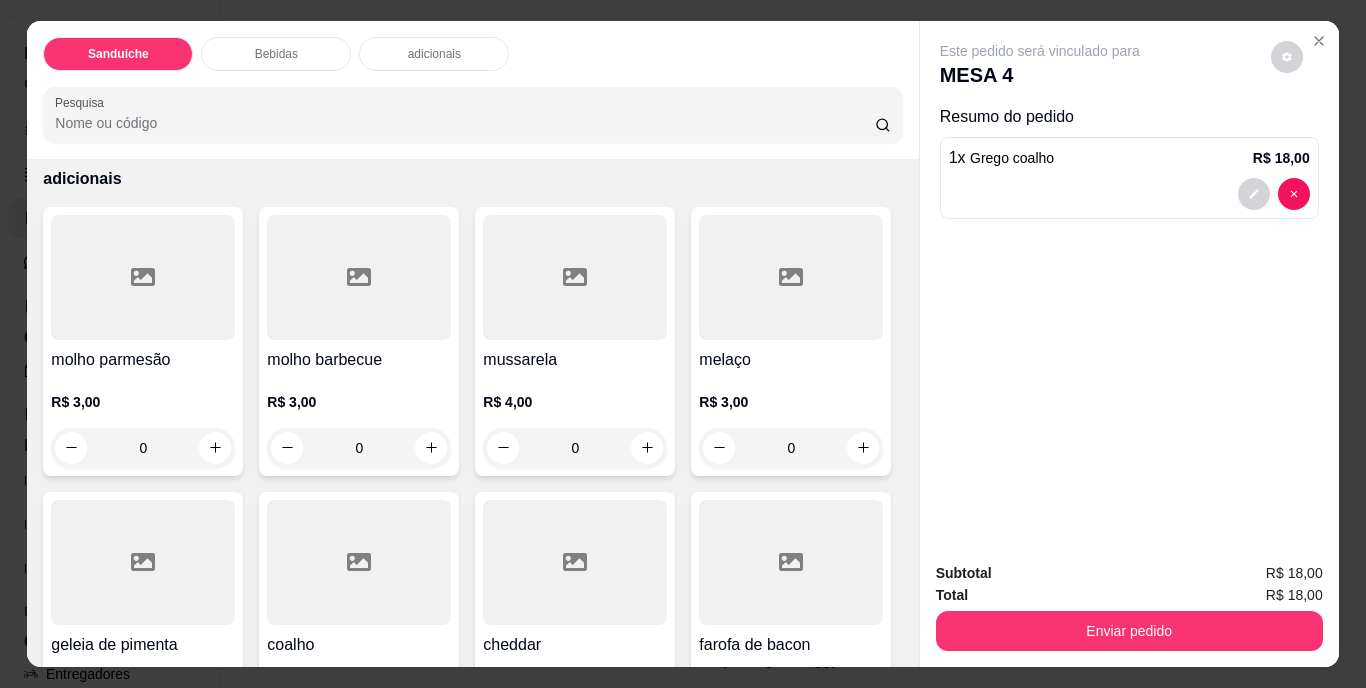 scroll, scrollTop: 1307, scrollLeft: 0, axis: vertical 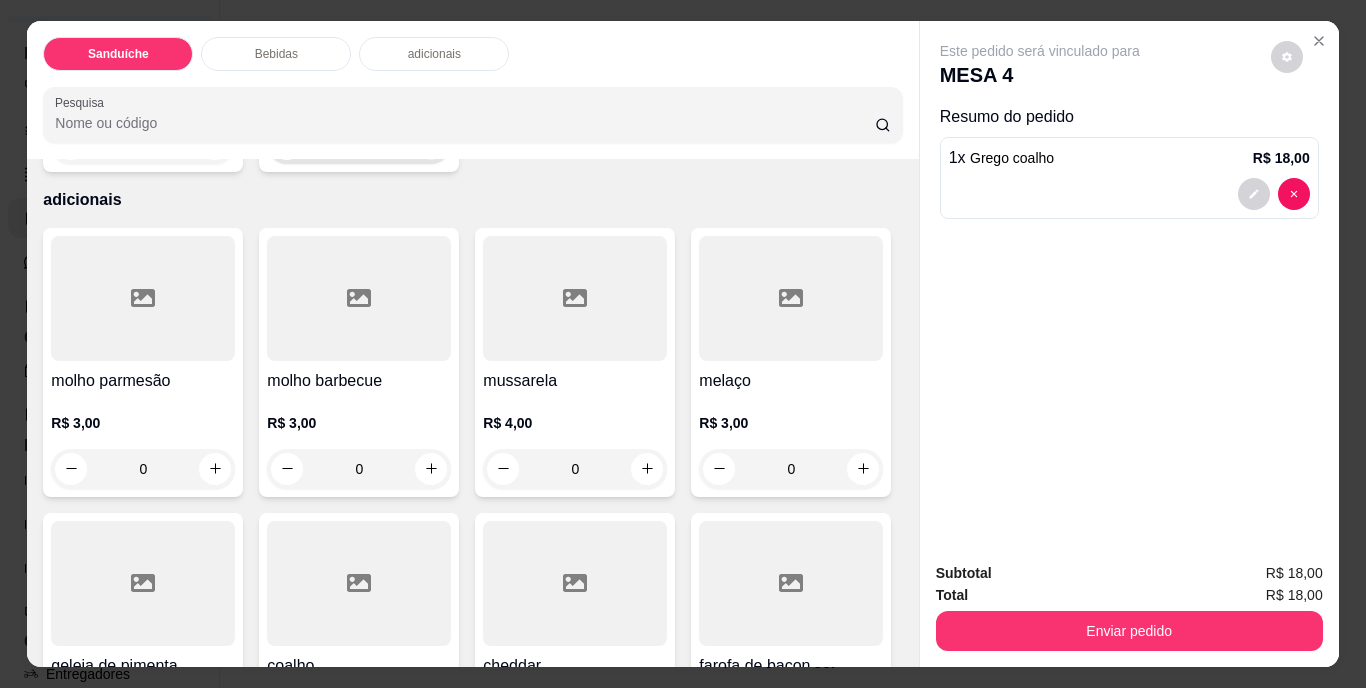 click 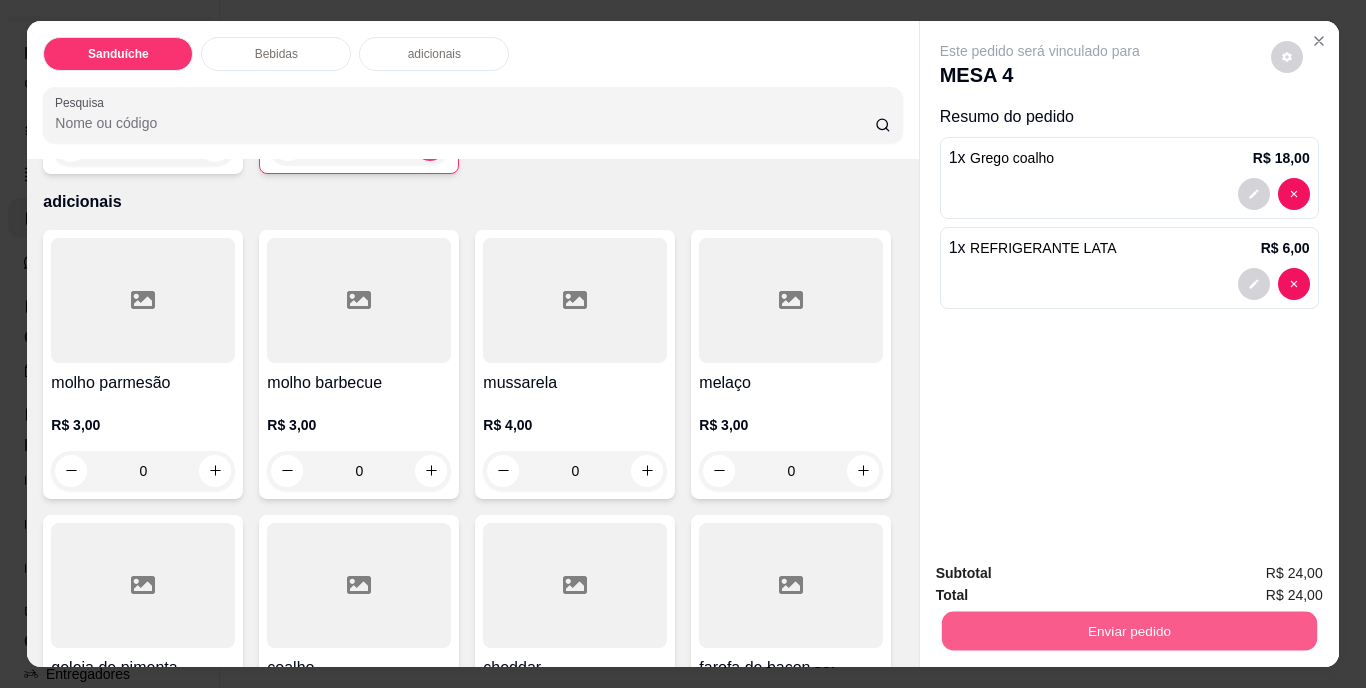 click on "Enviar pedido" at bounding box center [1128, 631] 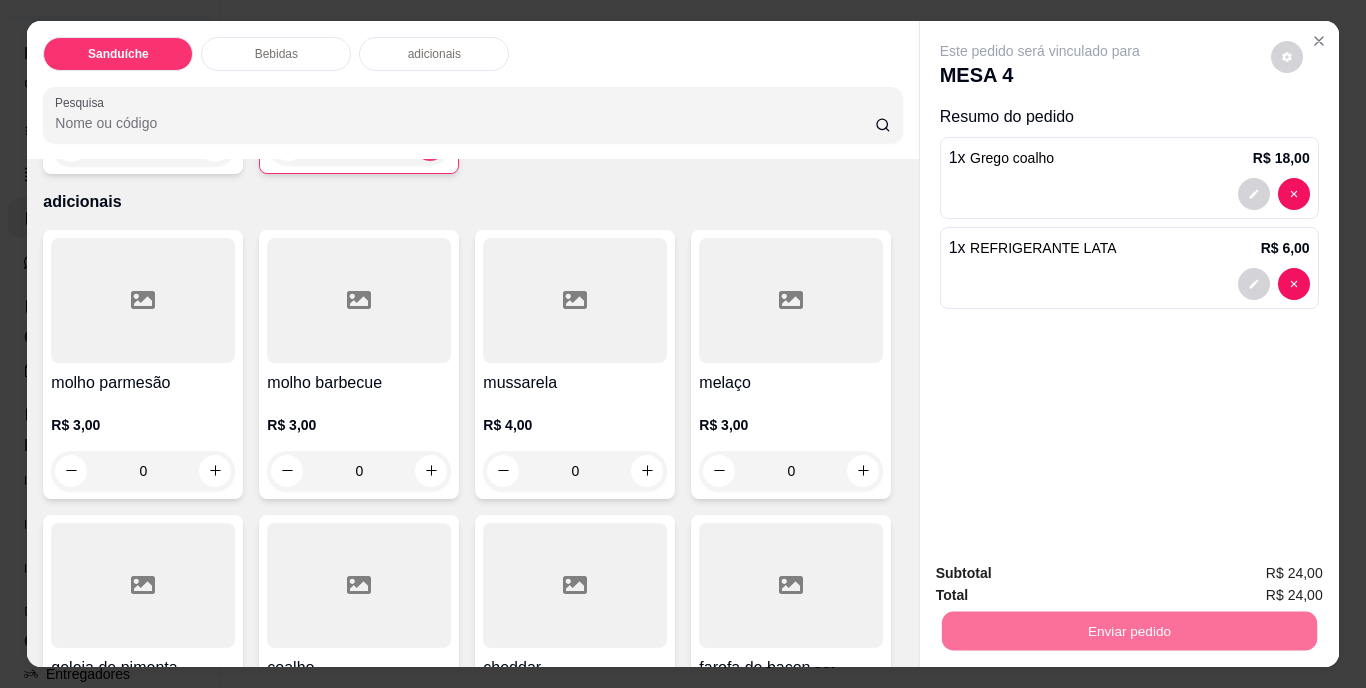 click on "Não registrar e enviar pedido" at bounding box center (1063, 574) 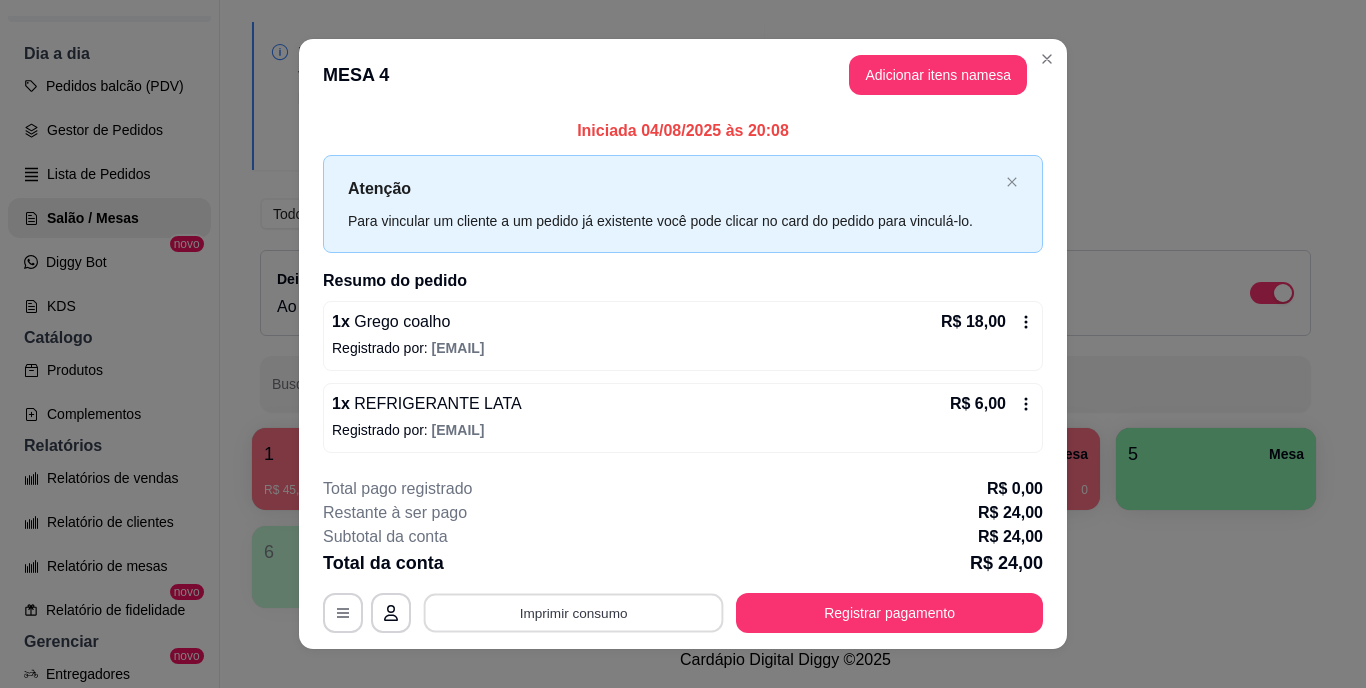 click on "Imprimir consumo" at bounding box center (574, 612) 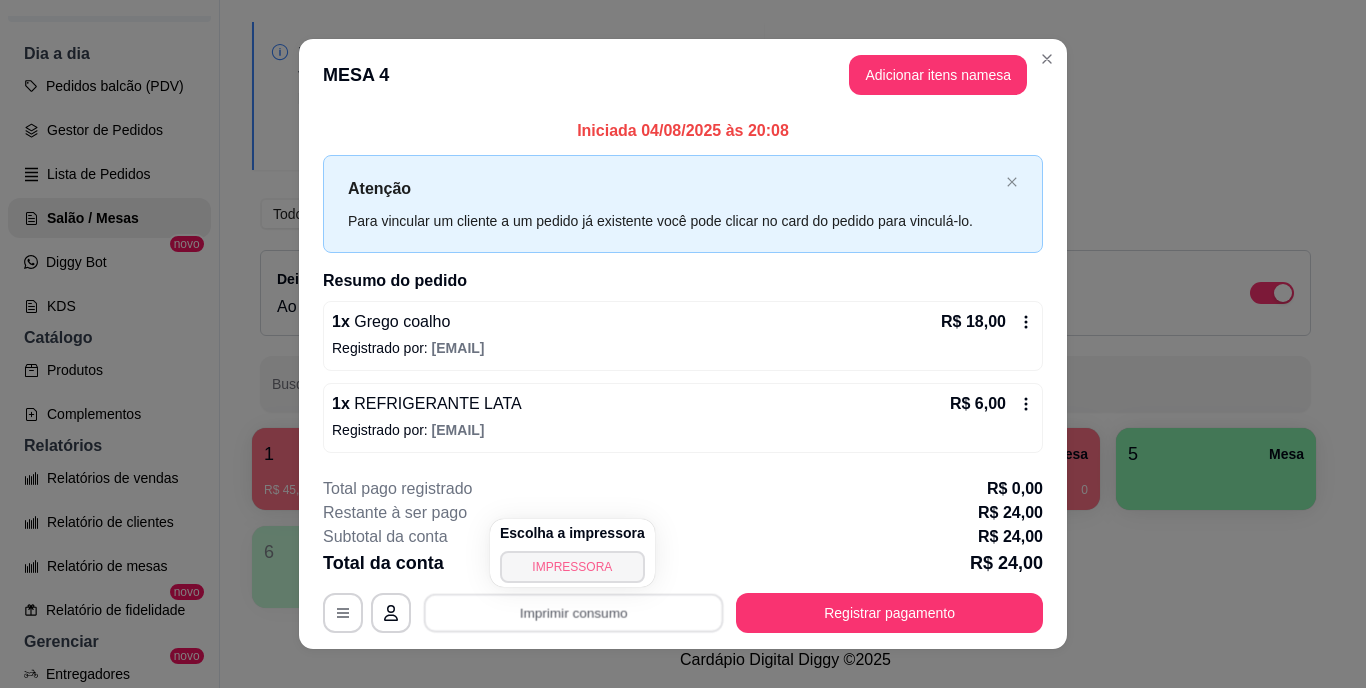 click on "IMPRESSORA" at bounding box center [572, 567] 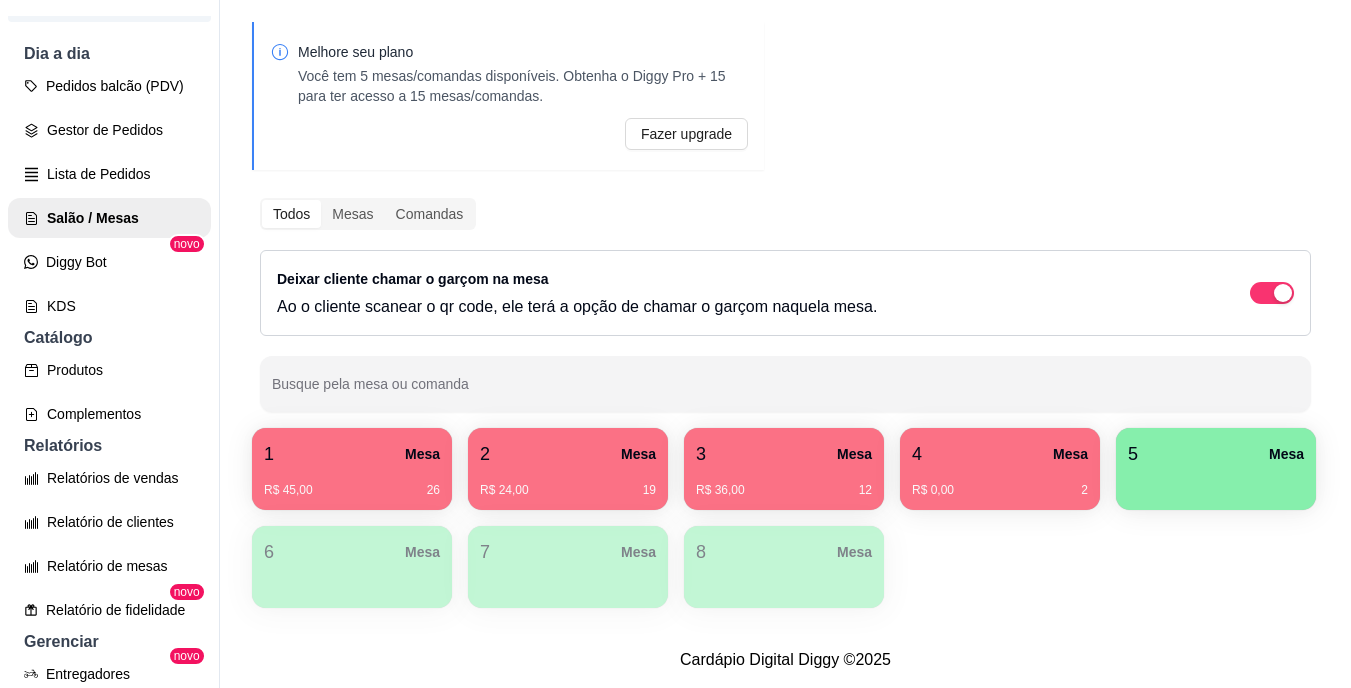 click on "1 Mesa" at bounding box center [352, 454] 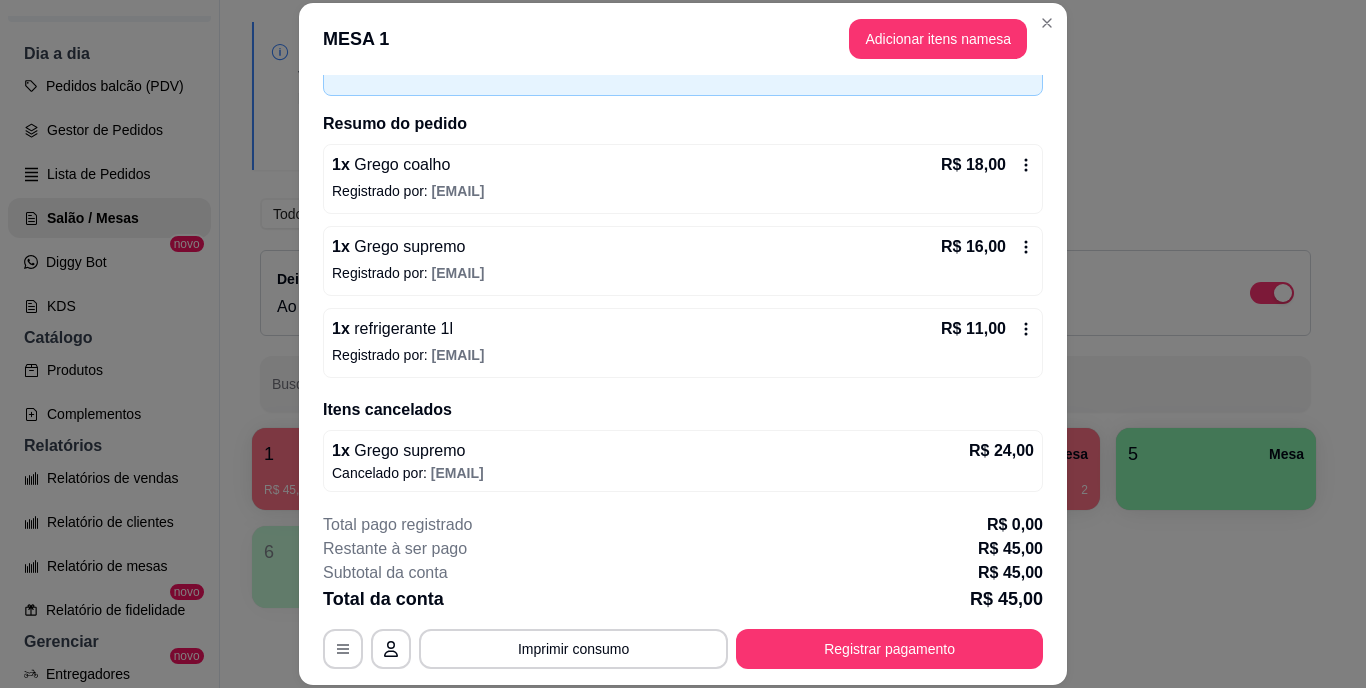 scroll, scrollTop: 124, scrollLeft: 0, axis: vertical 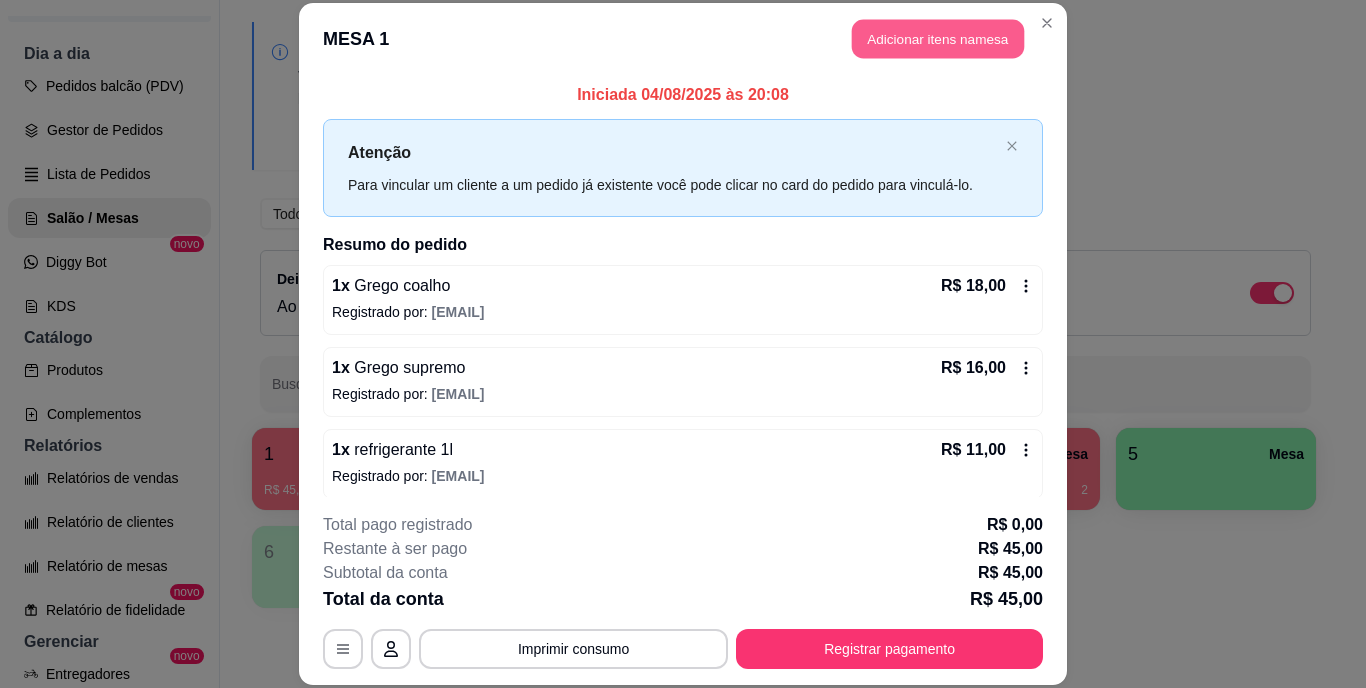 click on "Adicionar itens na  mesa" at bounding box center (938, 39) 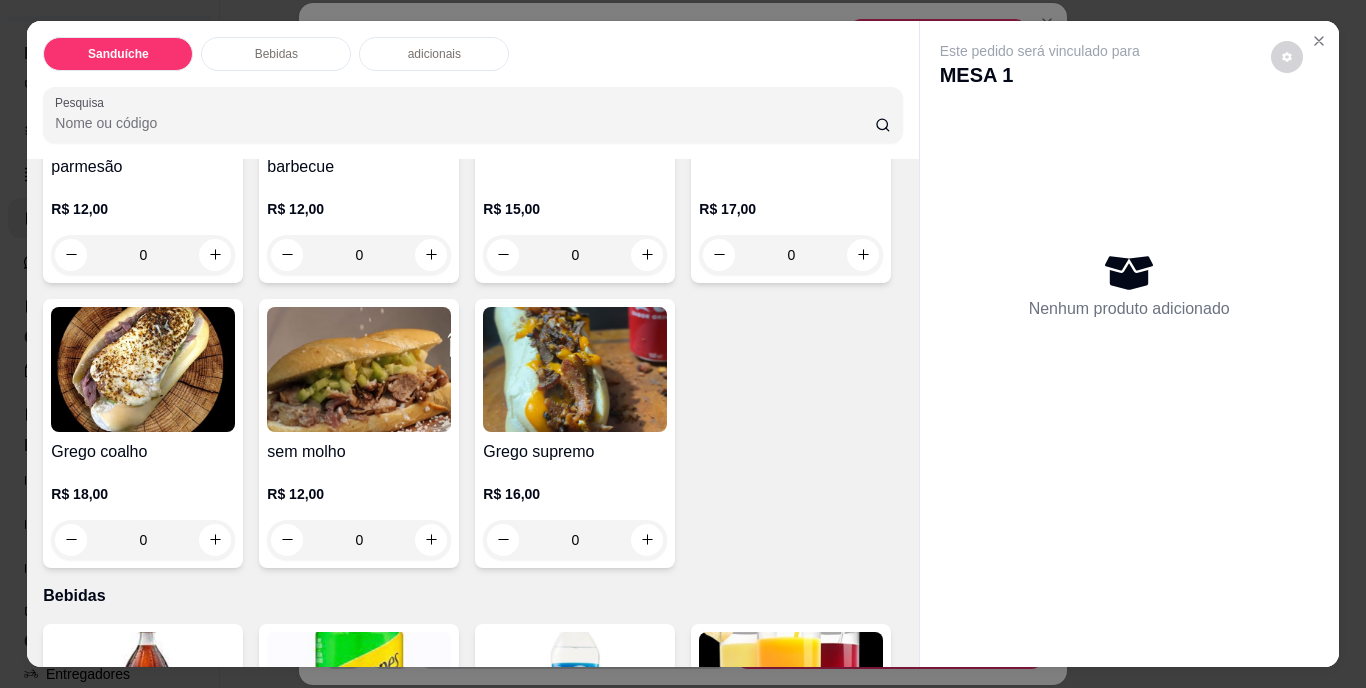 scroll, scrollTop: 300, scrollLeft: 0, axis: vertical 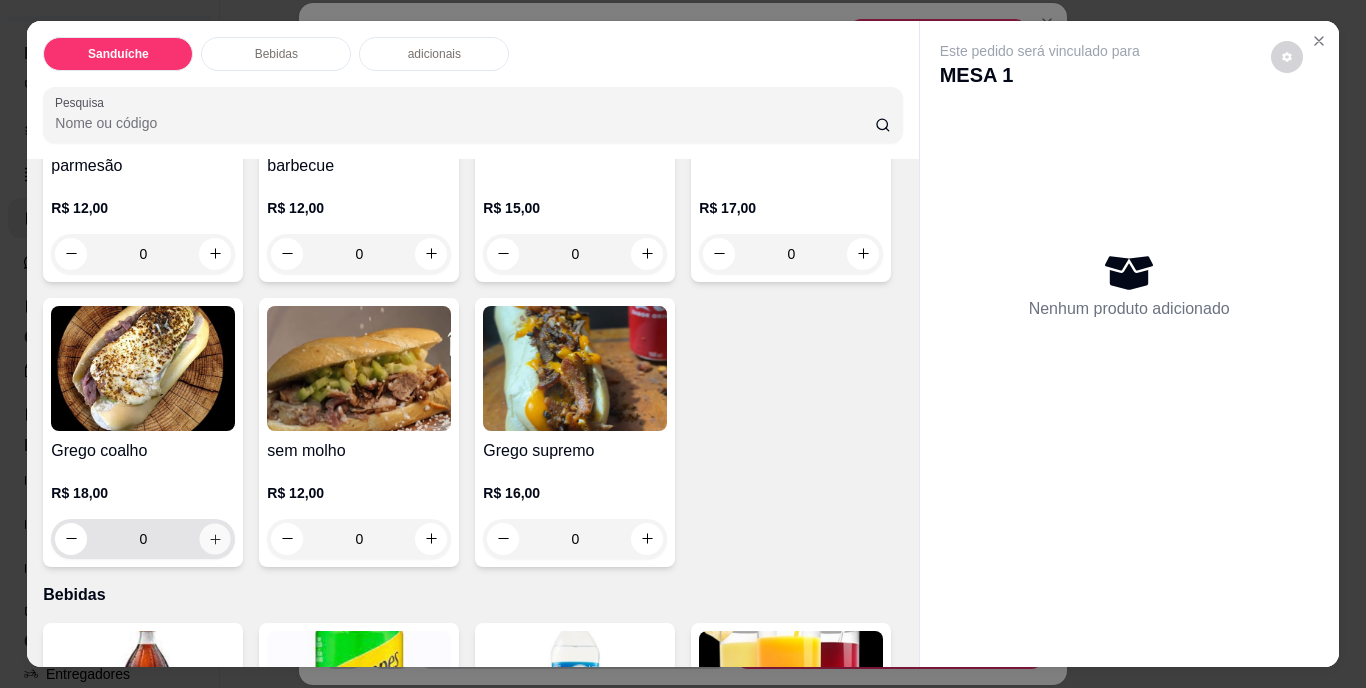click 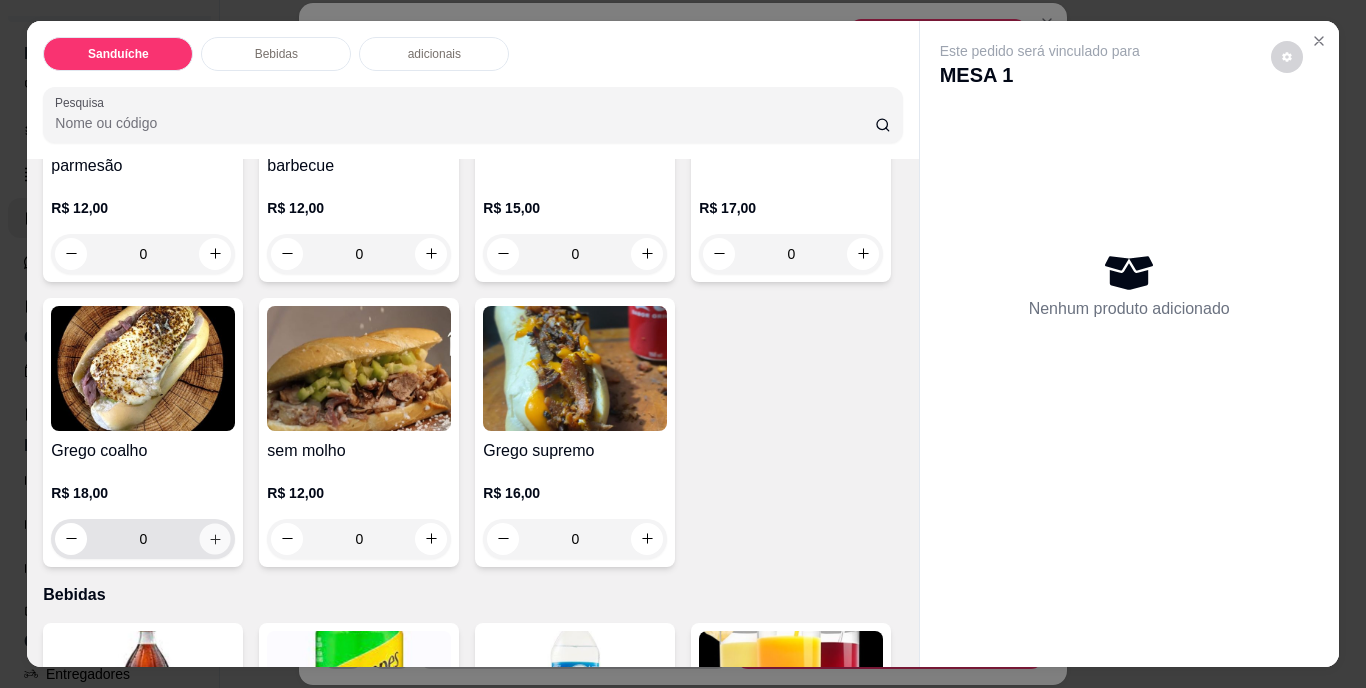 type on "1" 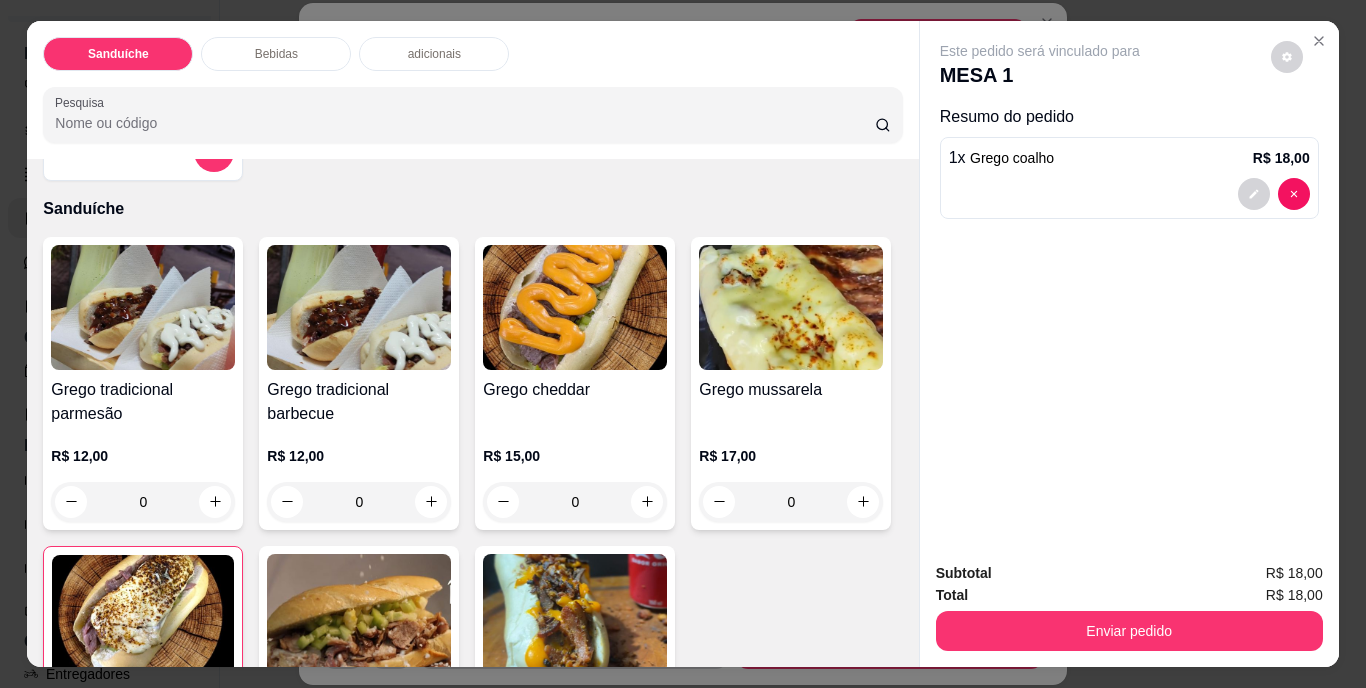 scroll, scrollTop: 0, scrollLeft: 0, axis: both 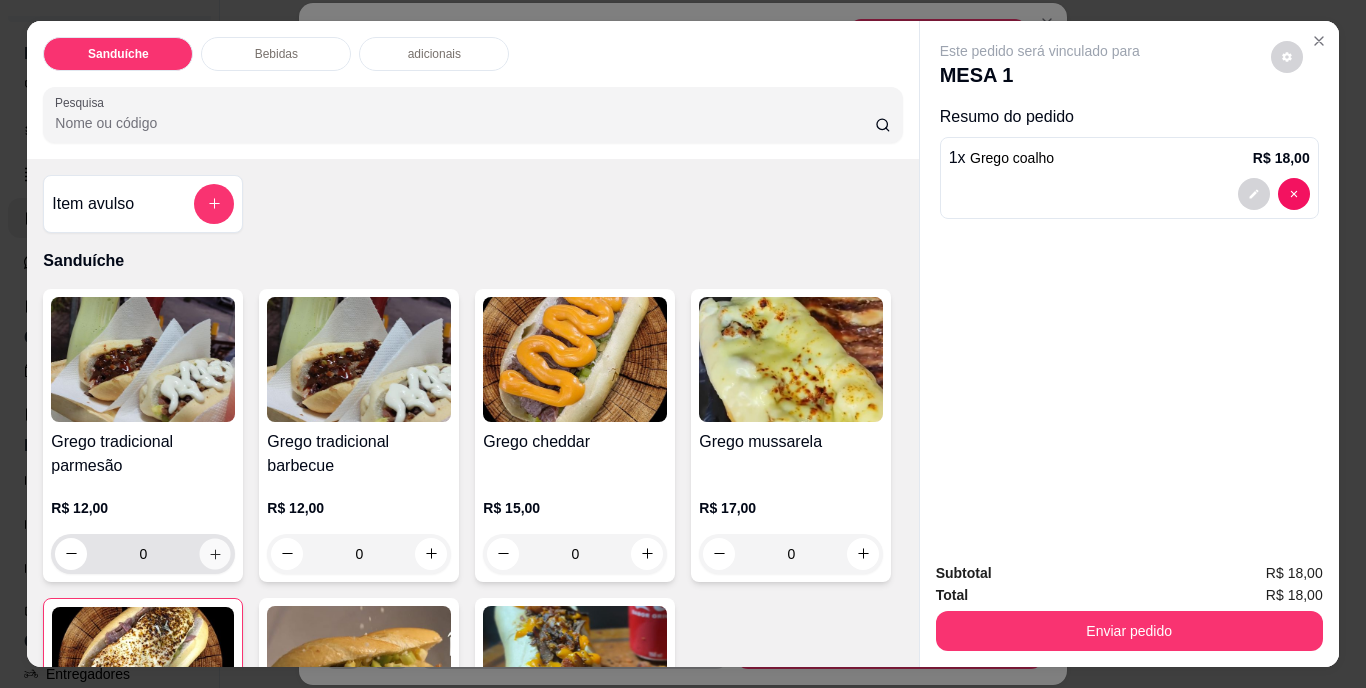 click 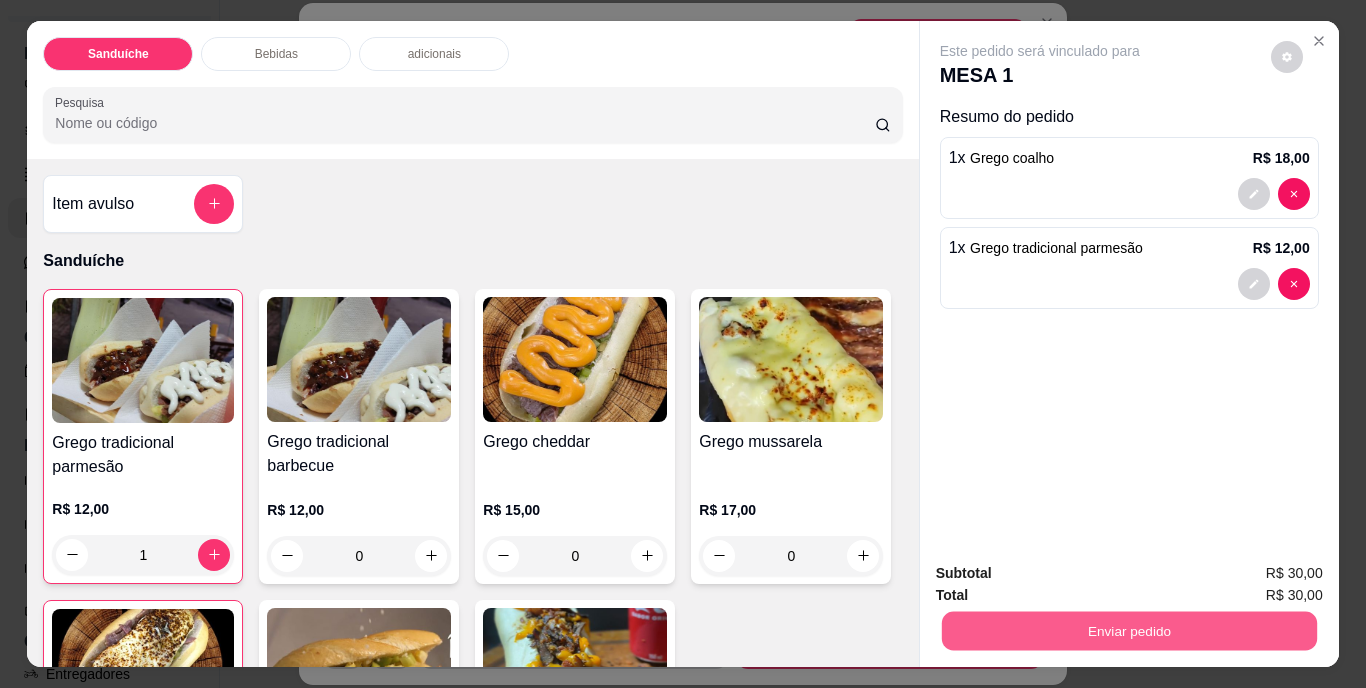 click on "Enviar pedido" at bounding box center [1128, 631] 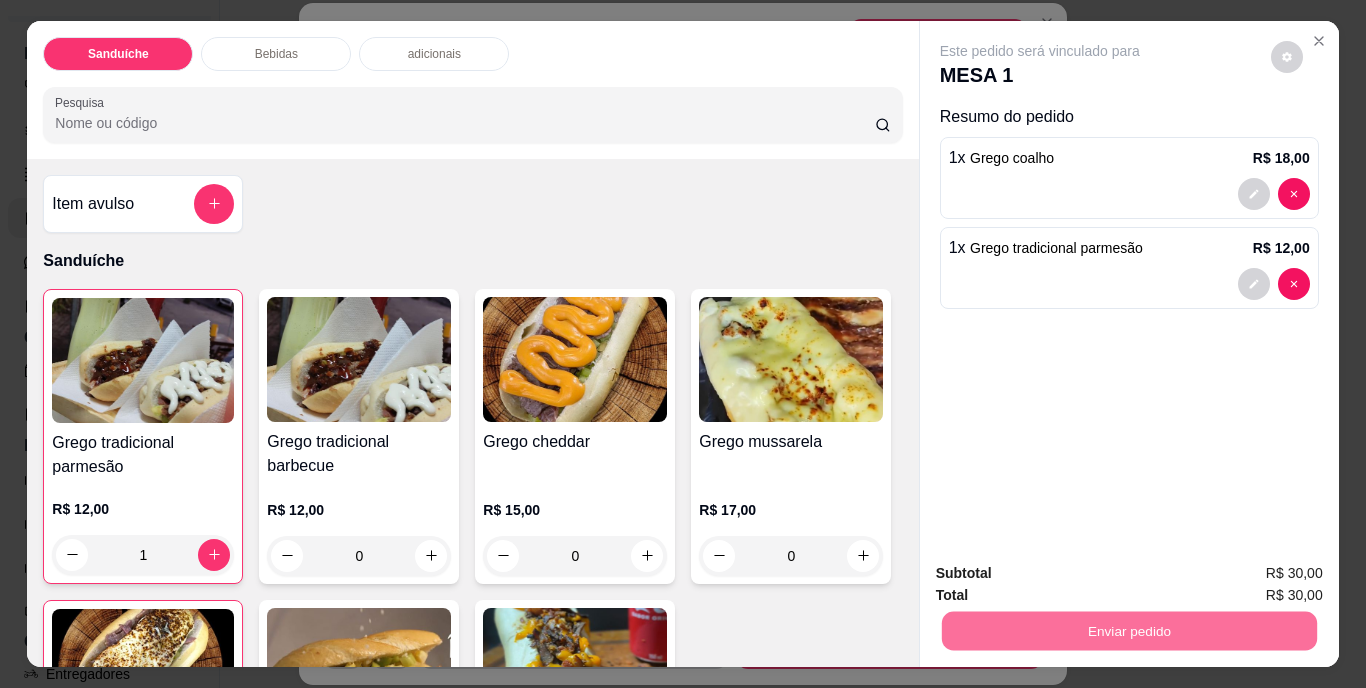click on "Não registrar e enviar pedido" at bounding box center (1063, 574) 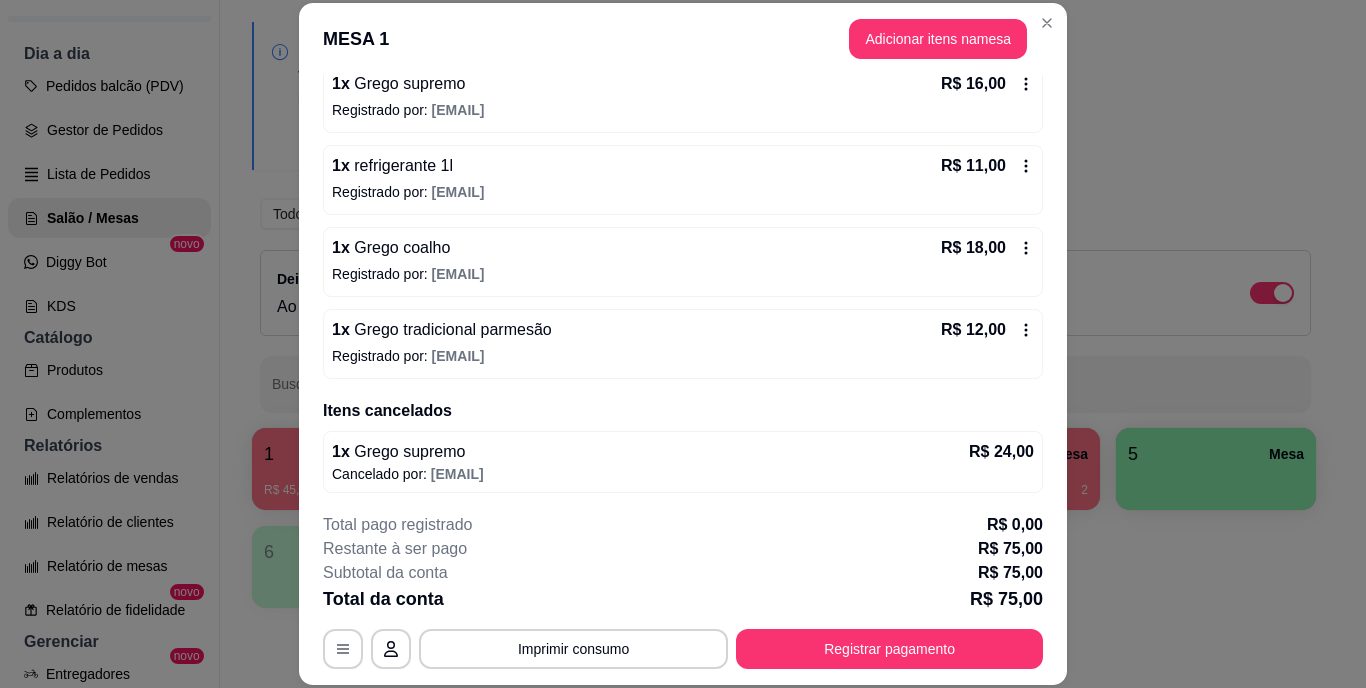 scroll, scrollTop: 288, scrollLeft: 0, axis: vertical 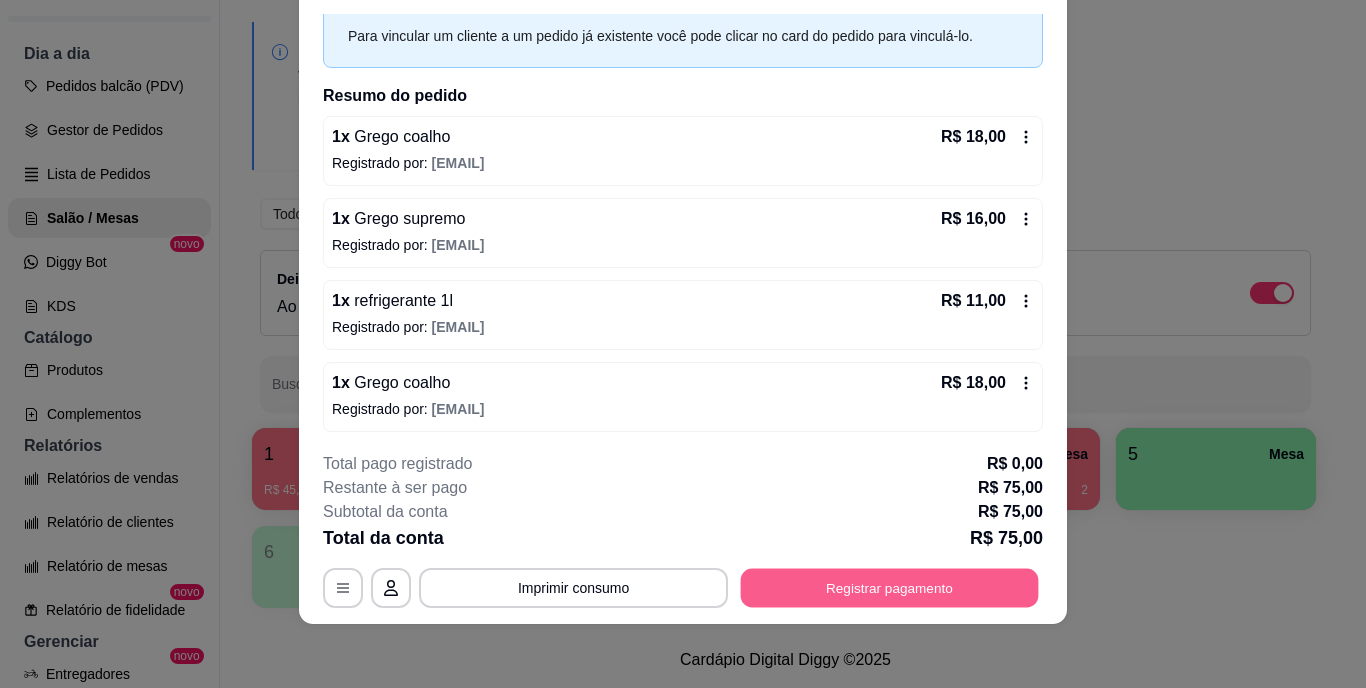 click on "Registrar pagamento" at bounding box center [890, 587] 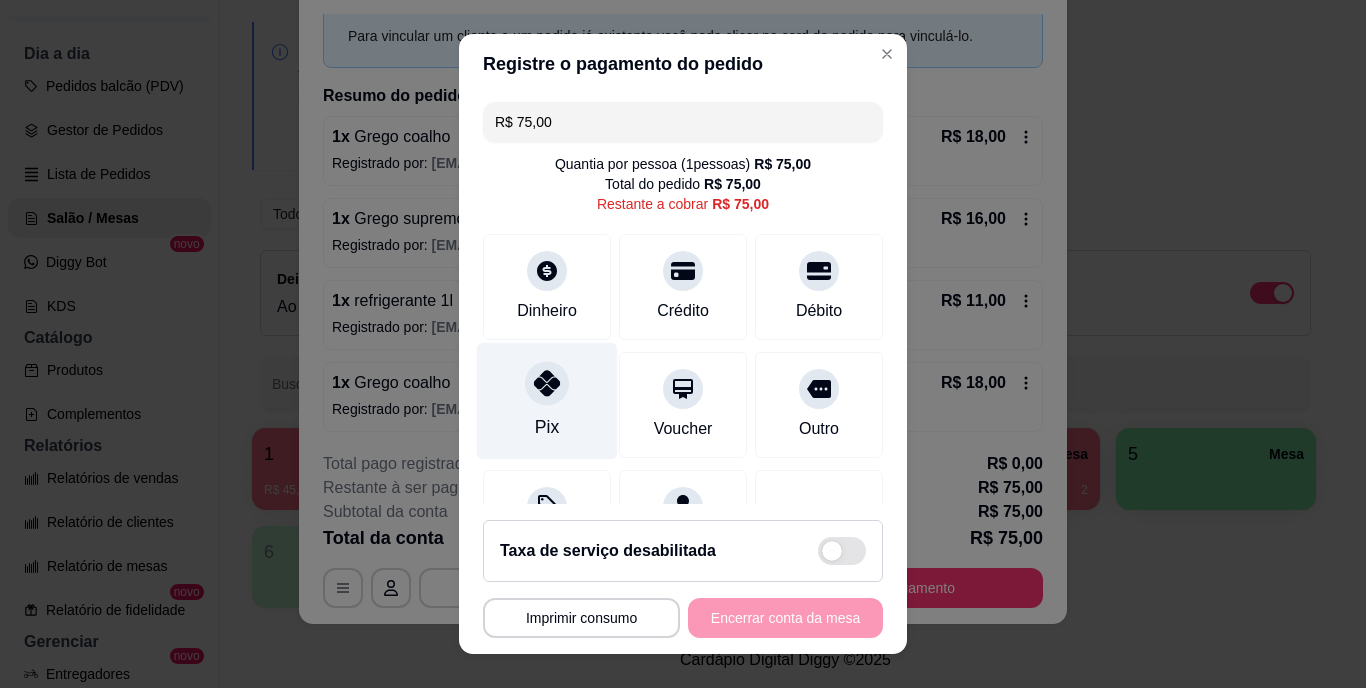 click 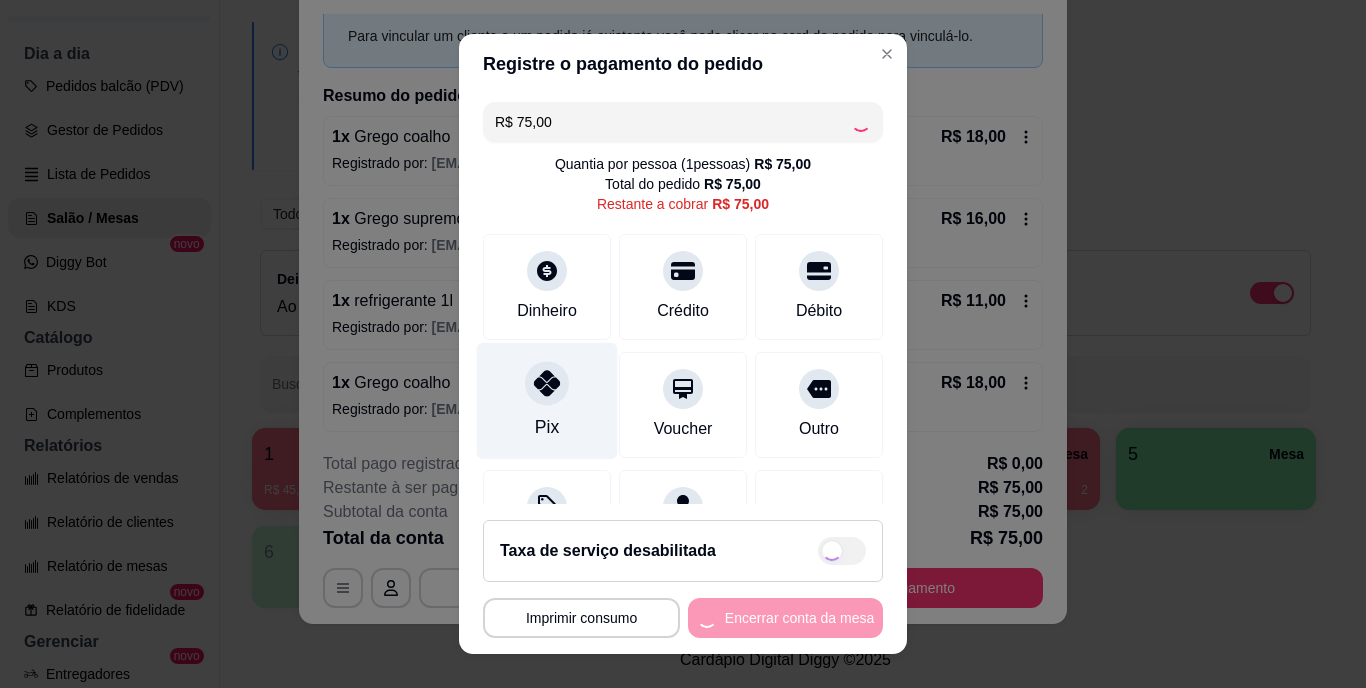 type on "R$ 0,00" 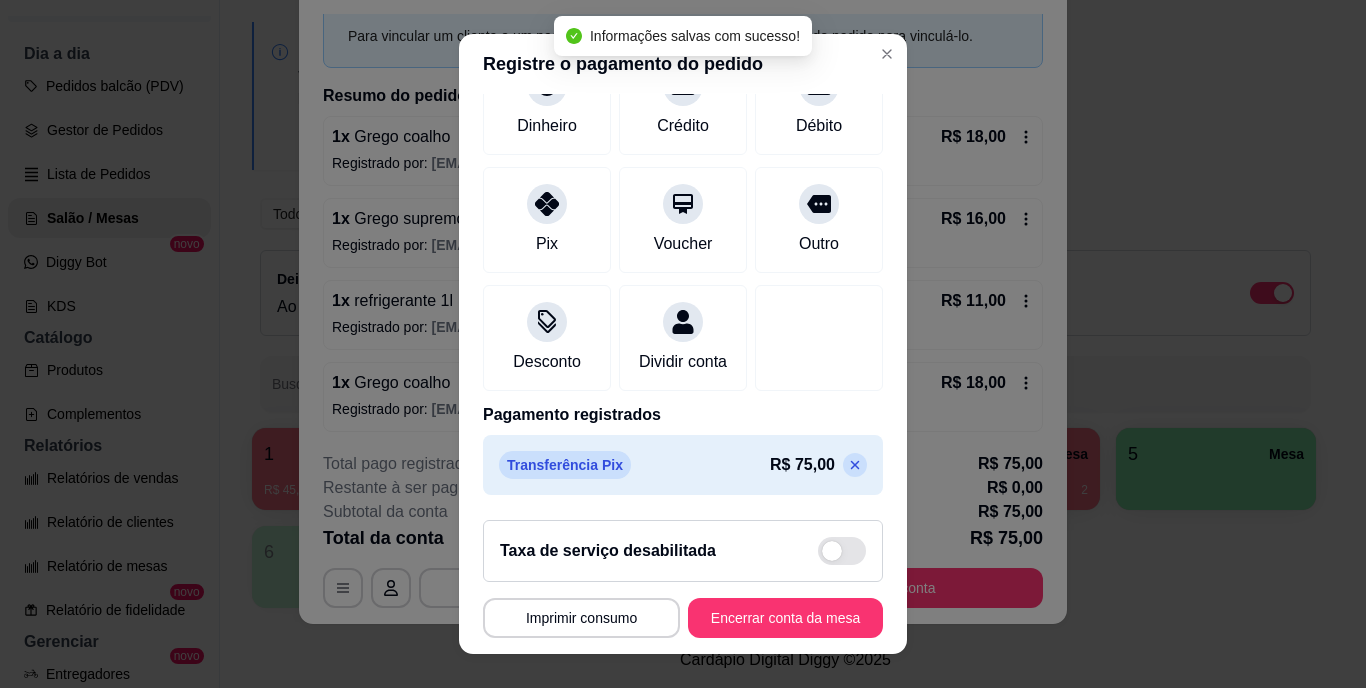 scroll, scrollTop: 188, scrollLeft: 0, axis: vertical 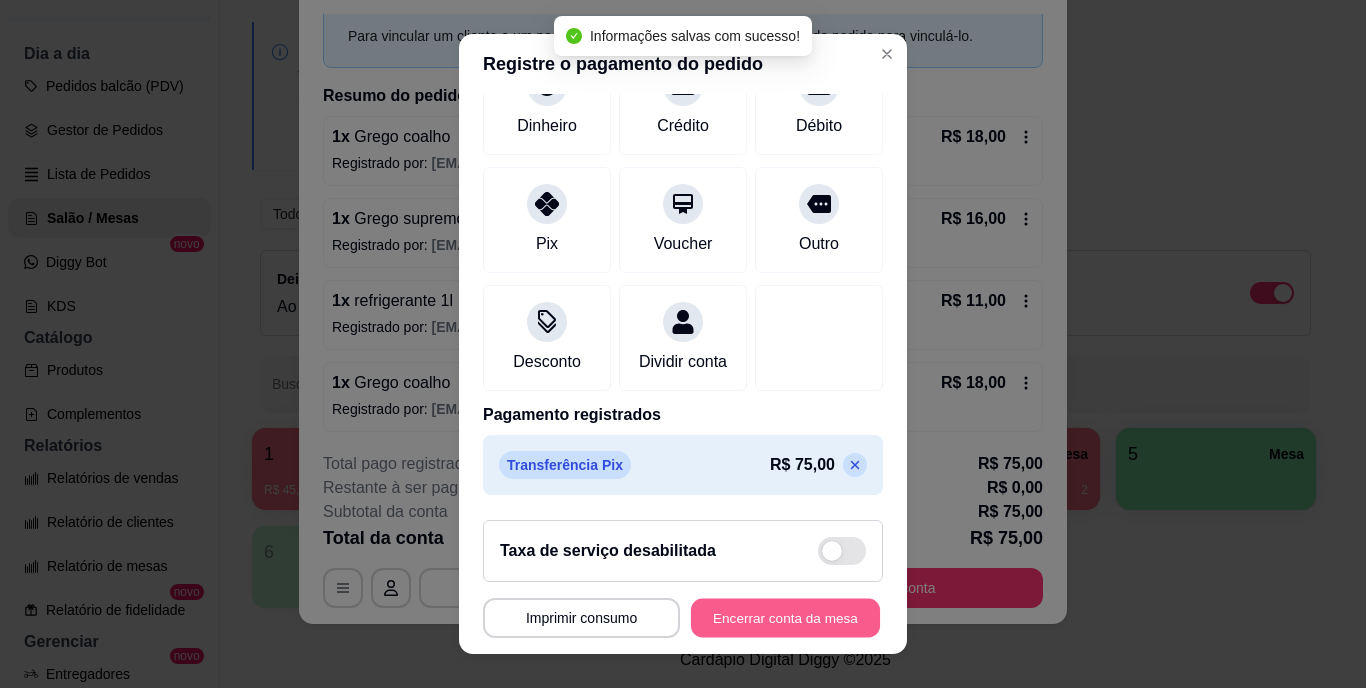 click on "Encerrar conta da mesa" at bounding box center (785, 617) 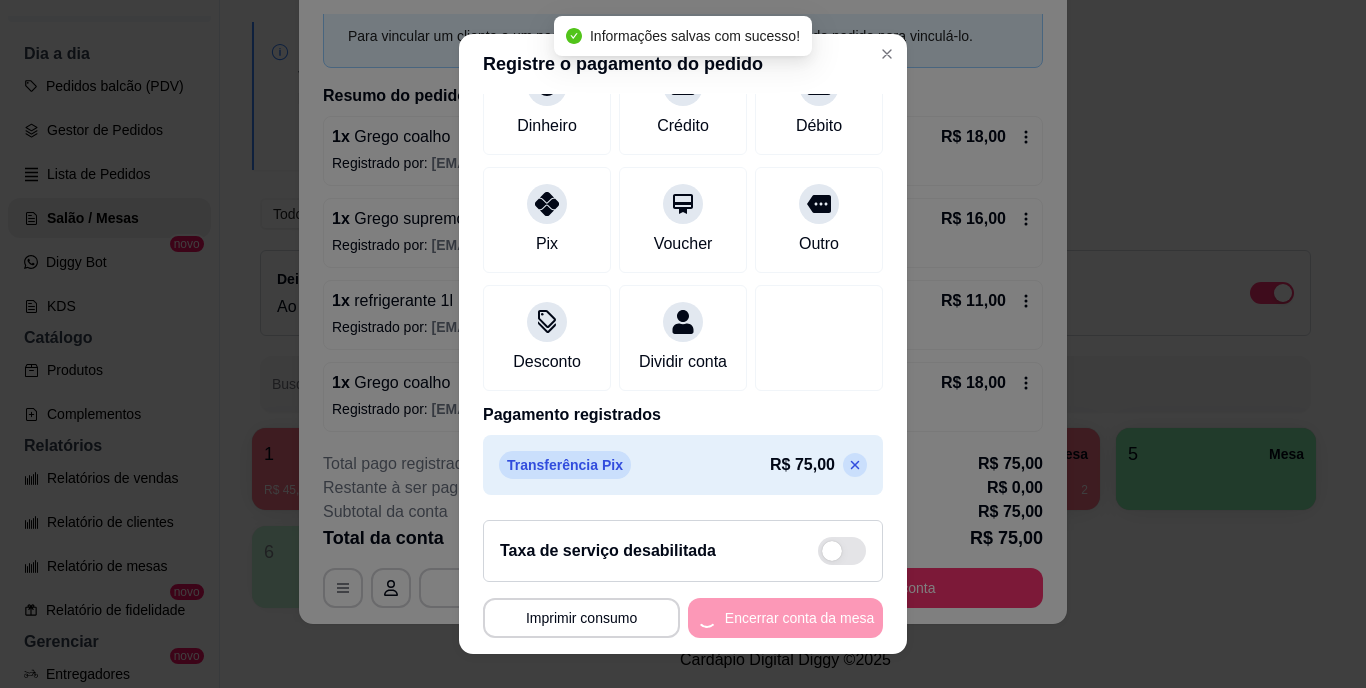 scroll, scrollTop: 0, scrollLeft: 0, axis: both 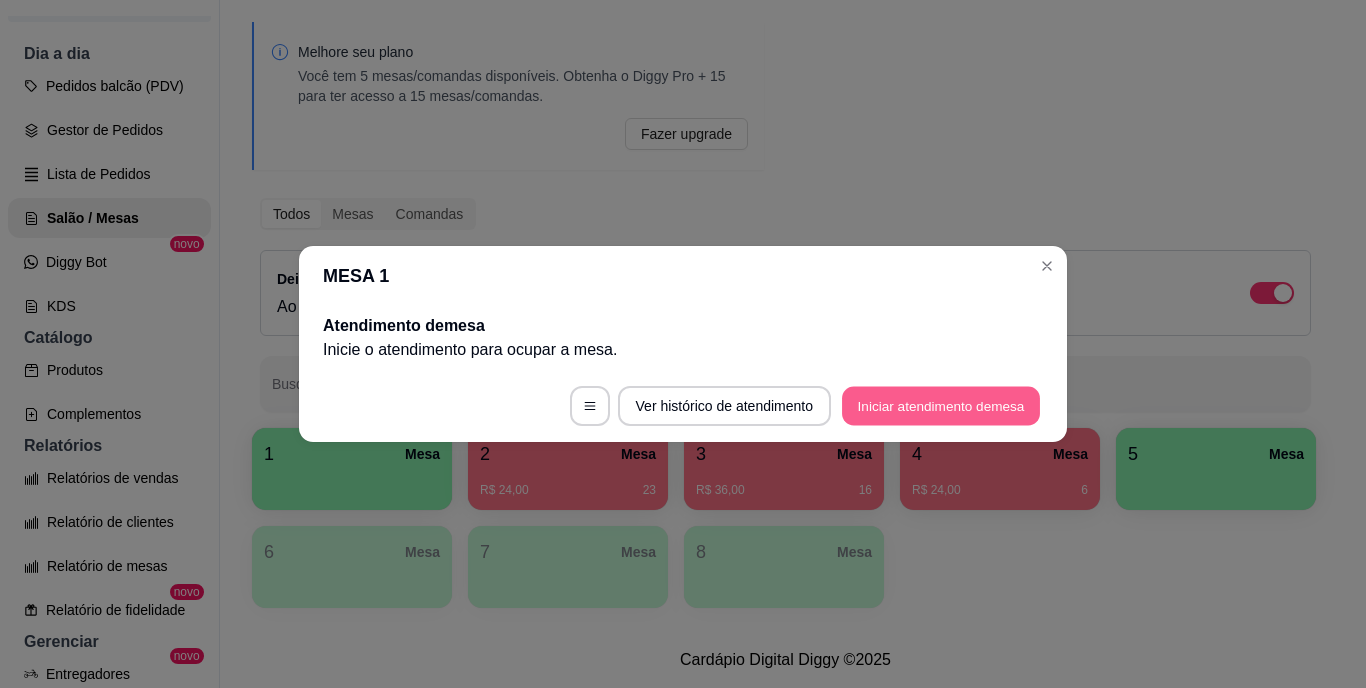 click on "Iniciar atendimento de  mesa" at bounding box center [941, 406] 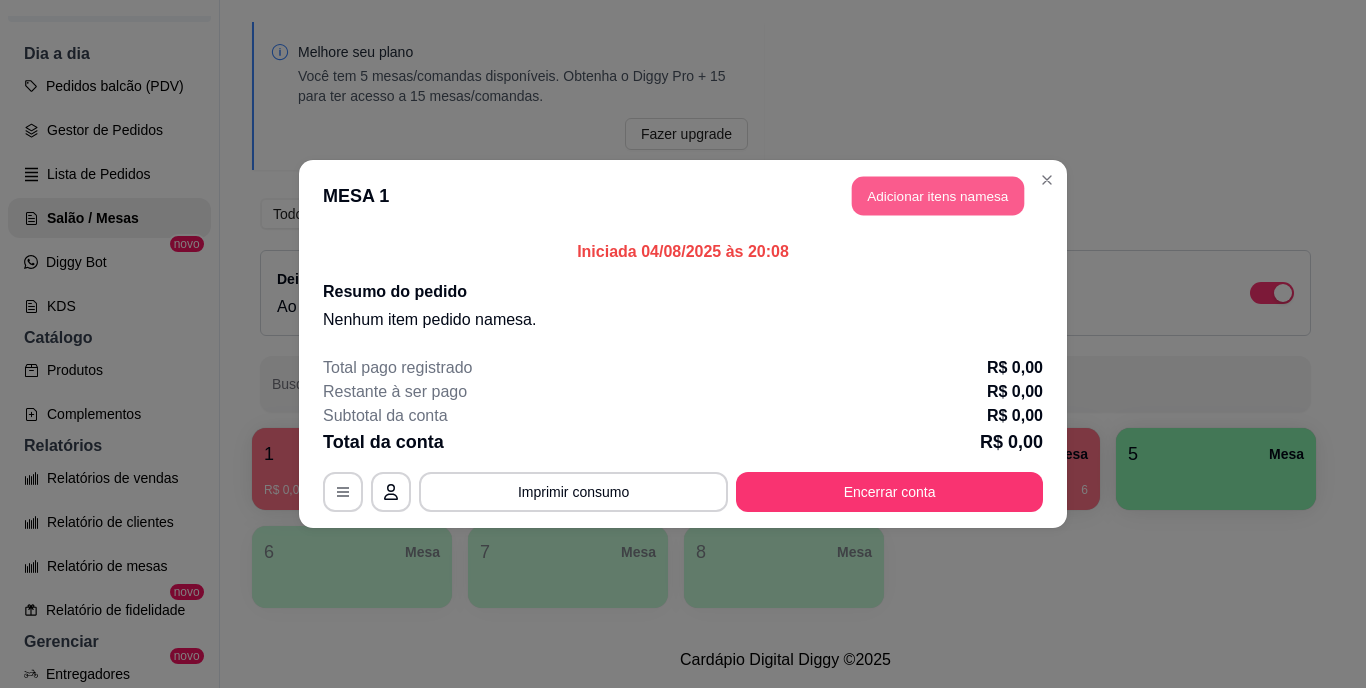 click on "Adicionar itens na  mesa" at bounding box center (938, 196) 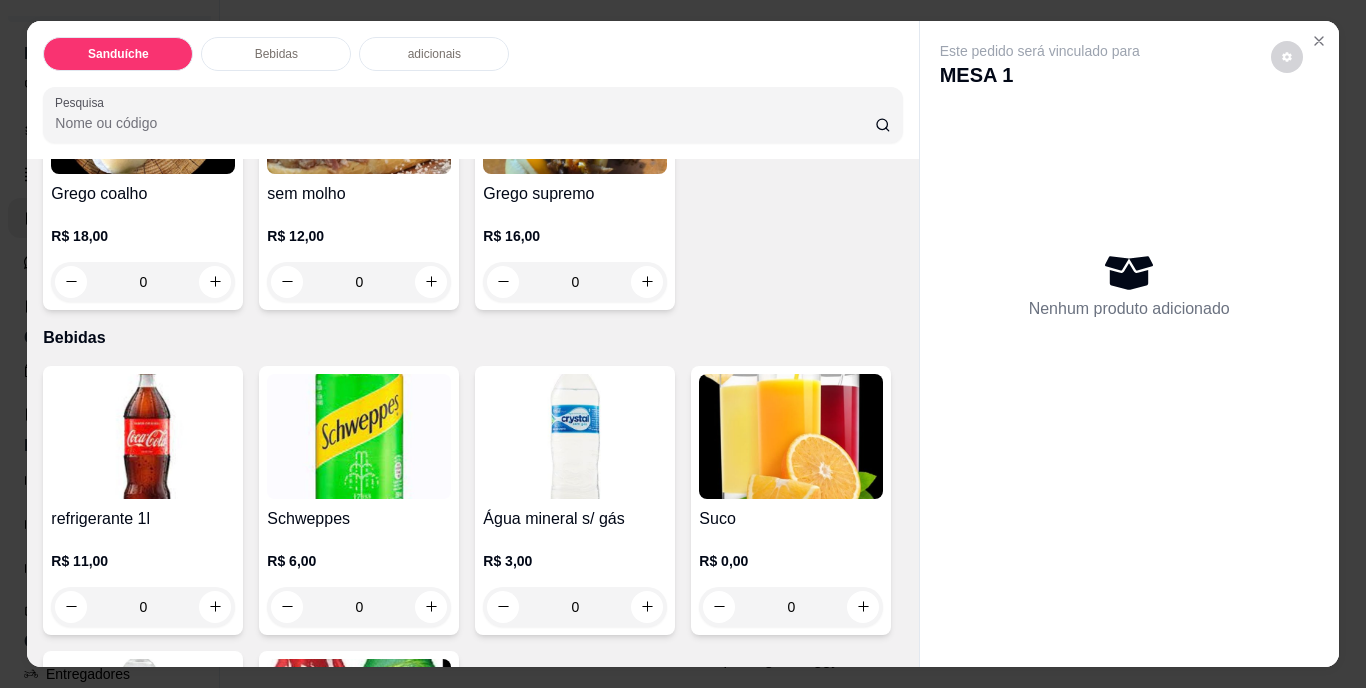 scroll, scrollTop: 600, scrollLeft: 0, axis: vertical 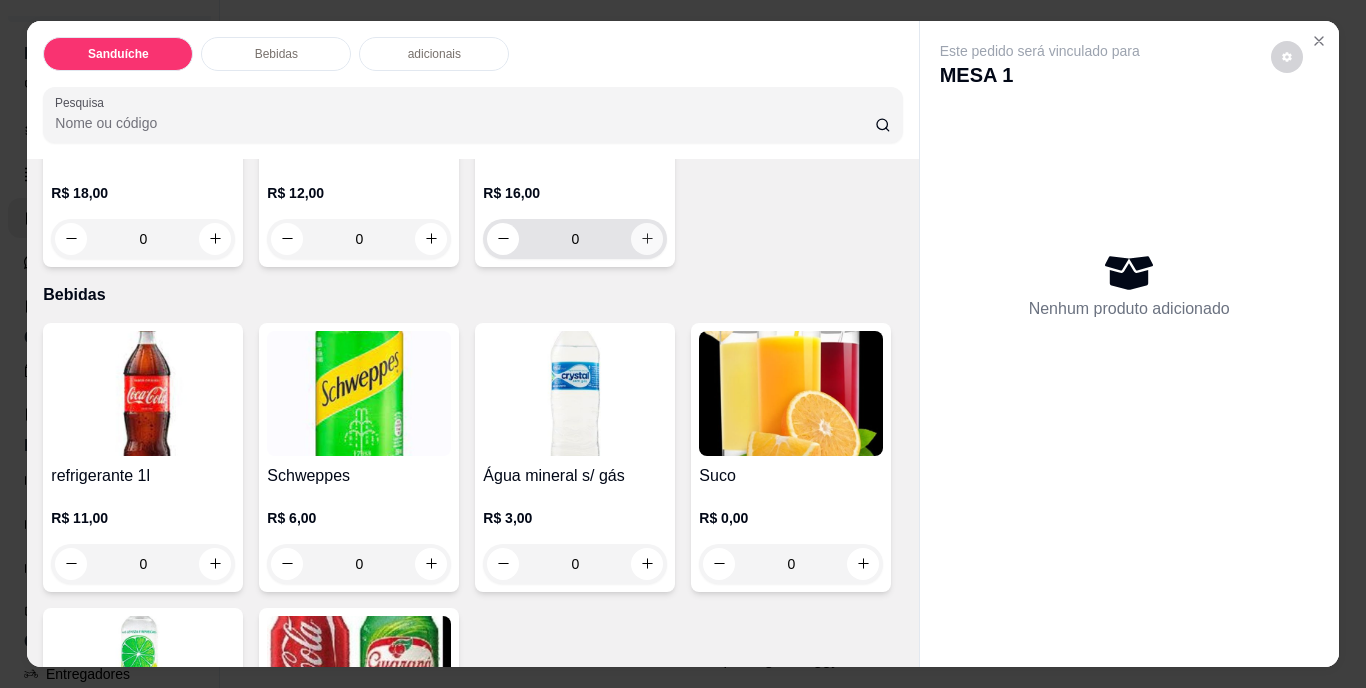 click at bounding box center (647, 239) 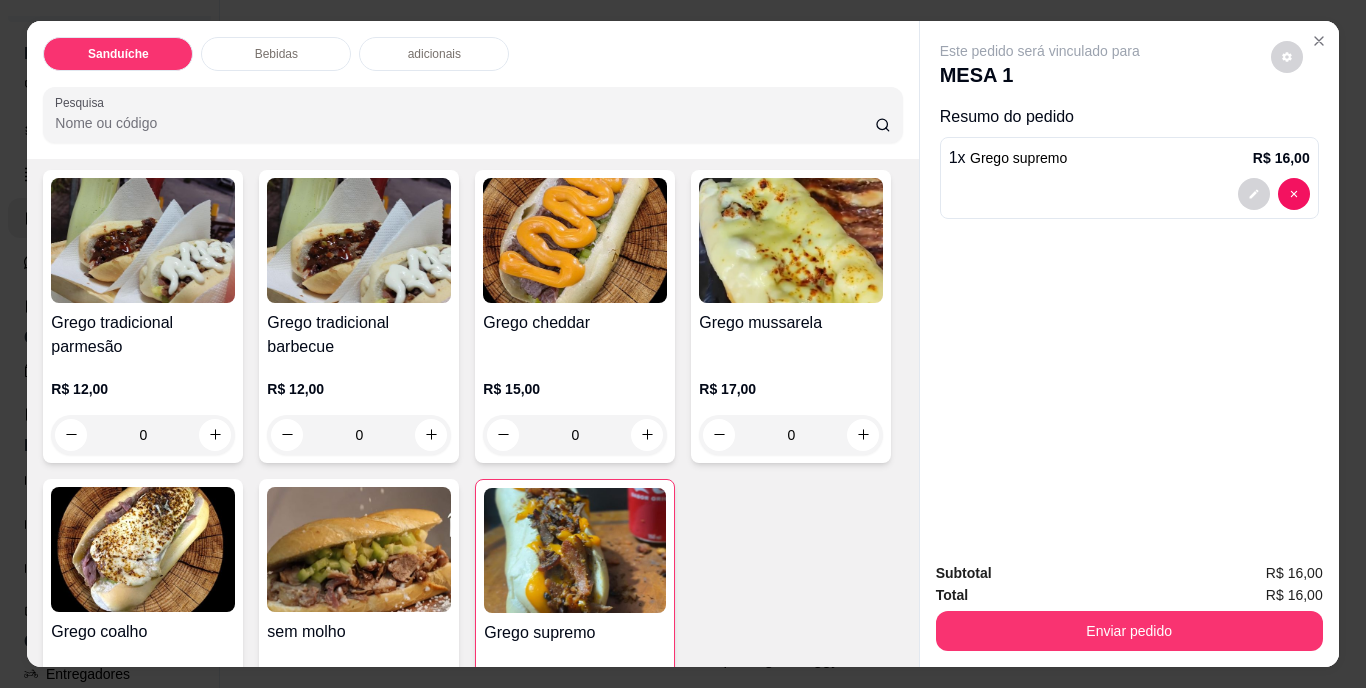 scroll, scrollTop: 7, scrollLeft: 0, axis: vertical 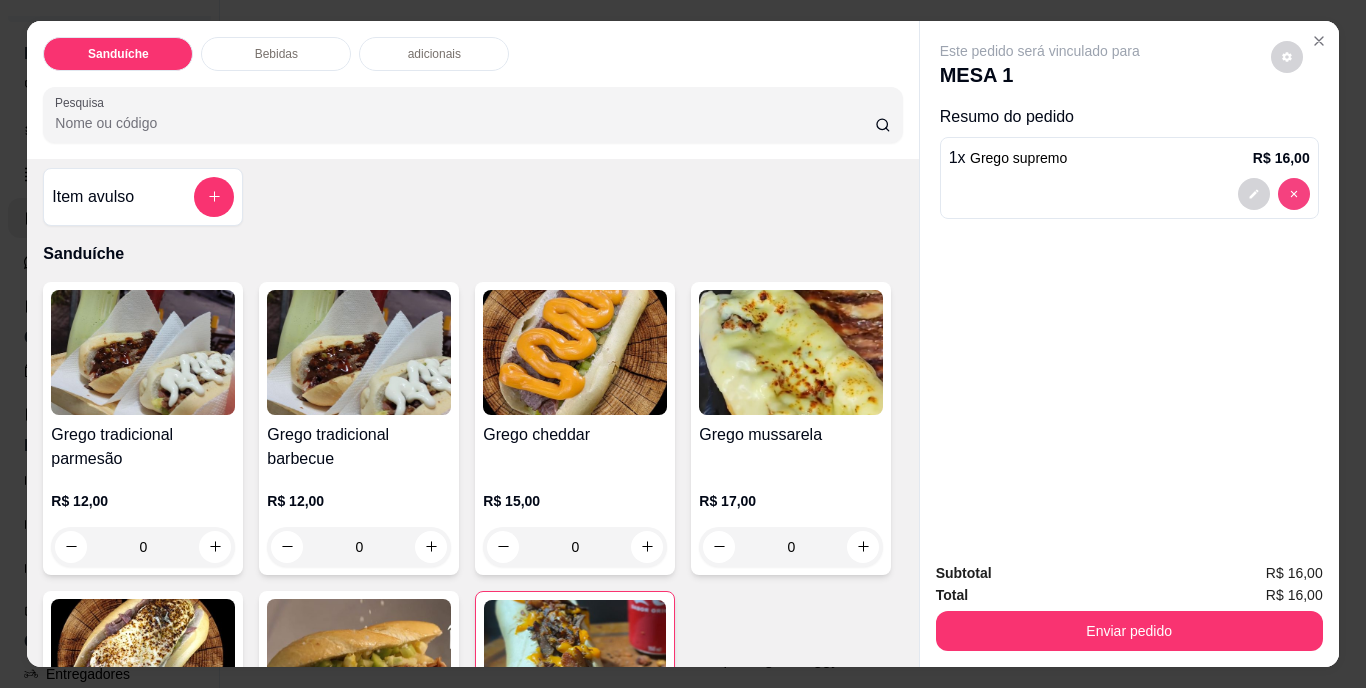 type on "0" 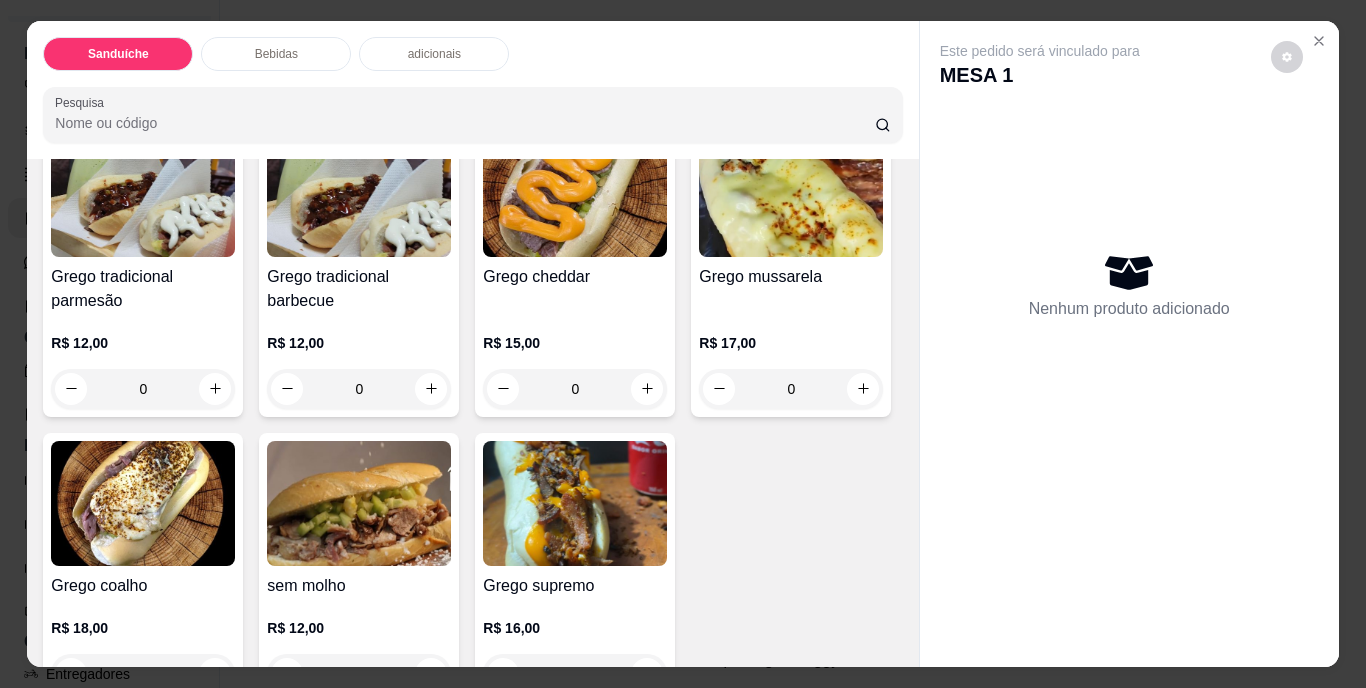 scroll, scrollTop: 207, scrollLeft: 0, axis: vertical 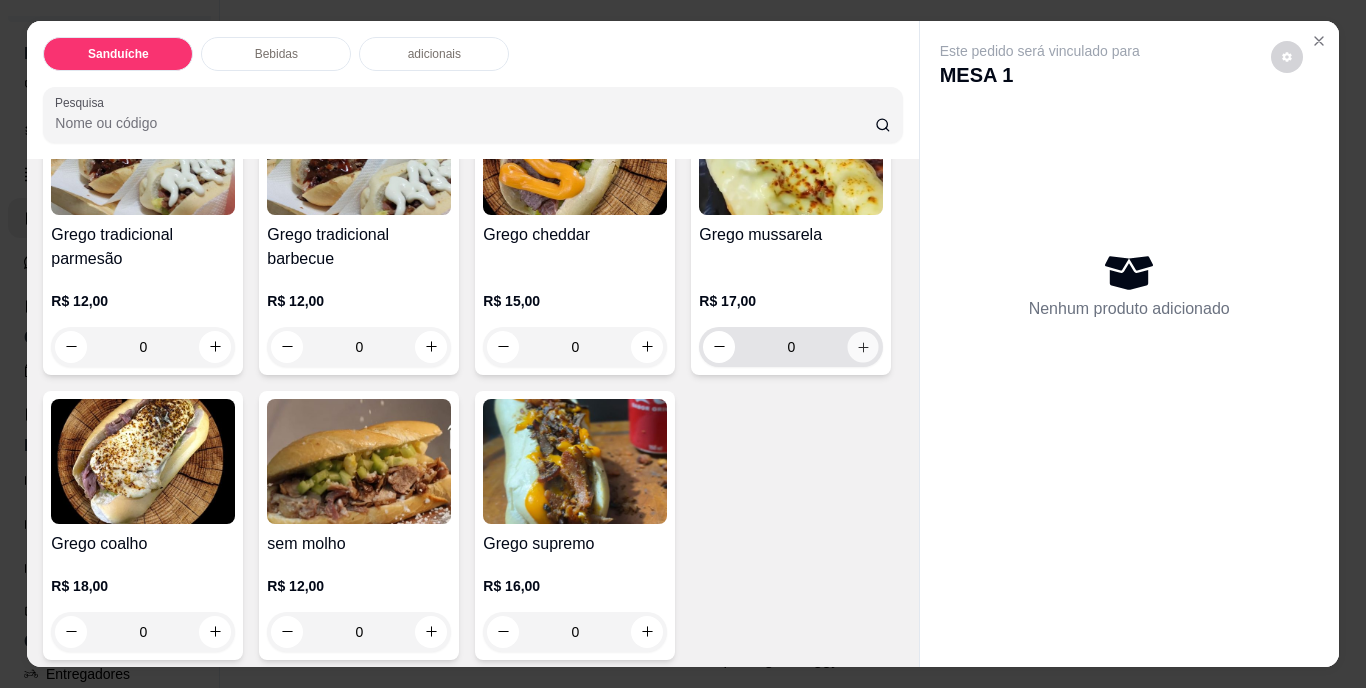 click 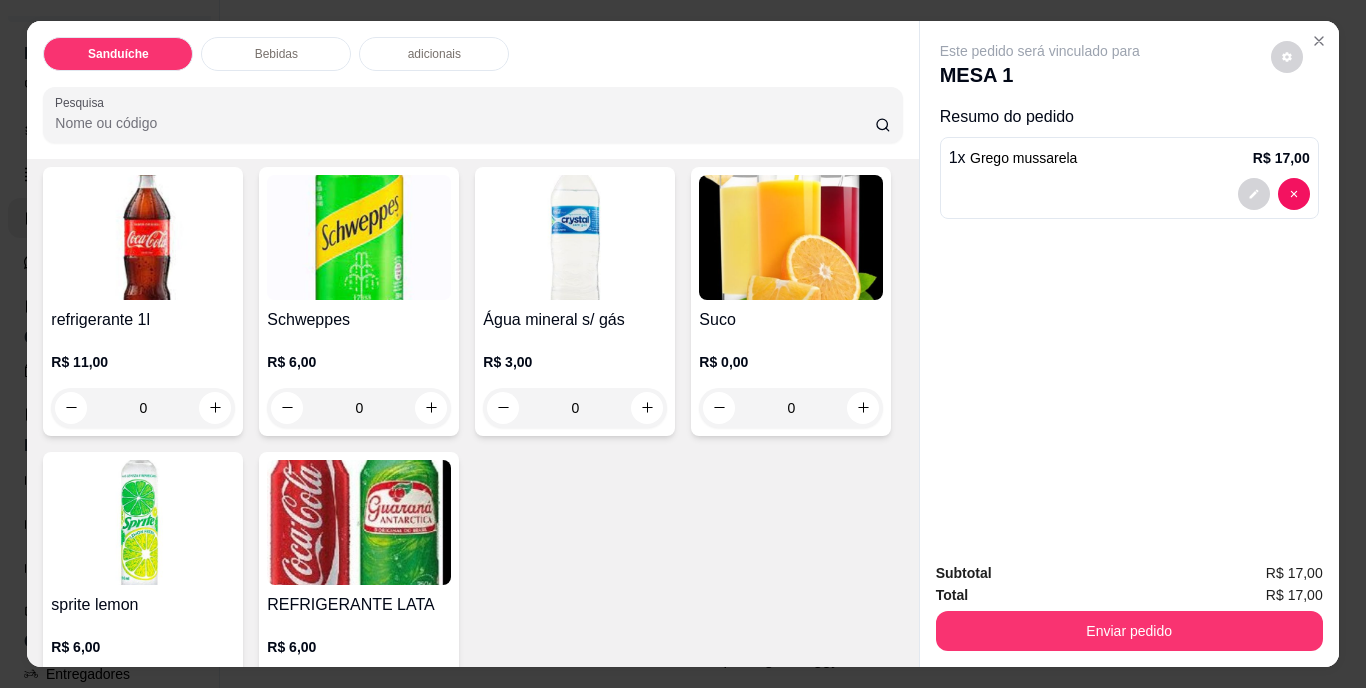 scroll, scrollTop: 907, scrollLeft: 0, axis: vertical 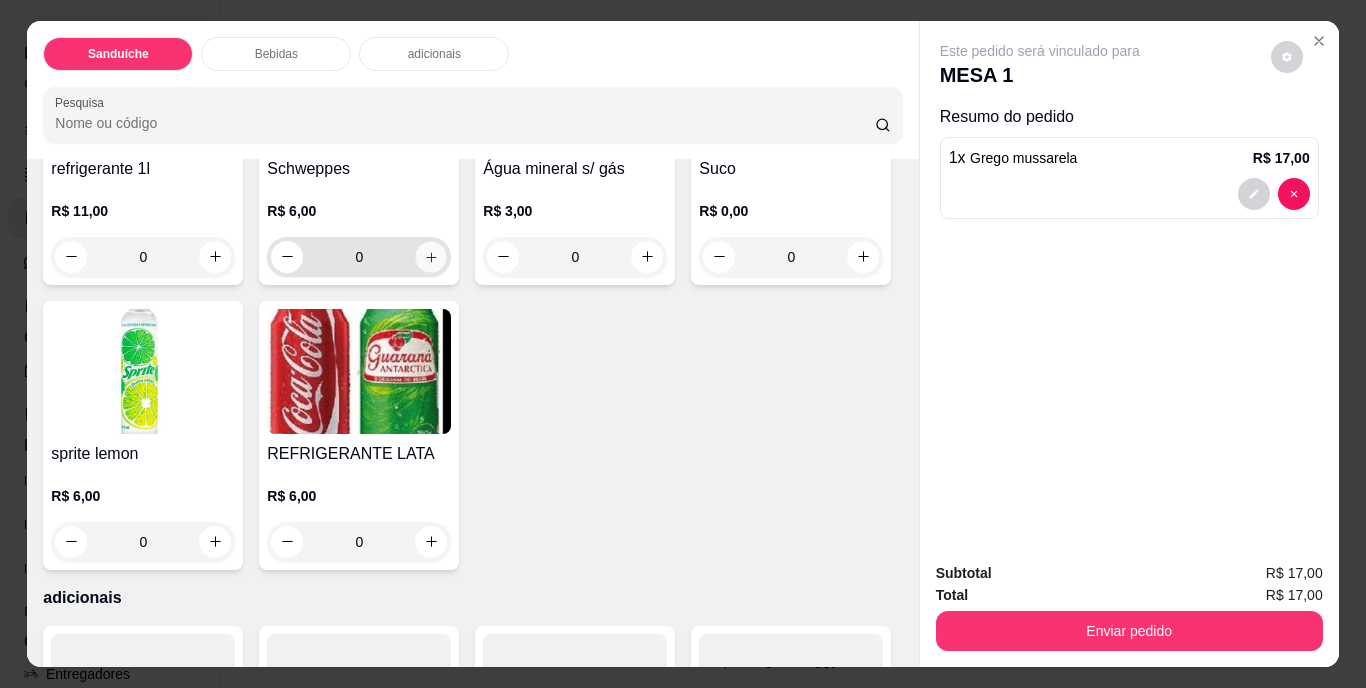 click 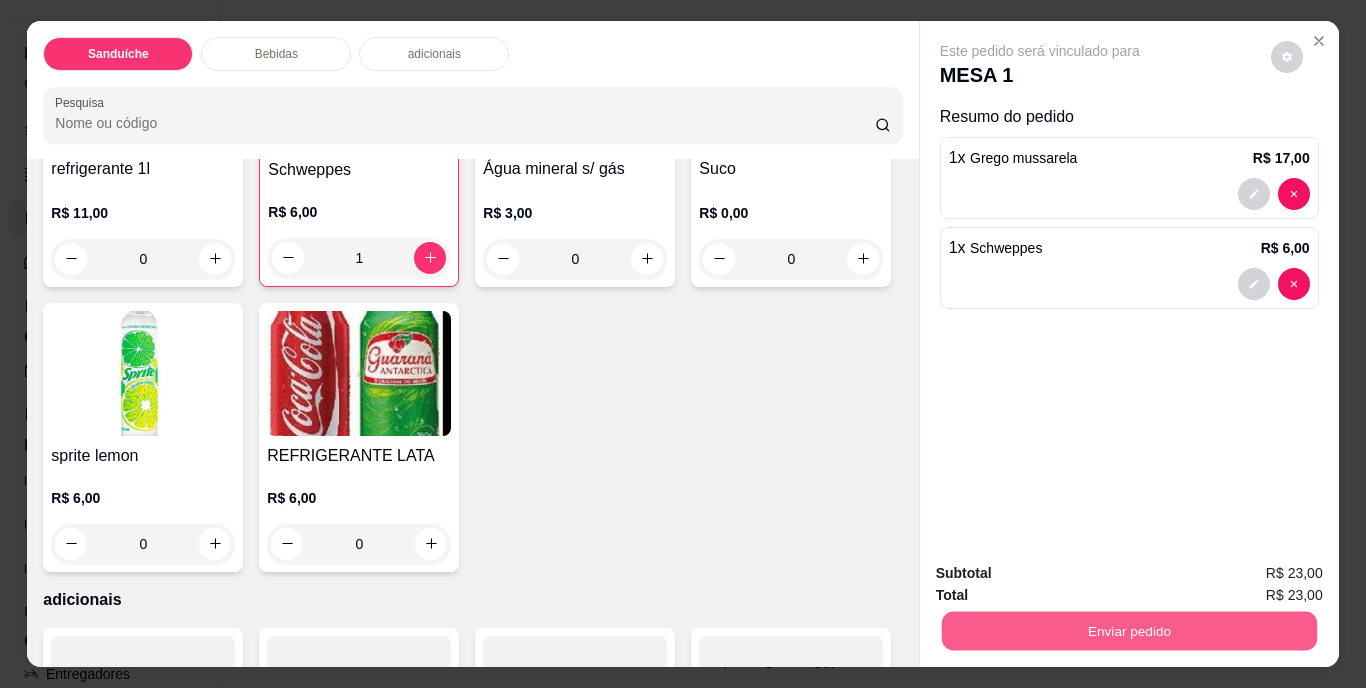 click on "Enviar pedido" at bounding box center [1128, 631] 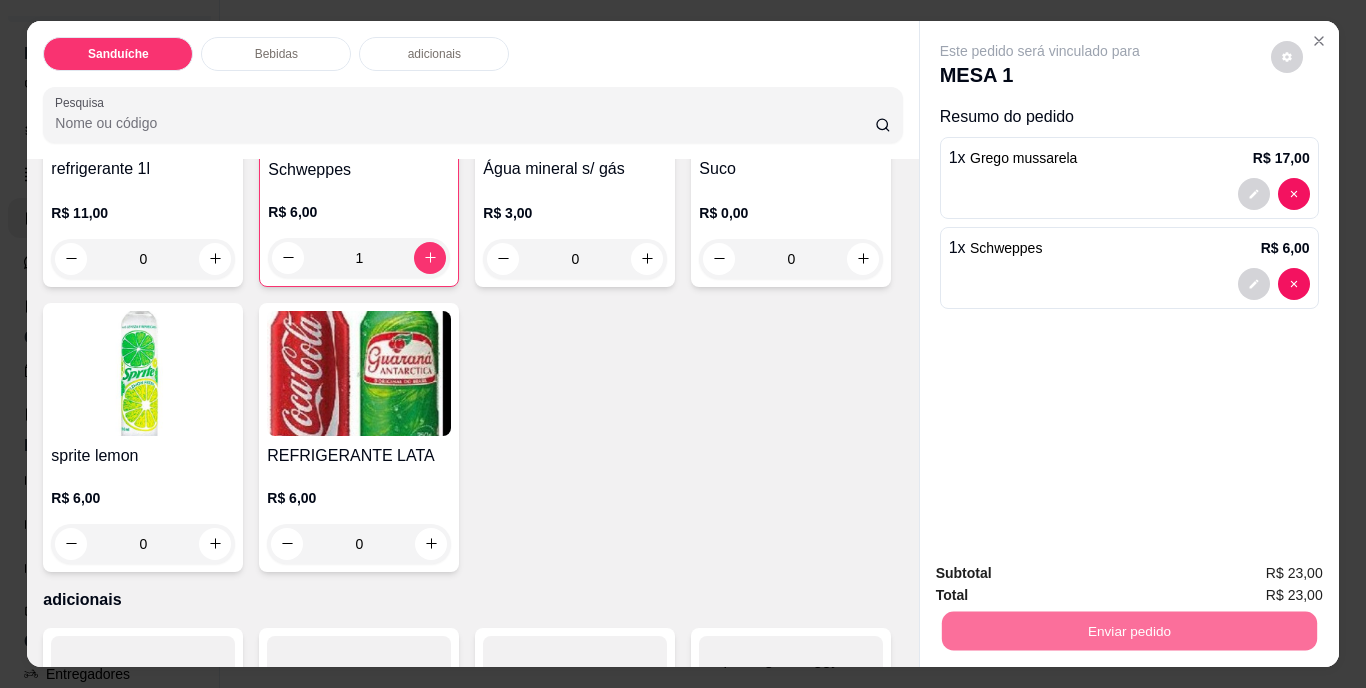 click on "Não registrar e enviar pedido" at bounding box center (1063, 575) 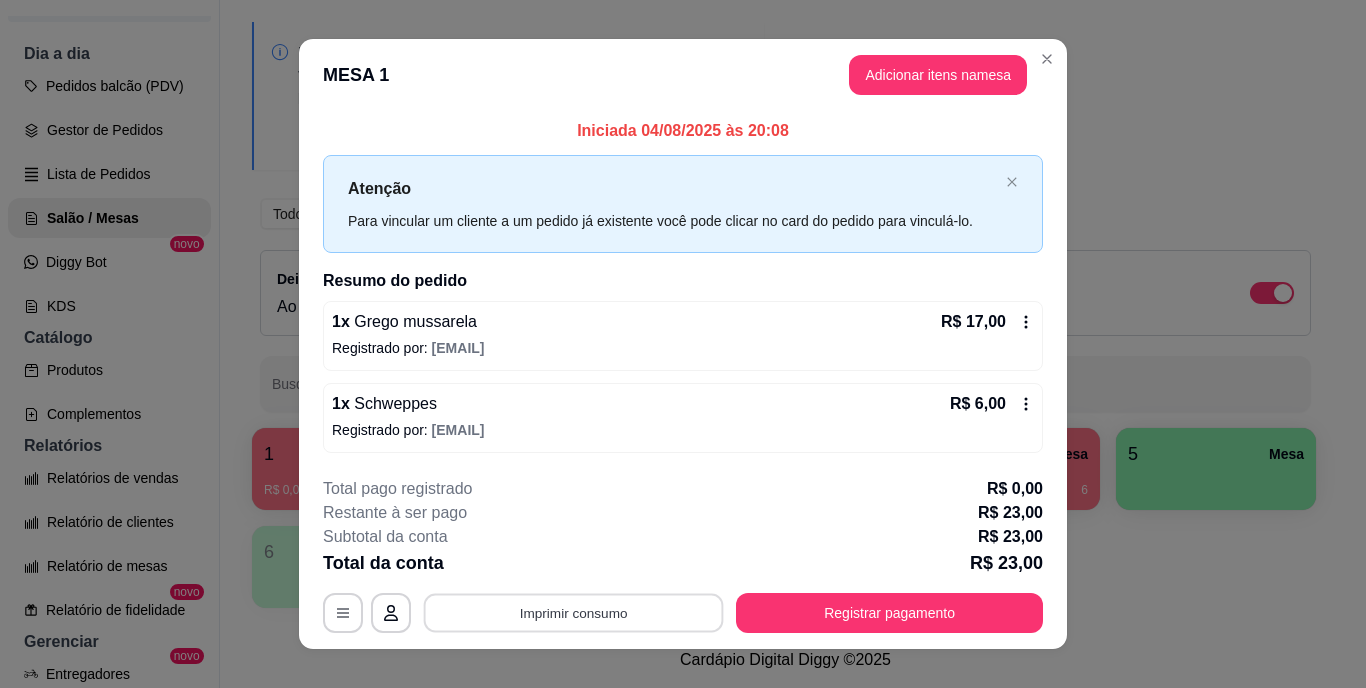 click on "Imprimir consumo" at bounding box center (574, 612) 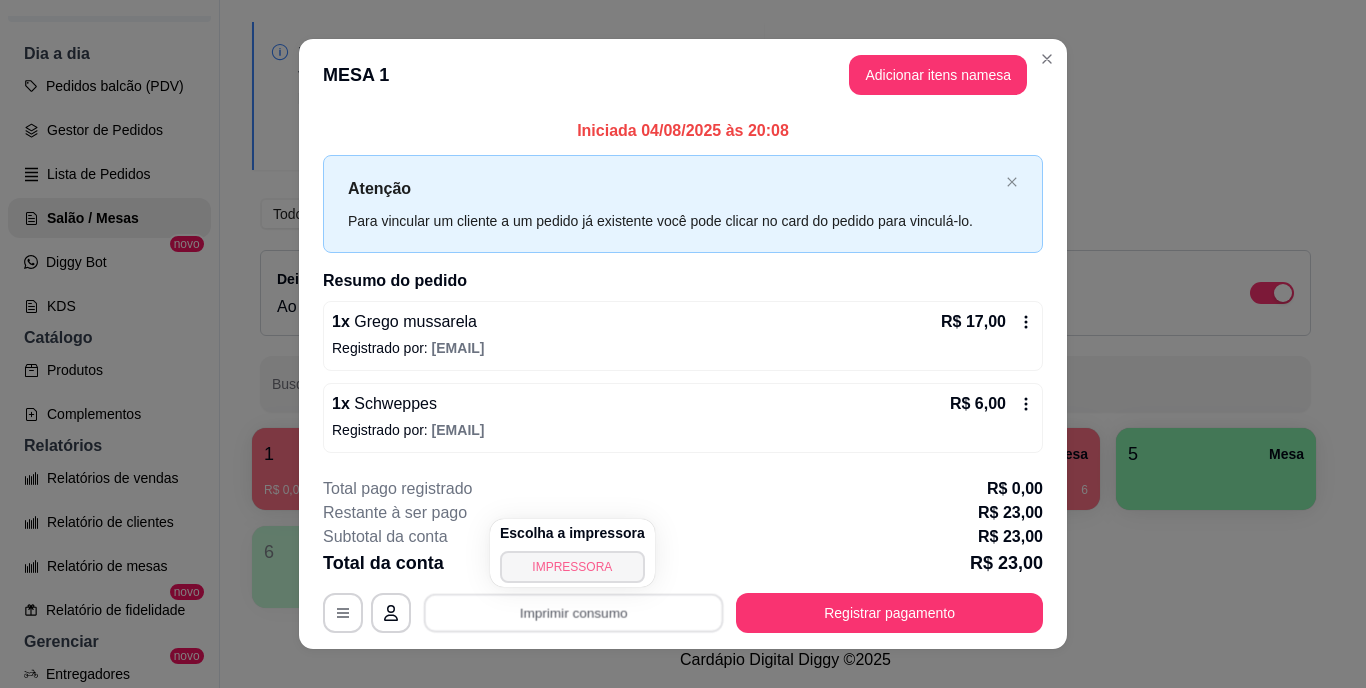 click on "IMPRESSORA" at bounding box center [572, 567] 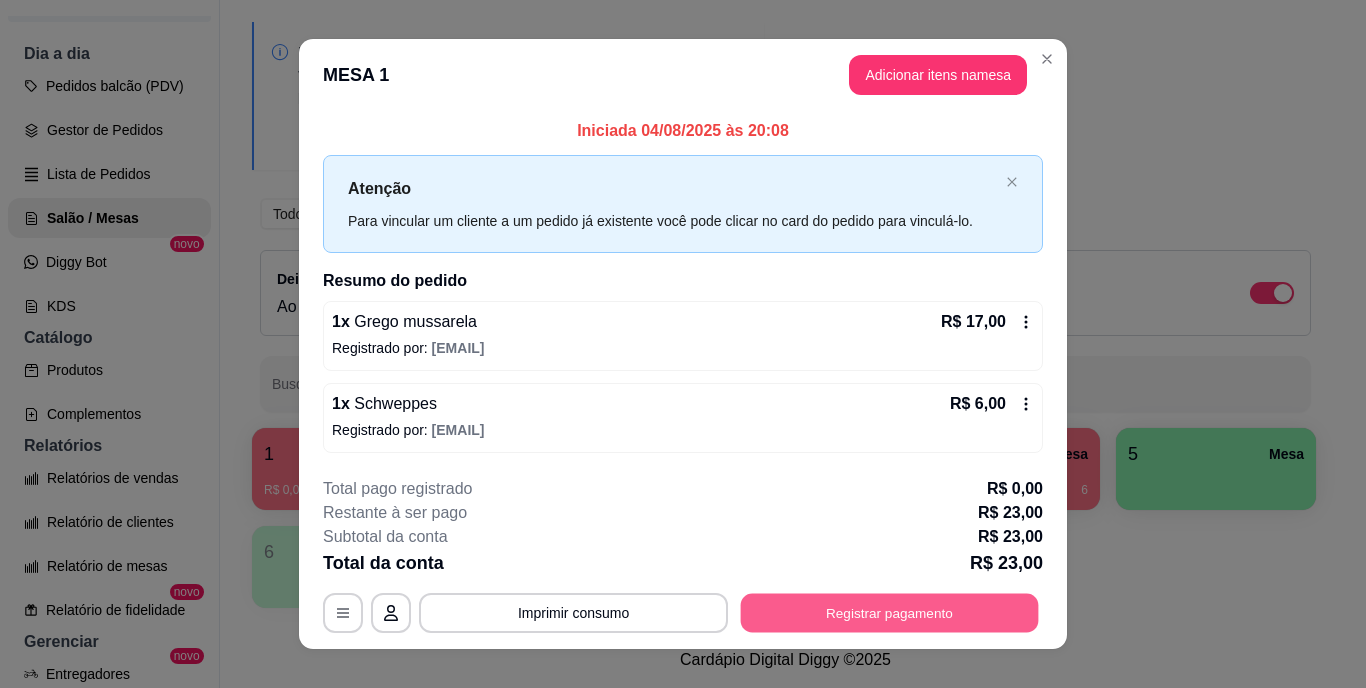 click on "Registrar pagamento" at bounding box center [890, 612] 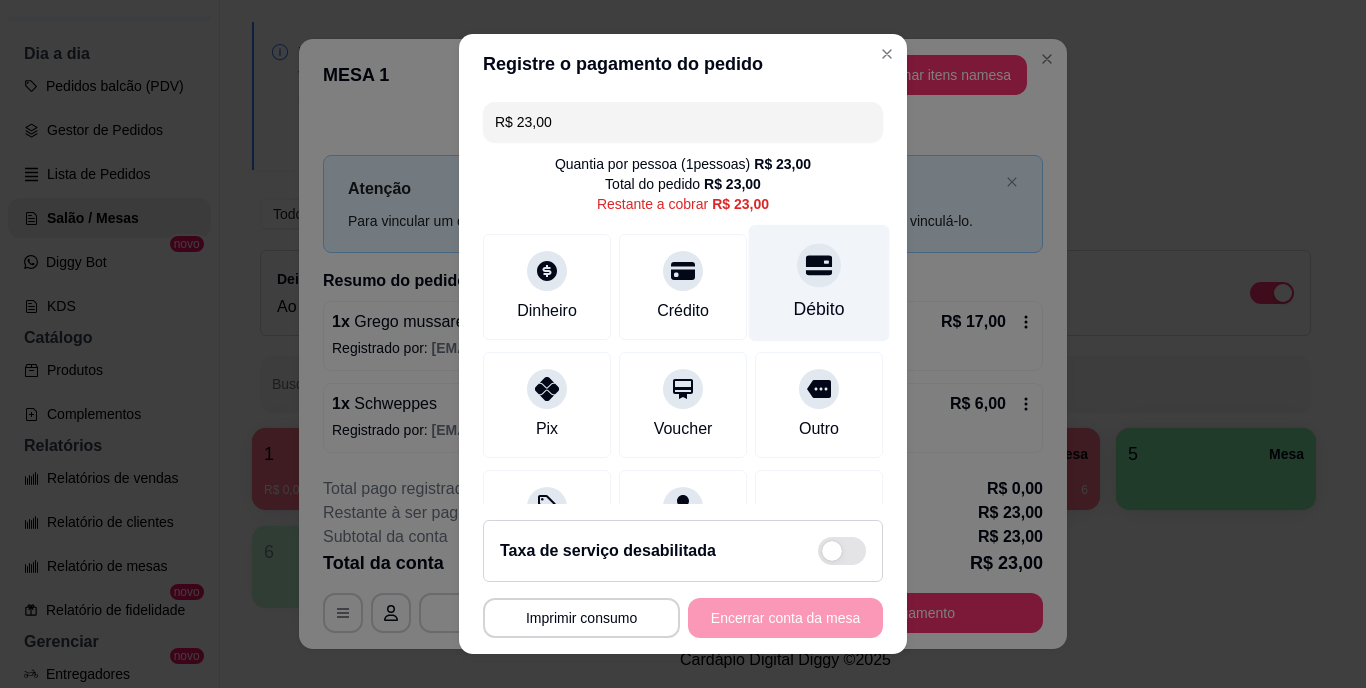 click at bounding box center [819, 266] 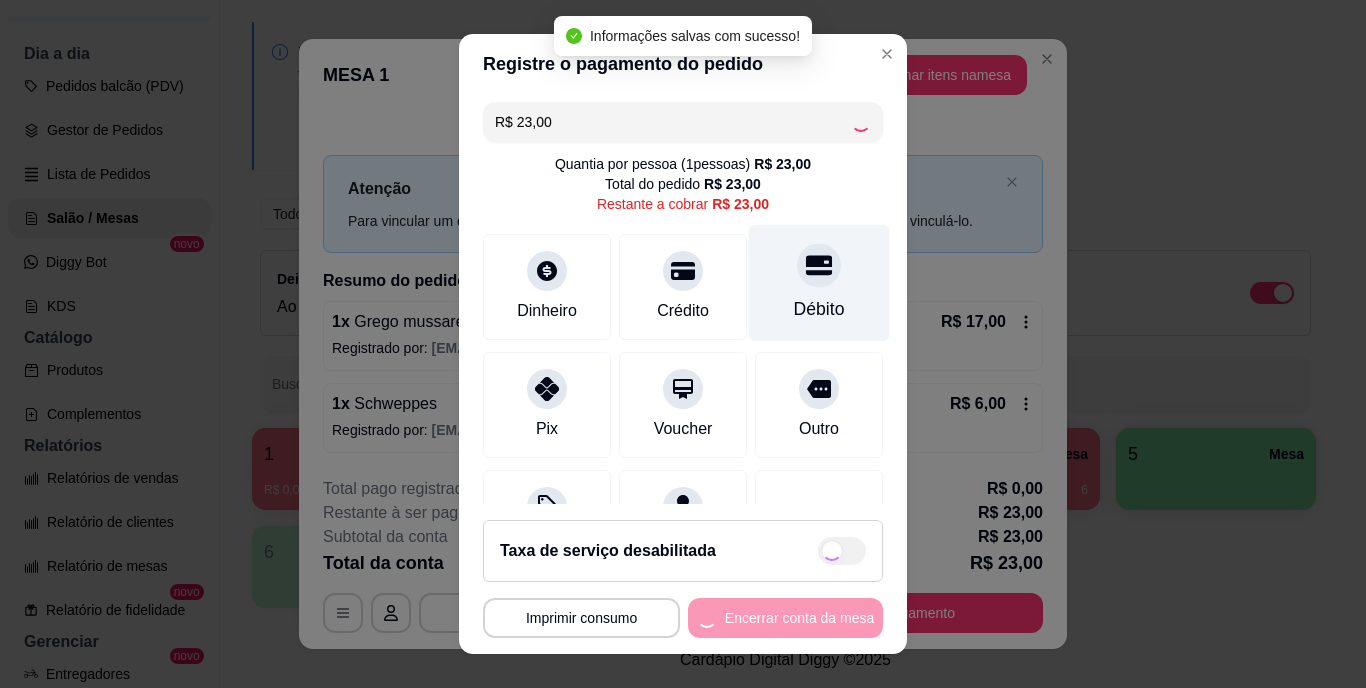 type on "R$ 0,00" 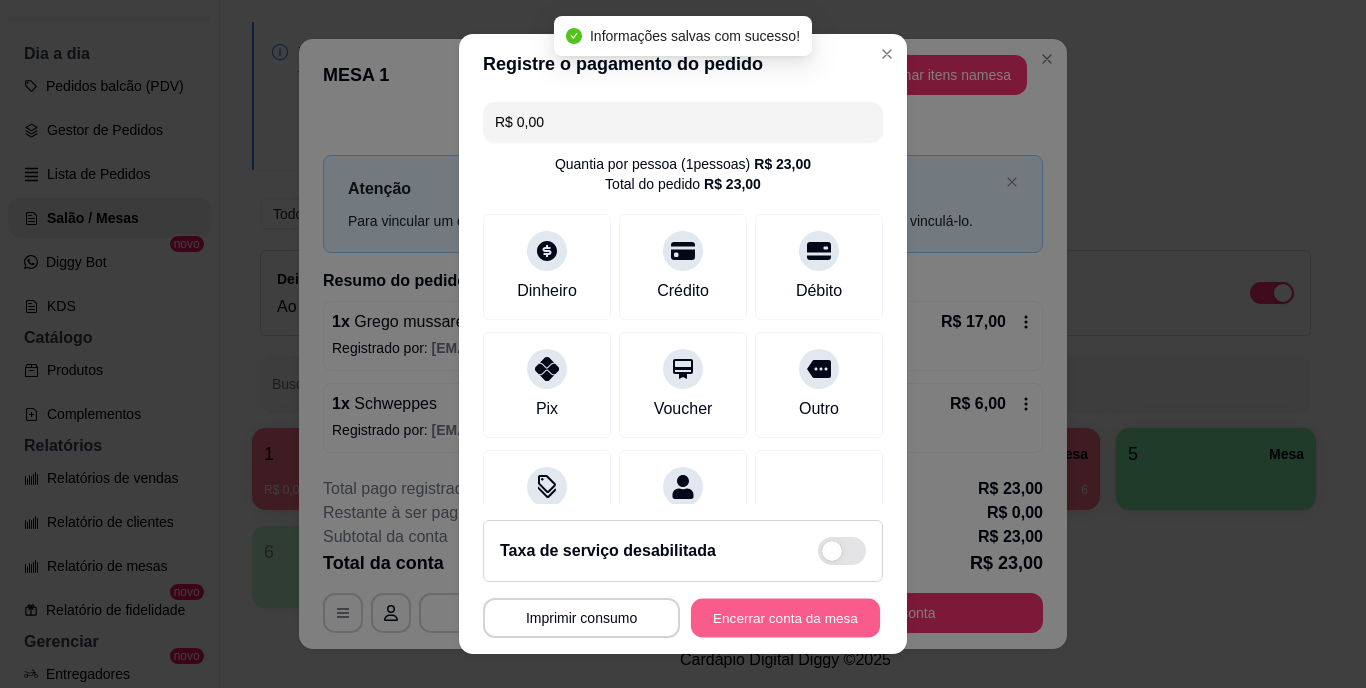 click on "Encerrar conta da mesa" at bounding box center [785, 617] 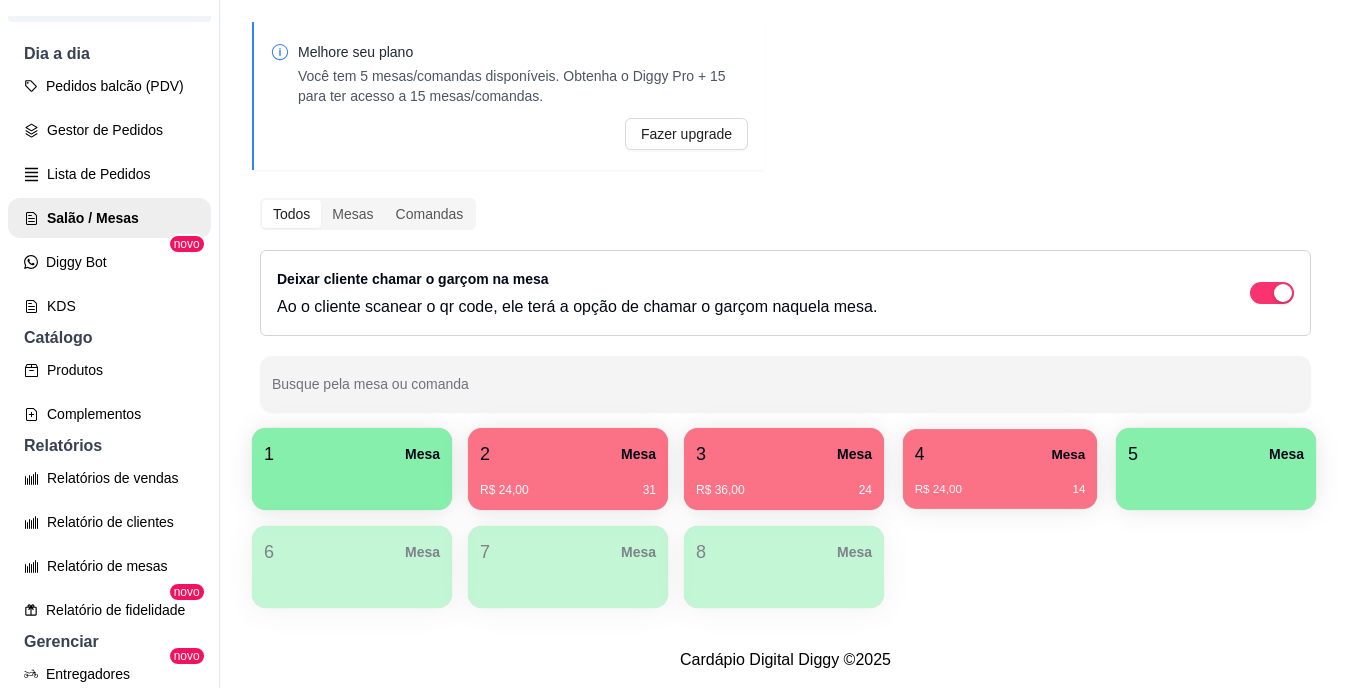 click on "R$ 24,00 [CODE]" at bounding box center [1000, 490] 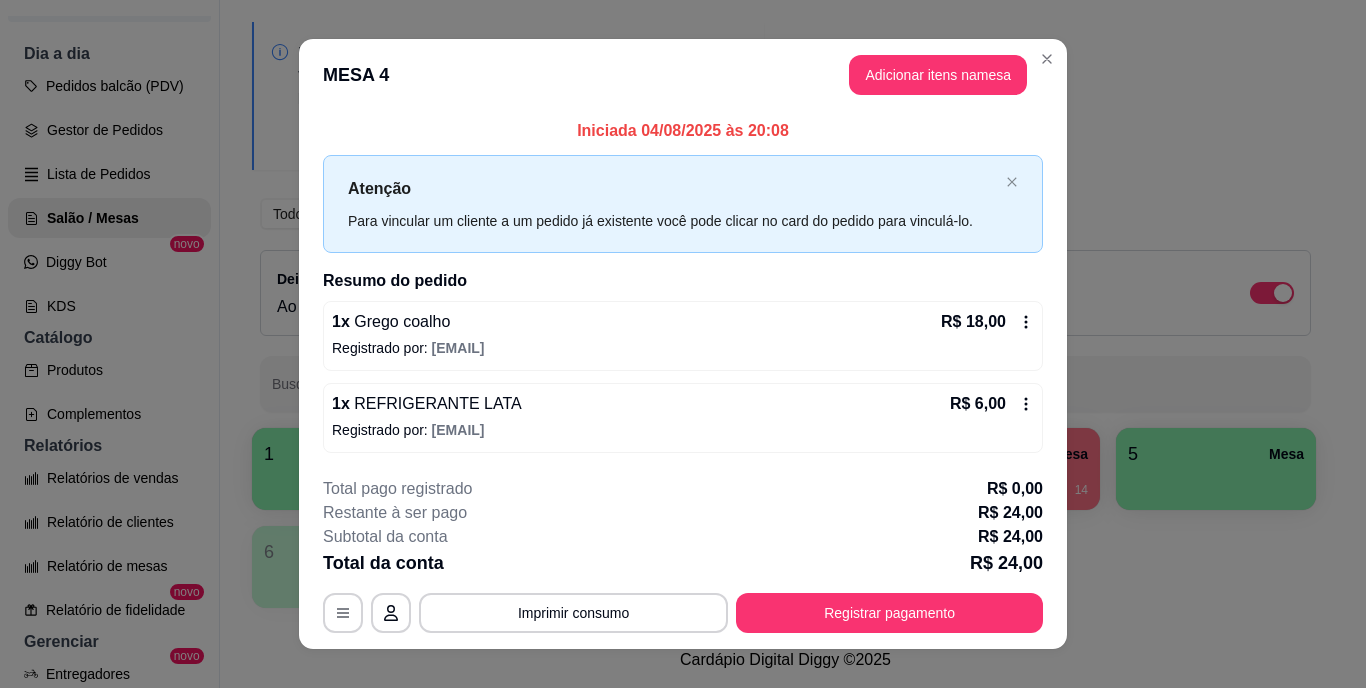 scroll, scrollTop: 25, scrollLeft: 0, axis: vertical 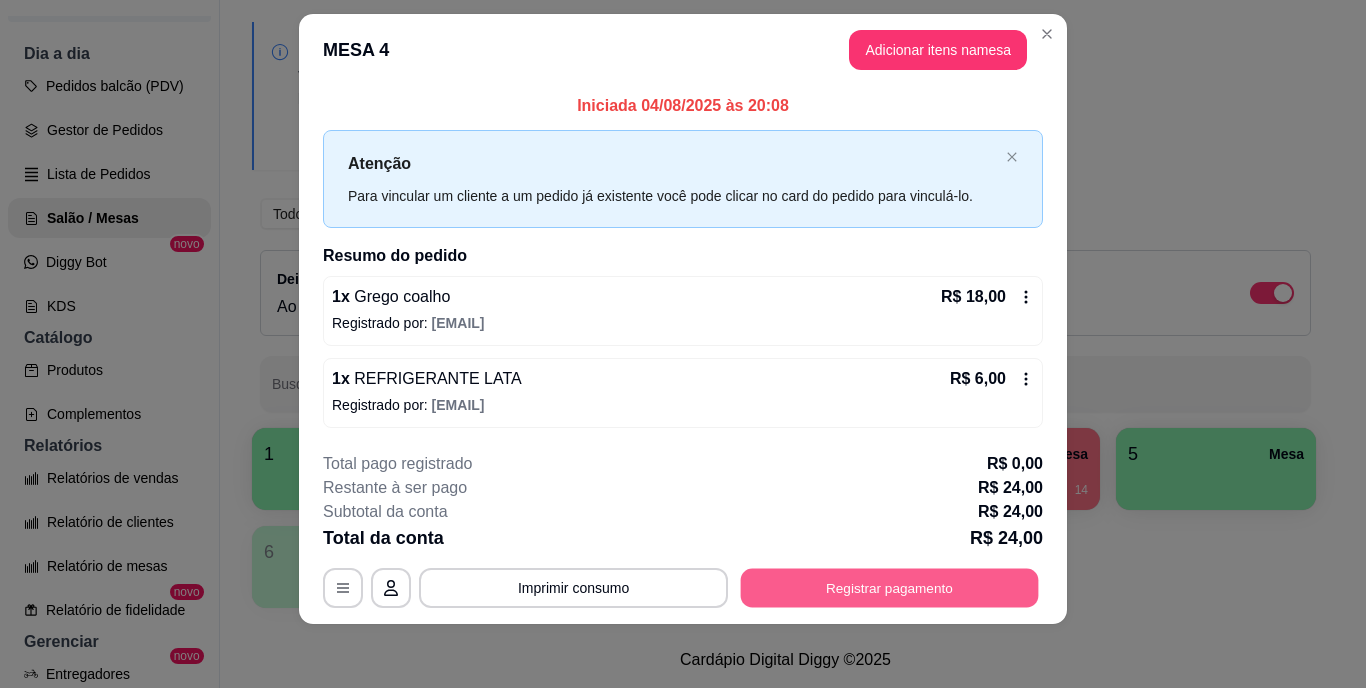 click on "Registrar pagamento" at bounding box center [890, 587] 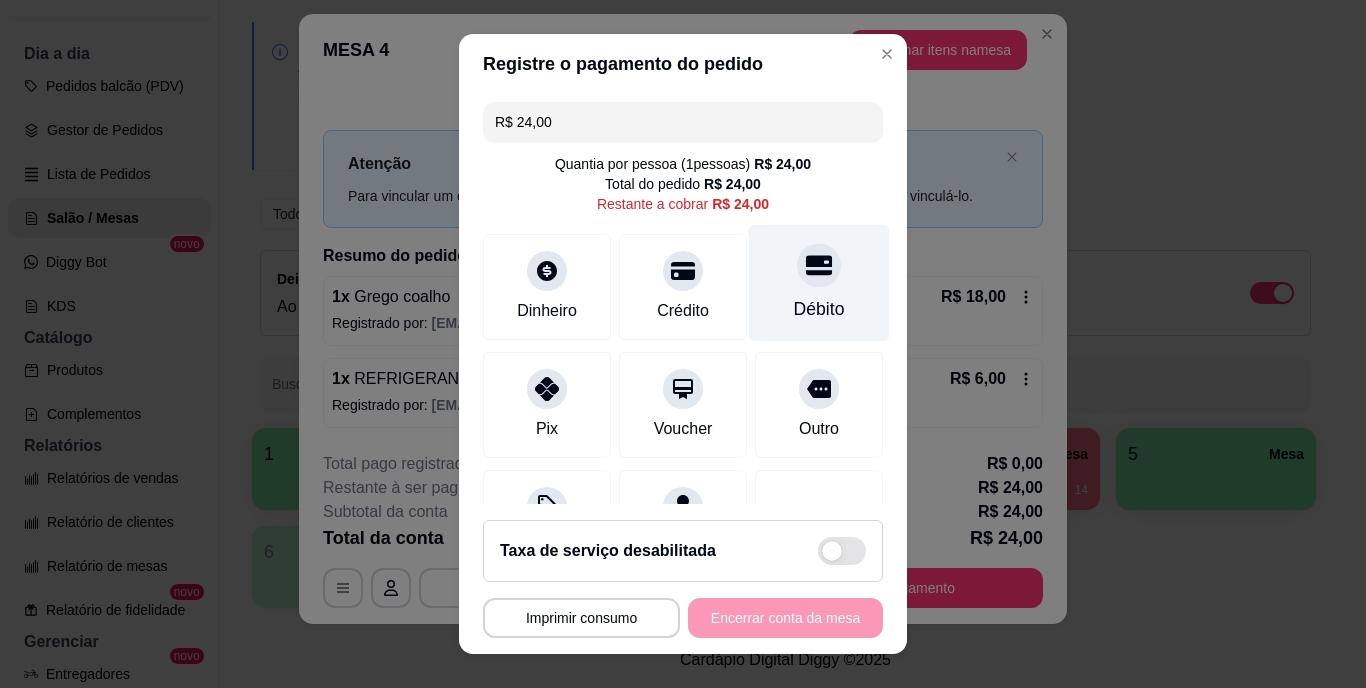 click 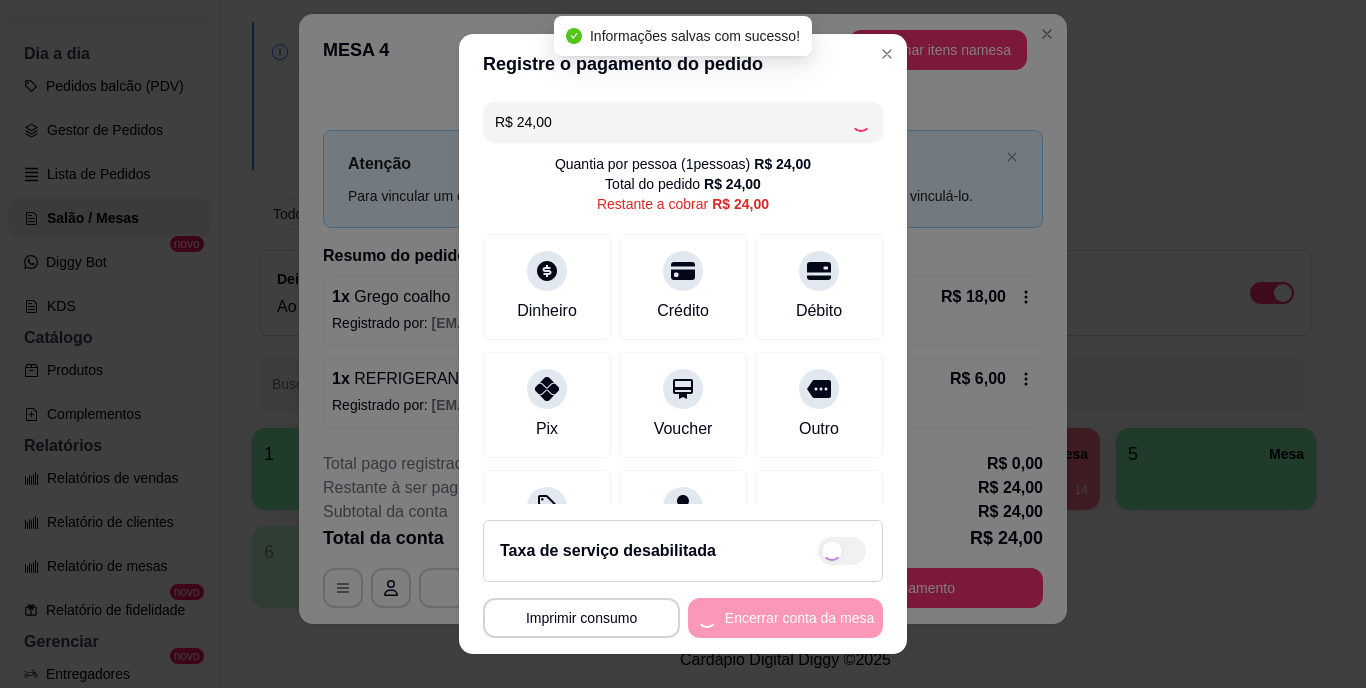 type on "R$ 0,00" 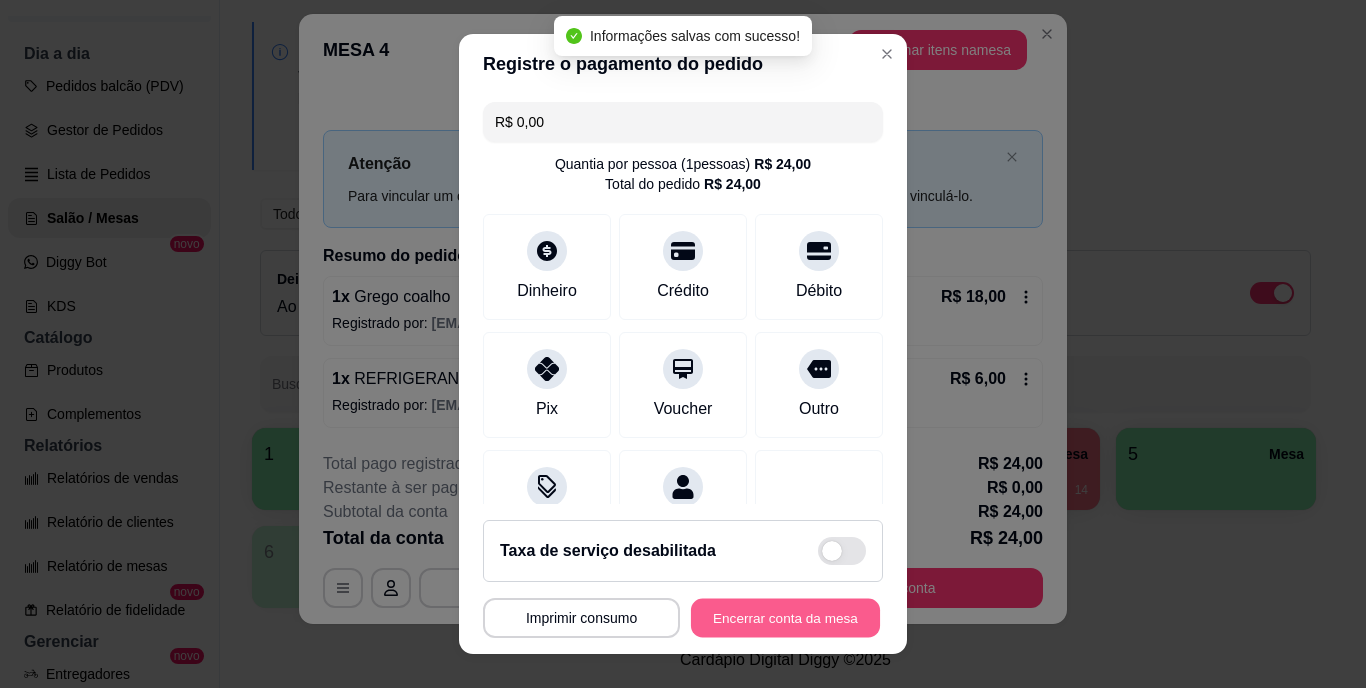 click on "Encerrar conta da mesa" at bounding box center (785, 617) 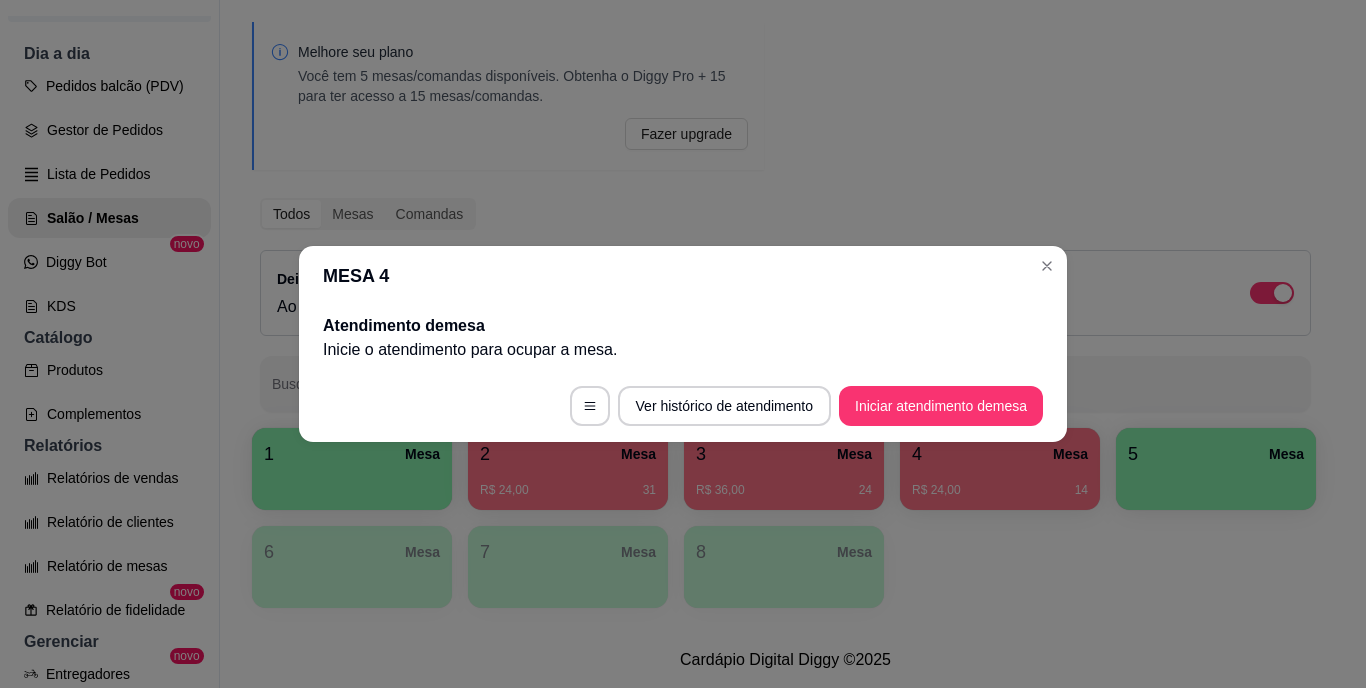 scroll, scrollTop: 0, scrollLeft: 0, axis: both 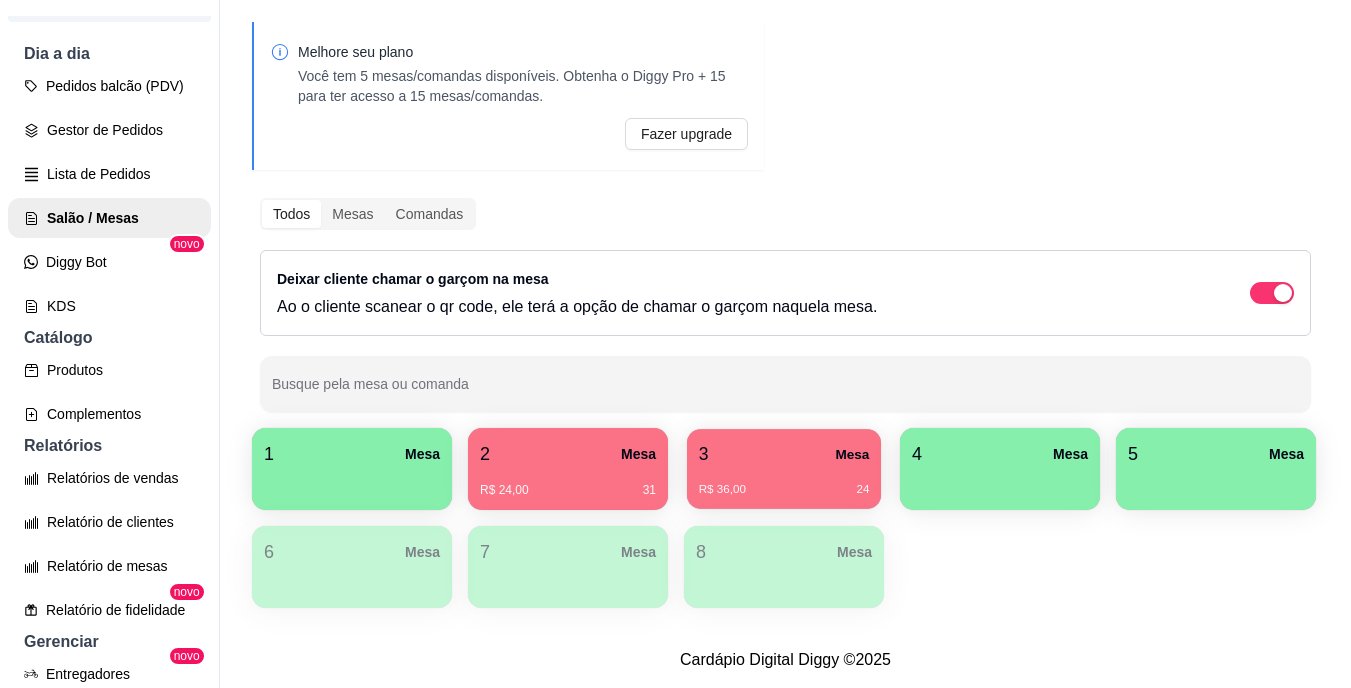 click on "3 Mesa" at bounding box center (784, 454) 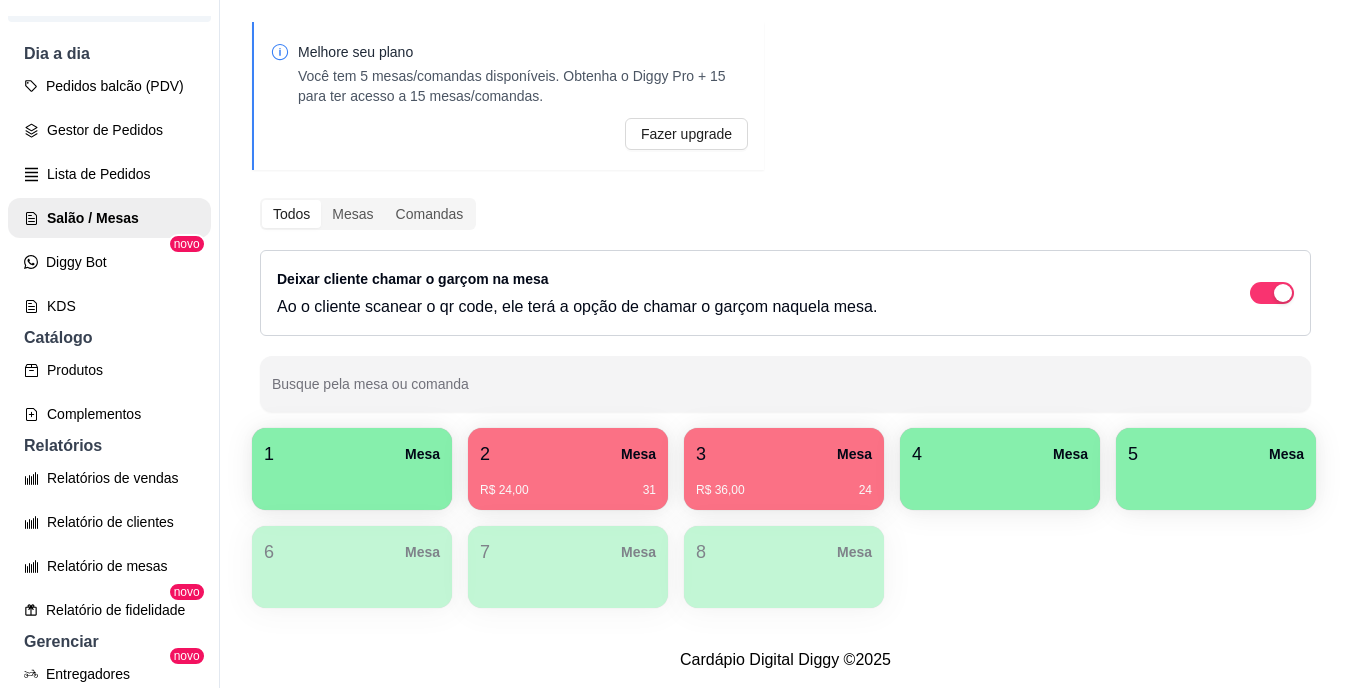 click at bounding box center (352, 483) 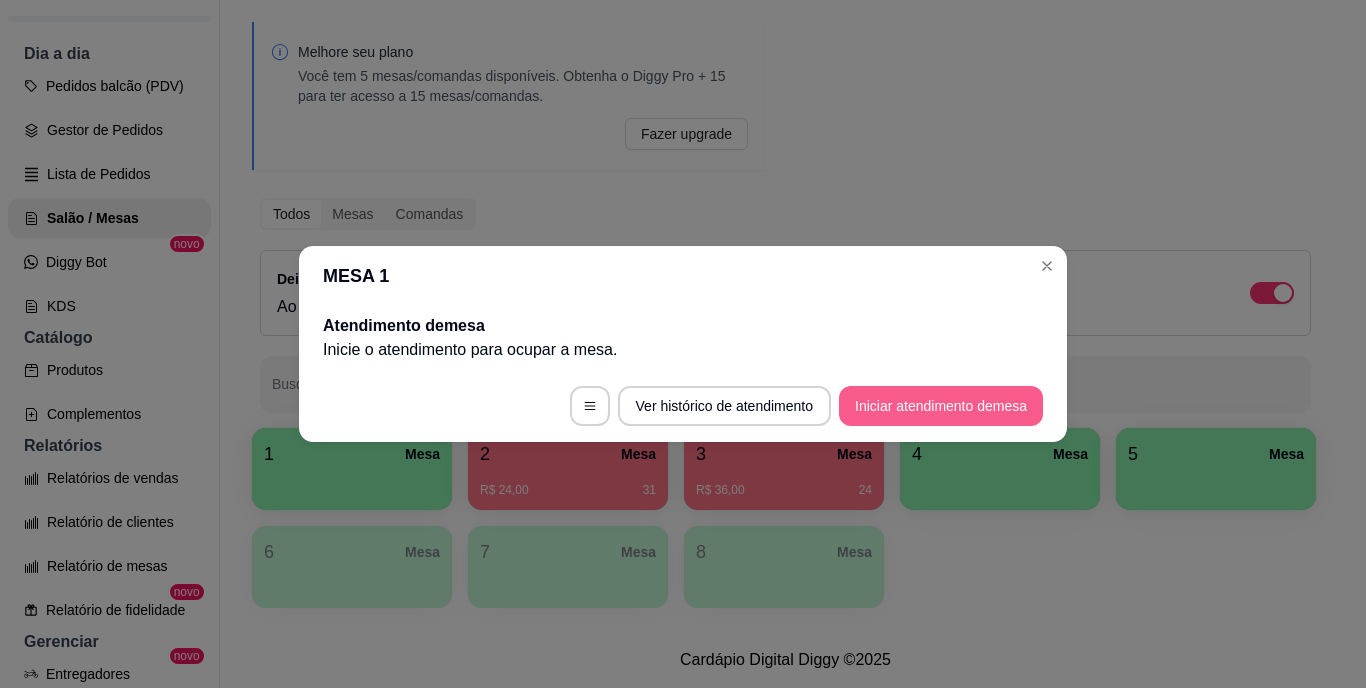 click on "Iniciar atendimento de  mesa" at bounding box center [941, 406] 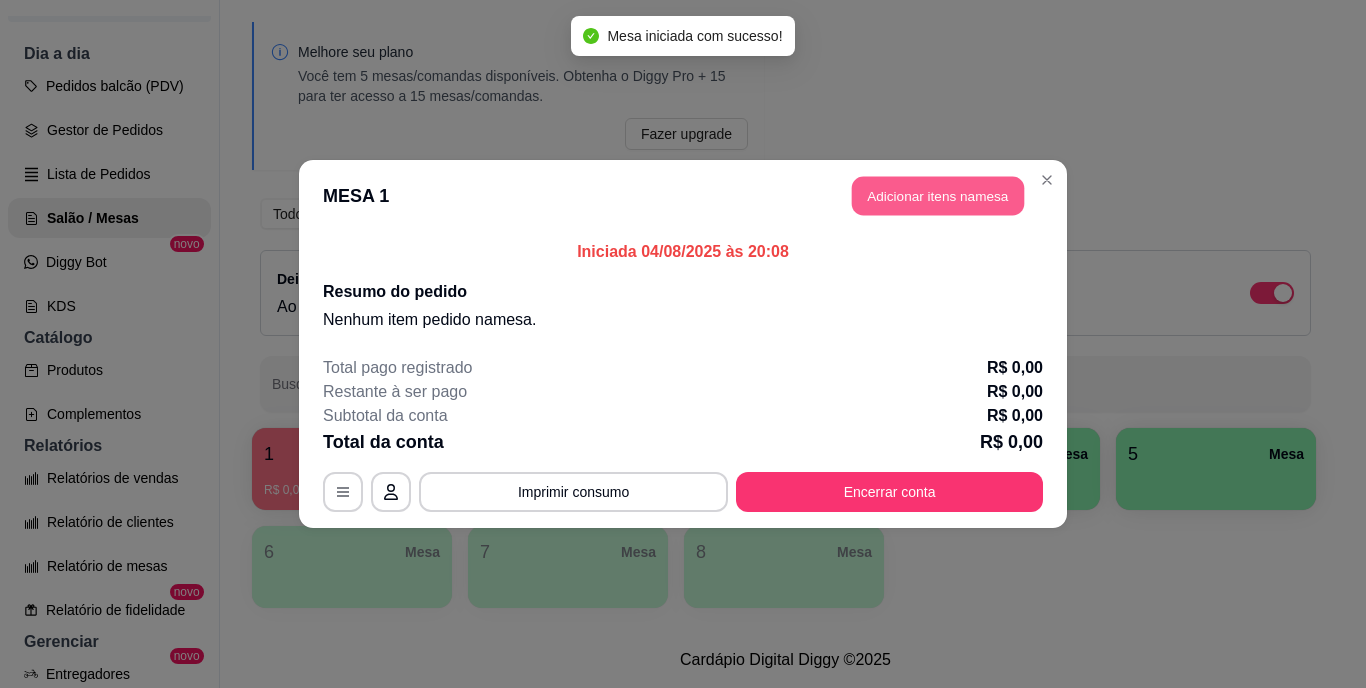 click on "Adicionar itens na  mesa" at bounding box center (938, 196) 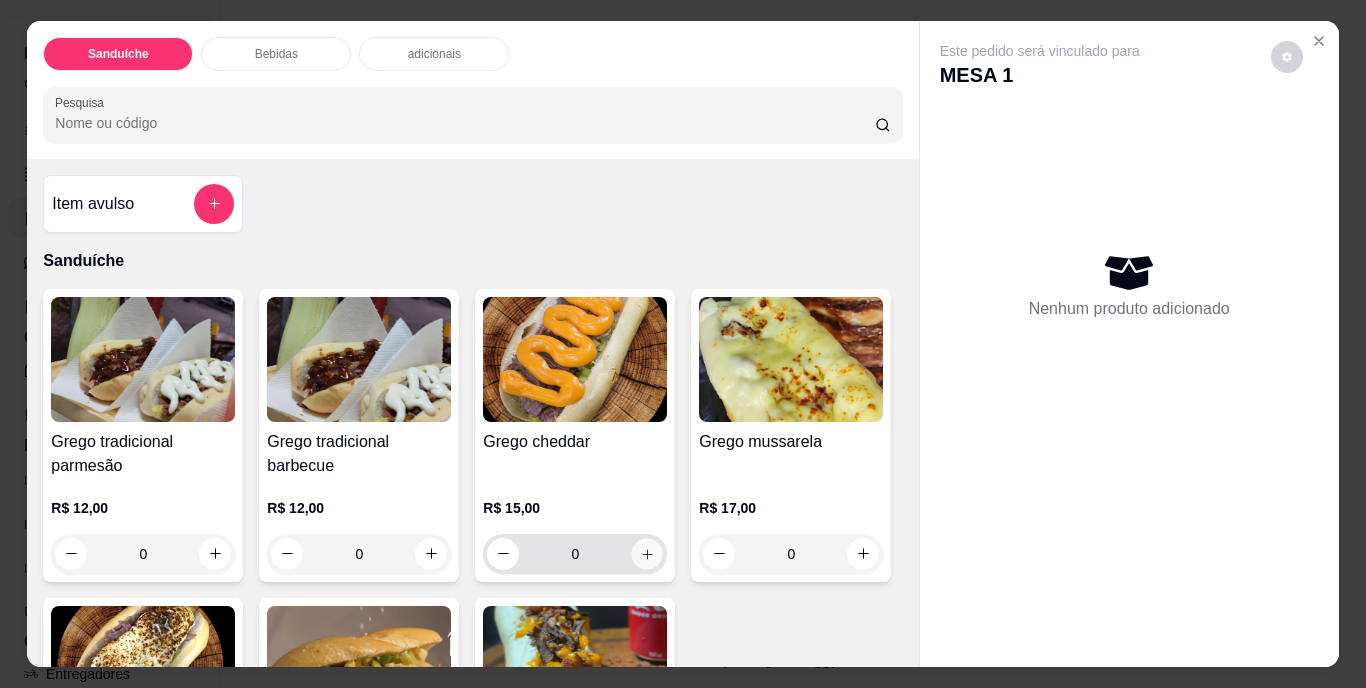 click 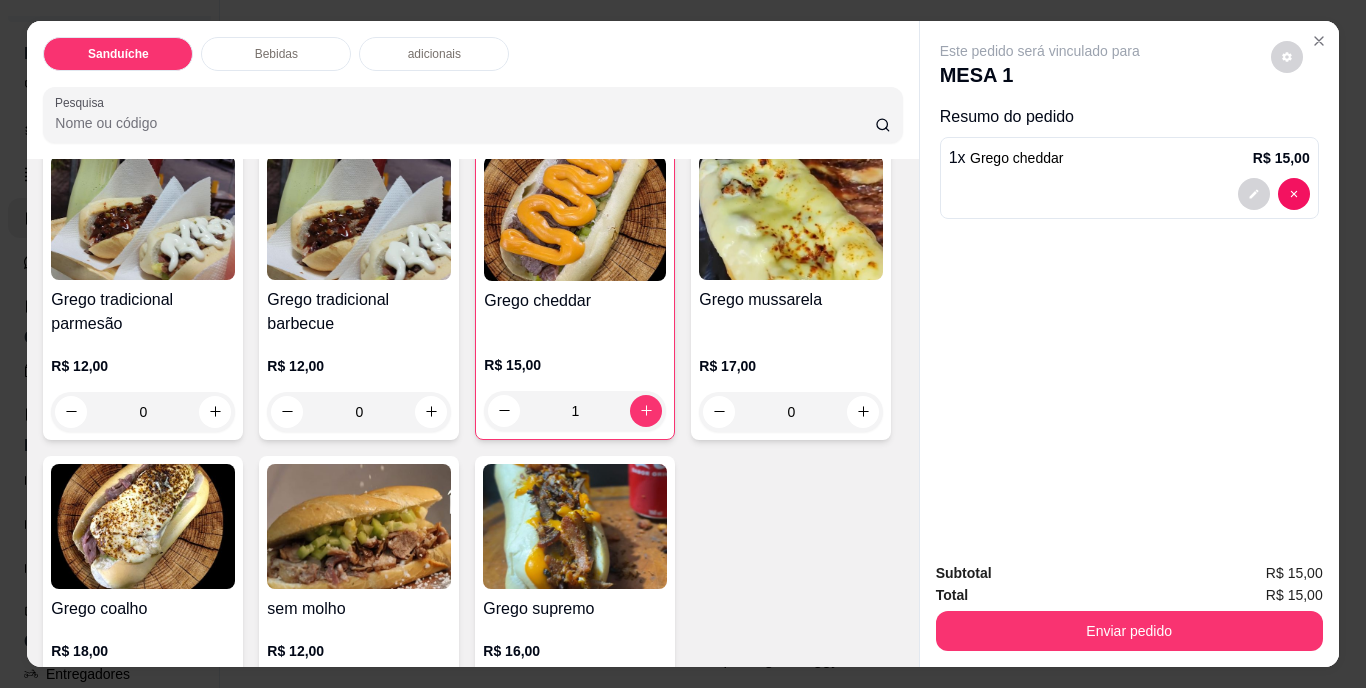 scroll, scrollTop: 100, scrollLeft: 0, axis: vertical 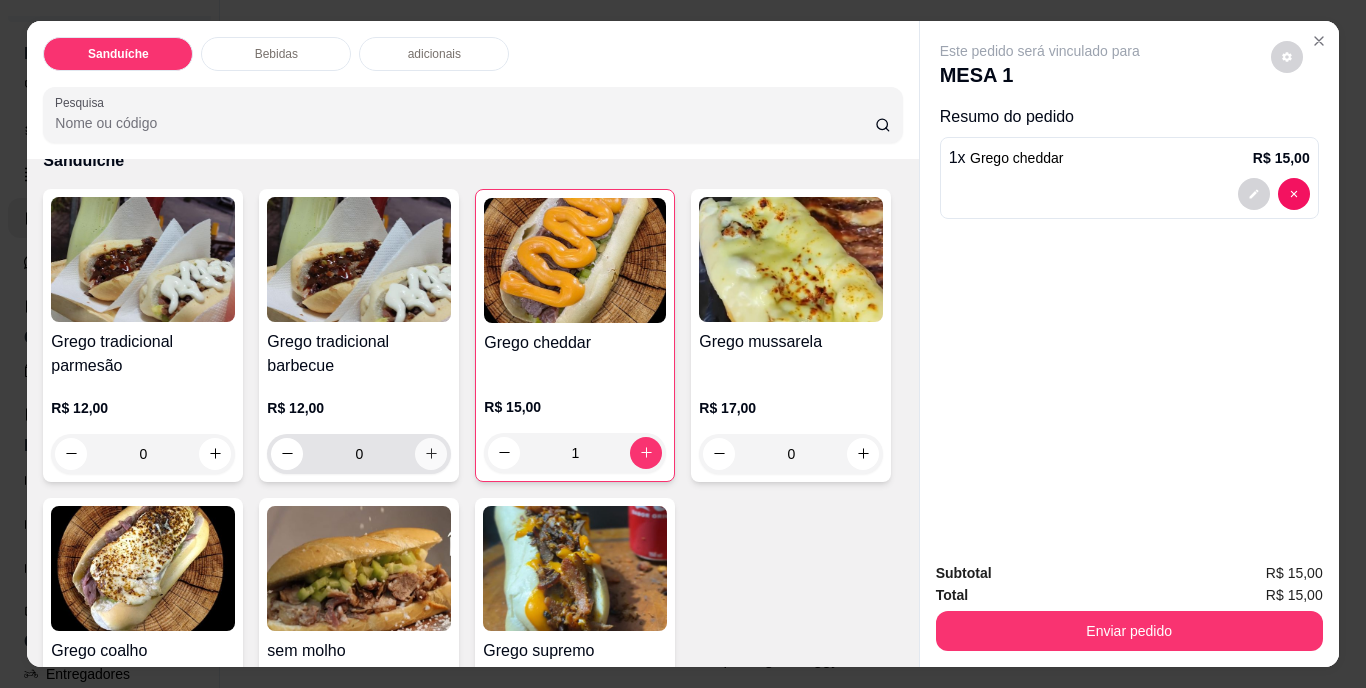click 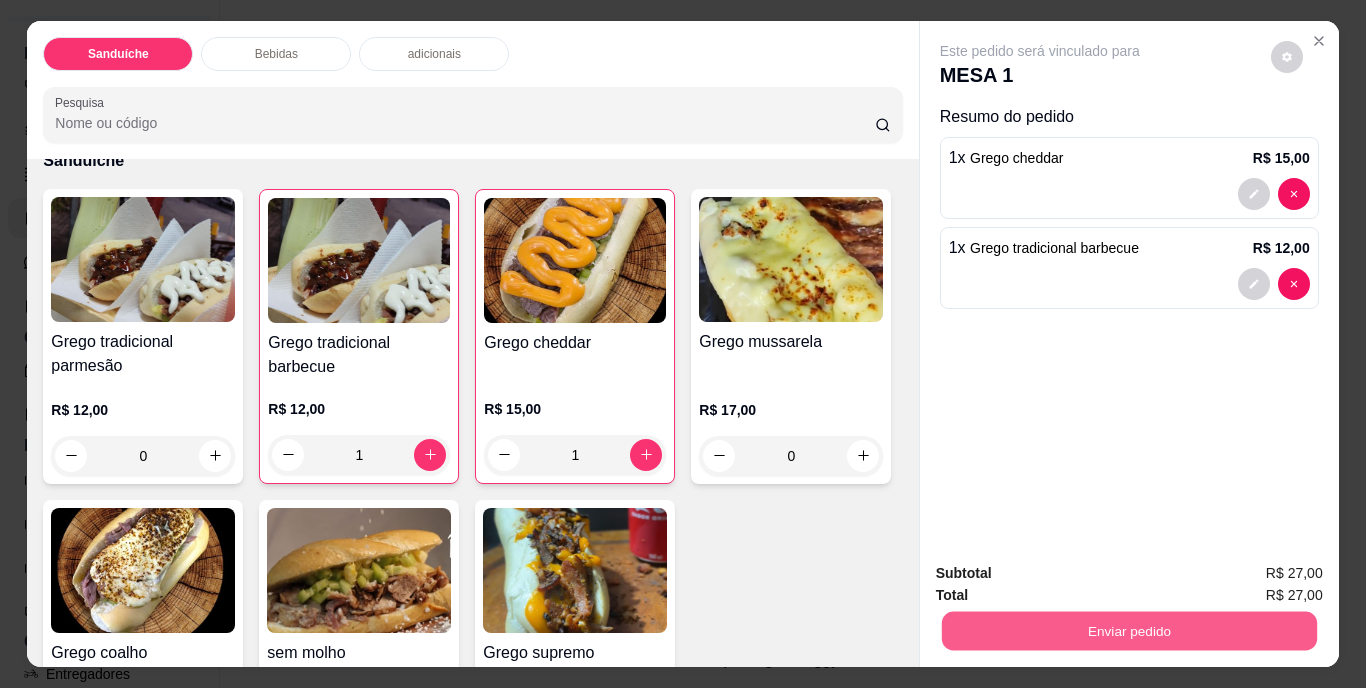 click on "Enviar pedido" at bounding box center [1128, 631] 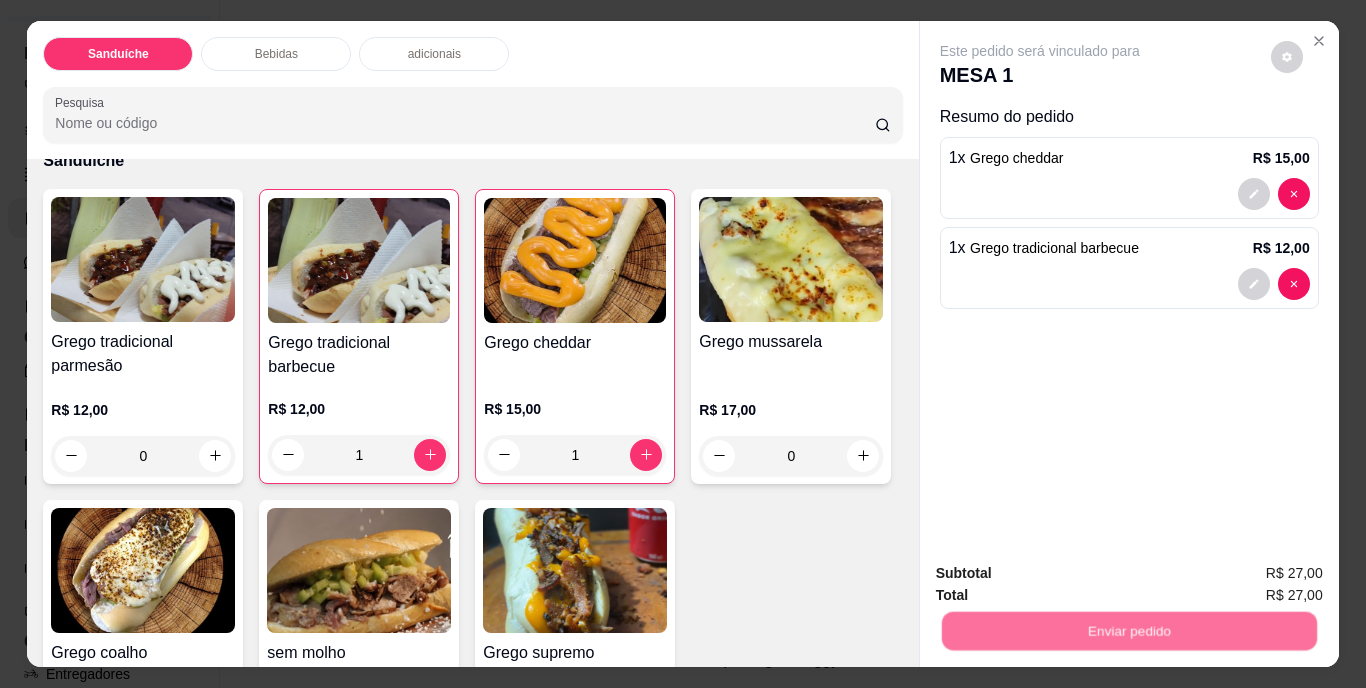 click on "Não registrar e enviar pedido" at bounding box center (1063, 574) 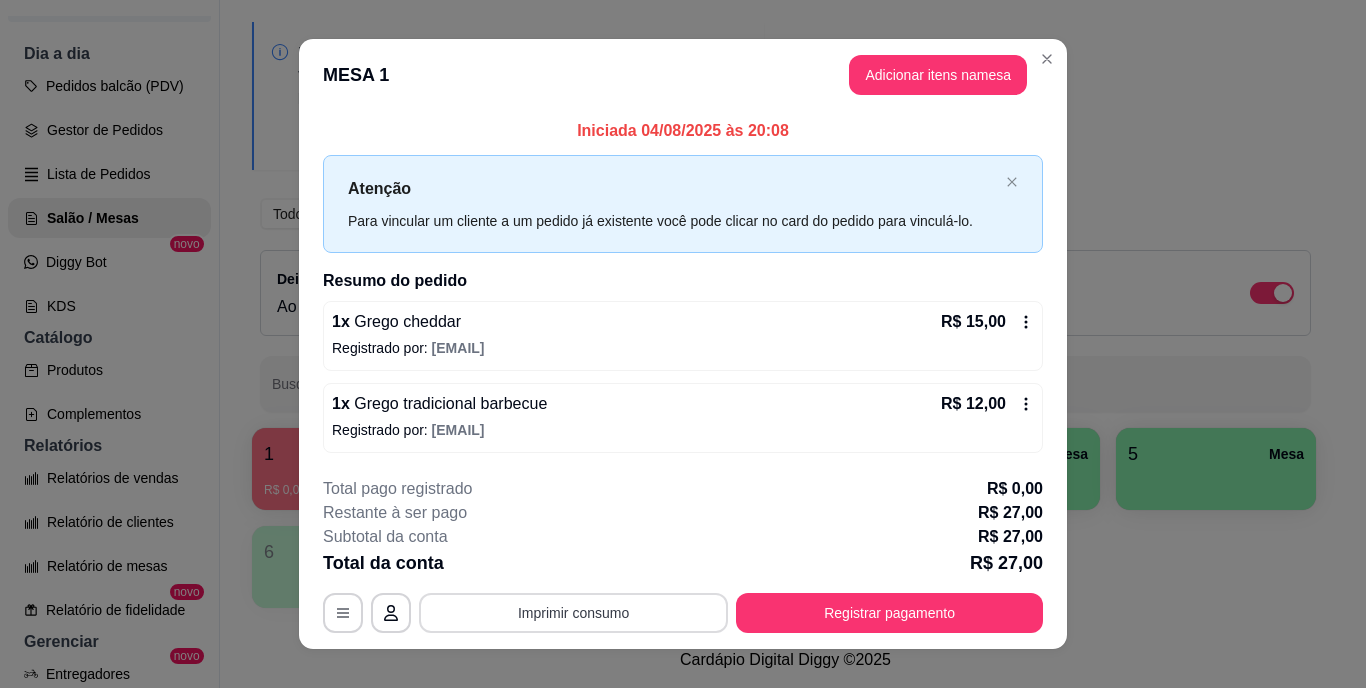 click on "Imprimir consumo" at bounding box center (573, 613) 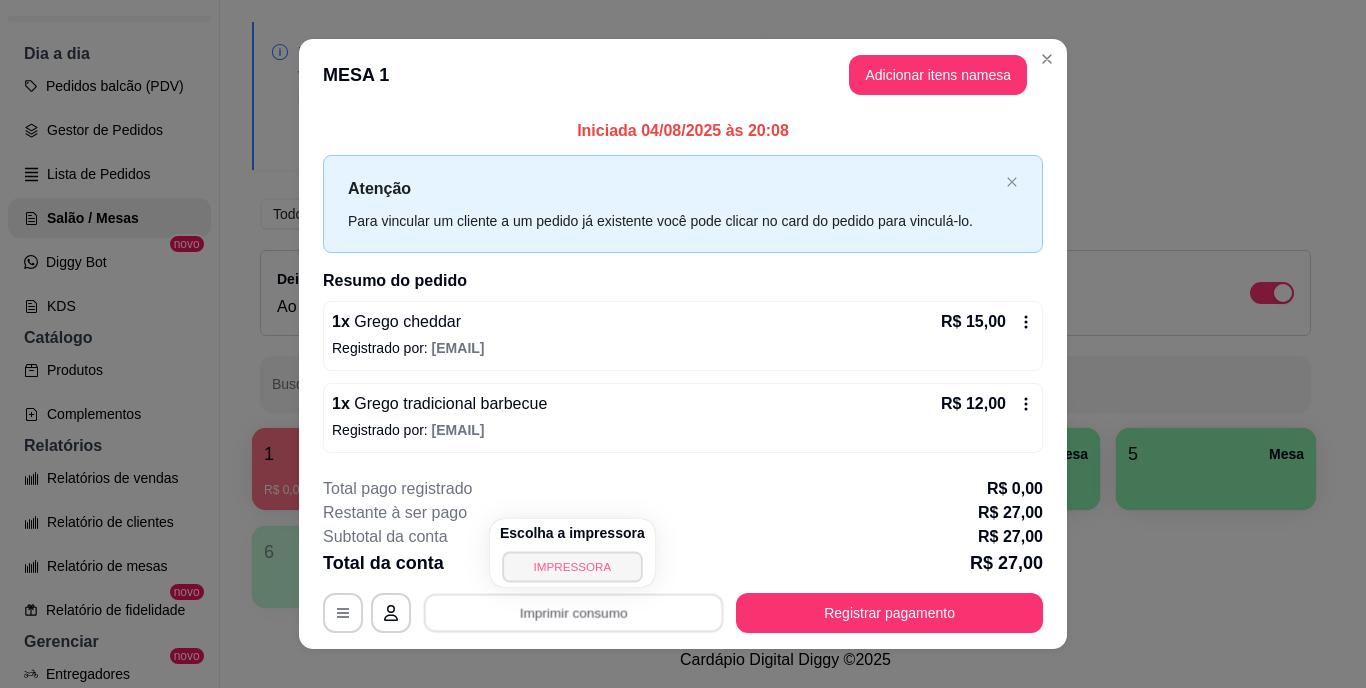 click on "IMPRESSORA" at bounding box center [572, 566] 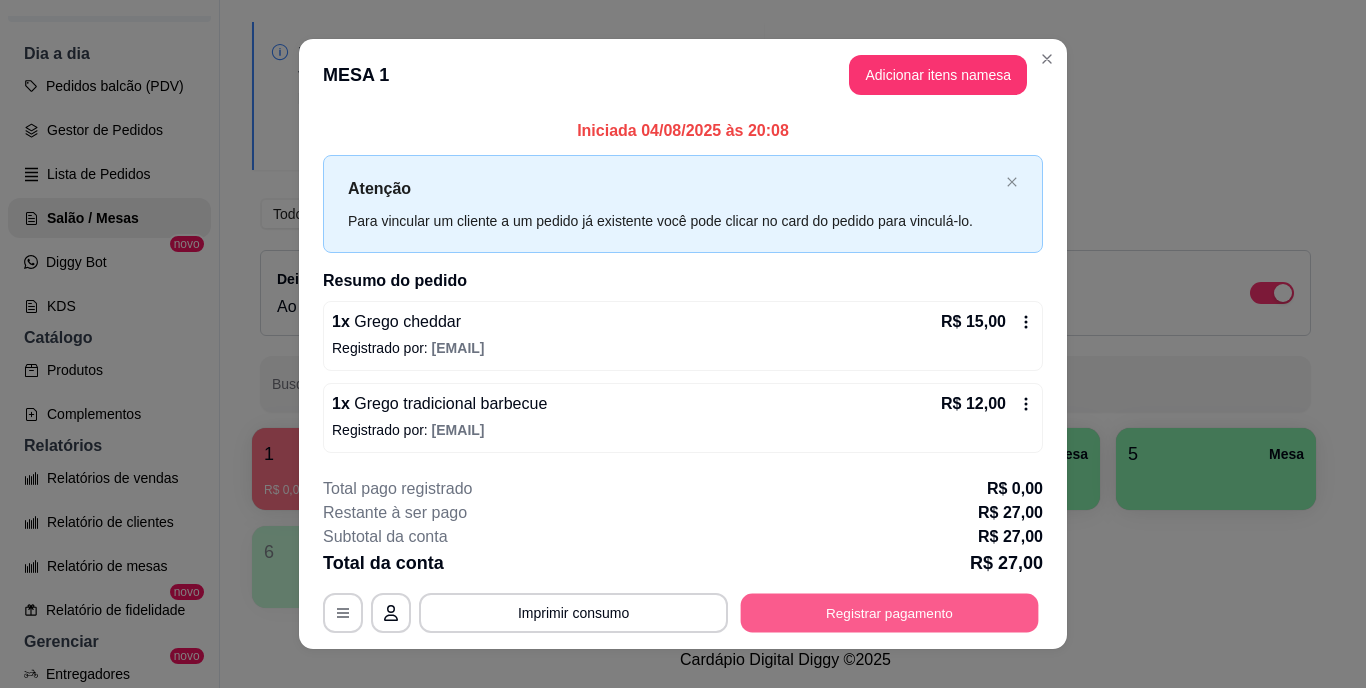 click on "Registrar pagamento" at bounding box center (890, 612) 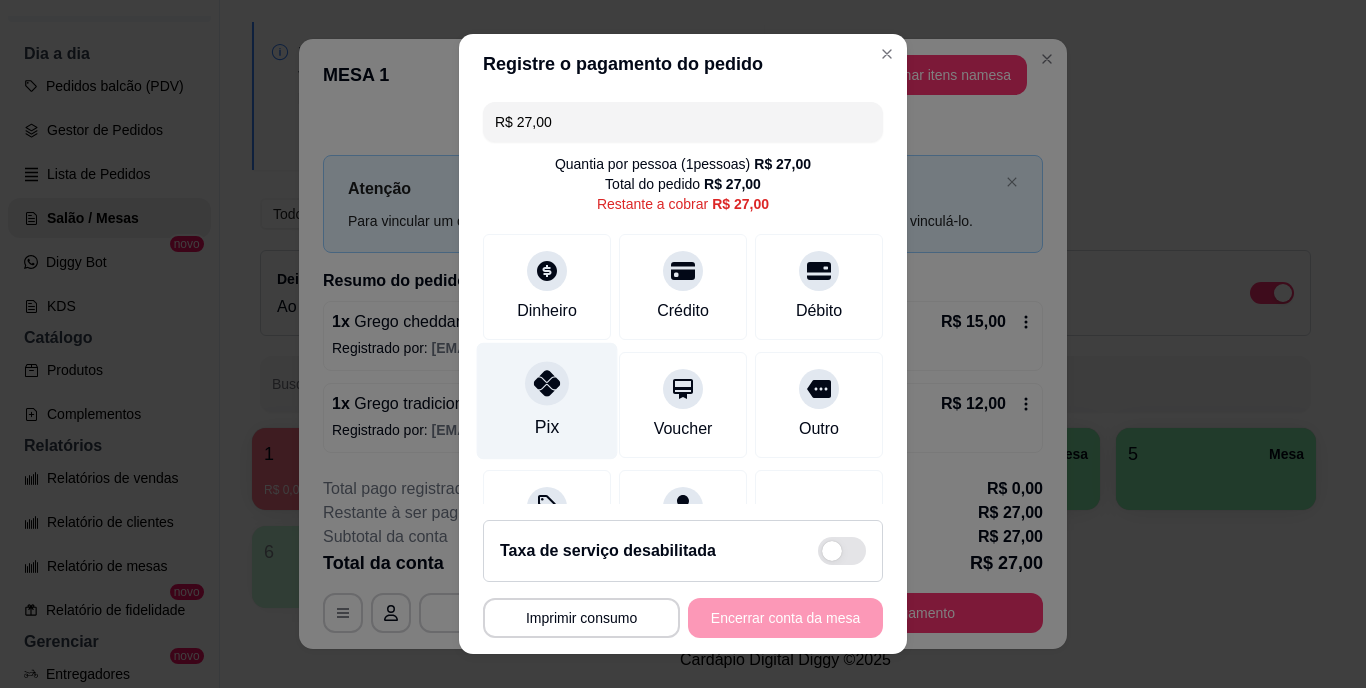 click 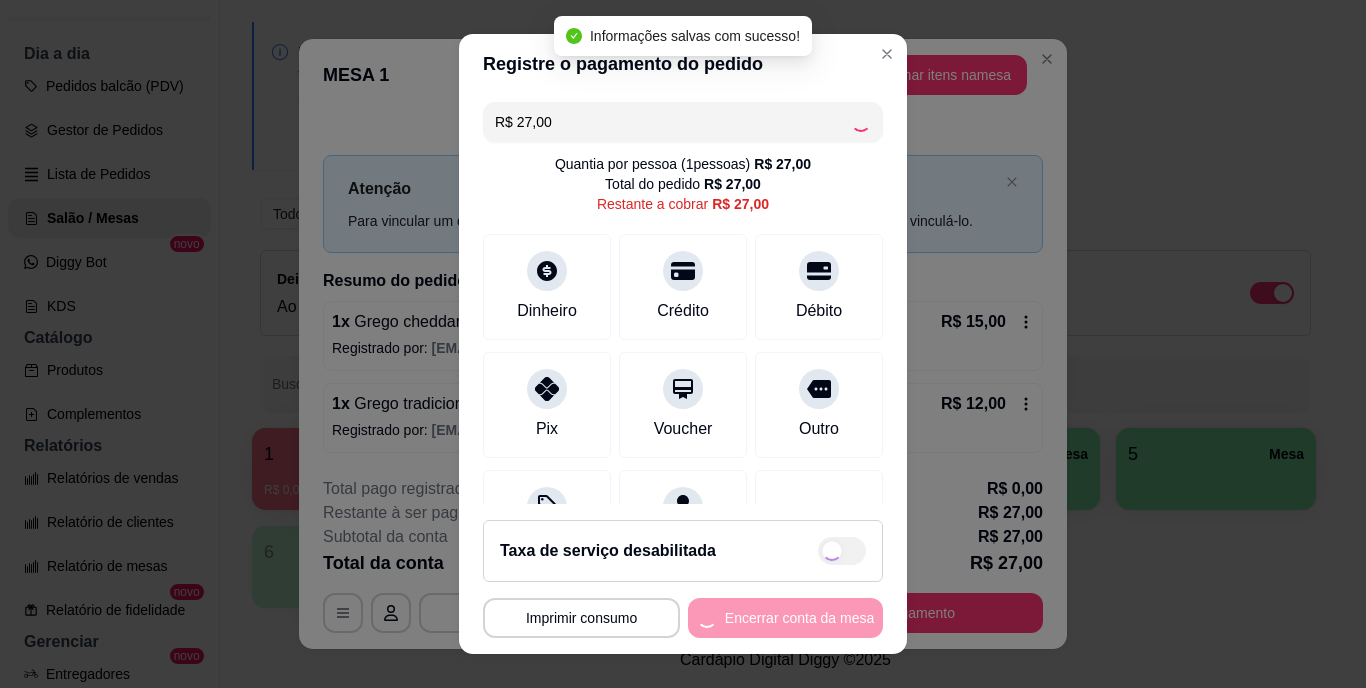 type on "R$ 0,00" 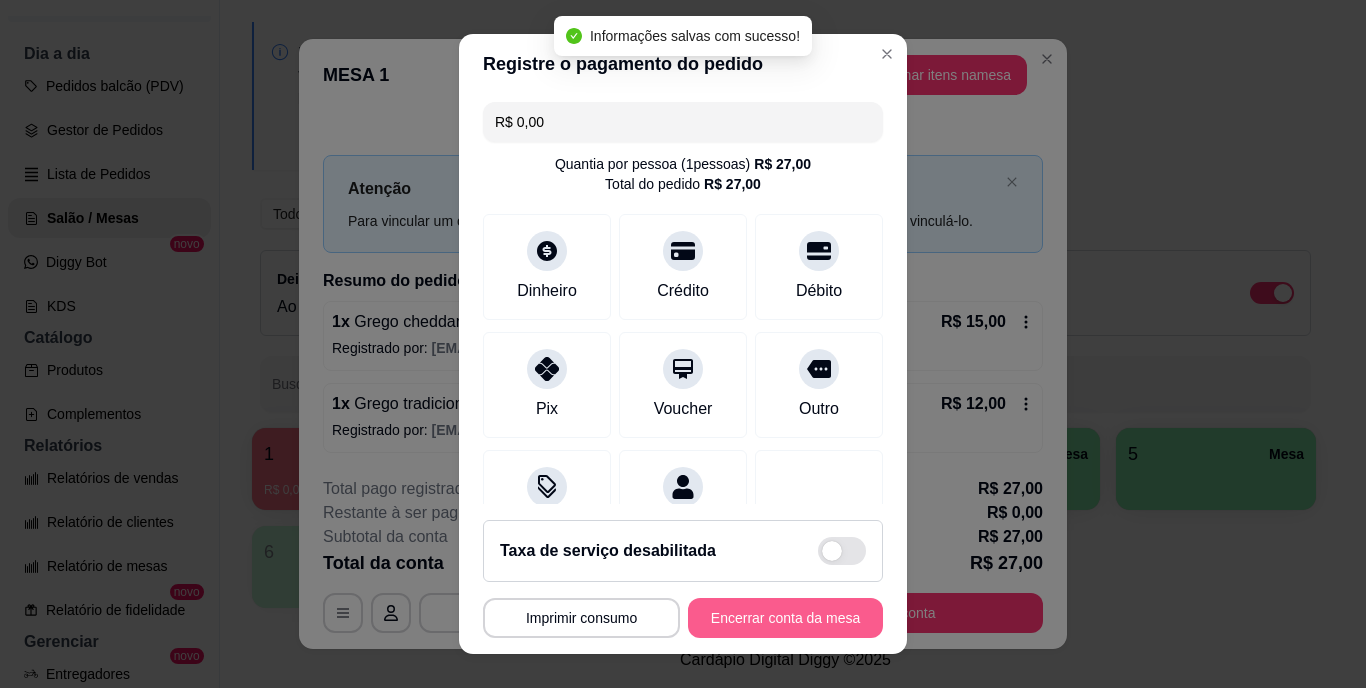 click on "Encerrar conta da mesa" at bounding box center [785, 618] 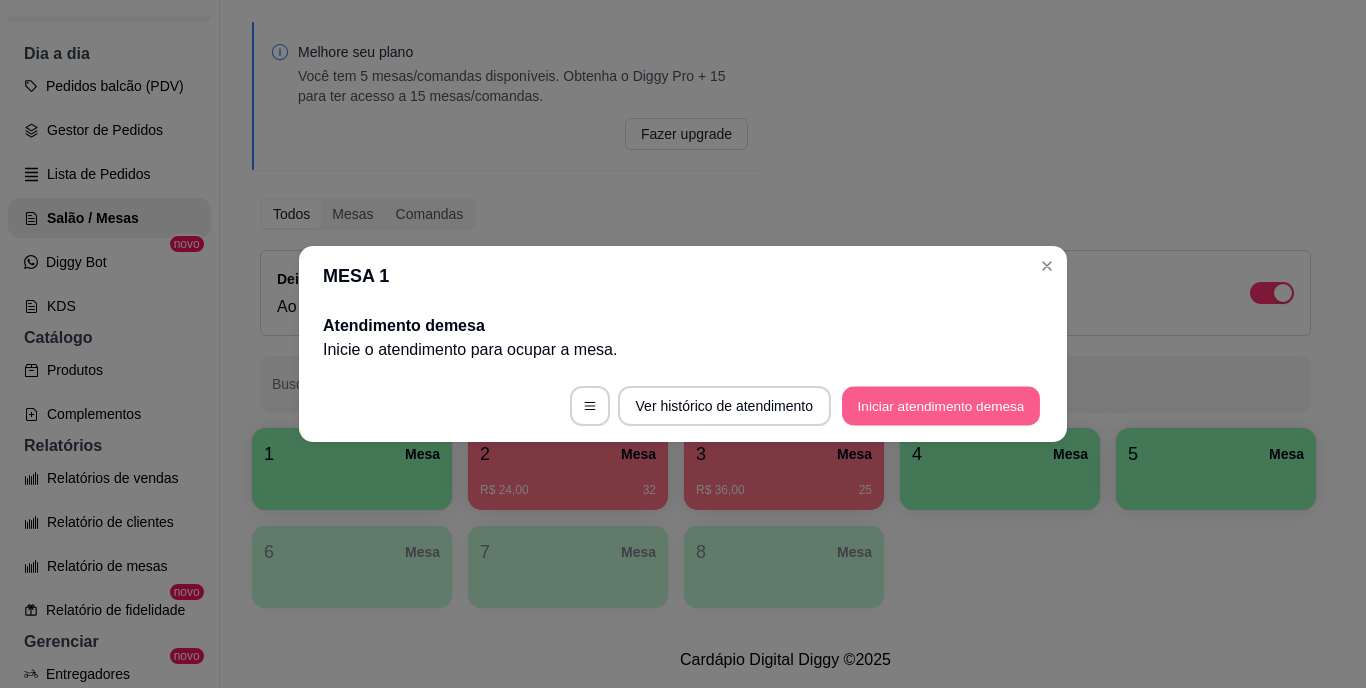 click on "Iniciar atendimento de  mesa" at bounding box center (941, 406) 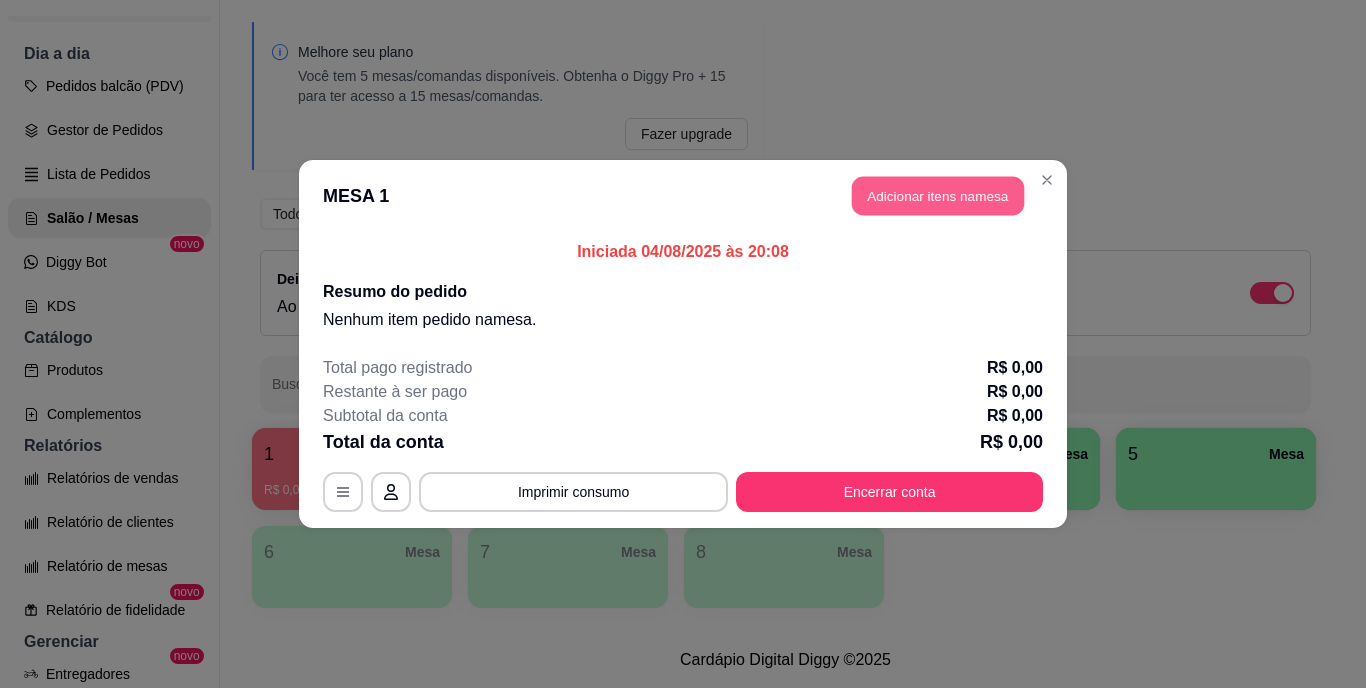 click on "Adicionar itens na  mesa" at bounding box center (938, 196) 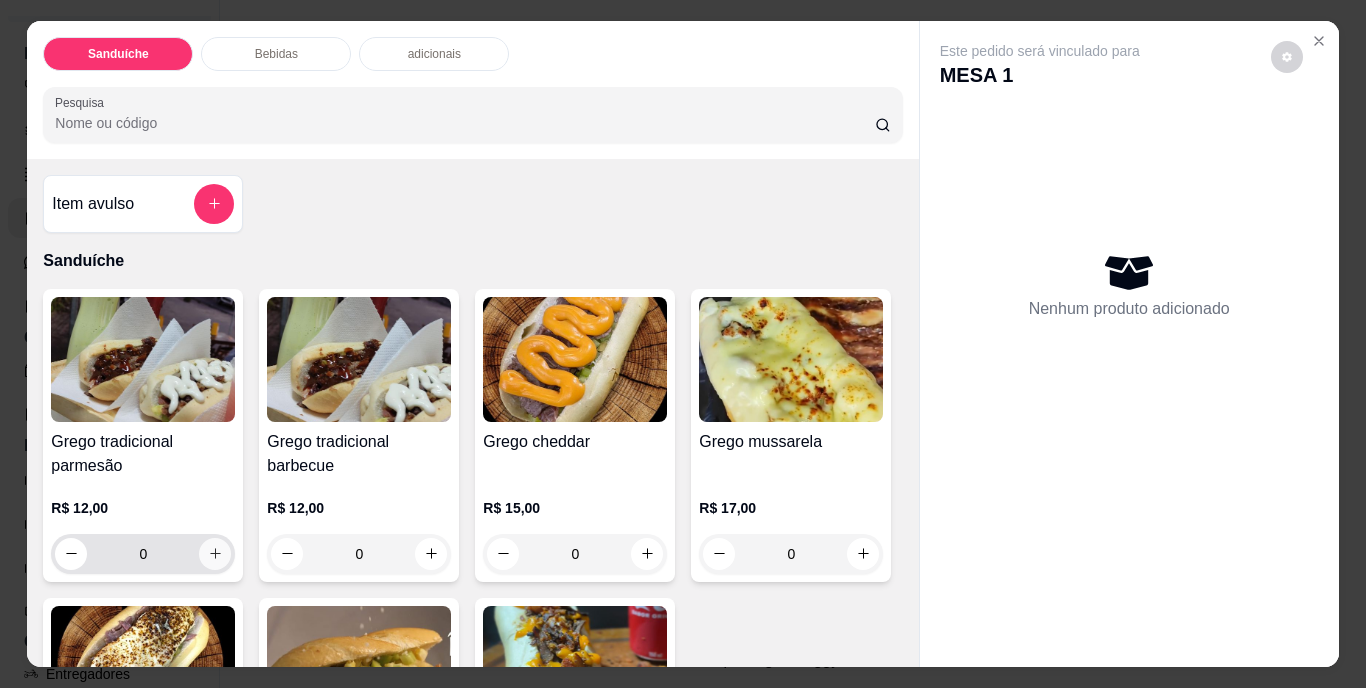 click at bounding box center [215, 554] 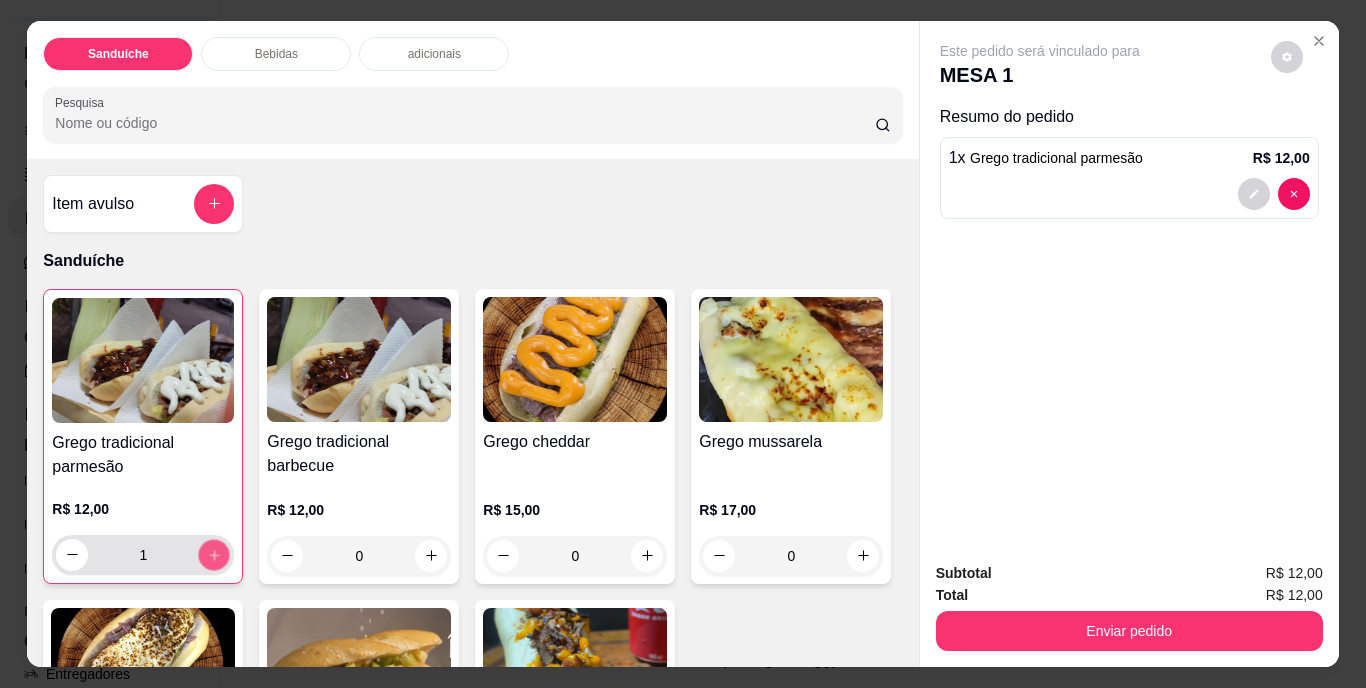 click at bounding box center (214, 554) 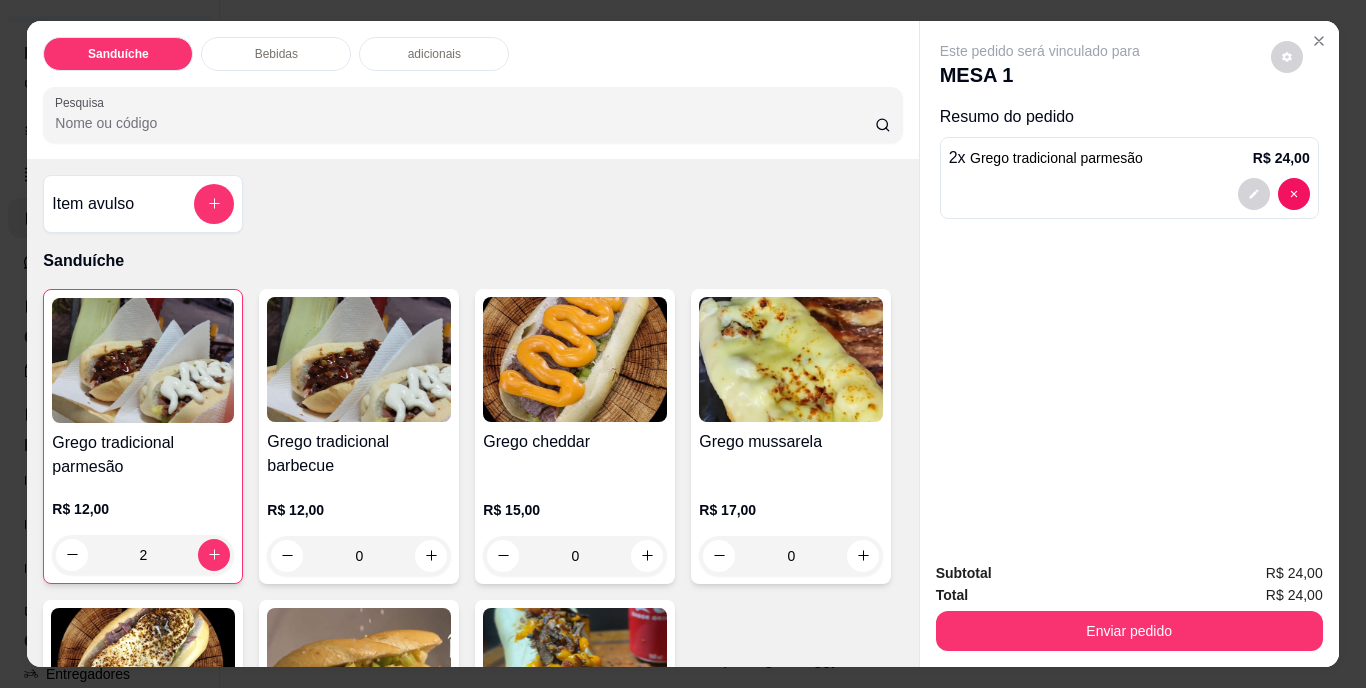 click on "Enviar pedido" at bounding box center [1129, 631] 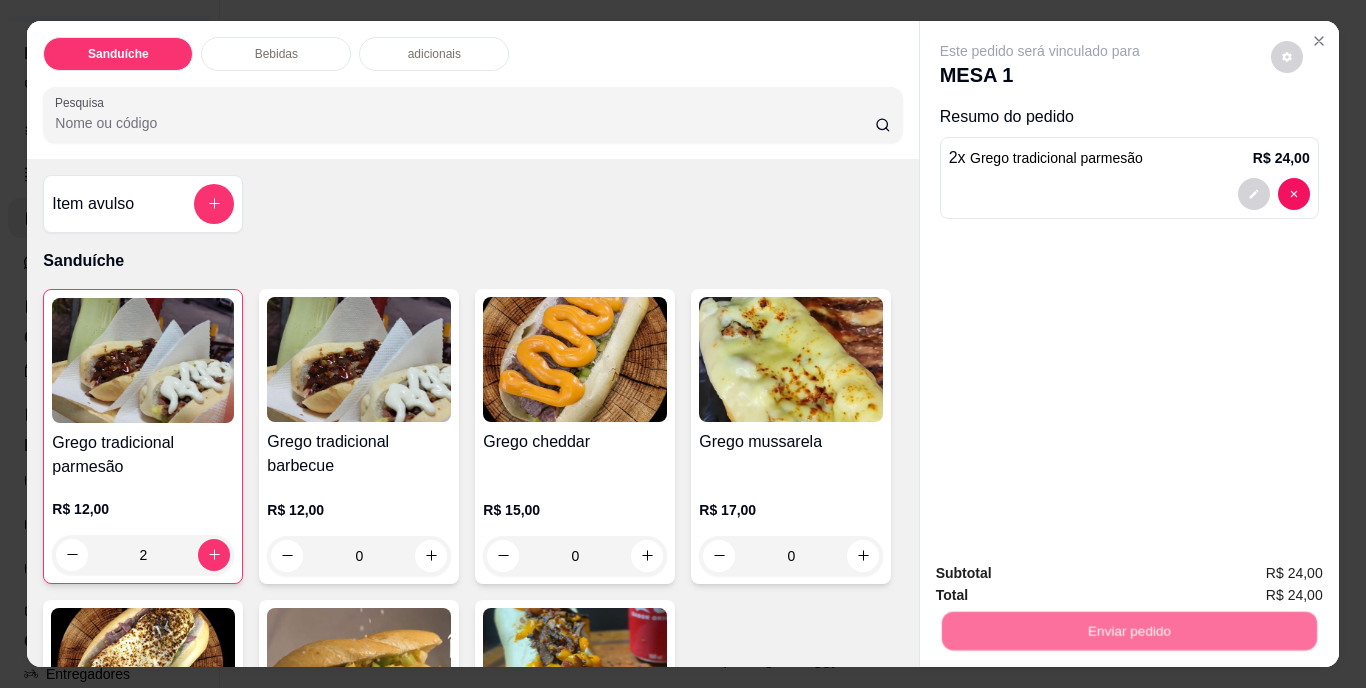 click on "Não registrar e enviar pedido" at bounding box center [1063, 575] 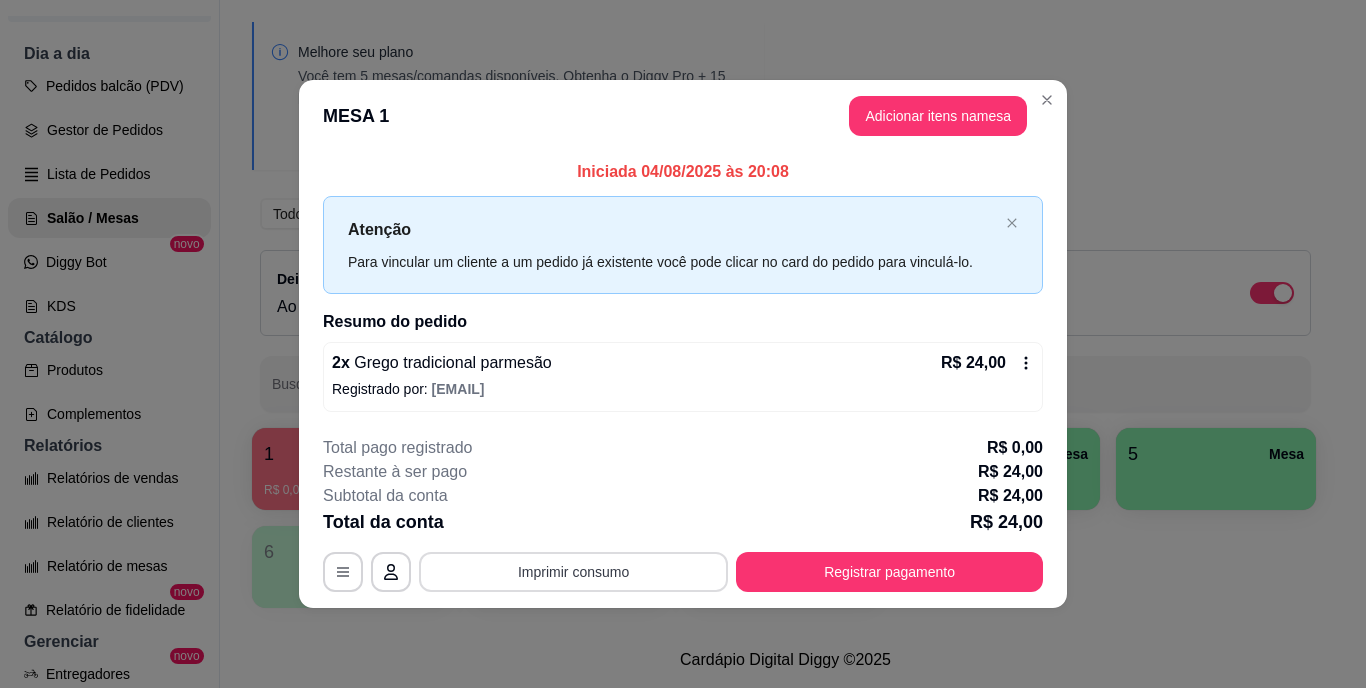 click on "Imprimir consumo" at bounding box center (573, 572) 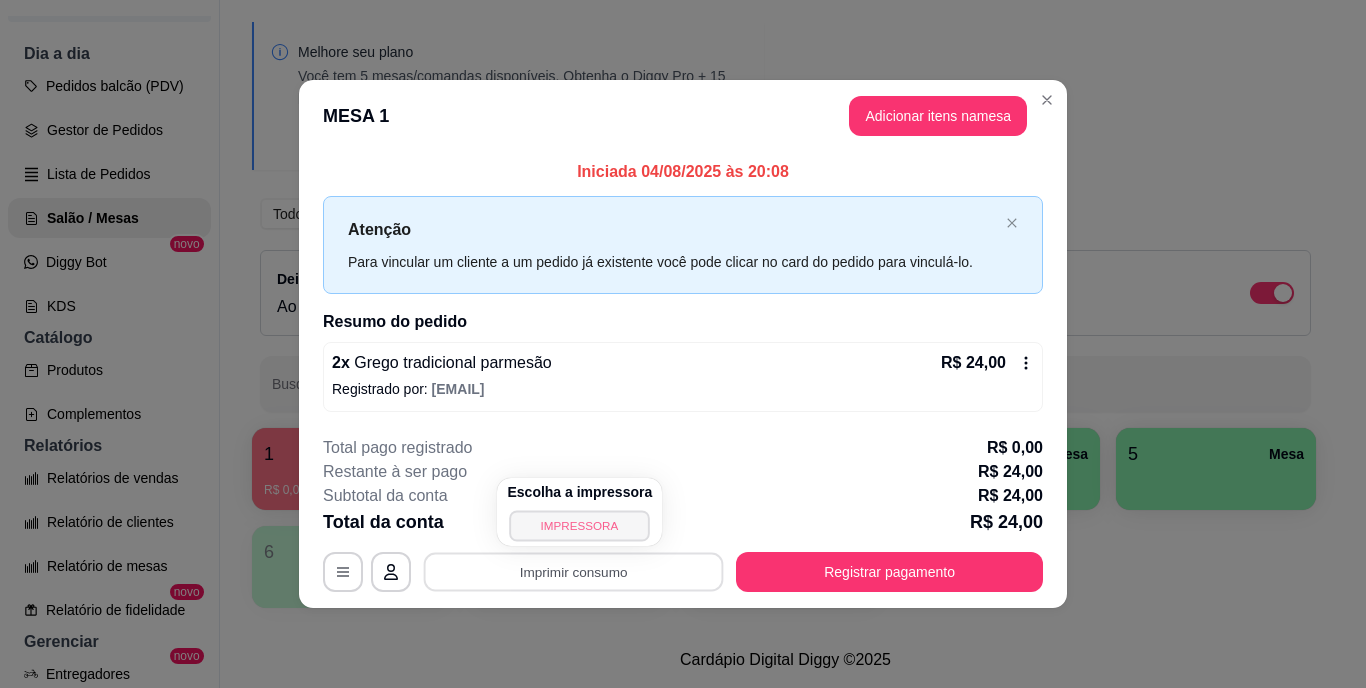 click on "IMPRESSORA" at bounding box center (580, 525) 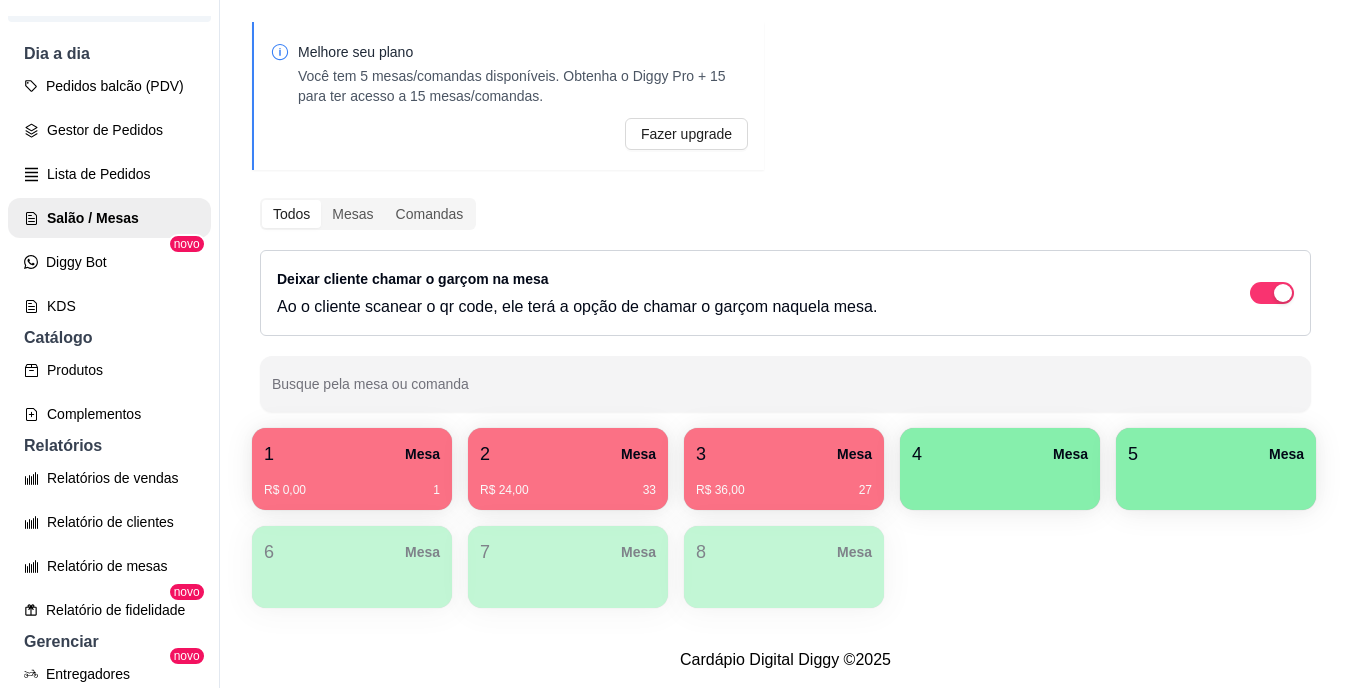 click on "R$ 36,00 [CODE]" at bounding box center [784, 483] 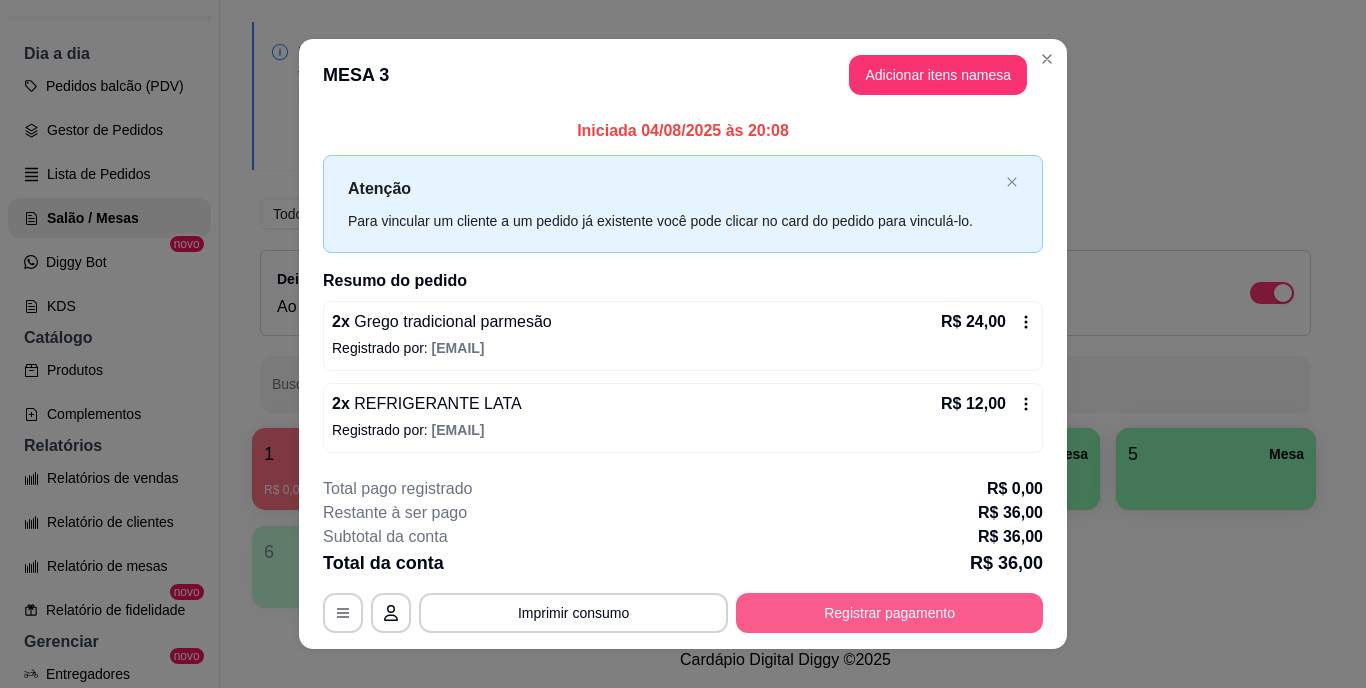 click on "Registrar pagamento" at bounding box center (889, 613) 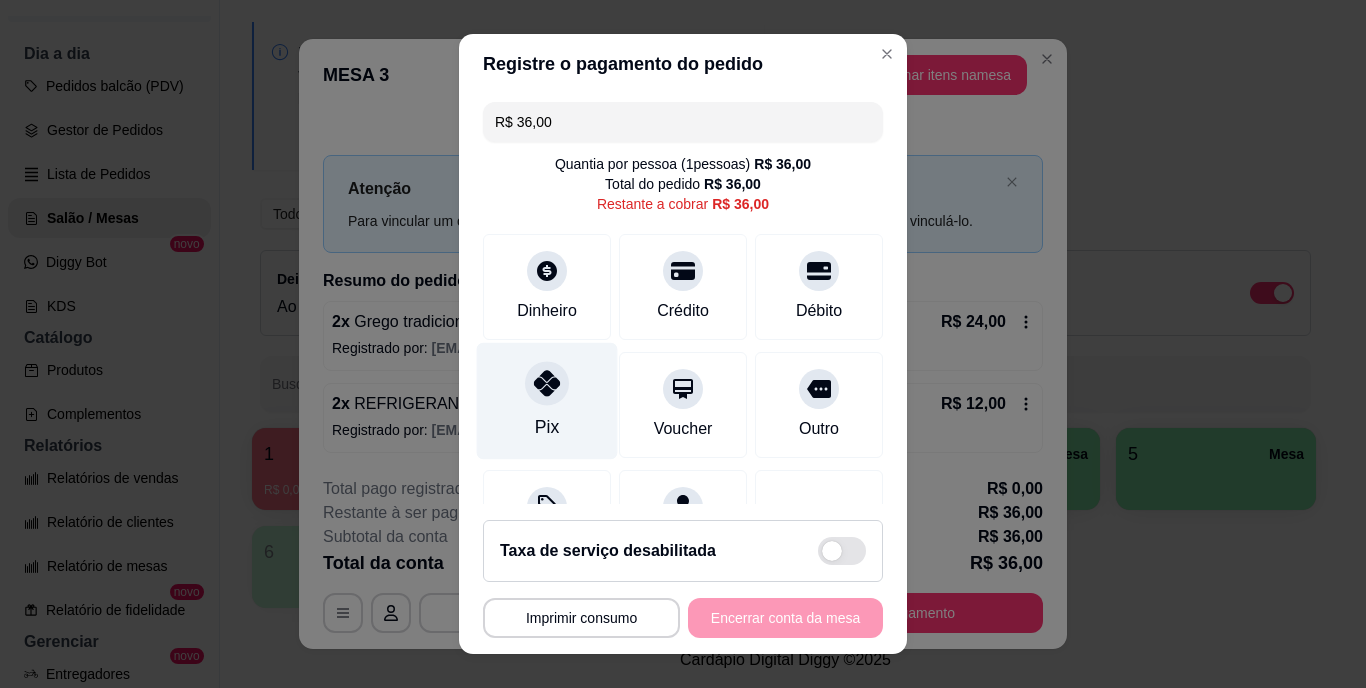 click 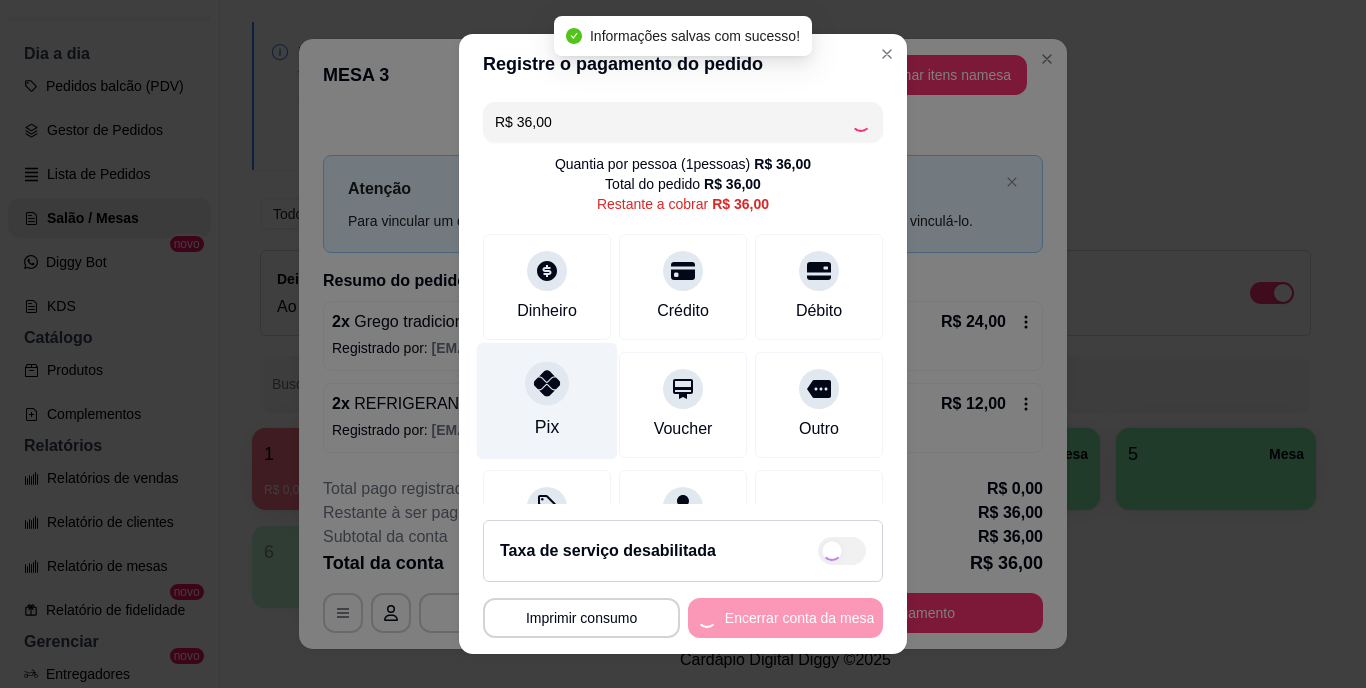 type on "R$ 0,00" 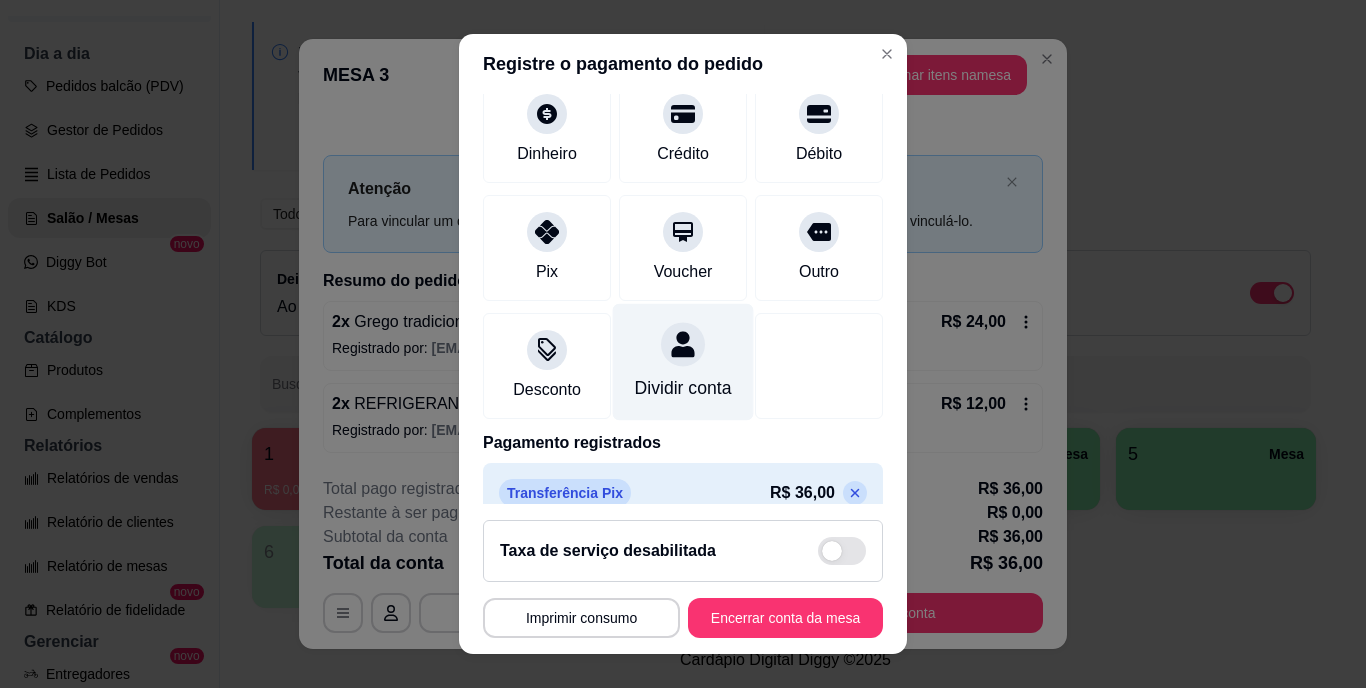 scroll, scrollTop: 188, scrollLeft: 0, axis: vertical 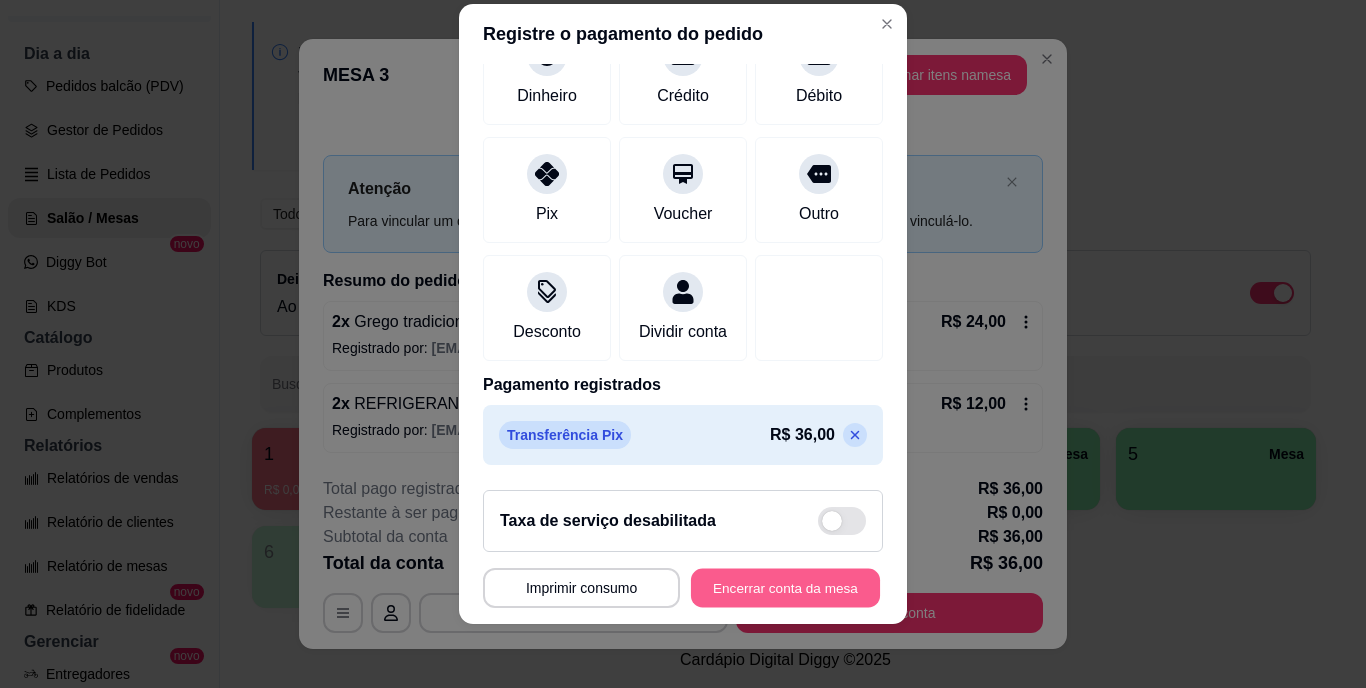 click on "Encerrar conta da mesa" at bounding box center (785, 587) 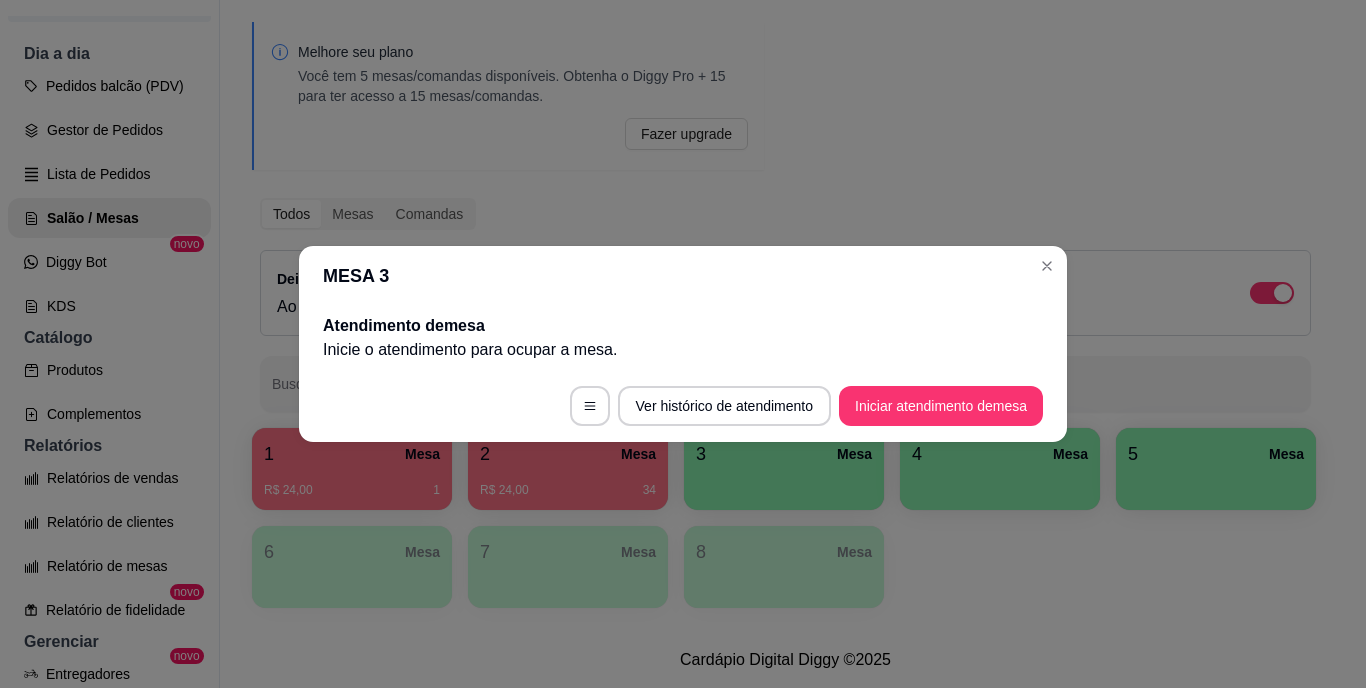 type 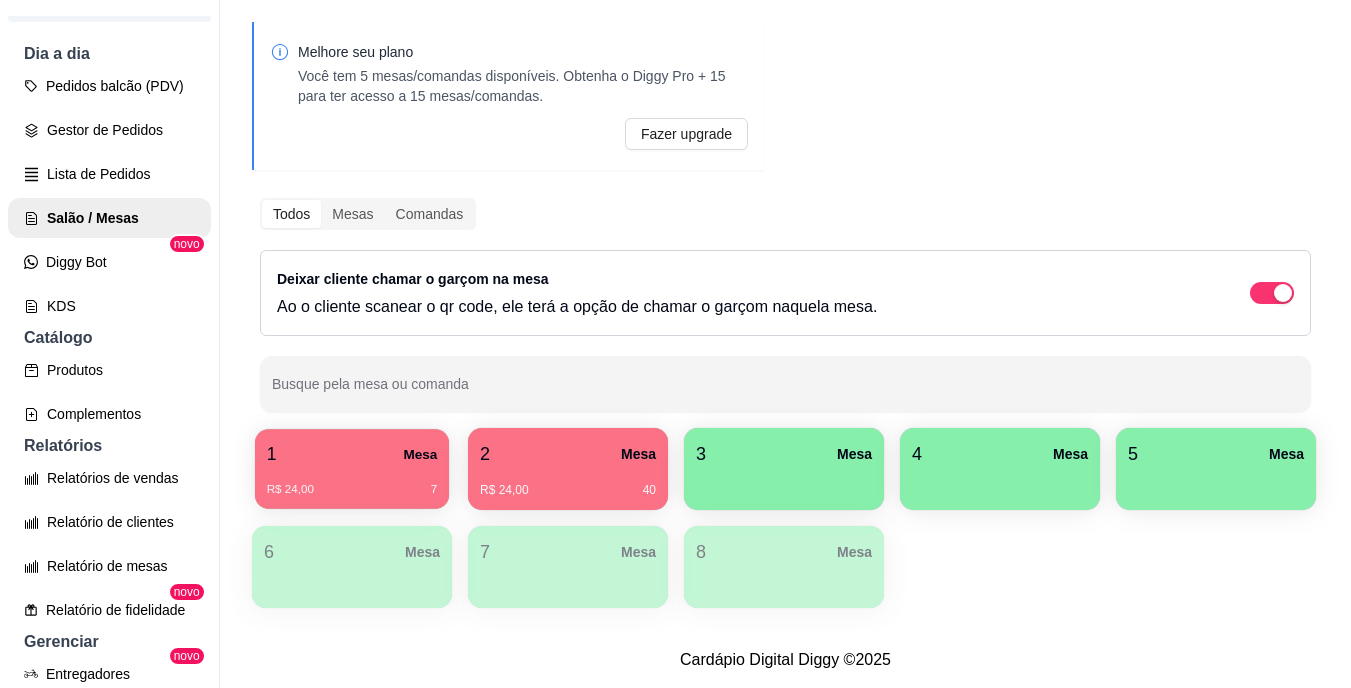 click on "1 Mesa" at bounding box center [352, 454] 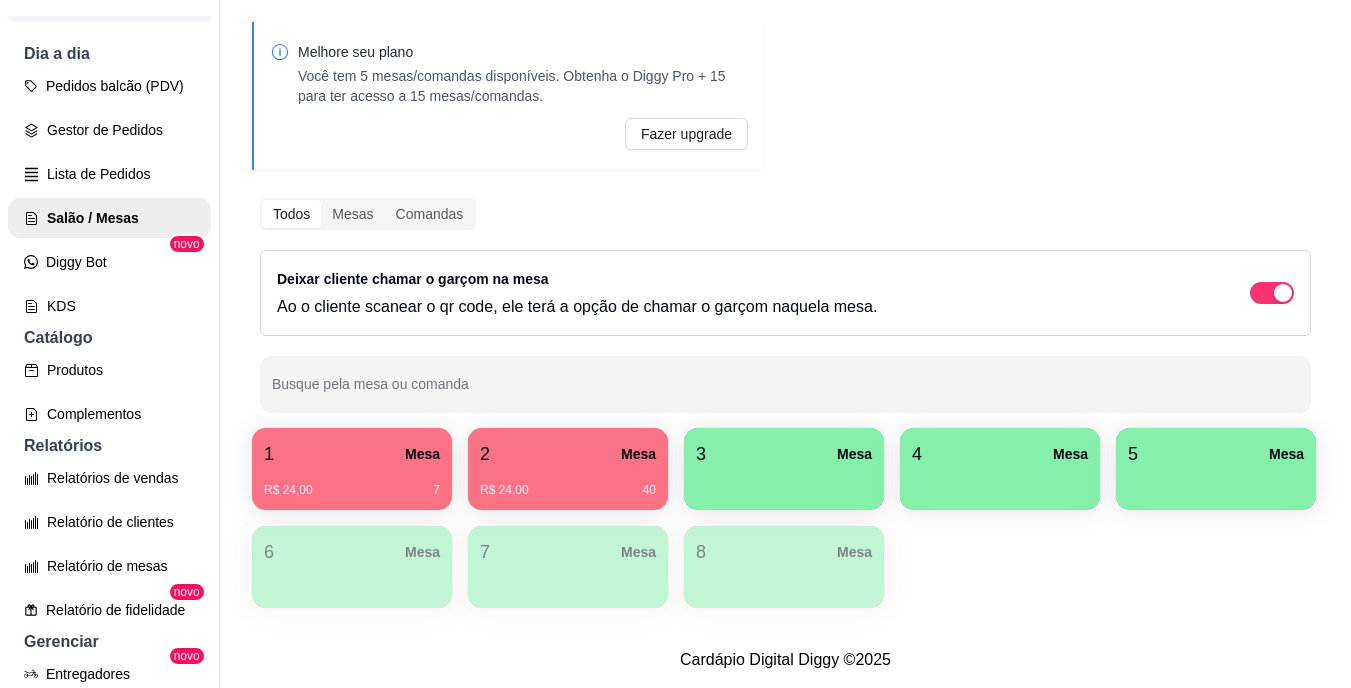 click on "R$ 24,00 40" at bounding box center [568, 483] 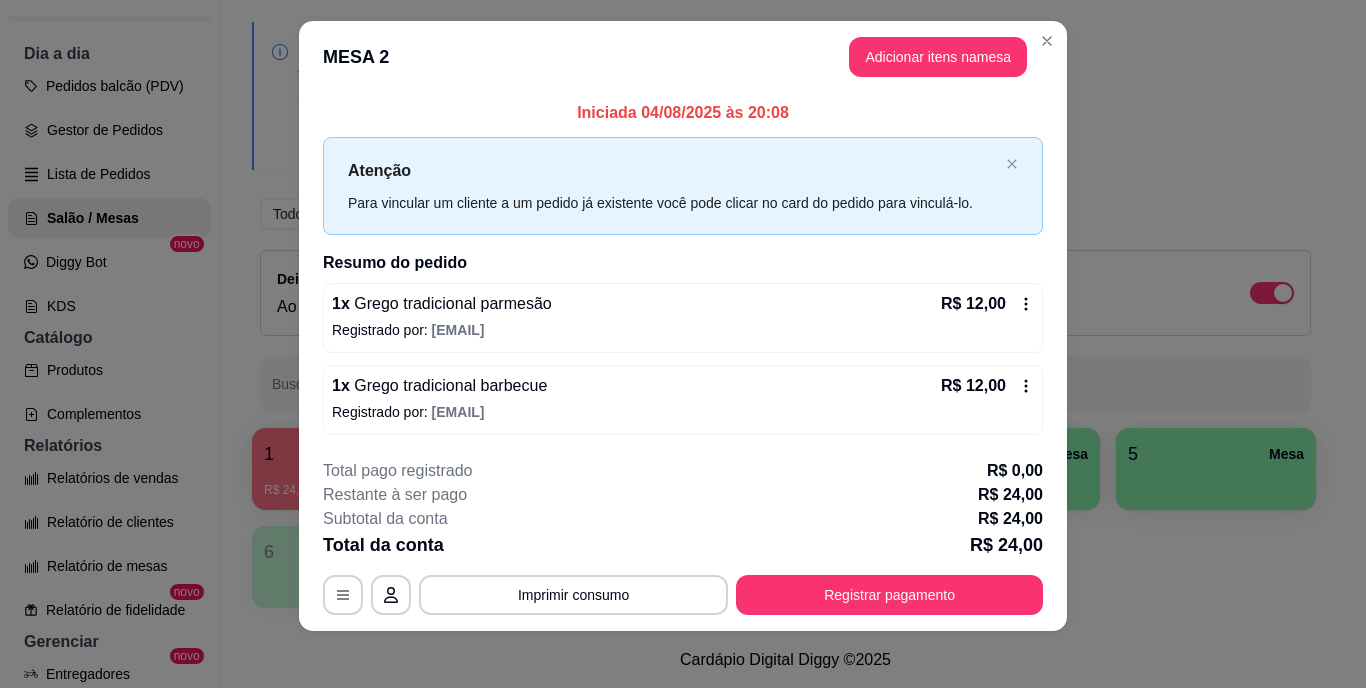 scroll, scrollTop: 25, scrollLeft: 0, axis: vertical 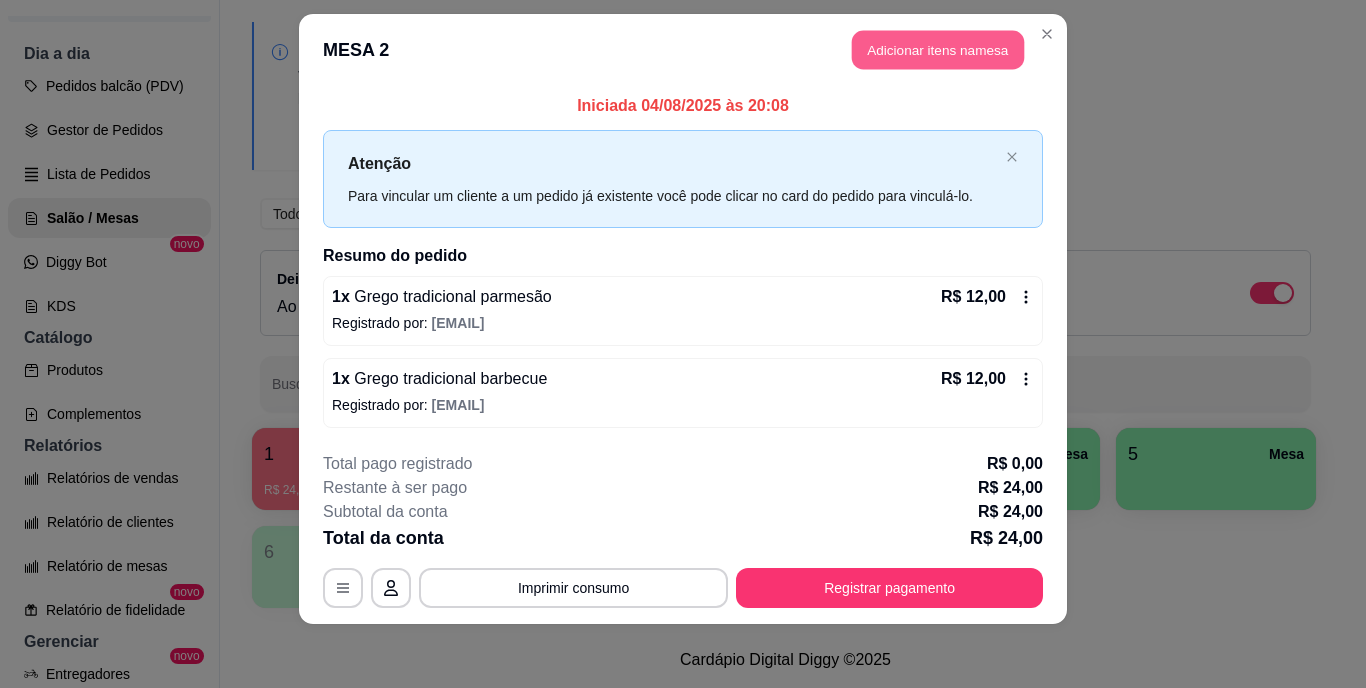 click on "Adicionar itens na  mesa" at bounding box center [938, 50] 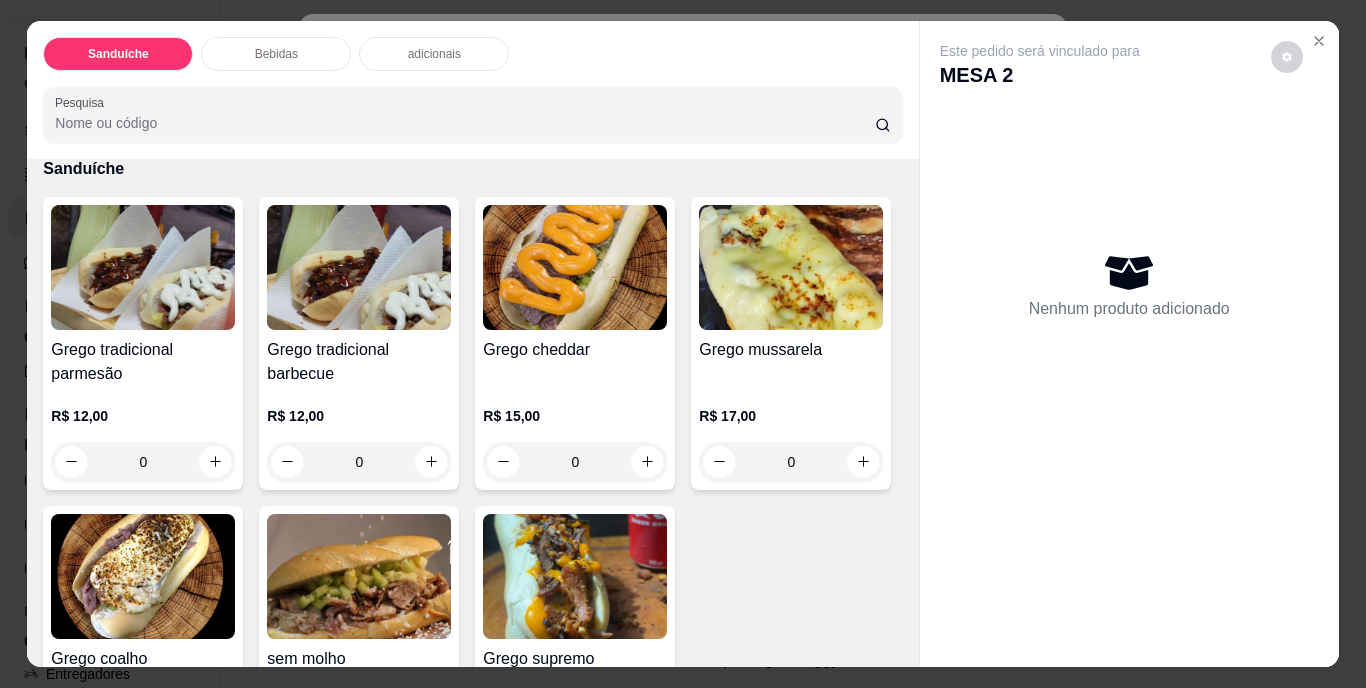 scroll, scrollTop: 100, scrollLeft: 0, axis: vertical 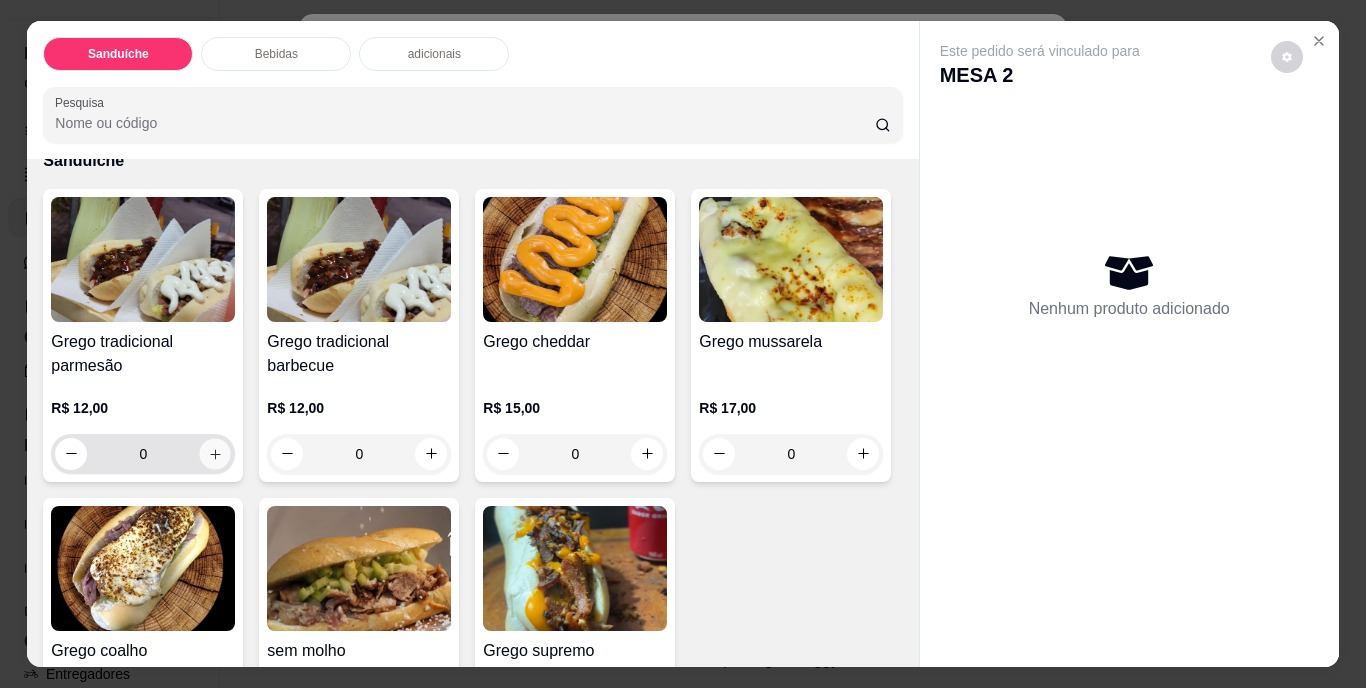 click 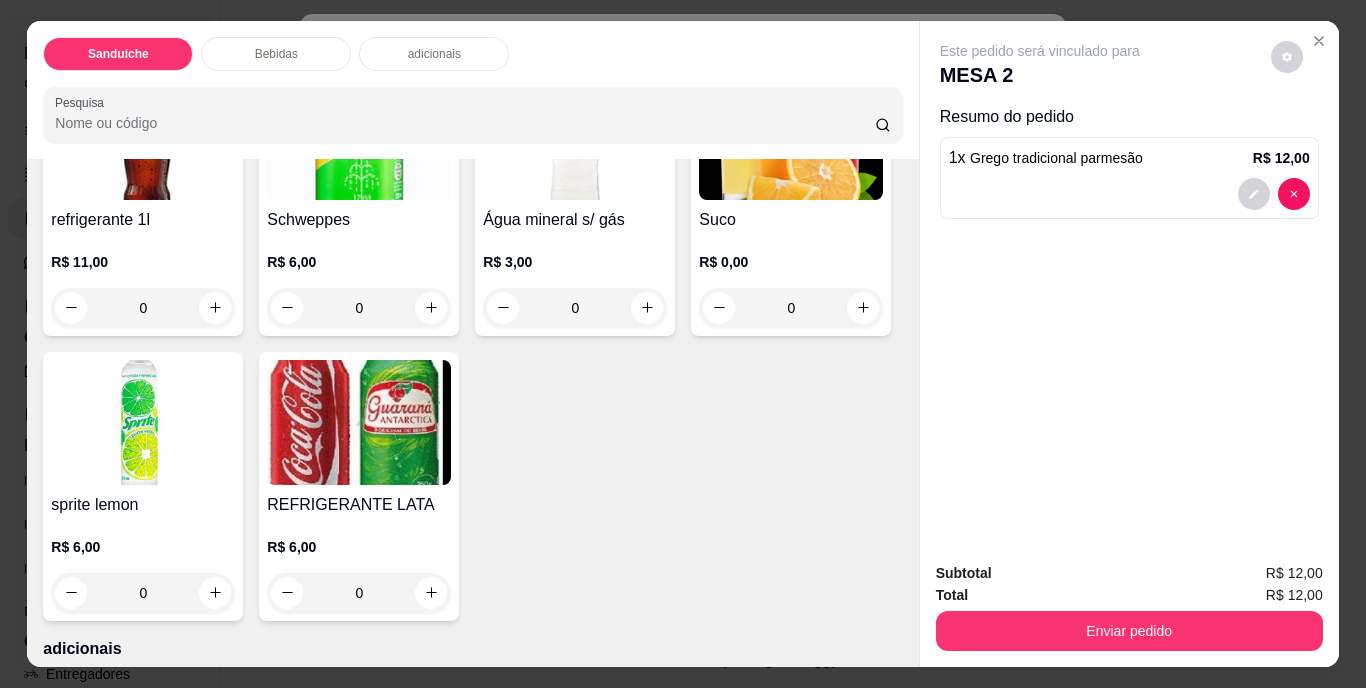 scroll, scrollTop: 900, scrollLeft: 0, axis: vertical 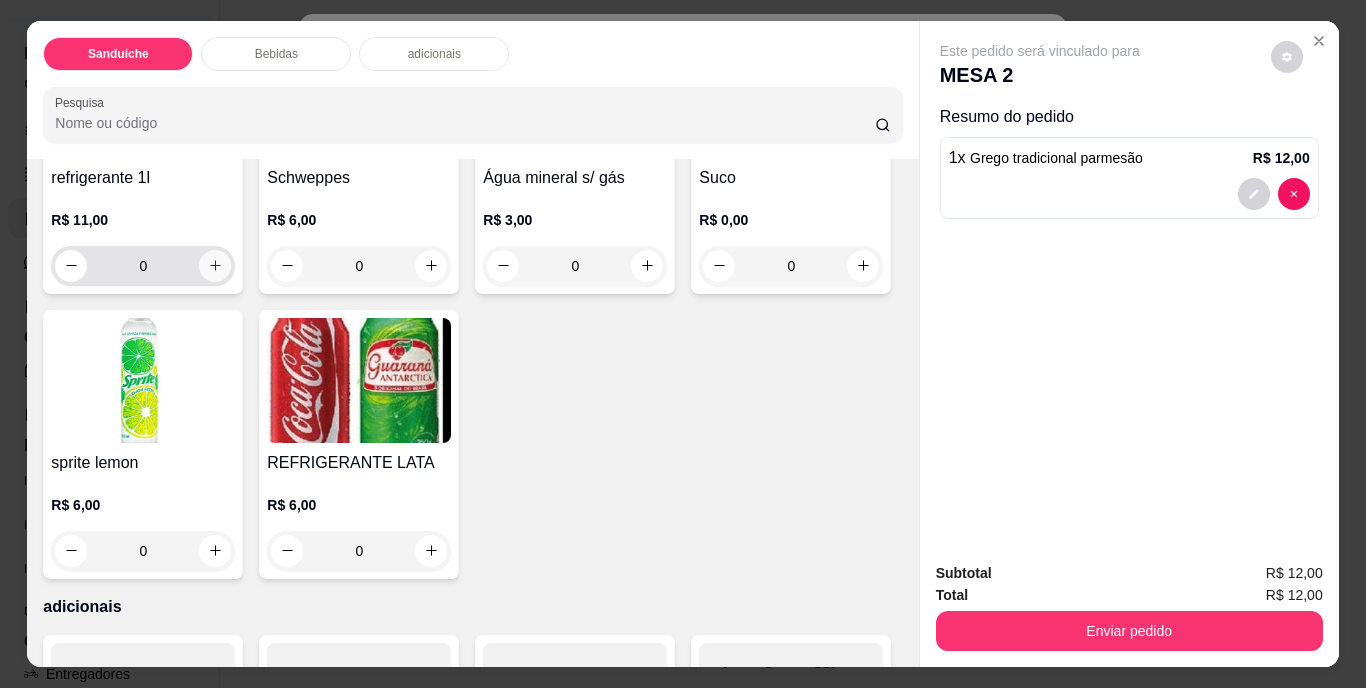 click 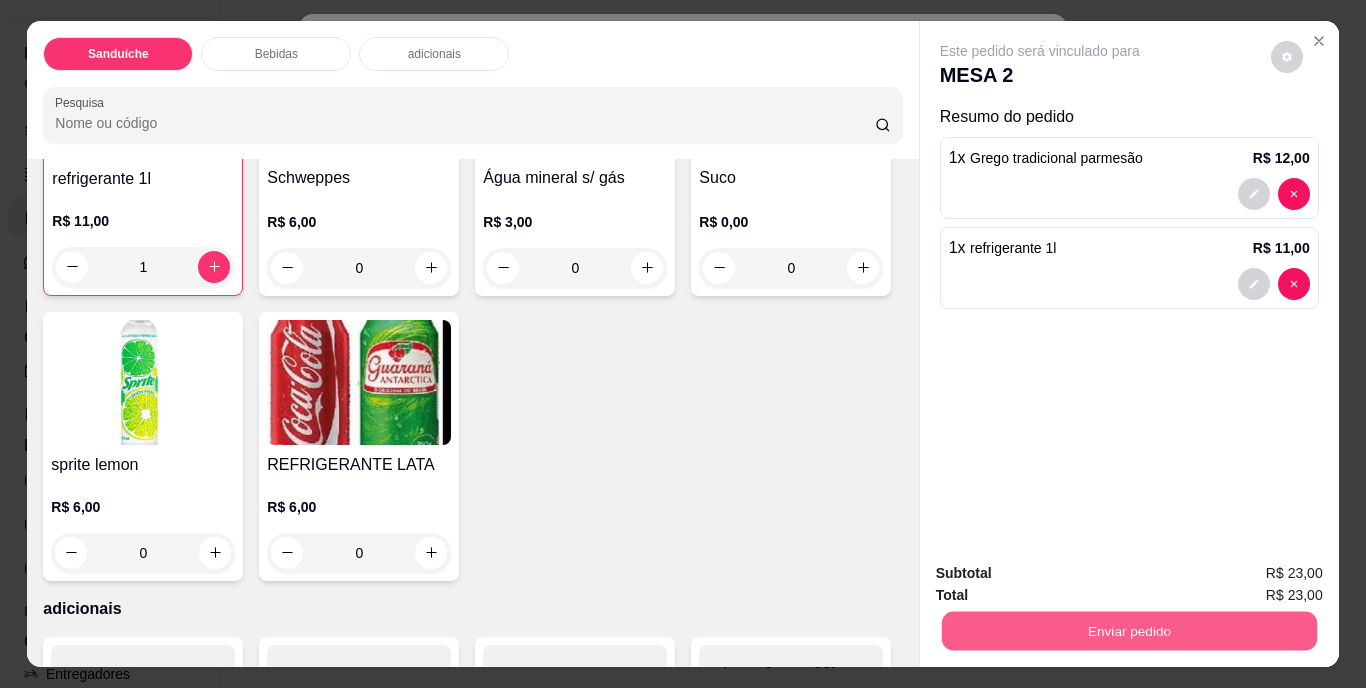 click on "Enviar pedido" at bounding box center (1128, 631) 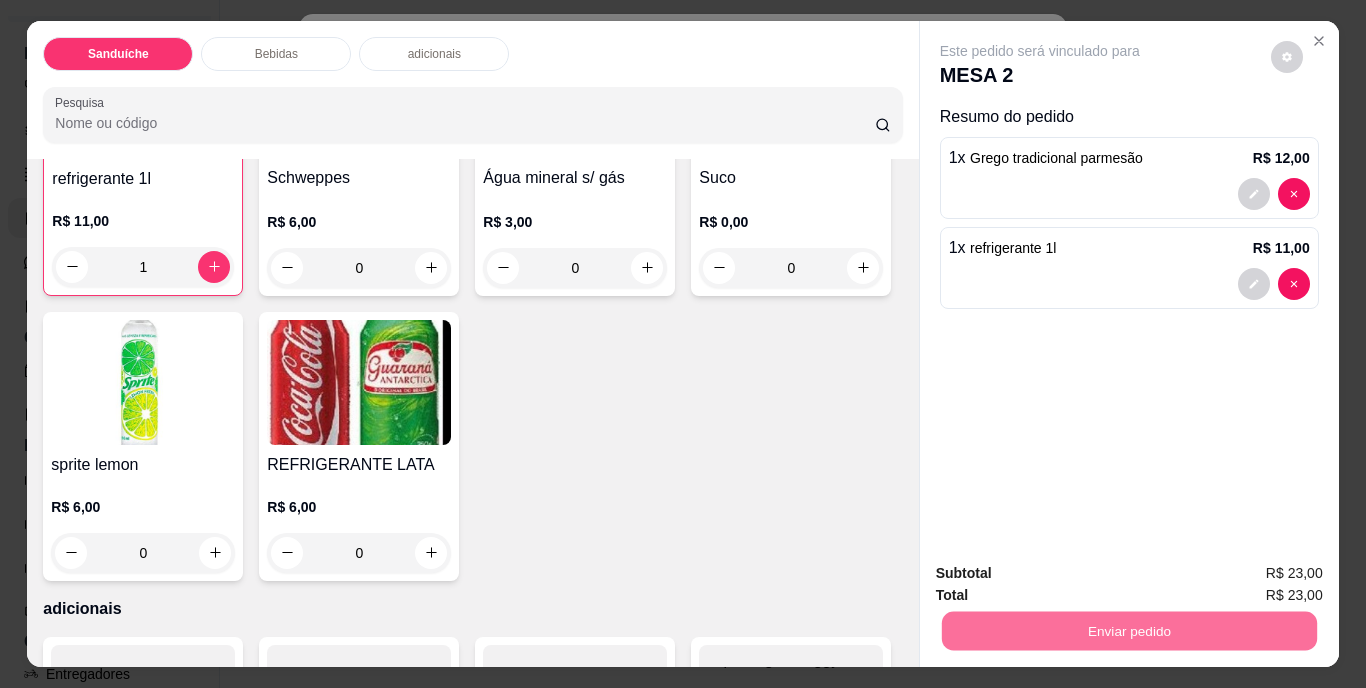 click on "Não registrar e enviar pedido" at bounding box center [1063, 575] 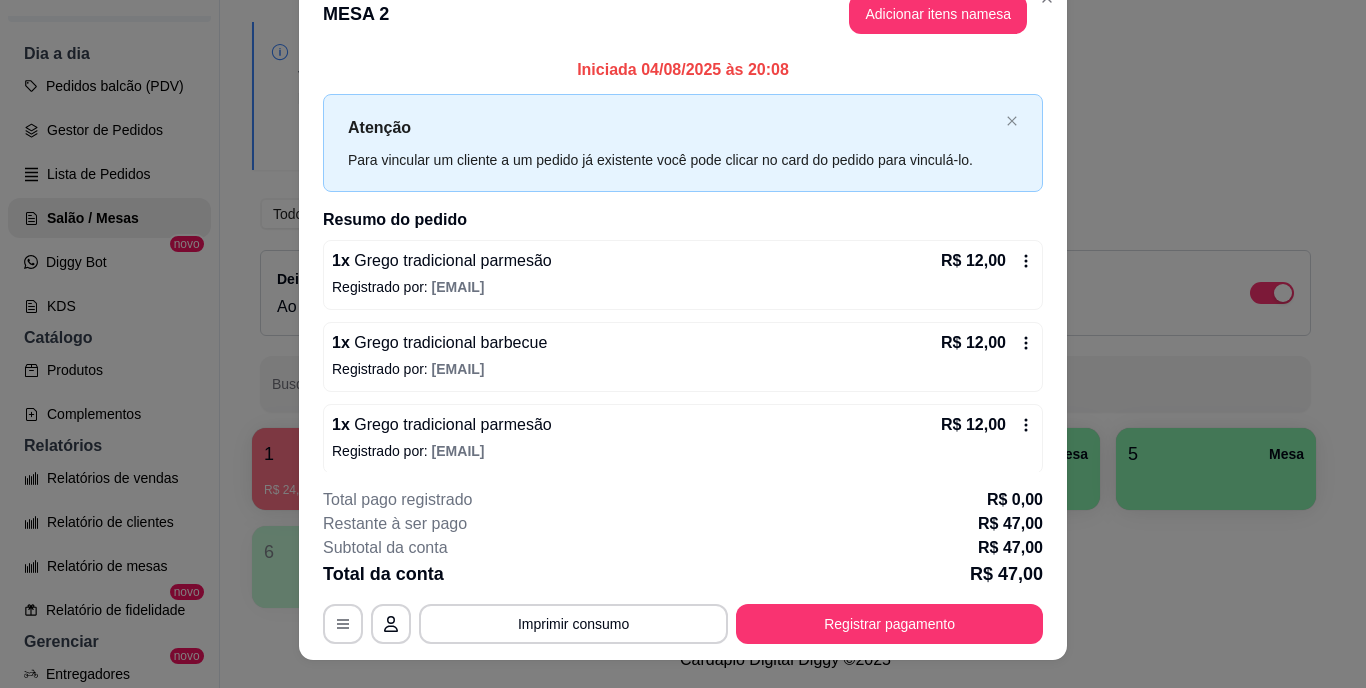 scroll, scrollTop: 0, scrollLeft: 0, axis: both 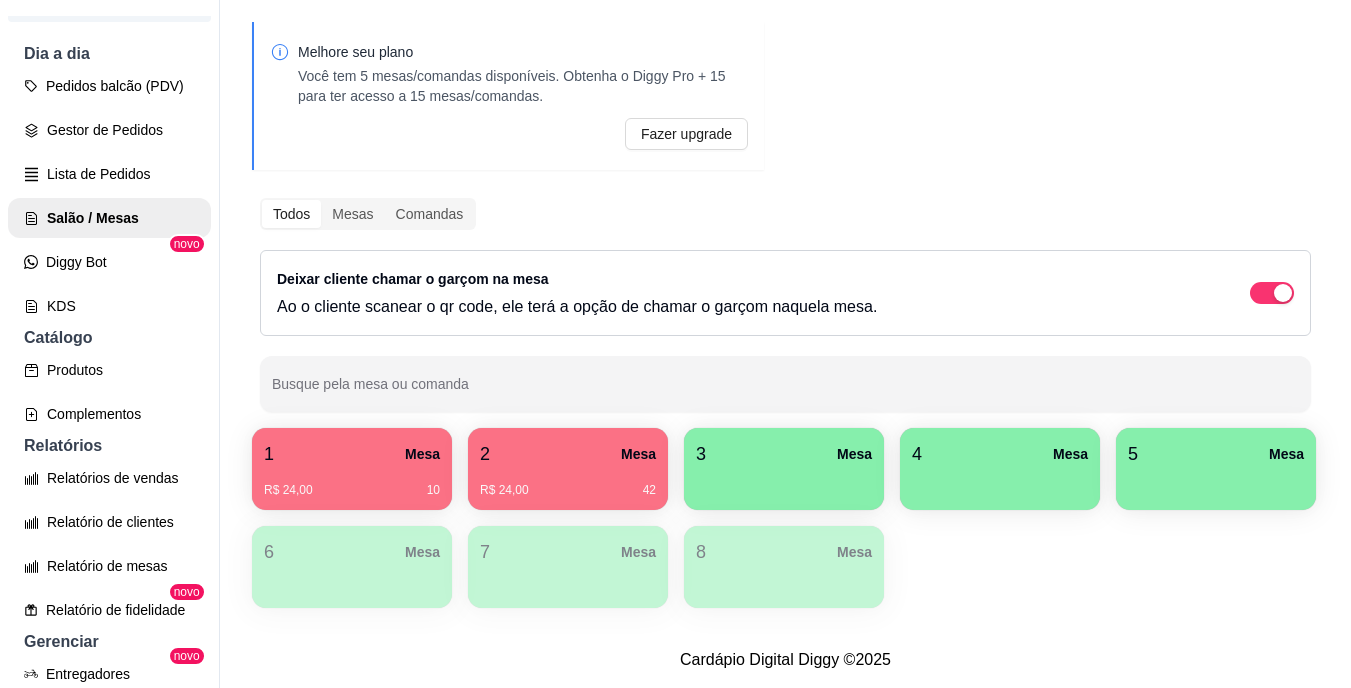 click on "1 Mesa" at bounding box center (352, 454) 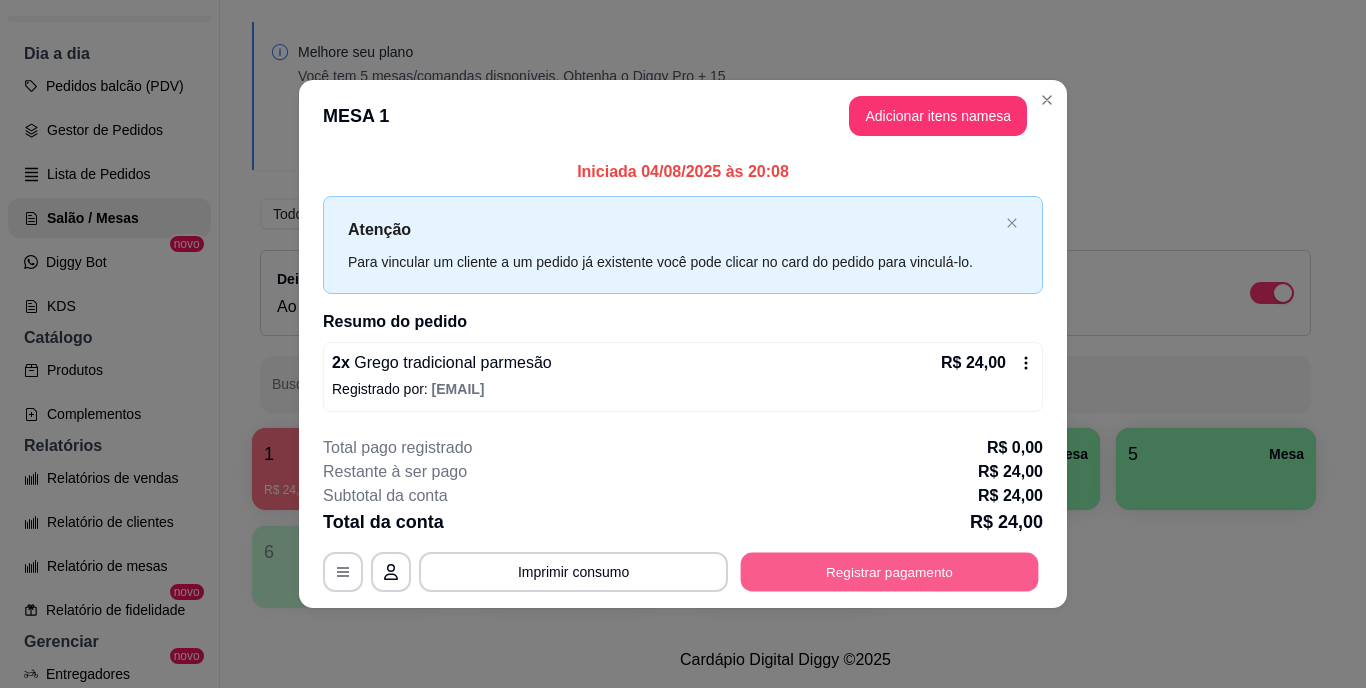 click on "Registrar pagamento" at bounding box center (890, 571) 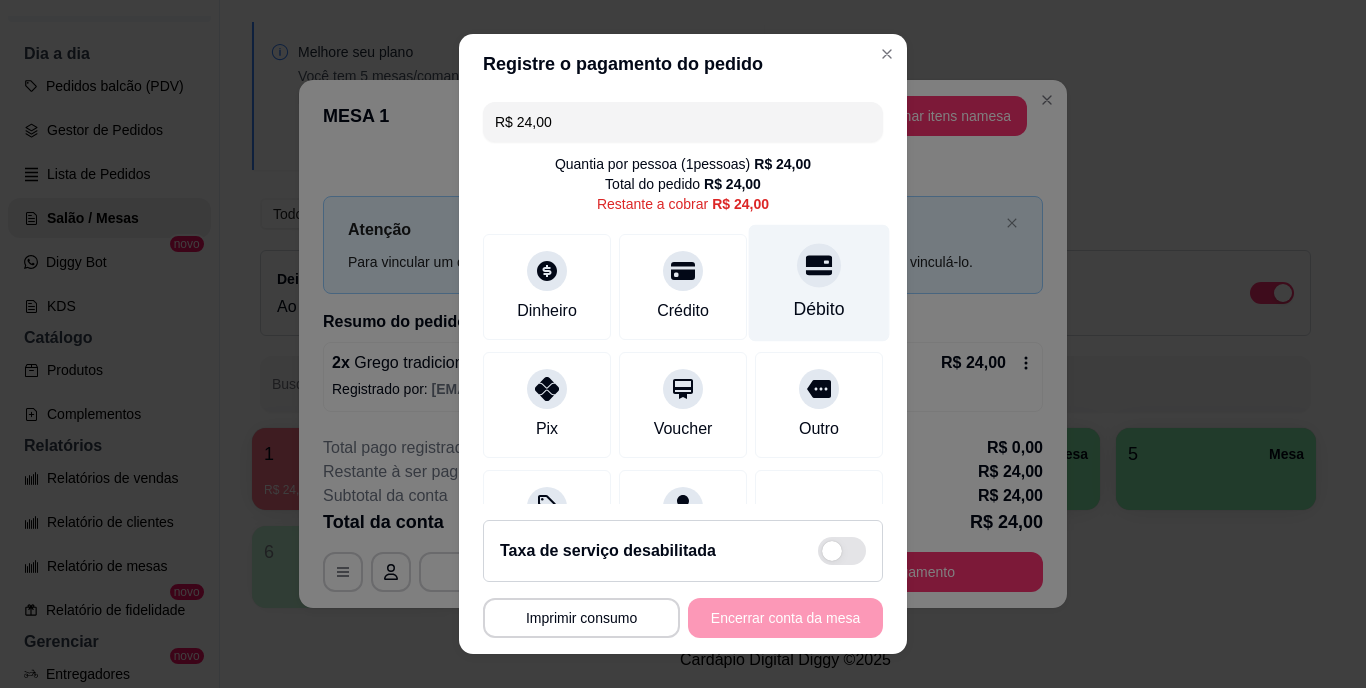 click 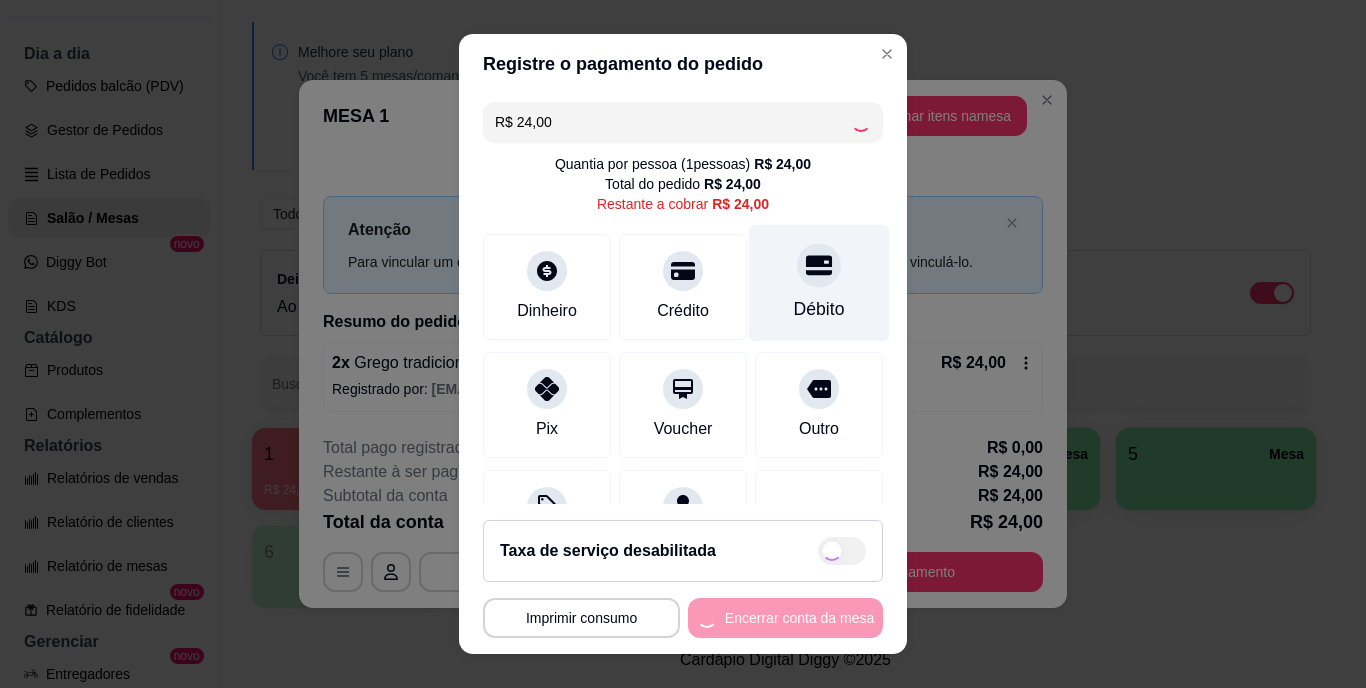 type on "R$ 0,00" 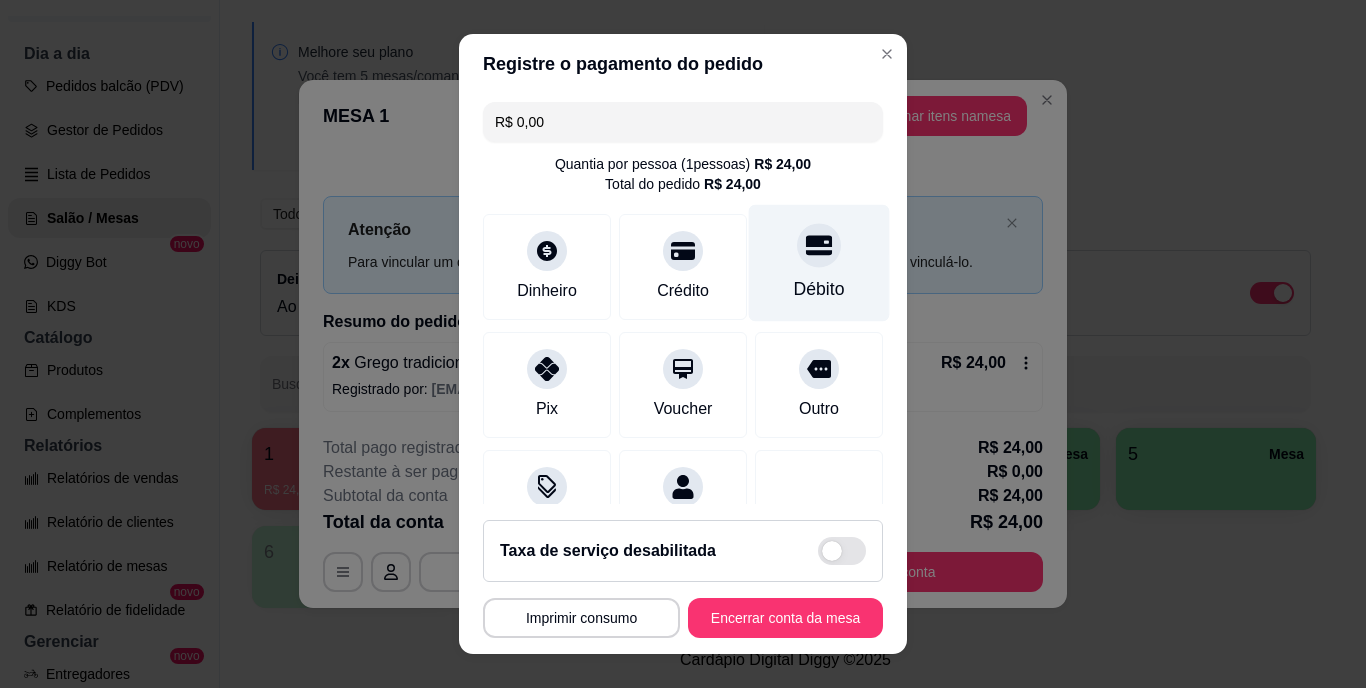 drag, startPoint x: 789, startPoint y: 273, endPoint x: 793, endPoint y: 289, distance: 16.492422 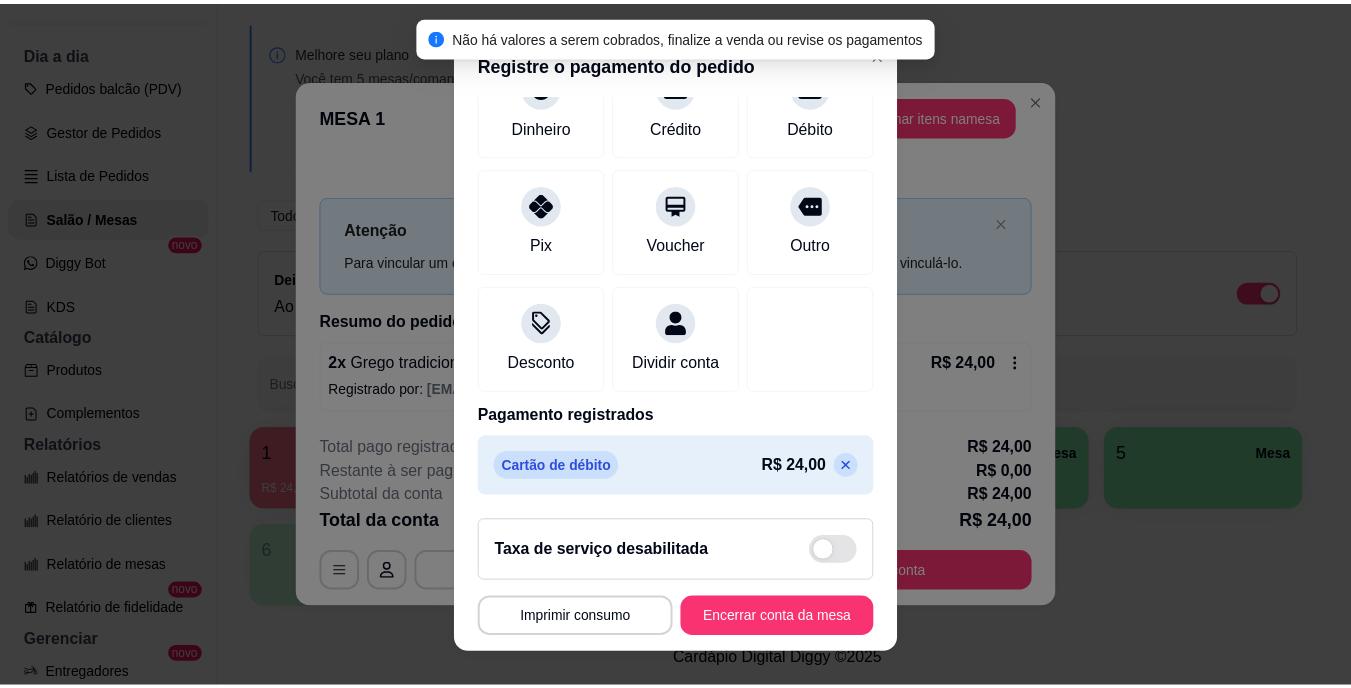scroll, scrollTop: 188, scrollLeft: 0, axis: vertical 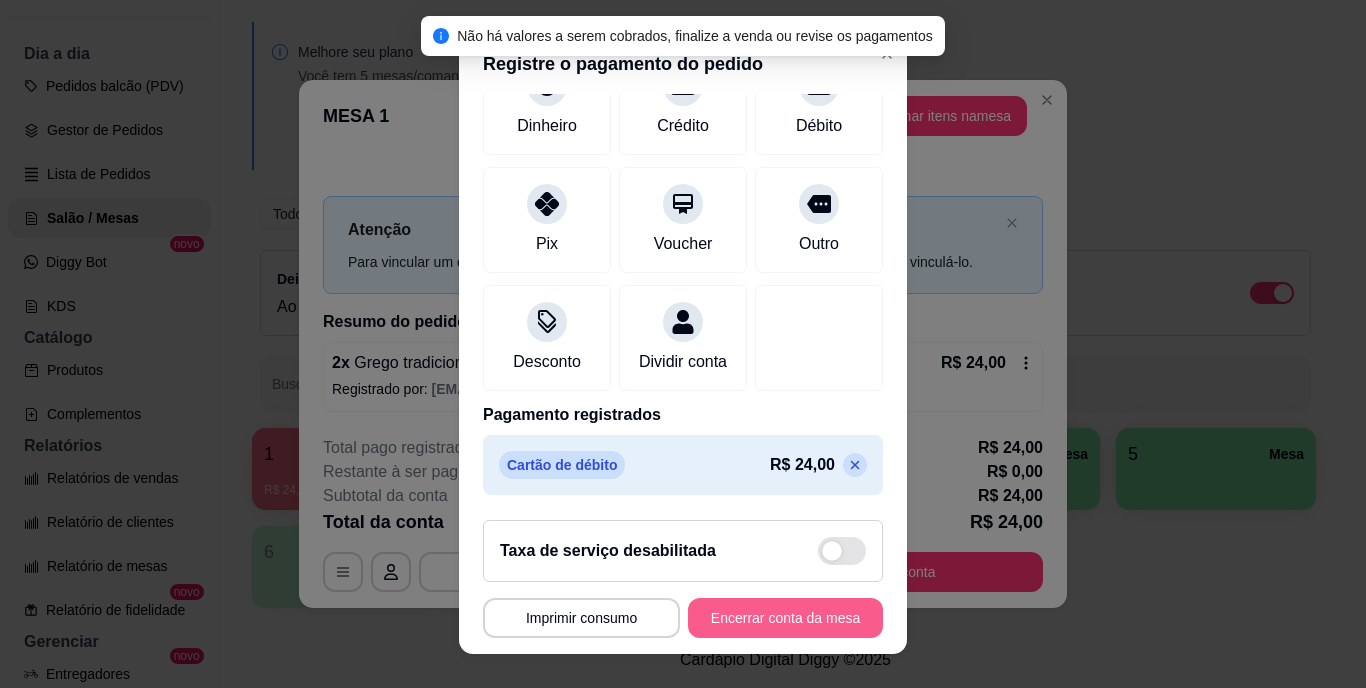 click on "Encerrar conta da mesa" at bounding box center [785, 618] 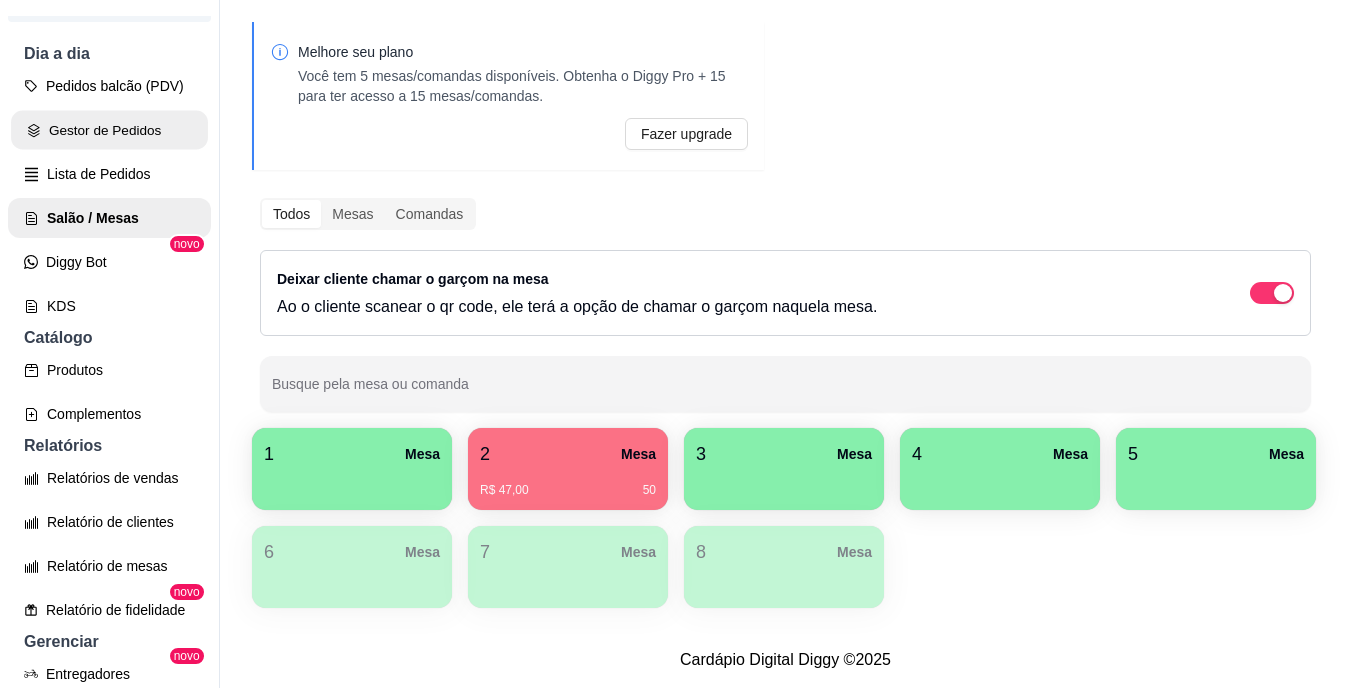 click on "Gestor de Pedidos" at bounding box center [109, 130] 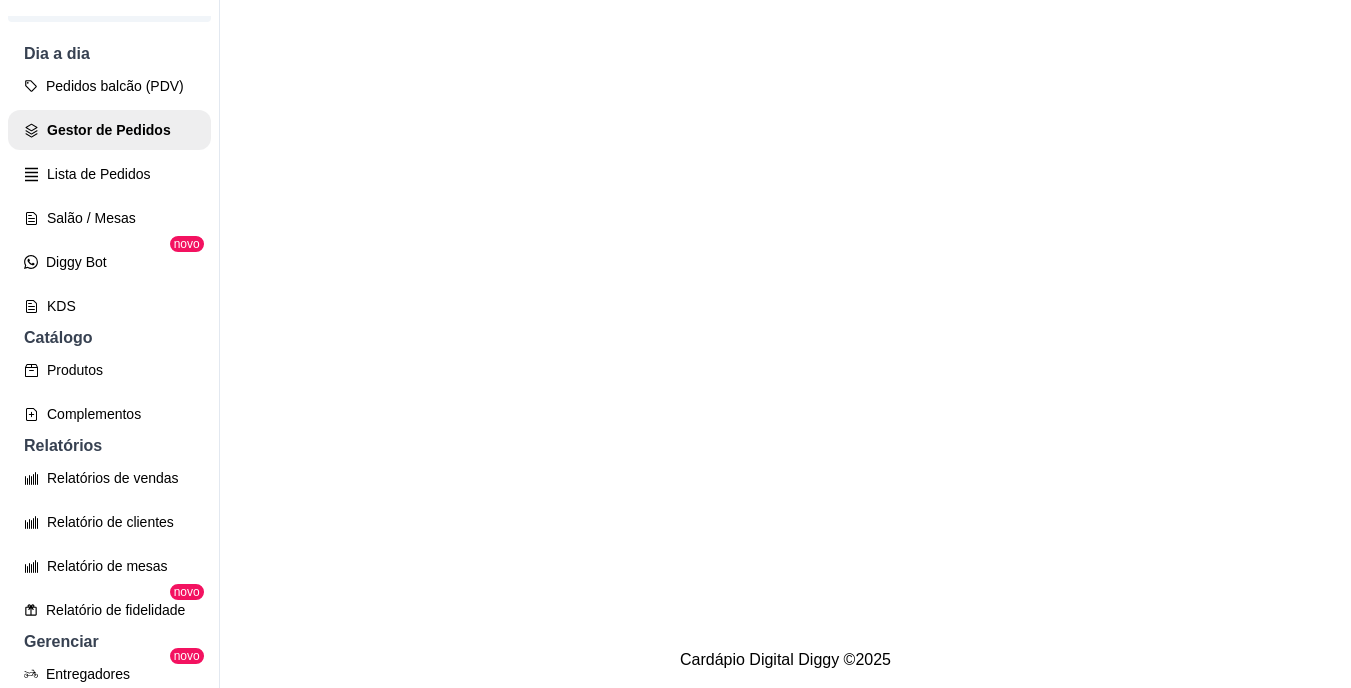 scroll, scrollTop: 0, scrollLeft: 0, axis: both 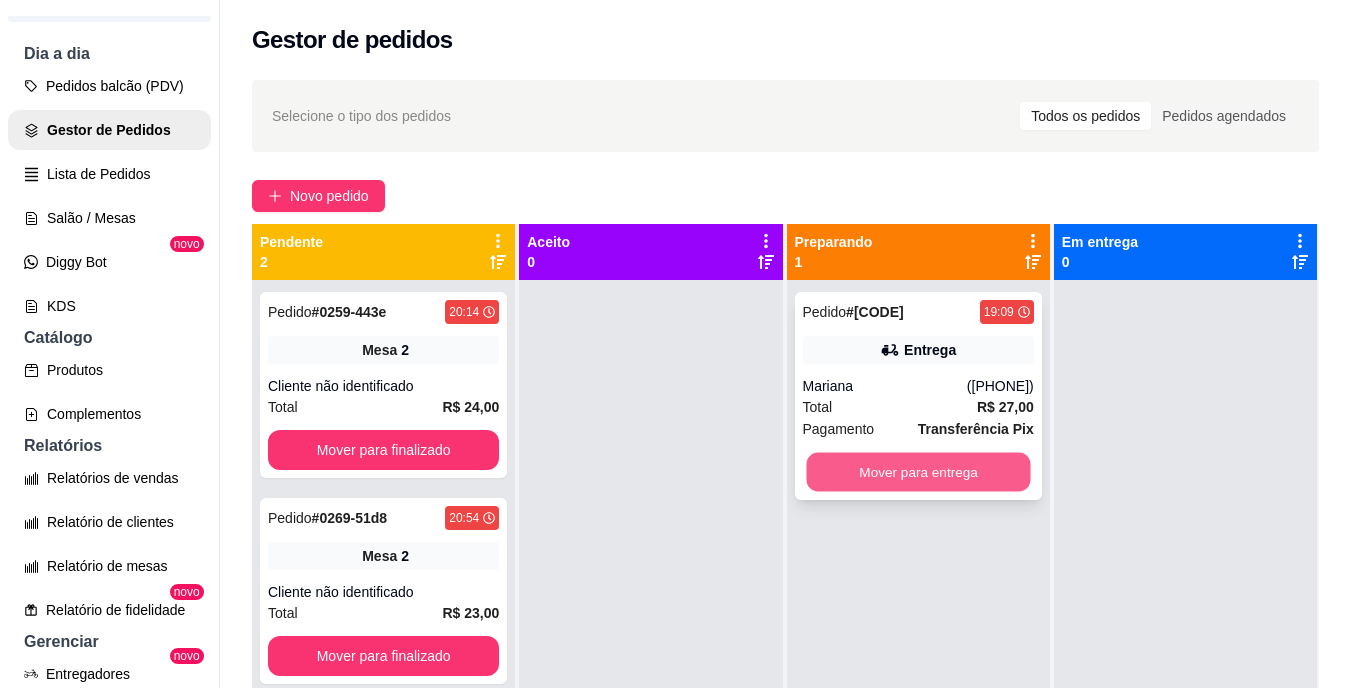 click on "Mover para entrega" at bounding box center [918, 472] 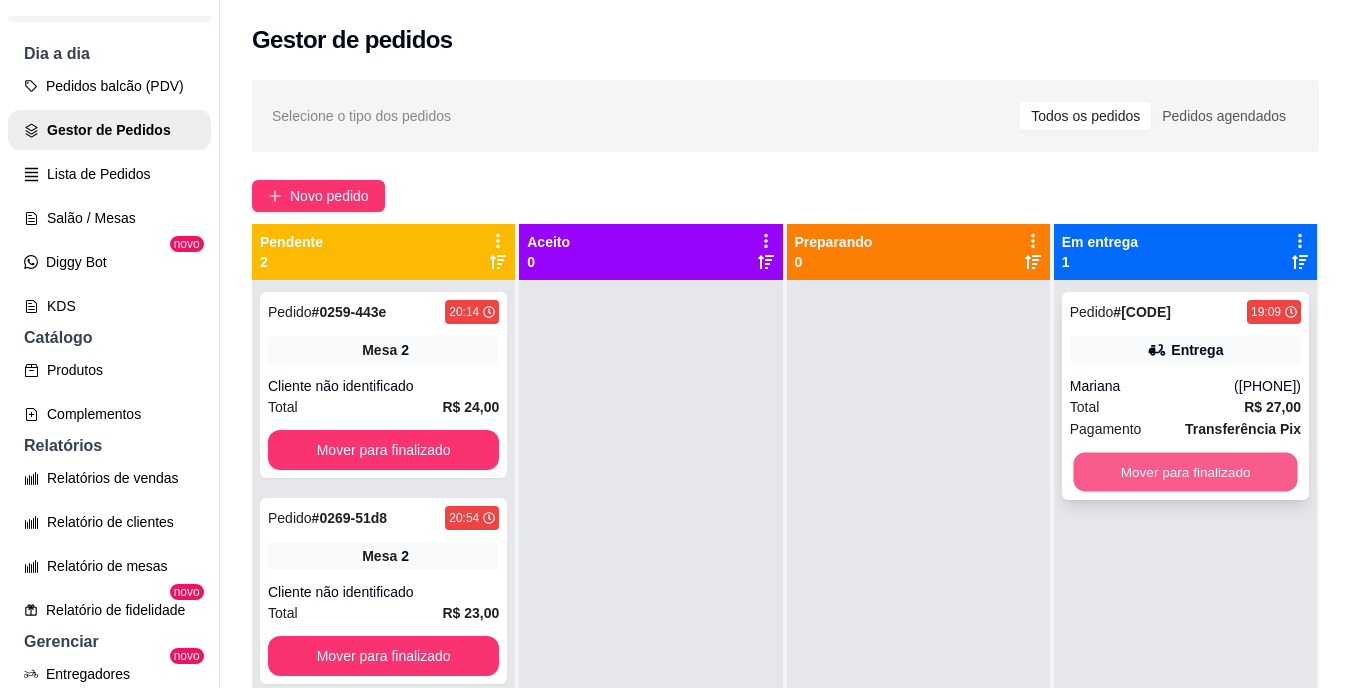click on "Mover para finalizado" at bounding box center (1185, 472) 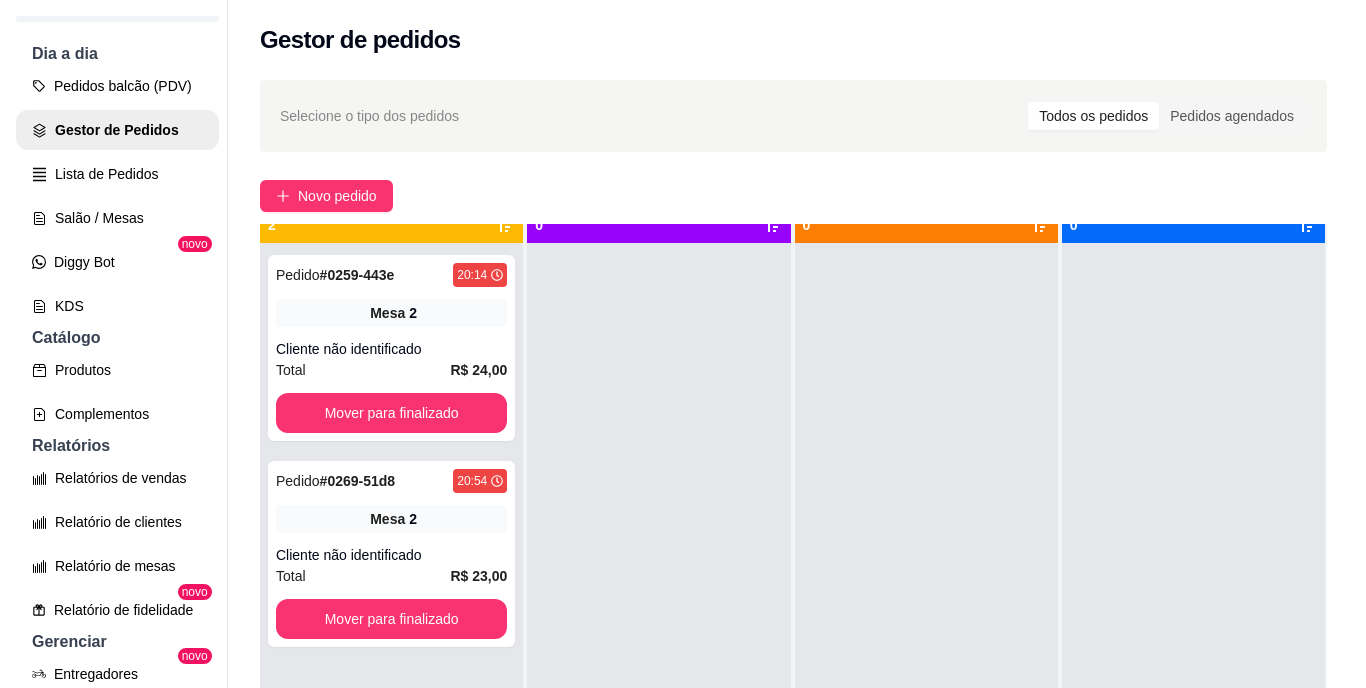 scroll, scrollTop: 56, scrollLeft: 0, axis: vertical 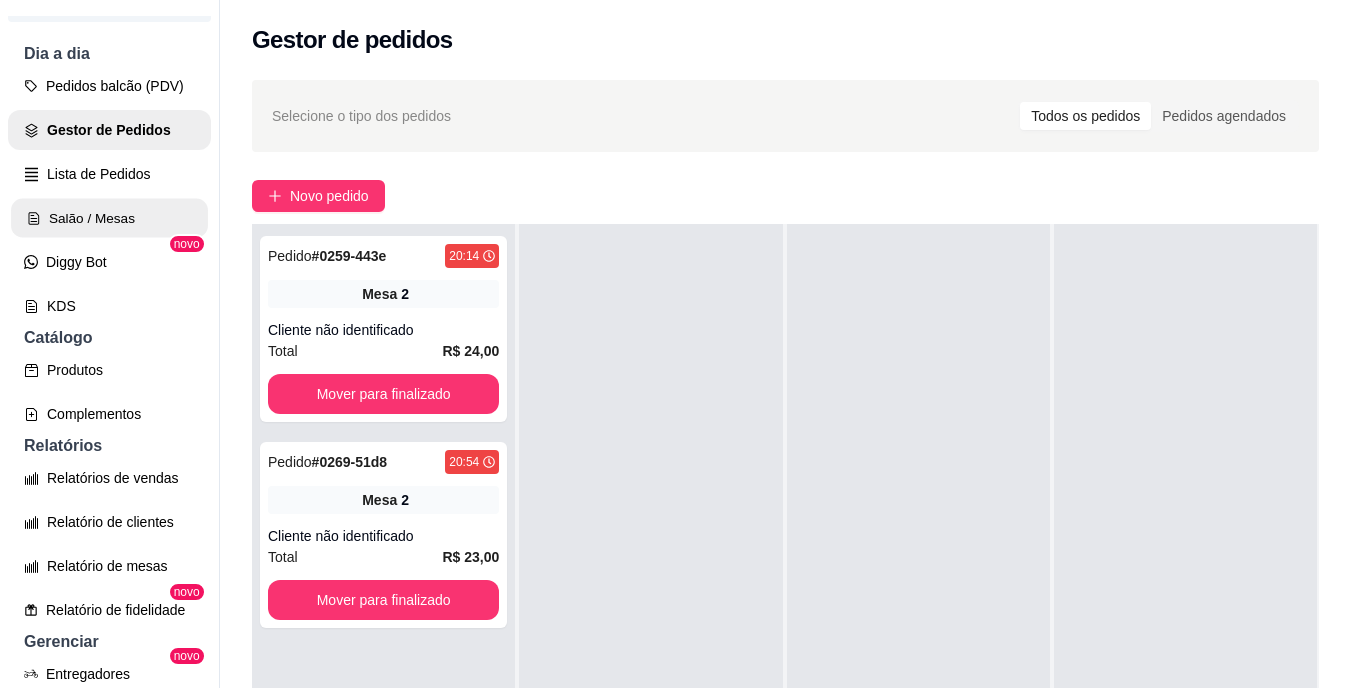 click on "Salão / Mesas" at bounding box center (109, 218) 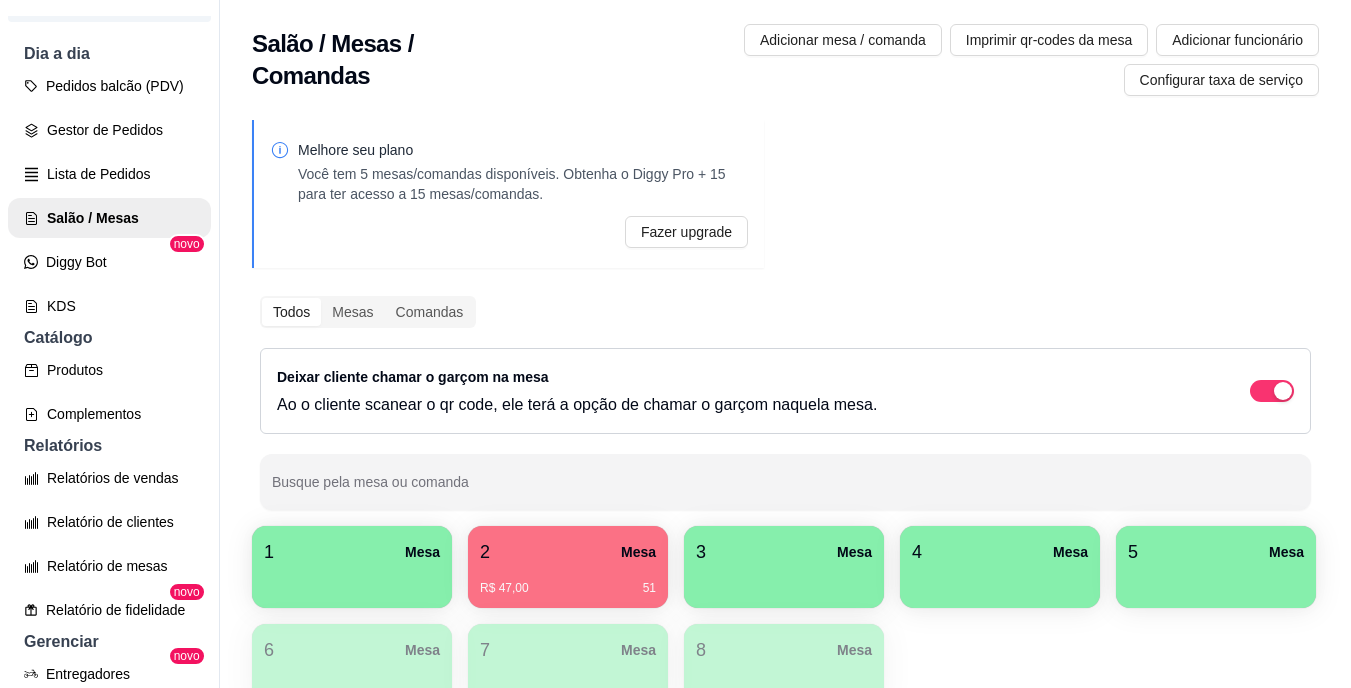 click on "Salão / Mesas" at bounding box center (109, 218) 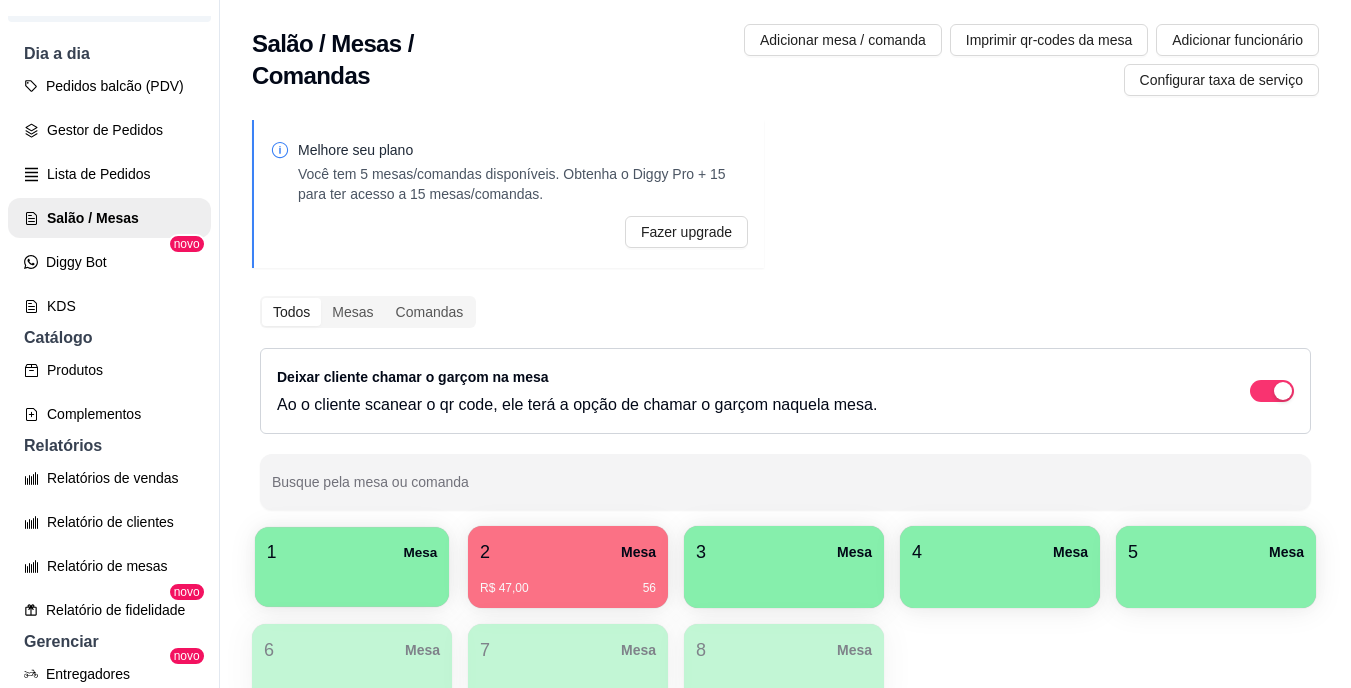 click on "1 Mesa" at bounding box center (352, 567) 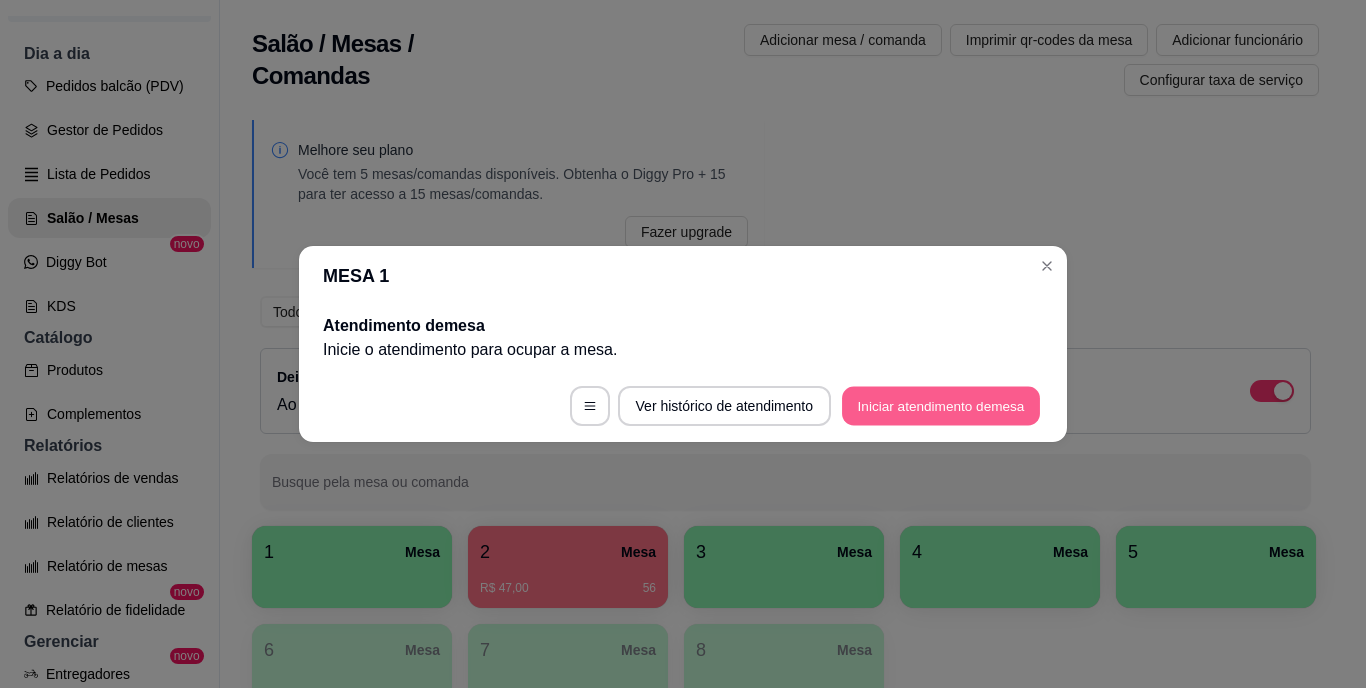 click on "Iniciar atendimento de  mesa" at bounding box center (941, 406) 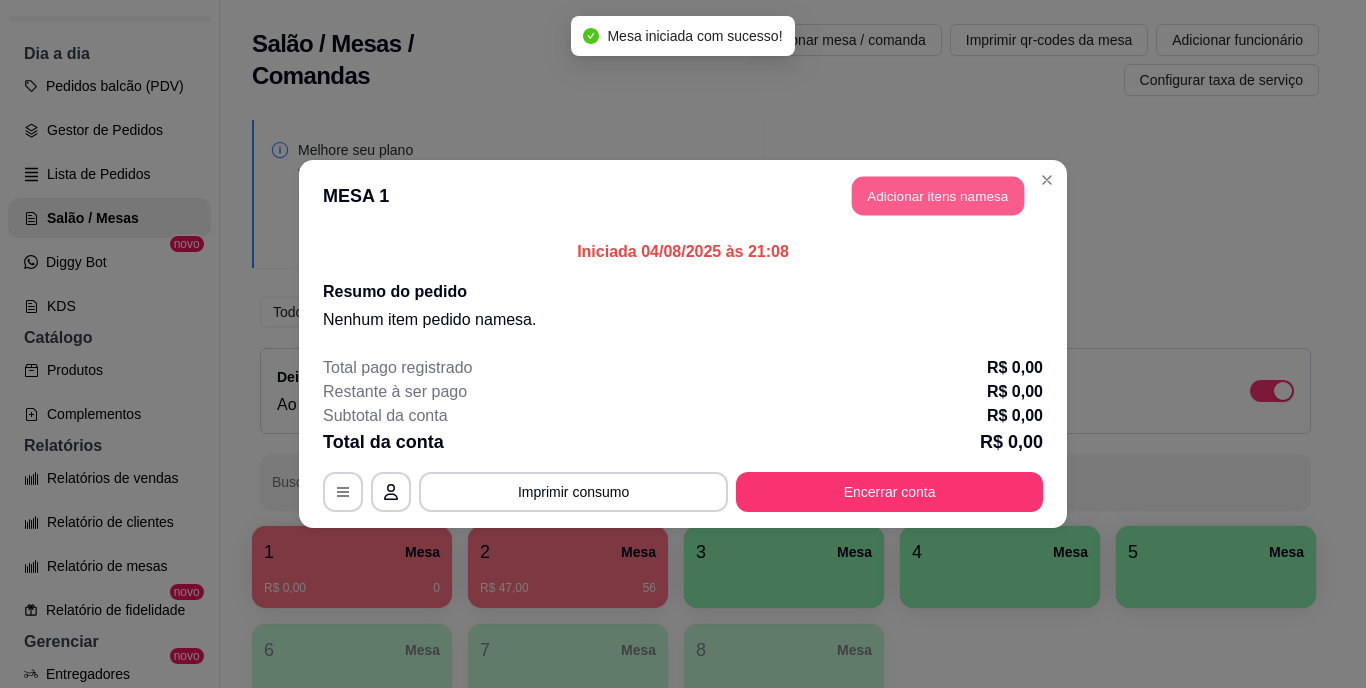 click on "Adicionar itens na  mesa" at bounding box center [938, 196] 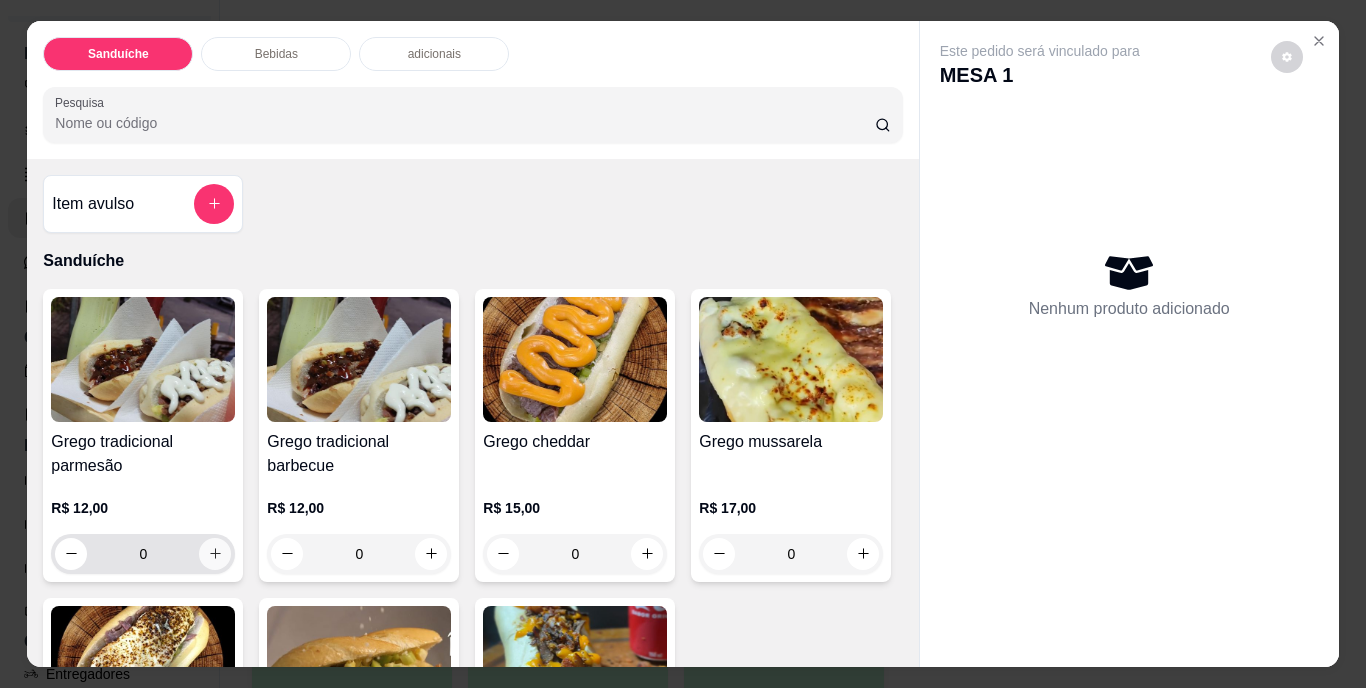 click 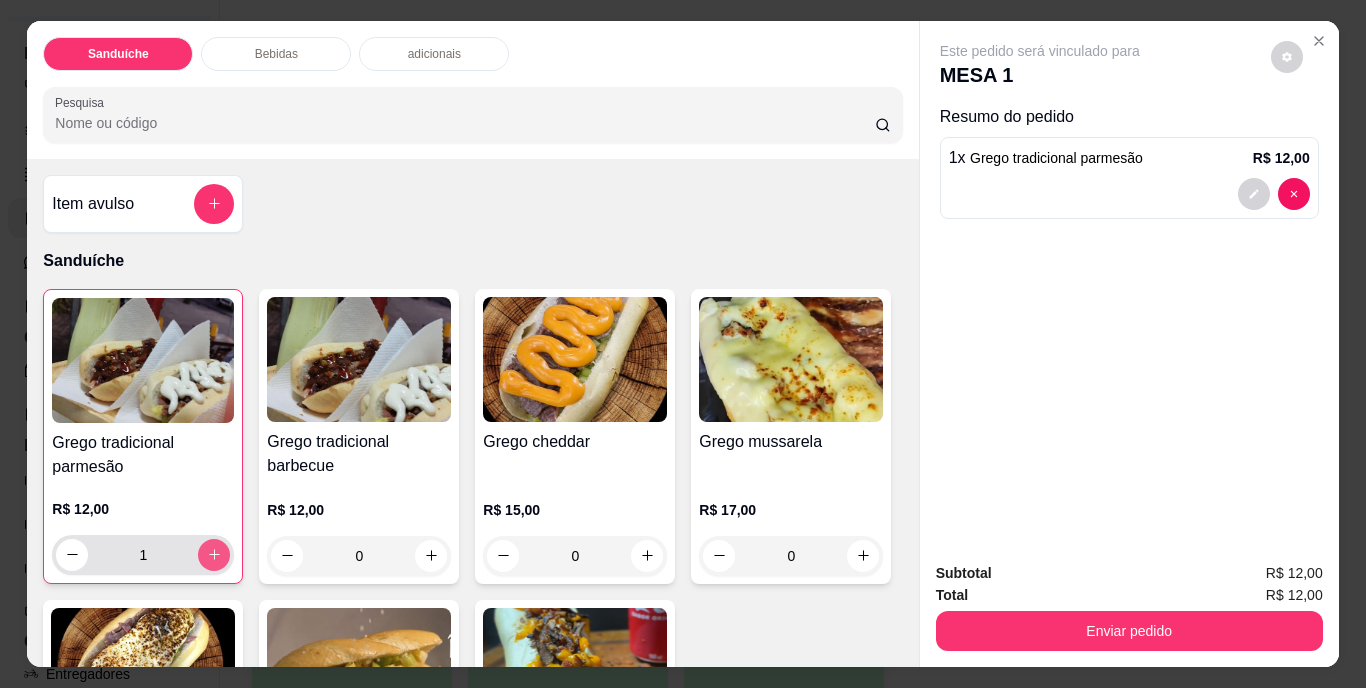 click 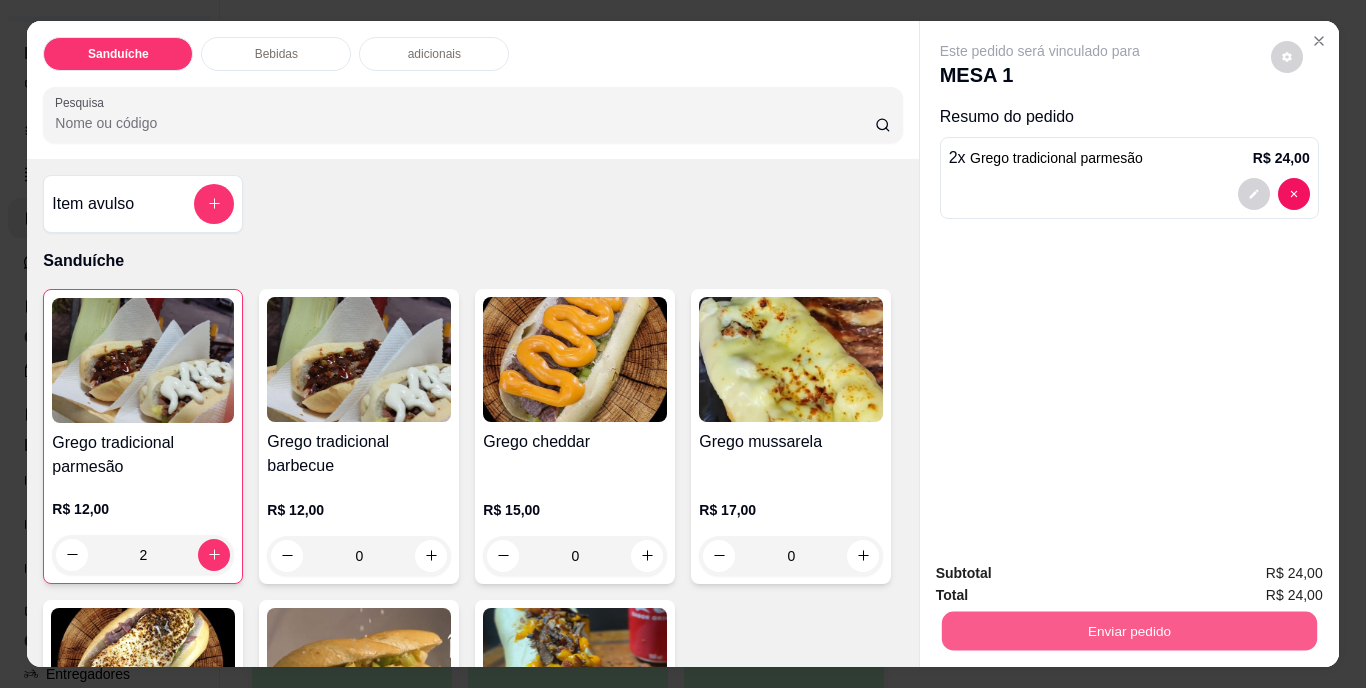 click on "Enviar pedido" at bounding box center [1128, 631] 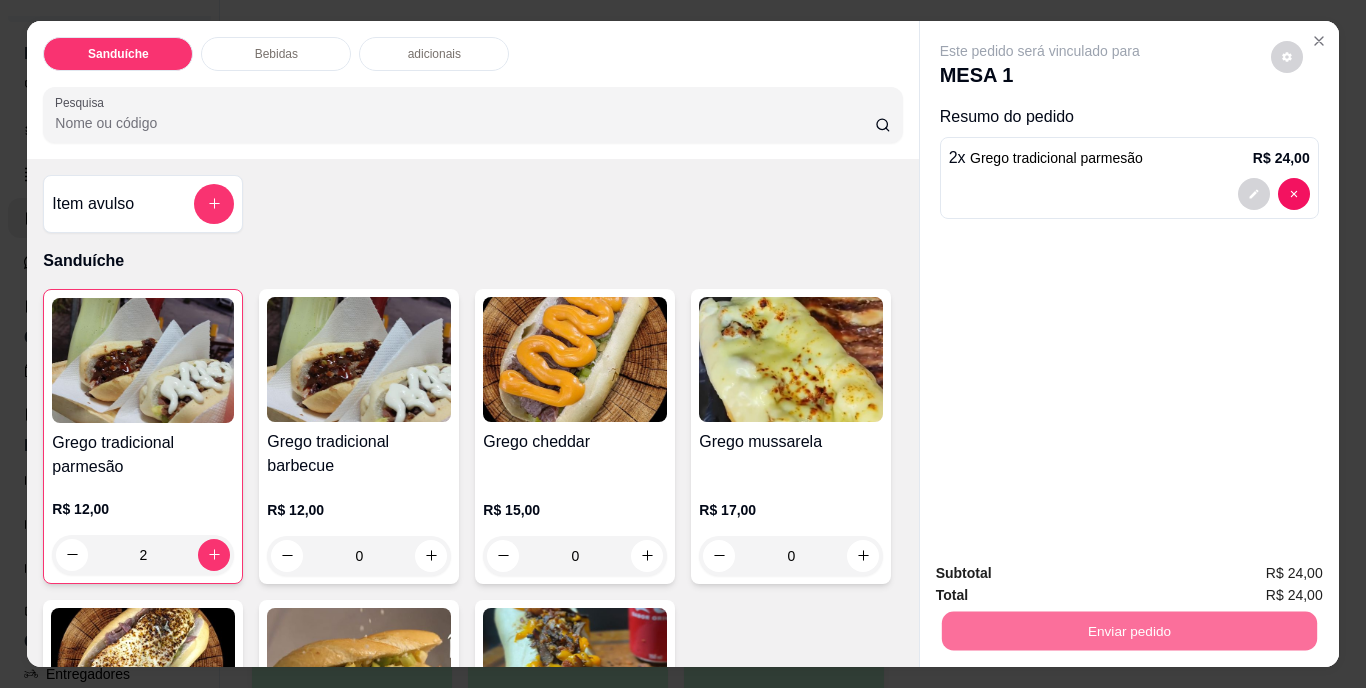 click on "Não registrar e enviar pedido" at bounding box center [1063, 575] 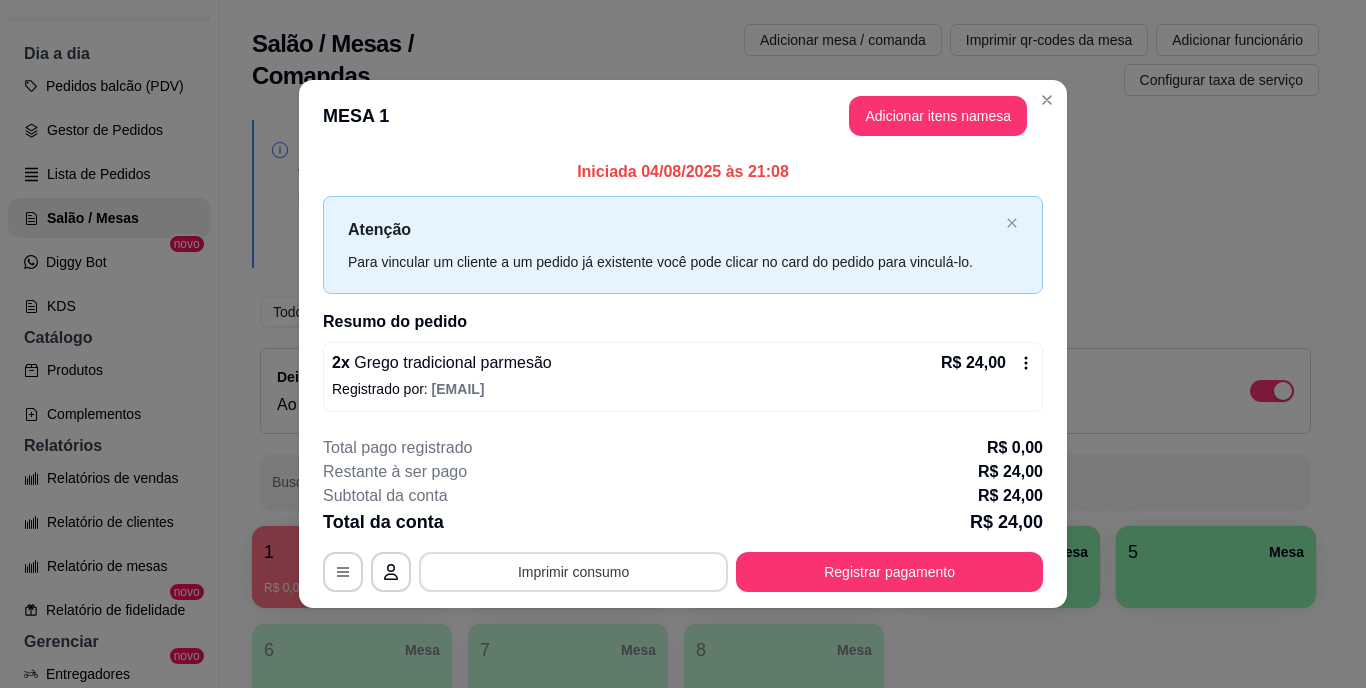 click on "Imprimir consumo" at bounding box center [573, 572] 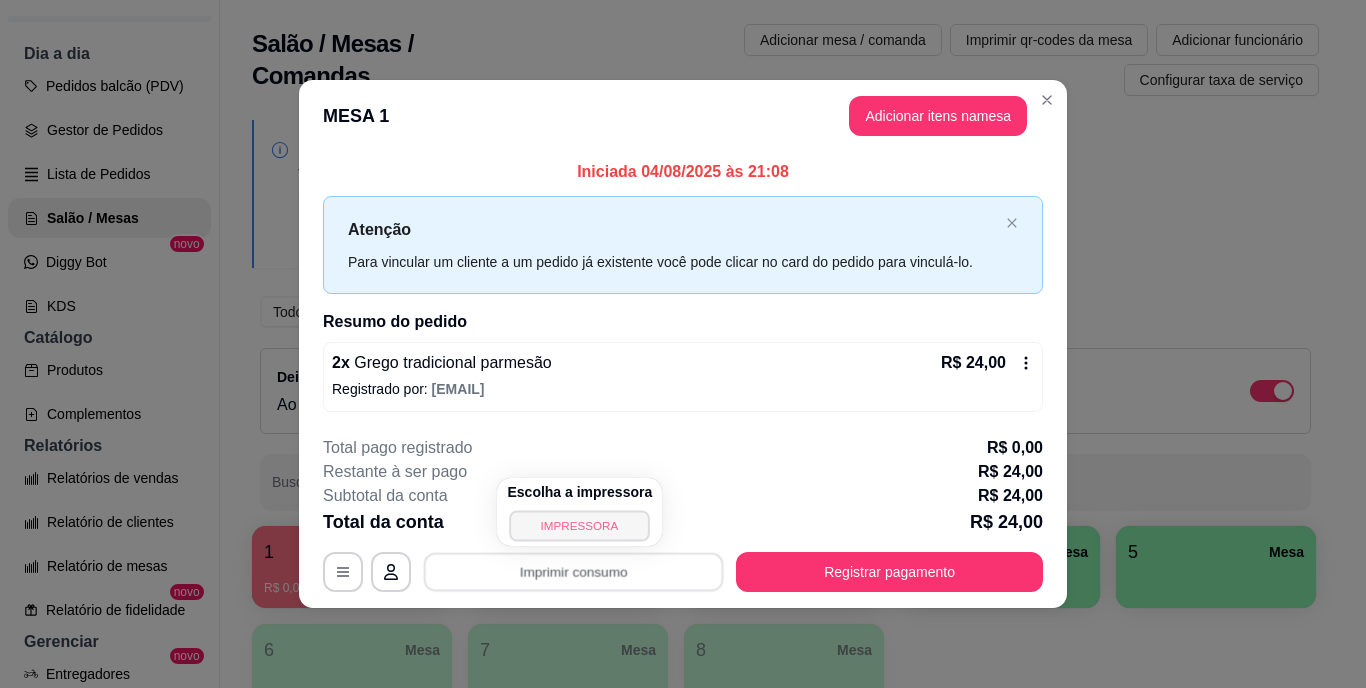 click on "IMPRESSORA" at bounding box center [580, 525] 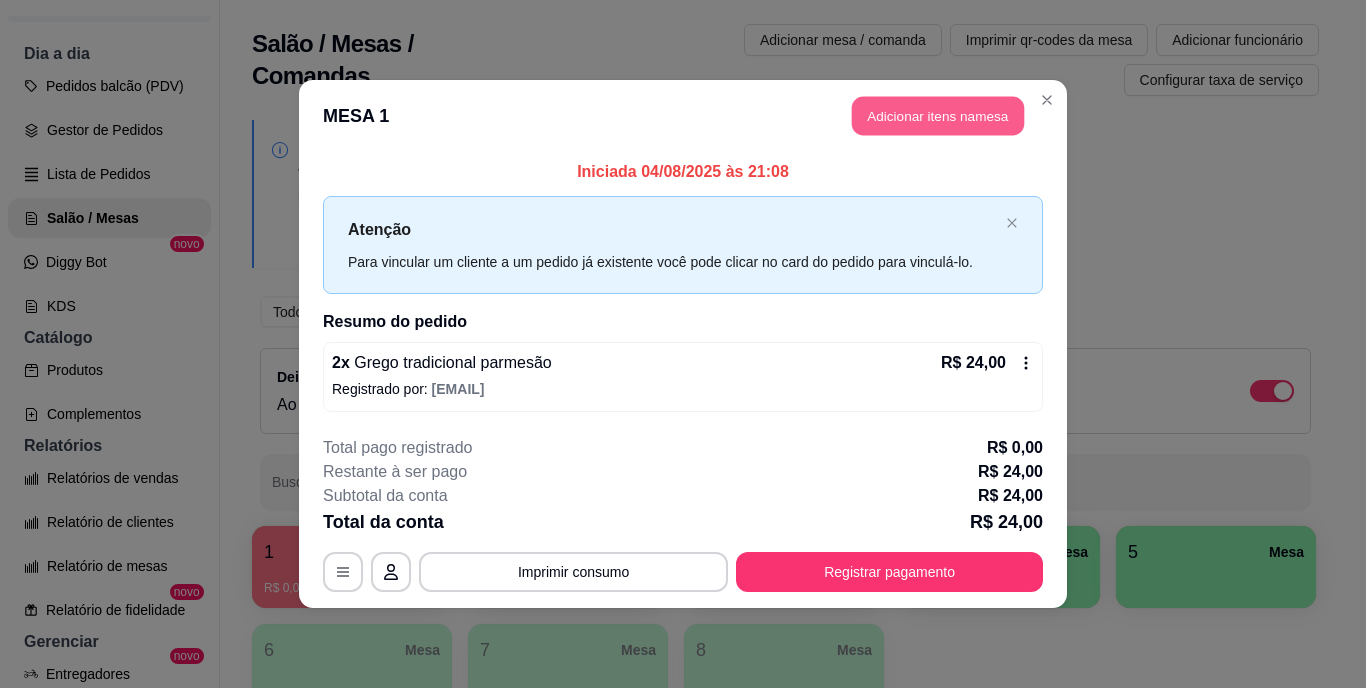 click on "Adicionar itens na  mesa" at bounding box center [938, 116] 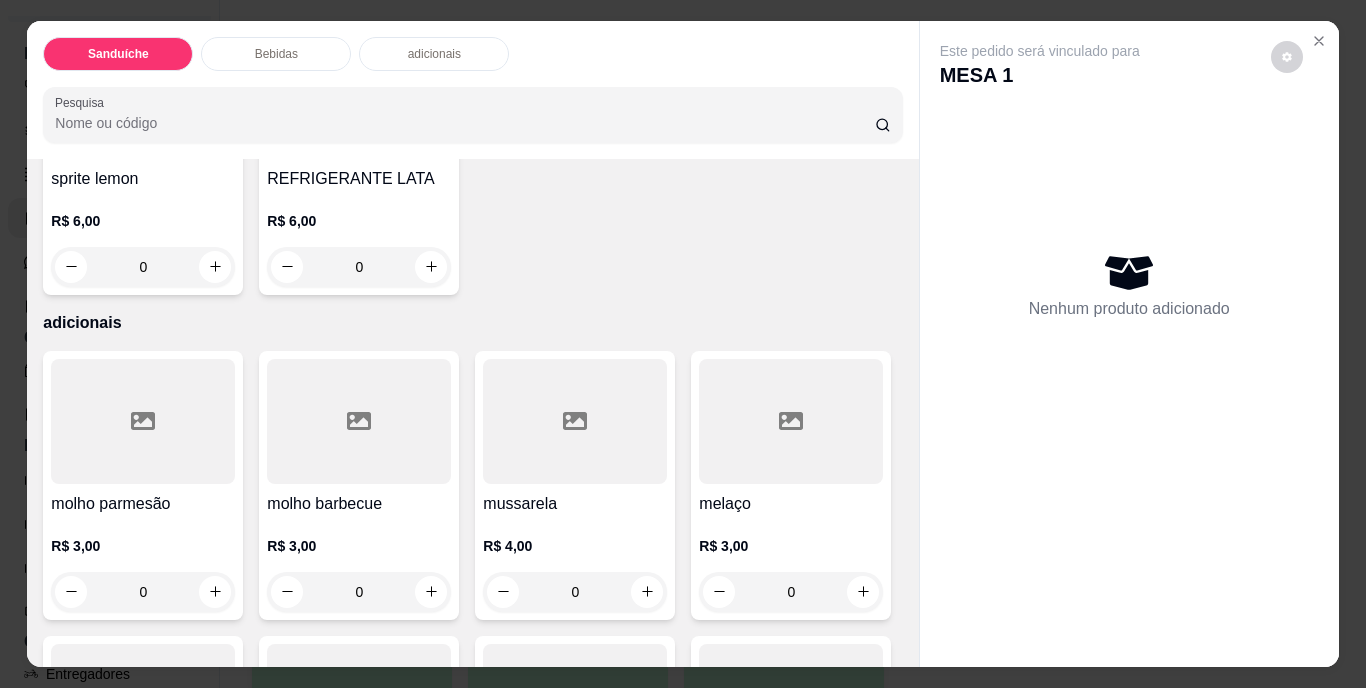 scroll, scrollTop: 1200, scrollLeft: 0, axis: vertical 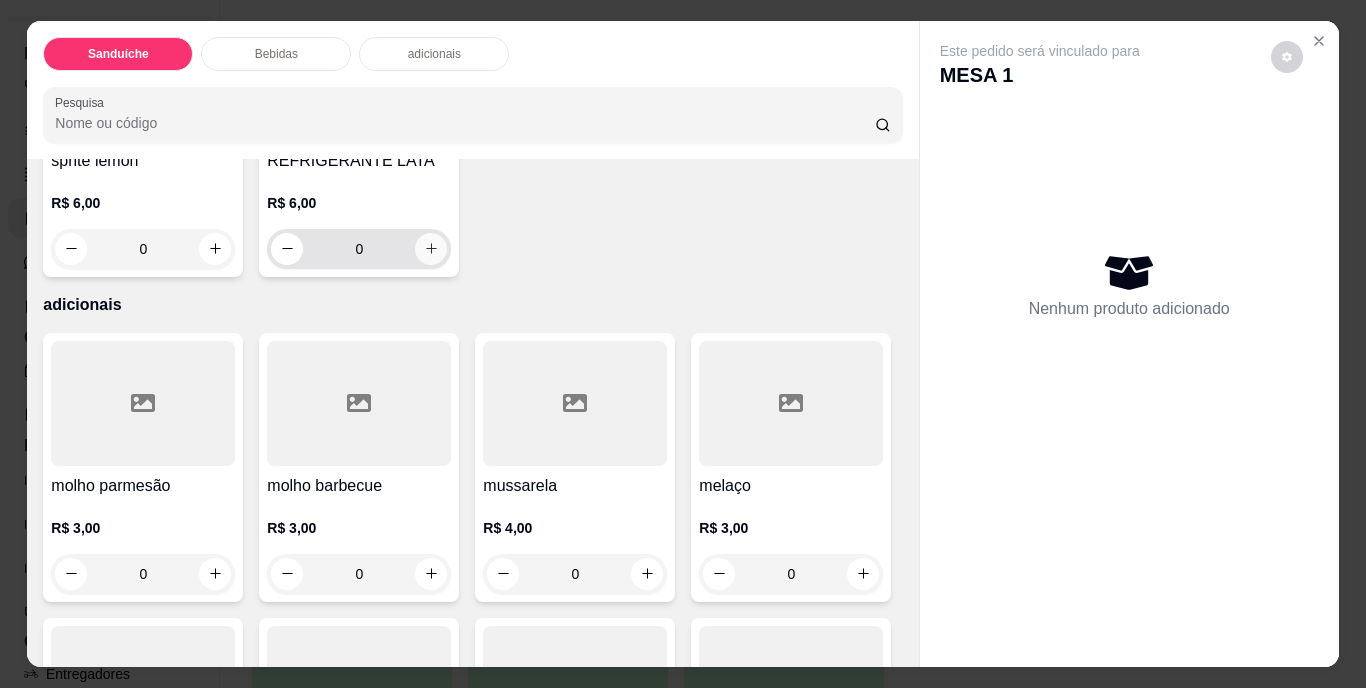 click 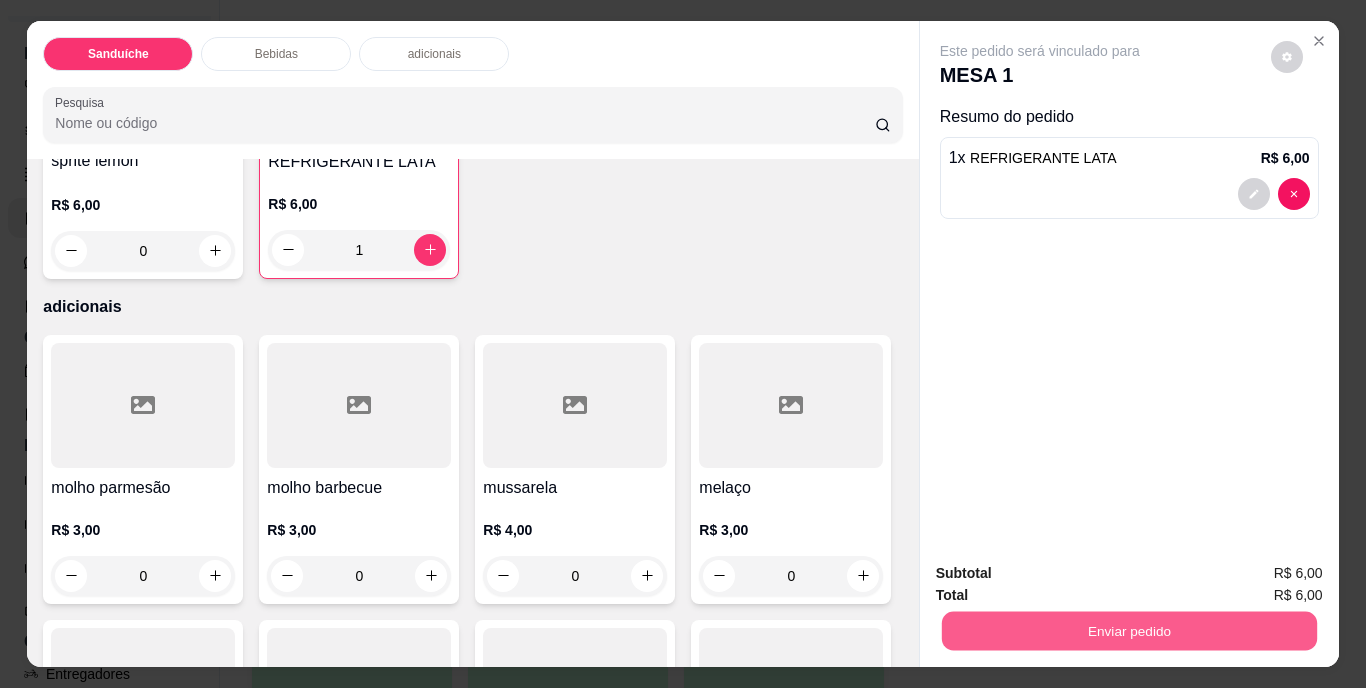 click on "Enviar pedido" at bounding box center (1128, 631) 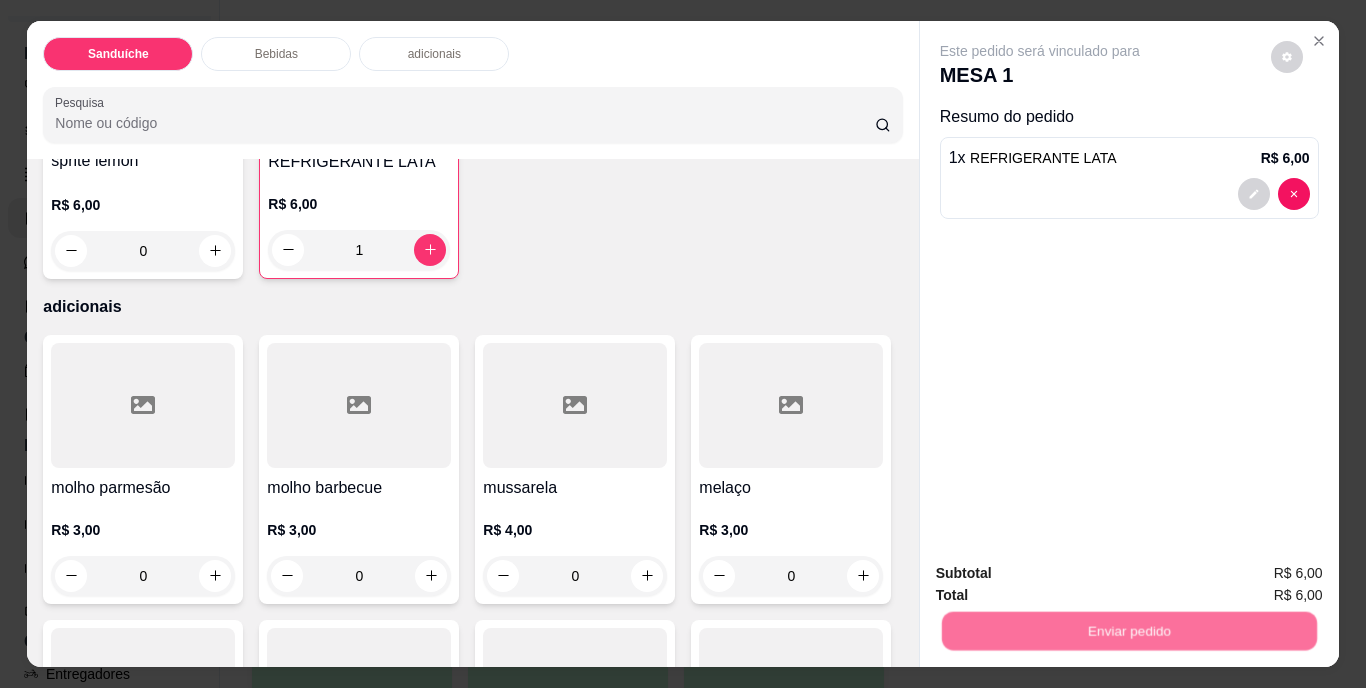 click on "Não registrar e enviar pedido" at bounding box center [1063, 575] 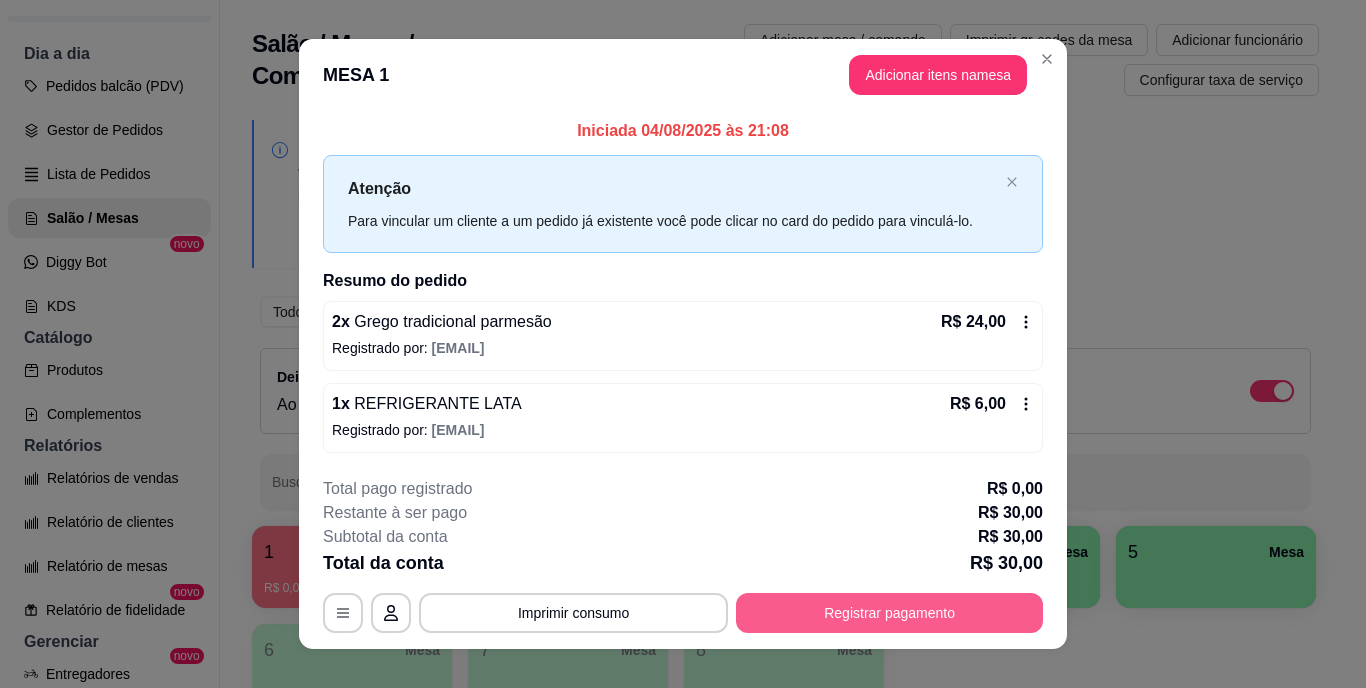 click on "Registrar pagamento" at bounding box center (889, 613) 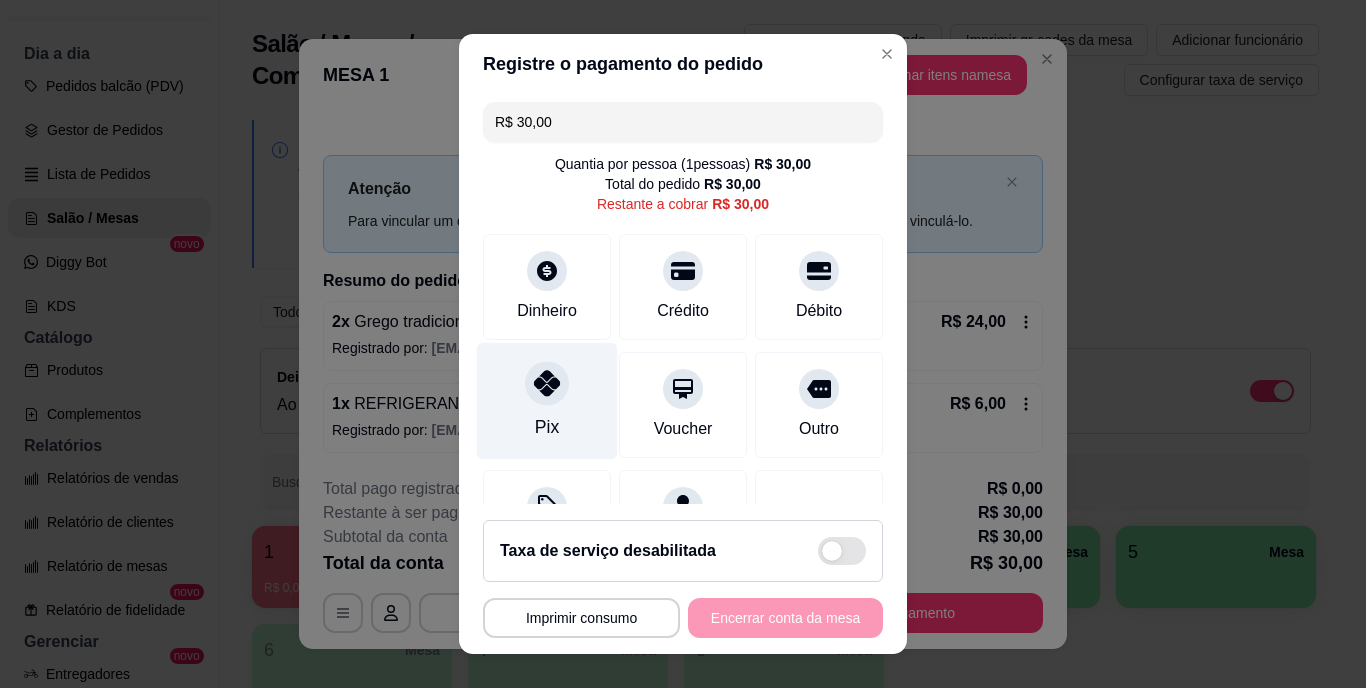 click 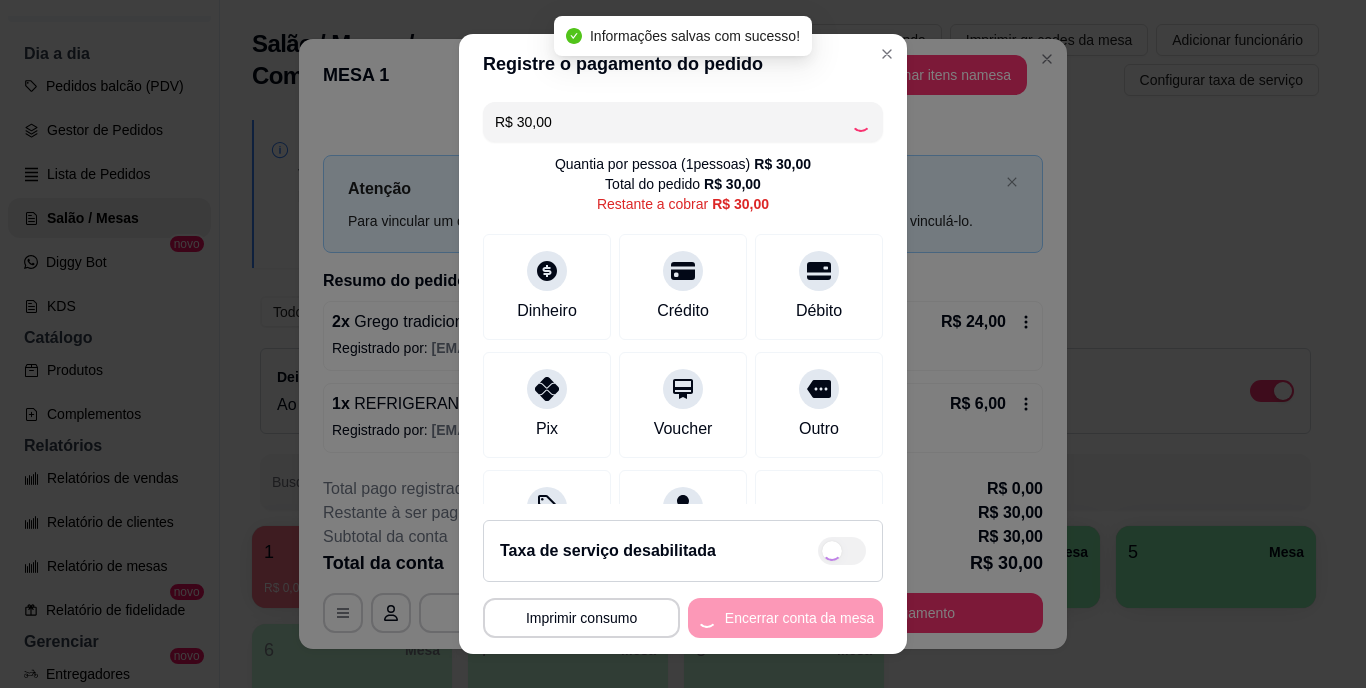 type on "R$ 0,00" 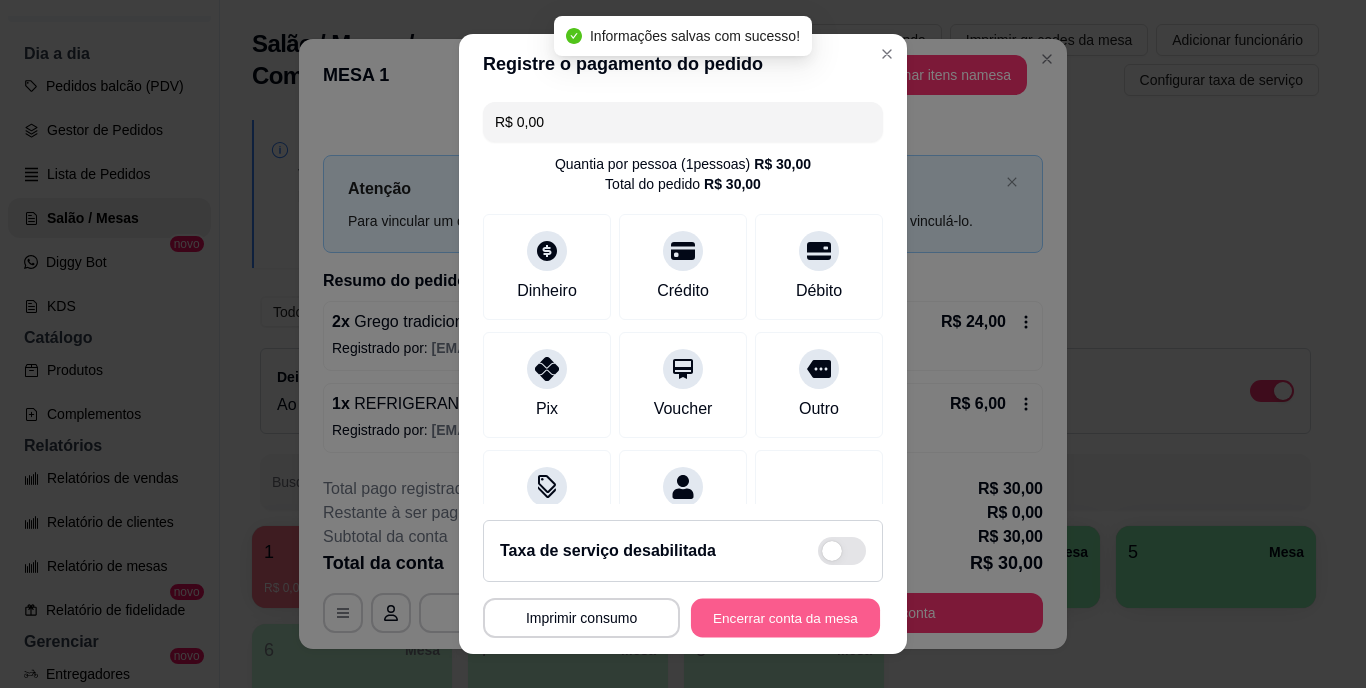 click on "Encerrar conta da mesa" at bounding box center [785, 617] 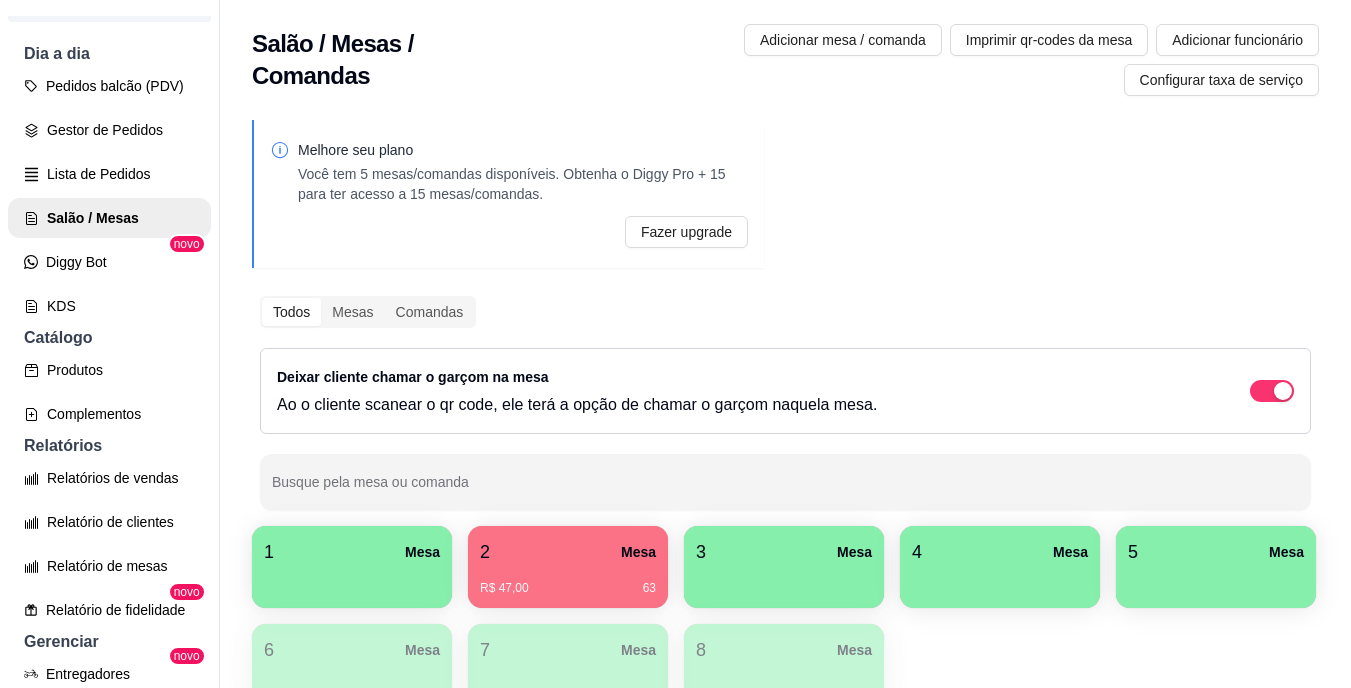 click on "R$ 47,00 63" at bounding box center [568, 588] 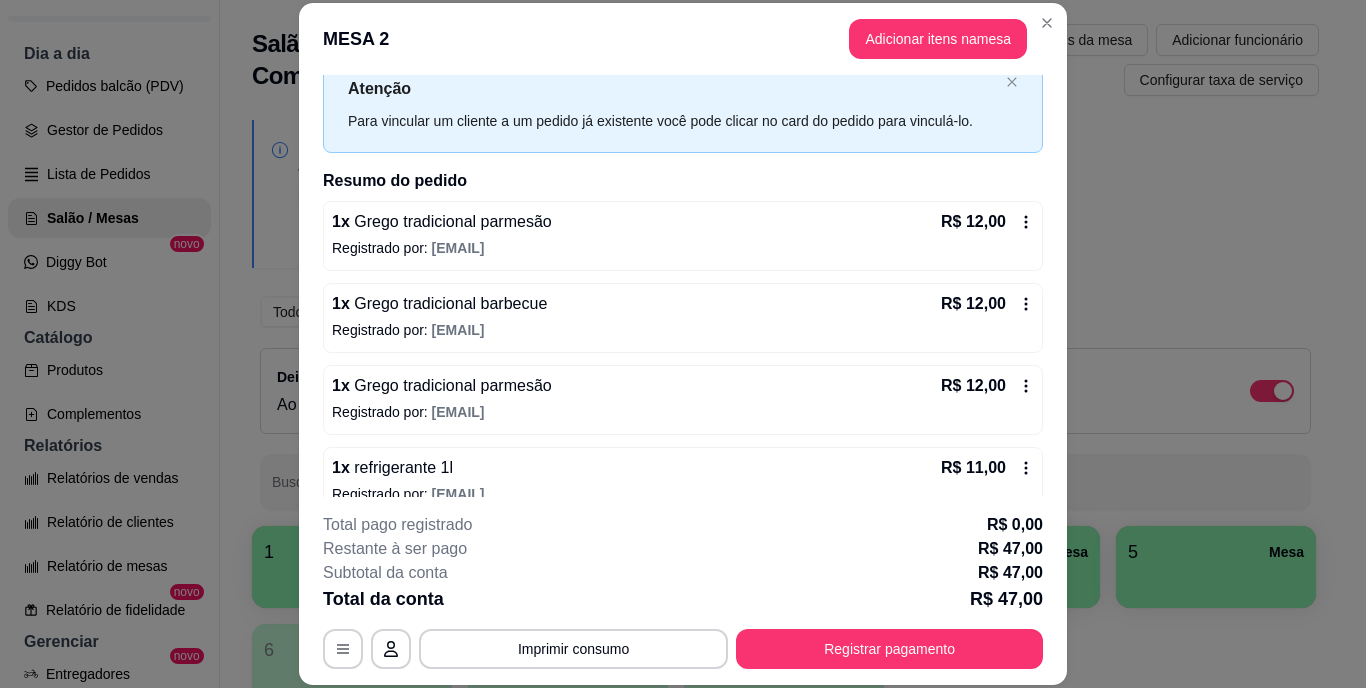 scroll, scrollTop: 92, scrollLeft: 0, axis: vertical 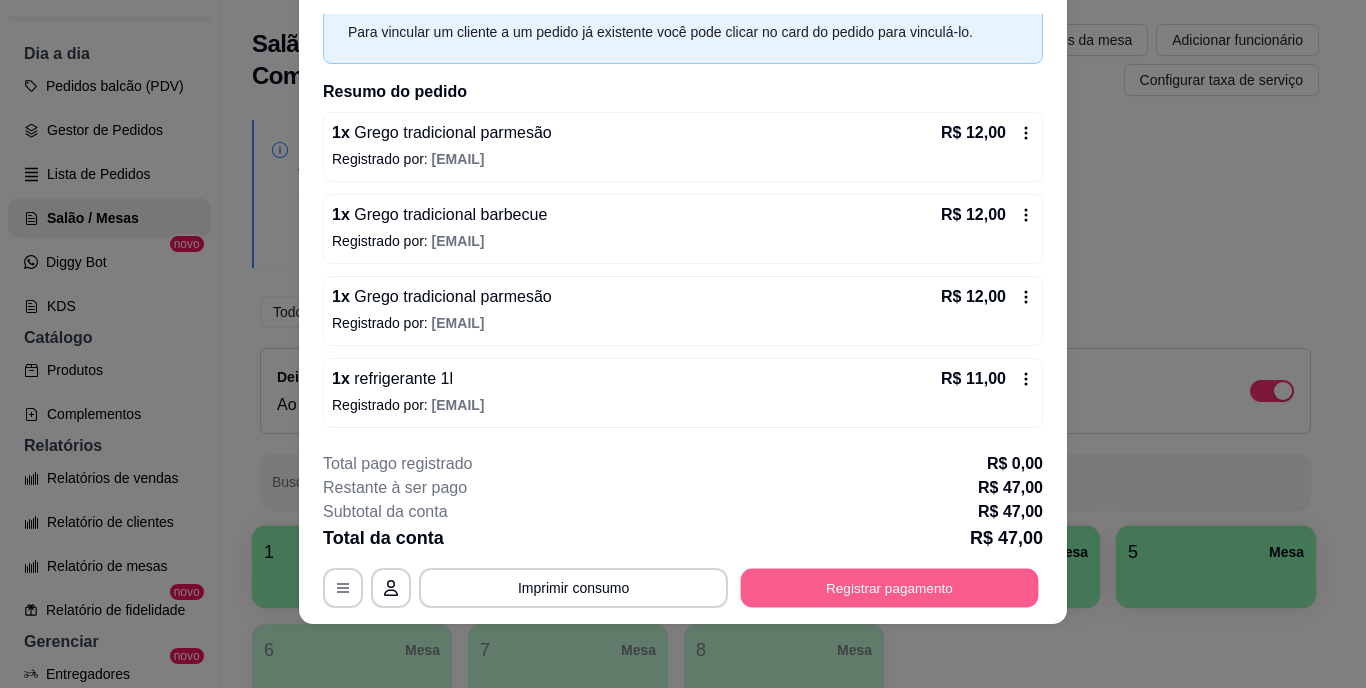 click on "Registrar pagamento" at bounding box center [890, 587] 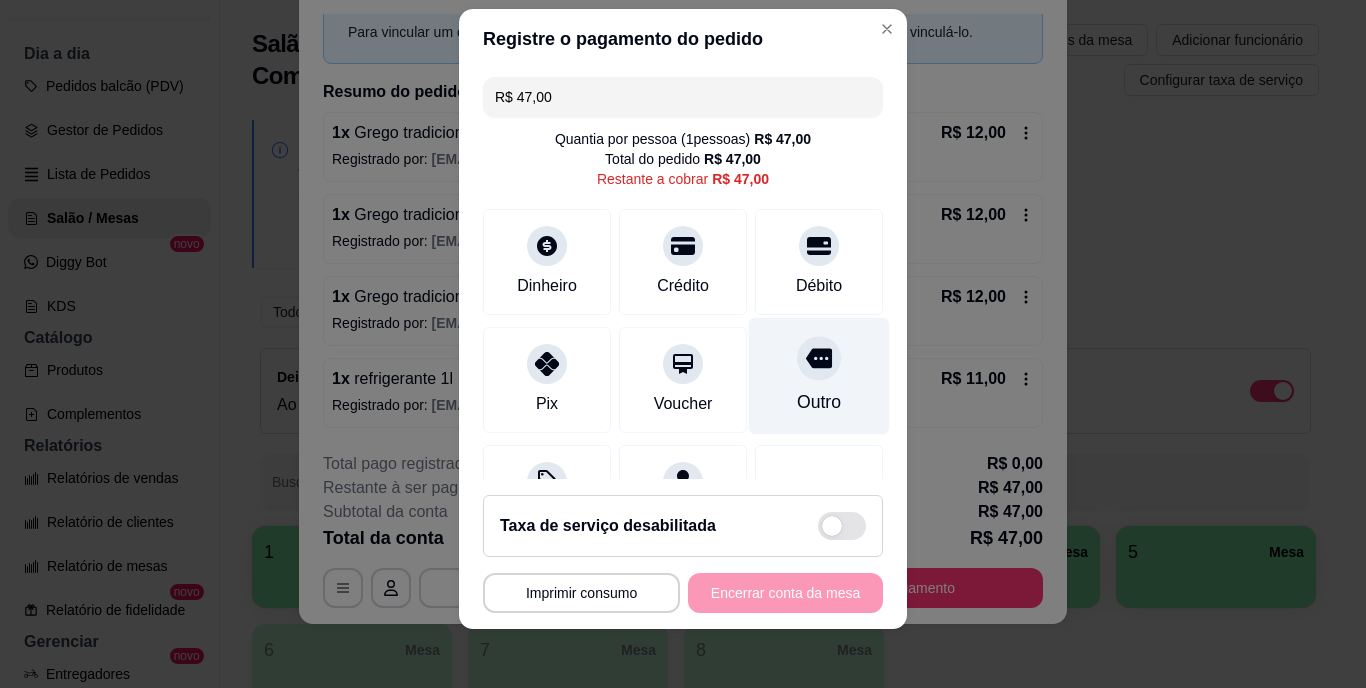 scroll, scrollTop: 30, scrollLeft: 0, axis: vertical 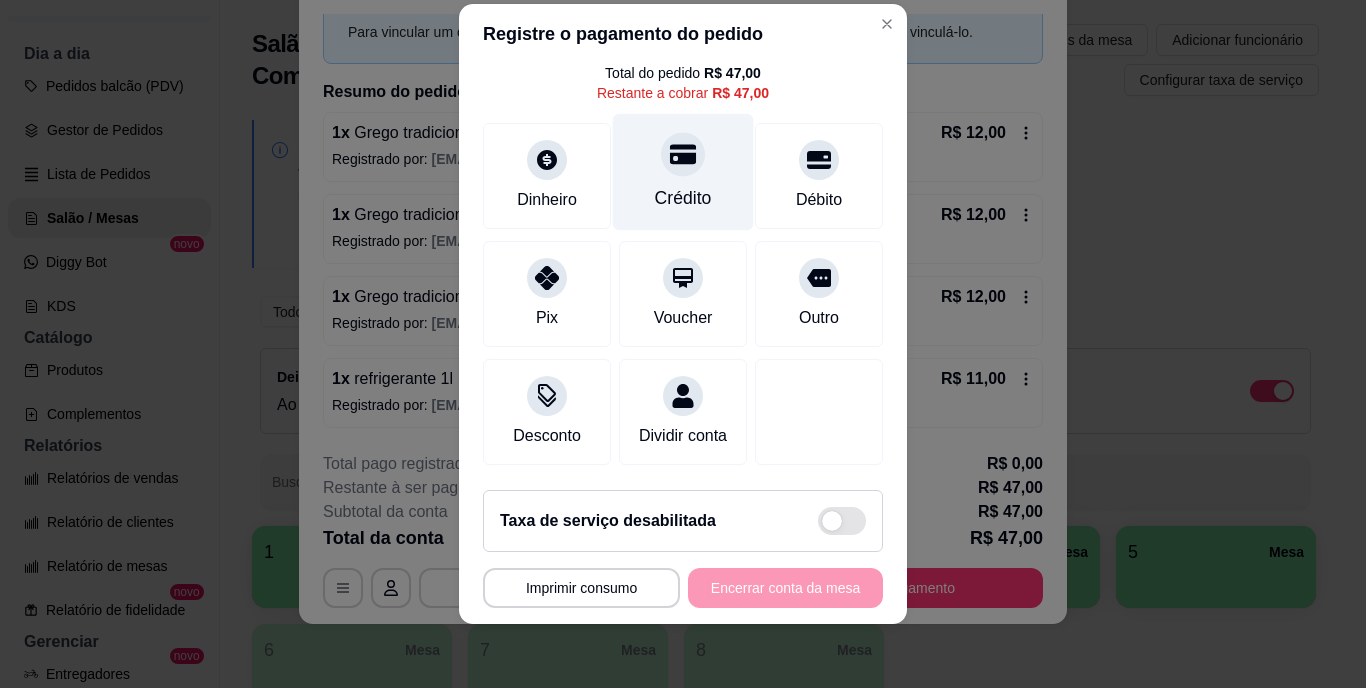 click at bounding box center [683, 155] 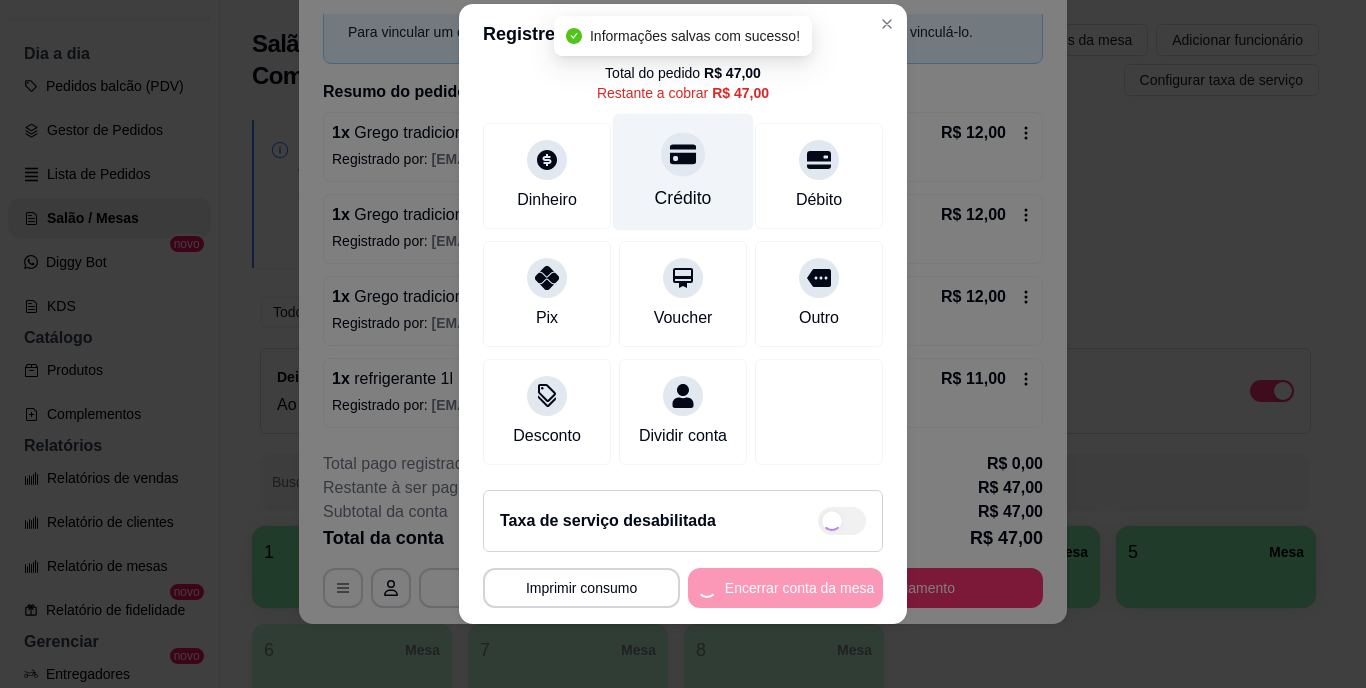 type on "R$ 0,00" 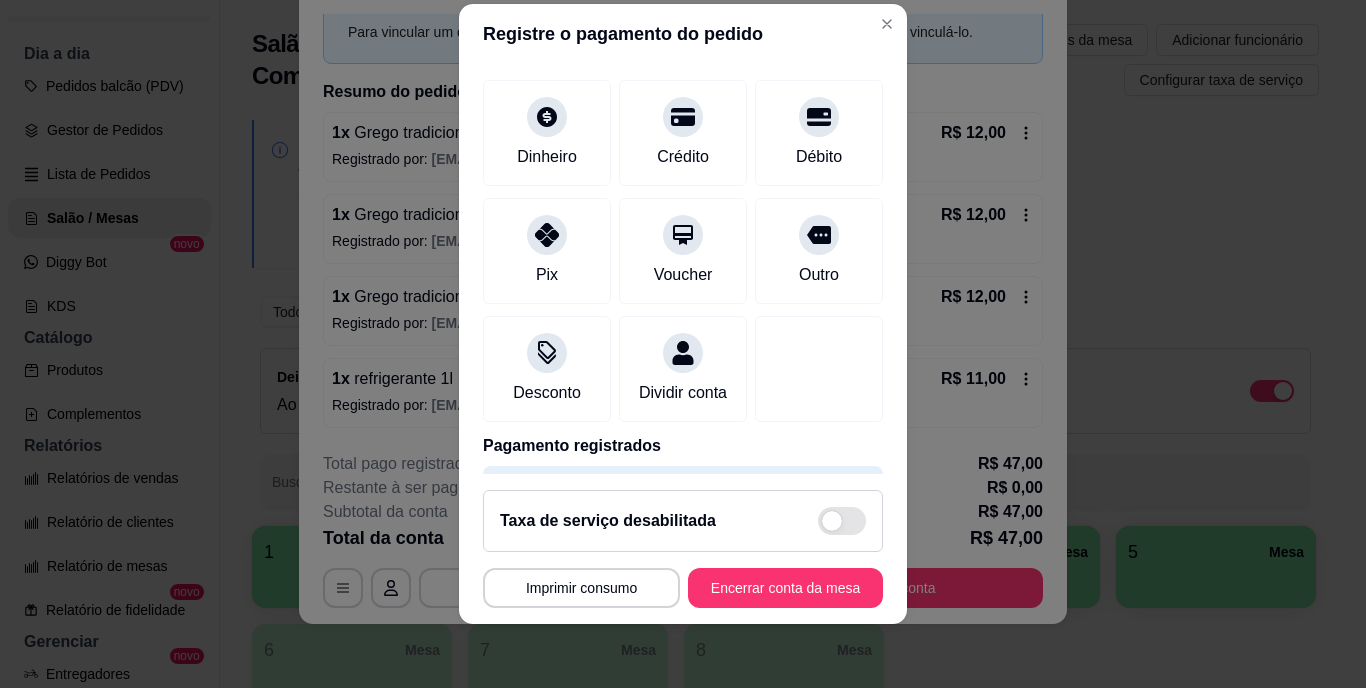 scroll, scrollTop: 188, scrollLeft: 0, axis: vertical 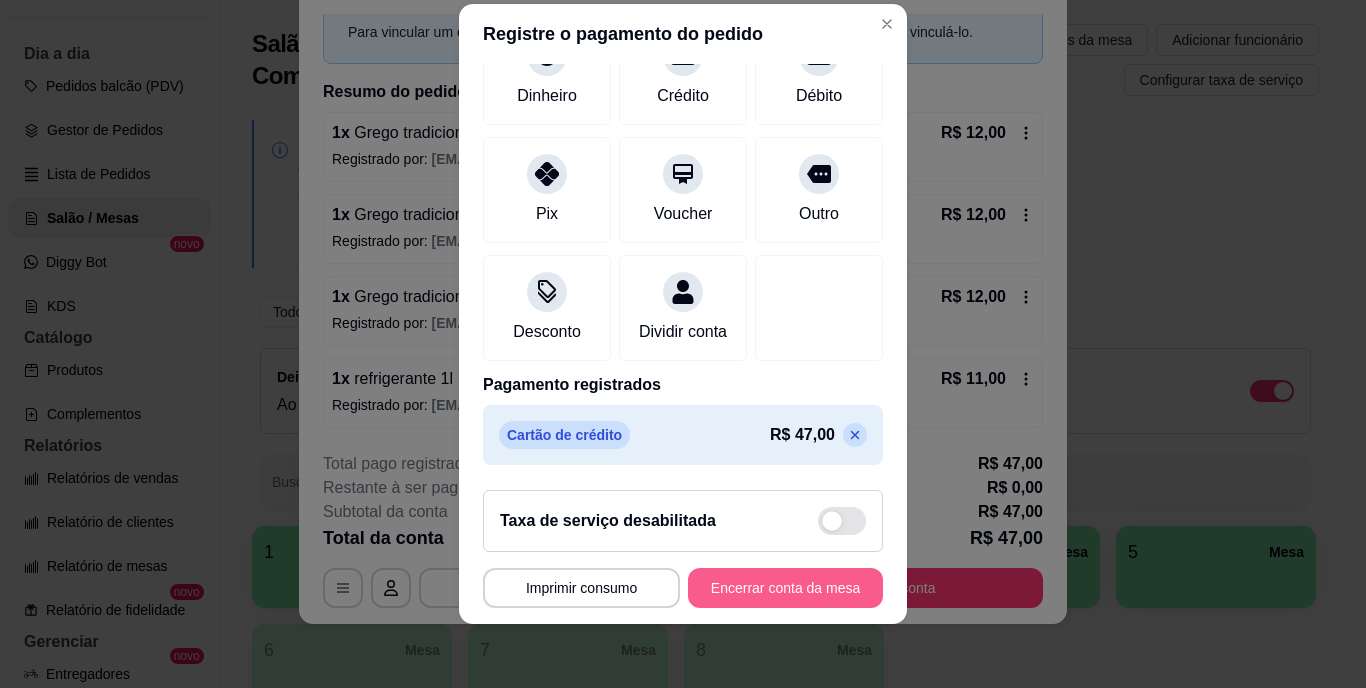 click on "Encerrar conta da mesa" at bounding box center [785, 588] 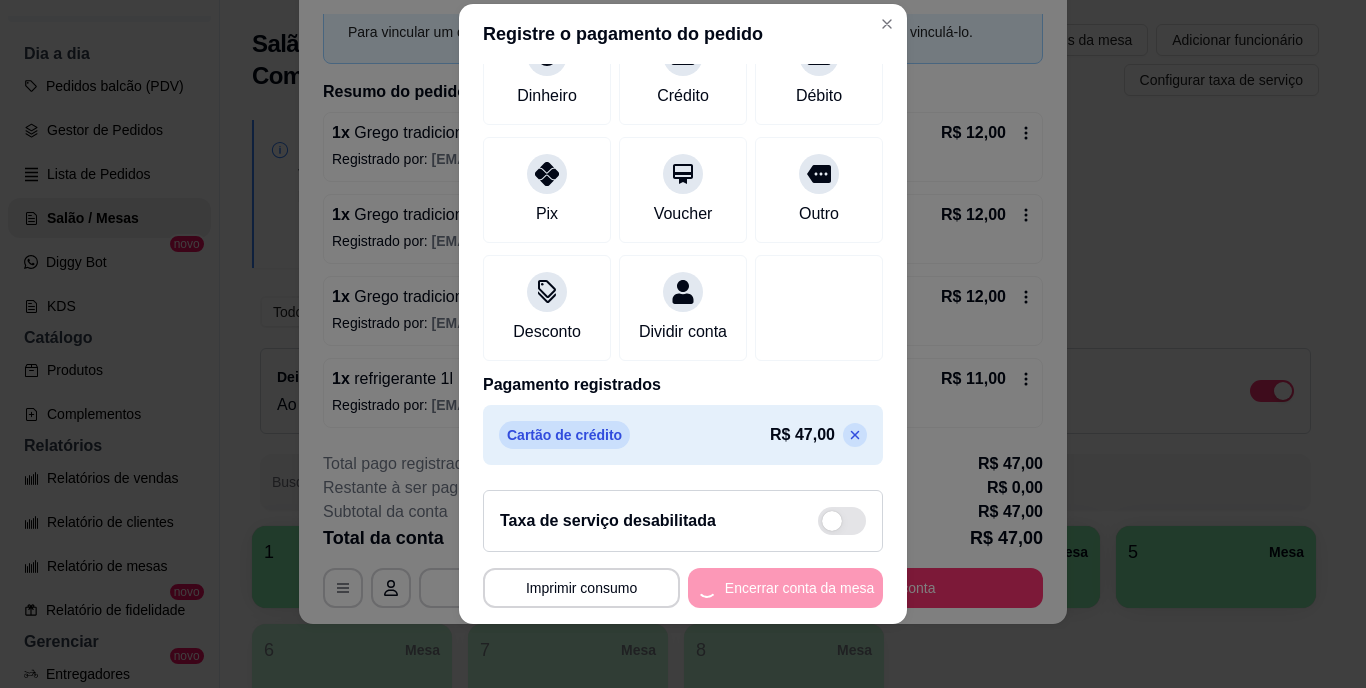 scroll, scrollTop: 0, scrollLeft: 0, axis: both 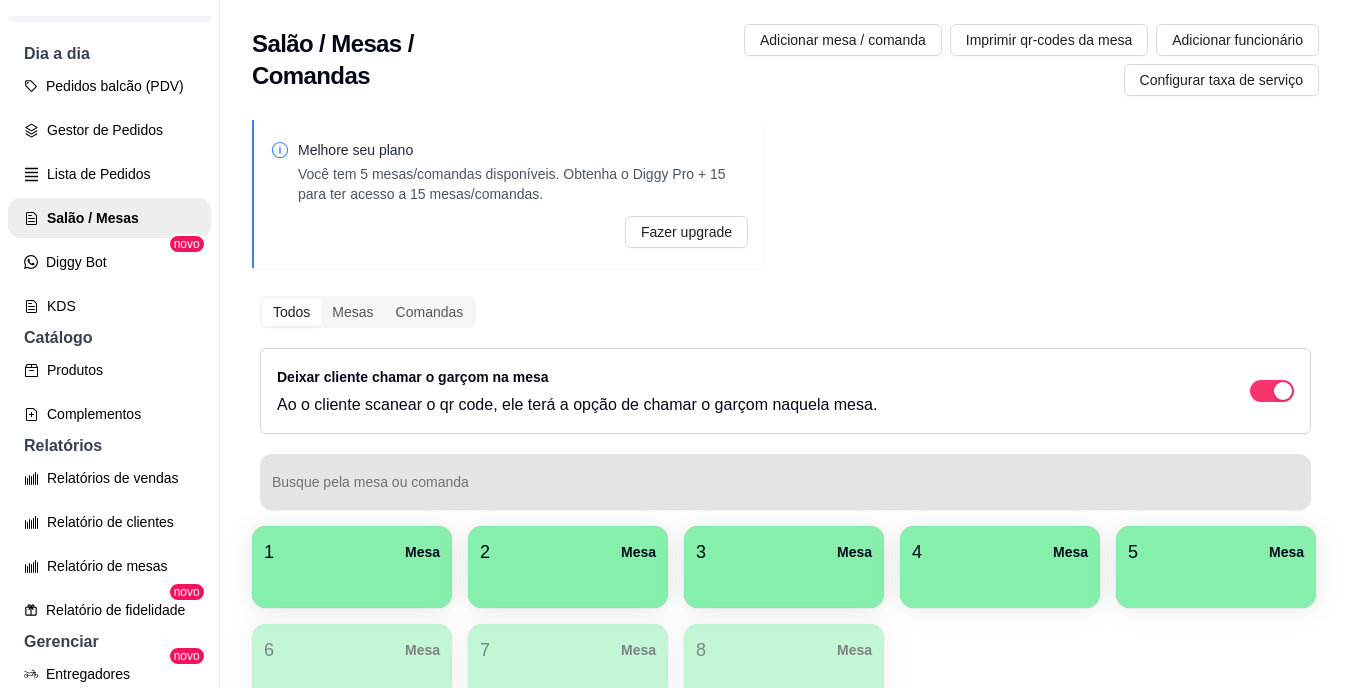 type 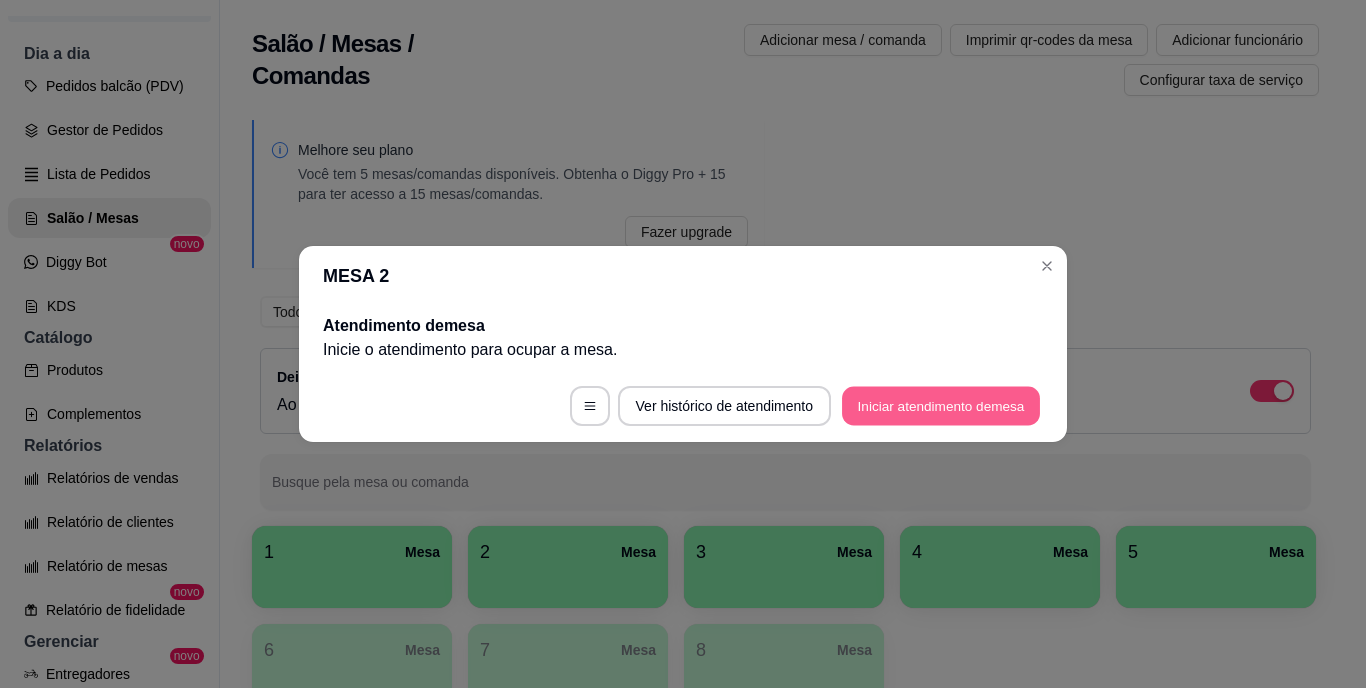 click on "Iniciar atendimento de  mesa" at bounding box center [941, 406] 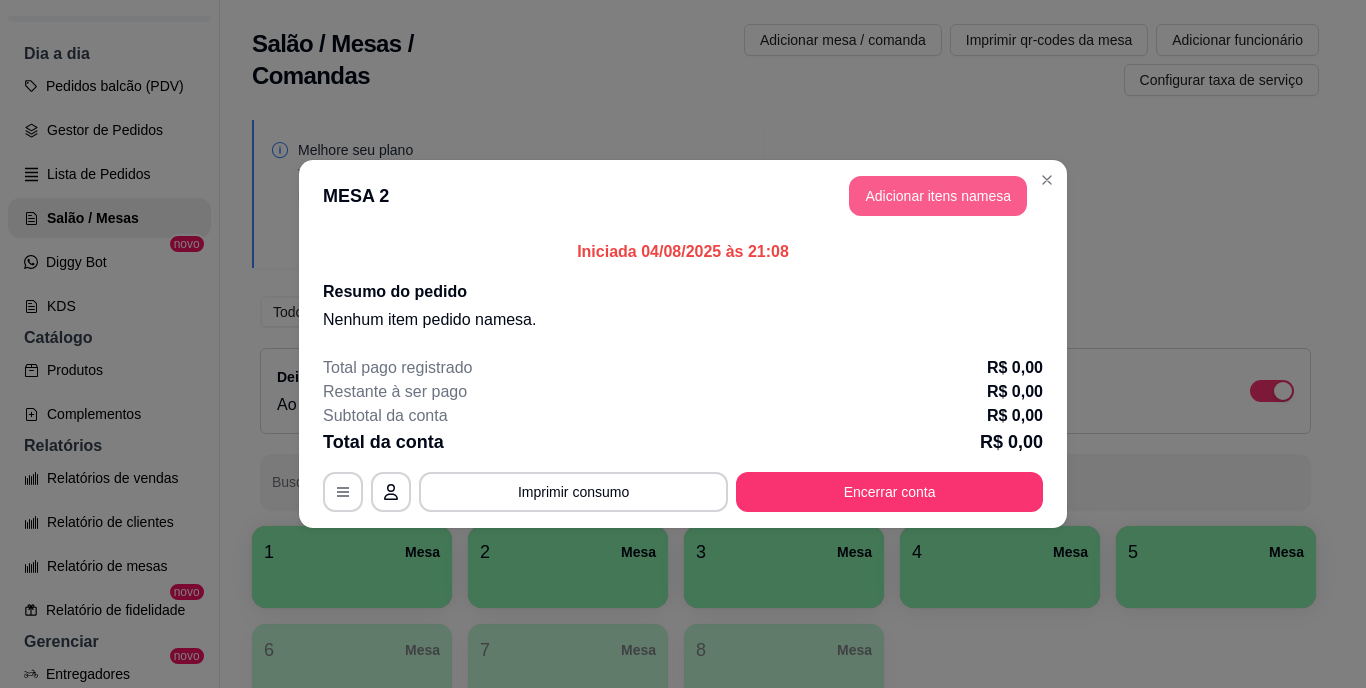 click on "Adicionar itens na  mesa" at bounding box center (938, 196) 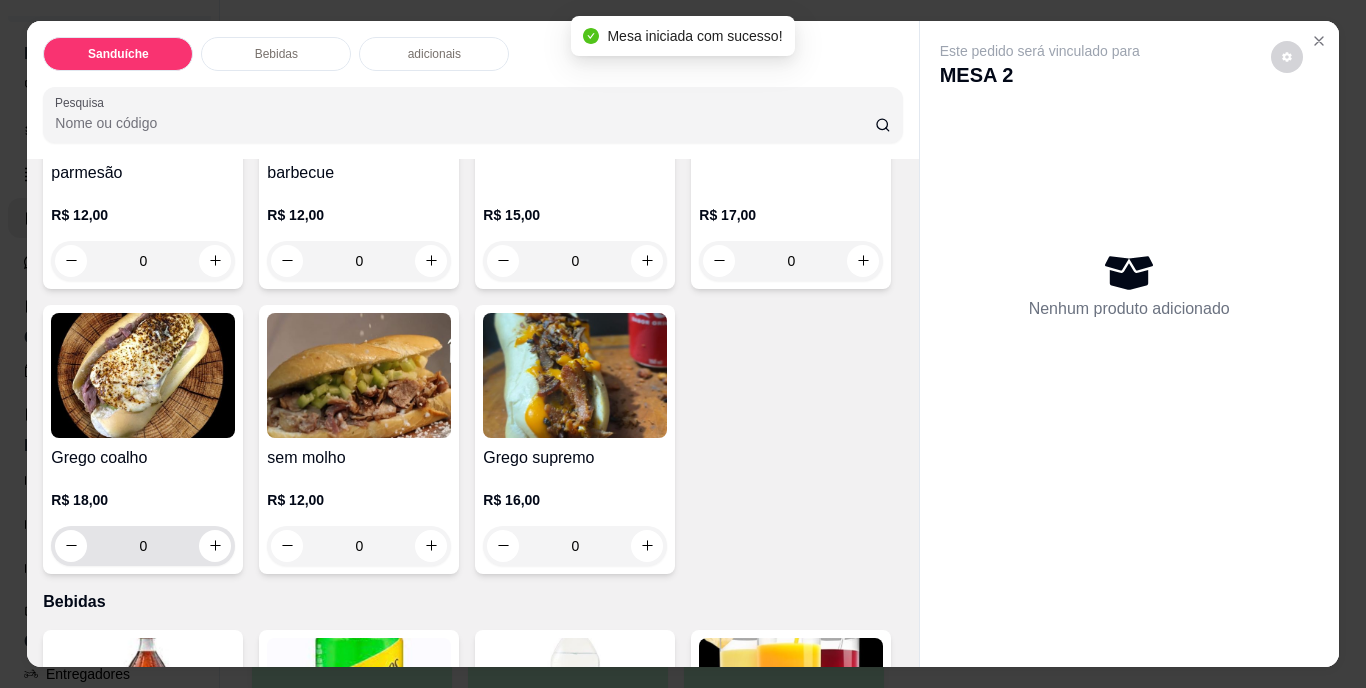 scroll, scrollTop: 300, scrollLeft: 0, axis: vertical 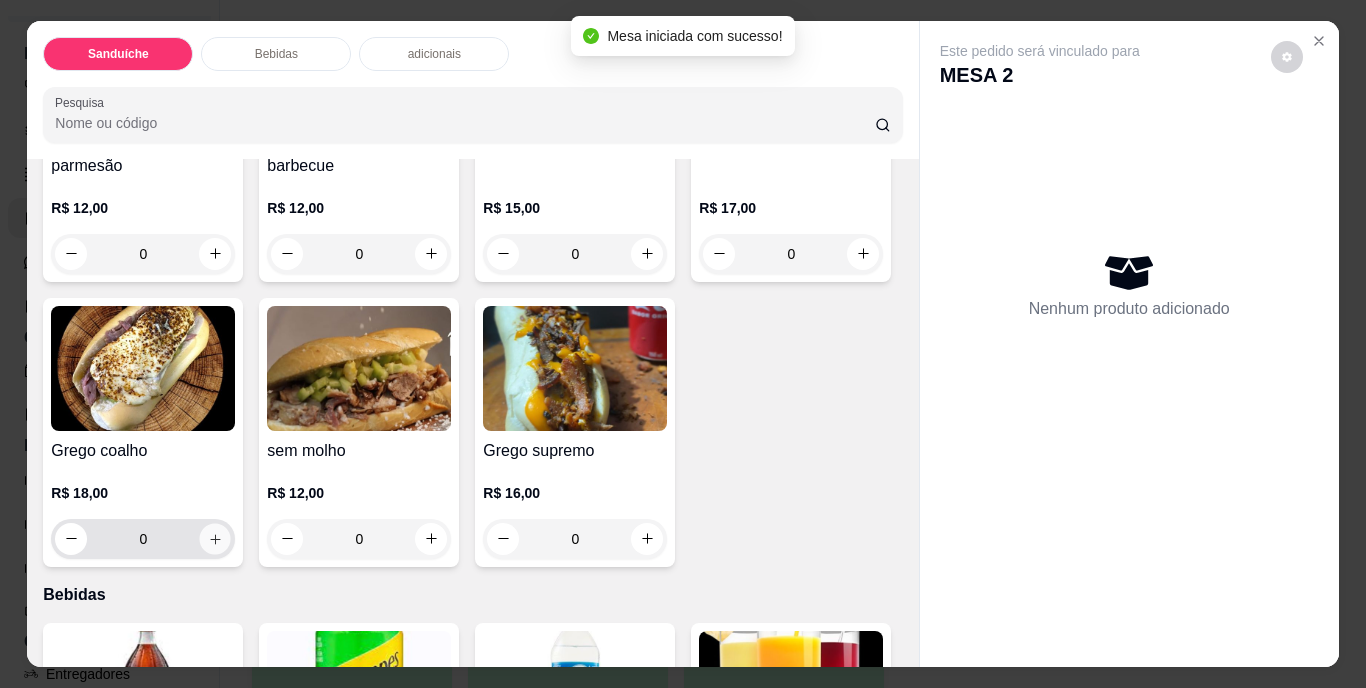 click 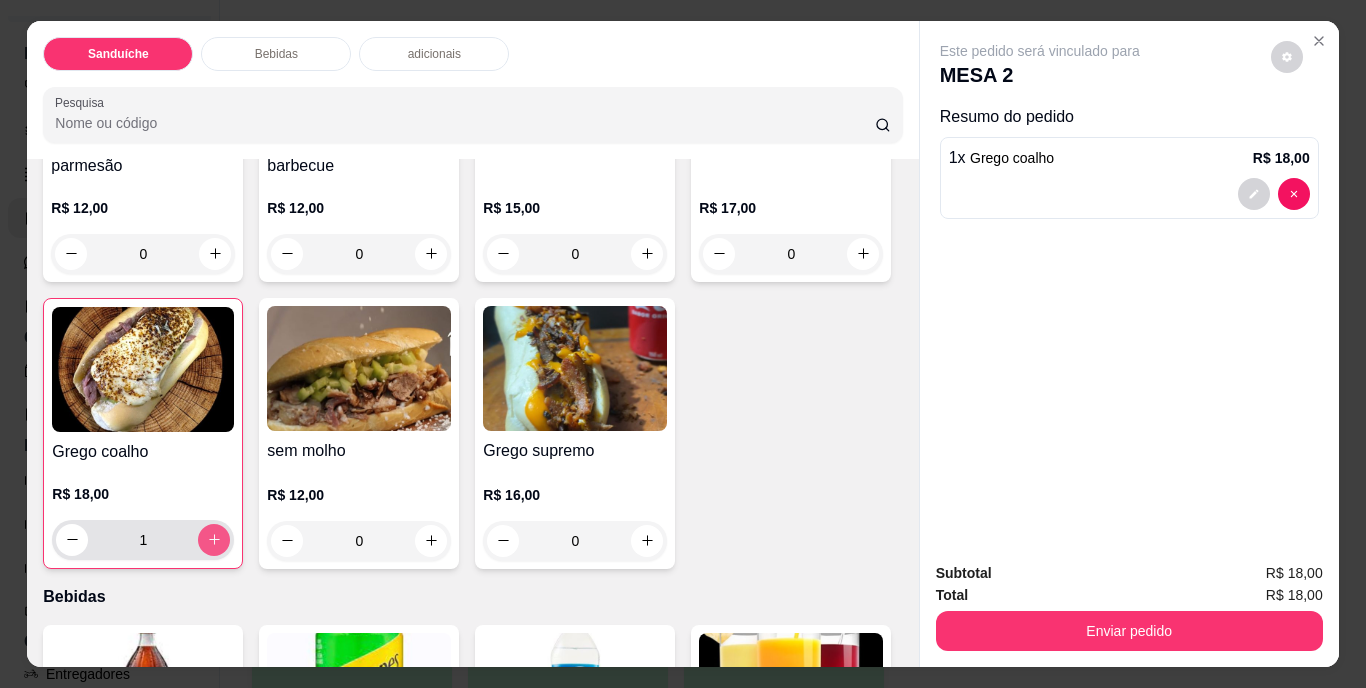 click 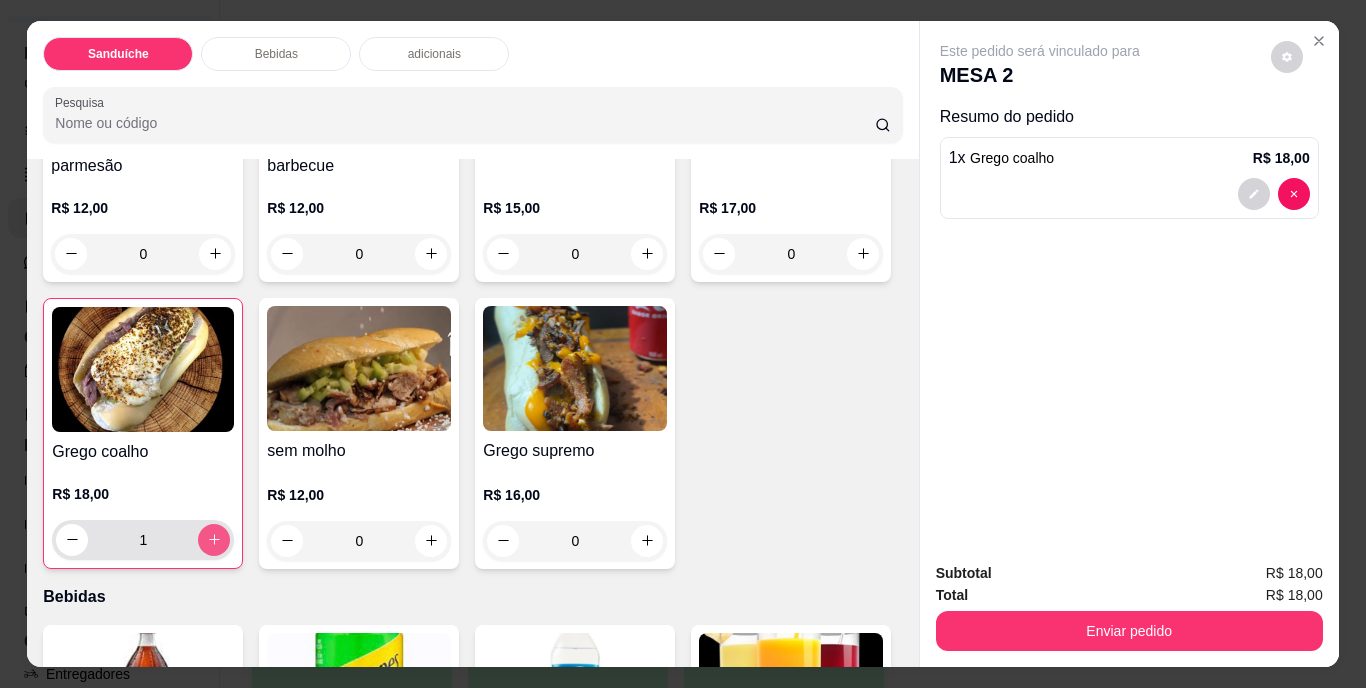 type on "2" 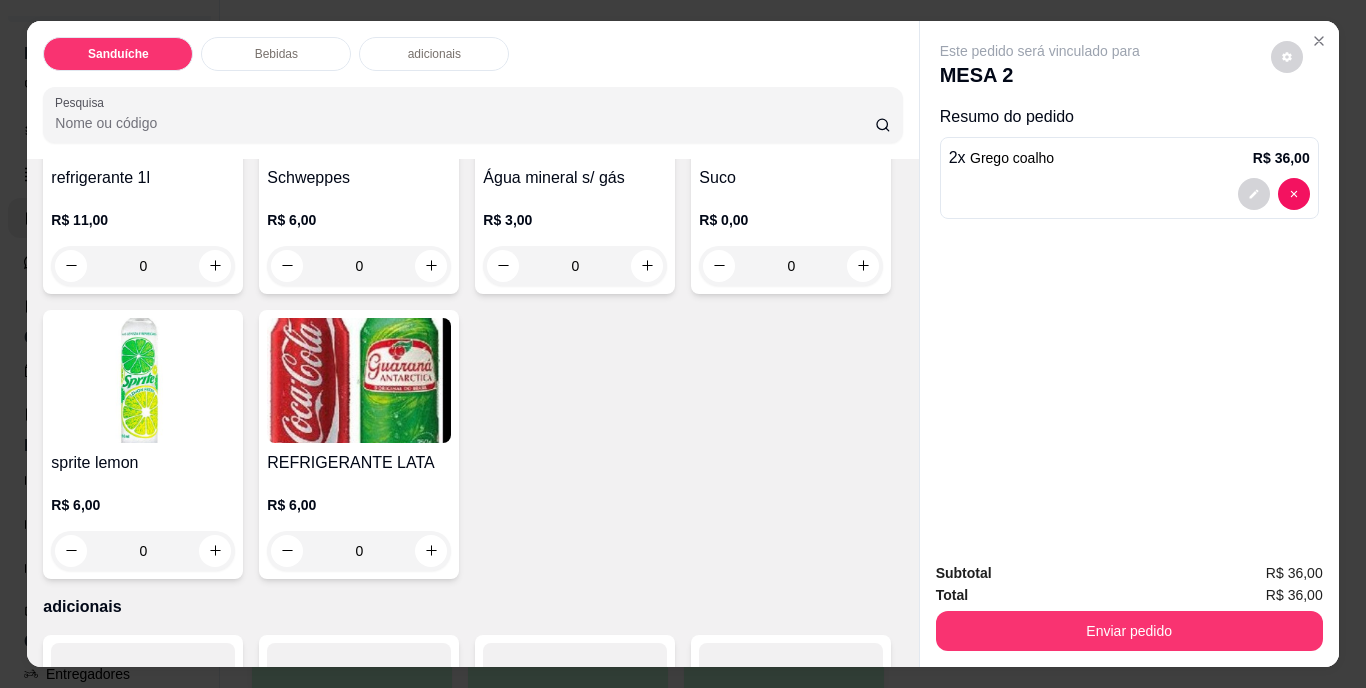 scroll, scrollTop: 1100, scrollLeft: 0, axis: vertical 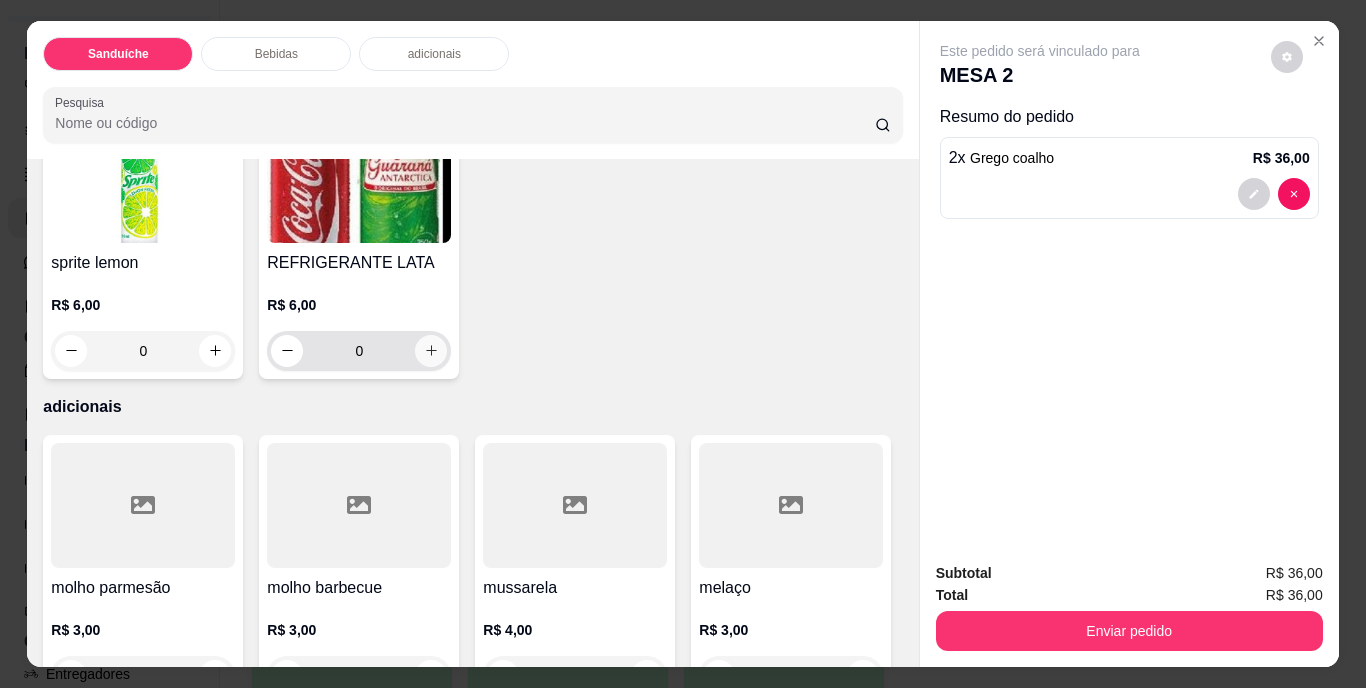 click at bounding box center (431, 351) 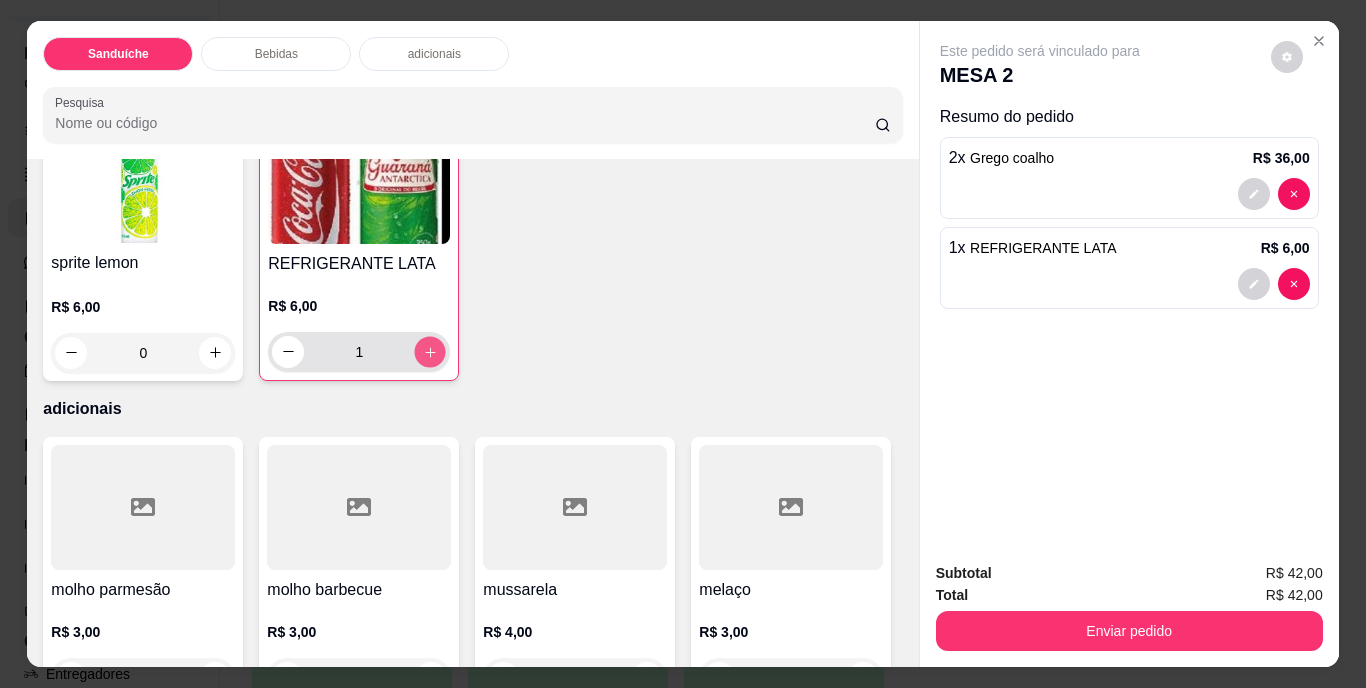click 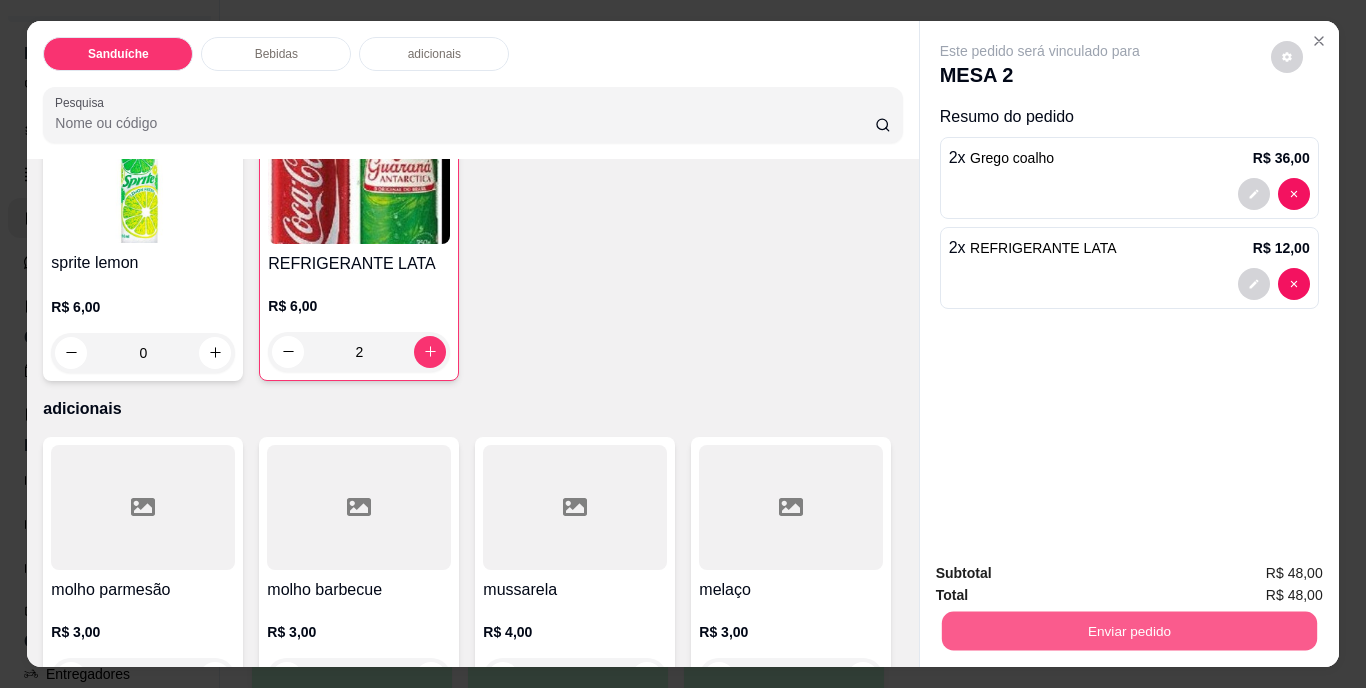 click on "Enviar pedido" at bounding box center [1128, 631] 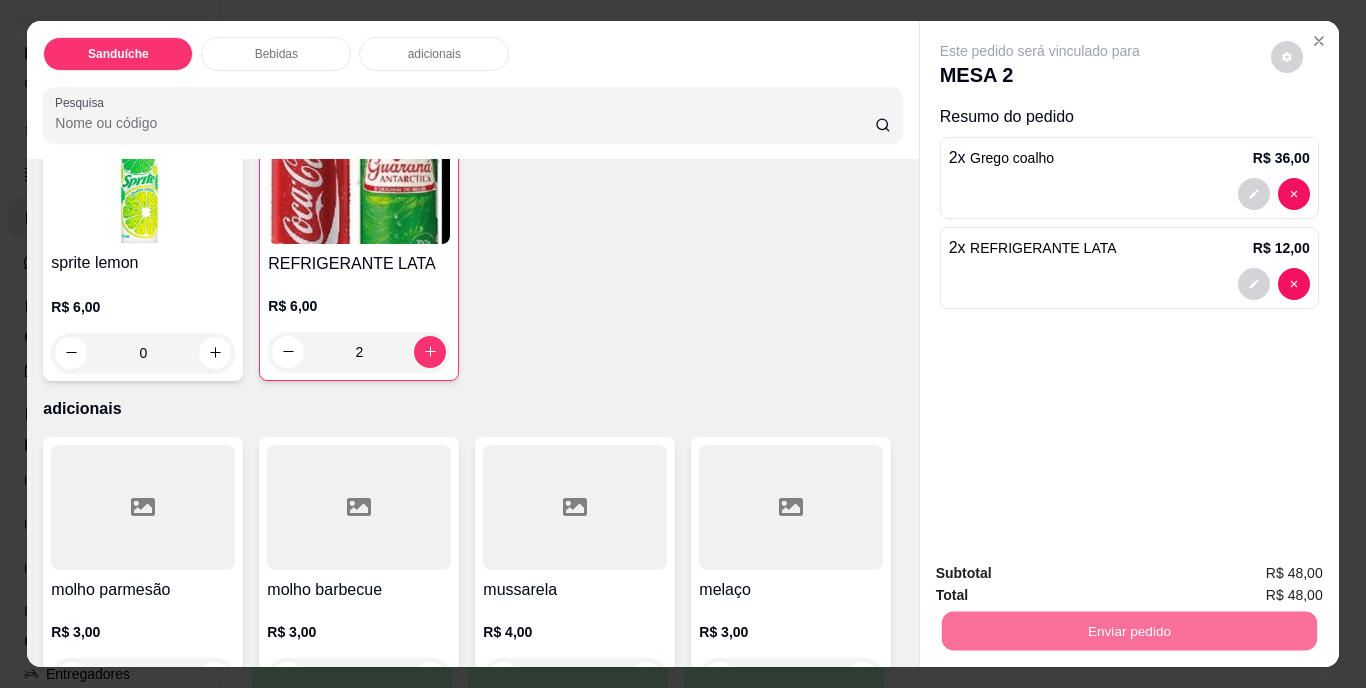 click on "Não registrar e enviar pedido" at bounding box center (1063, 574) 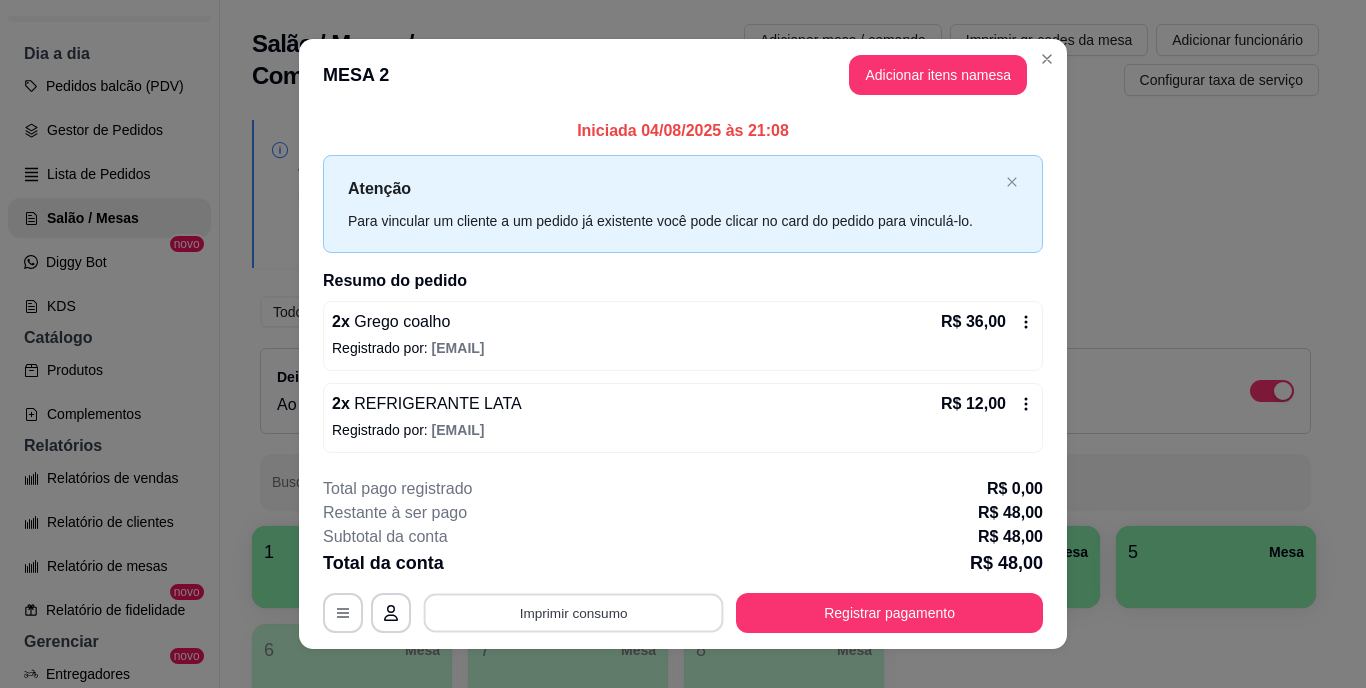 click on "Imprimir consumo" at bounding box center (574, 612) 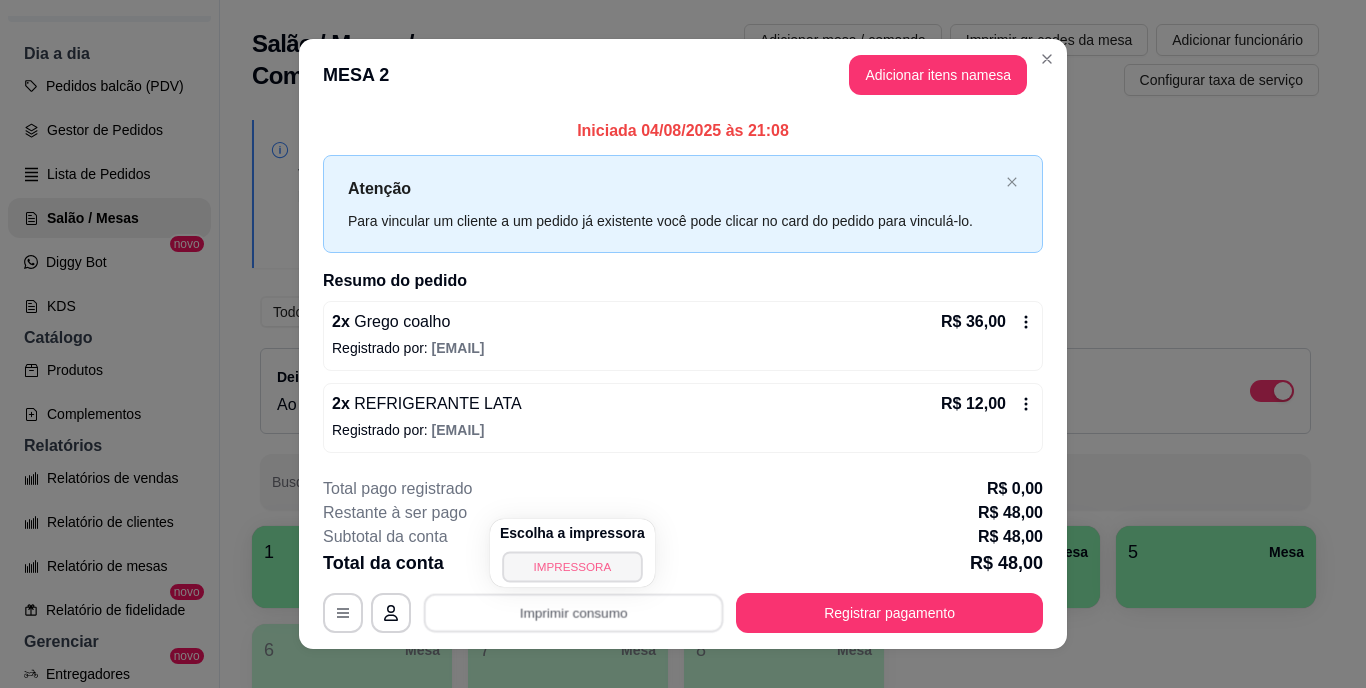 click on "IMPRESSORA" at bounding box center [572, 566] 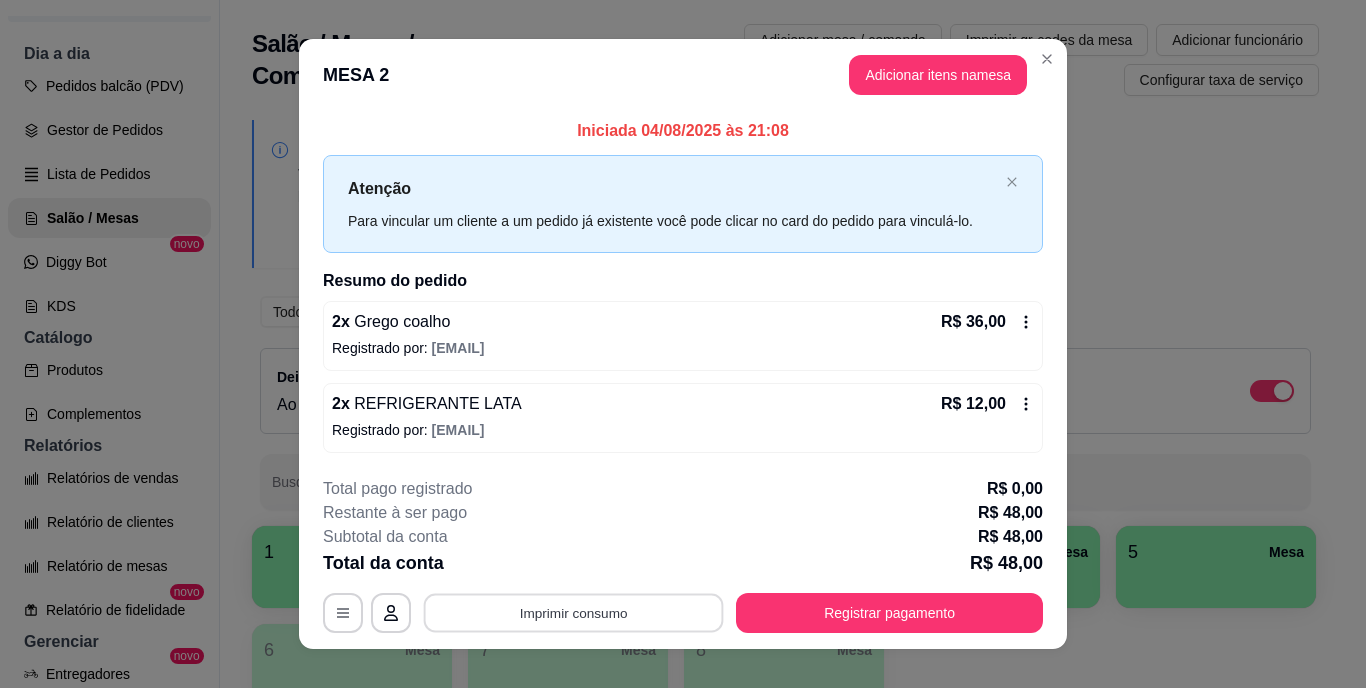 click on "Imprimir consumo" at bounding box center (574, 612) 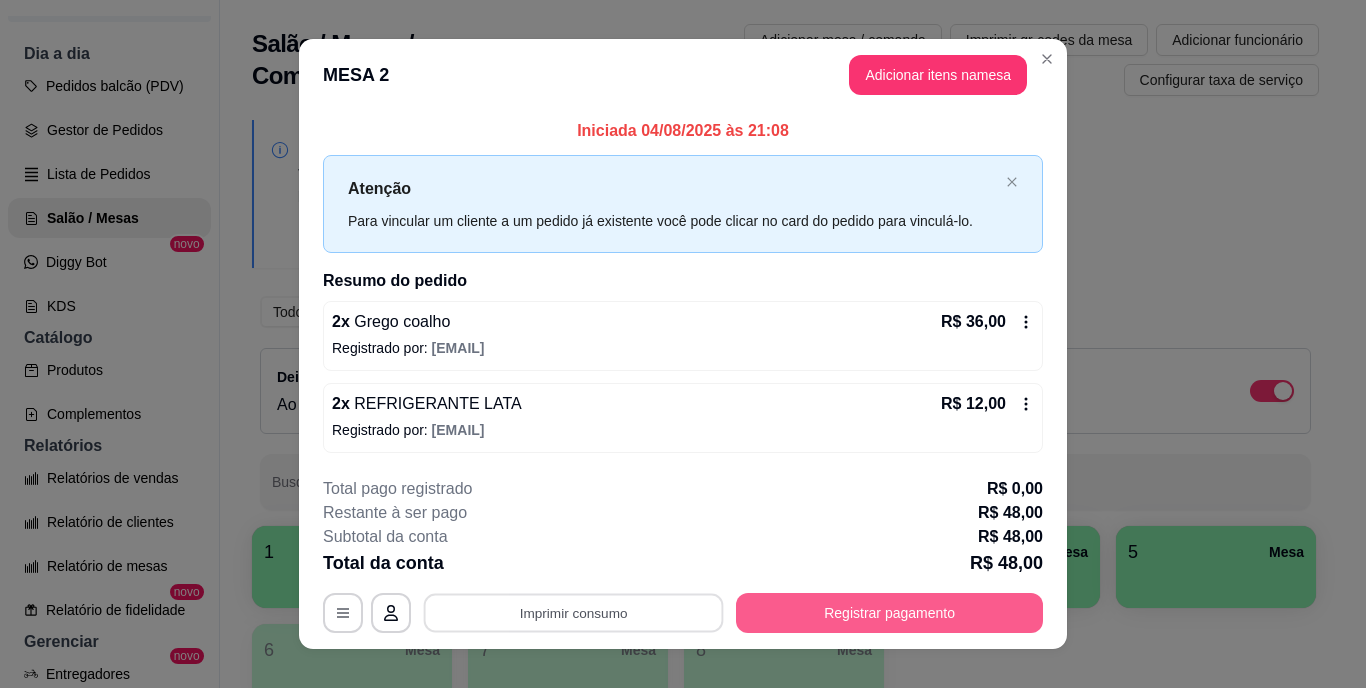 click on "Registrar pagamento" at bounding box center [889, 613] 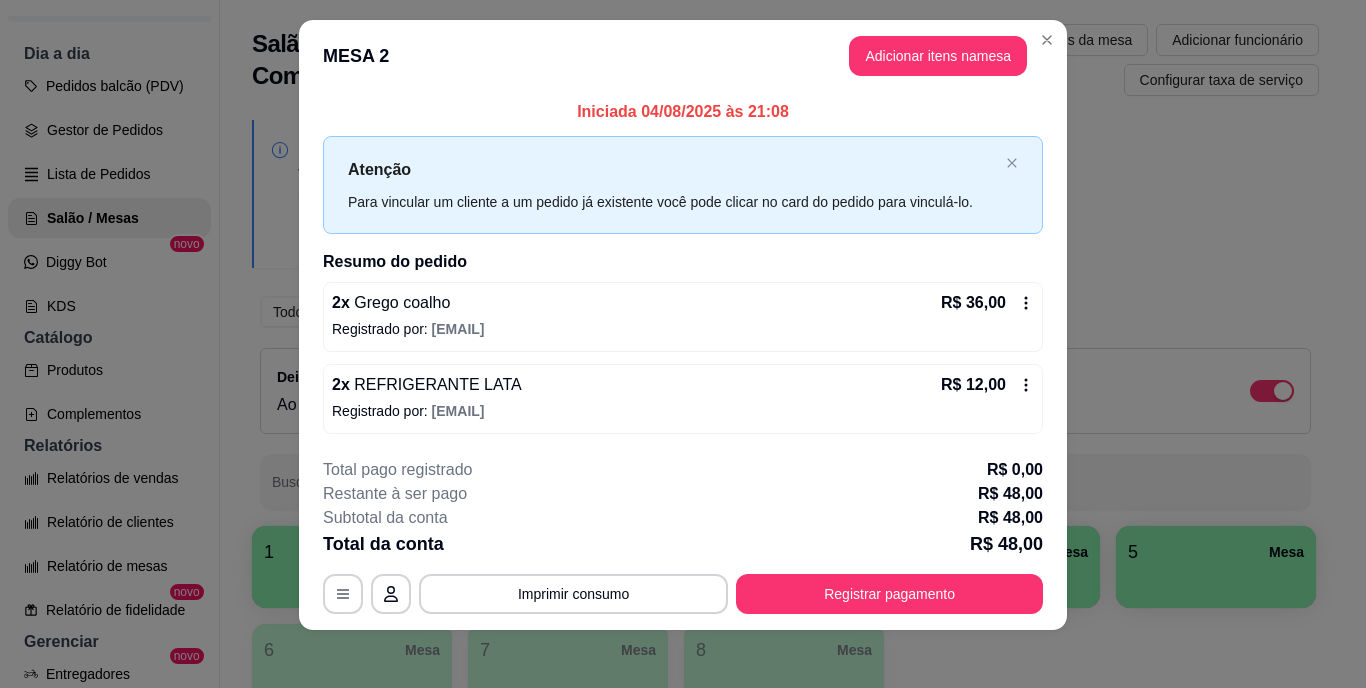 scroll, scrollTop: 25, scrollLeft: 0, axis: vertical 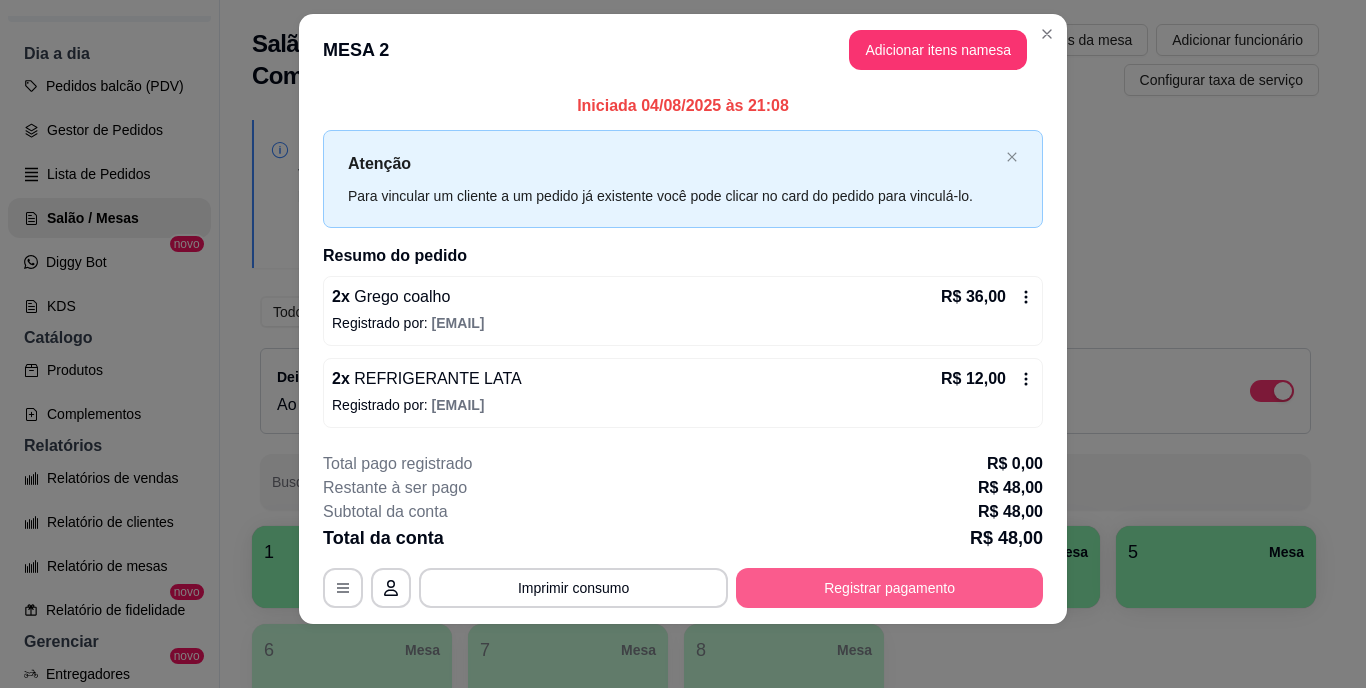 click on "Registrar pagamento" at bounding box center (889, 588) 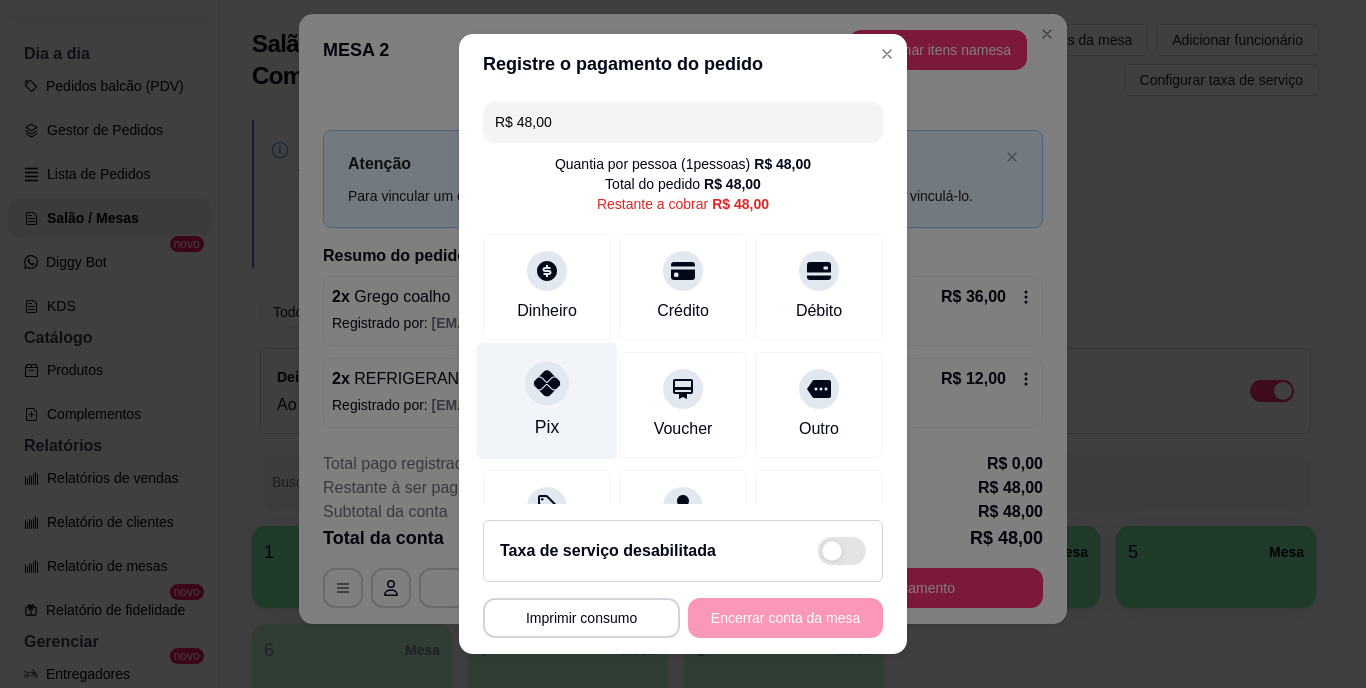 click 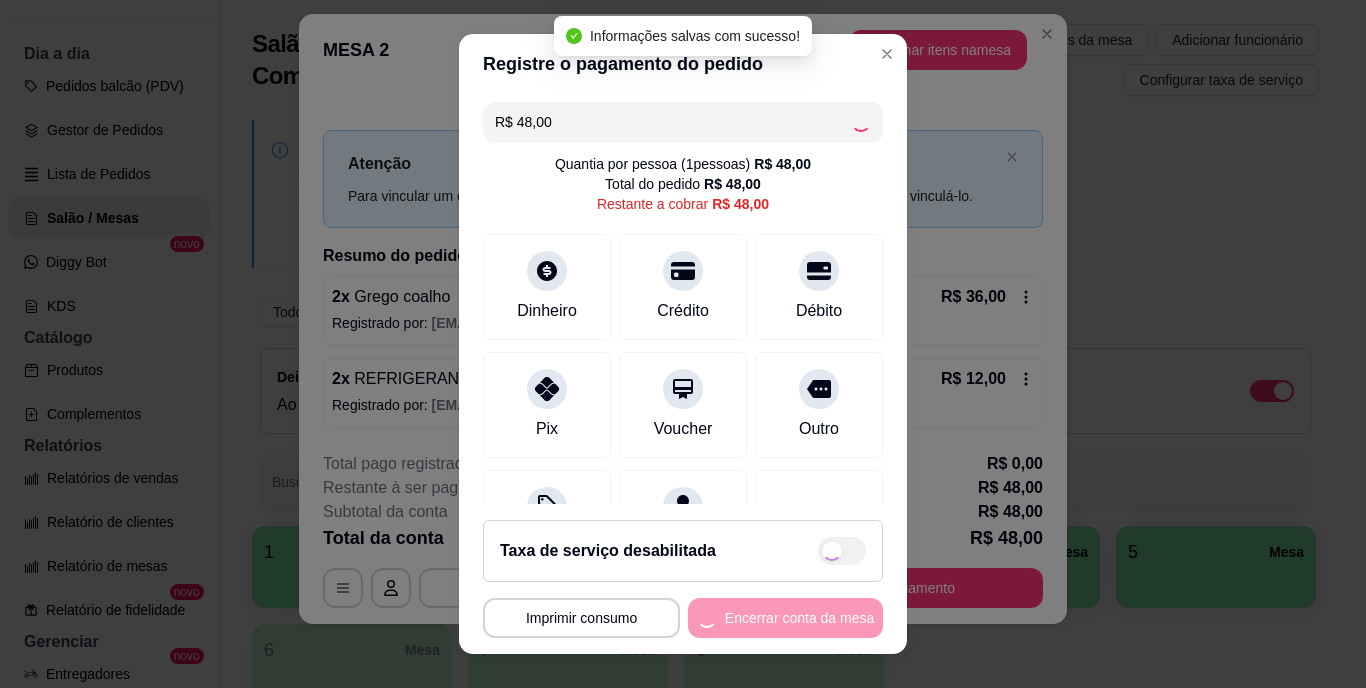 type on "R$ 0,00" 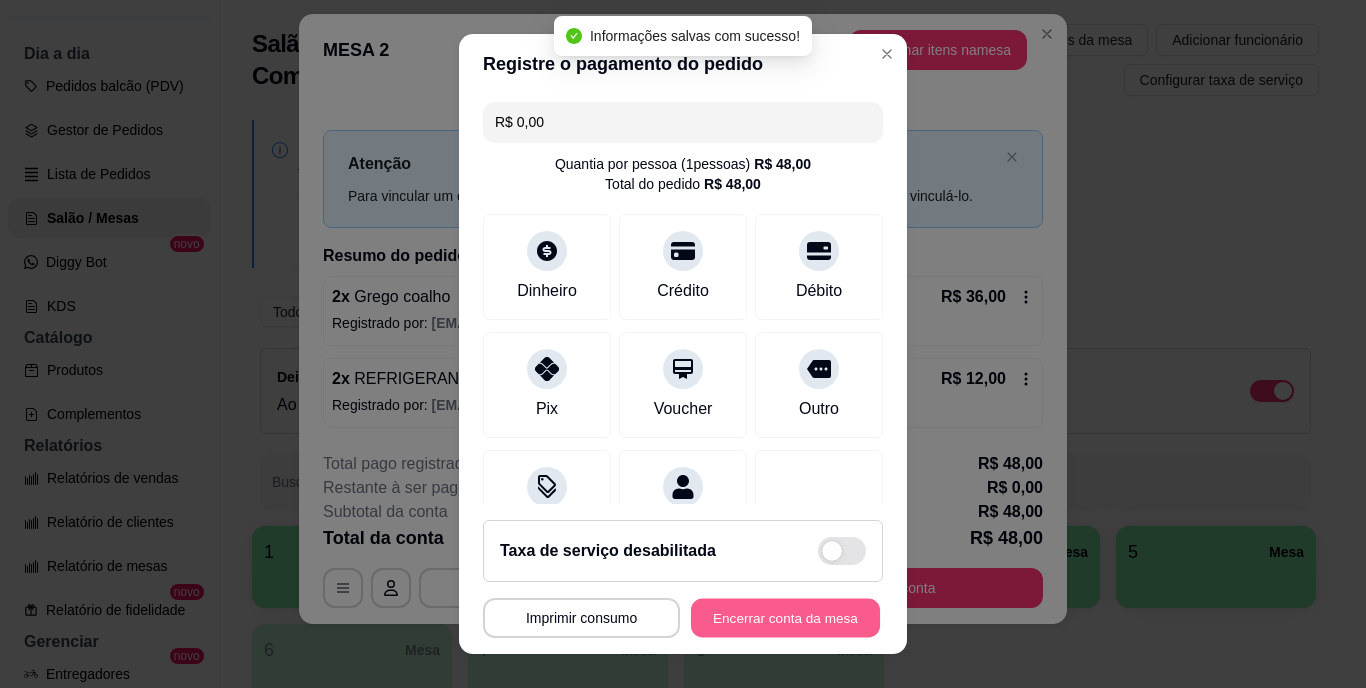 click on "Encerrar conta da mesa" at bounding box center (785, 617) 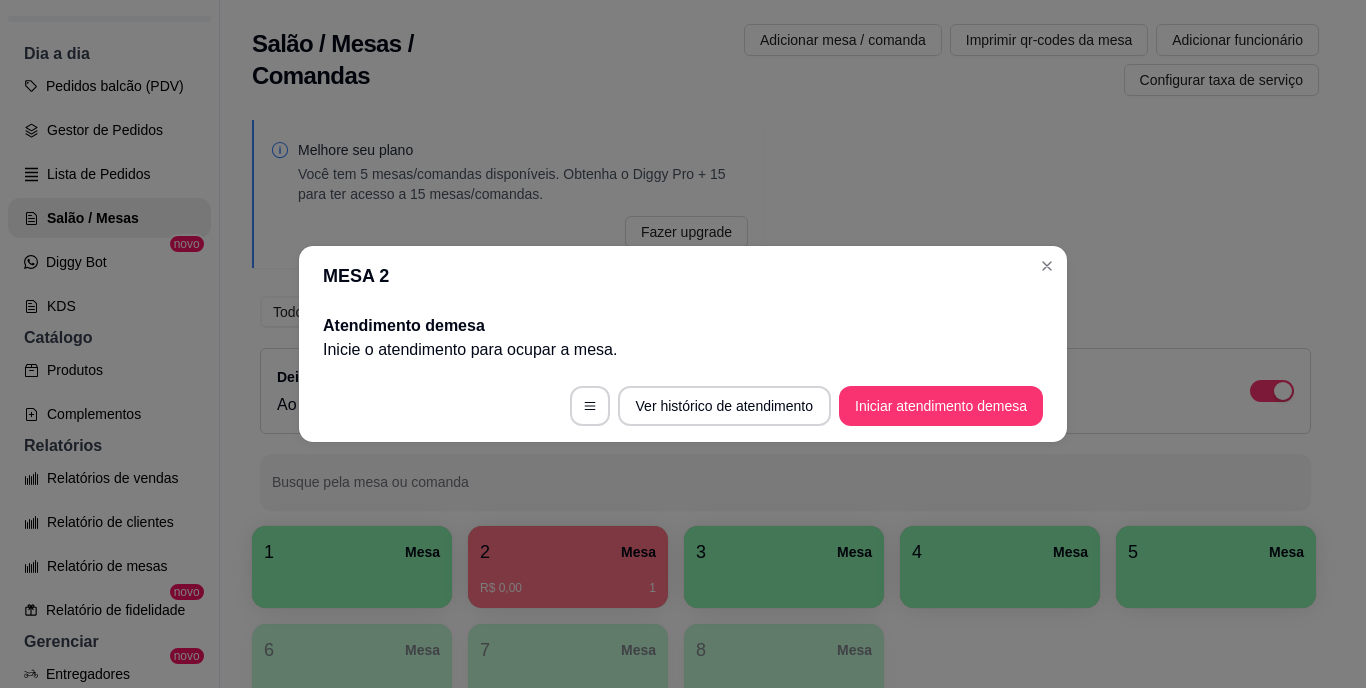 scroll, scrollTop: 0, scrollLeft: 0, axis: both 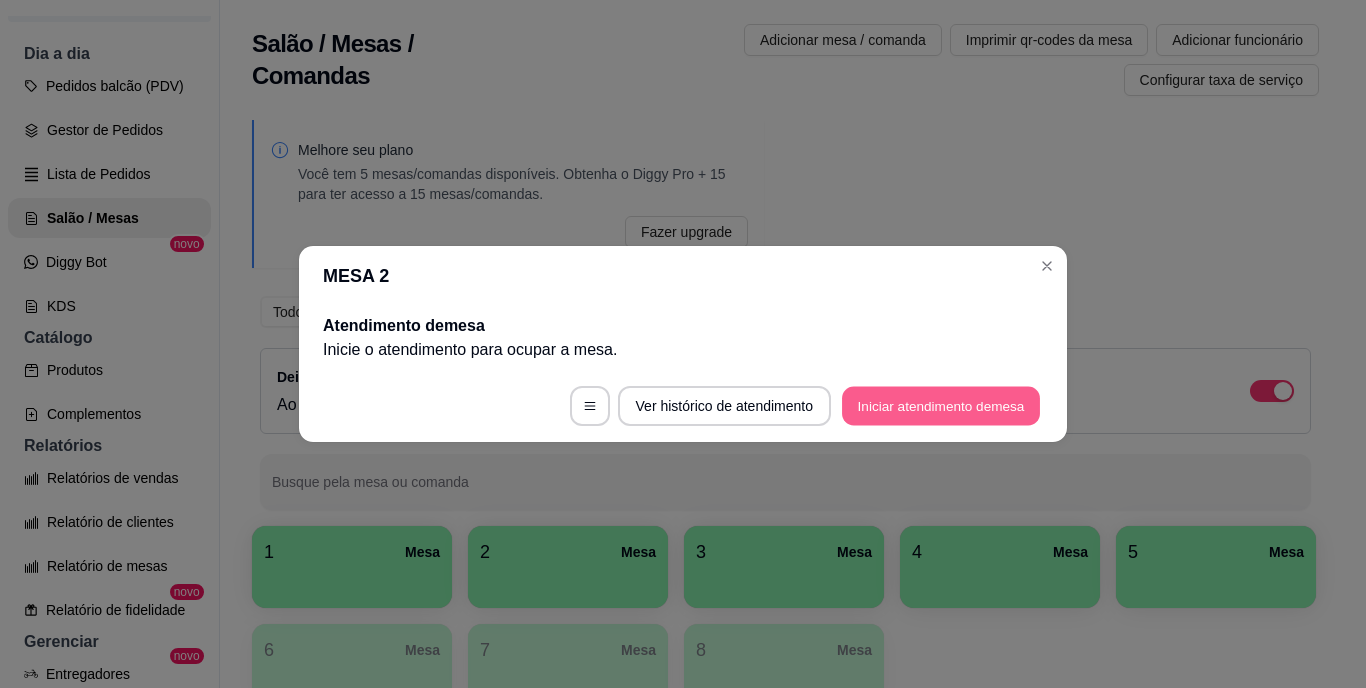 click on "Iniciar atendimento de  mesa" at bounding box center [941, 406] 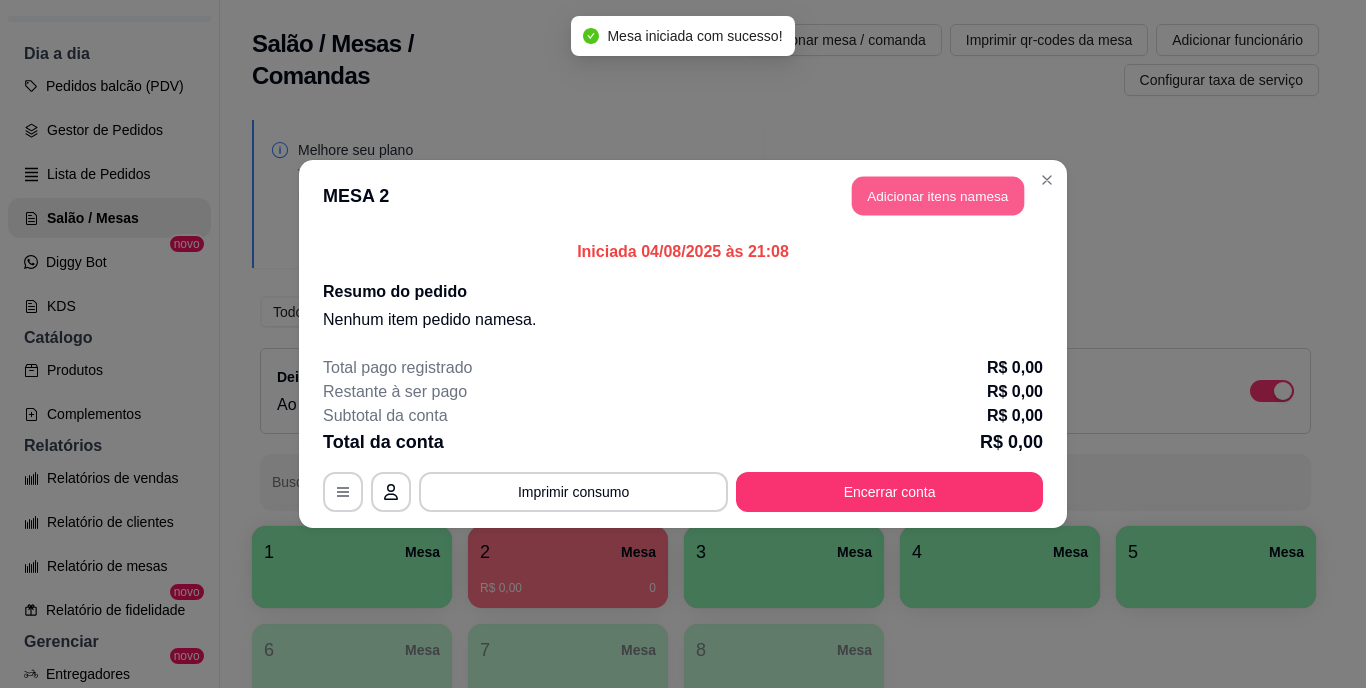click on "Adicionar itens na  mesa" at bounding box center [938, 196] 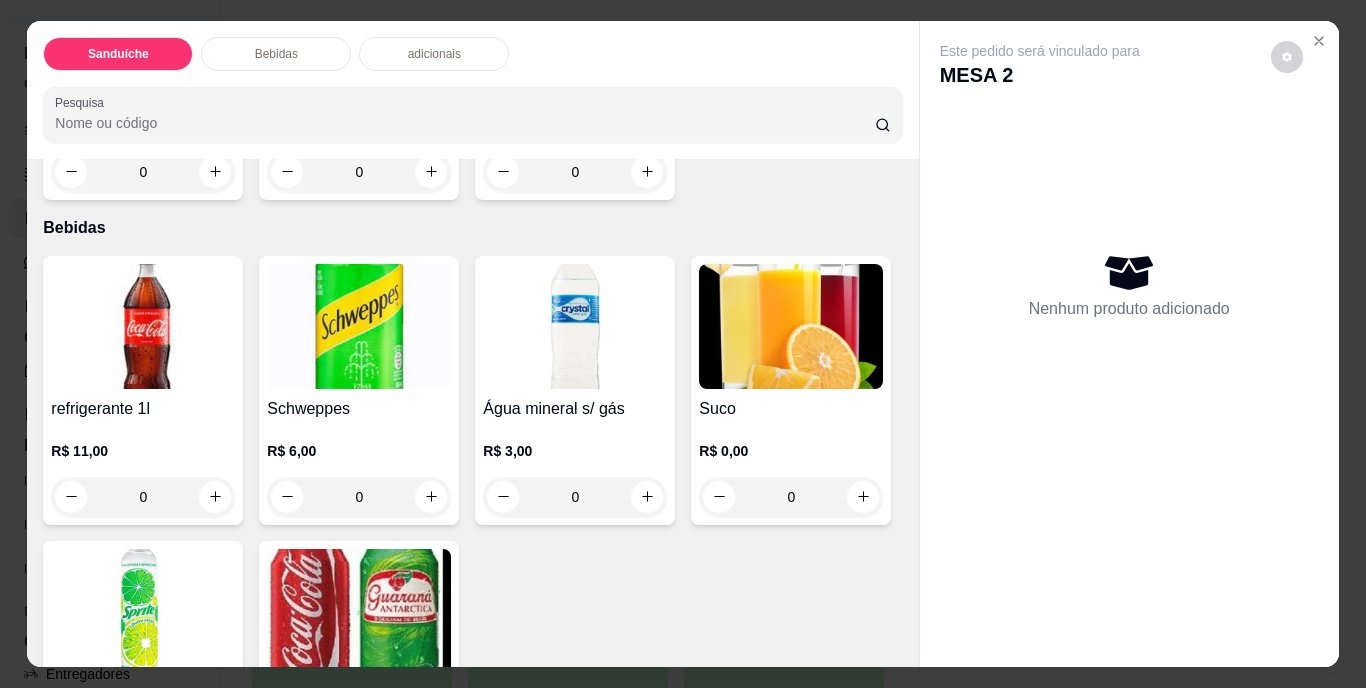 scroll, scrollTop: 400, scrollLeft: 0, axis: vertical 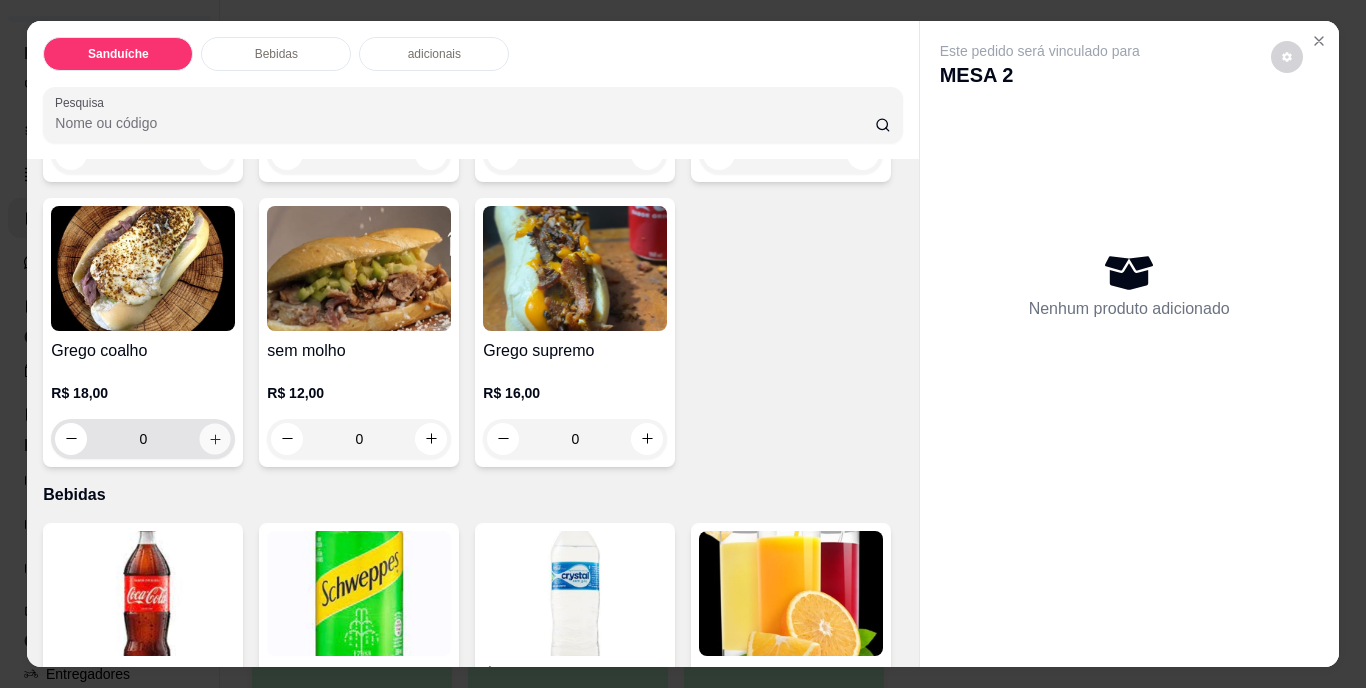 click 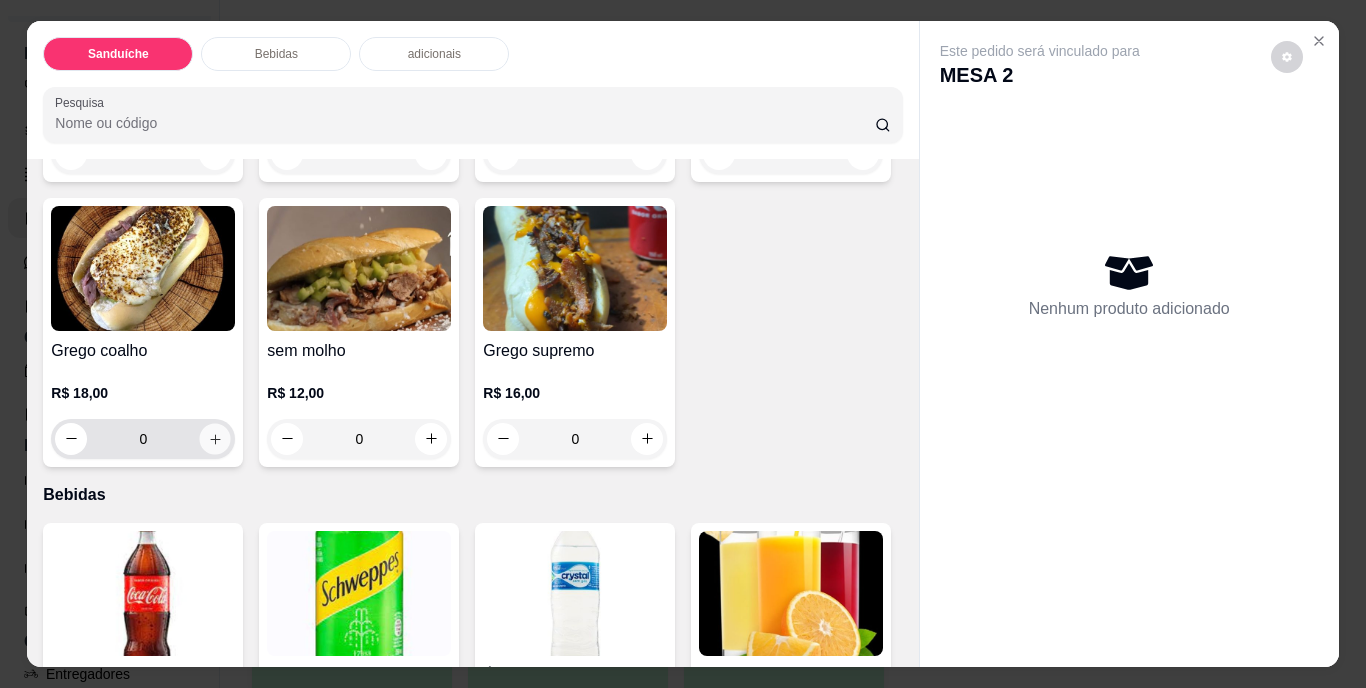 type on "1" 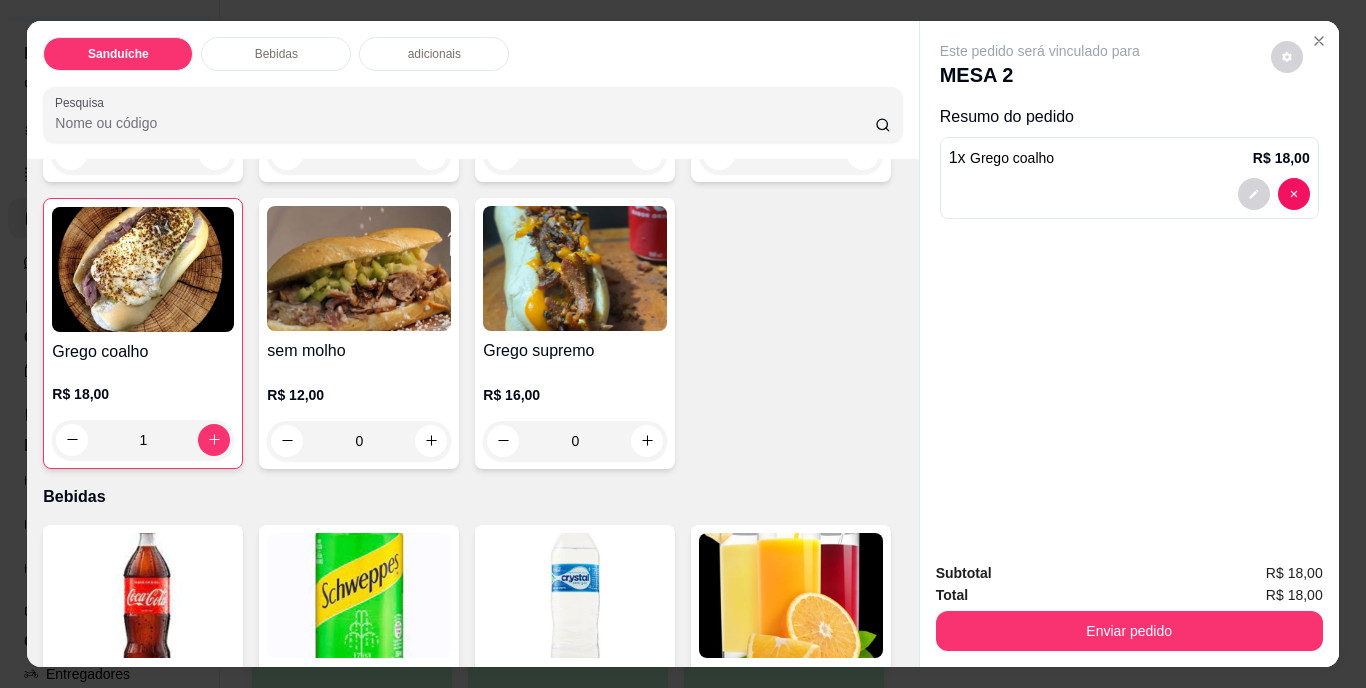 scroll, scrollTop: 600, scrollLeft: 0, axis: vertical 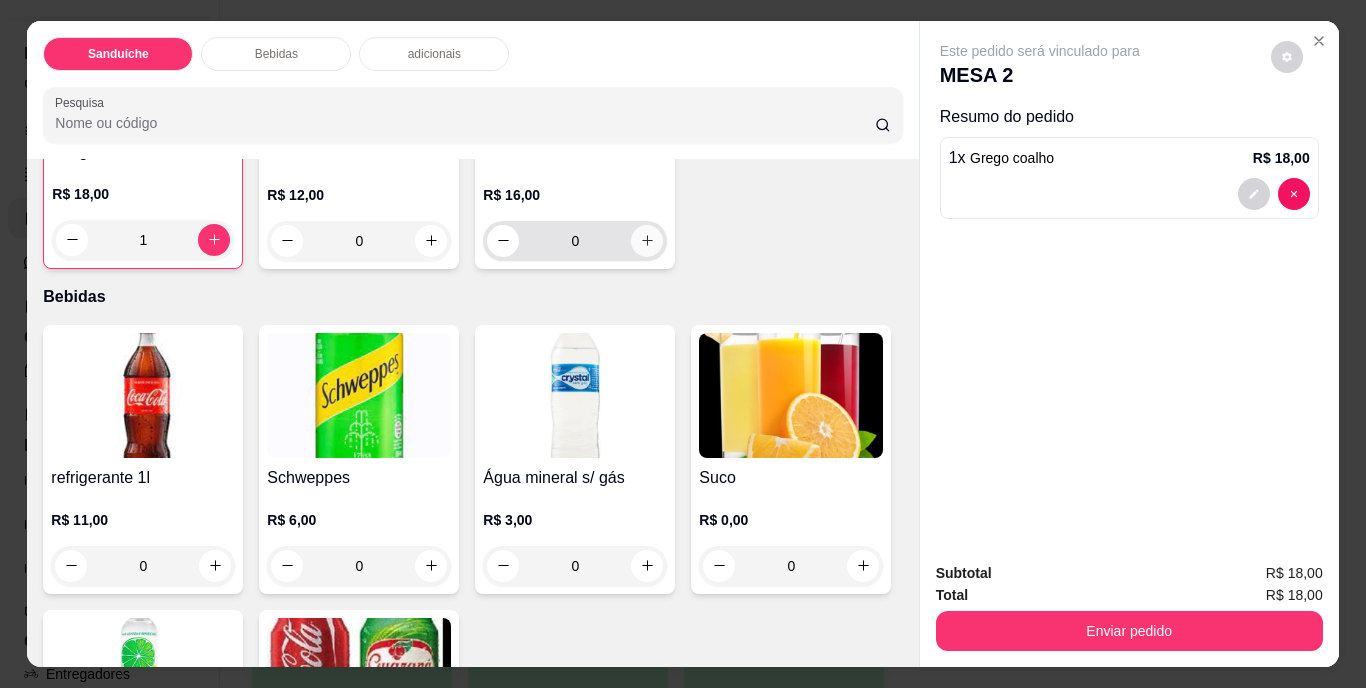 click 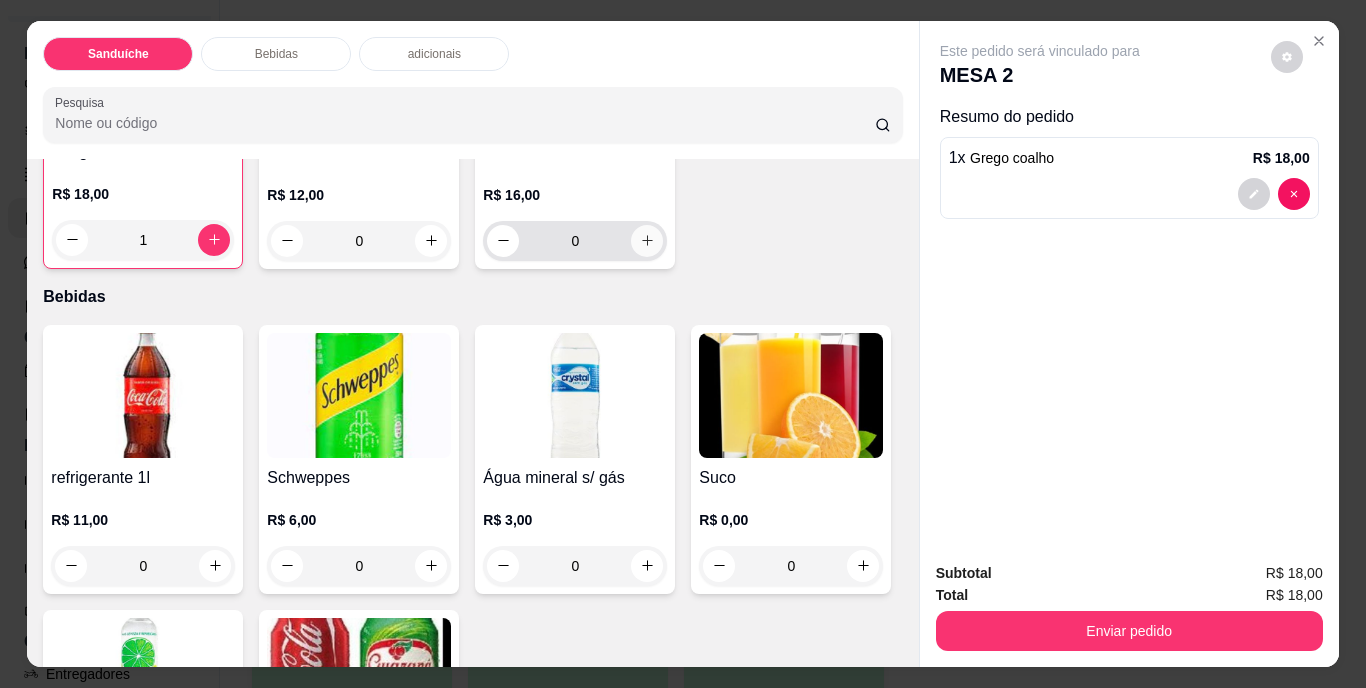 type on "1" 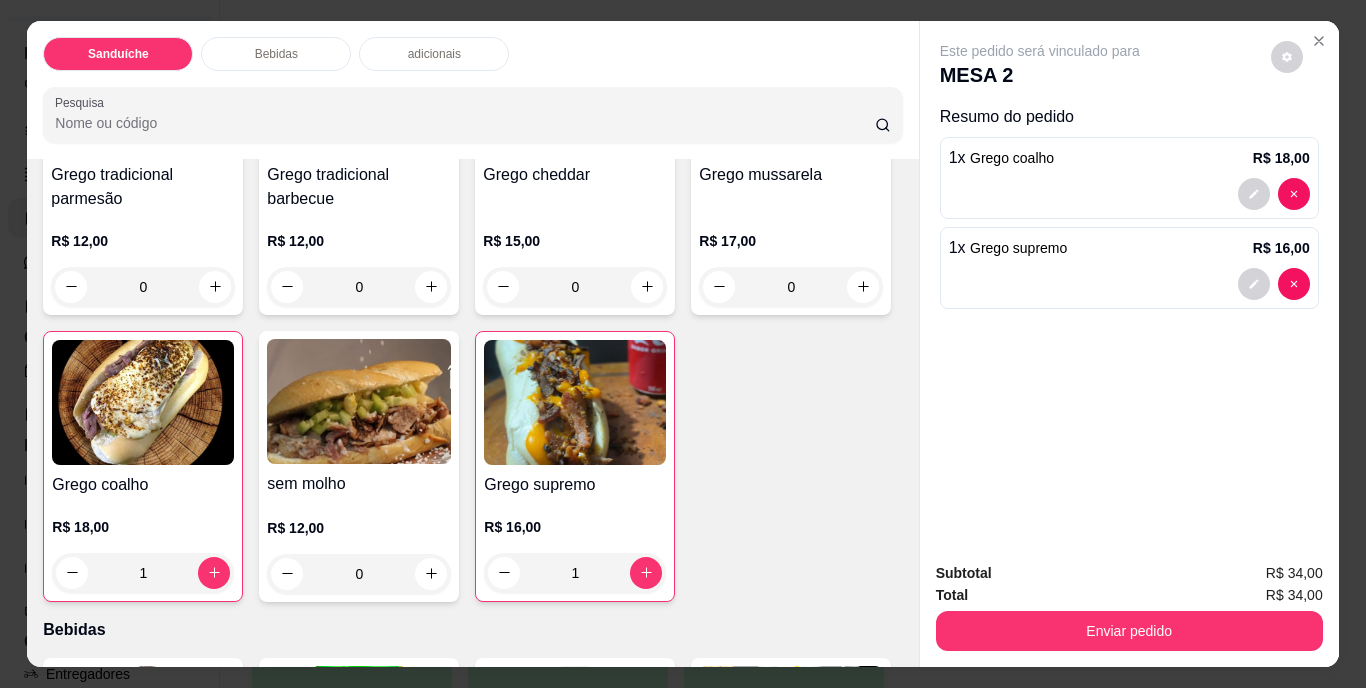 scroll, scrollTop: 100, scrollLeft: 0, axis: vertical 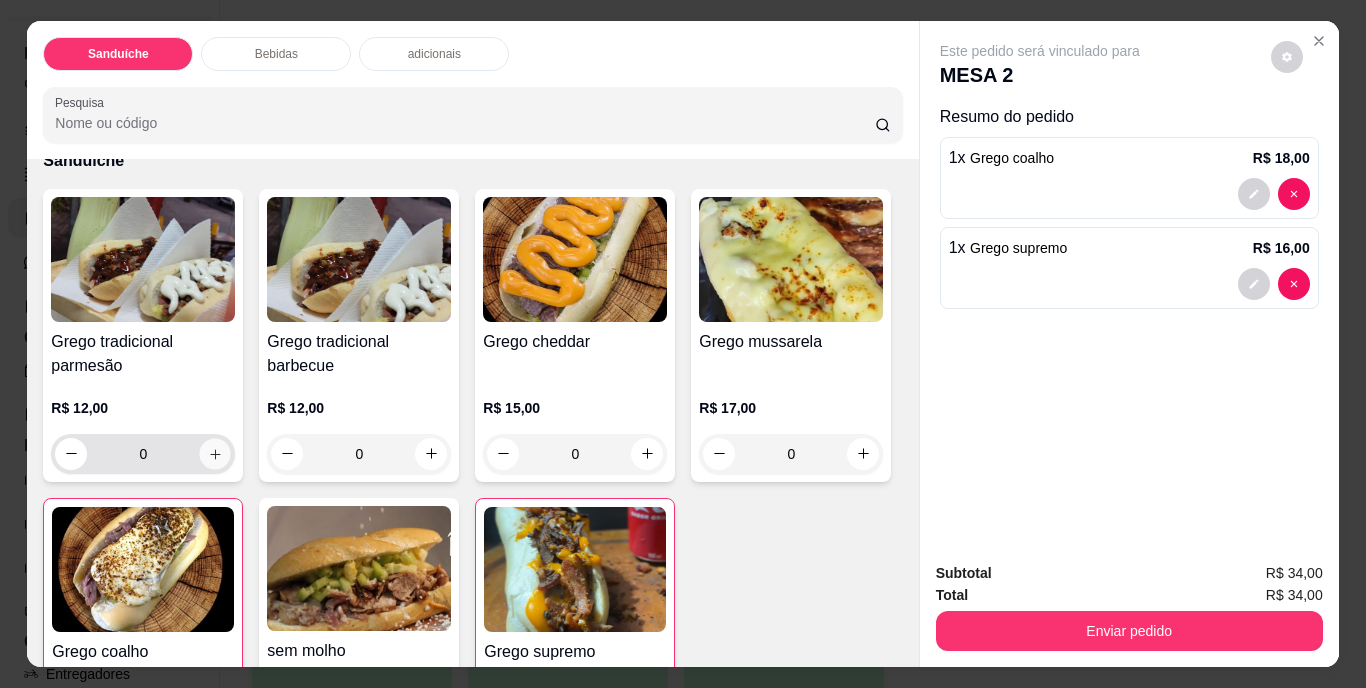 click at bounding box center [215, 453] 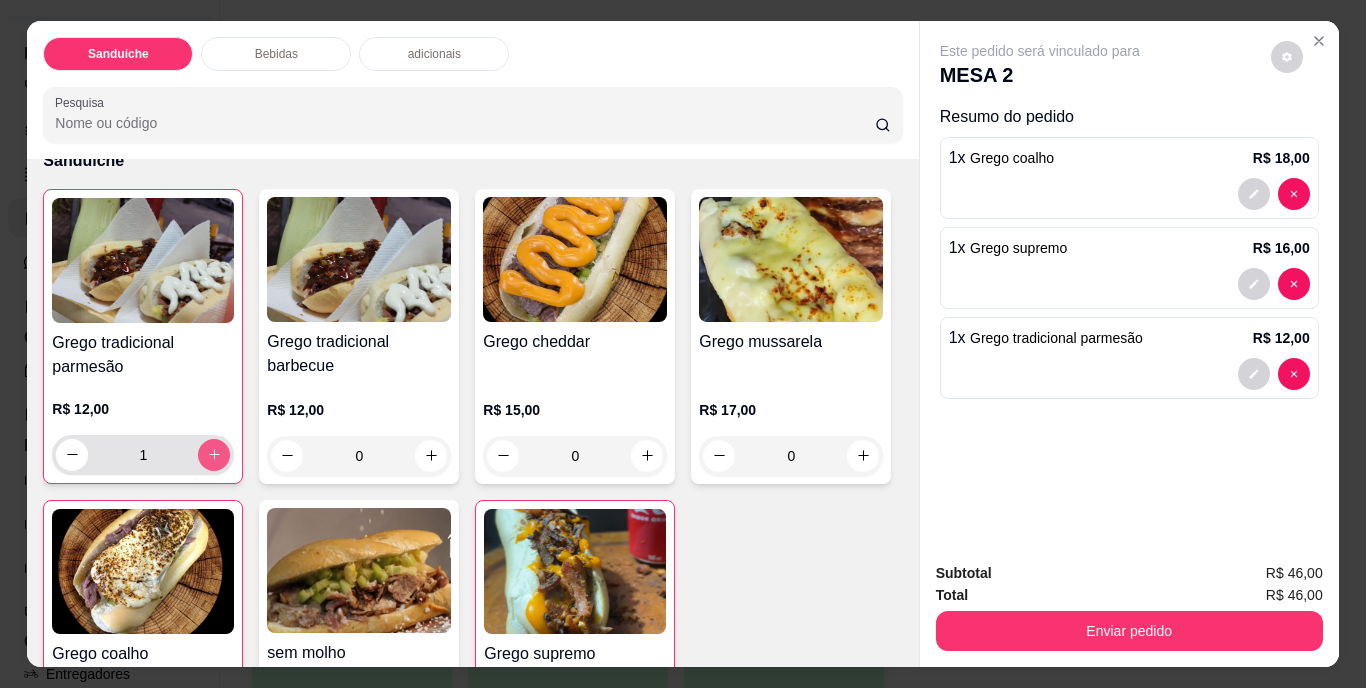 click 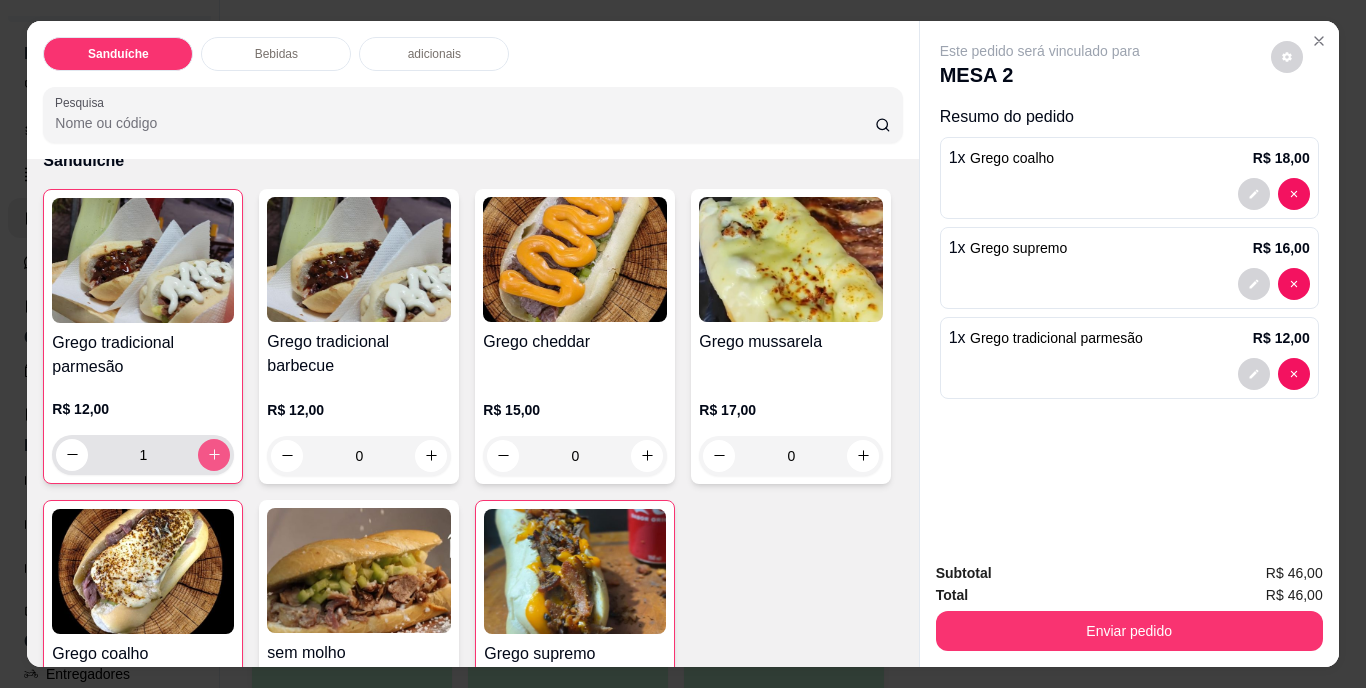 type on "2" 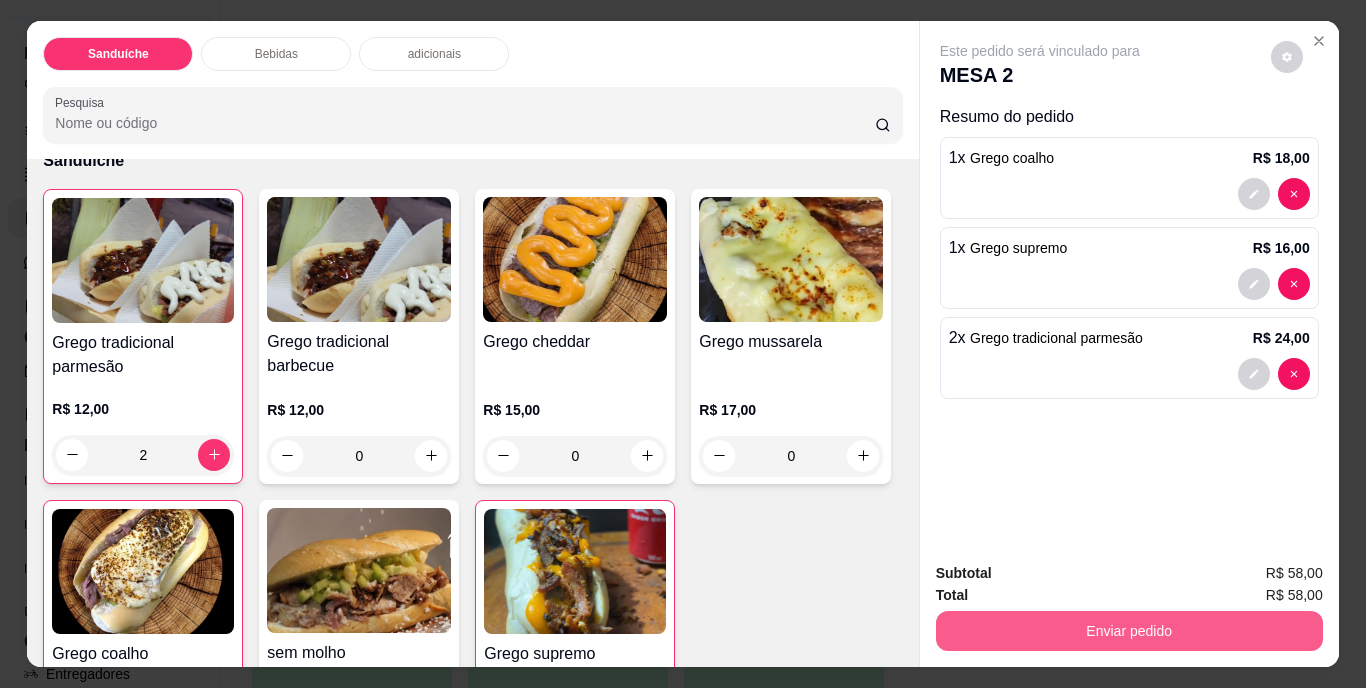 click on "Enviar pedido" at bounding box center (1129, 631) 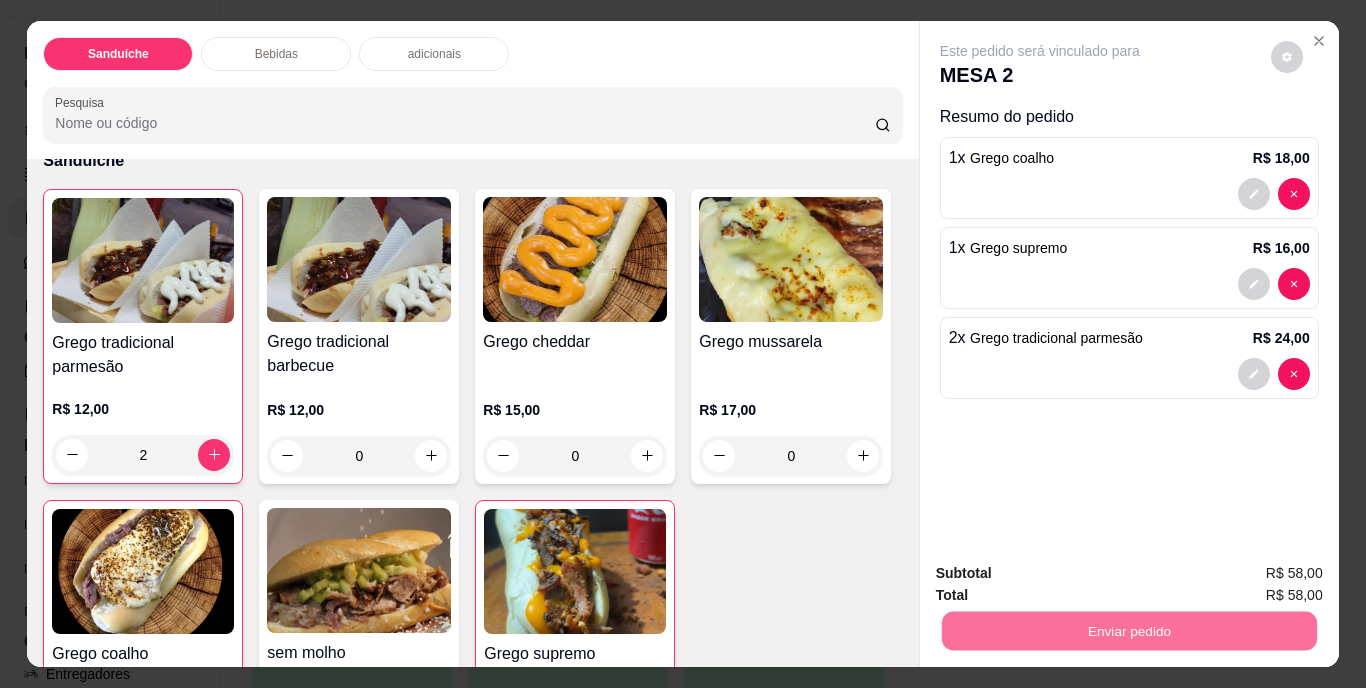 click on "Não registrar e enviar pedido" at bounding box center (1063, 574) 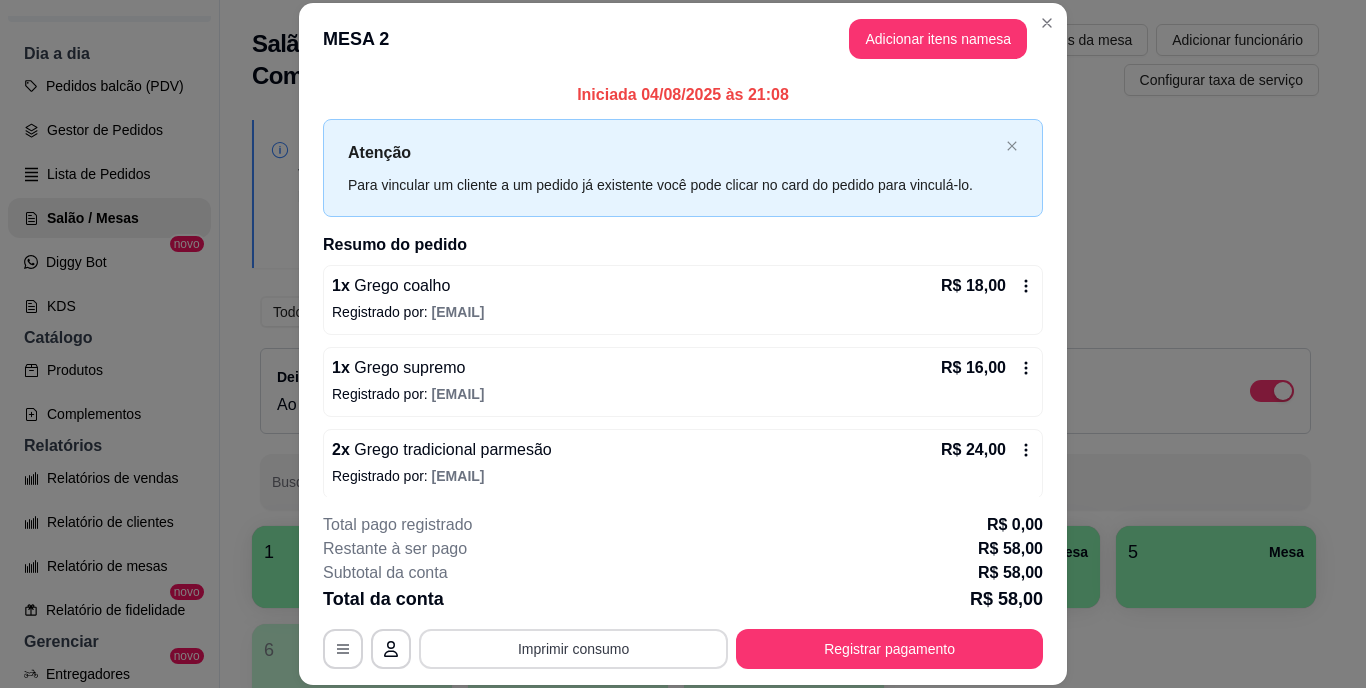 click on "Imprimir consumo" at bounding box center [573, 649] 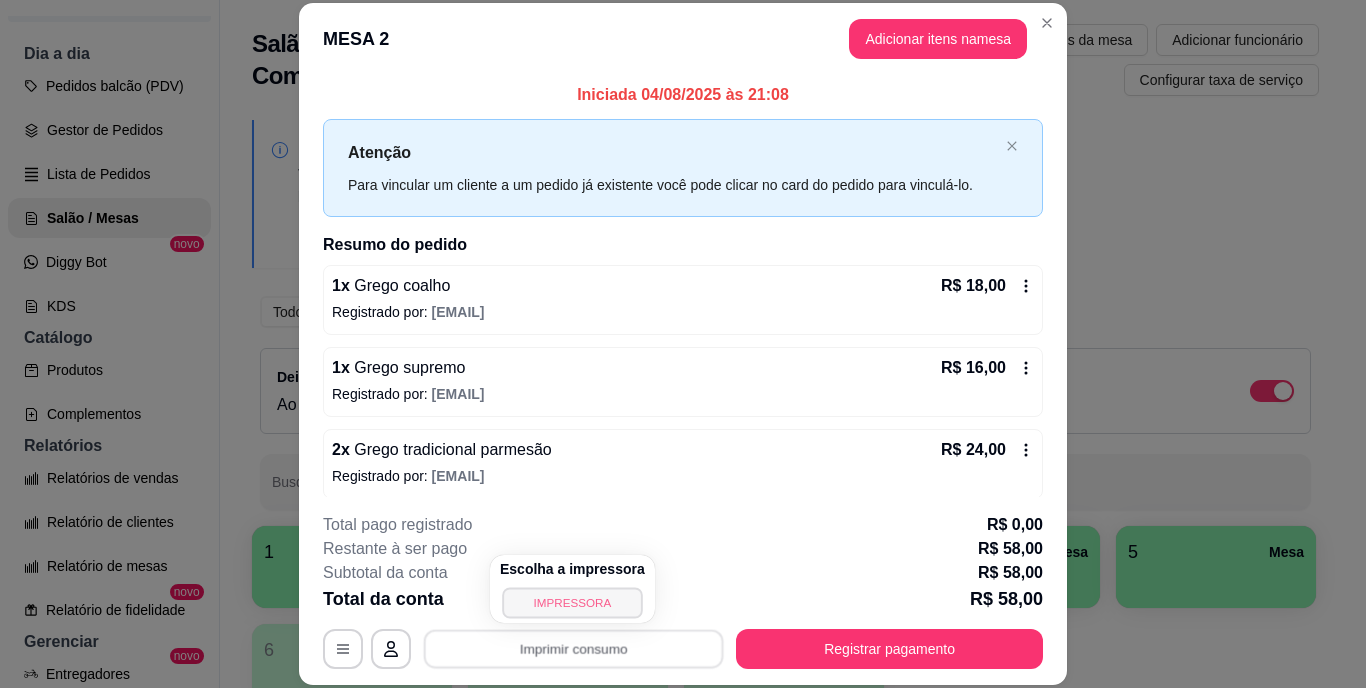 click on "IMPRESSORA" at bounding box center [572, 602] 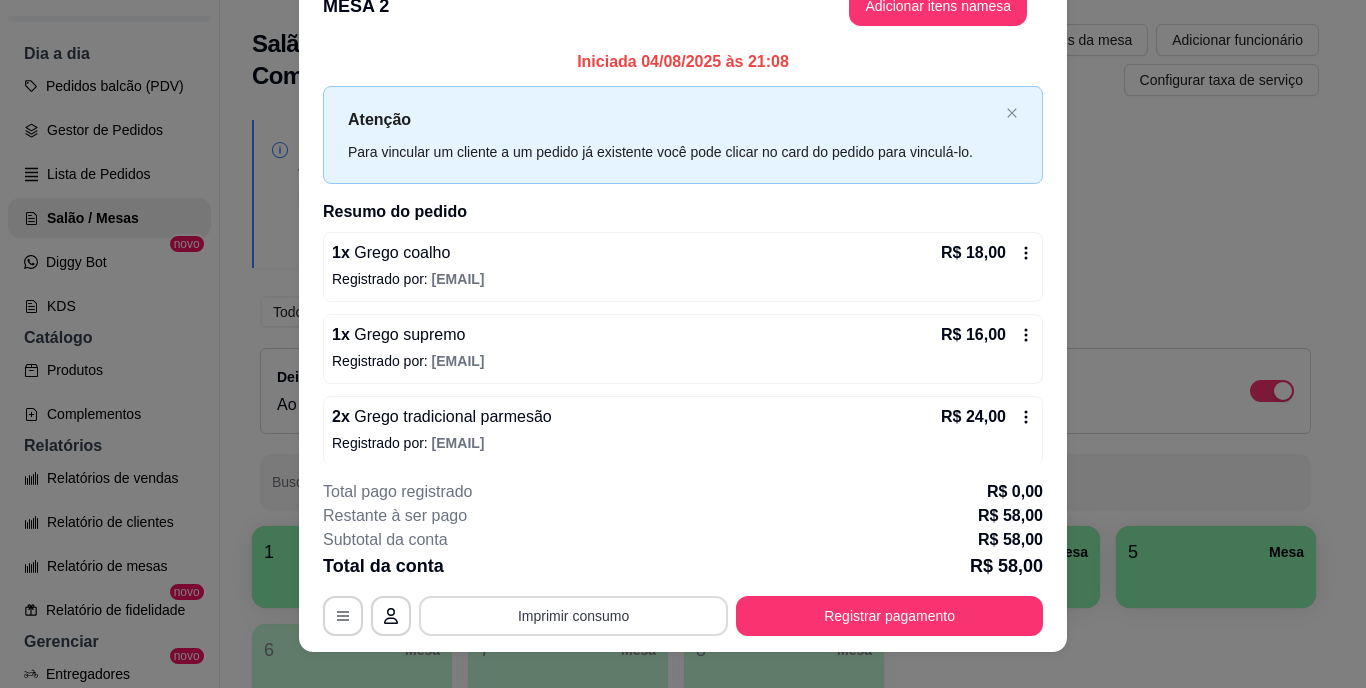 scroll, scrollTop: 61, scrollLeft: 0, axis: vertical 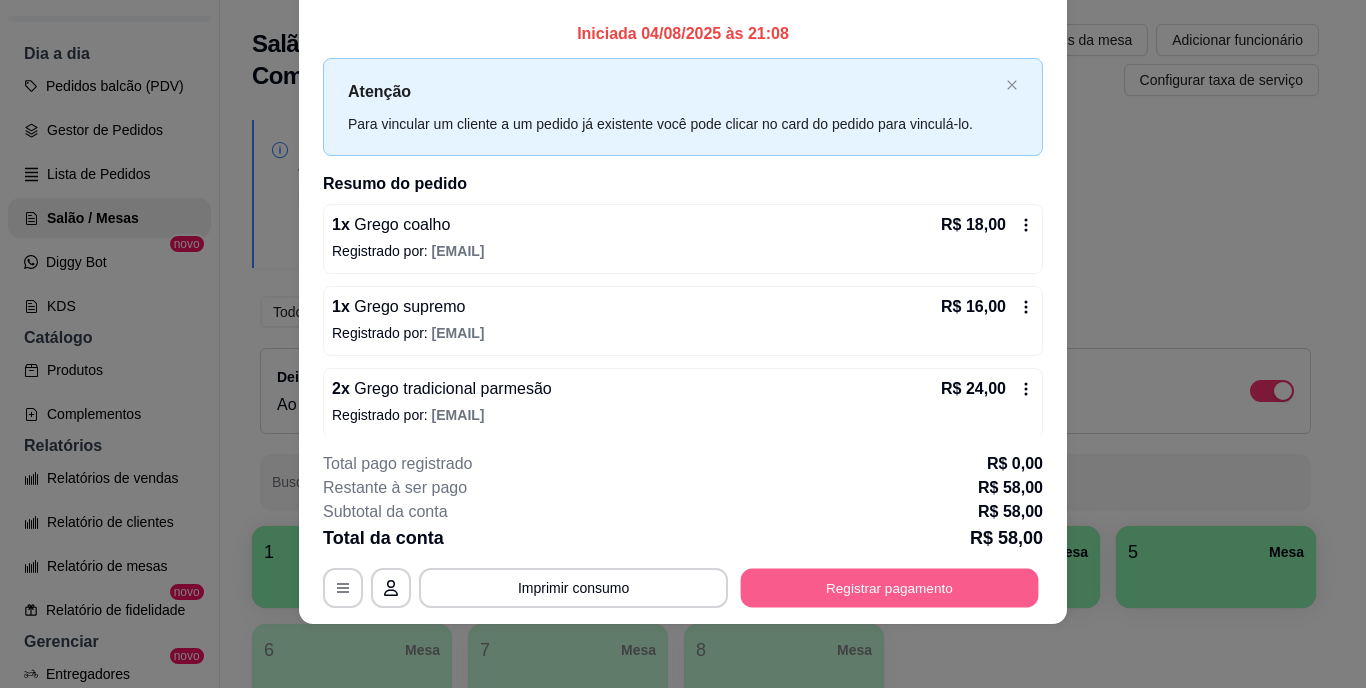click on "Registrar pagamento" at bounding box center [890, 587] 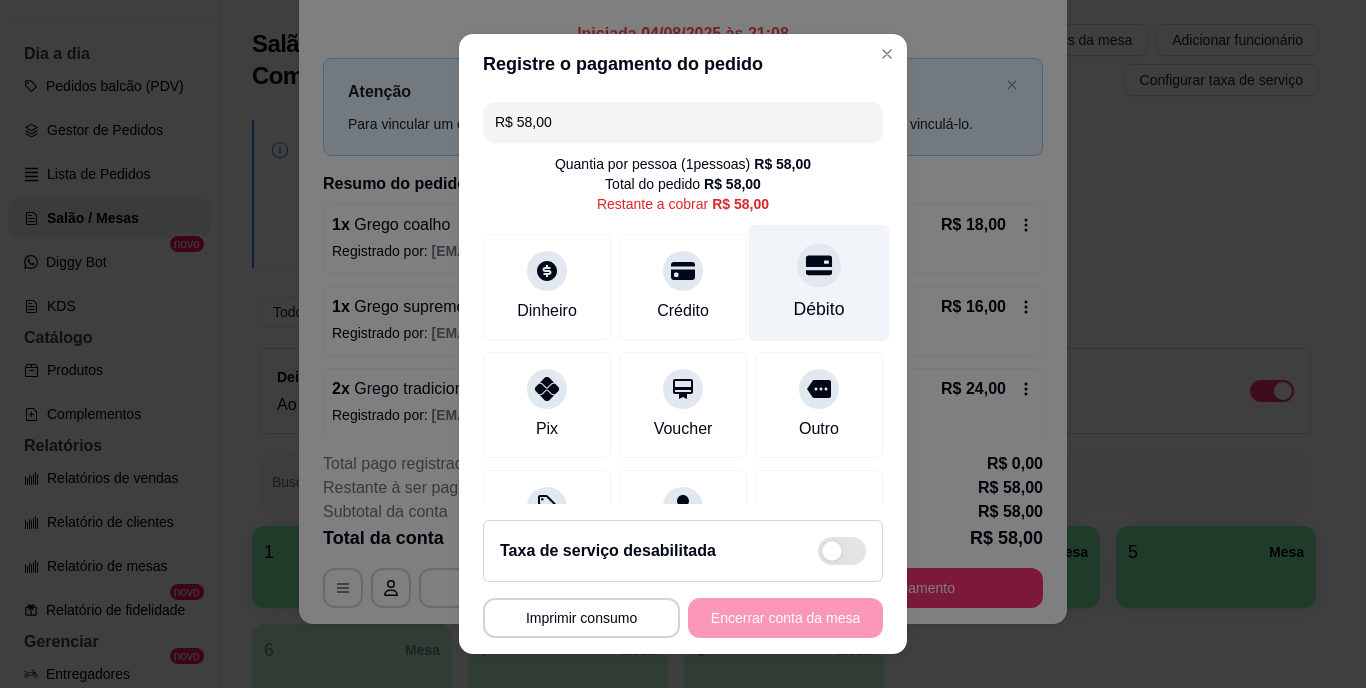 click 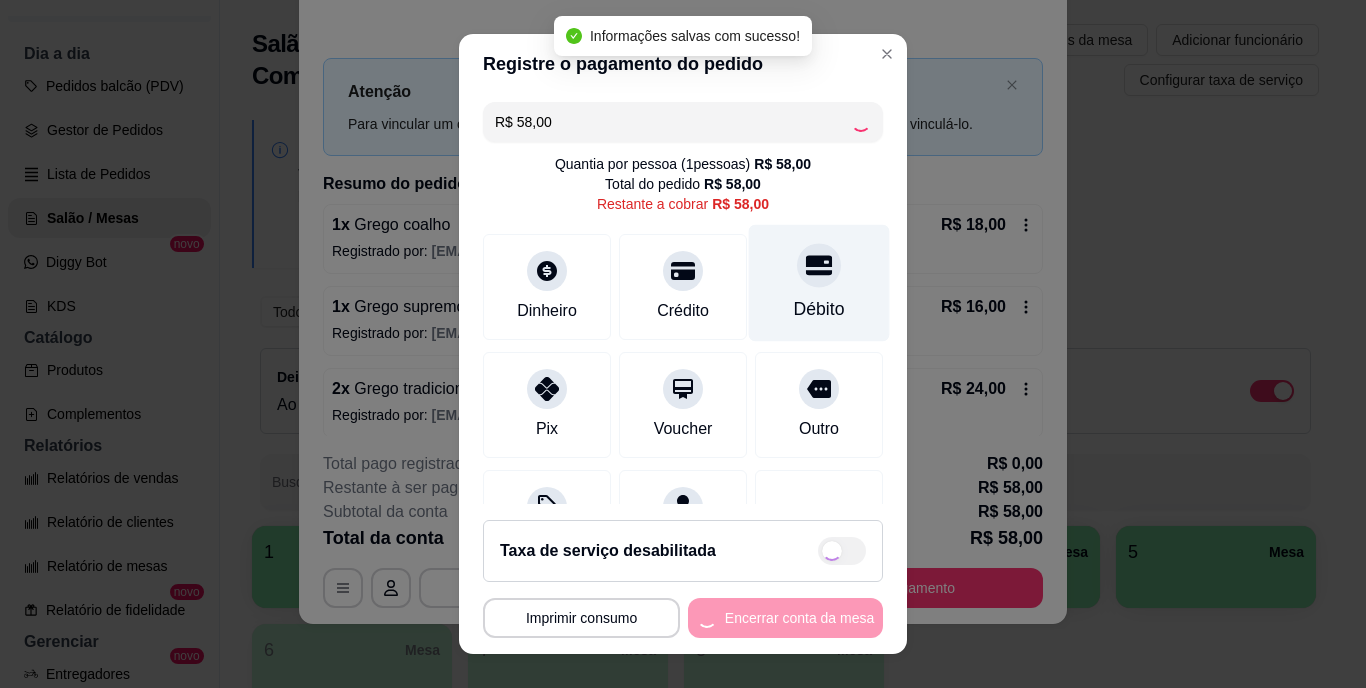 type on "R$ 0,00" 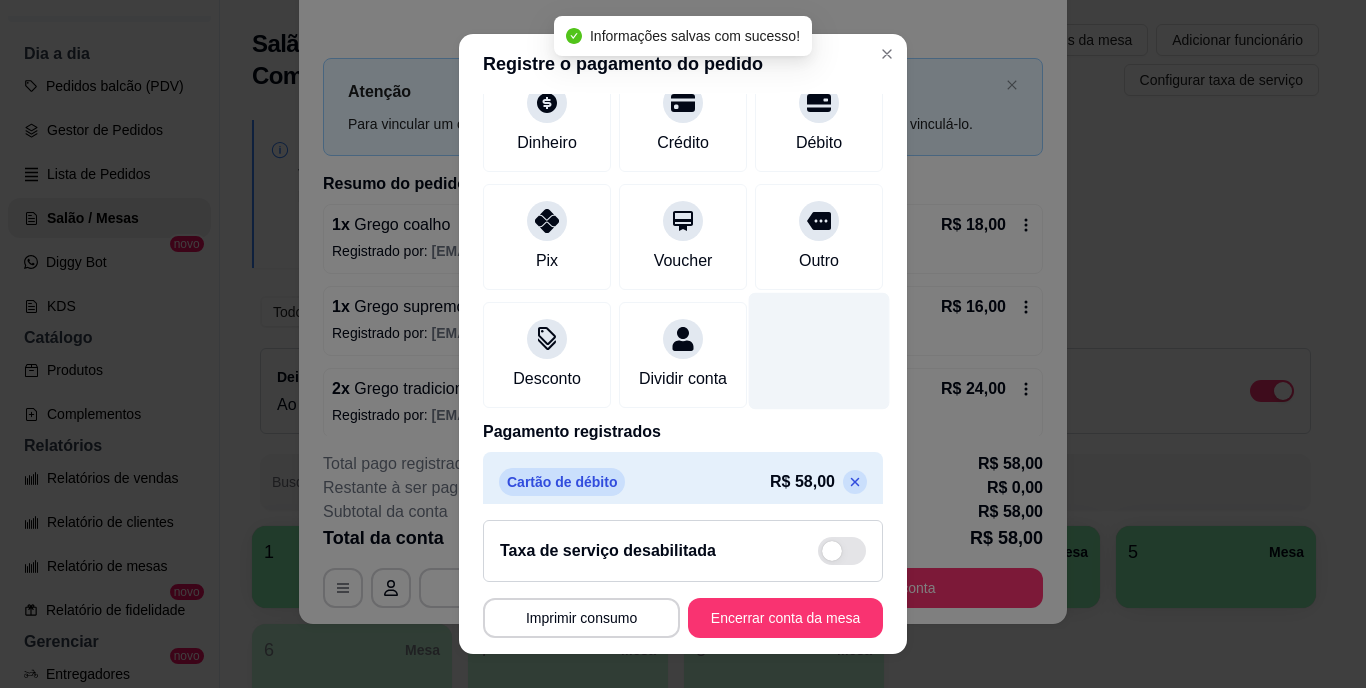 scroll, scrollTop: 188, scrollLeft: 0, axis: vertical 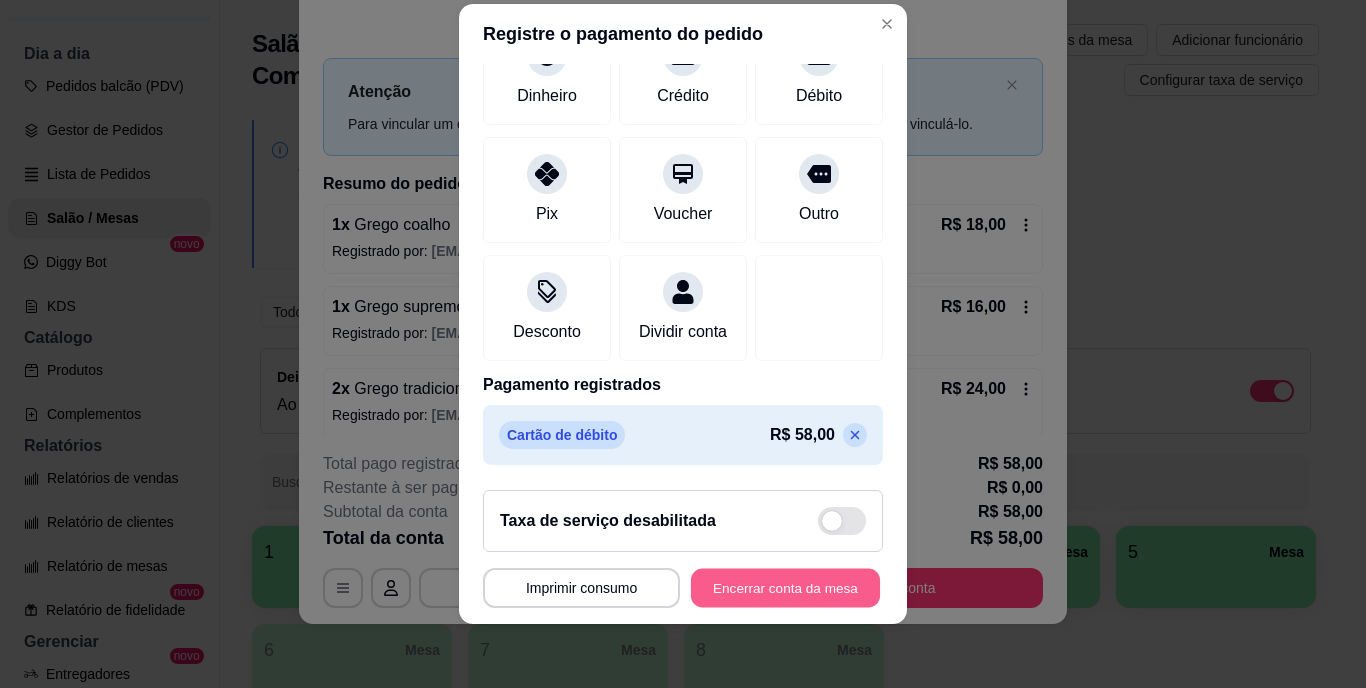 click on "Encerrar conta da mesa" at bounding box center (785, 587) 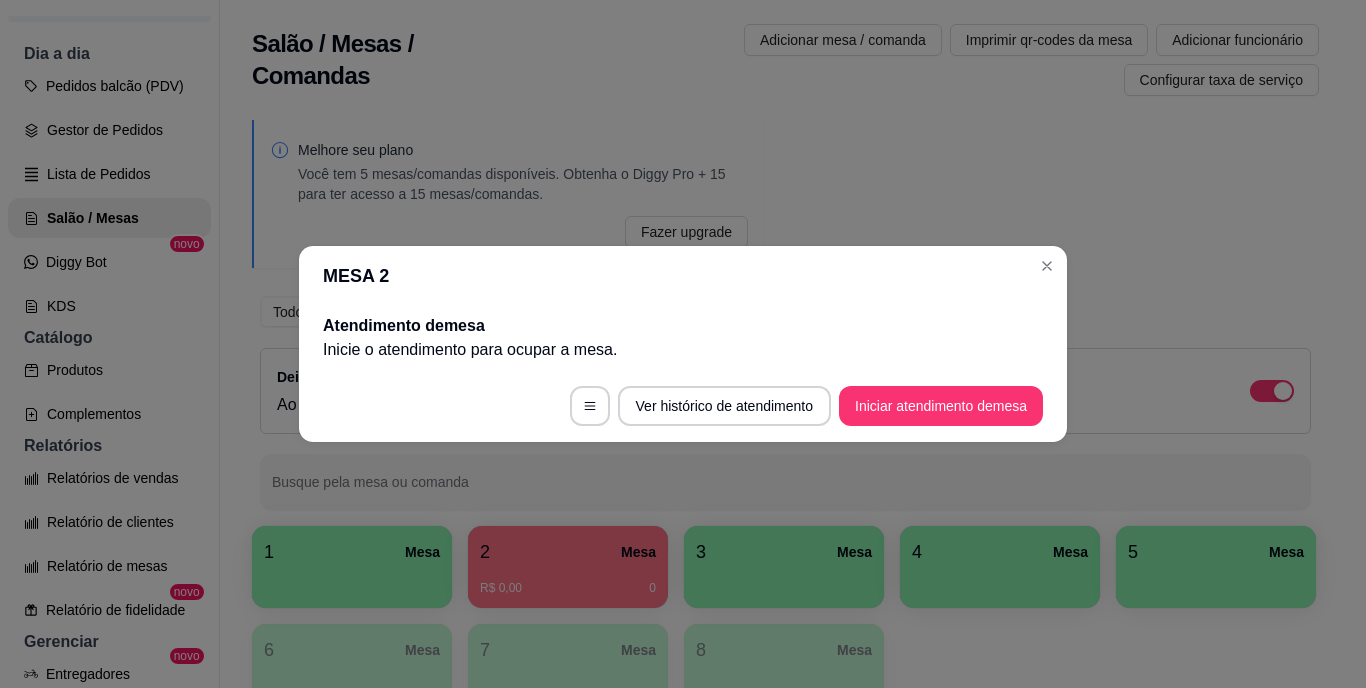 scroll, scrollTop: 0, scrollLeft: 0, axis: both 